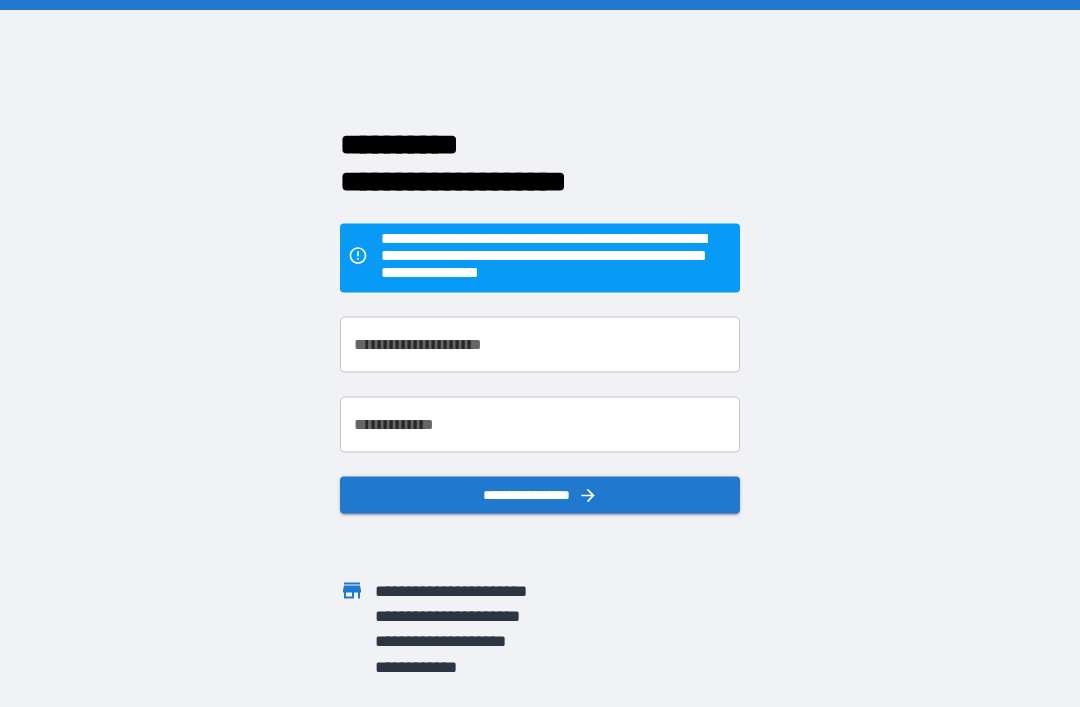 scroll, scrollTop: 64, scrollLeft: 0, axis: vertical 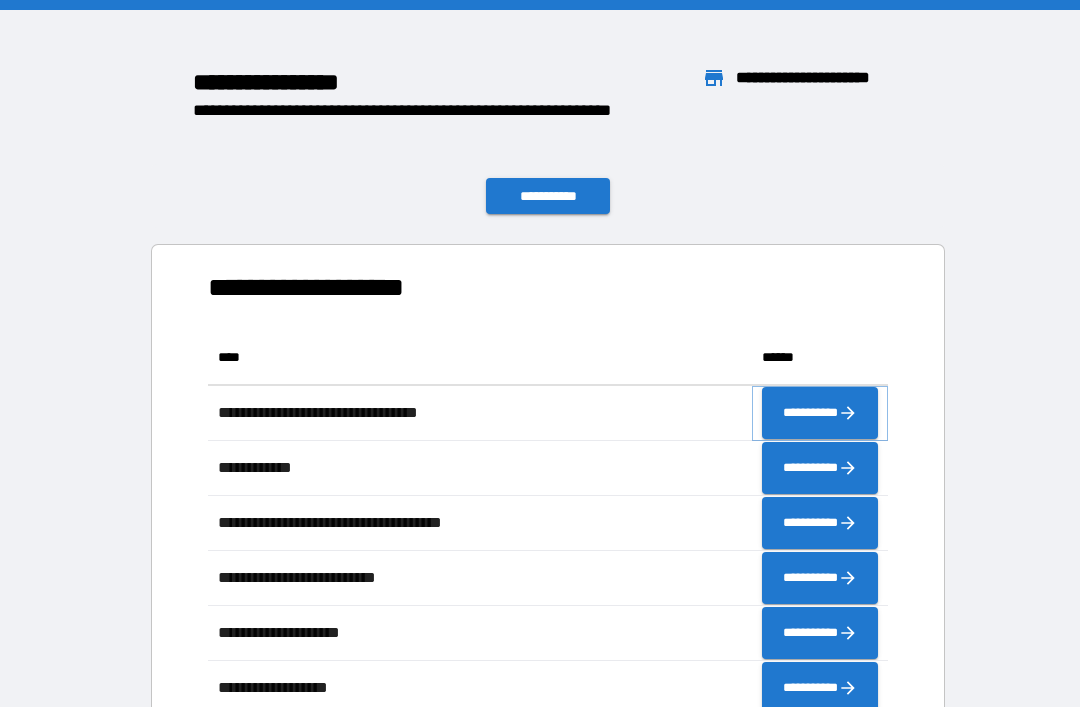 click on "**********" at bounding box center [820, 413] 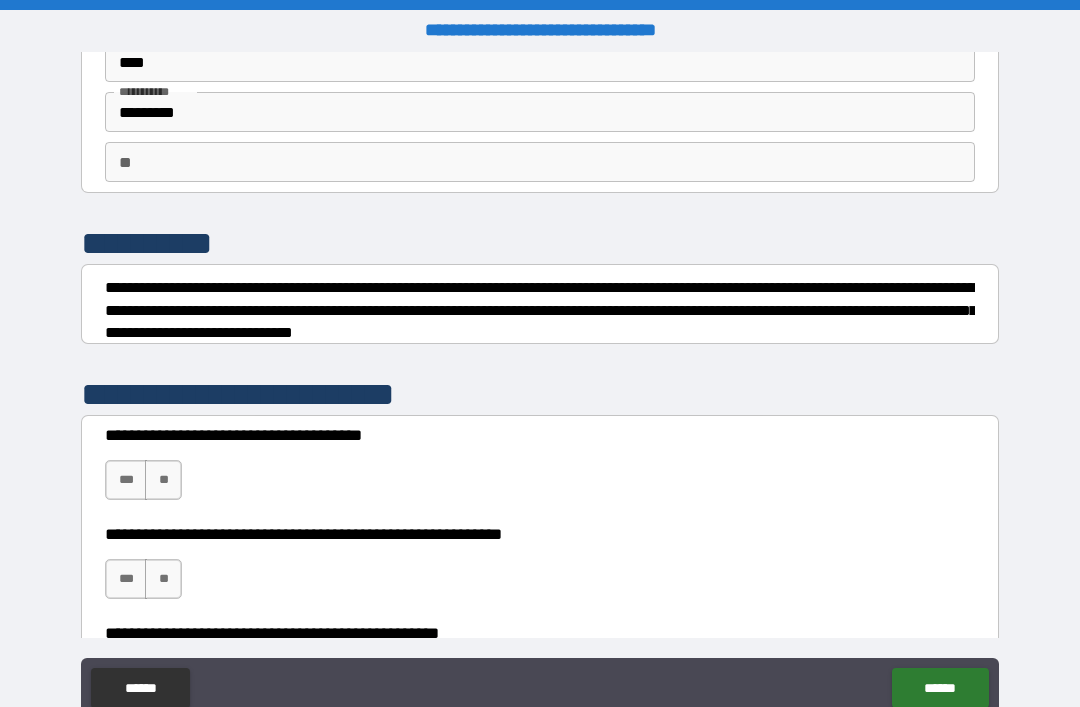 scroll, scrollTop: 109, scrollLeft: 0, axis: vertical 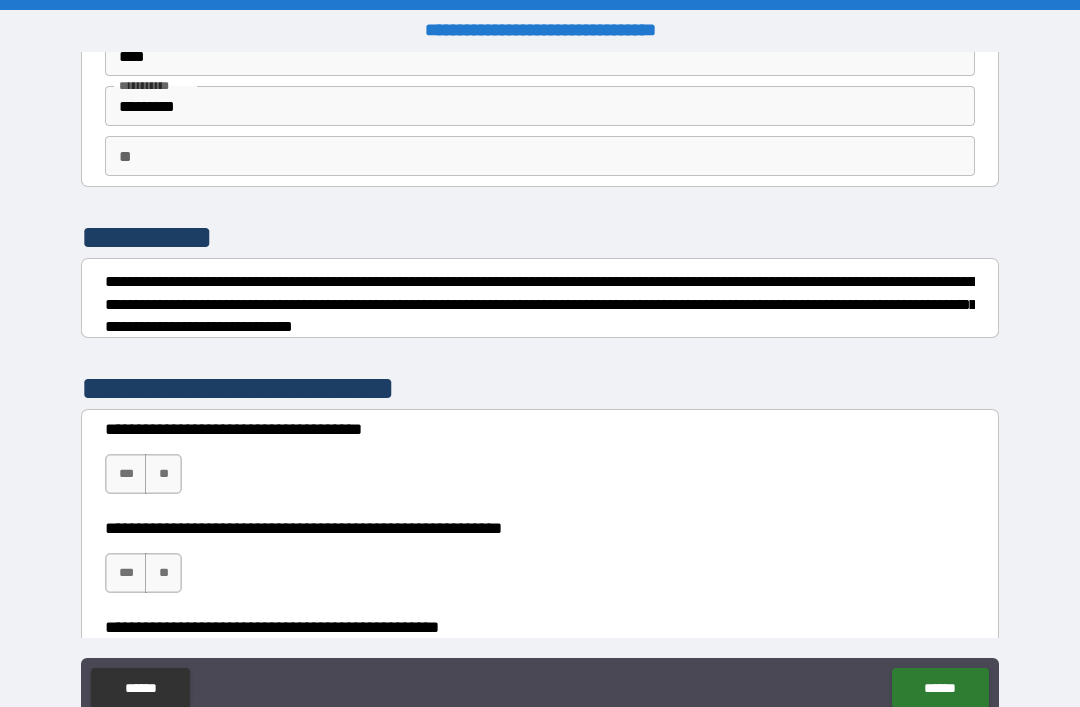 click on "**" at bounding box center (163, 474) 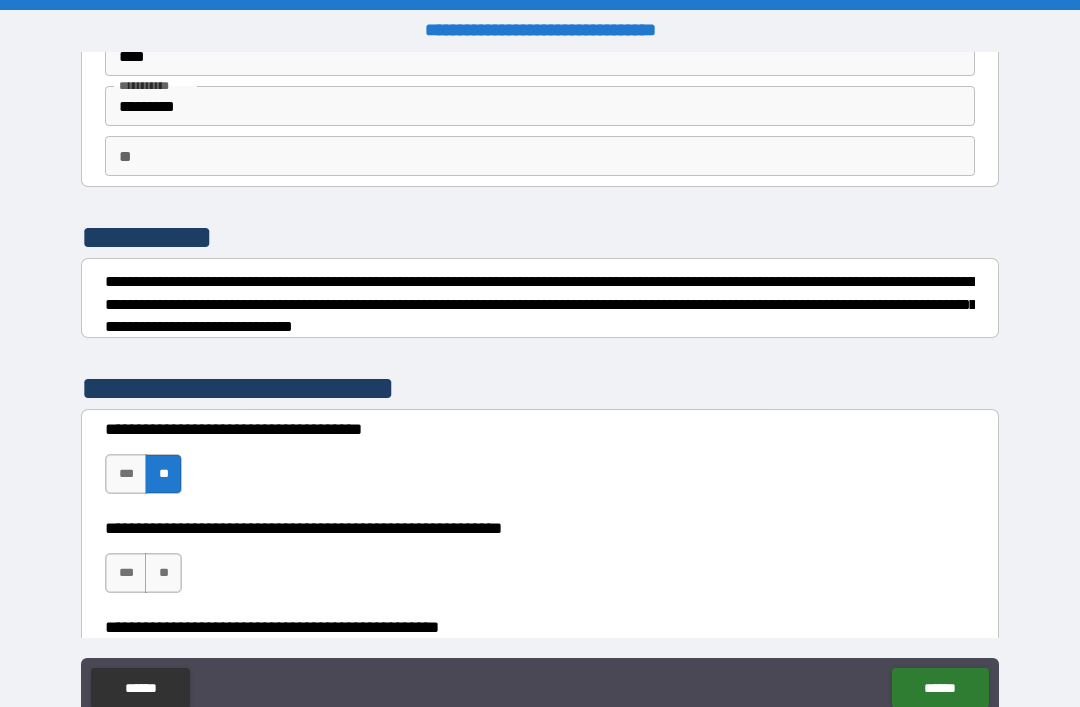 click on "**" at bounding box center (163, 573) 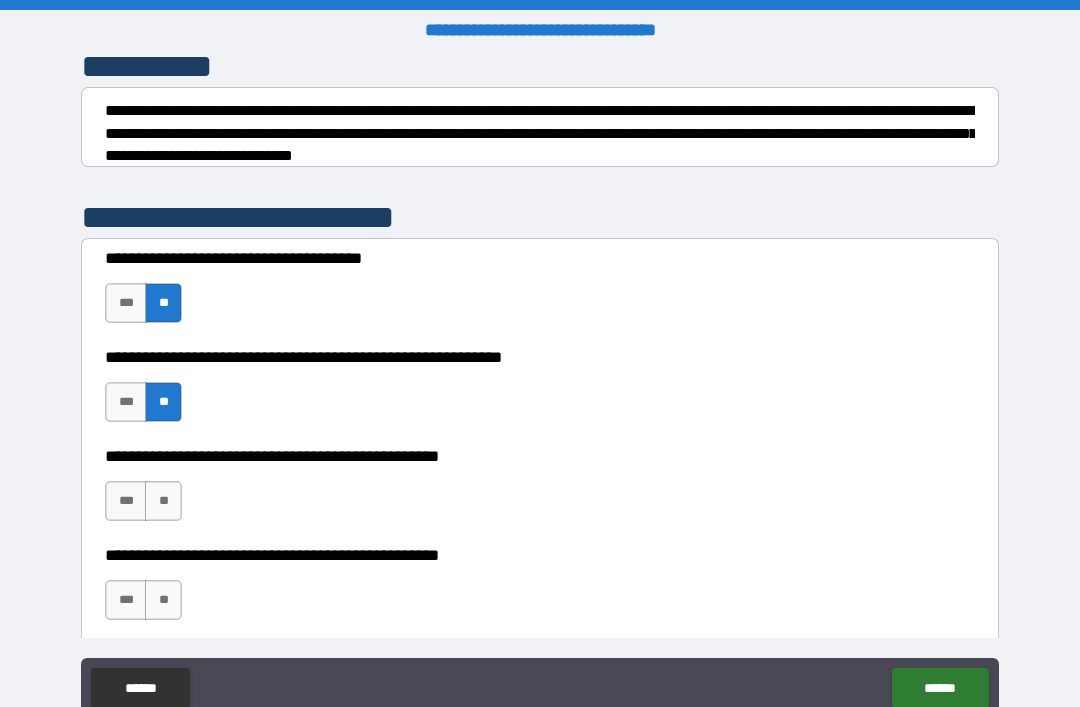 scroll, scrollTop: 318, scrollLeft: 0, axis: vertical 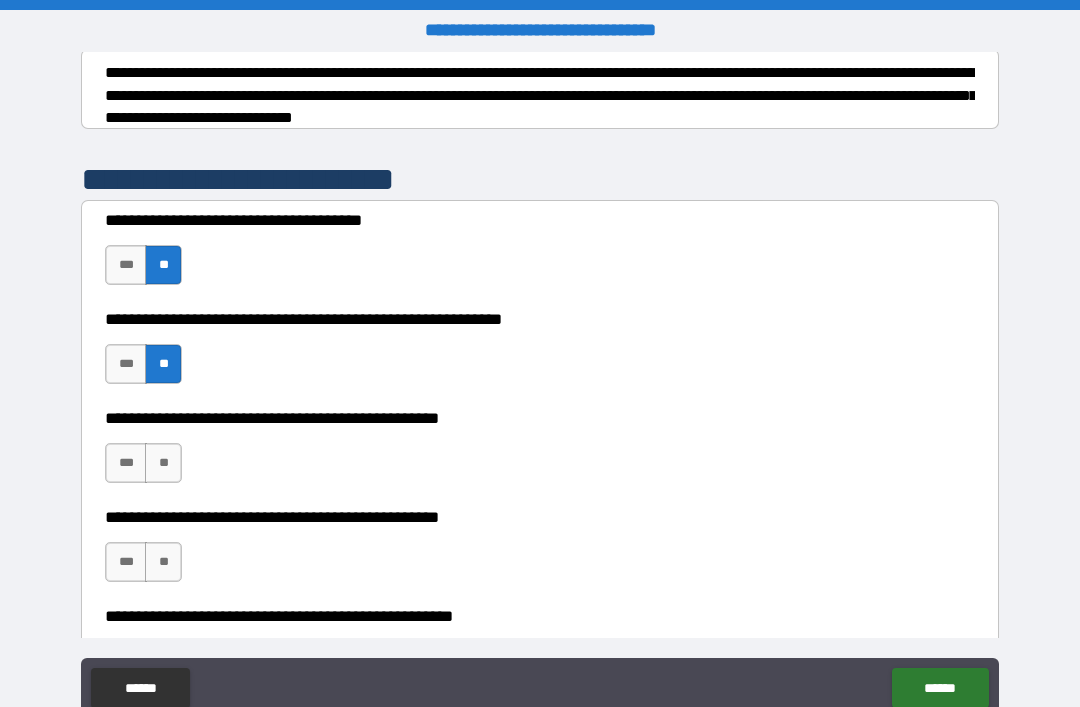 click on "**" at bounding box center [163, 463] 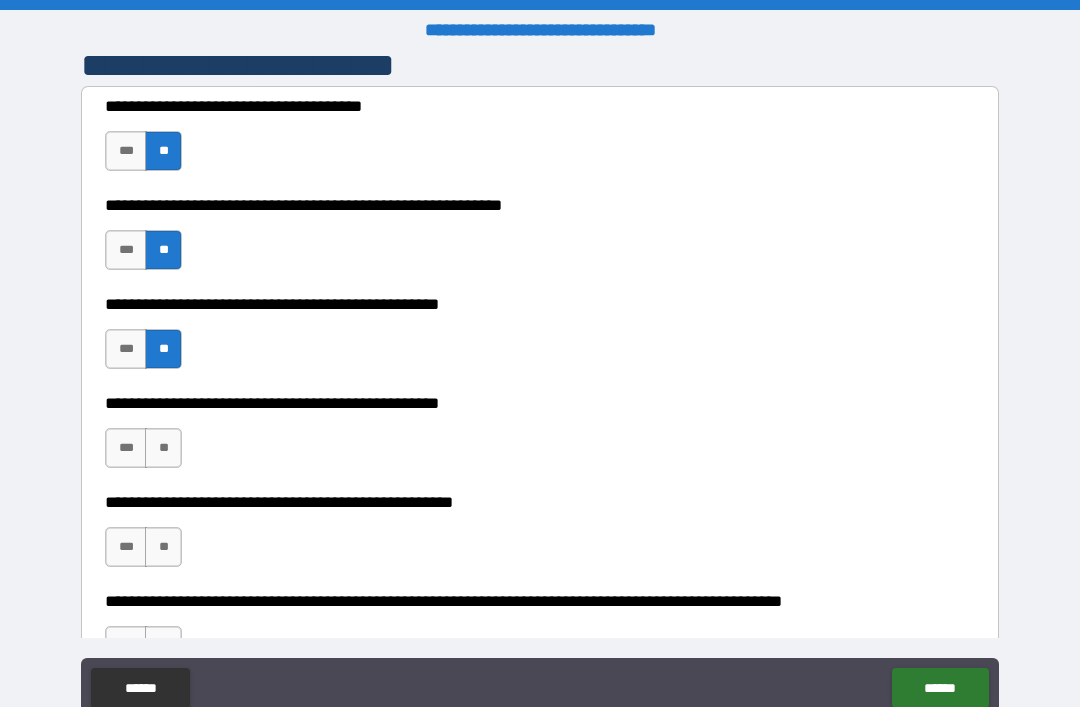 click on "**" at bounding box center [163, 448] 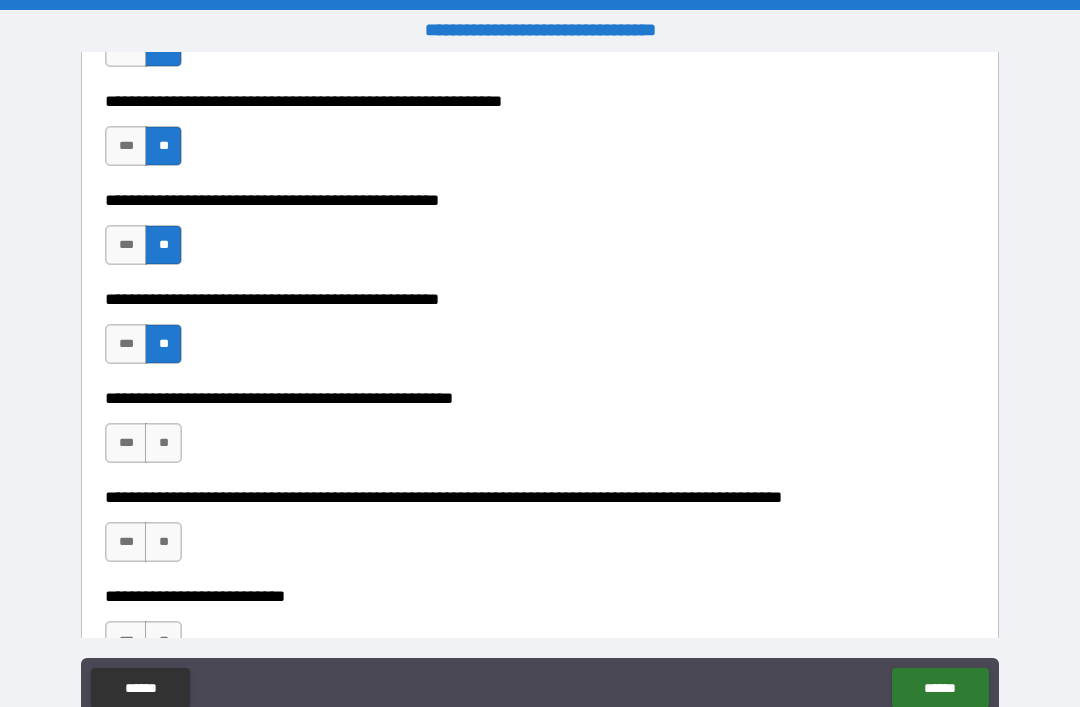 scroll, scrollTop: 539, scrollLeft: 0, axis: vertical 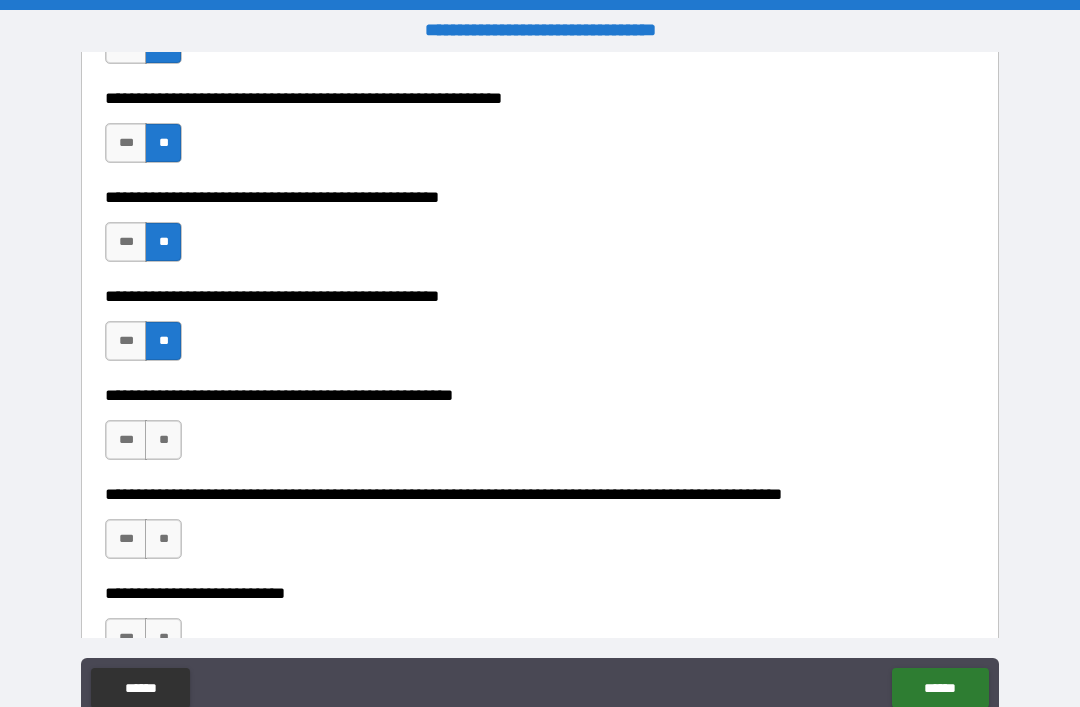 click on "**" at bounding box center [163, 440] 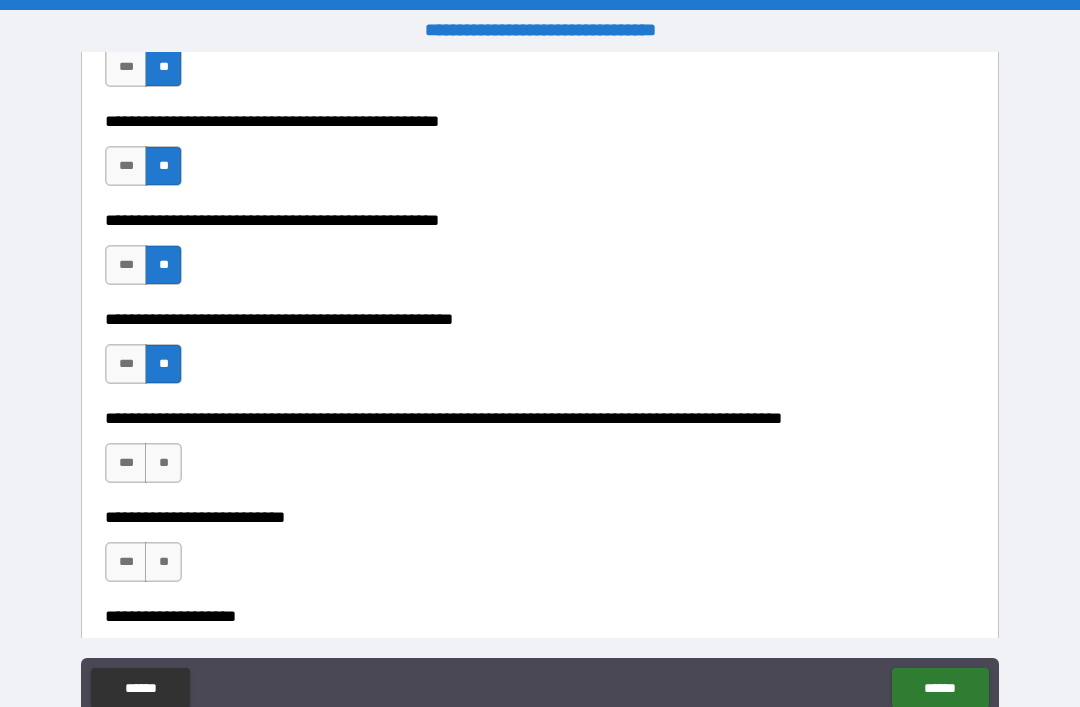 click on "**" at bounding box center [163, 463] 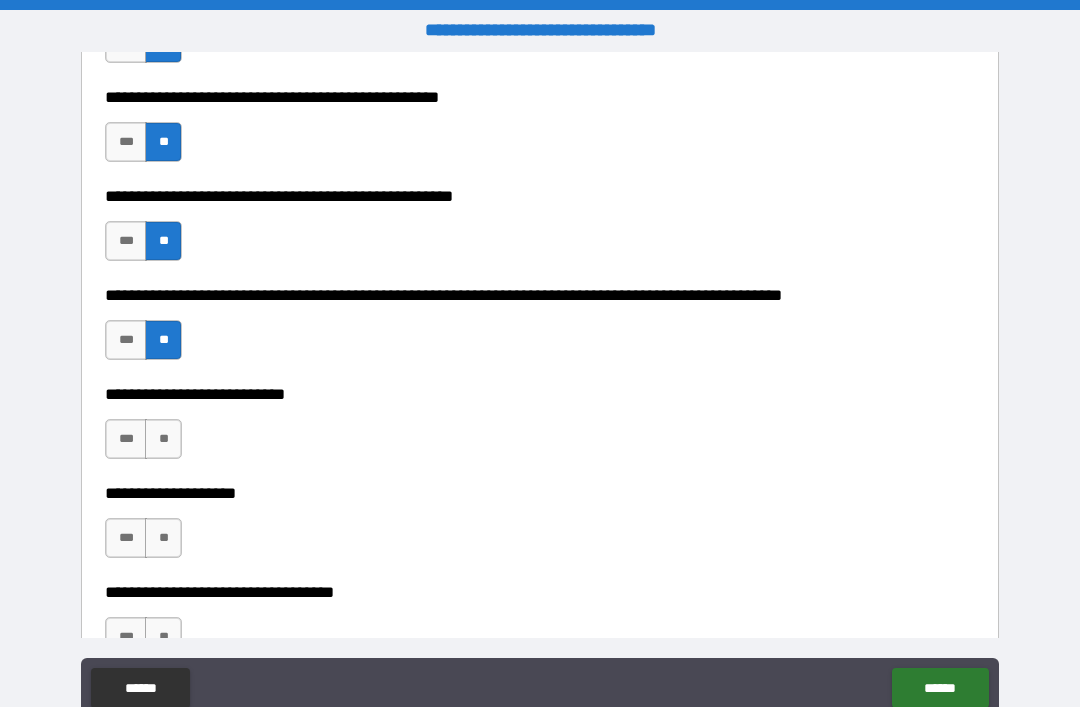 click on "**" at bounding box center [163, 439] 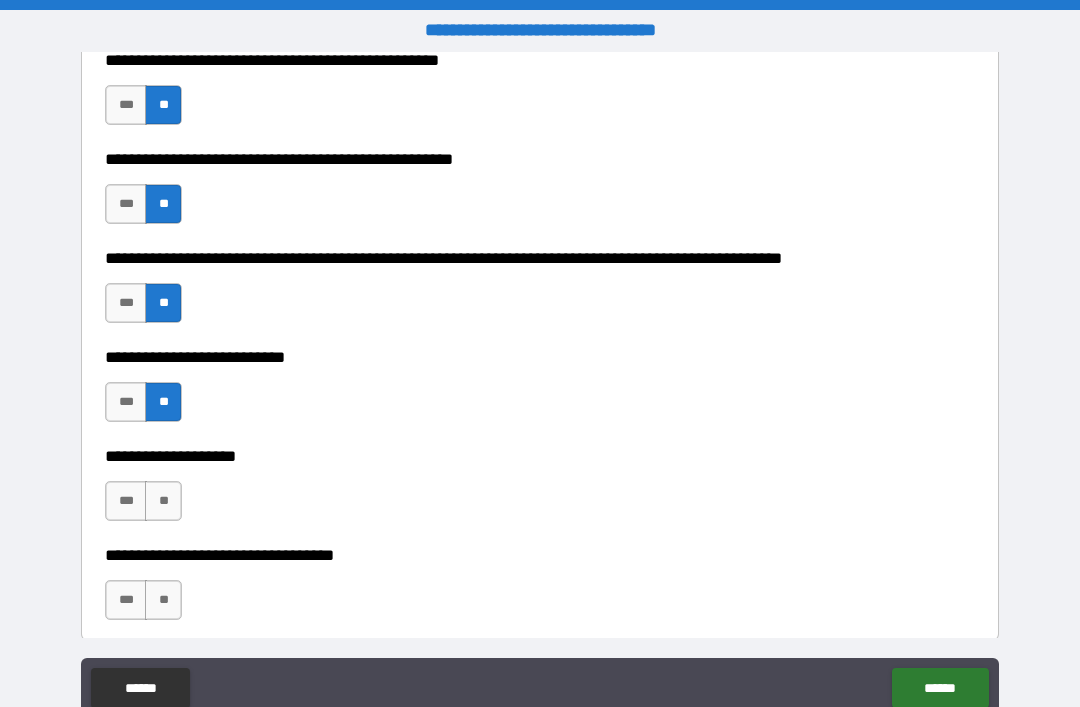 scroll, scrollTop: 831, scrollLeft: 0, axis: vertical 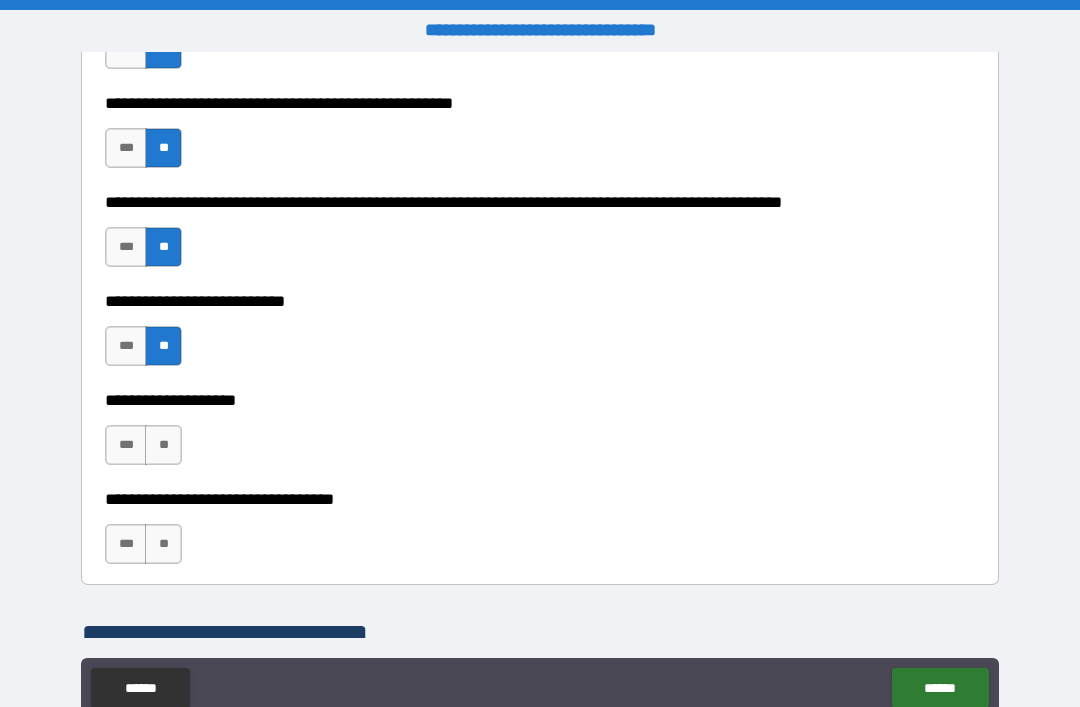 click on "**" at bounding box center (163, 445) 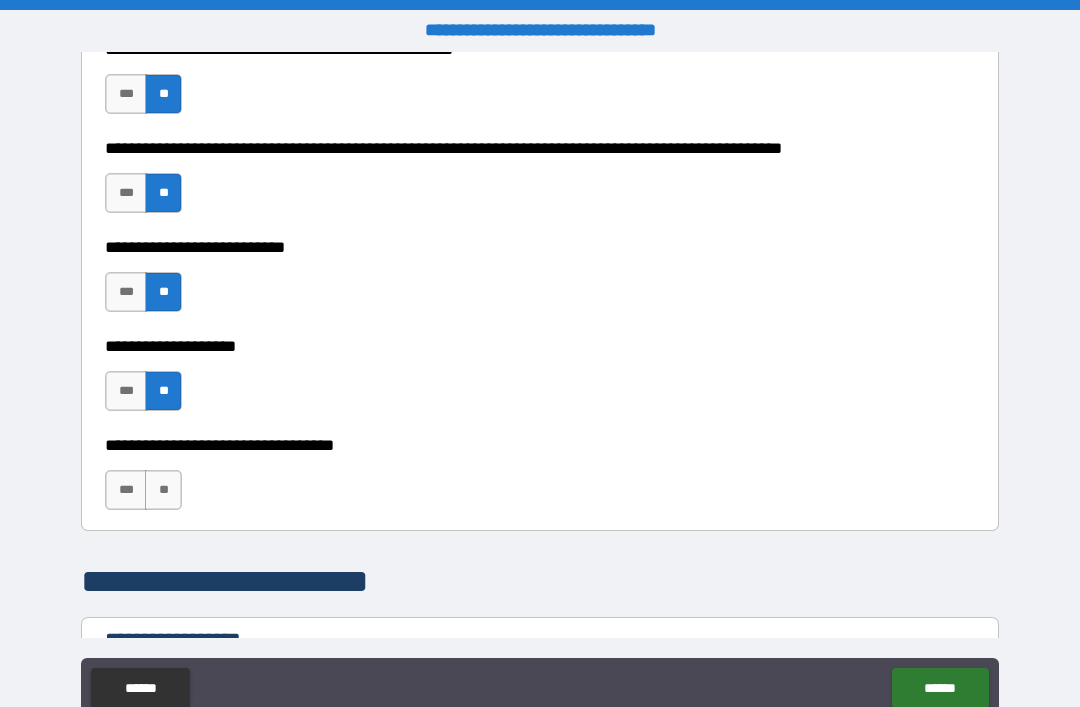 scroll, scrollTop: 886, scrollLeft: 0, axis: vertical 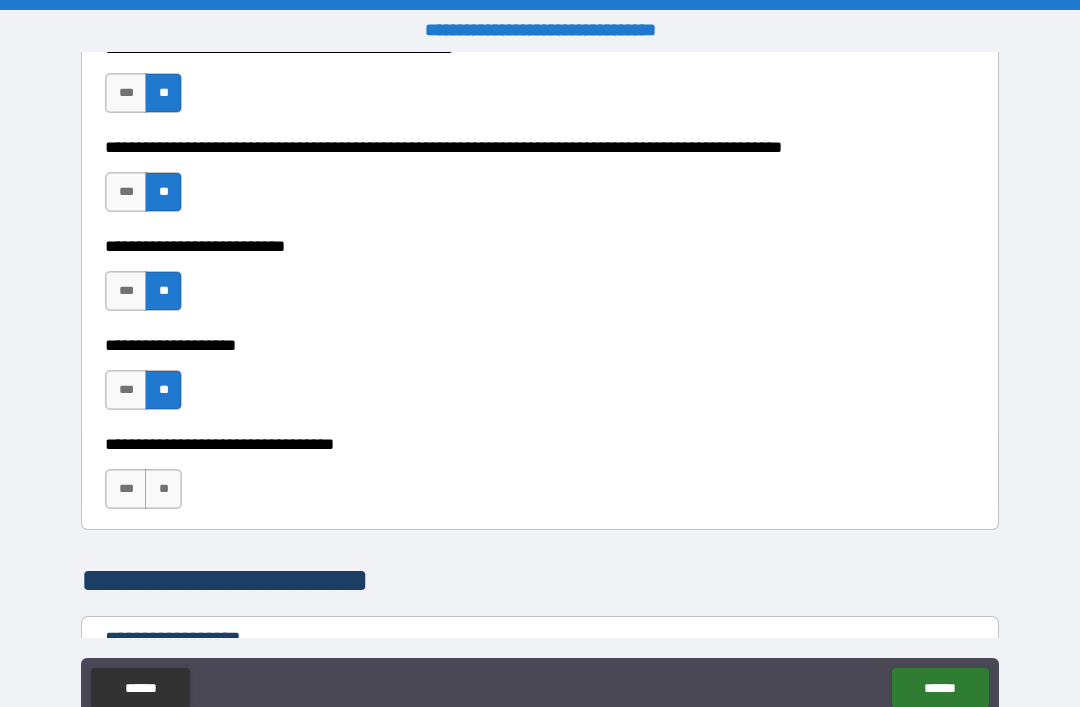 click on "**" at bounding box center [163, 489] 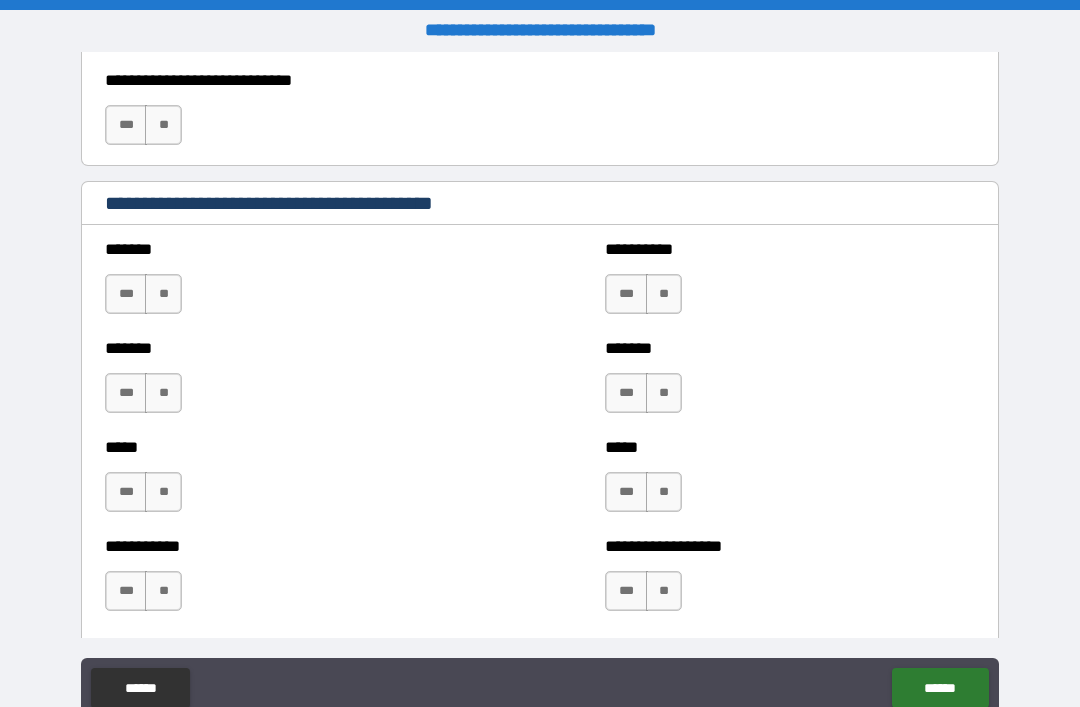 scroll, scrollTop: 1592, scrollLeft: 0, axis: vertical 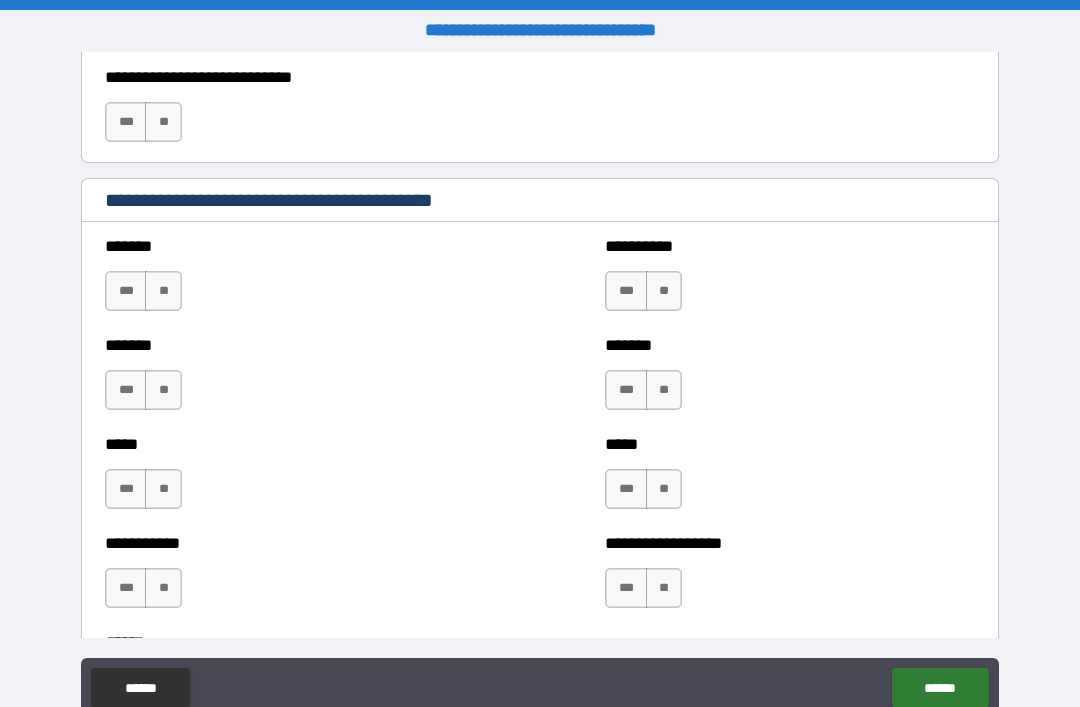 click on "**" at bounding box center [163, 291] 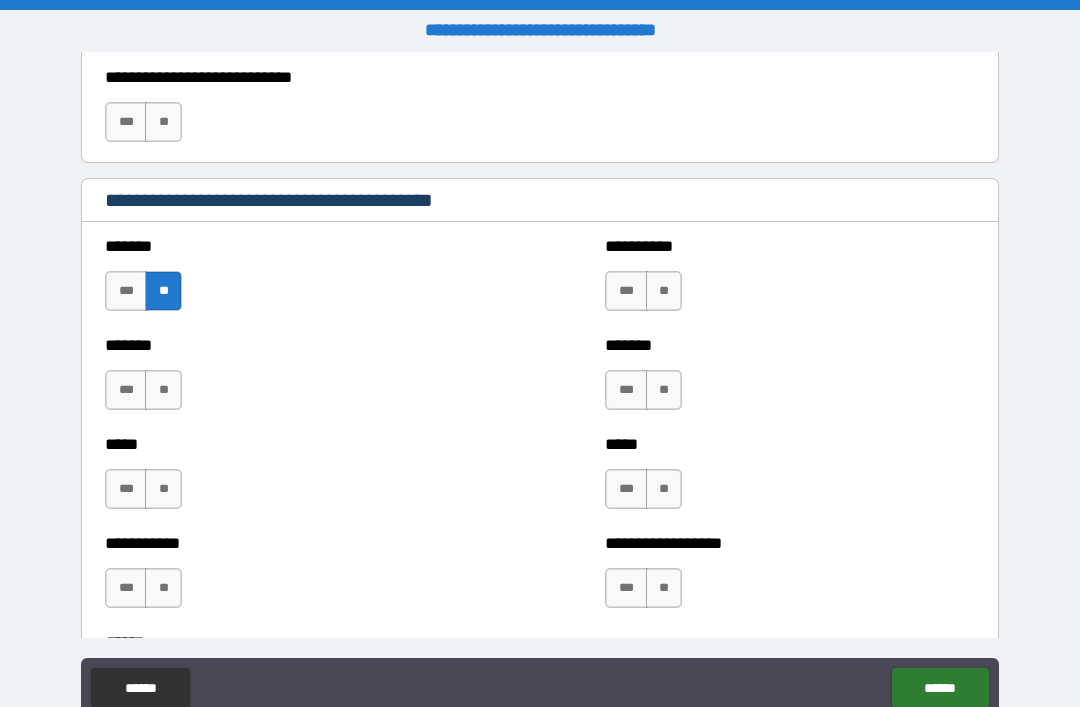 click on "**" at bounding box center (163, 390) 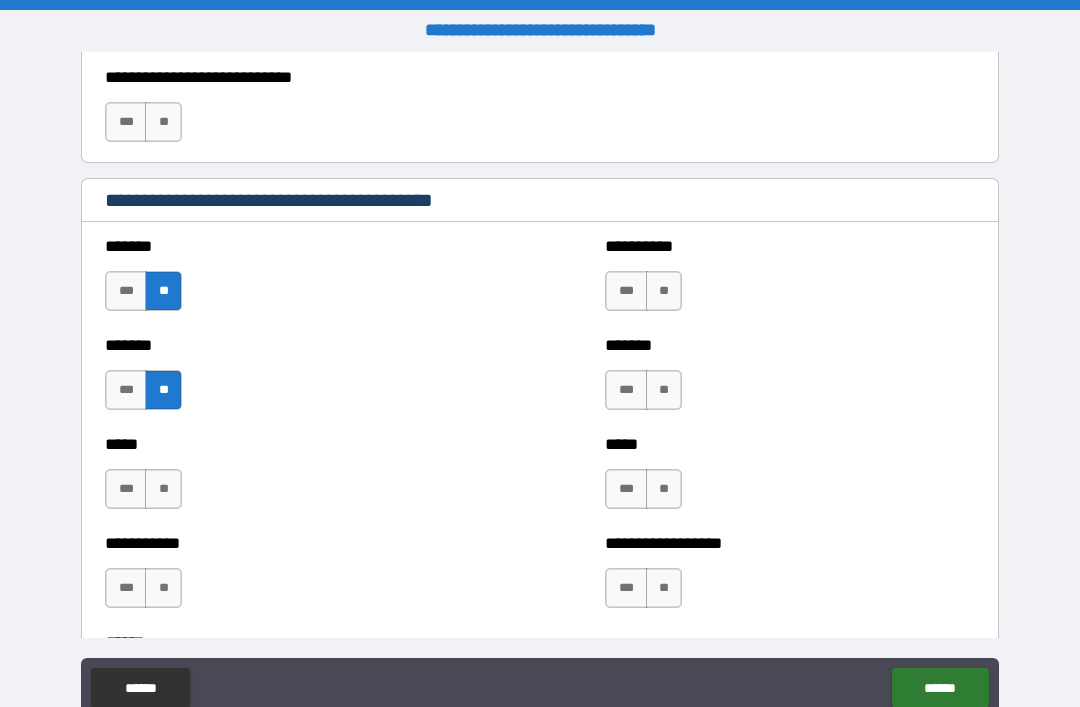 click on "**" at bounding box center (163, 489) 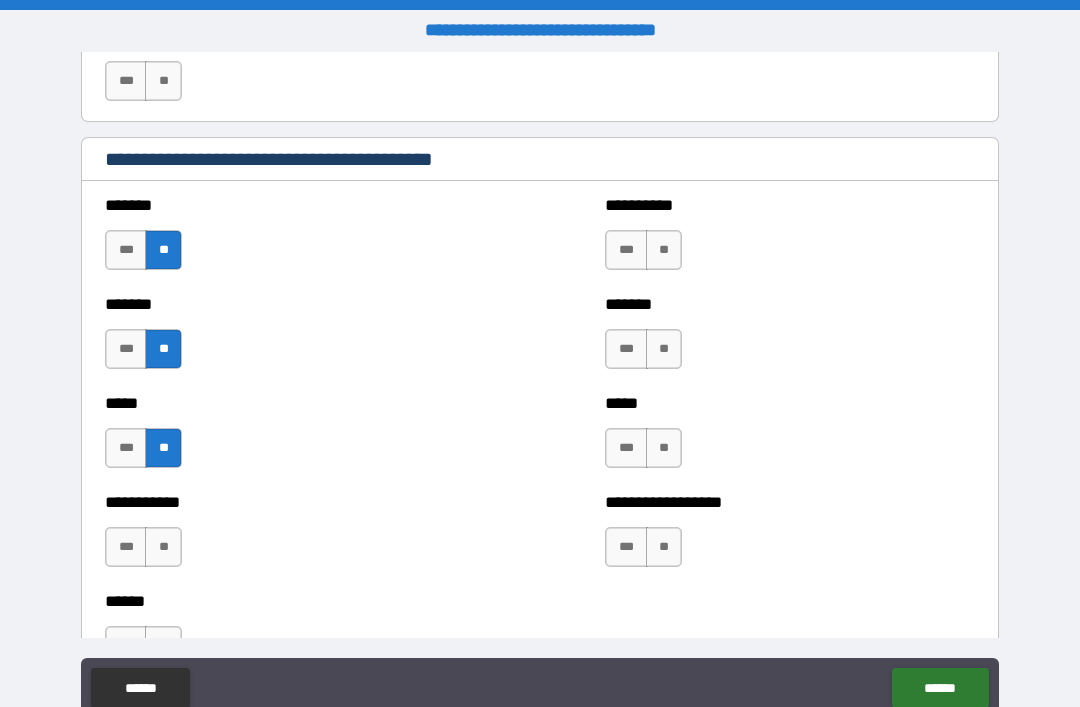 scroll, scrollTop: 1708, scrollLeft: 0, axis: vertical 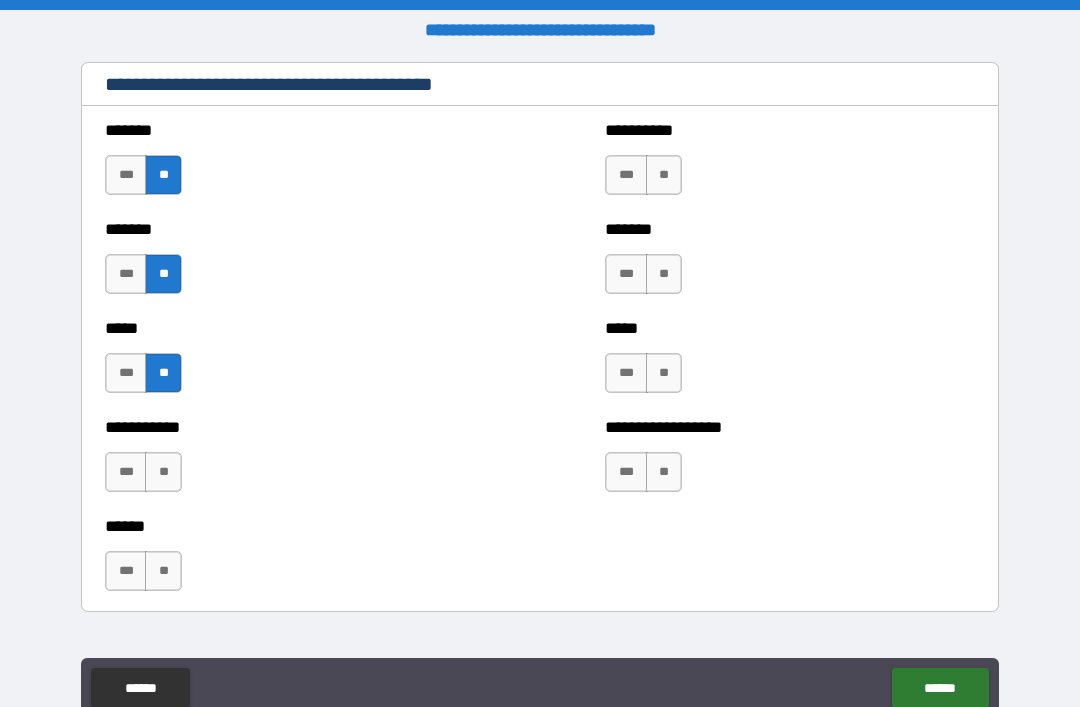 click on "**" at bounding box center (163, 472) 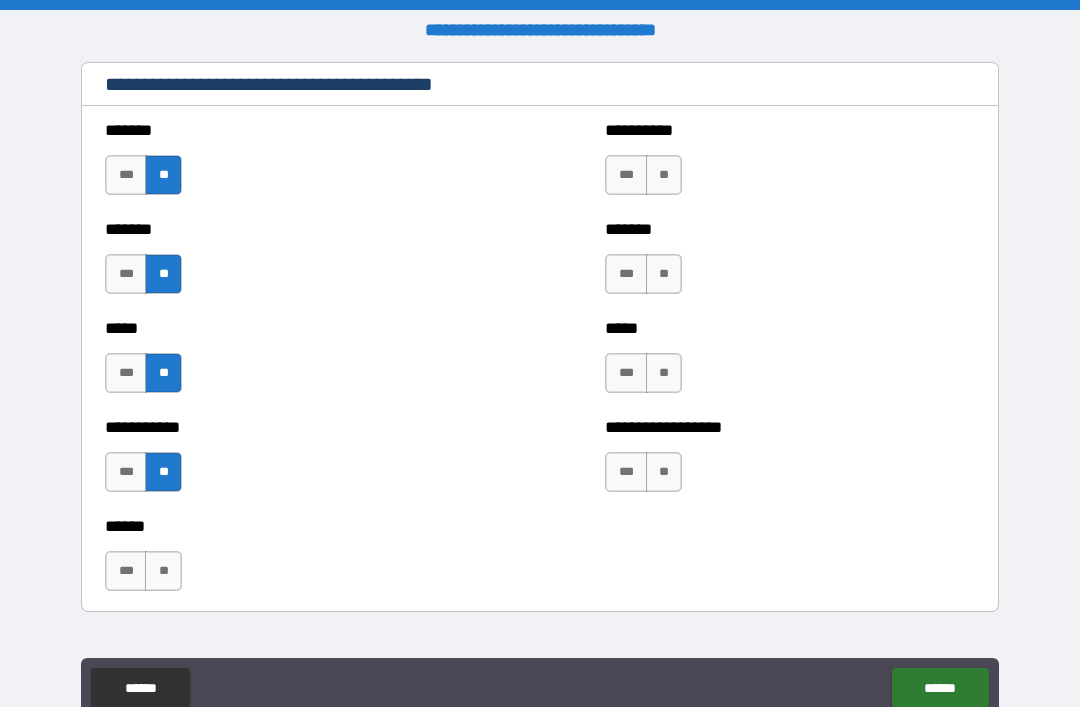 click on "**" at bounding box center [163, 571] 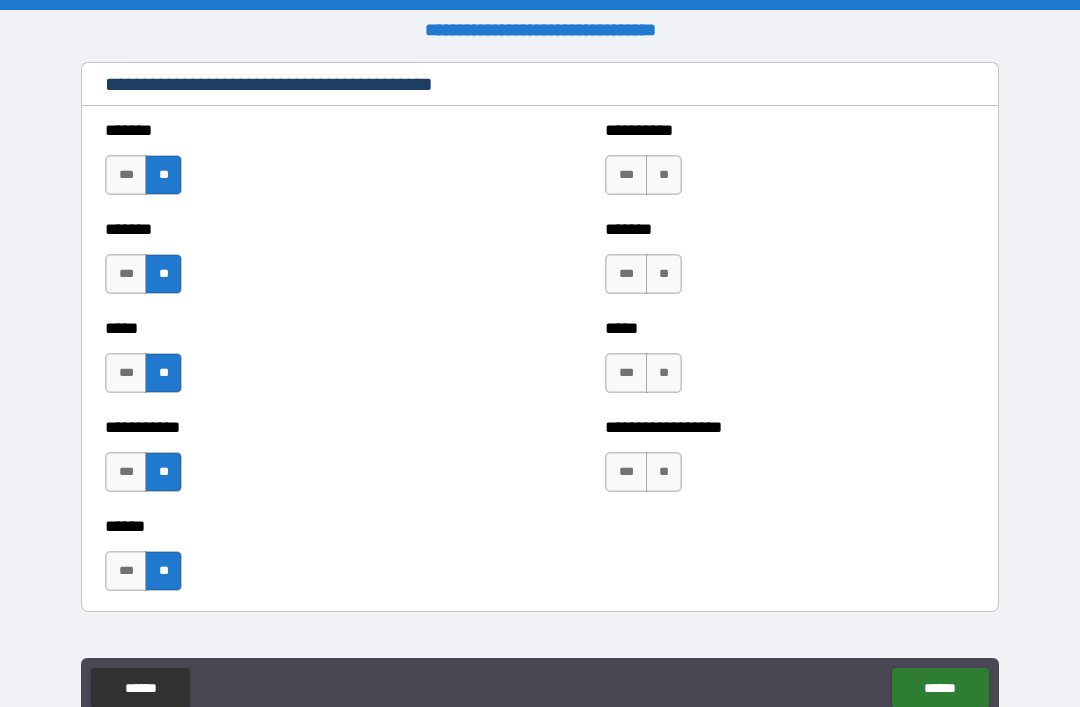 click on "**" at bounding box center (664, 472) 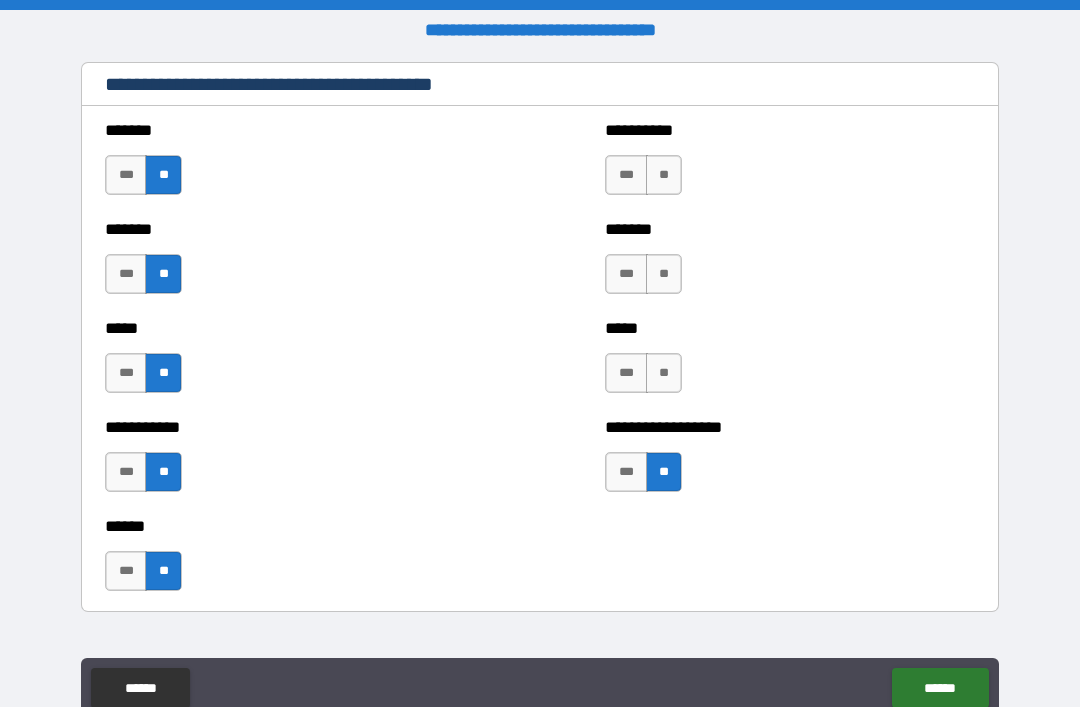 click on "**" at bounding box center (664, 373) 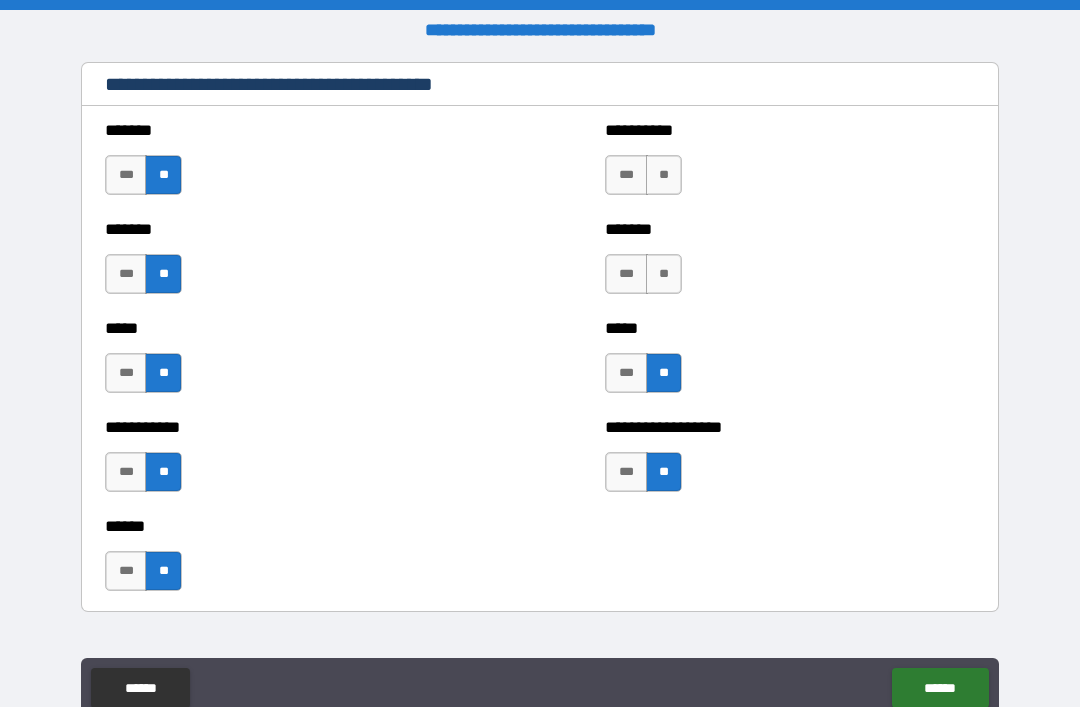 click on "**" at bounding box center (664, 274) 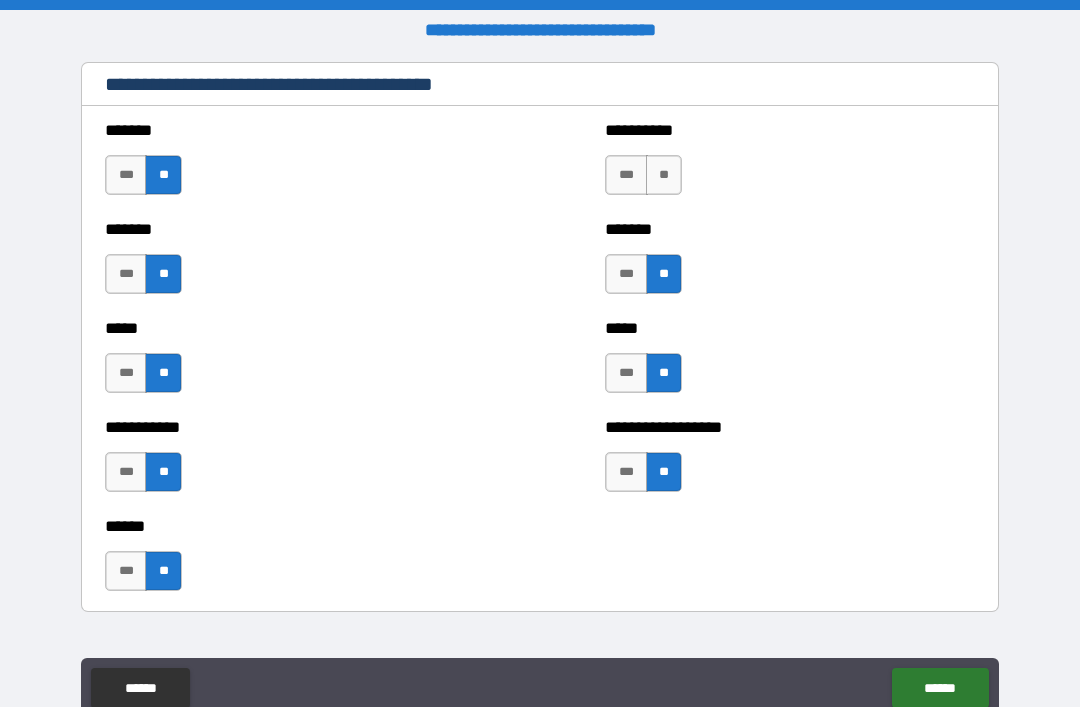 click on "**" at bounding box center (664, 175) 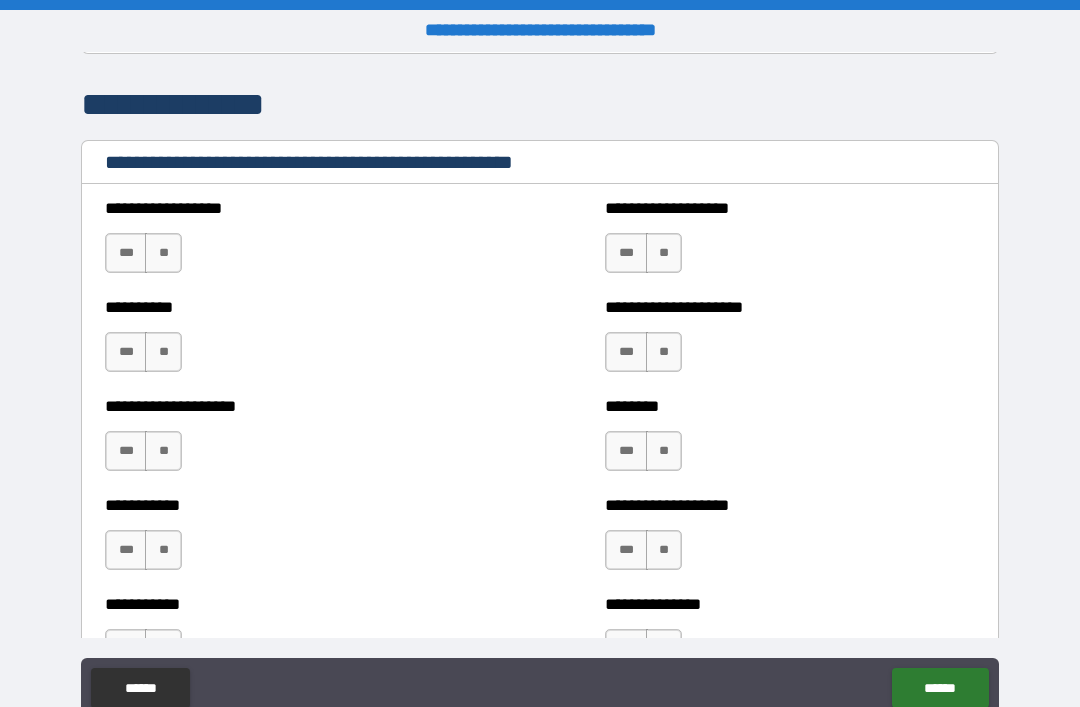 scroll, scrollTop: 2274, scrollLeft: 0, axis: vertical 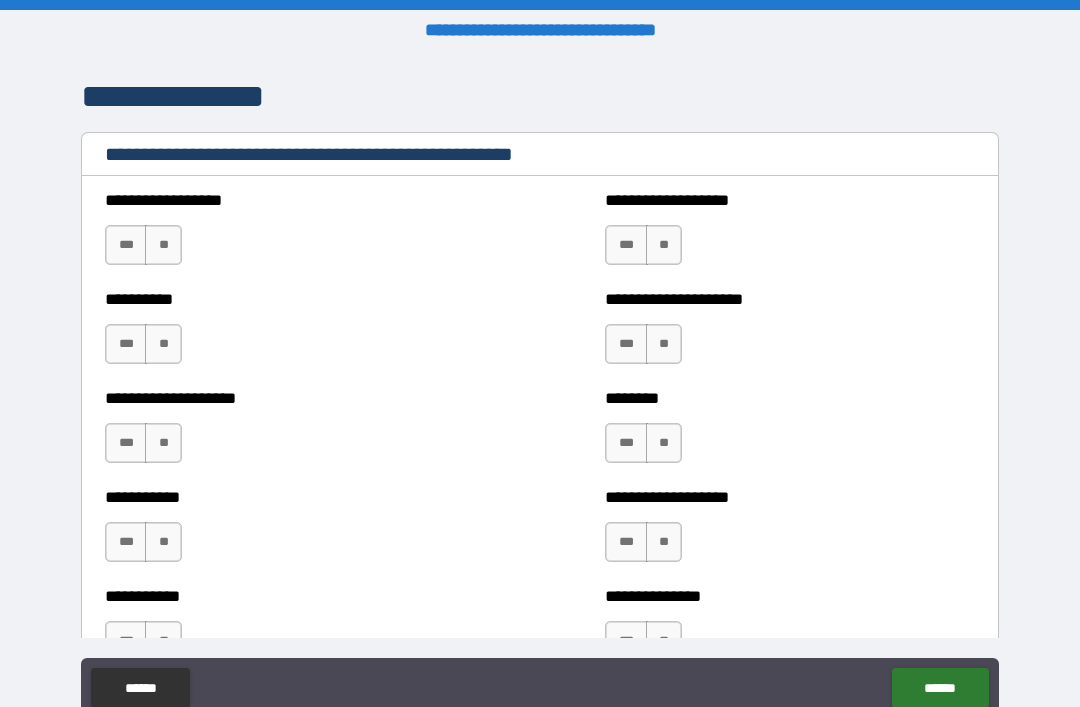 click on "**" at bounding box center (163, 245) 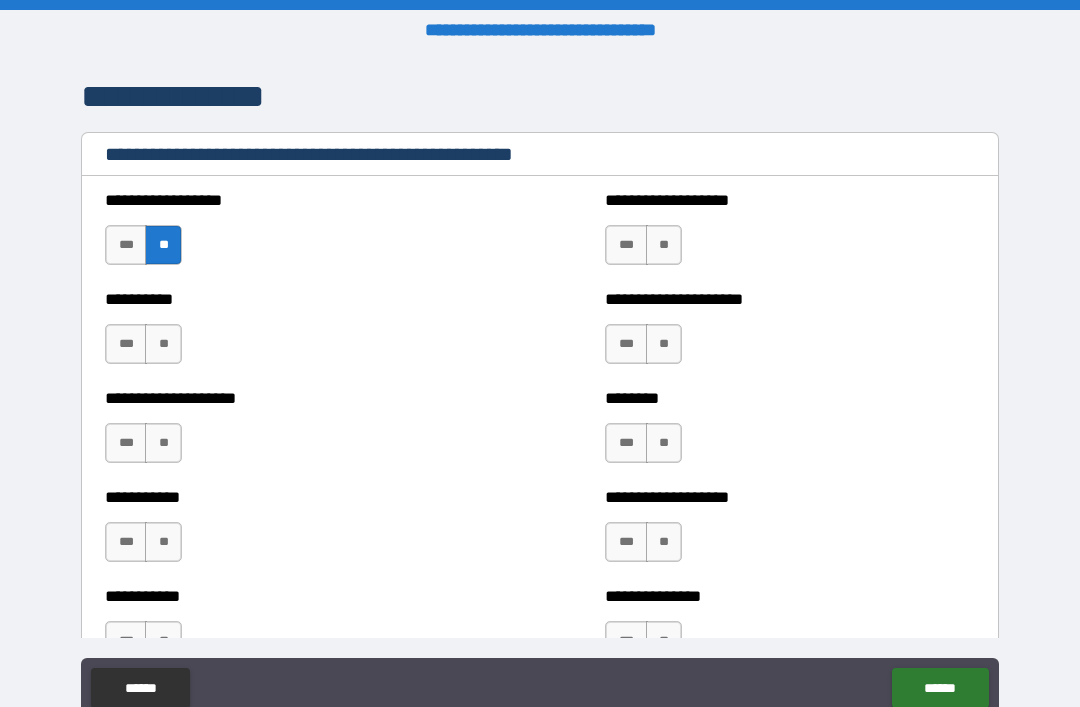 click on "**" at bounding box center (163, 344) 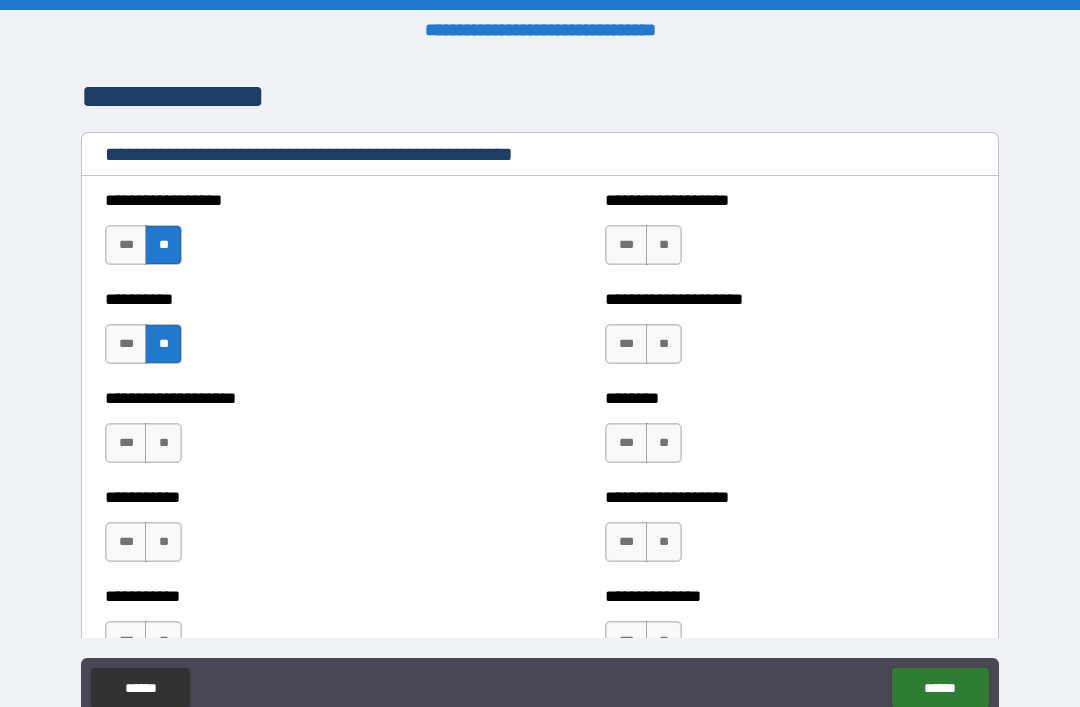 click on "**" at bounding box center [163, 443] 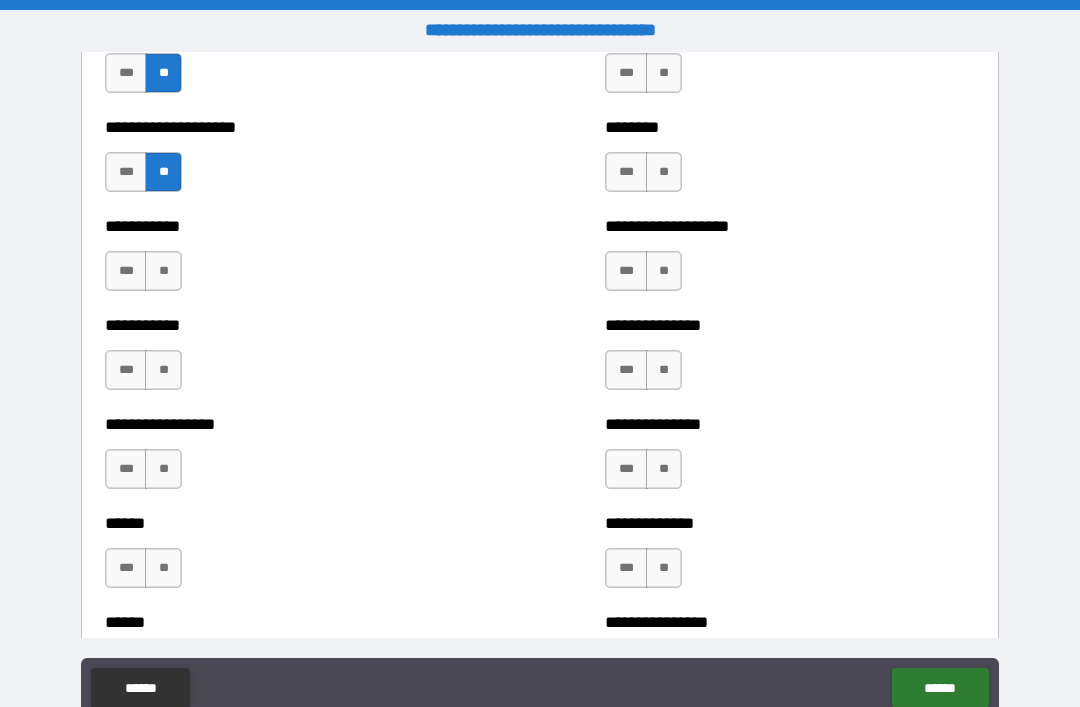 scroll, scrollTop: 2547, scrollLeft: 0, axis: vertical 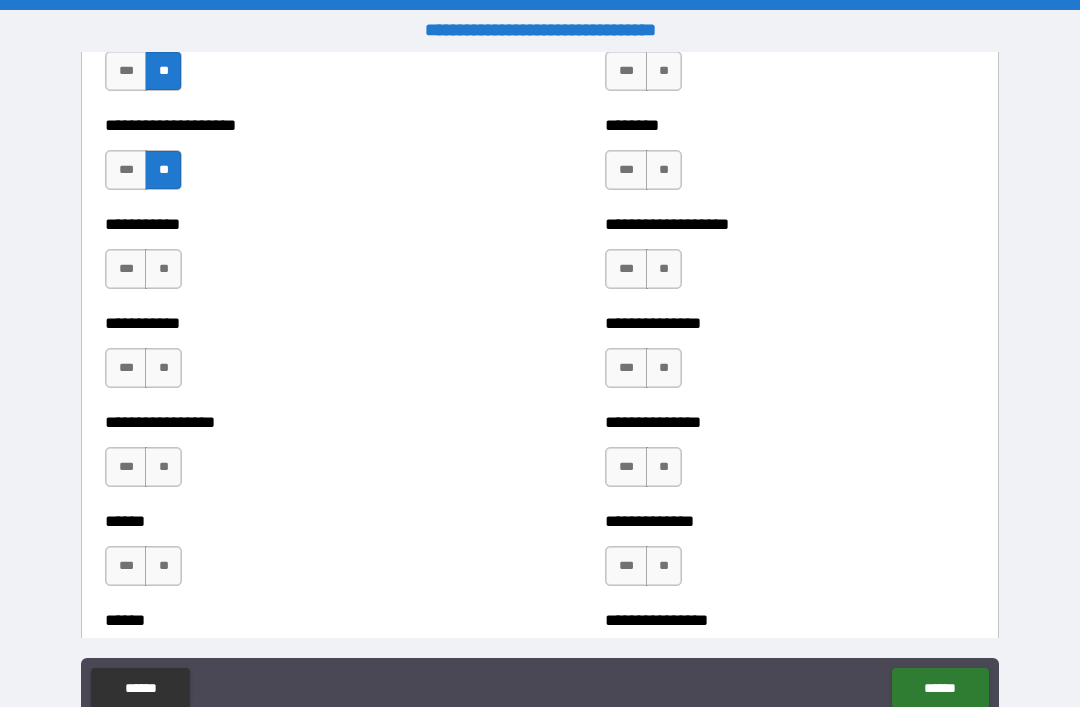 click on "**" at bounding box center [163, 269] 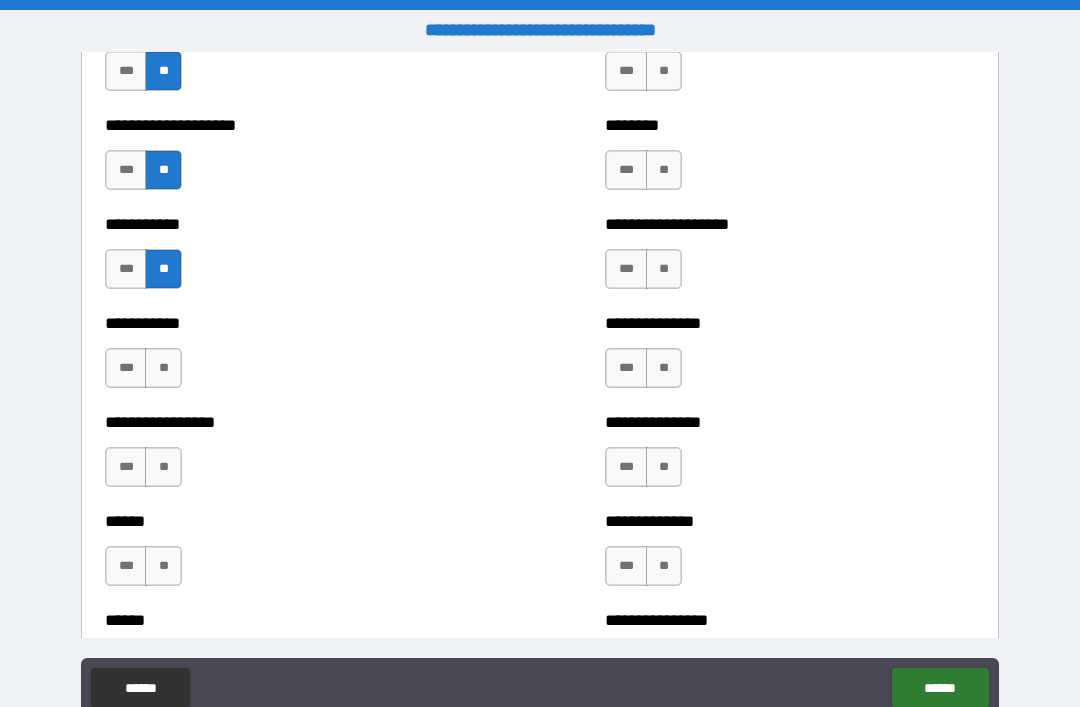 click on "**" at bounding box center (163, 368) 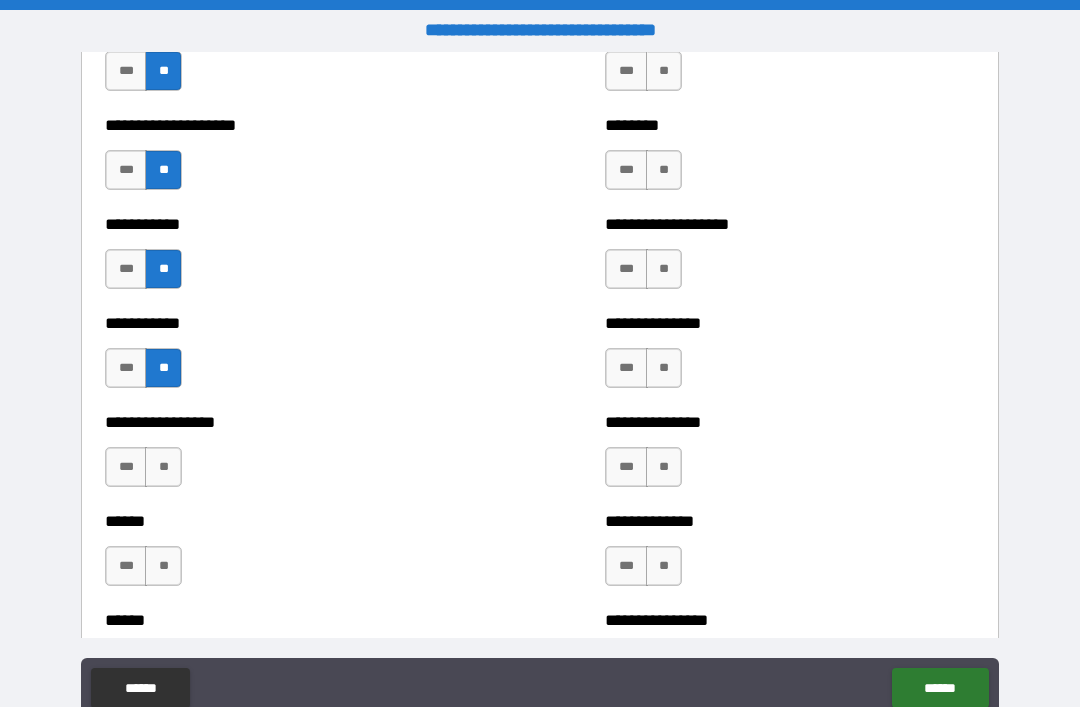 click on "**" at bounding box center (163, 467) 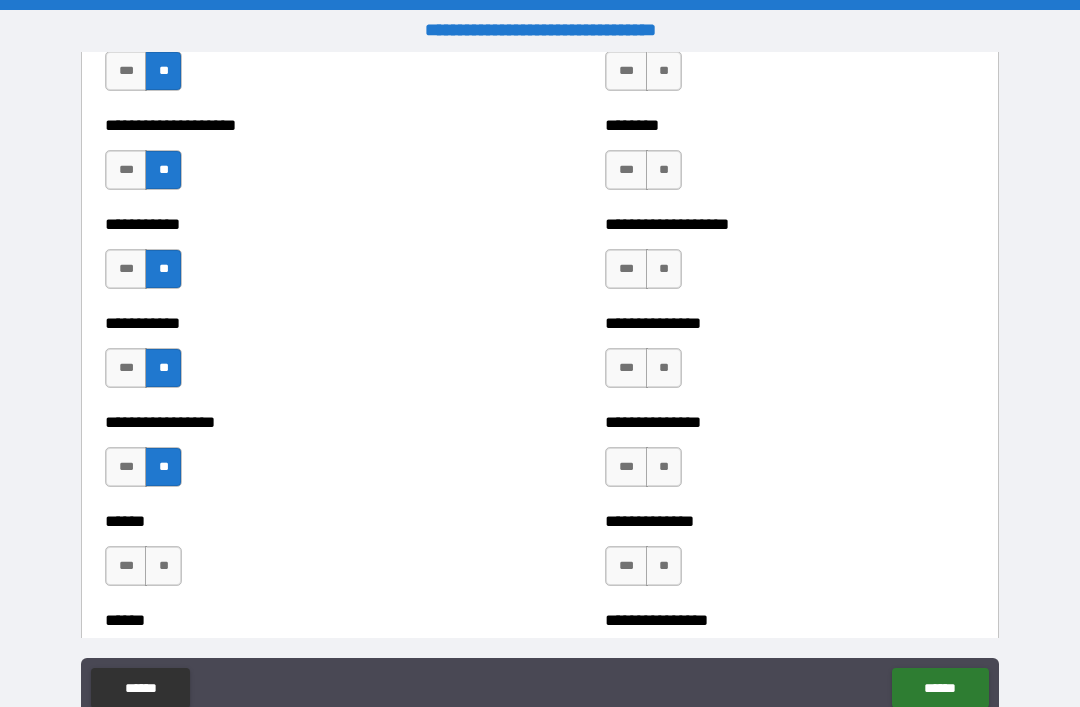 click on "**" at bounding box center (163, 566) 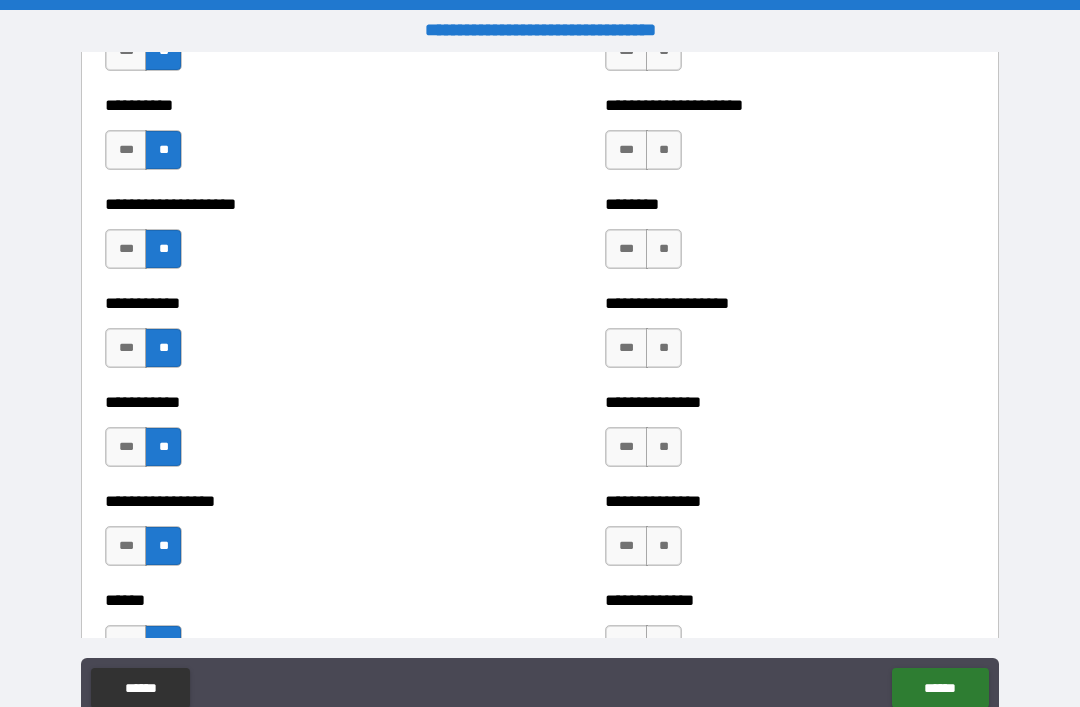 scroll, scrollTop: 2340, scrollLeft: 0, axis: vertical 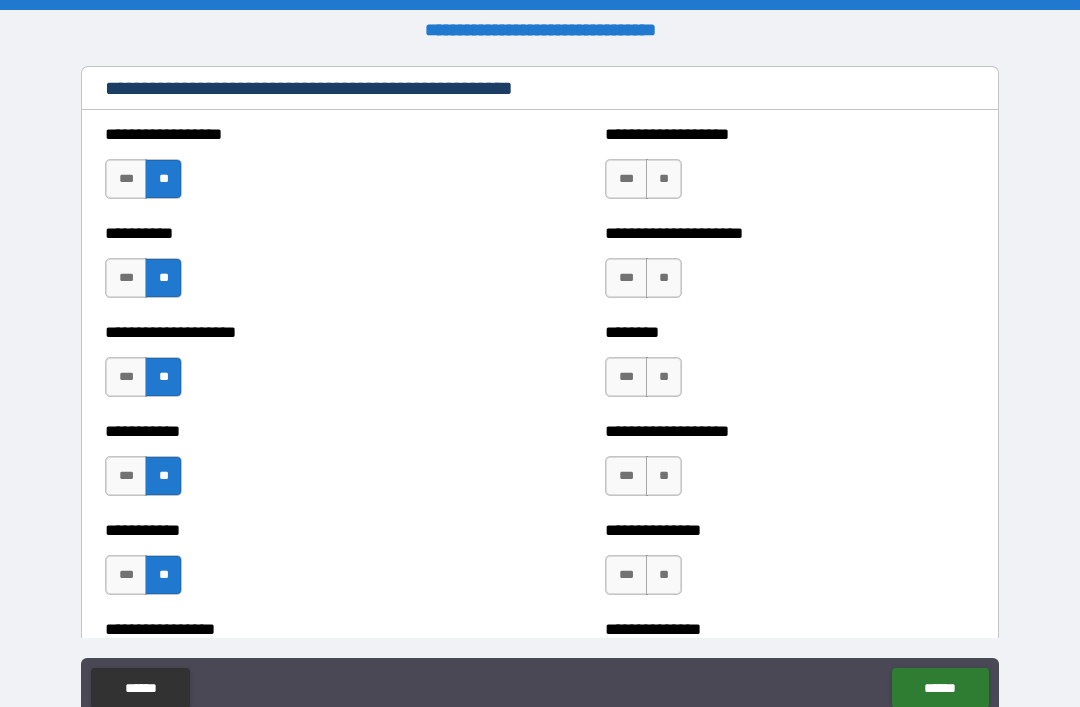 click on "**" at bounding box center (664, 179) 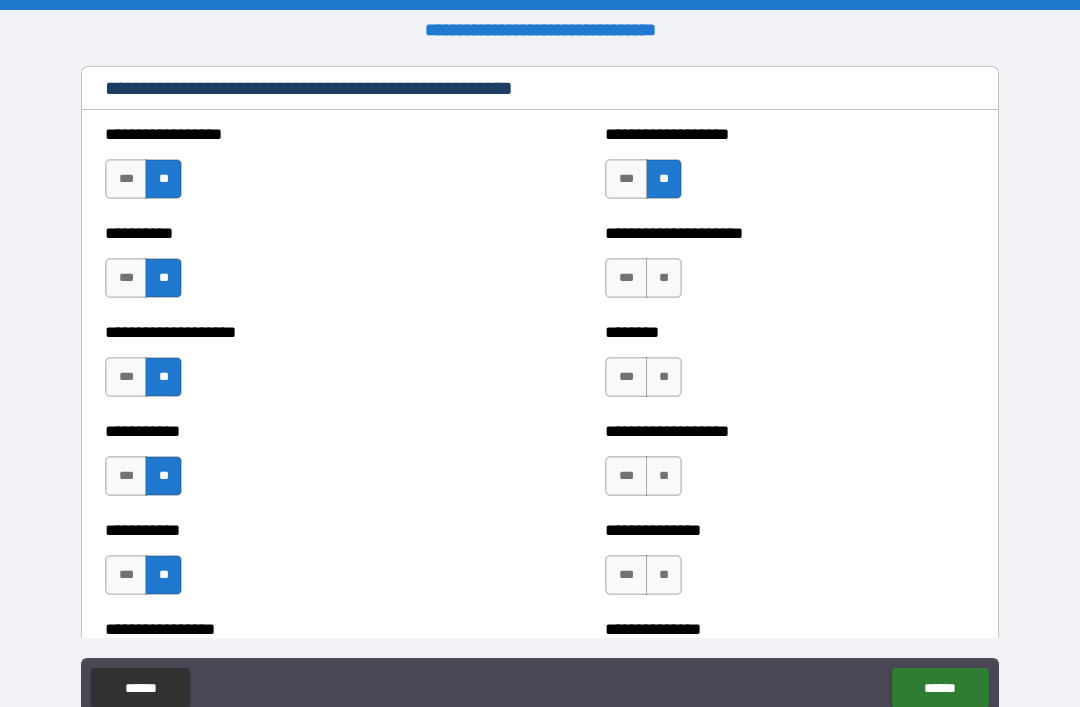 click on "**" at bounding box center [664, 278] 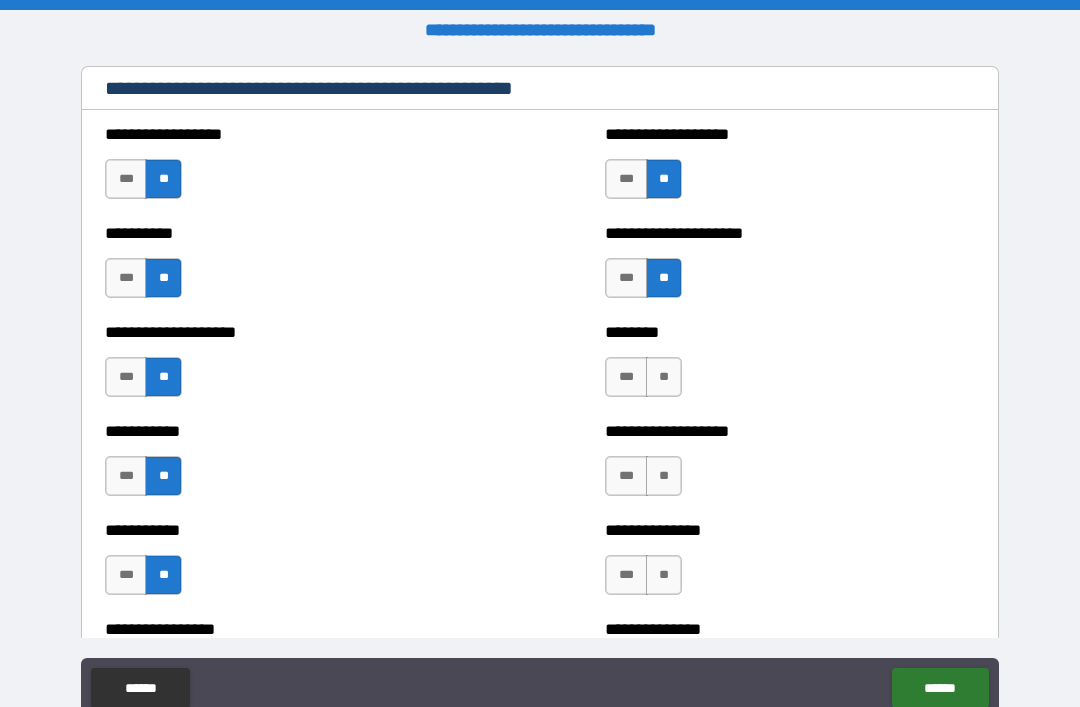 click on "**" at bounding box center (664, 377) 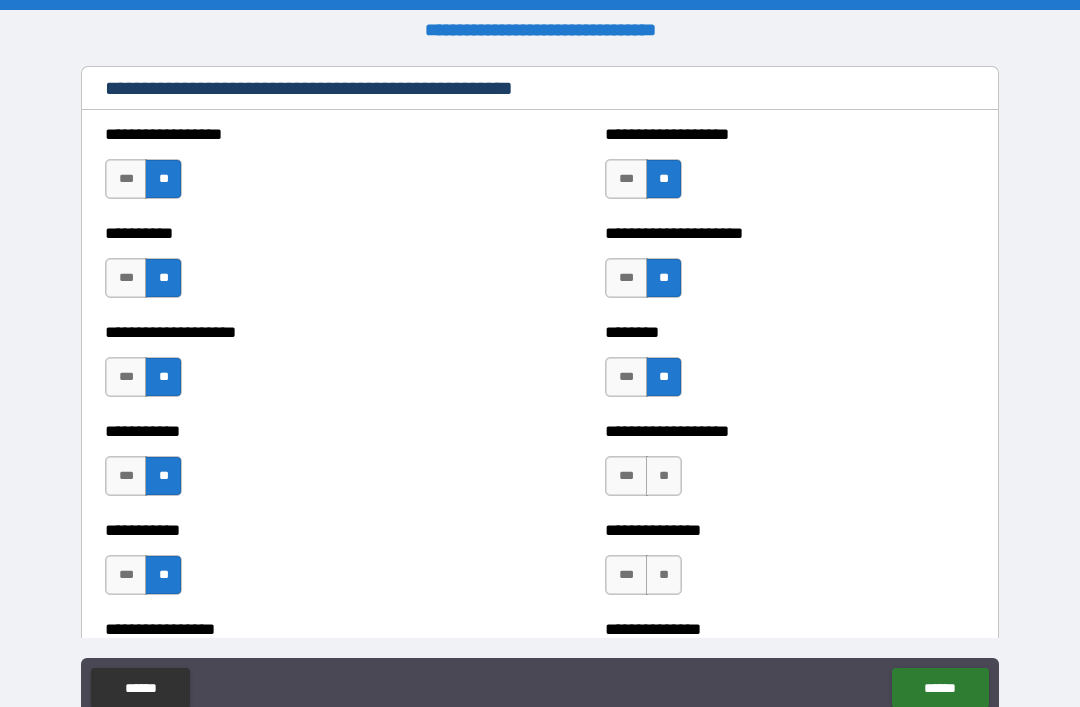 click on "**" at bounding box center [664, 476] 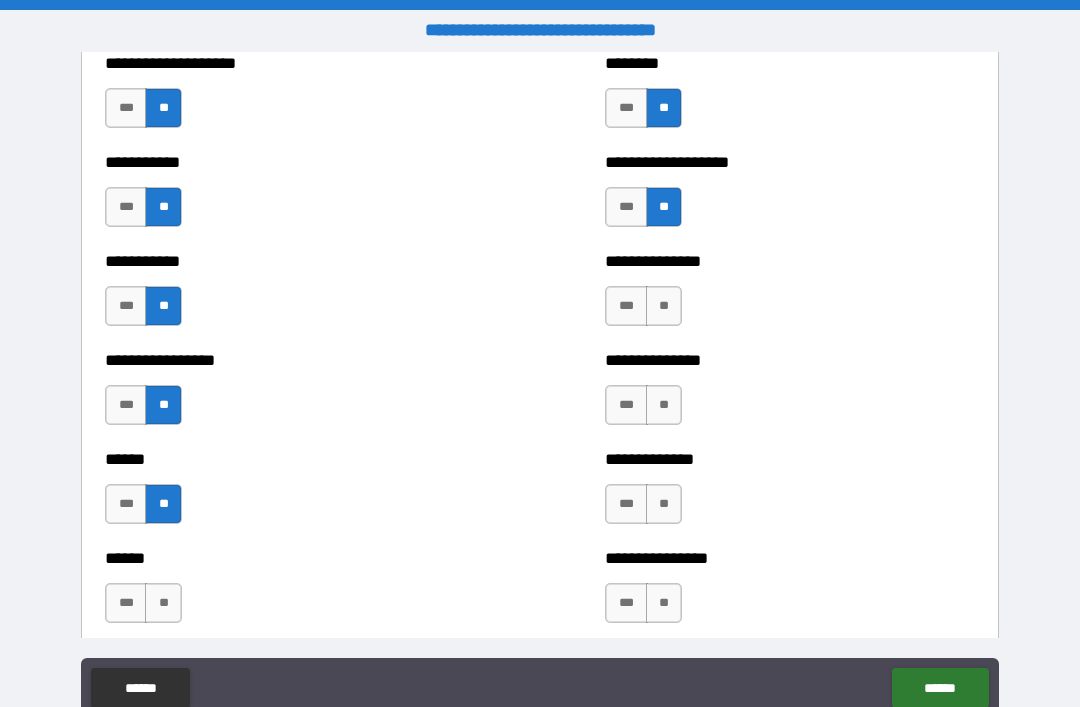 scroll, scrollTop: 2611, scrollLeft: 0, axis: vertical 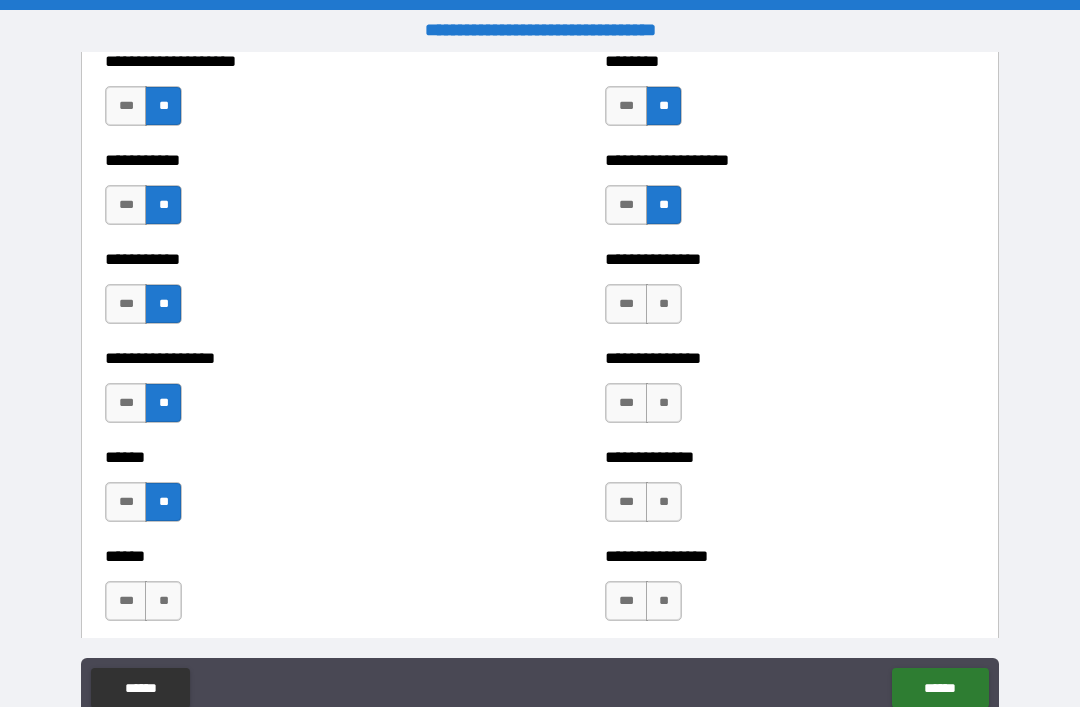 click on "**" at bounding box center [664, 304] 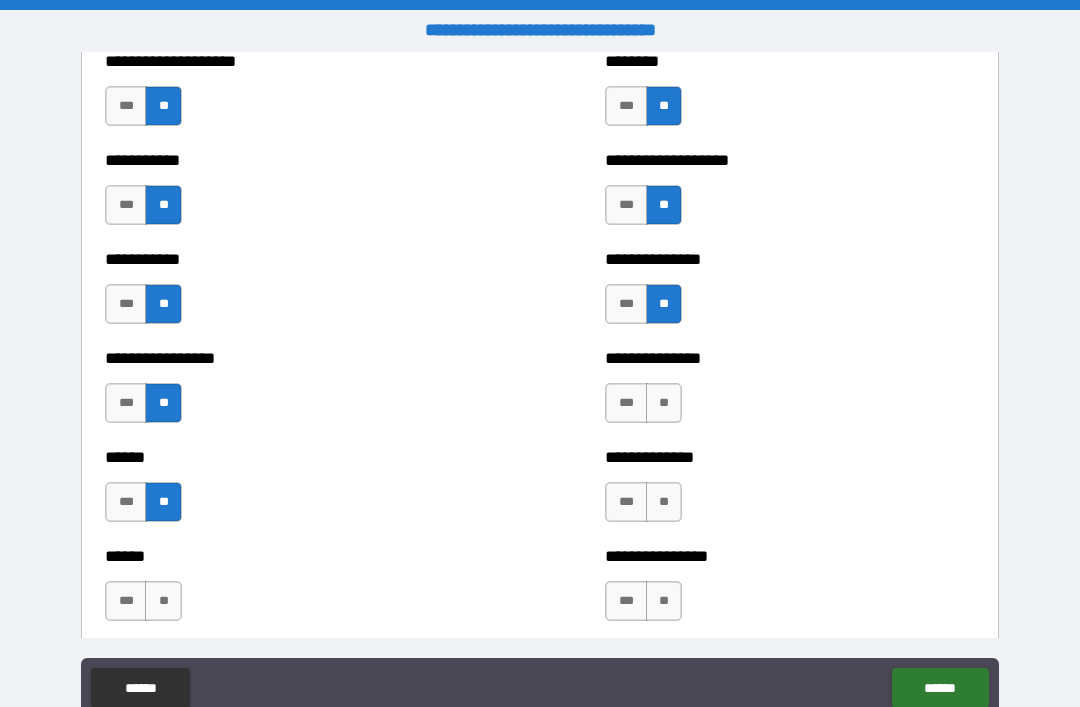 click on "**" at bounding box center [664, 403] 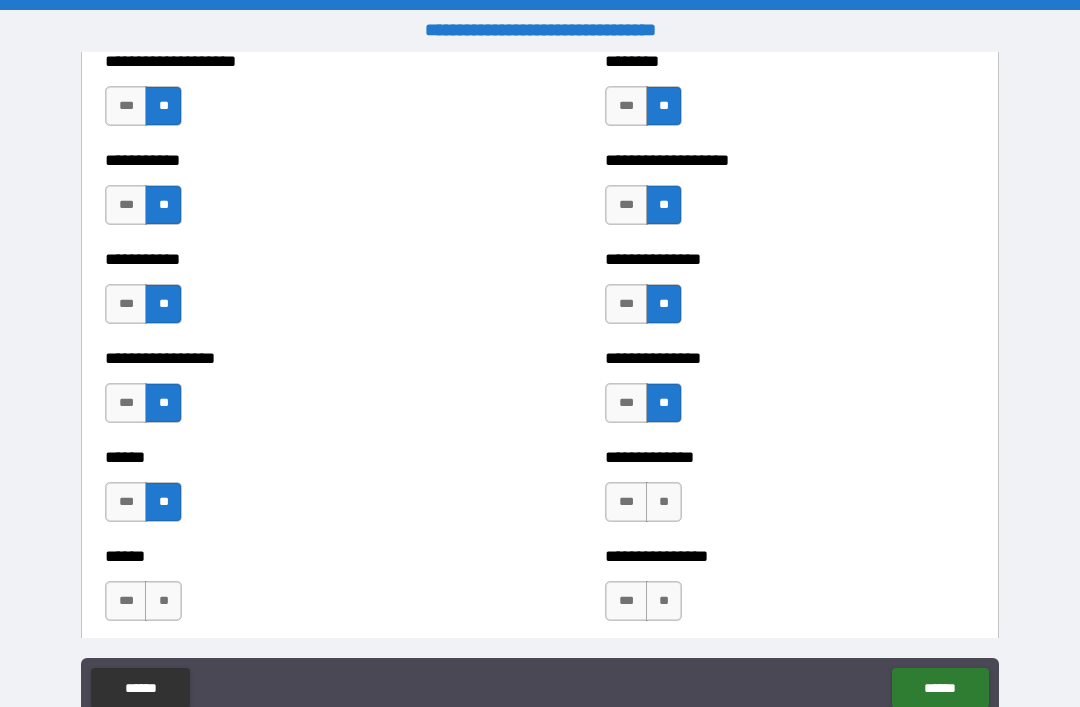 click on "**" at bounding box center [664, 502] 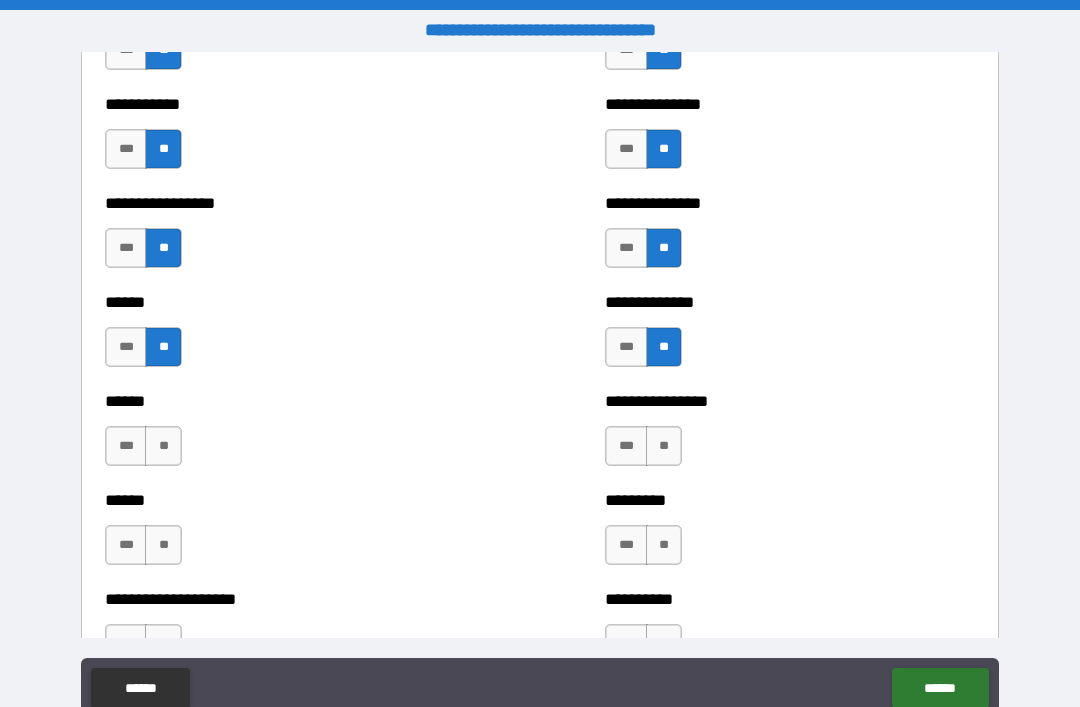 scroll, scrollTop: 2797, scrollLeft: 0, axis: vertical 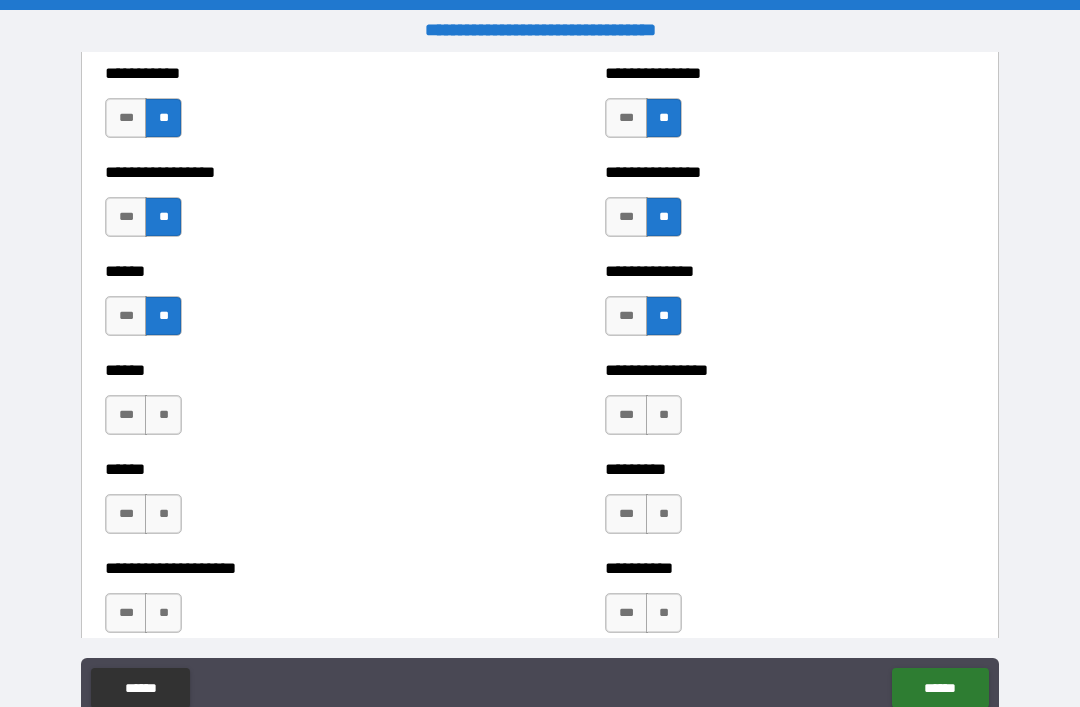 click on "**" at bounding box center (664, 415) 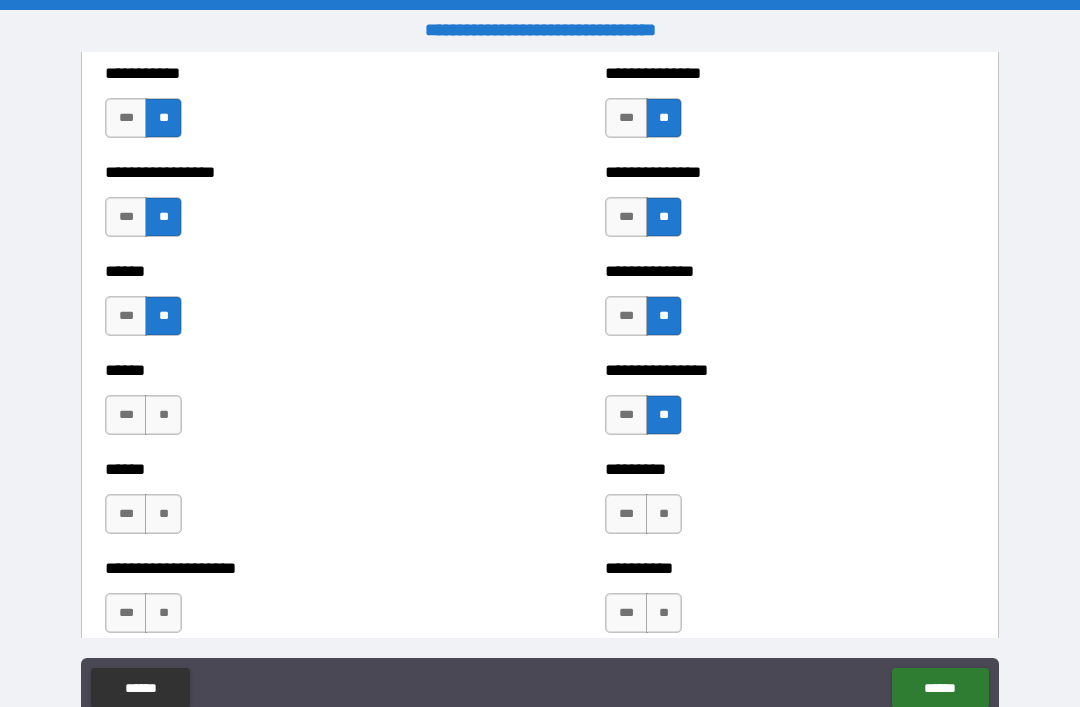 click on "**" at bounding box center (664, 514) 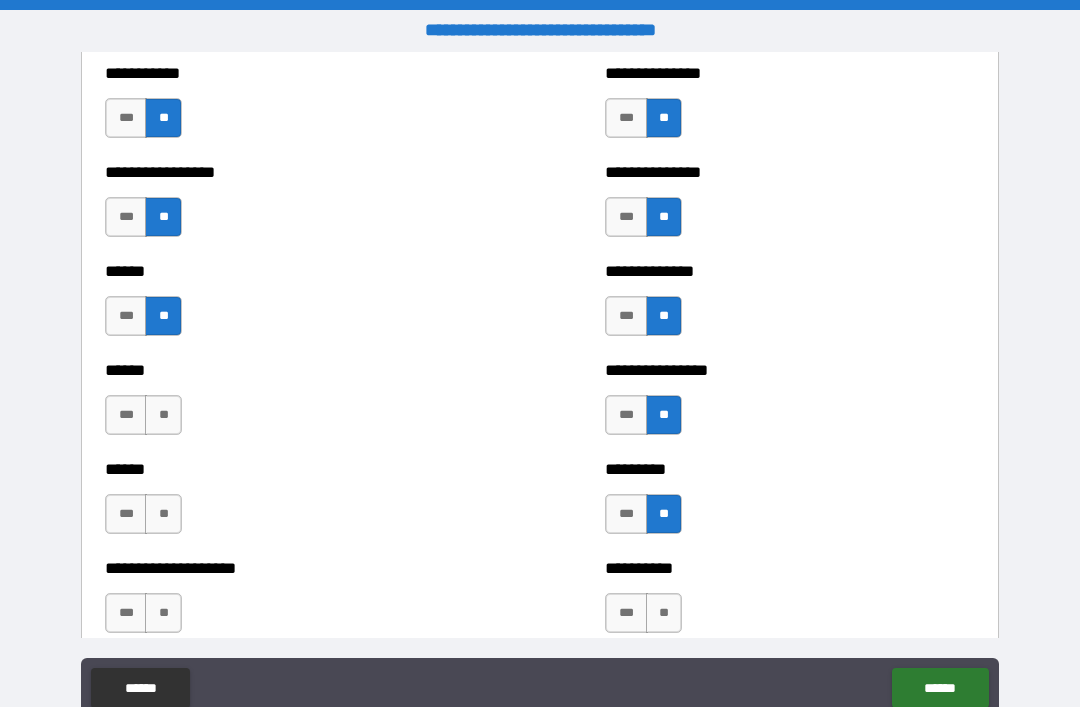 click on "**" at bounding box center (163, 514) 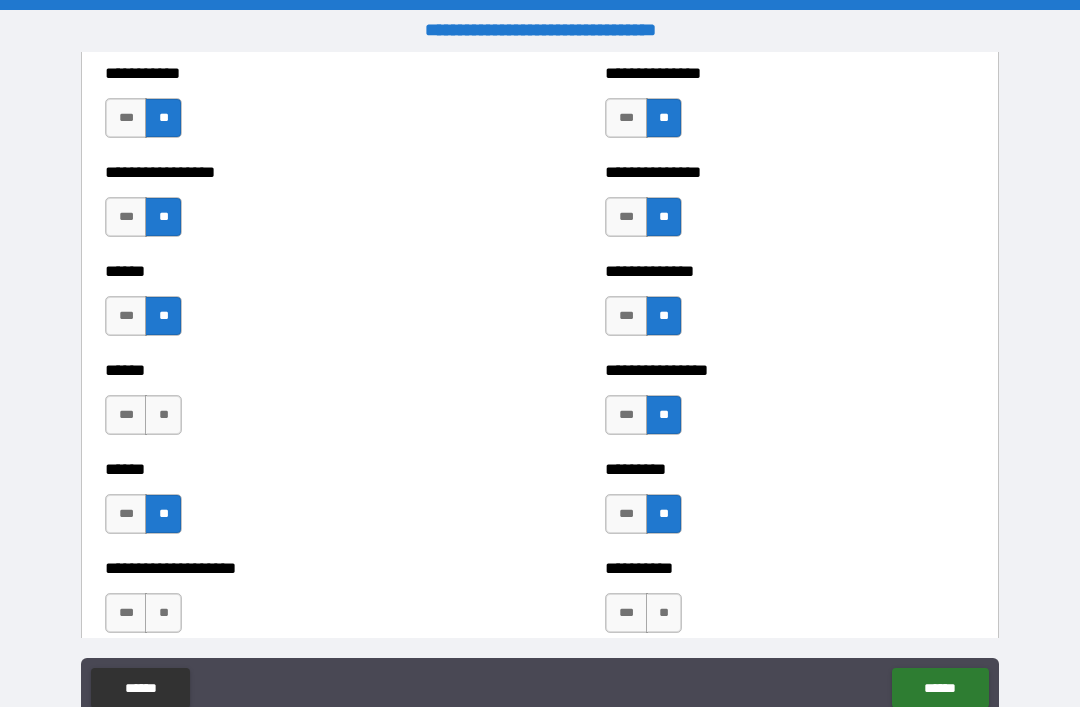 click on "**" at bounding box center [163, 415] 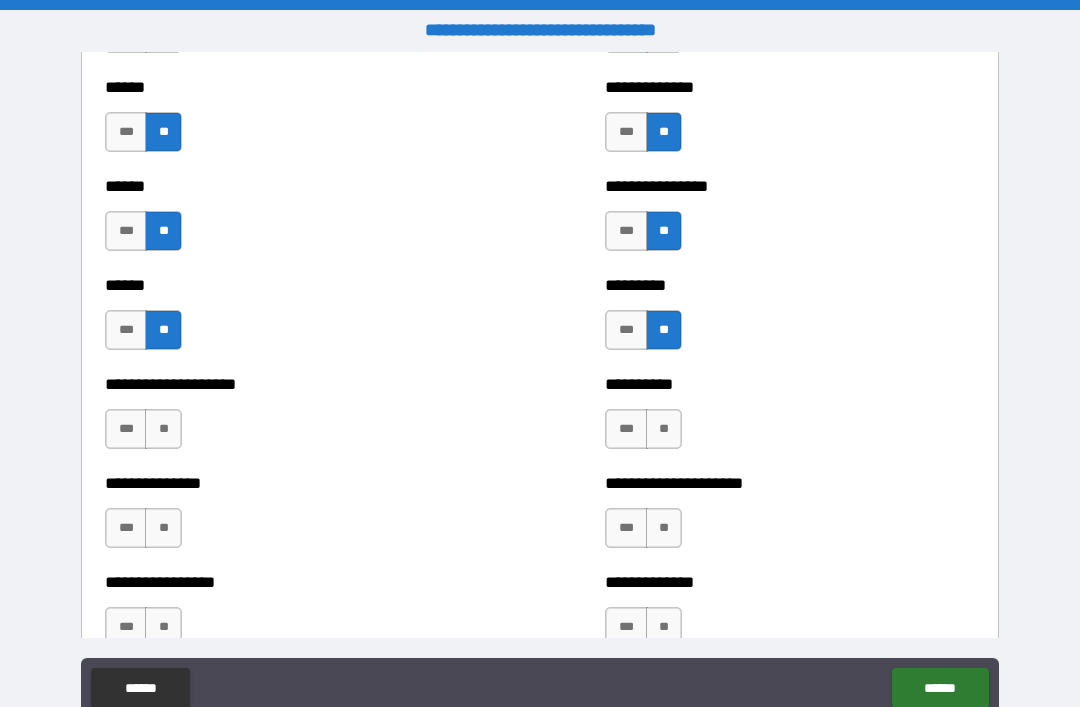 scroll, scrollTop: 2985, scrollLeft: 0, axis: vertical 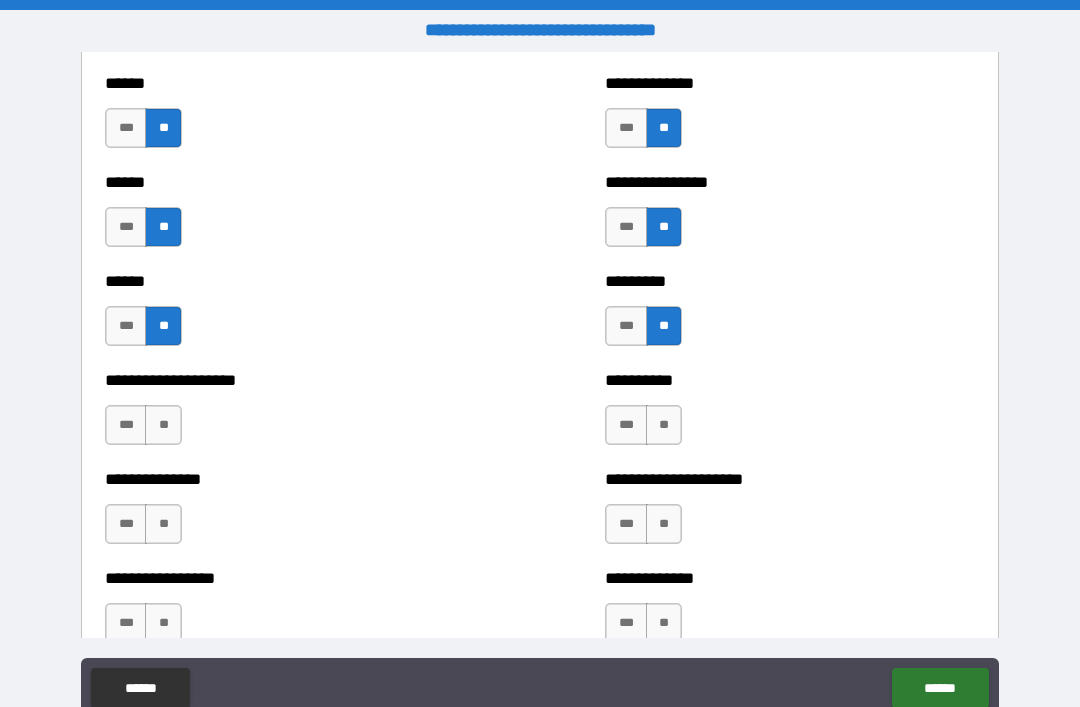 click on "**" at bounding box center (163, 425) 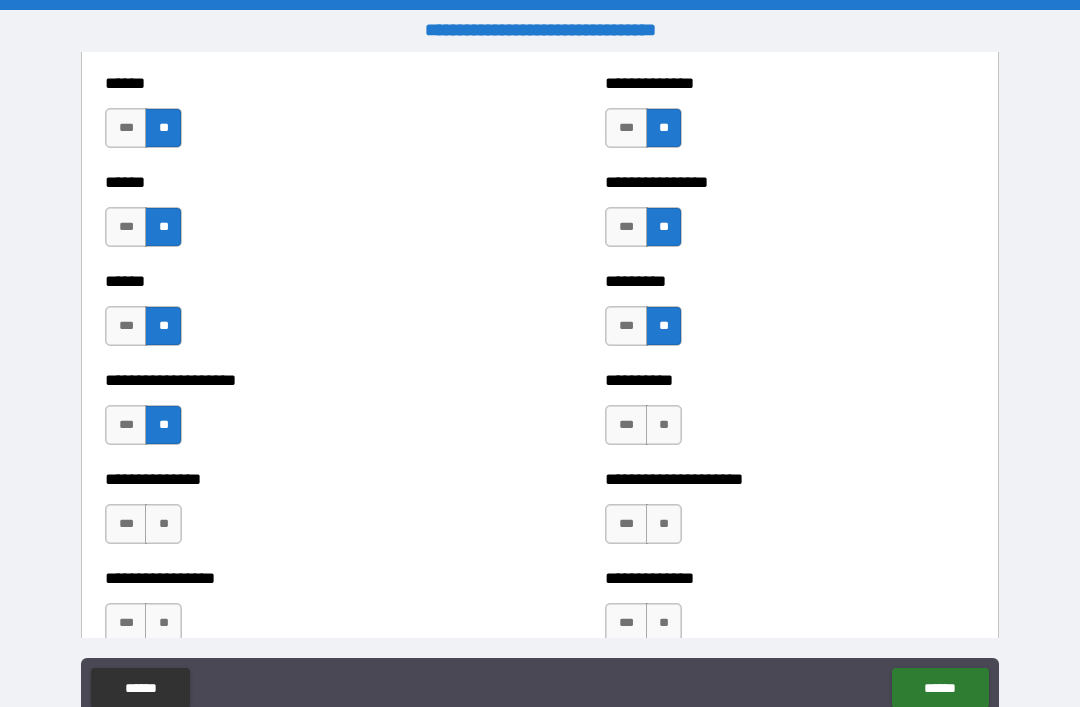 click on "**" at bounding box center [163, 524] 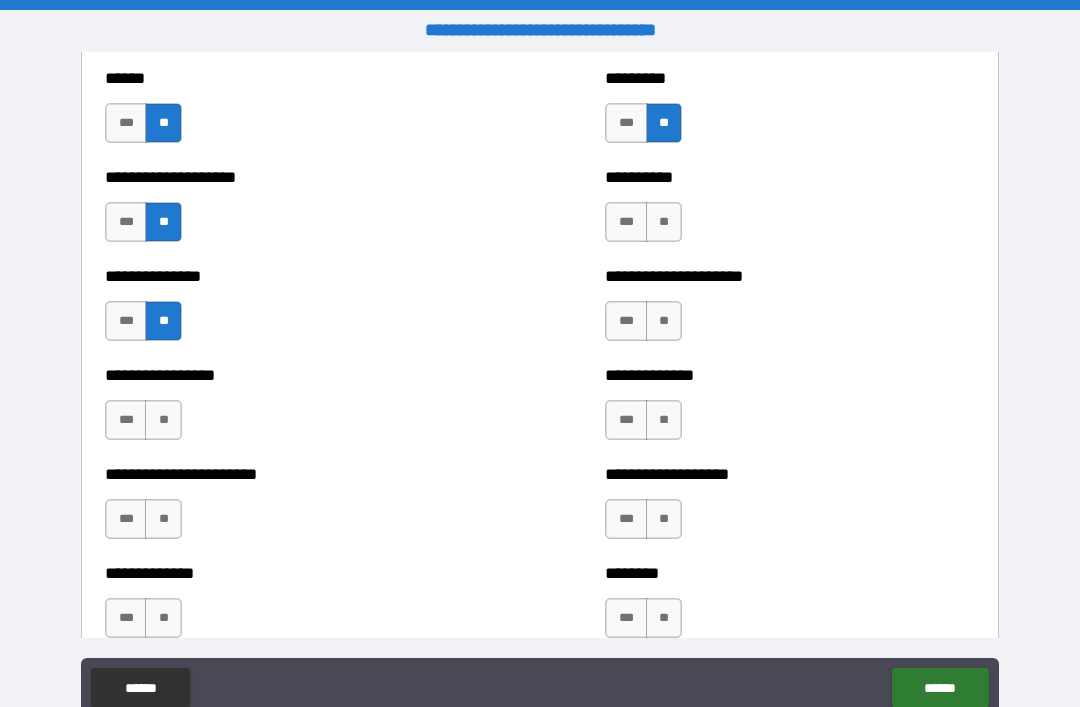 scroll, scrollTop: 3227, scrollLeft: 0, axis: vertical 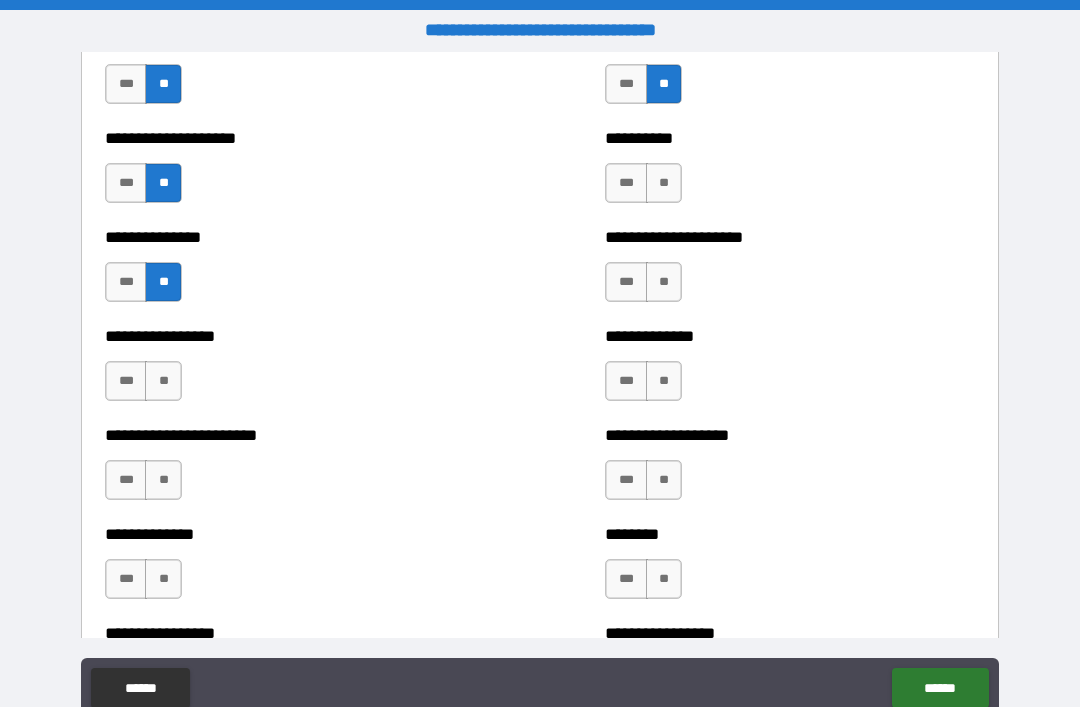 click on "**" at bounding box center [163, 381] 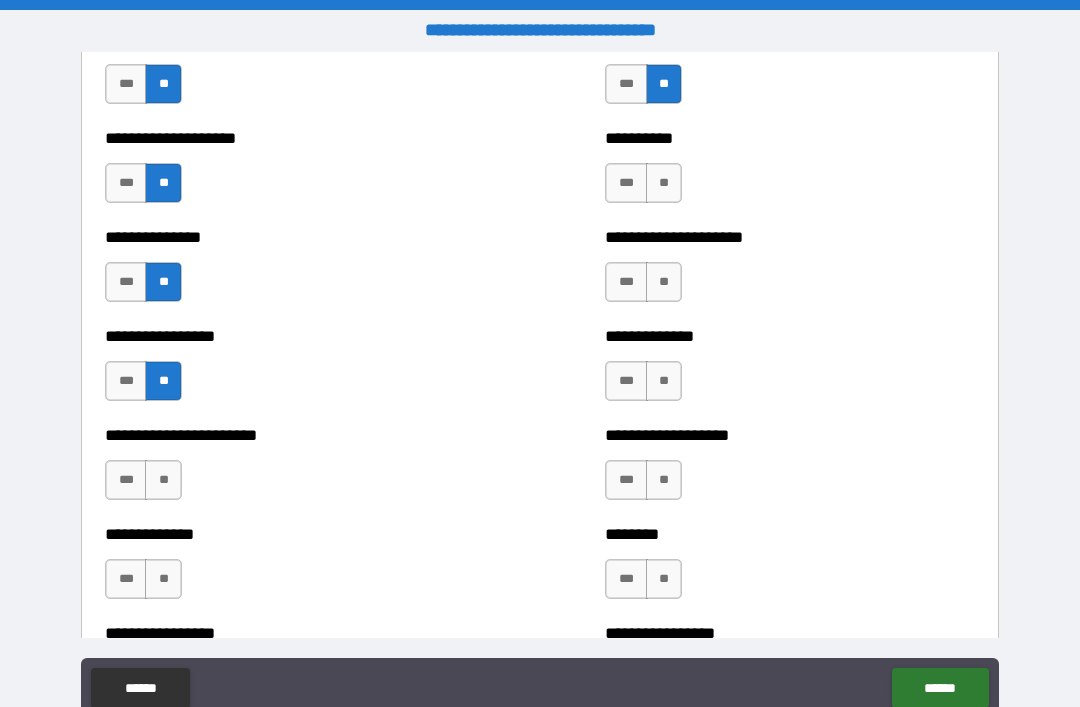 click on "**" at bounding box center (163, 480) 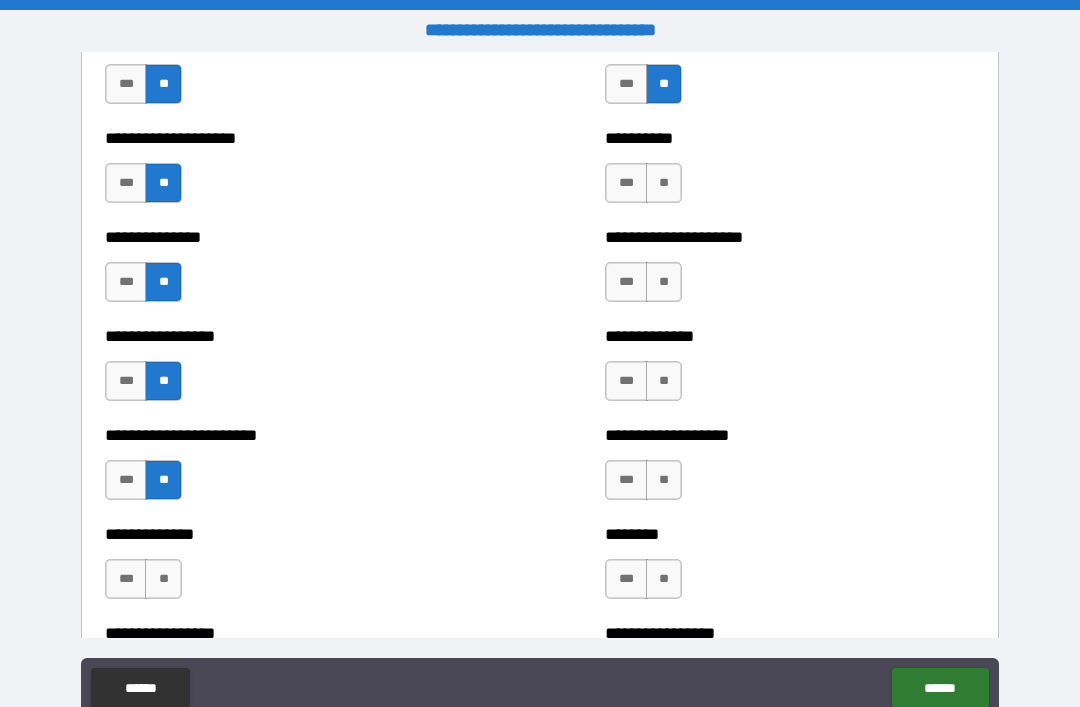 click on "**" at bounding box center [163, 579] 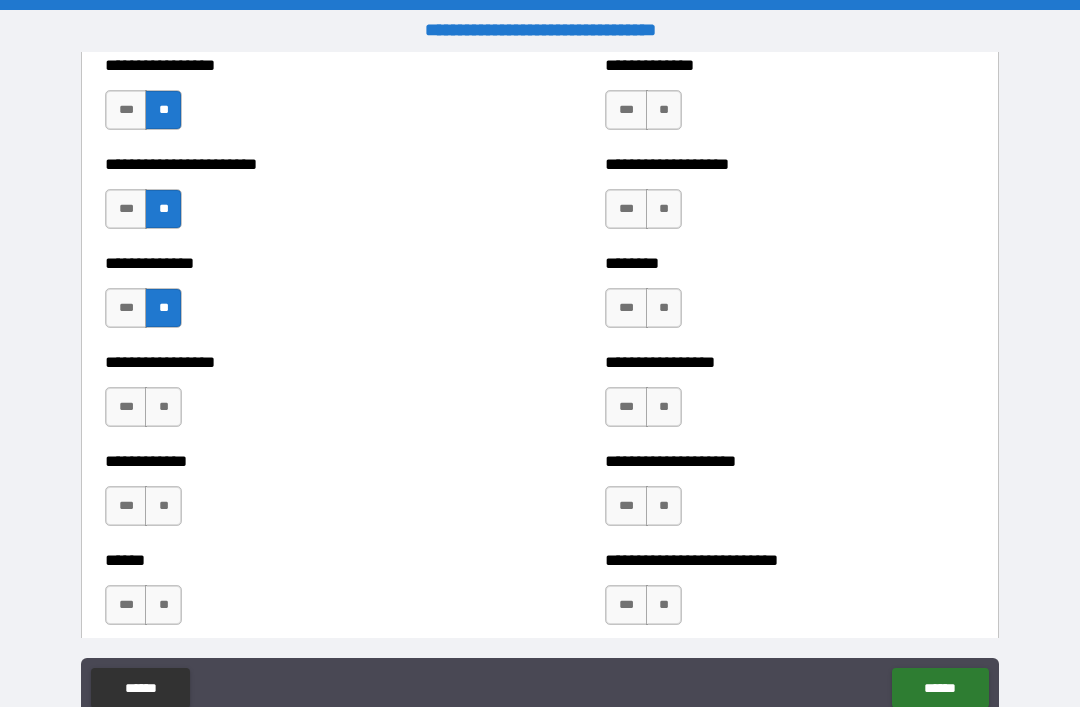 scroll, scrollTop: 3499, scrollLeft: 0, axis: vertical 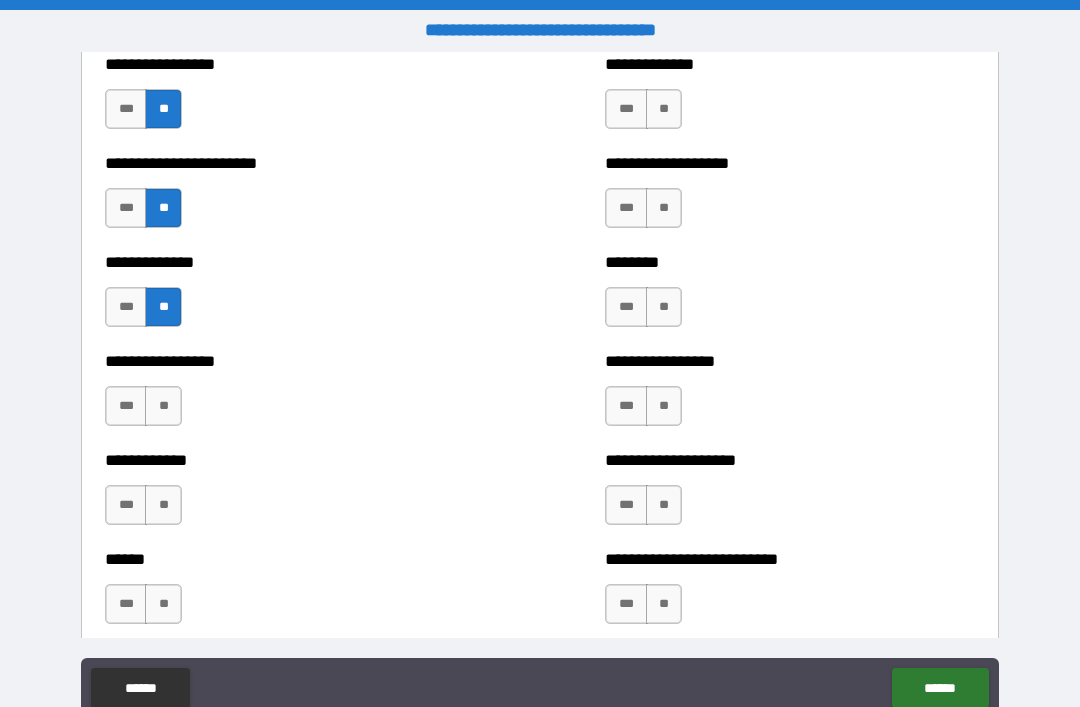 click on "**" at bounding box center (163, 406) 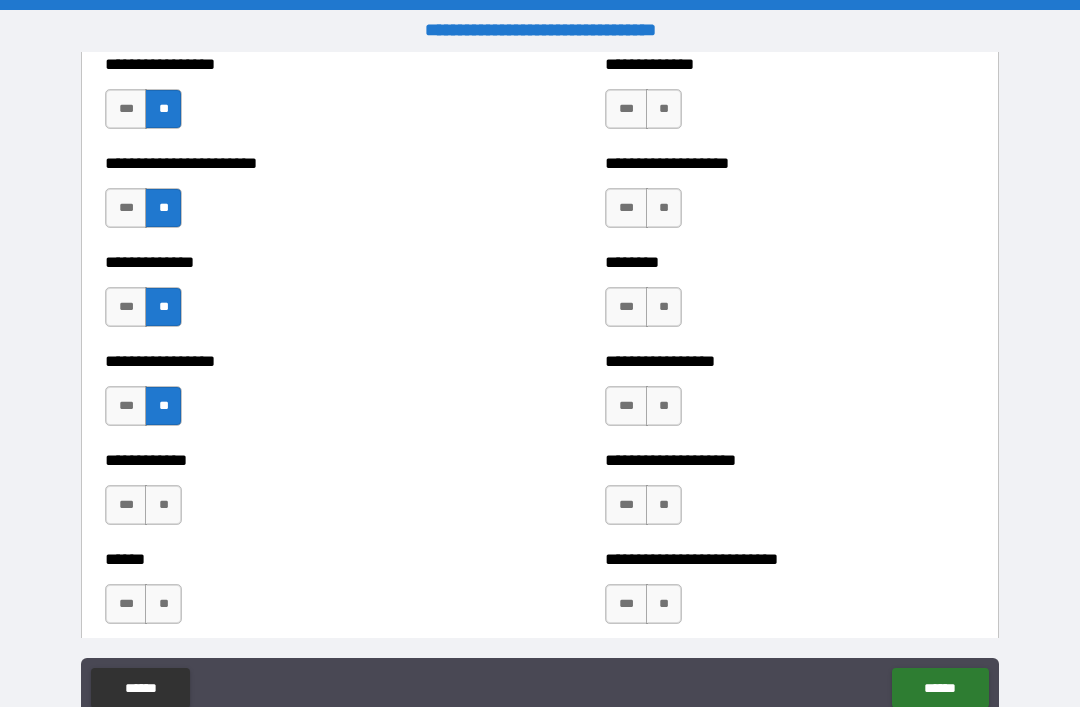 click on "**" at bounding box center (163, 505) 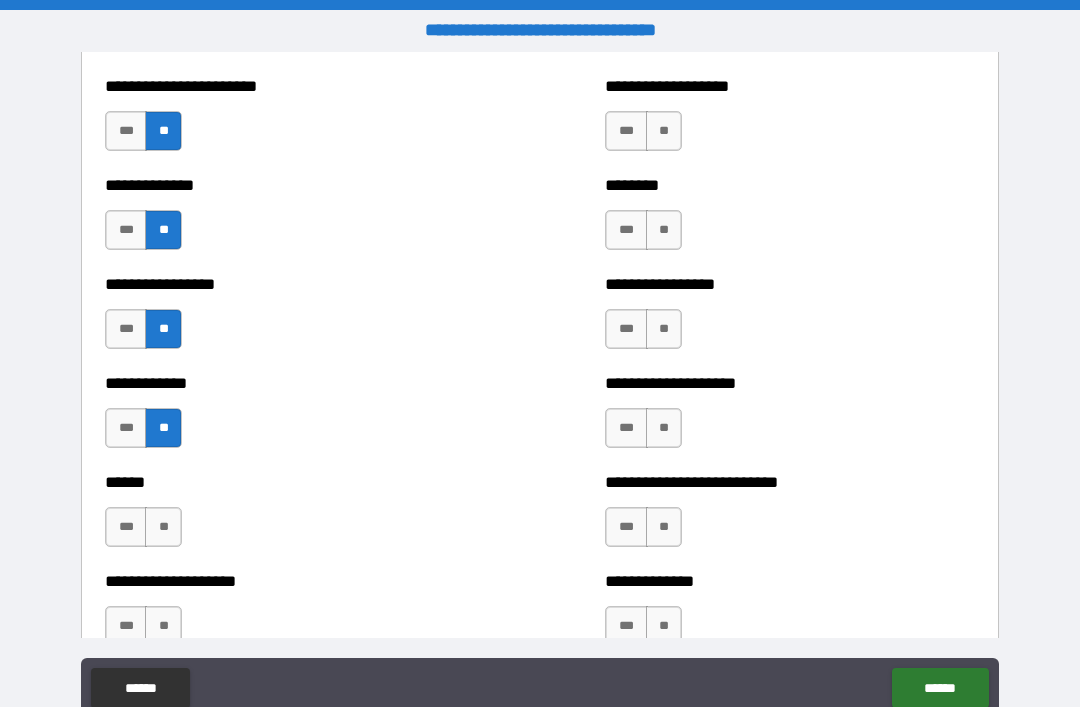 scroll, scrollTop: 3615, scrollLeft: 0, axis: vertical 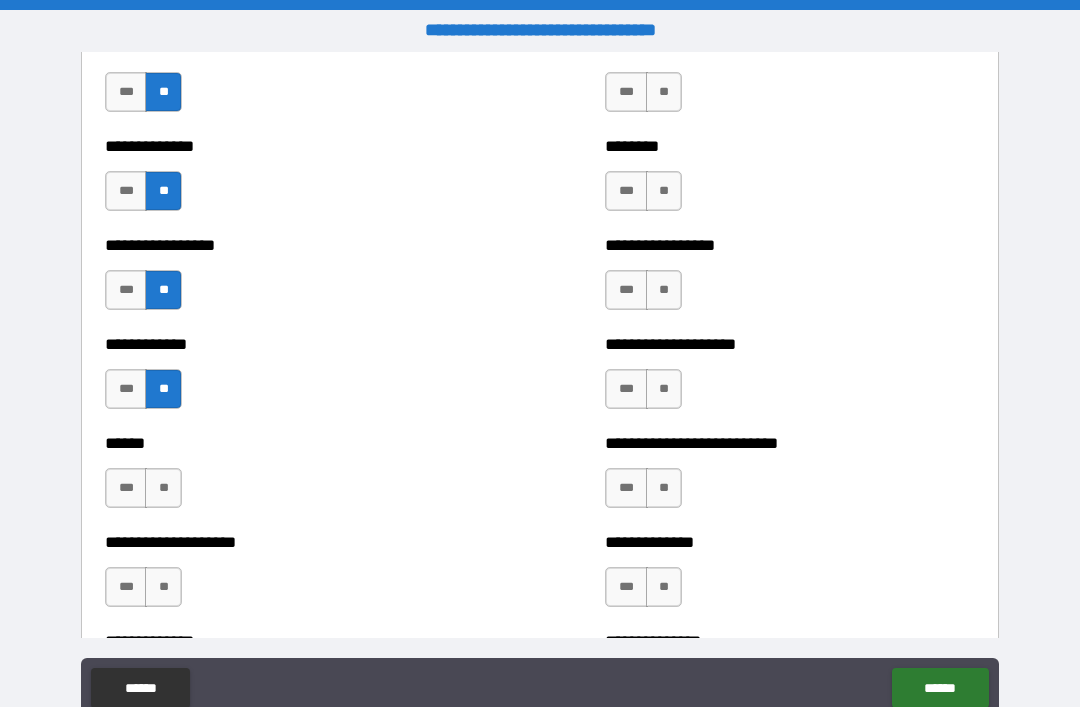 click on "**" at bounding box center (163, 488) 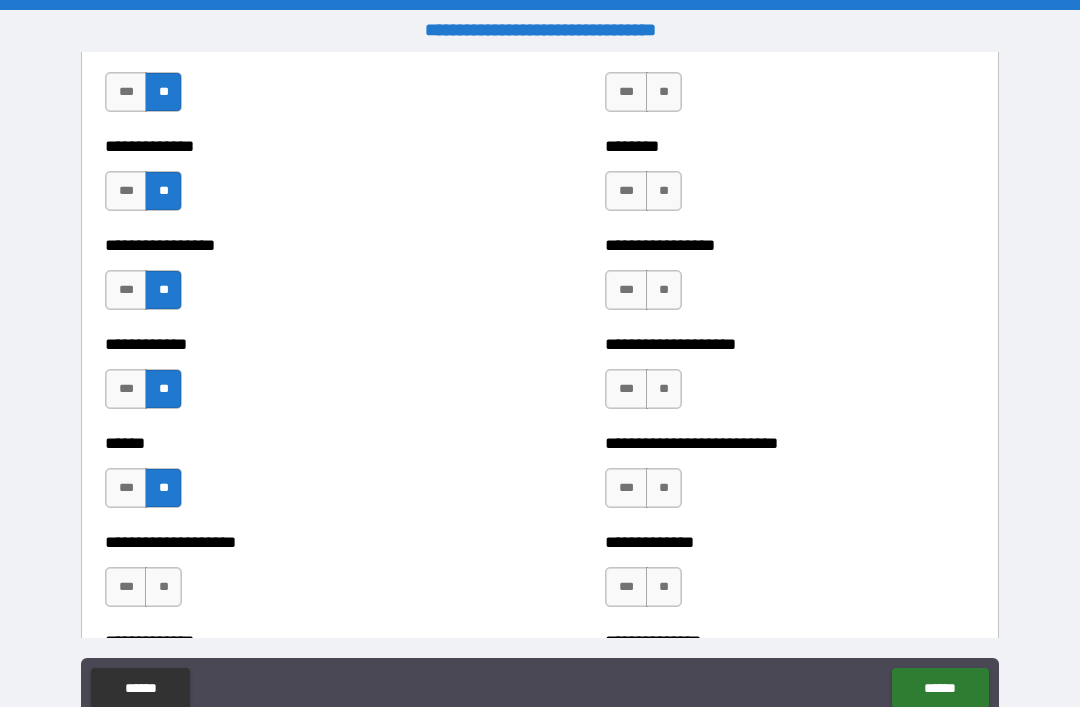 click on "**" at bounding box center (664, 191) 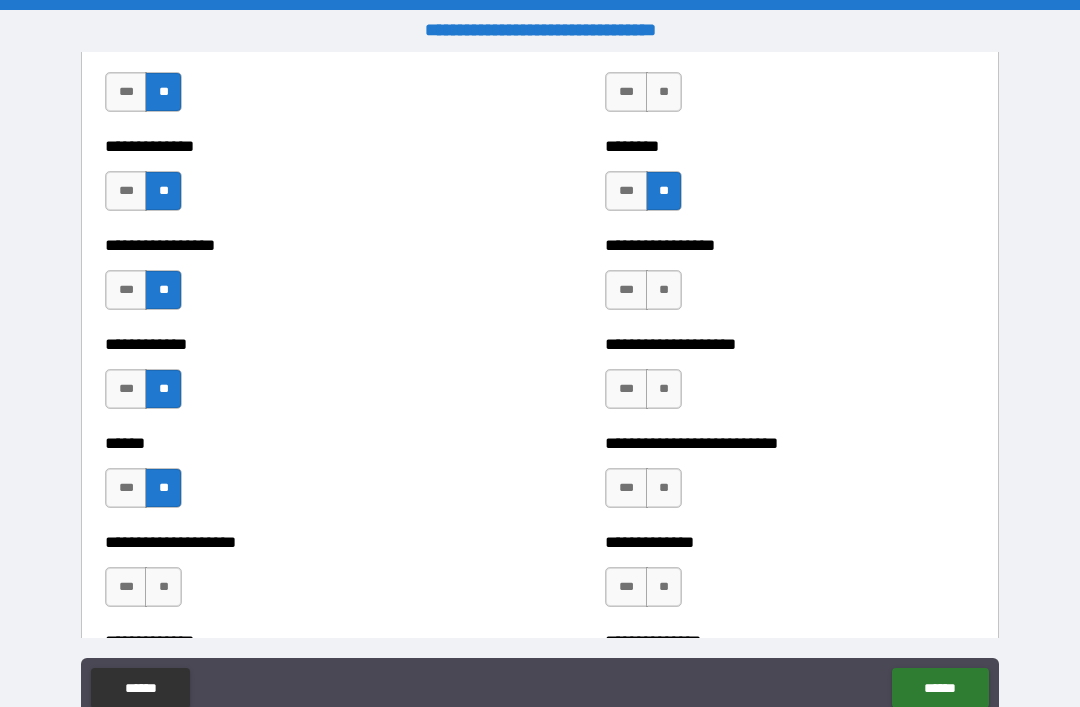 click on "**" at bounding box center [664, 92] 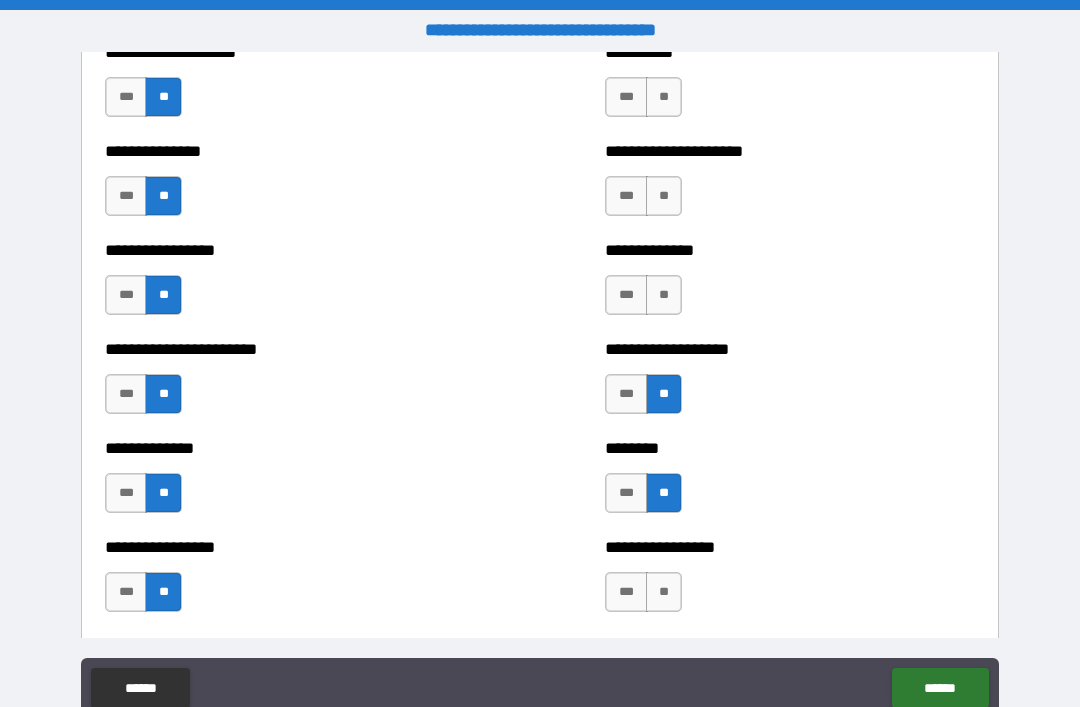 scroll, scrollTop: 3307, scrollLeft: 0, axis: vertical 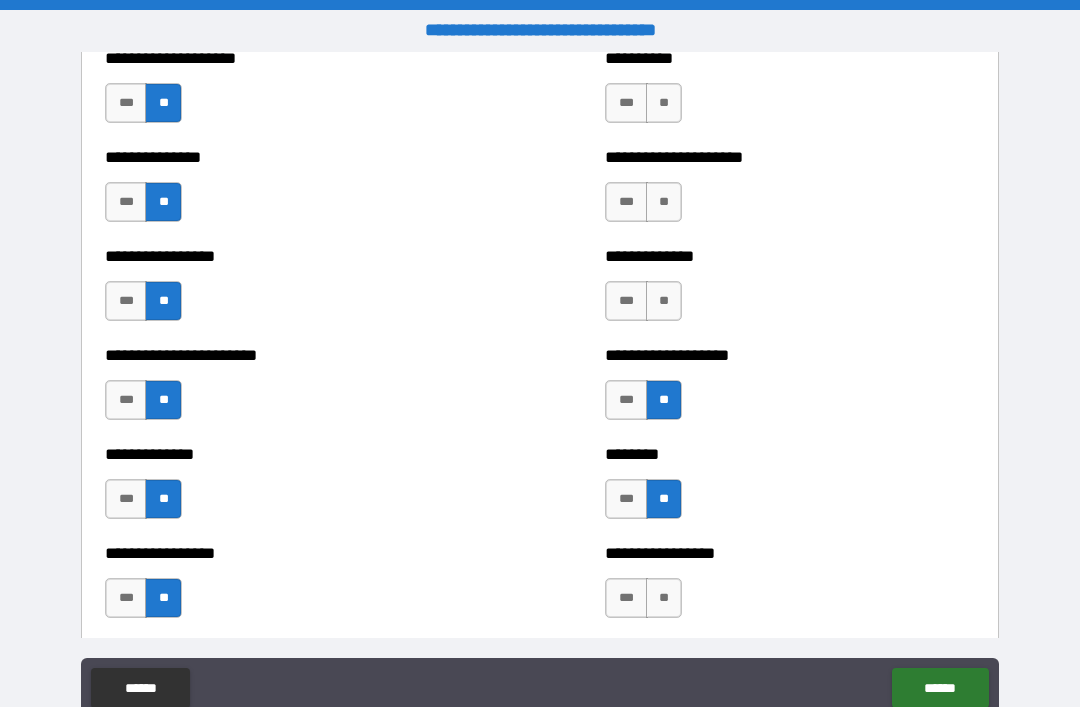 click on "**" at bounding box center (664, 301) 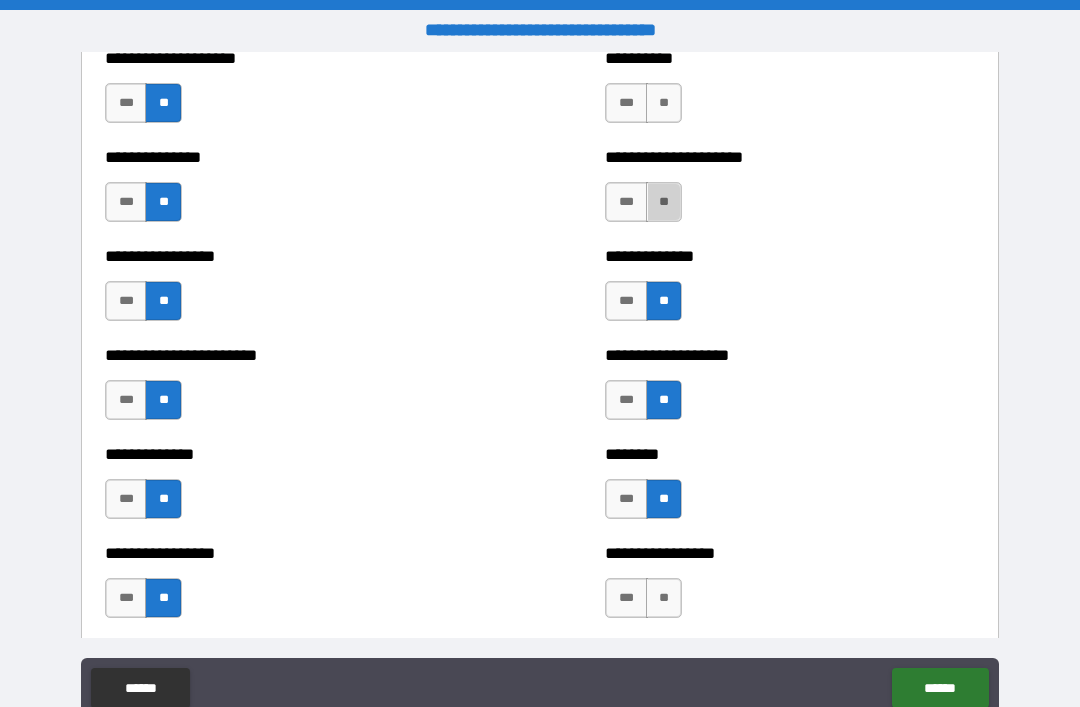 click on "**" at bounding box center [664, 202] 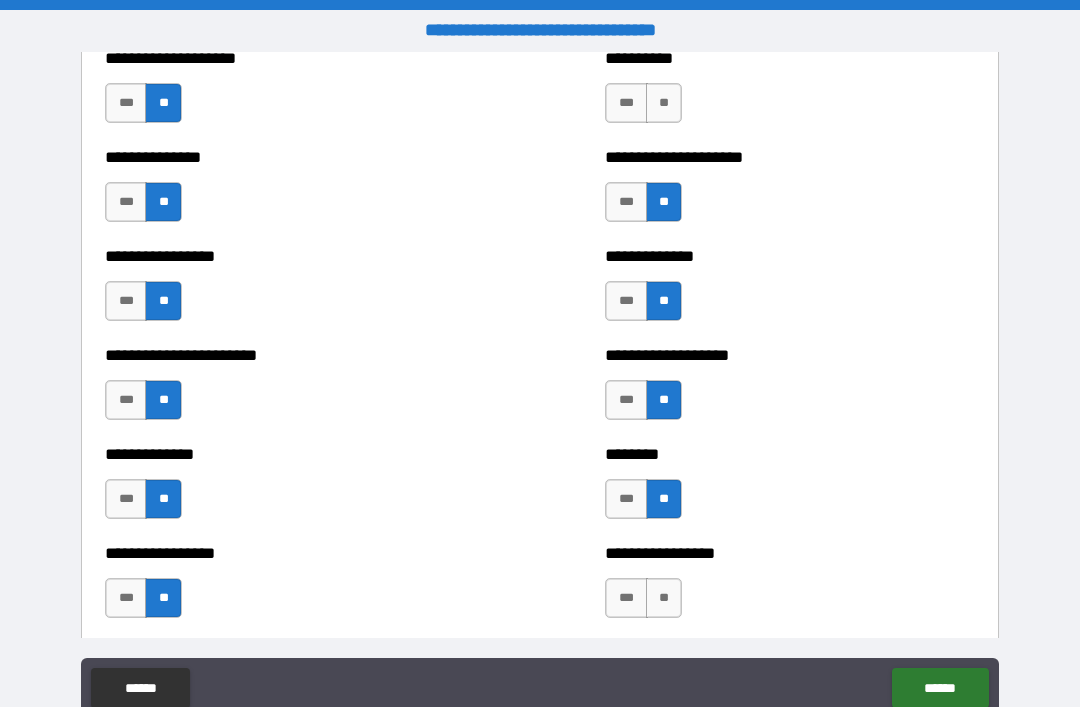 click on "**" at bounding box center (664, 103) 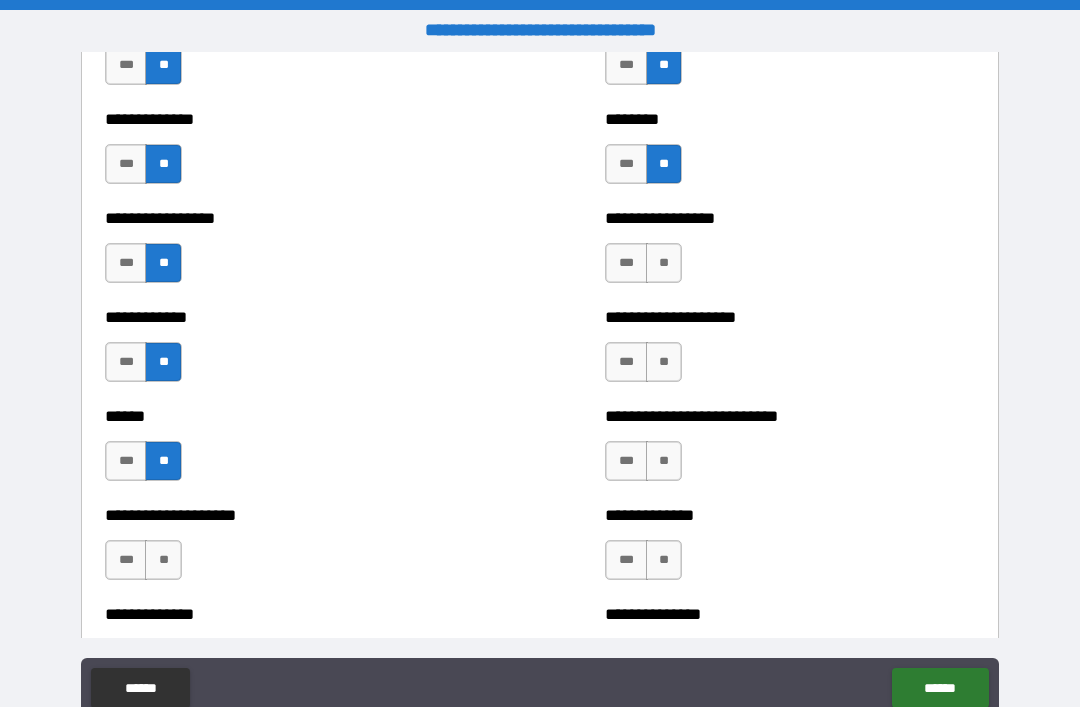 scroll, scrollTop: 3643, scrollLeft: 0, axis: vertical 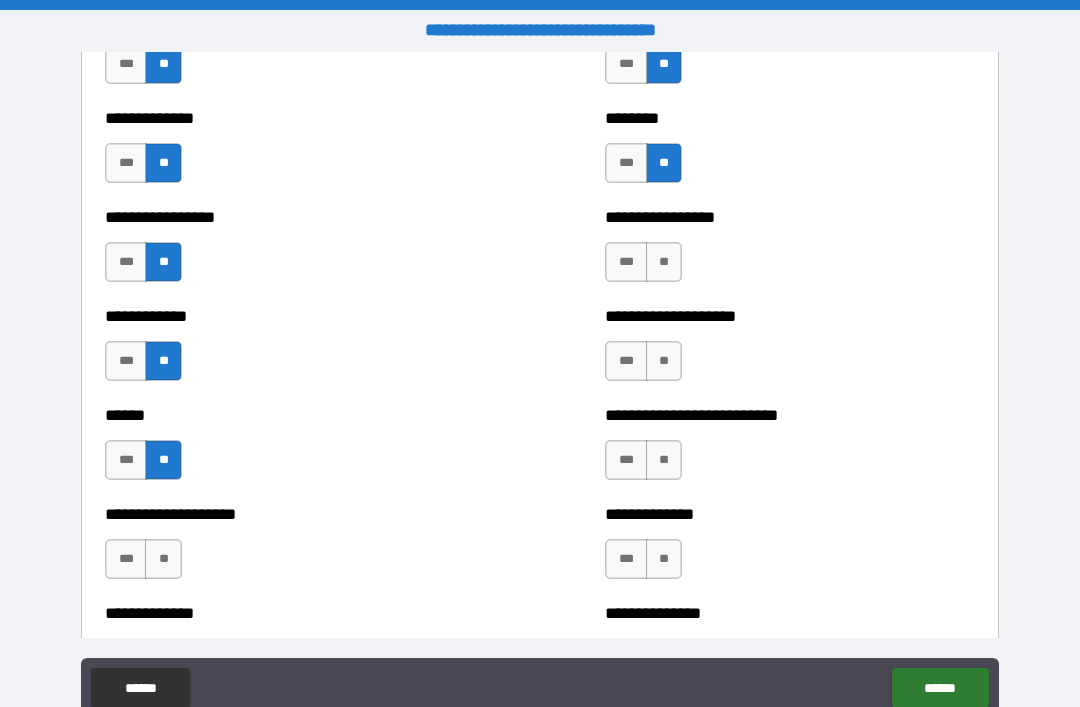 click on "**" at bounding box center [664, 262] 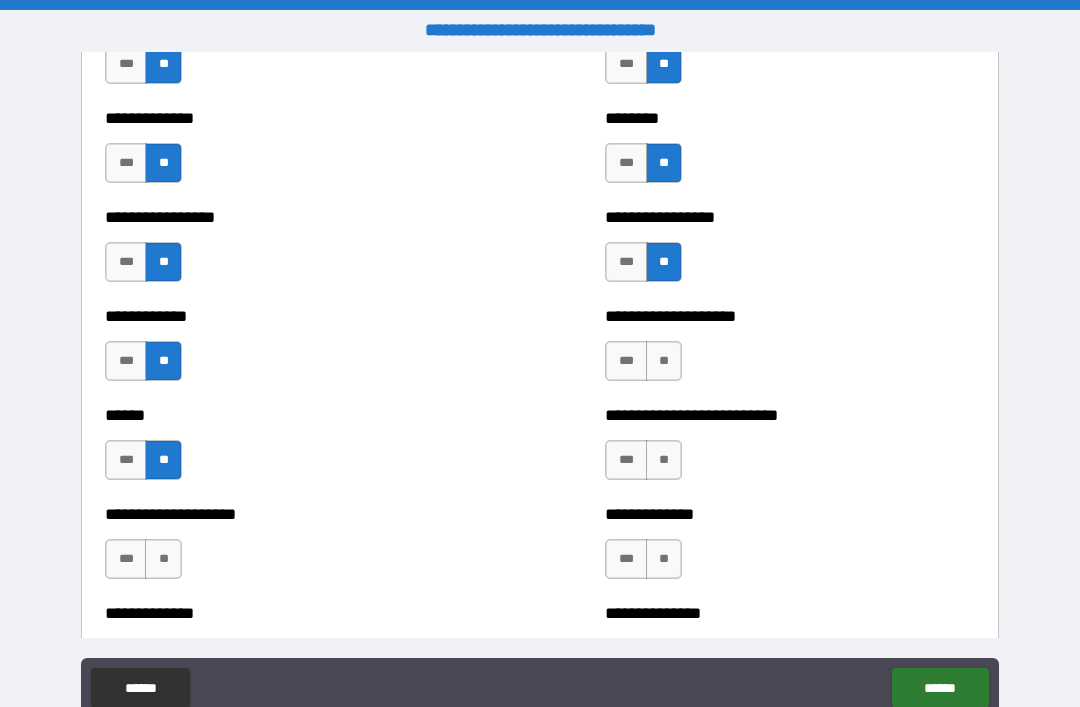 click on "**" at bounding box center (664, 361) 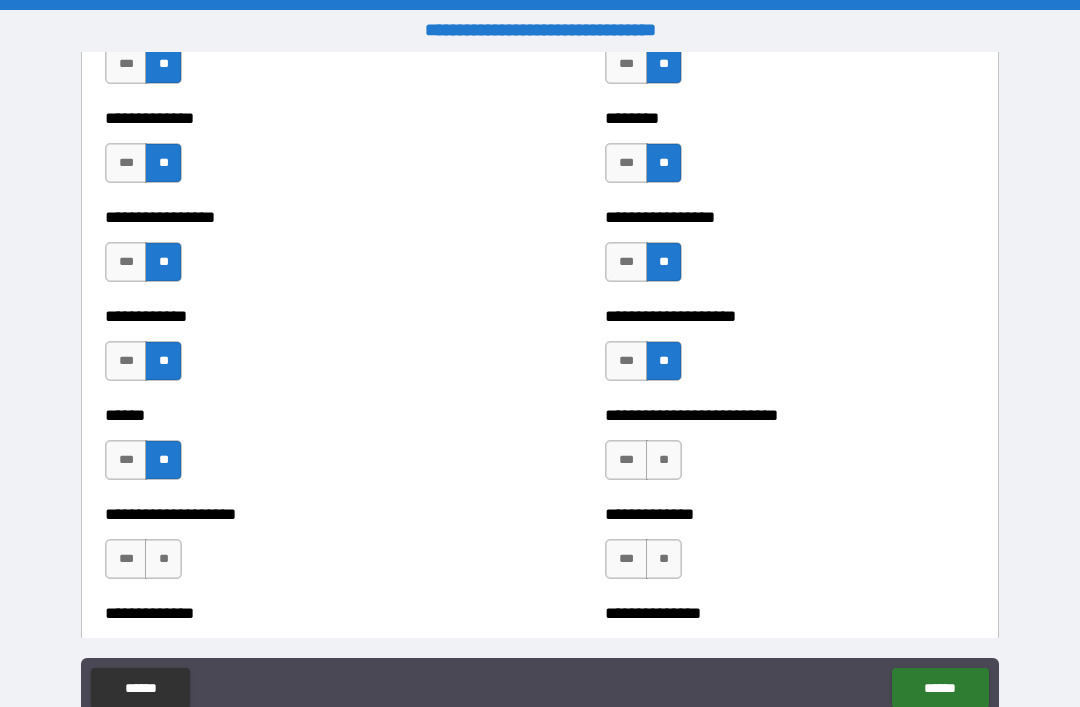 click on "**" at bounding box center [664, 460] 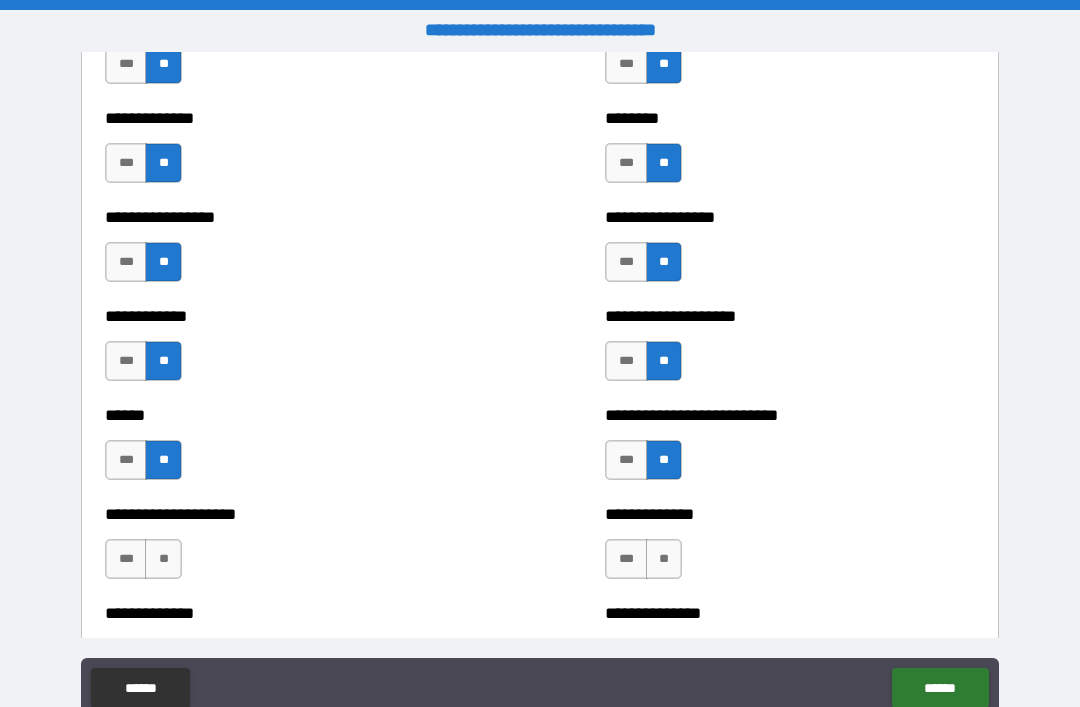 click on "**" at bounding box center [664, 559] 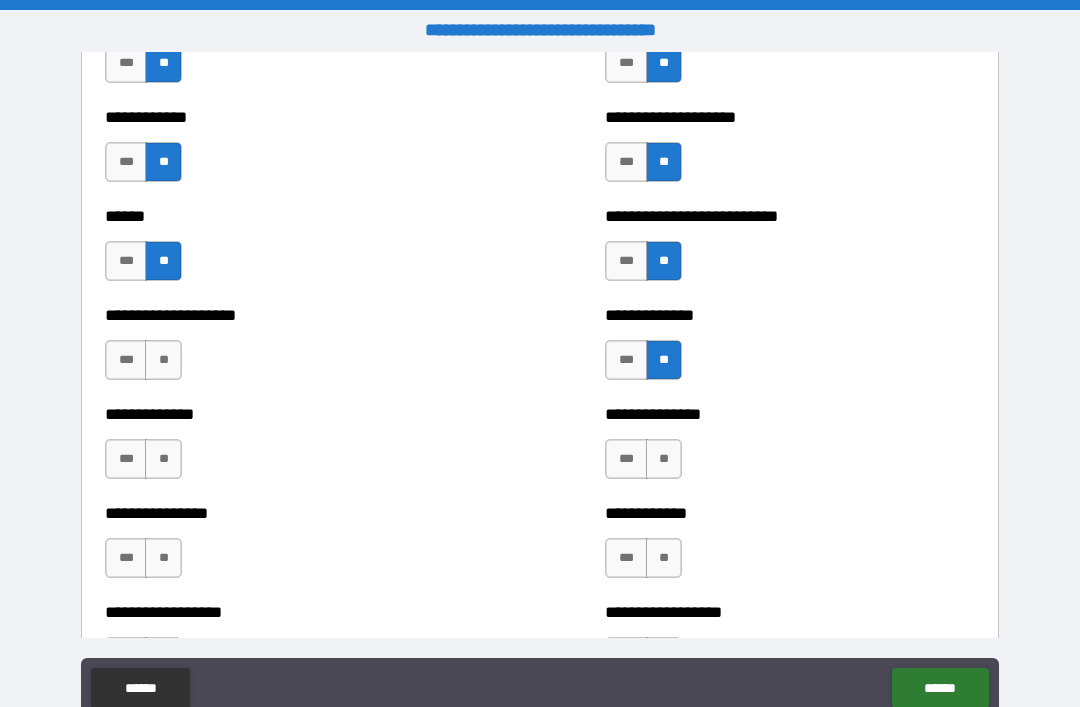 scroll, scrollTop: 3889, scrollLeft: 0, axis: vertical 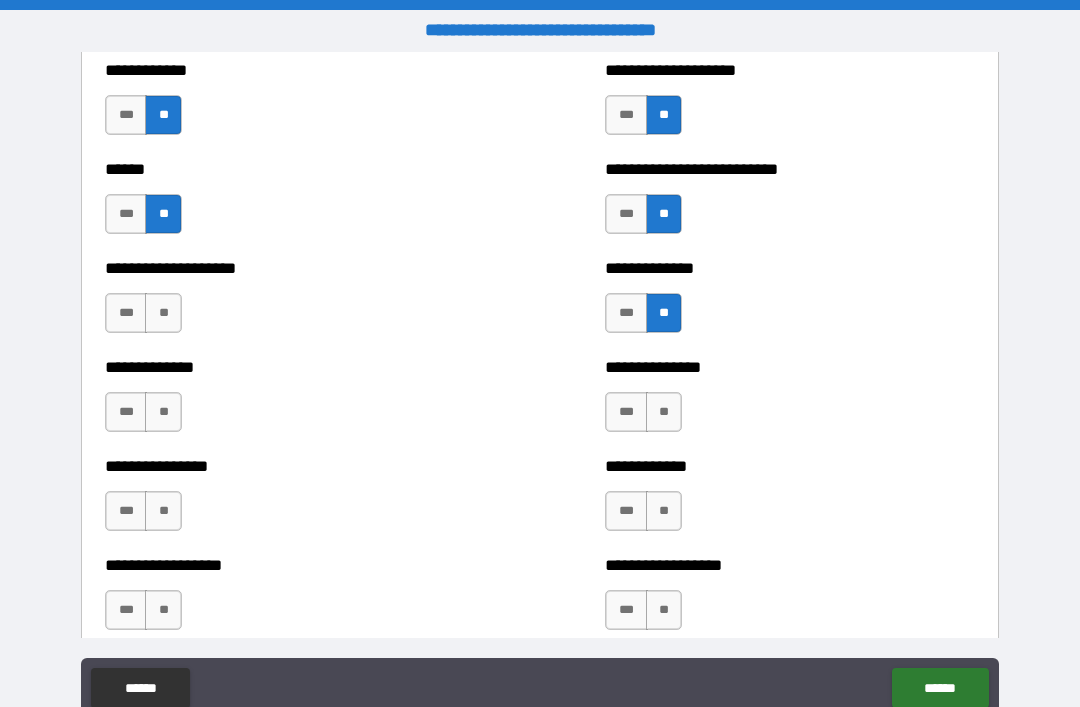 click on "**" at bounding box center (163, 313) 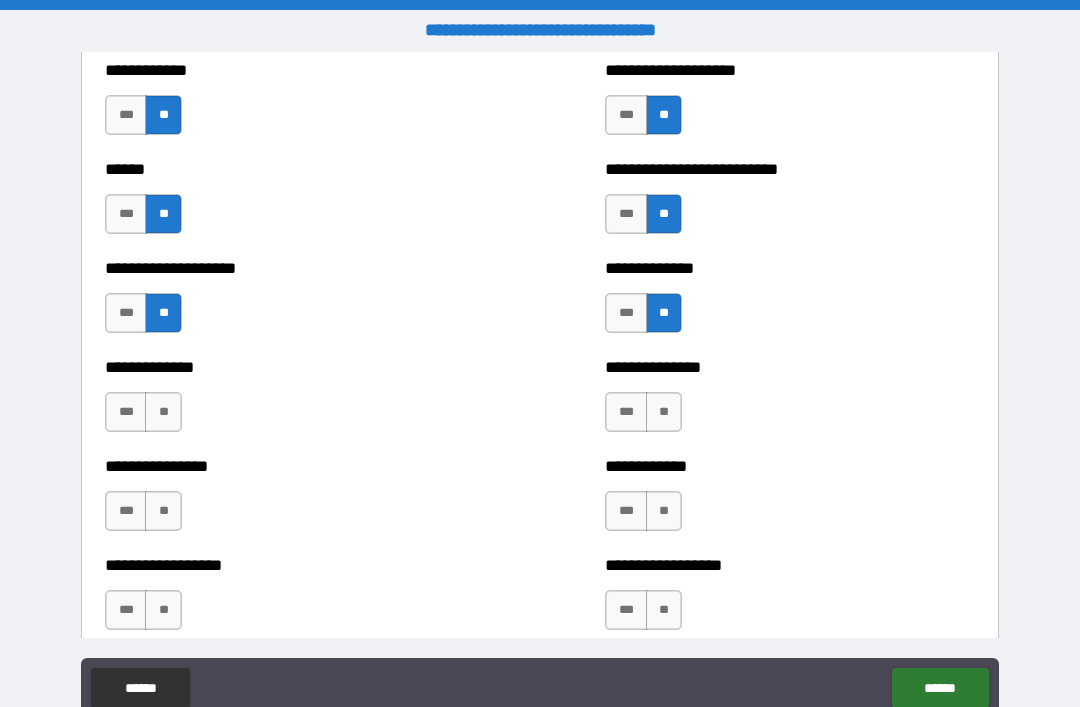 click on "**" at bounding box center [163, 412] 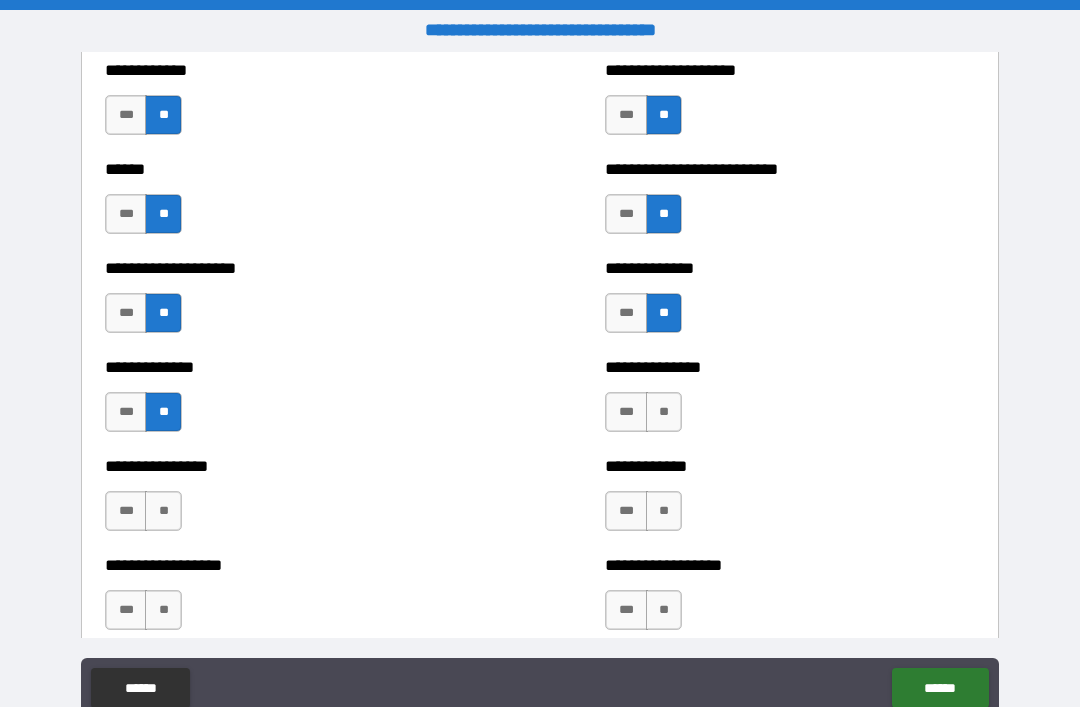 click on "**" at bounding box center [163, 511] 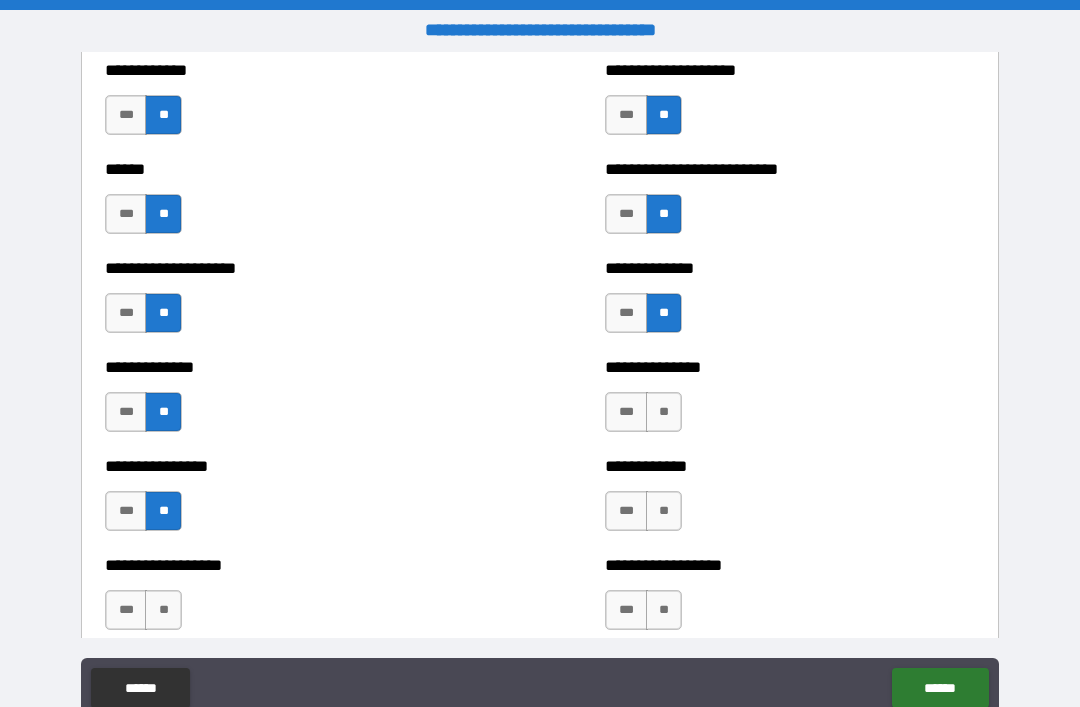 click on "**" at bounding box center [163, 610] 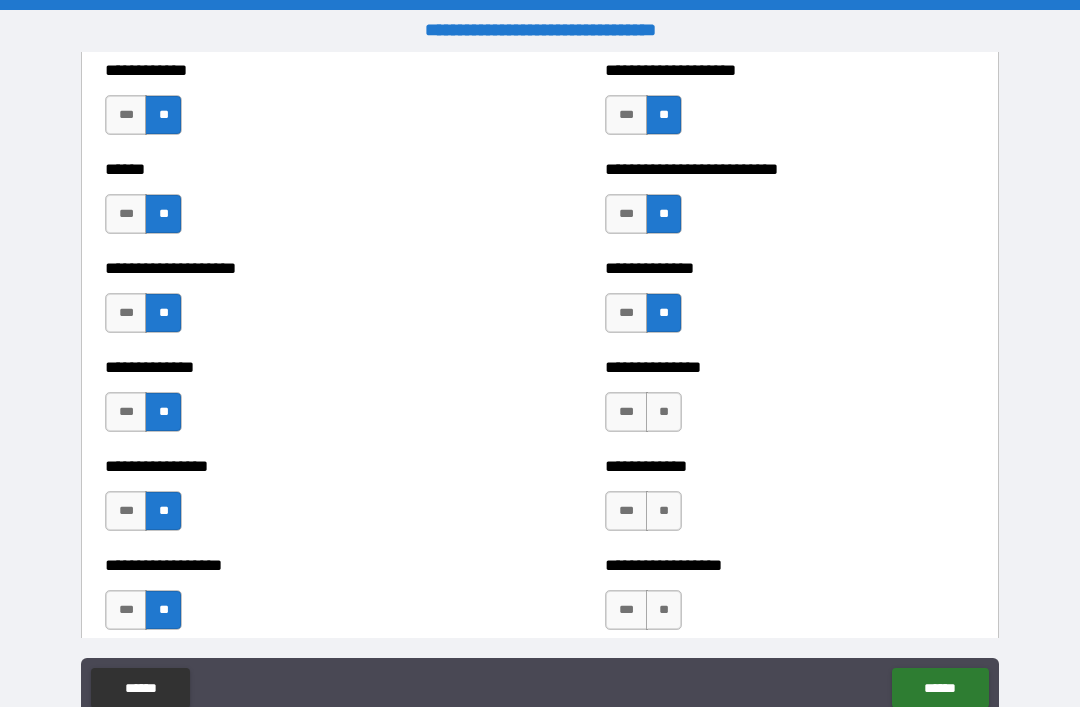 click on "**" at bounding box center (664, 412) 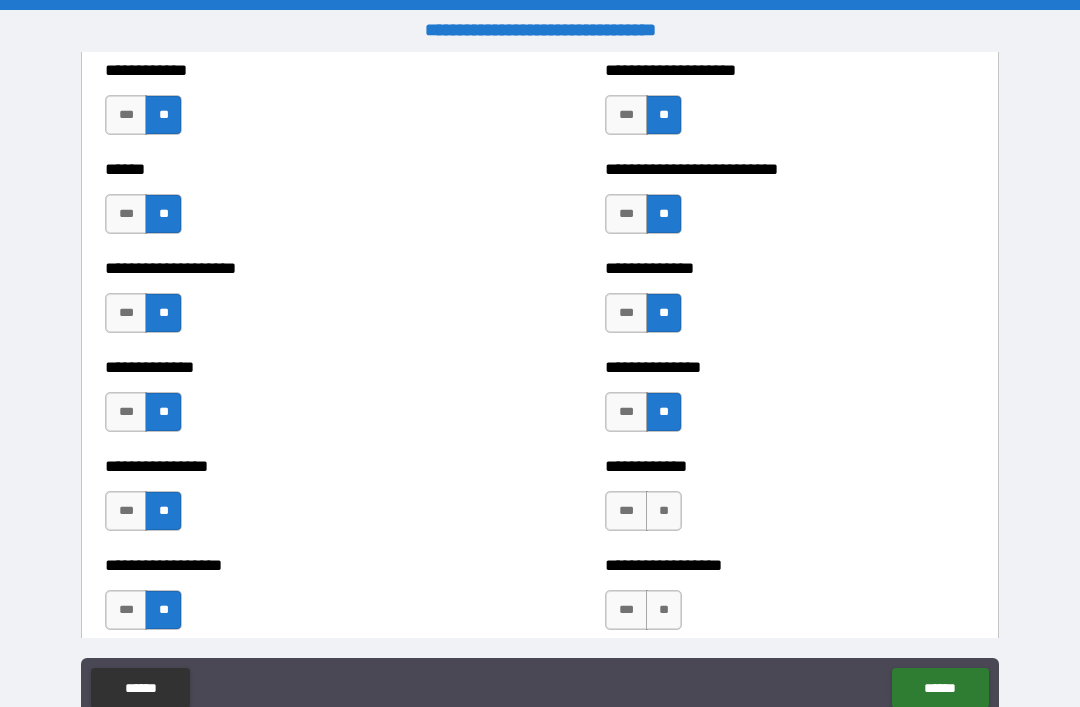 click on "**" at bounding box center [664, 511] 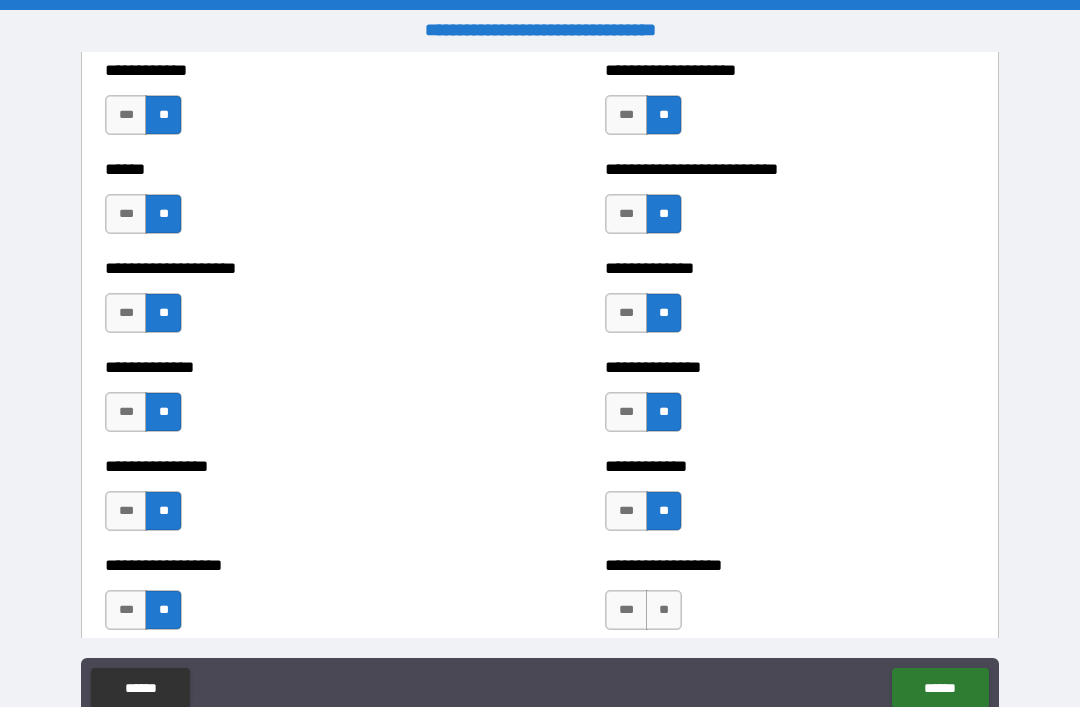 click on "**" at bounding box center [664, 610] 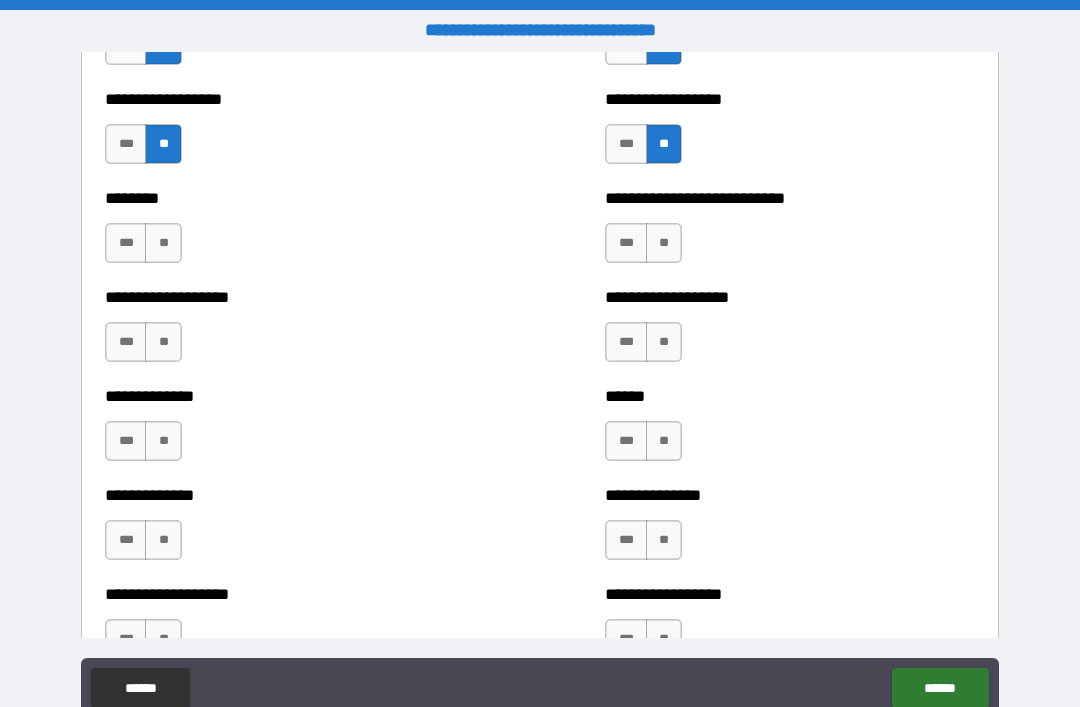 scroll, scrollTop: 4358, scrollLeft: 0, axis: vertical 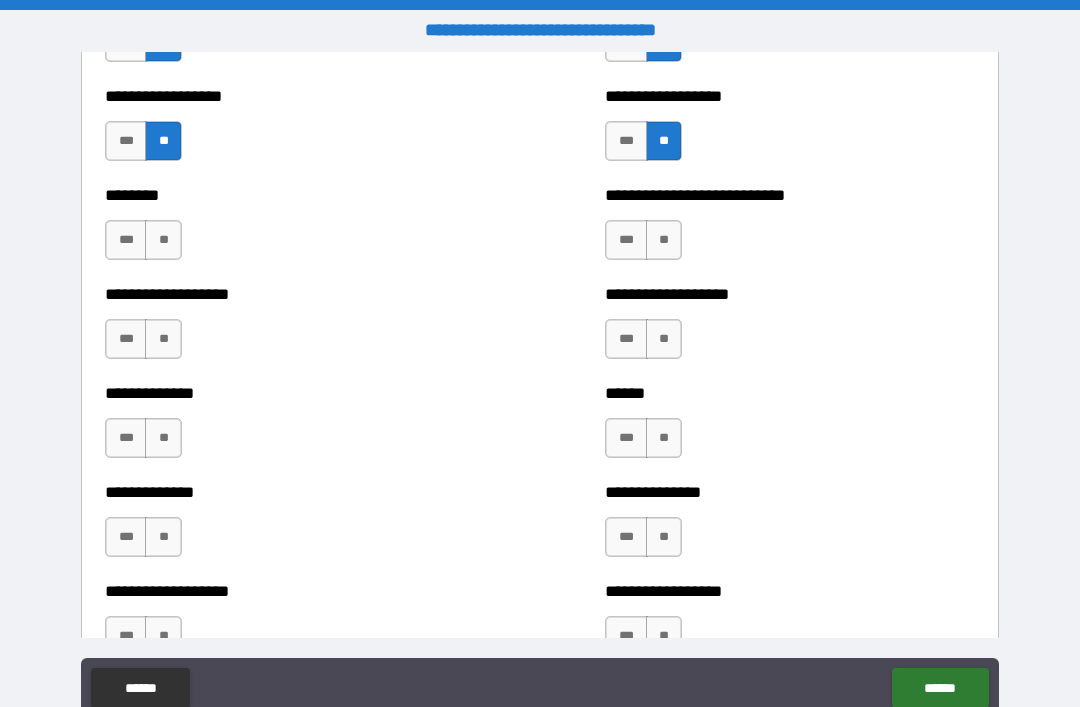 click on "**" at bounding box center (163, 240) 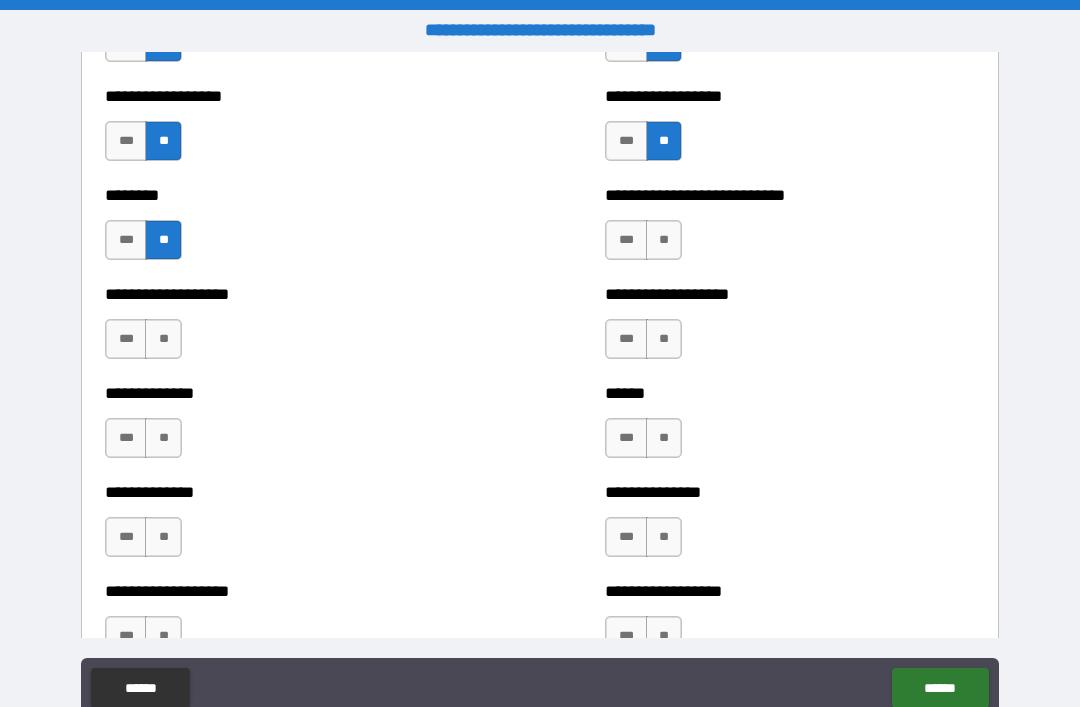 click on "**" at bounding box center (163, 339) 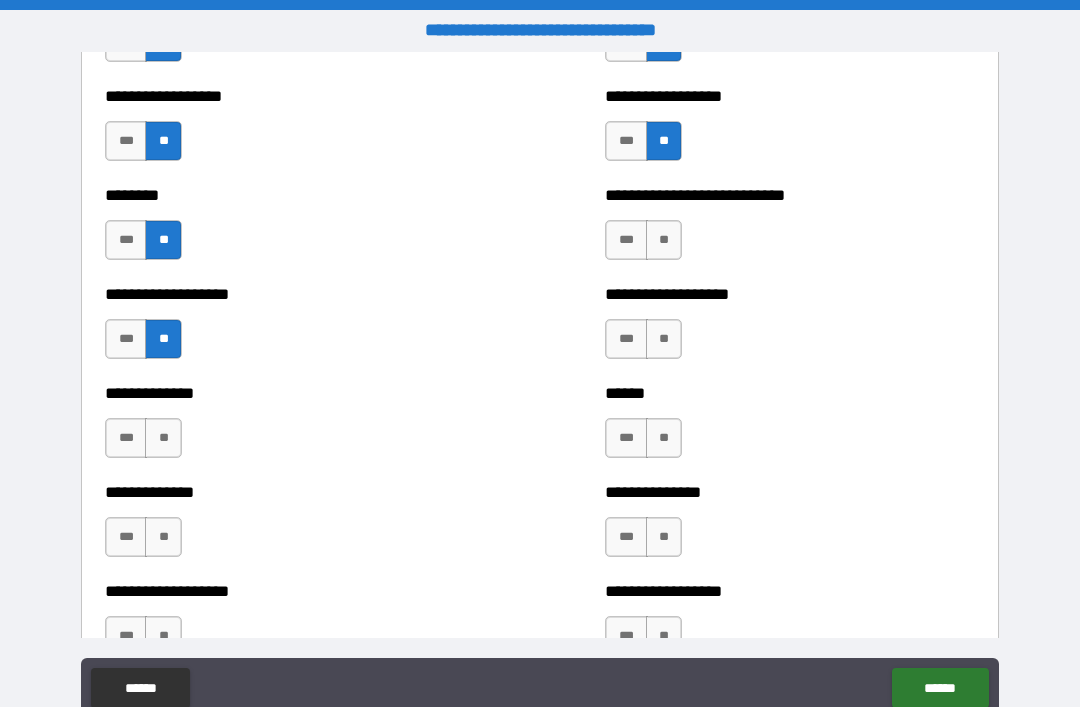 click on "**" at bounding box center (163, 438) 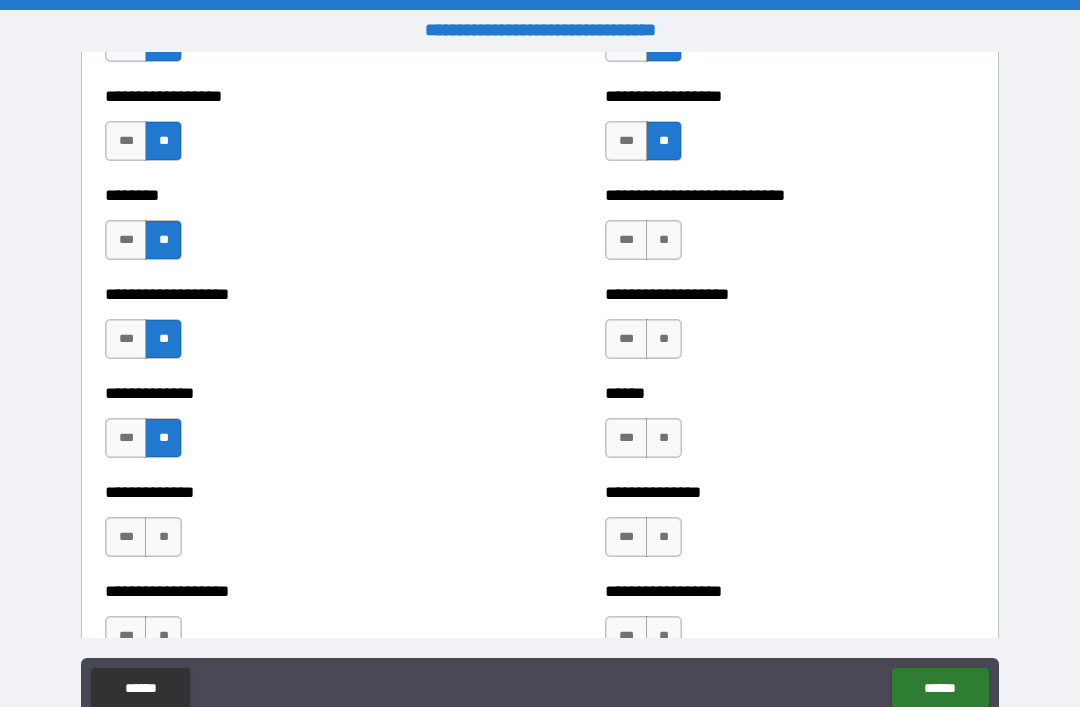 click on "**" at bounding box center (163, 537) 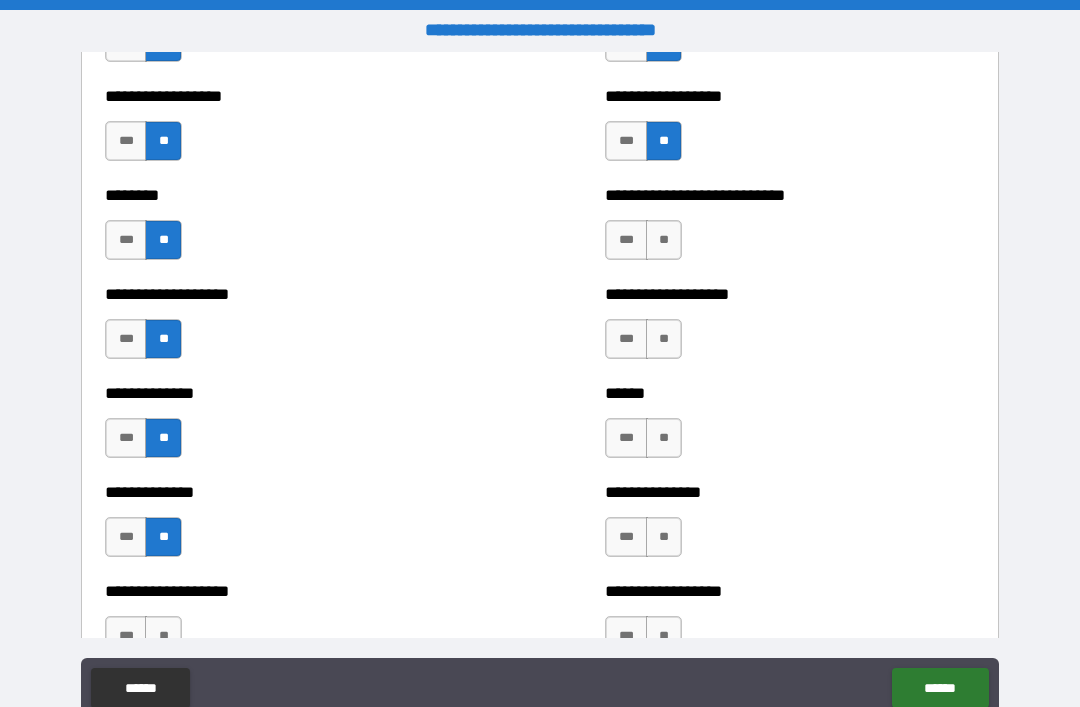 click on "**" at bounding box center (664, 240) 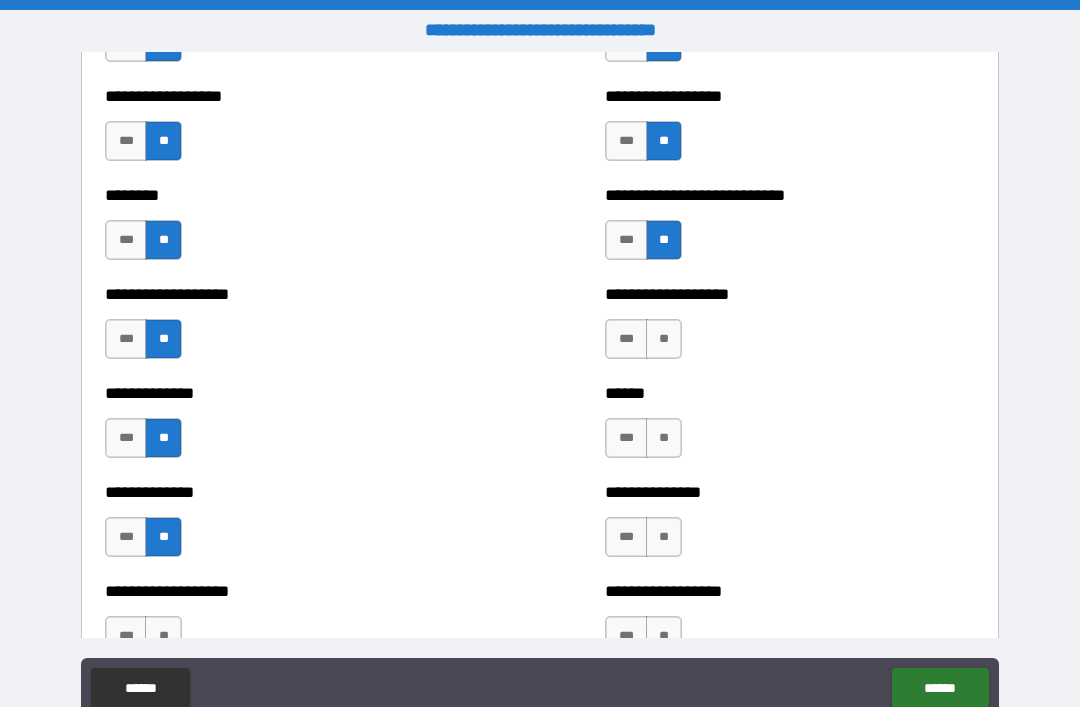 click on "**" at bounding box center [664, 339] 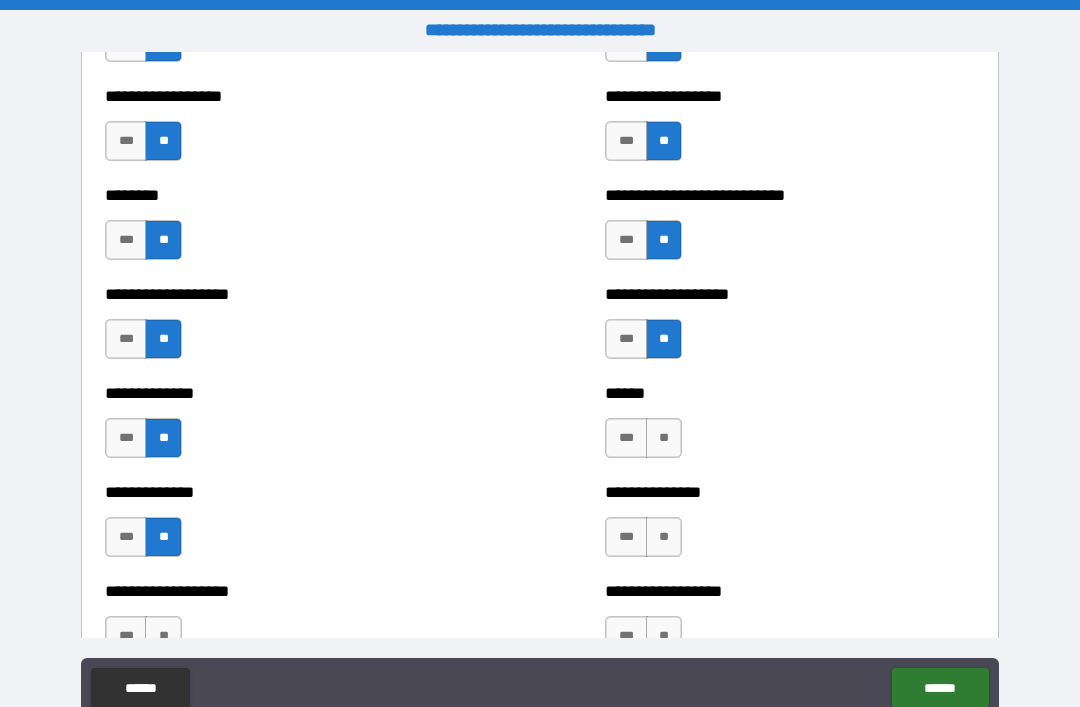 click on "**" at bounding box center [664, 438] 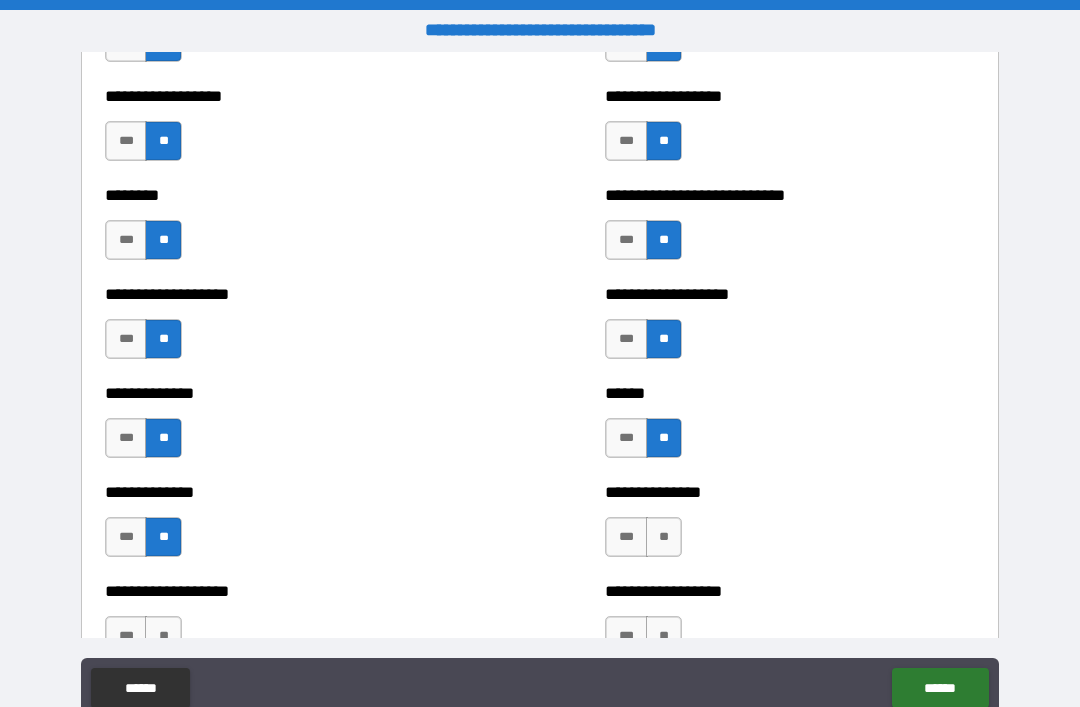 click on "**" at bounding box center (664, 537) 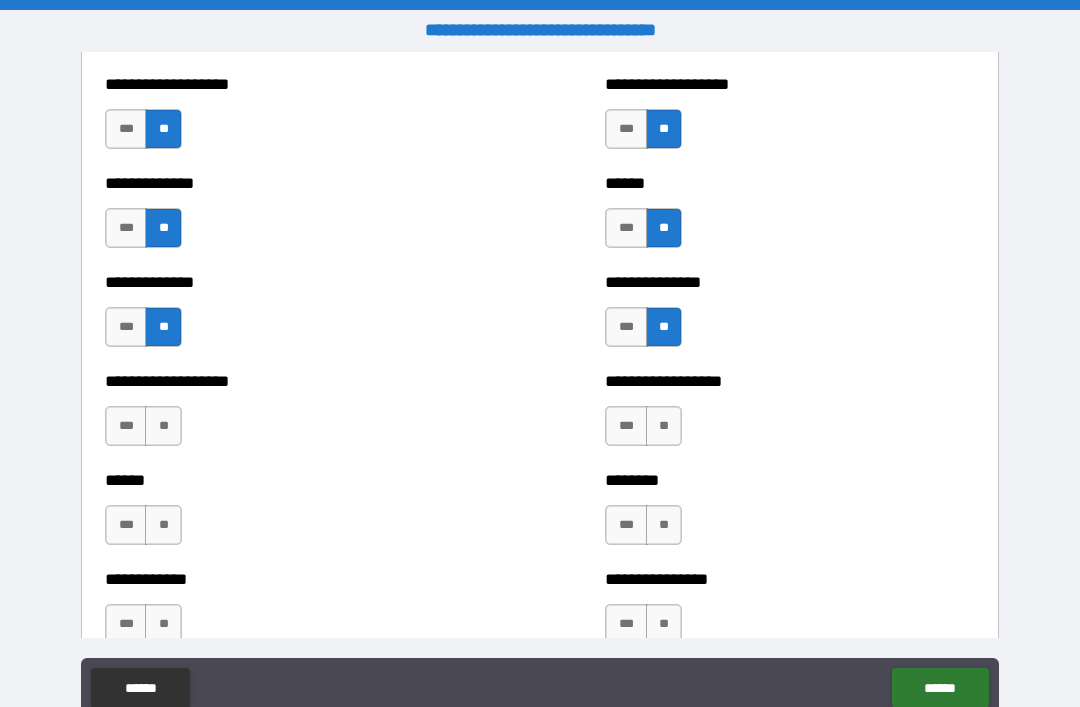 scroll, scrollTop: 4620, scrollLeft: 0, axis: vertical 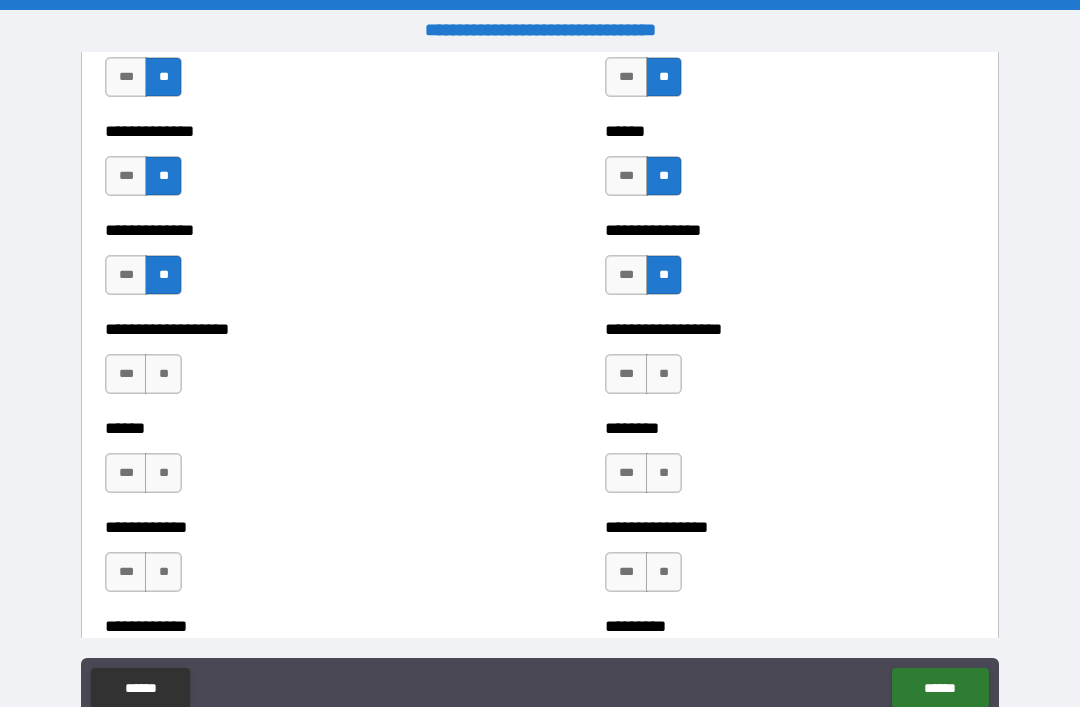 click on "**" at bounding box center (163, 374) 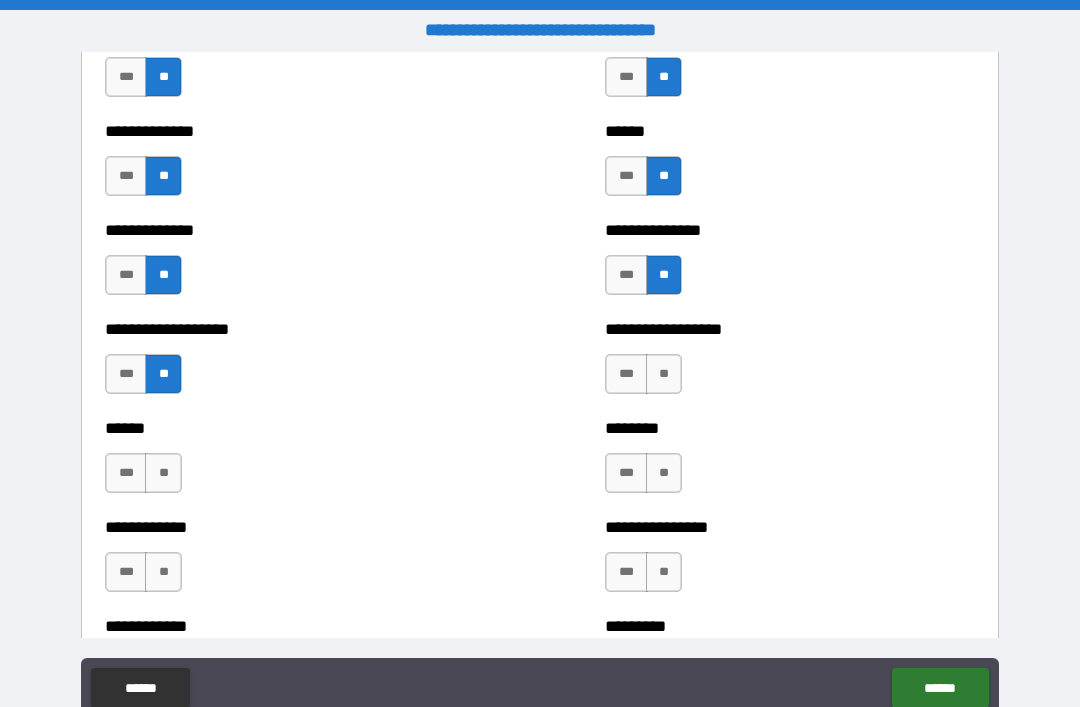 click on "**" at bounding box center [163, 473] 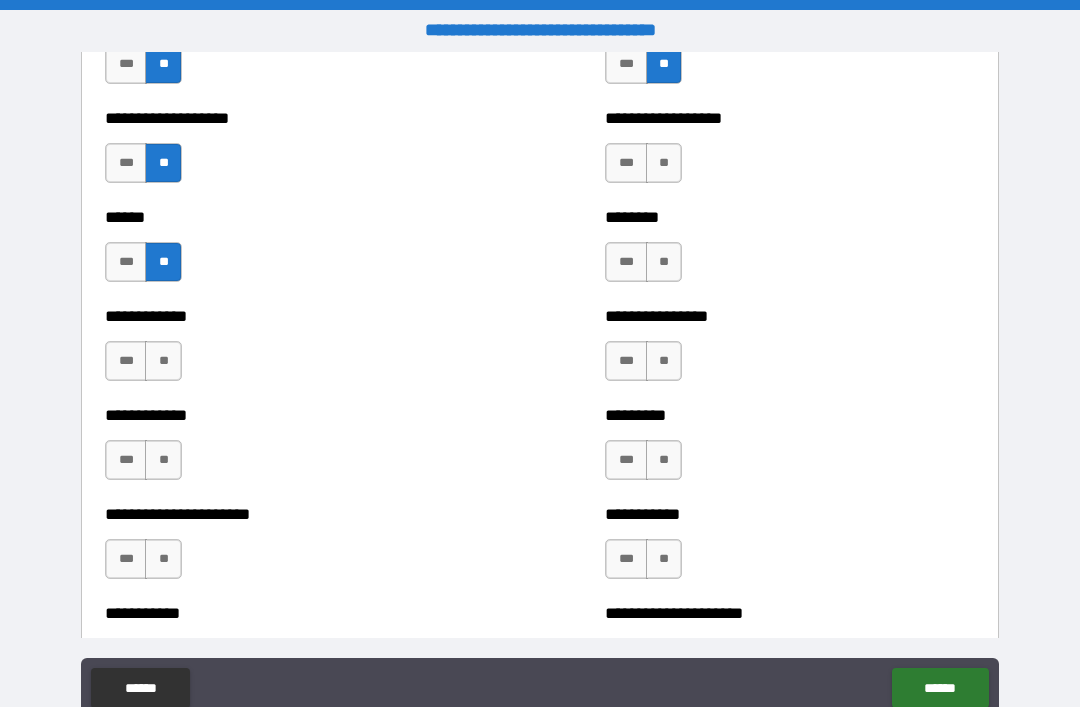 scroll, scrollTop: 4832, scrollLeft: 0, axis: vertical 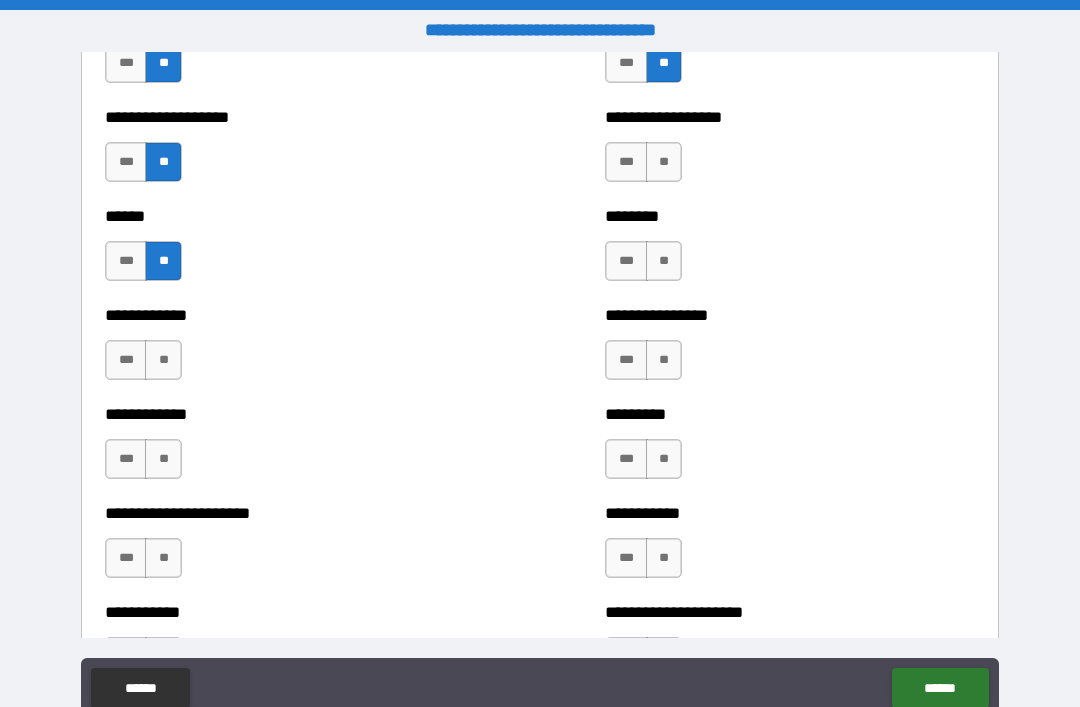 click on "**" at bounding box center (163, 360) 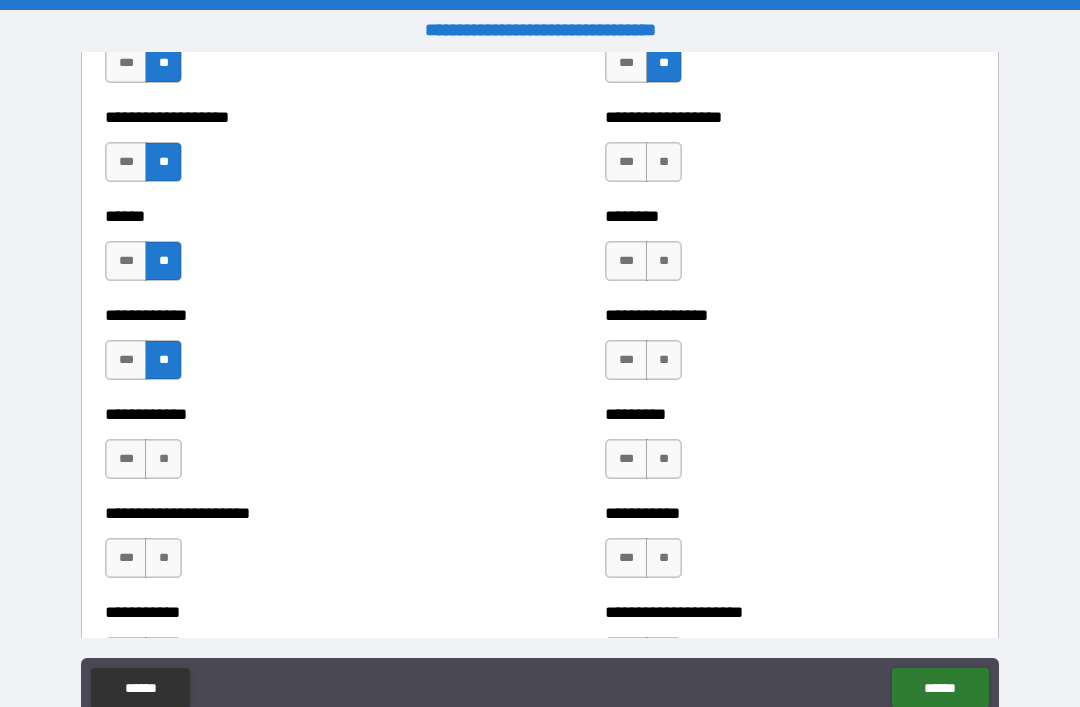 click on "**" at bounding box center (163, 459) 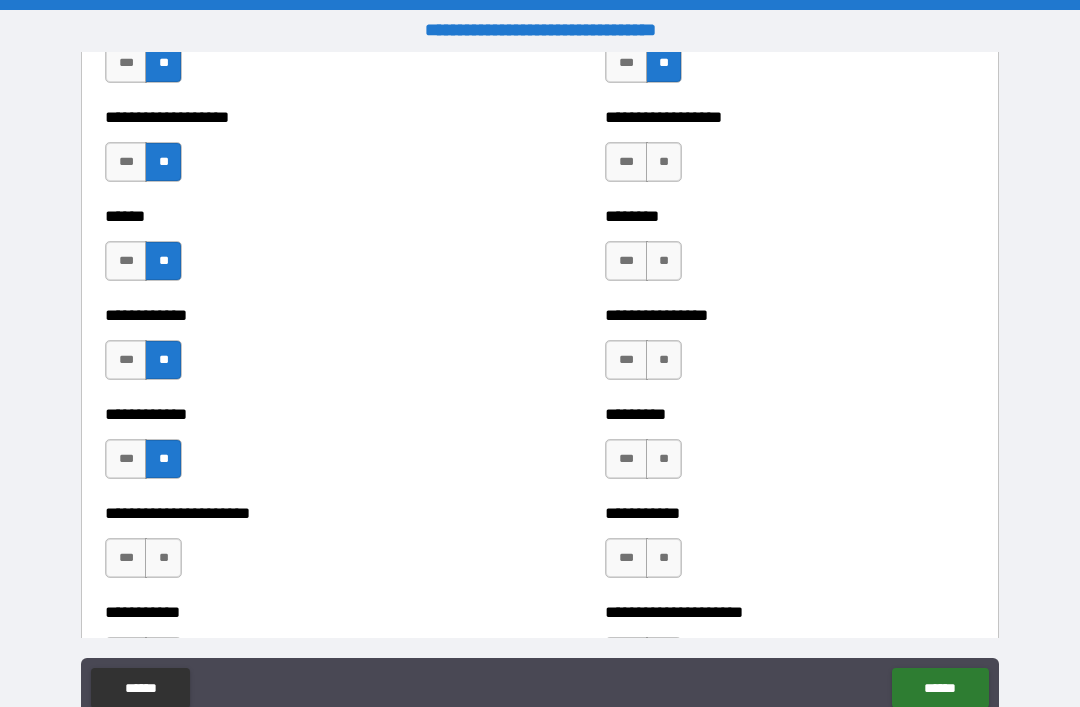 click on "**" at bounding box center (163, 558) 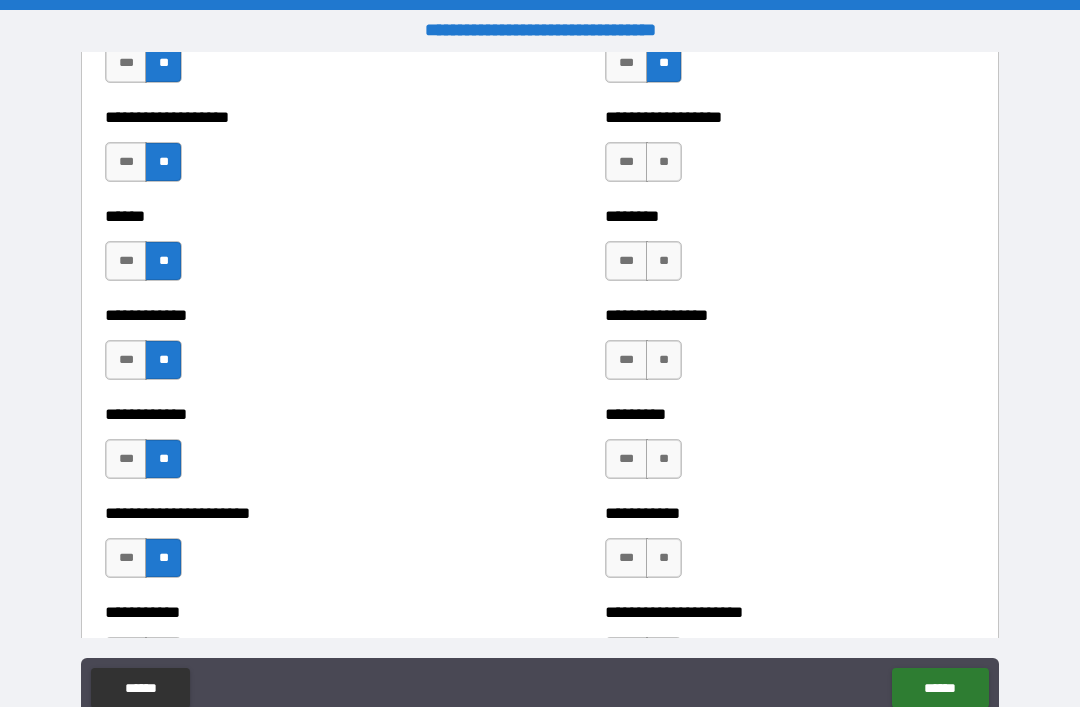 click on "**" at bounding box center [664, 162] 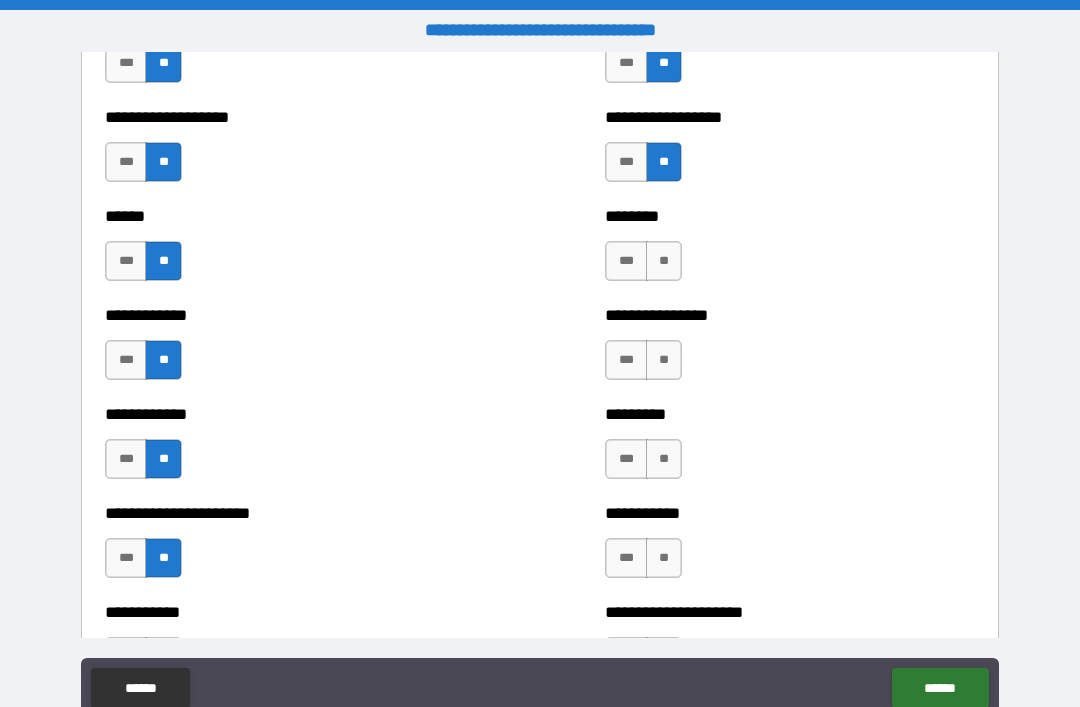 click on "**" at bounding box center [664, 261] 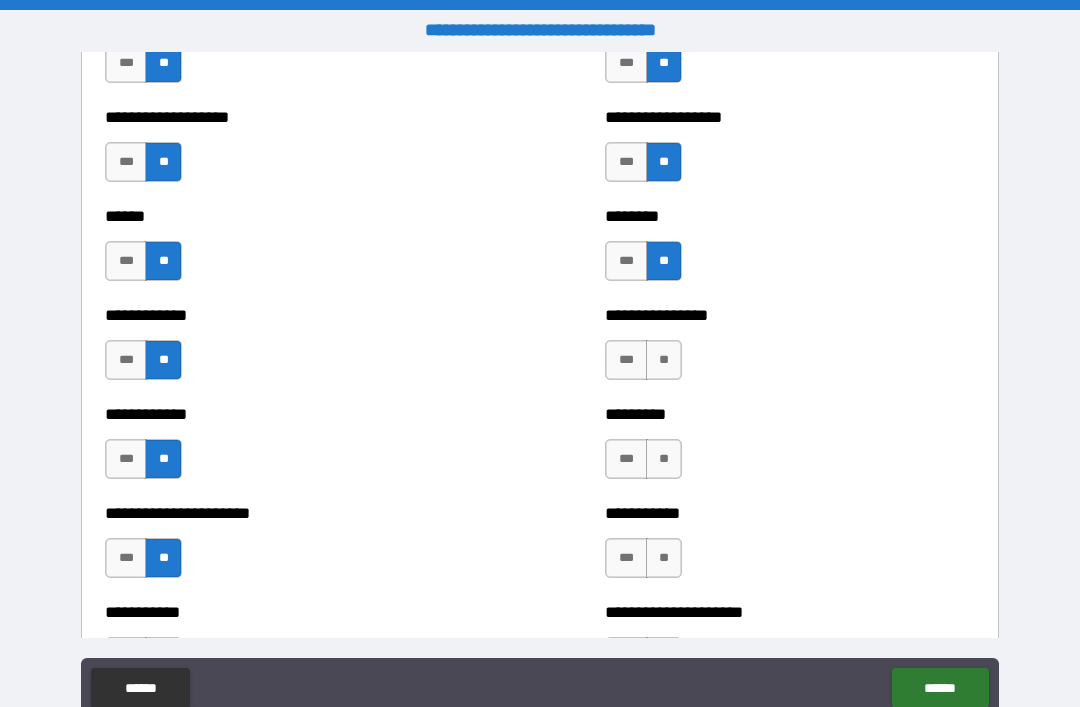 click on "**" at bounding box center [664, 360] 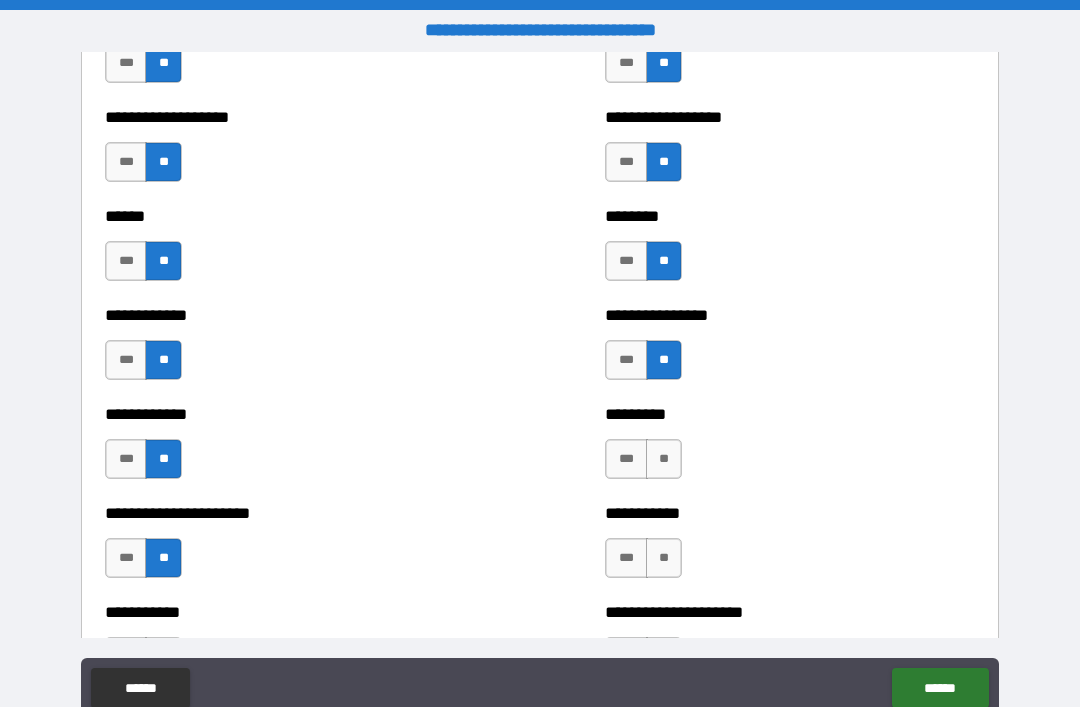 click on "********* *** **" at bounding box center [790, 449] 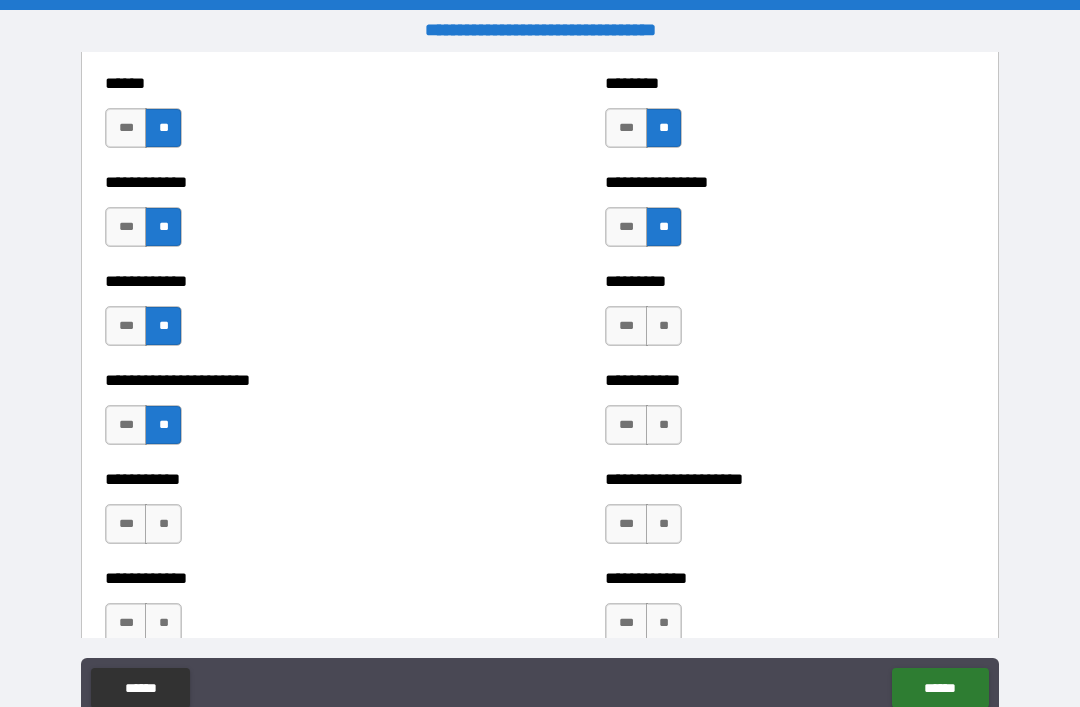 scroll, scrollTop: 4968, scrollLeft: 0, axis: vertical 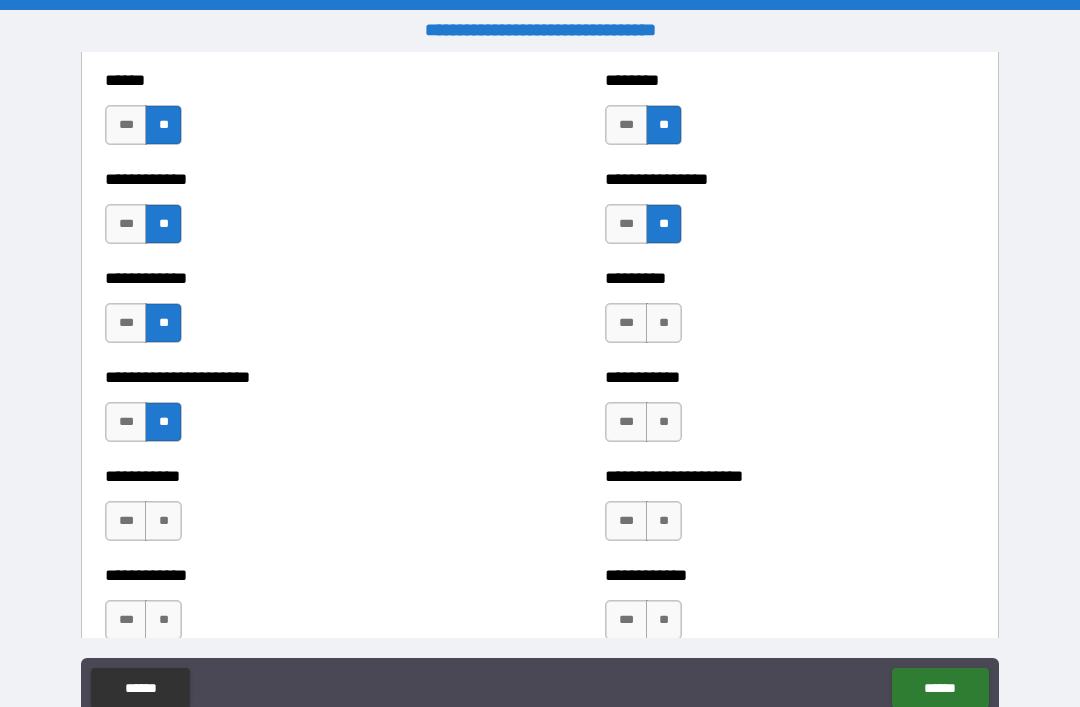 click on "**" at bounding box center (664, 323) 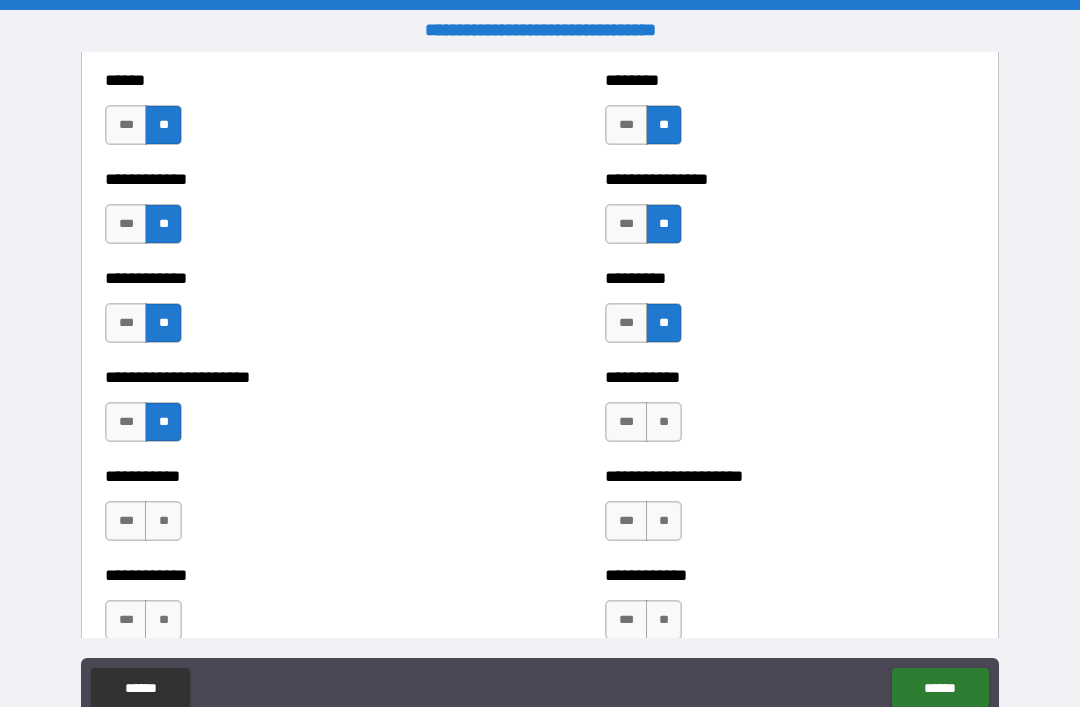click on "**" at bounding box center (664, 422) 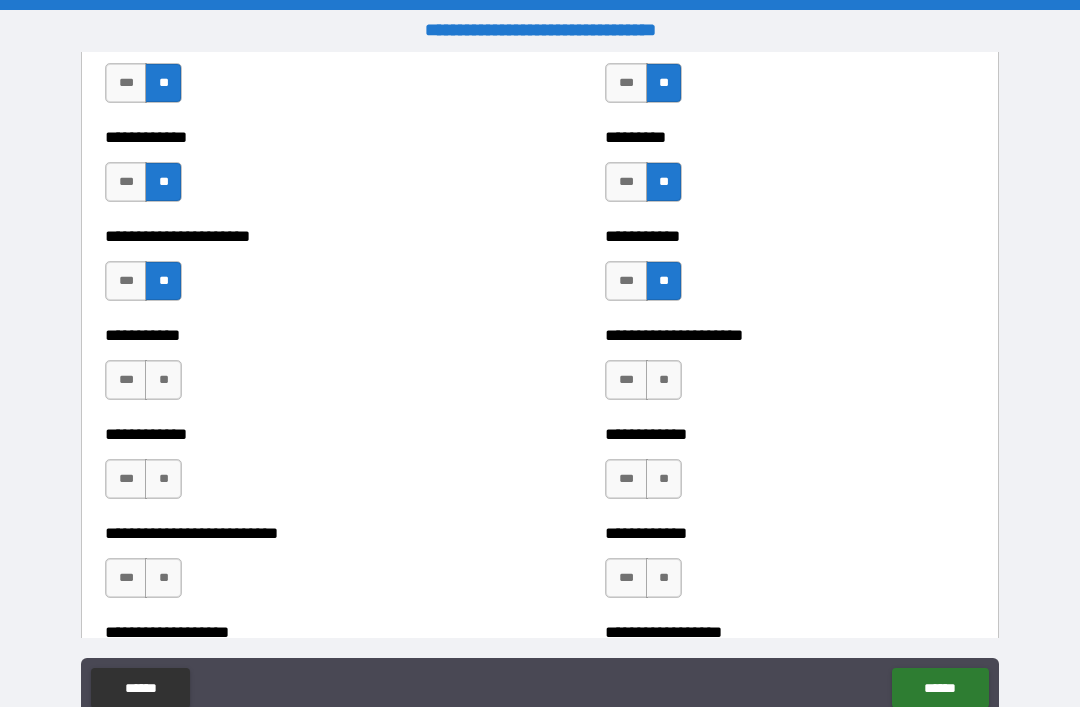 scroll, scrollTop: 5112, scrollLeft: 0, axis: vertical 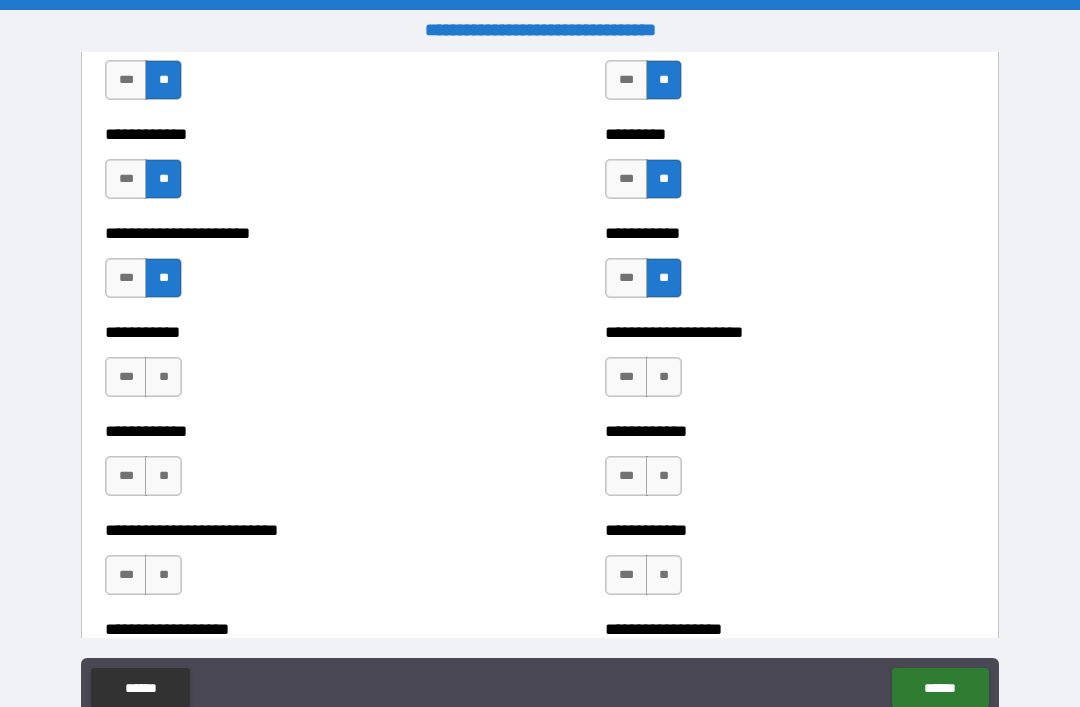 click on "**" at bounding box center (664, 377) 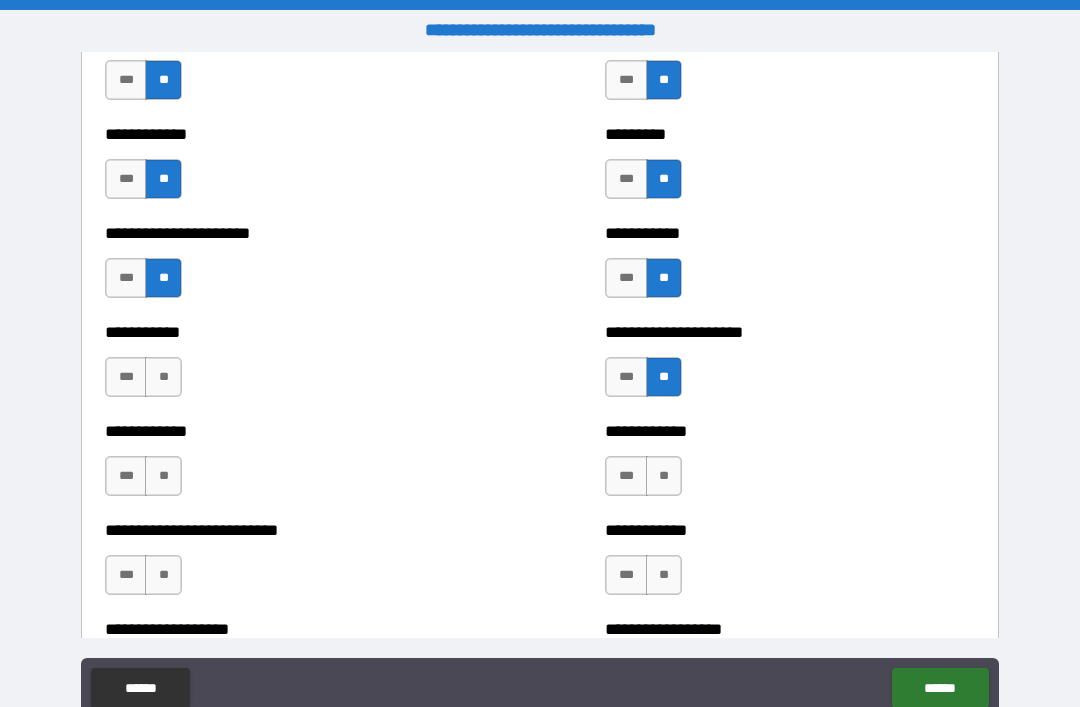 click on "**" at bounding box center (163, 377) 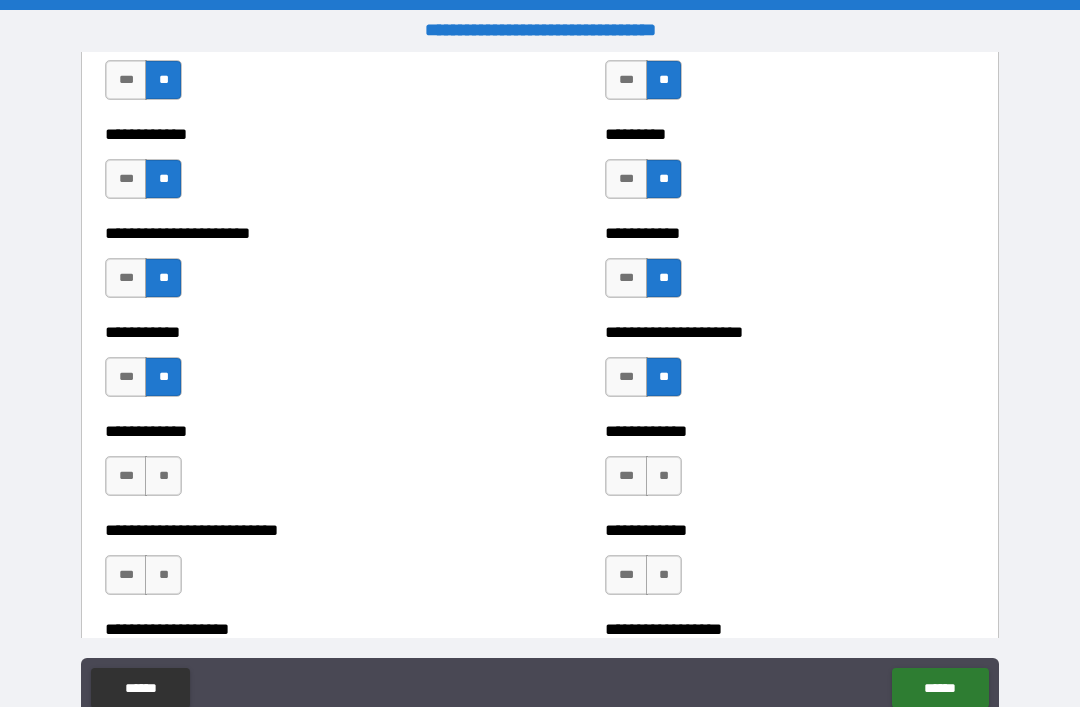 click on "**" at bounding box center [163, 476] 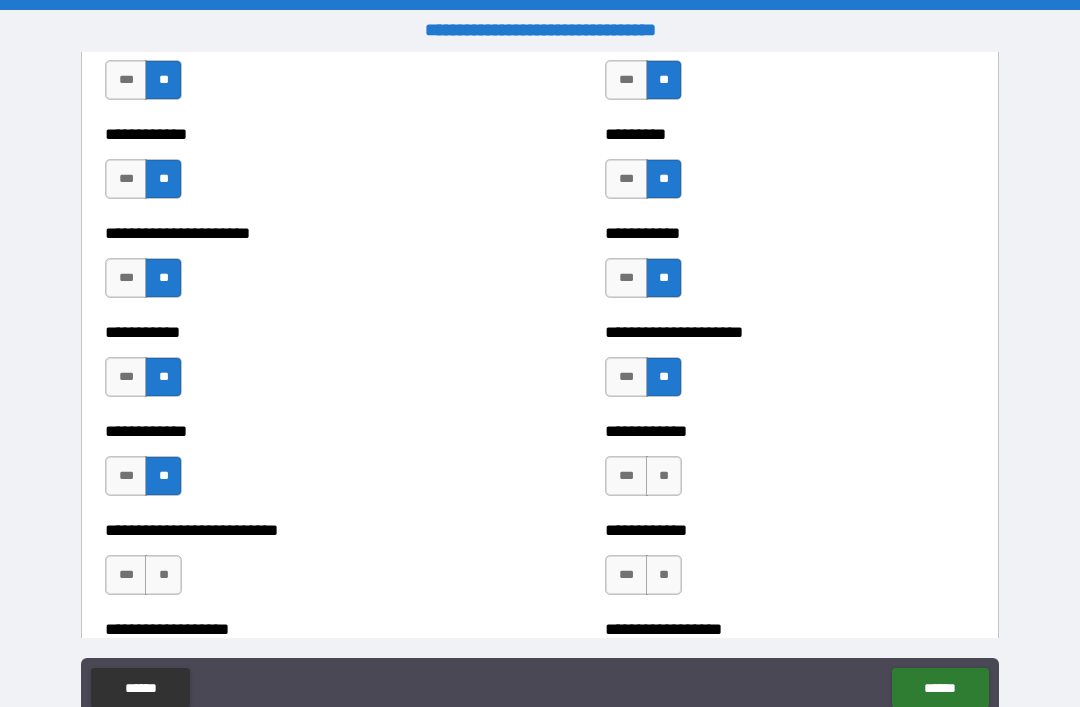 click on "**" at bounding box center [664, 476] 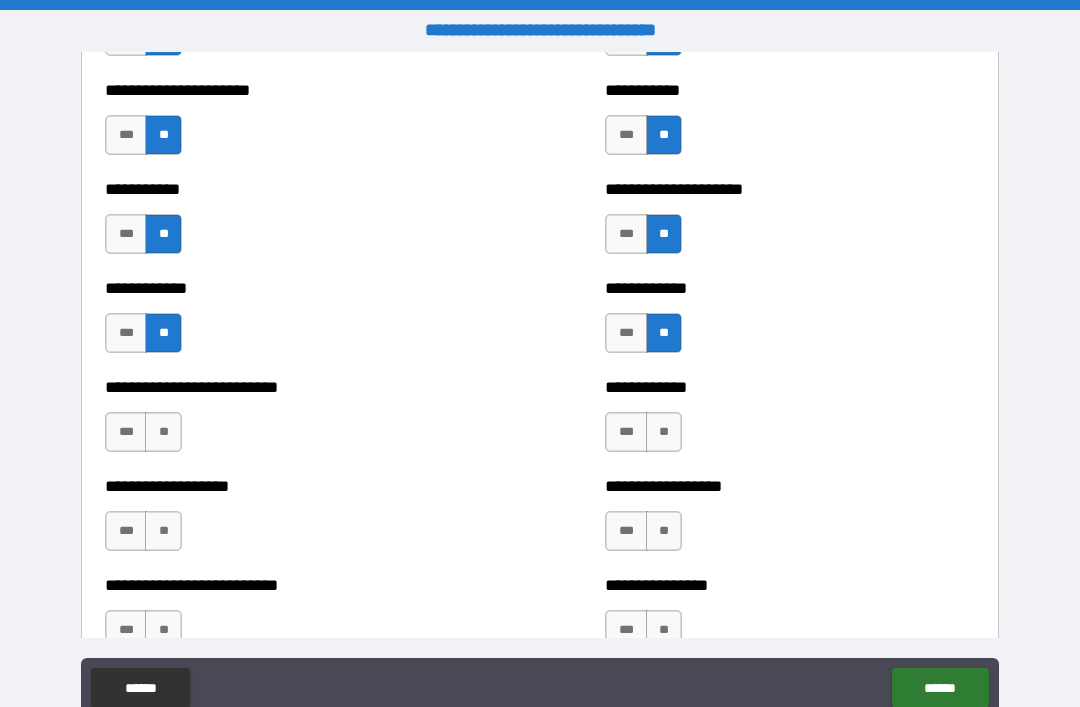 scroll, scrollTop: 5257, scrollLeft: 0, axis: vertical 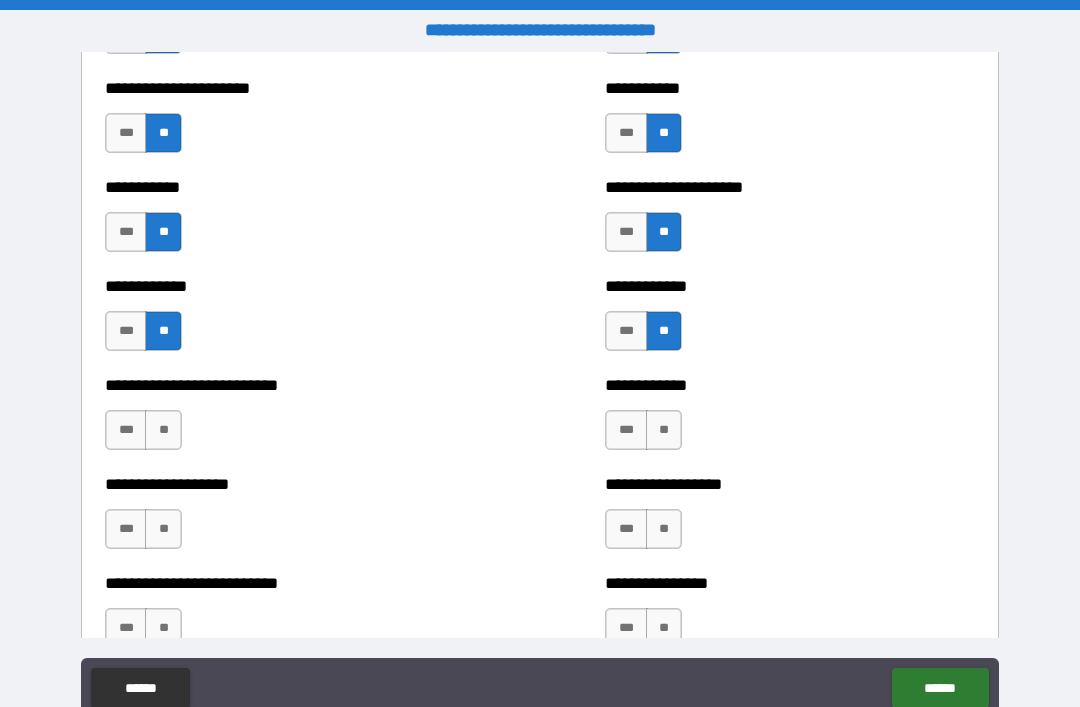 click on "**" at bounding box center (163, 430) 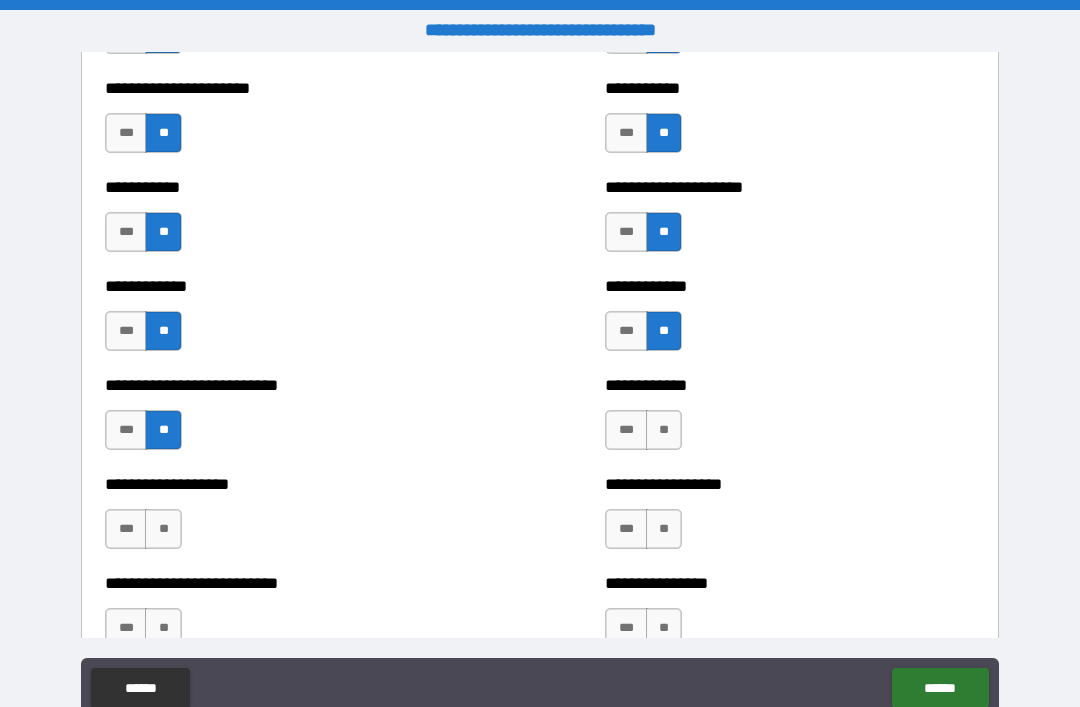 click on "**" at bounding box center (664, 430) 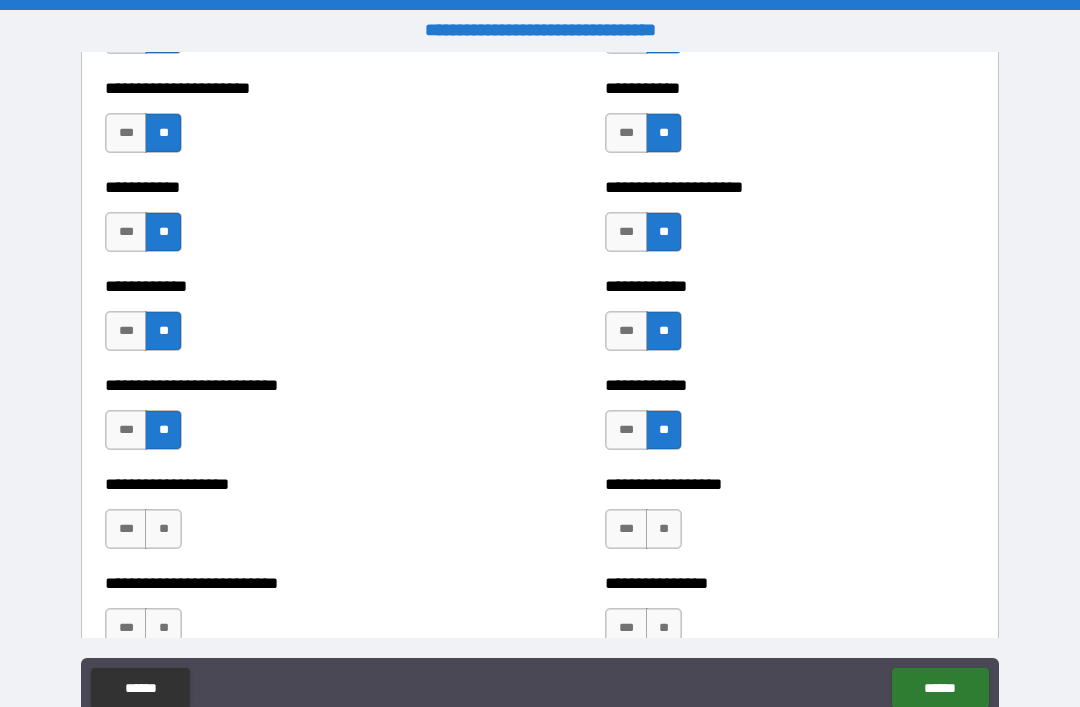click on "**" at bounding box center (664, 529) 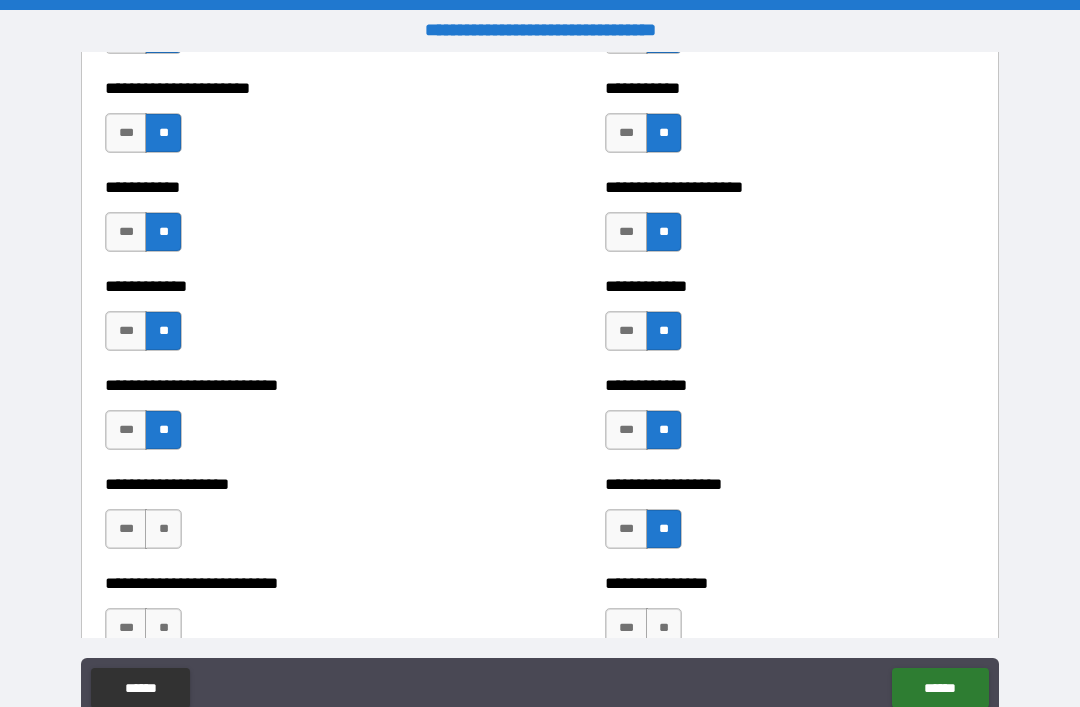 click on "**" at bounding box center (163, 529) 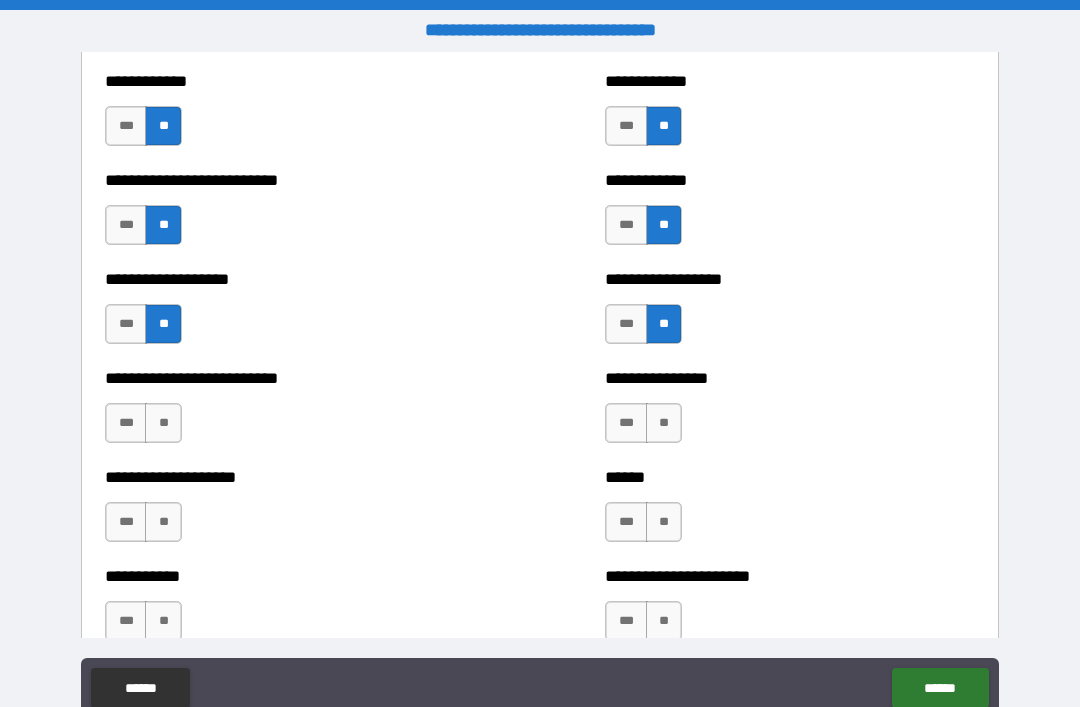 scroll, scrollTop: 5473, scrollLeft: 0, axis: vertical 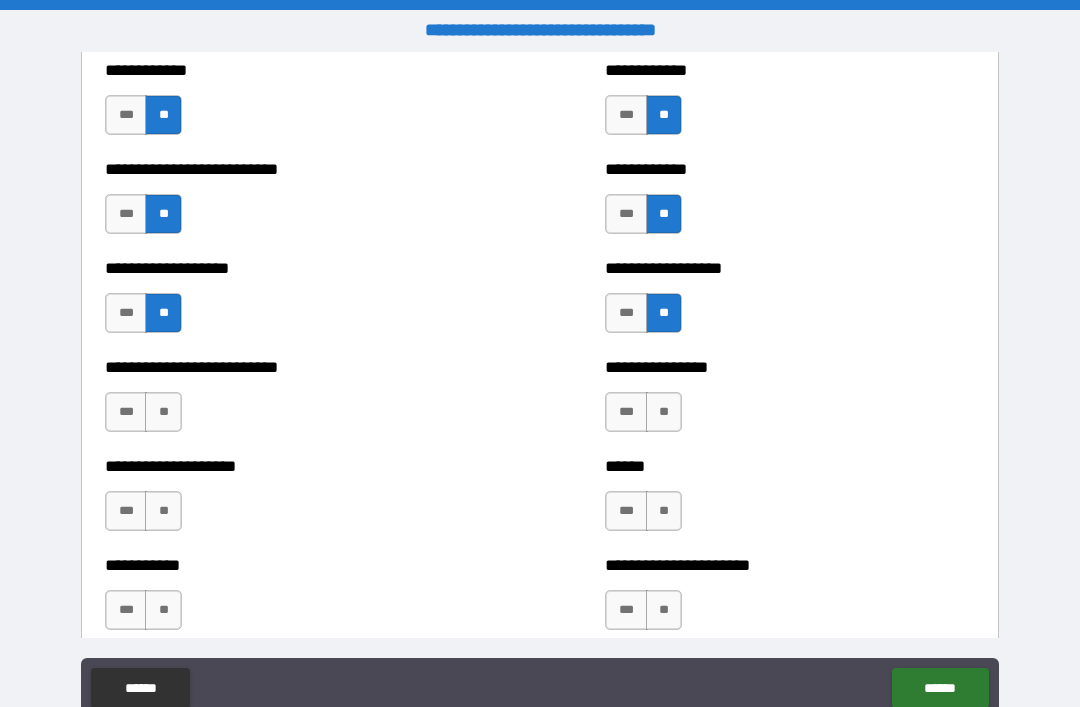 click on "**" at bounding box center [664, 412] 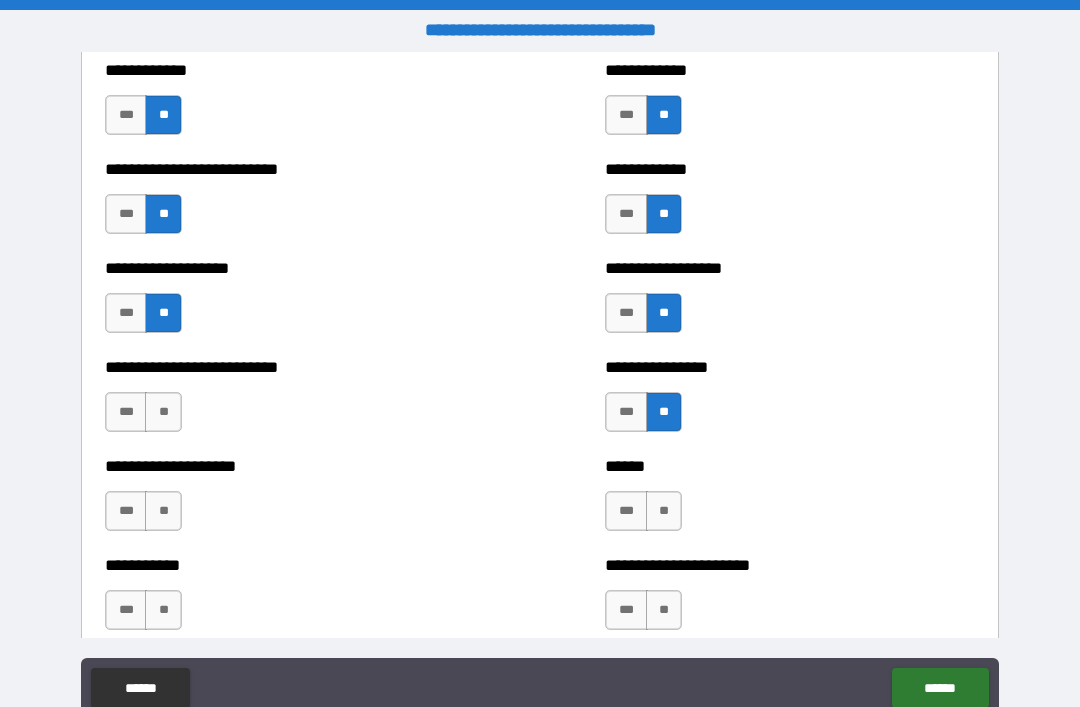 click on "**" at bounding box center [163, 412] 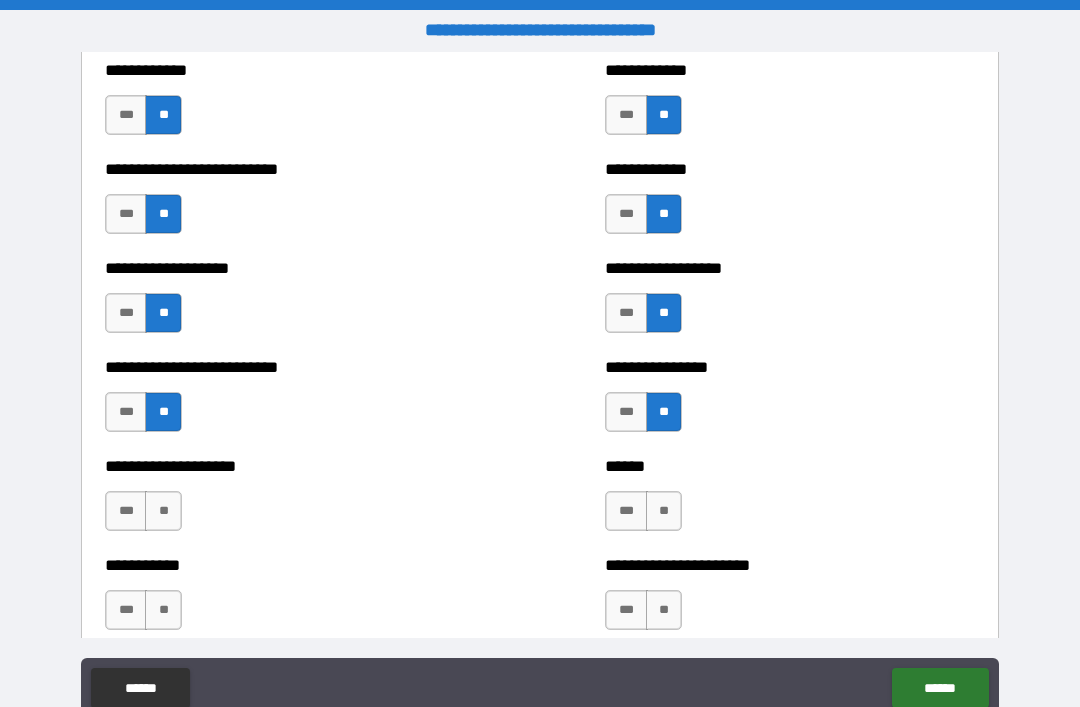 click on "**" at bounding box center [664, 511] 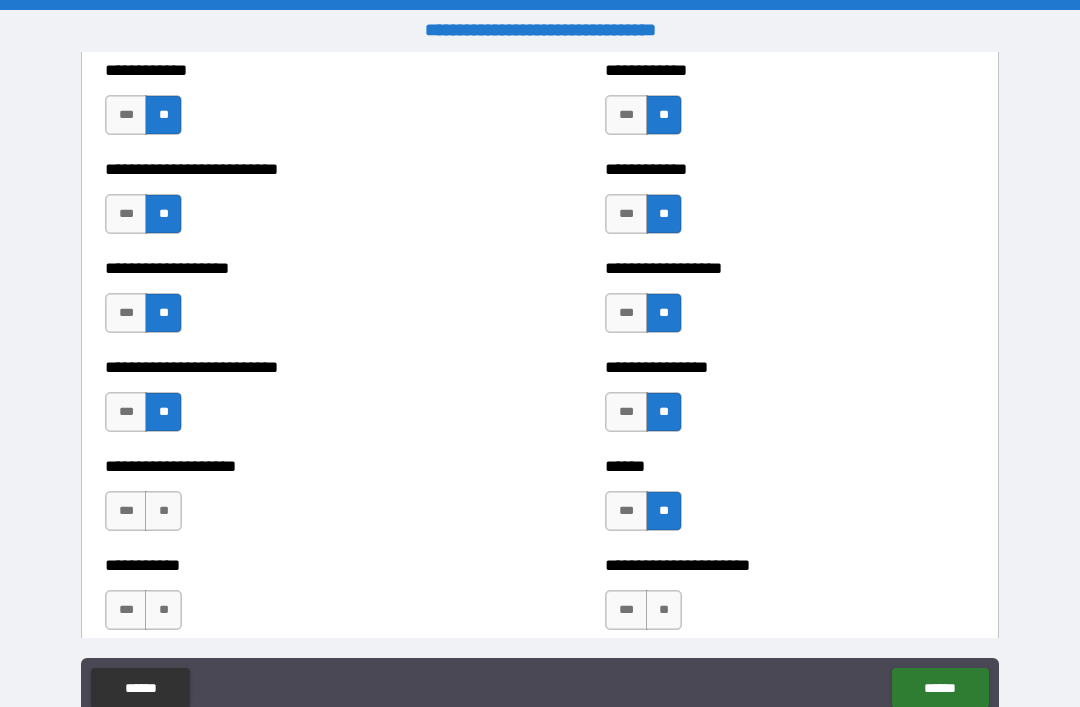 click on "**" at bounding box center (163, 511) 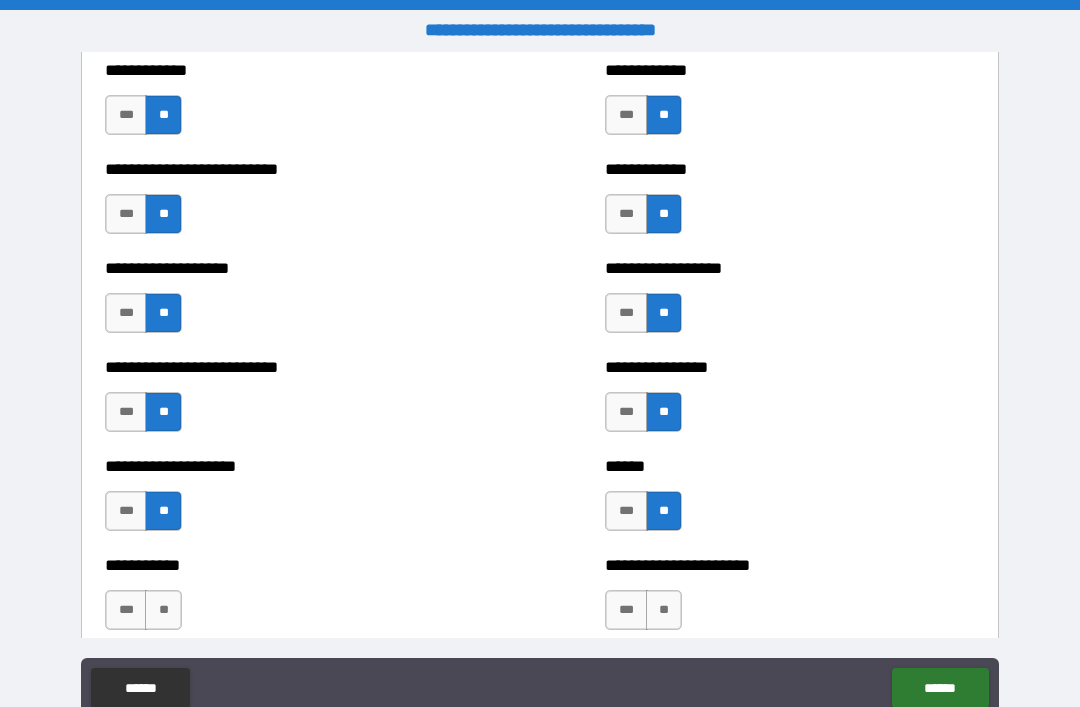 click on "**" at bounding box center (664, 610) 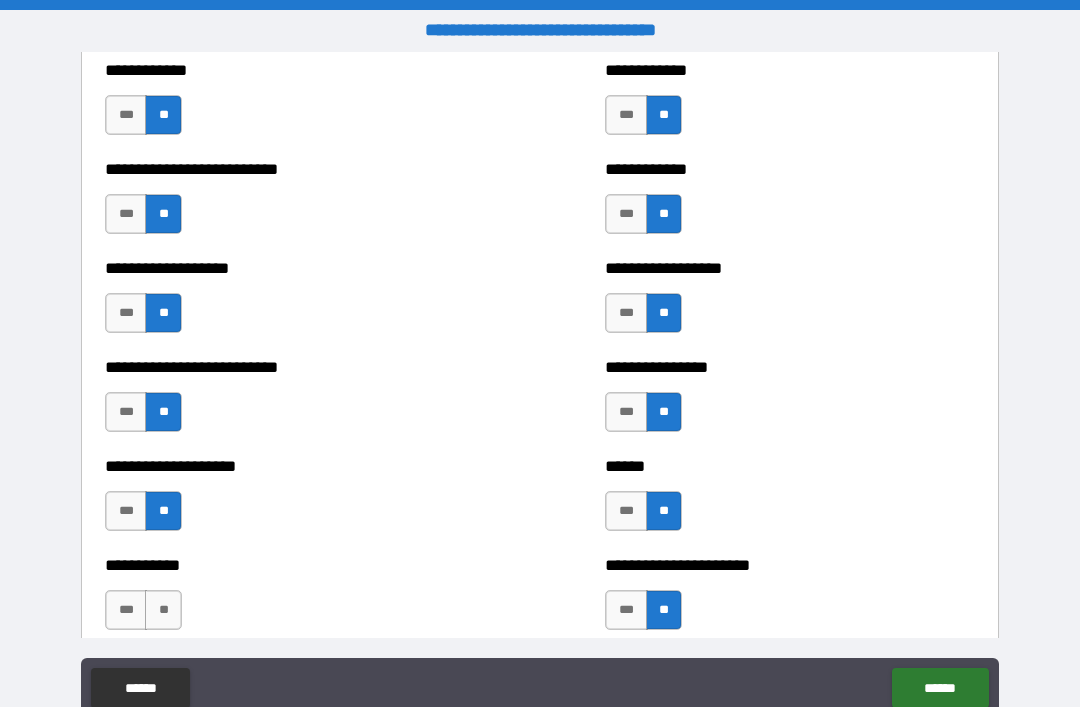 click on "**" at bounding box center (163, 610) 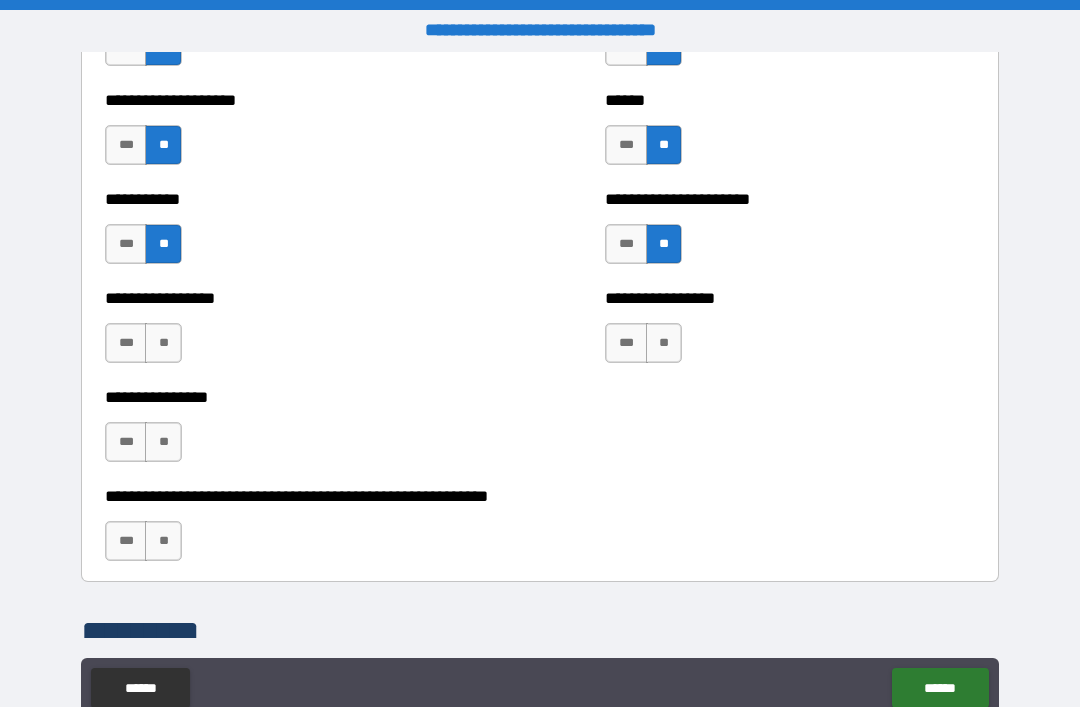 scroll, scrollTop: 5846, scrollLeft: 0, axis: vertical 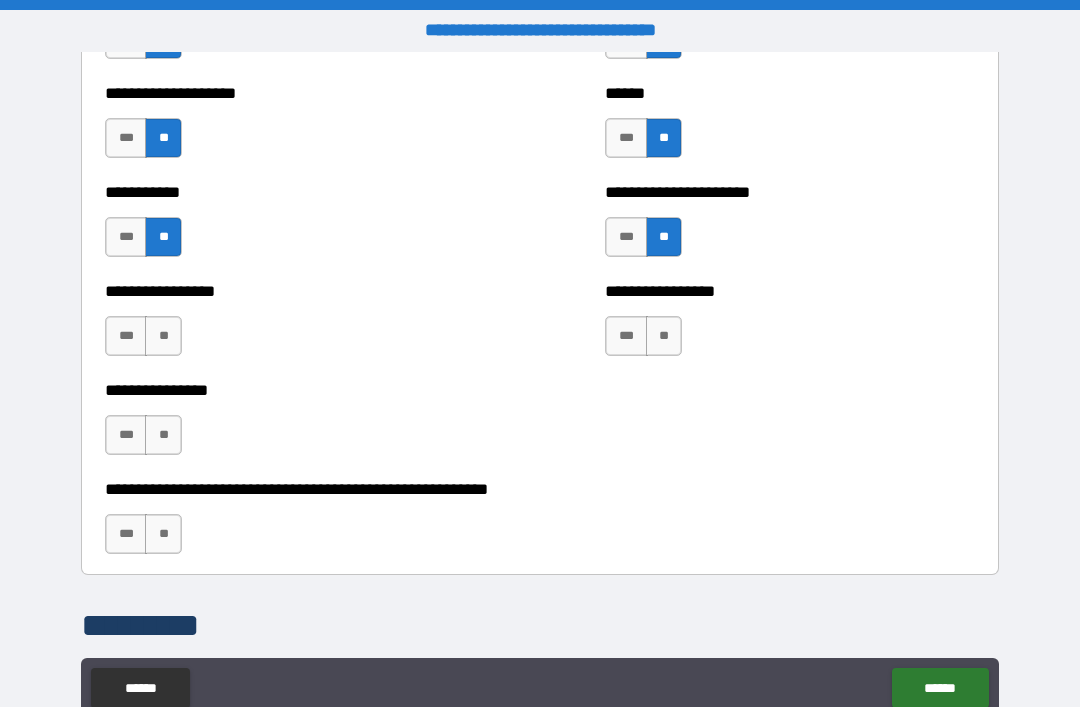 click on "**" at bounding box center [664, 336] 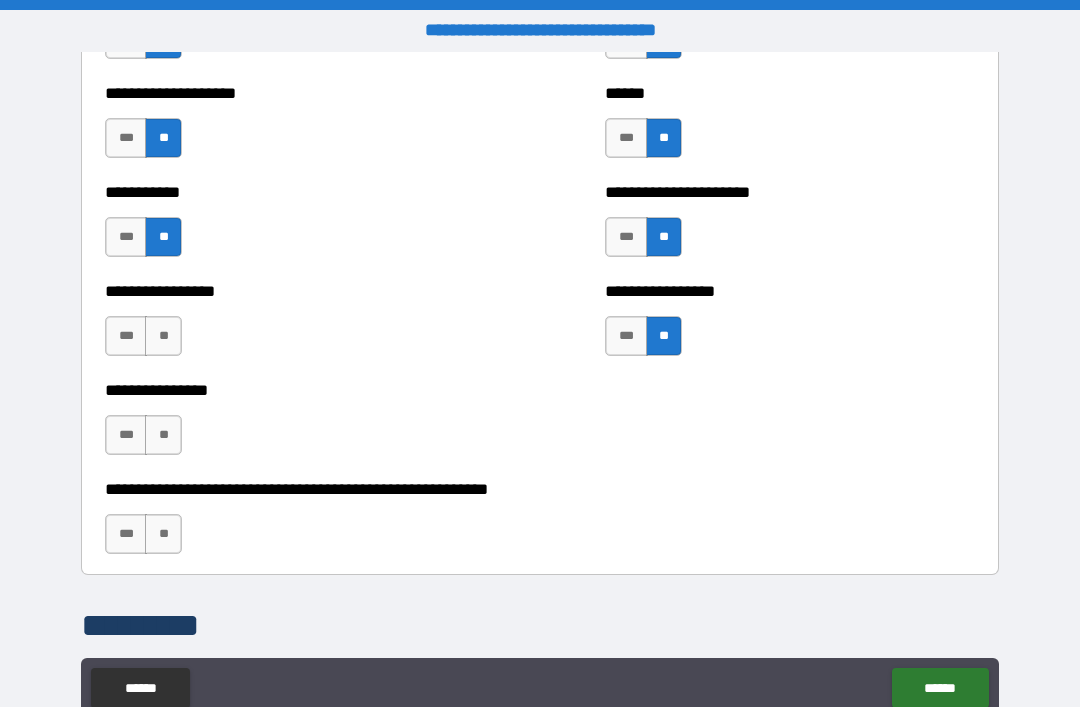 click on "**" at bounding box center [163, 336] 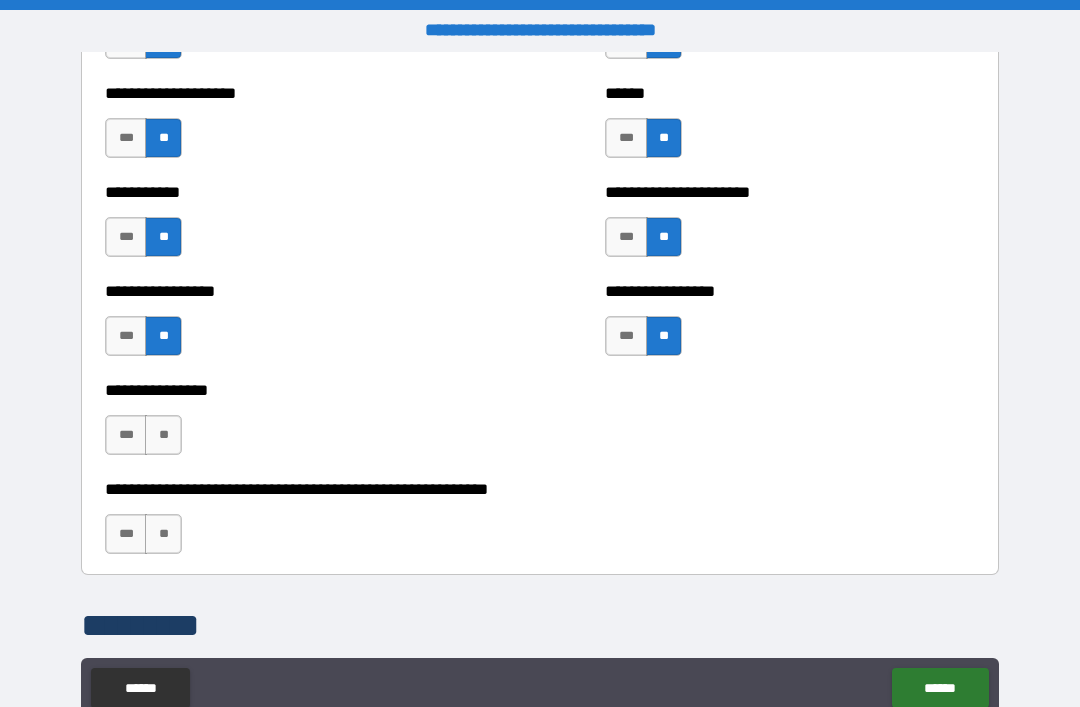 click on "**" at bounding box center (163, 435) 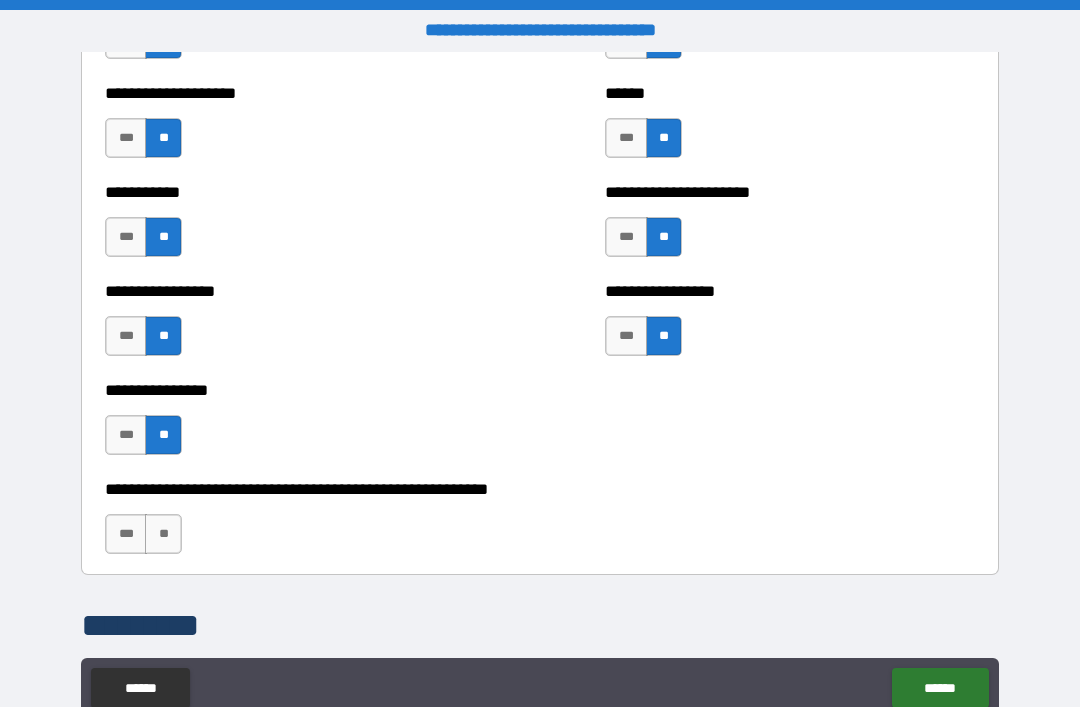 click on "**" at bounding box center [163, 534] 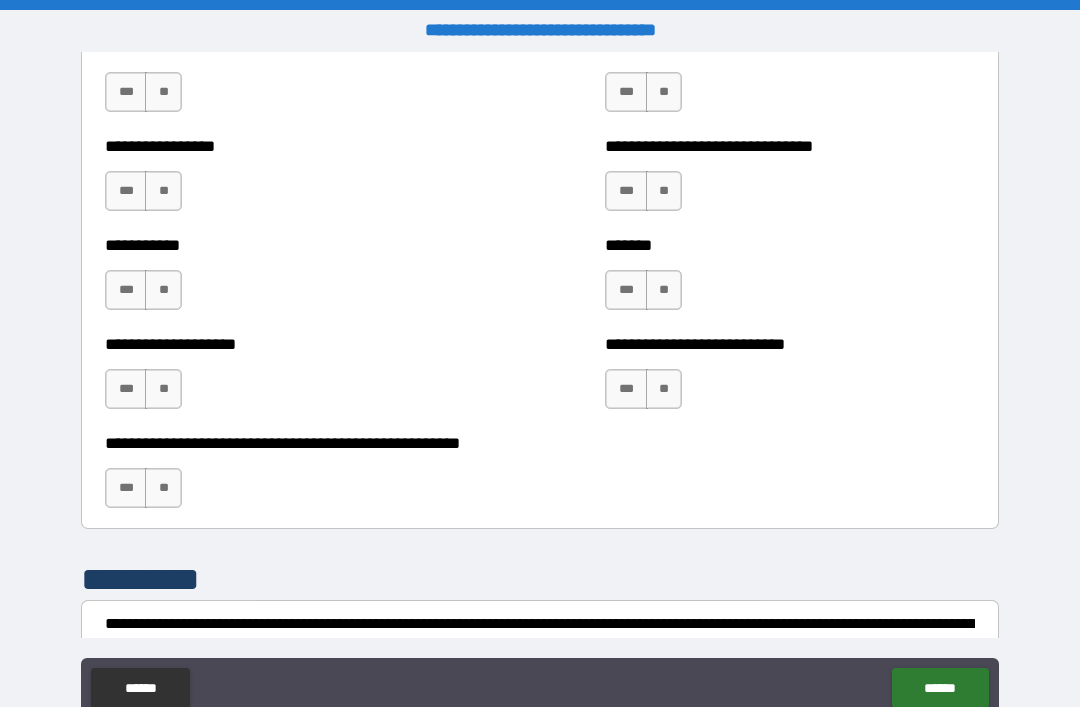 scroll, scrollTop: 7799, scrollLeft: 0, axis: vertical 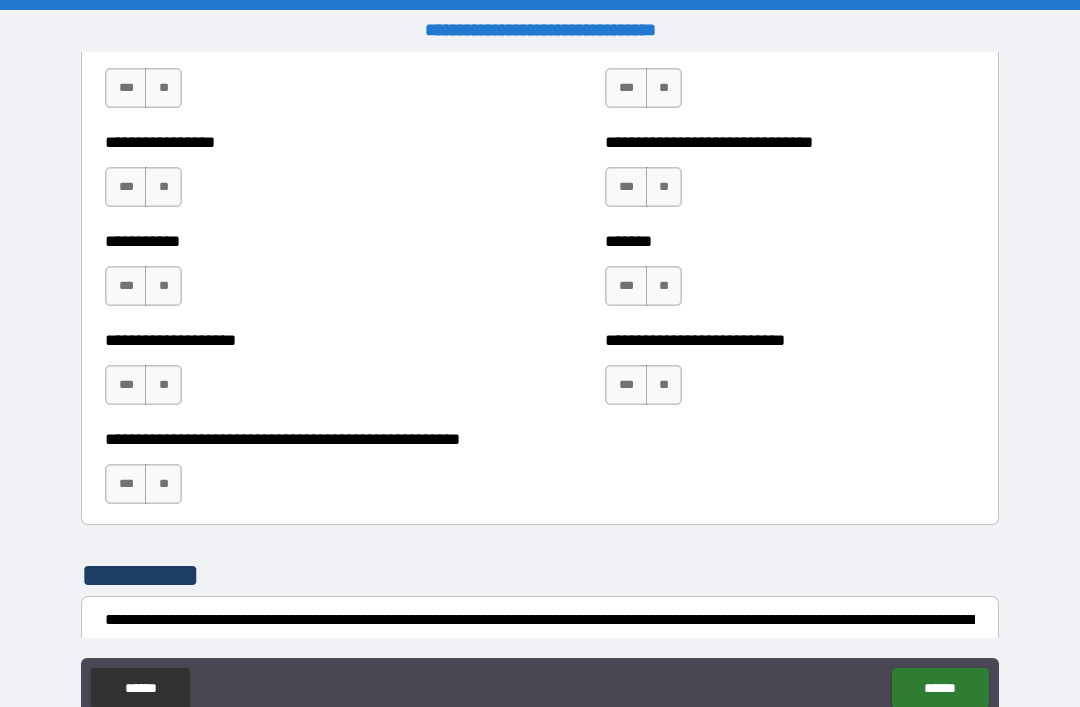 click on "**" at bounding box center [163, 484] 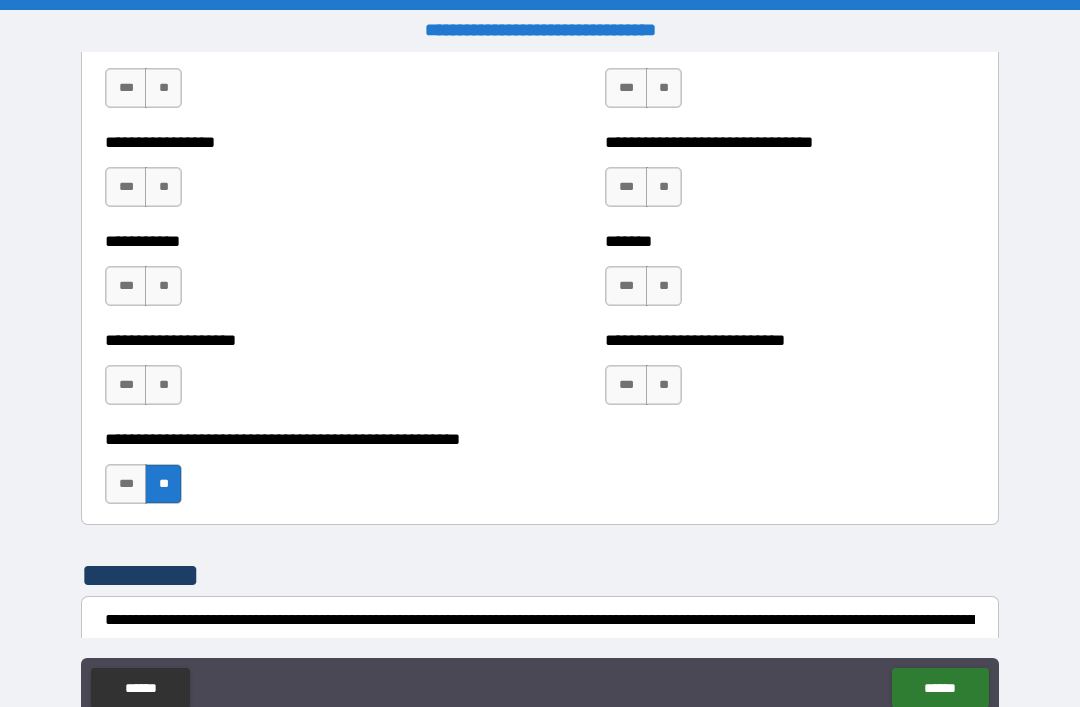 click on "**" at bounding box center [163, 484] 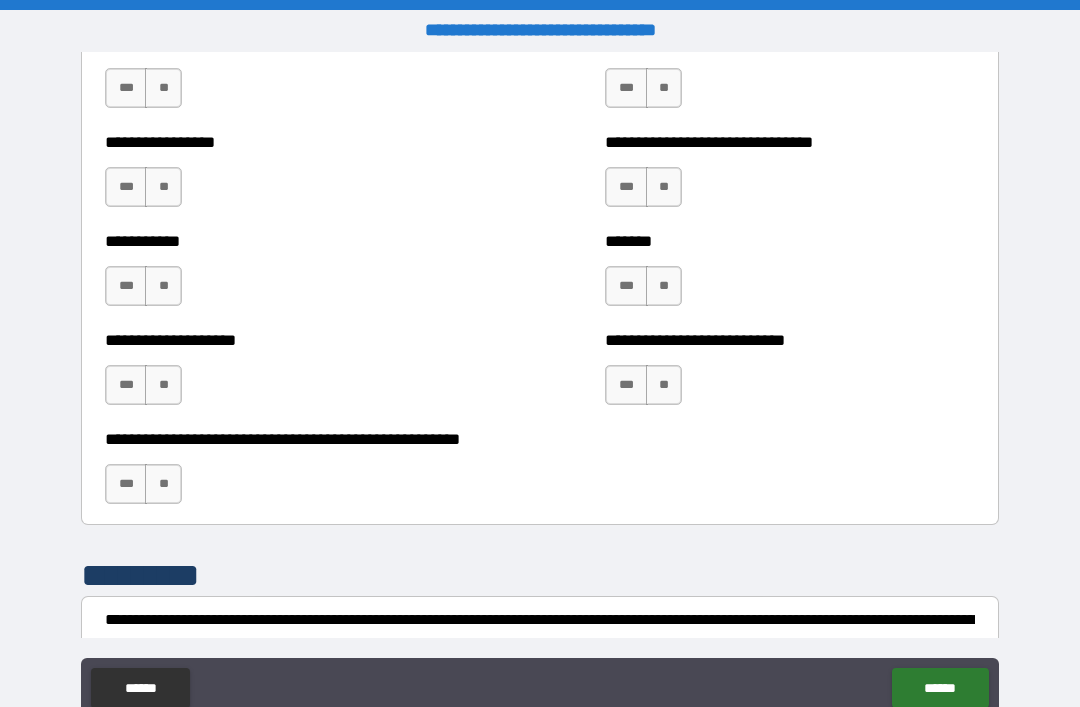 click on "**" at bounding box center [163, 484] 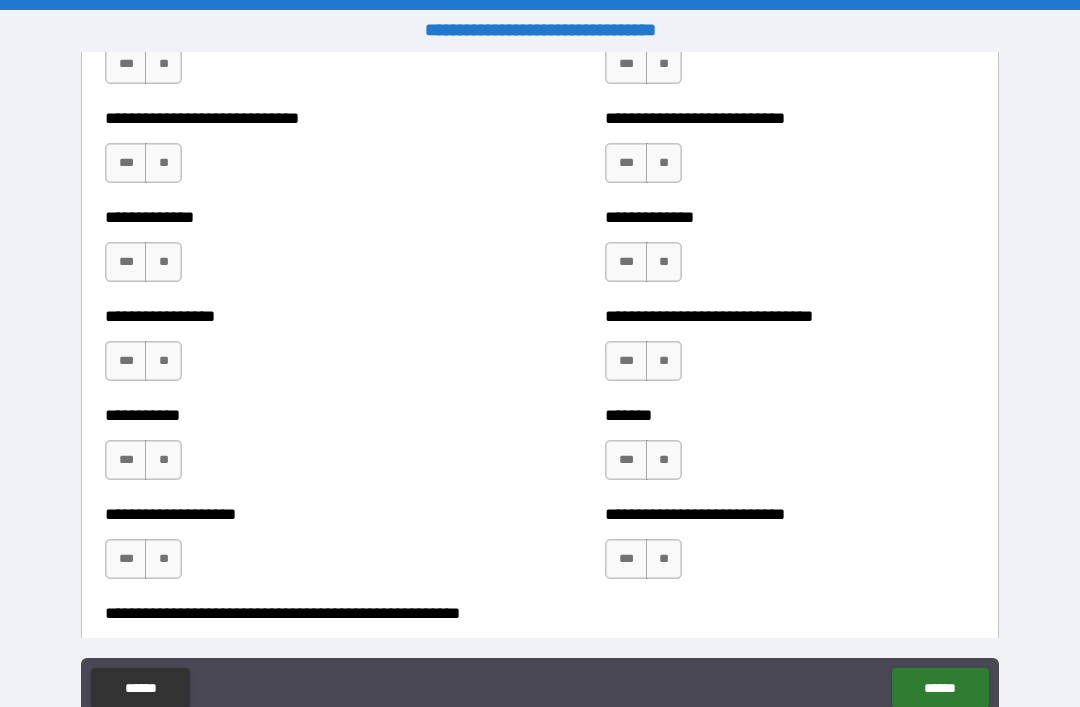 scroll, scrollTop: 7634, scrollLeft: 0, axis: vertical 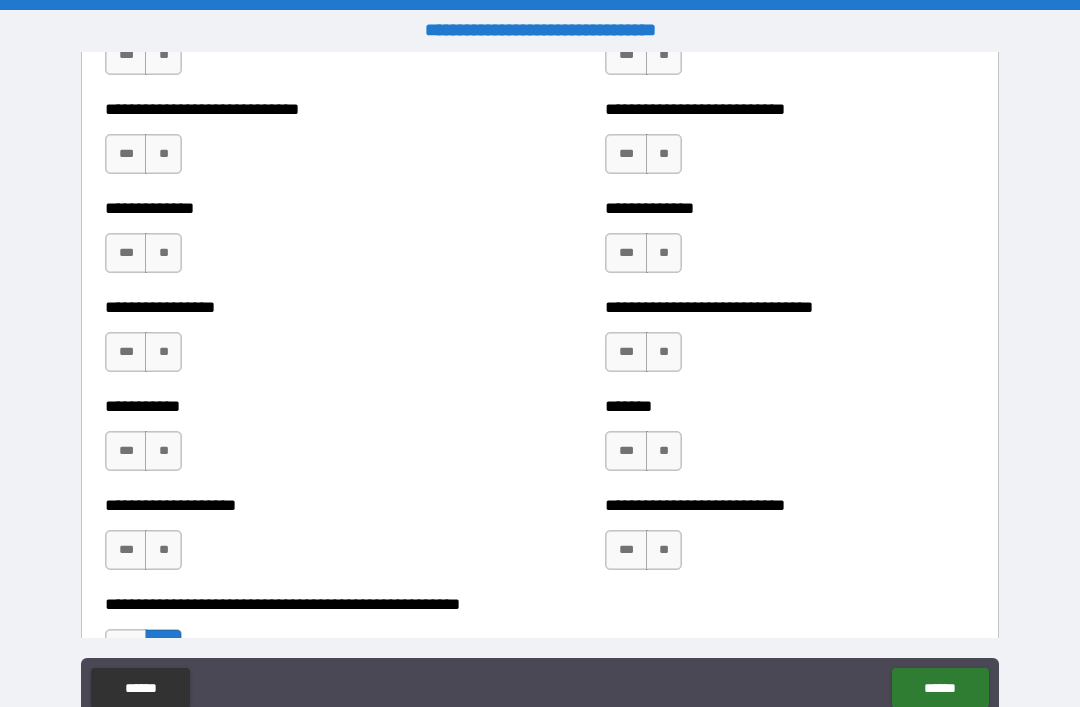 click on "**" at bounding box center (163, 550) 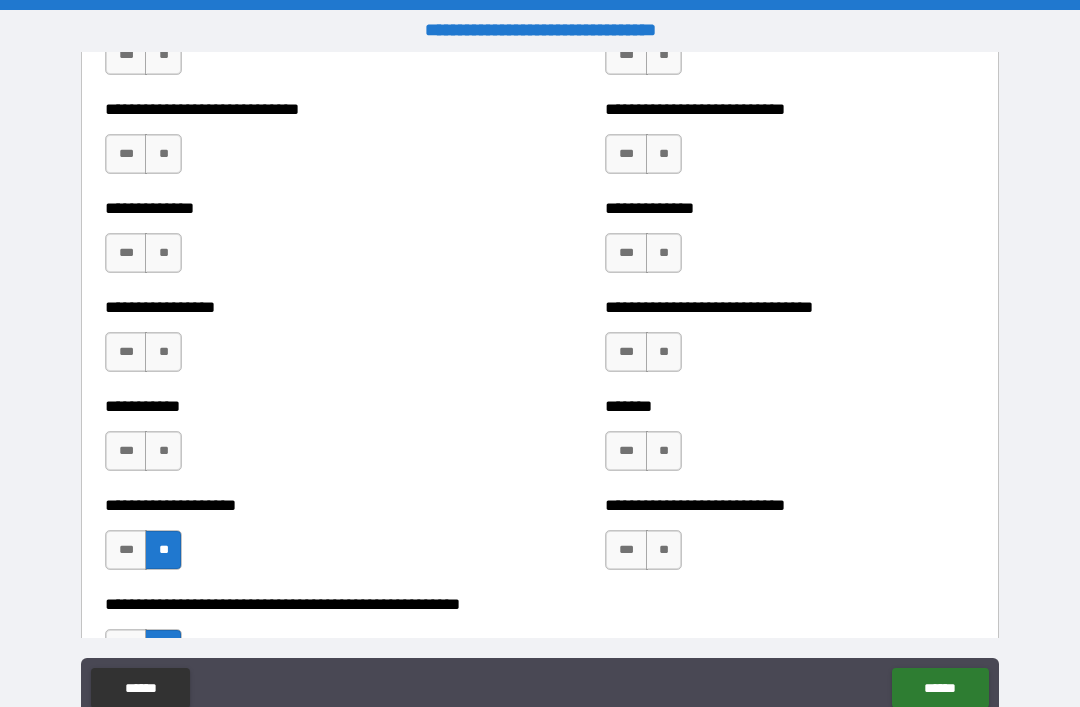 click on "**" at bounding box center [163, 451] 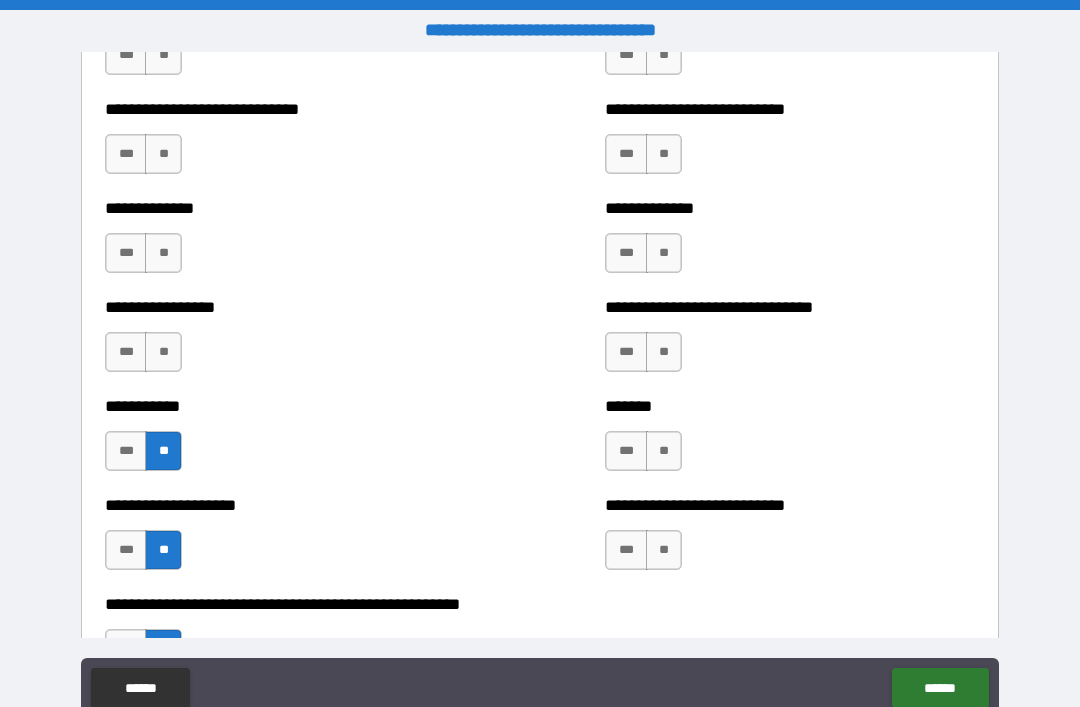 click on "**" at bounding box center (163, 352) 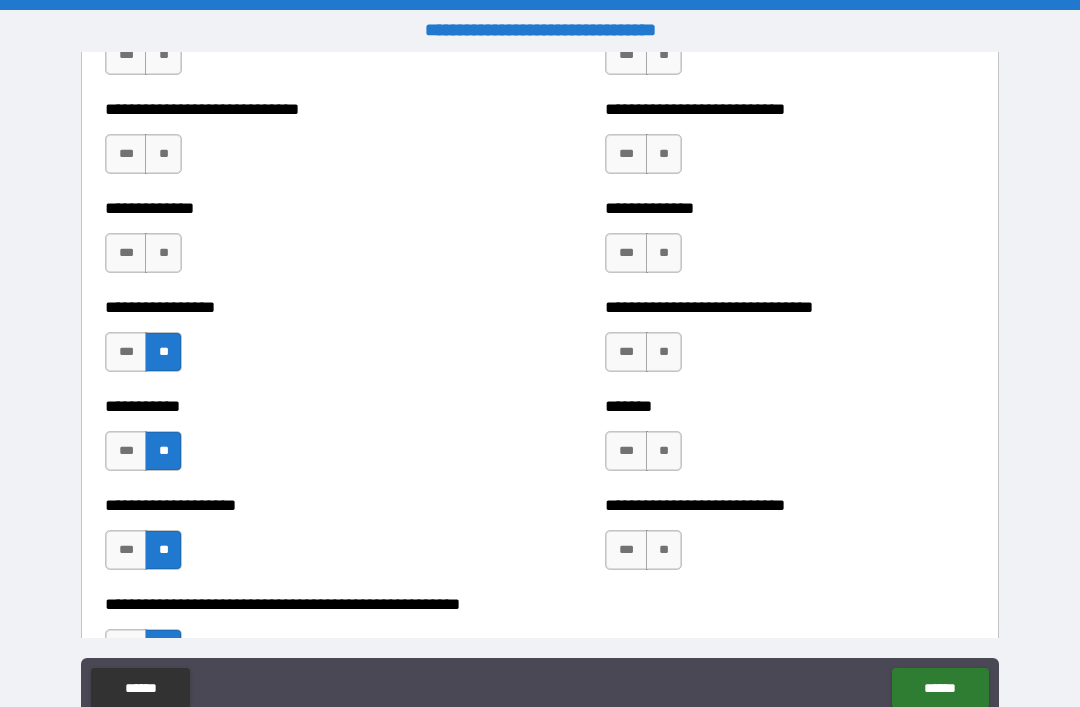 click on "**" at bounding box center (163, 253) 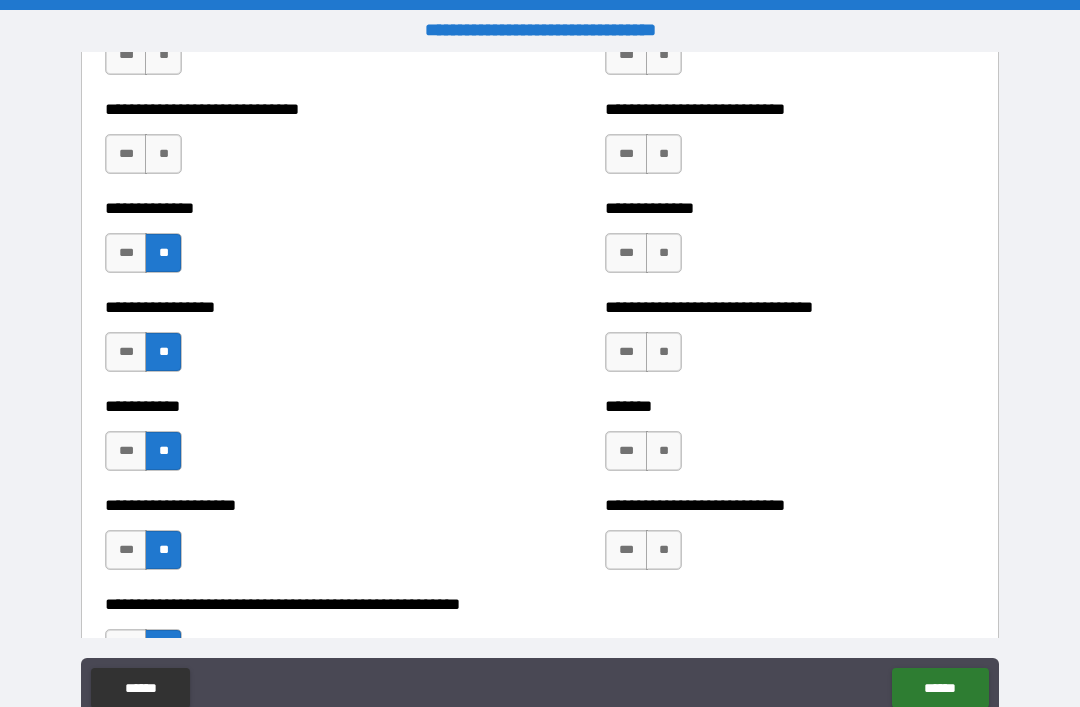 click on "**" at bounding box center (163, 154) 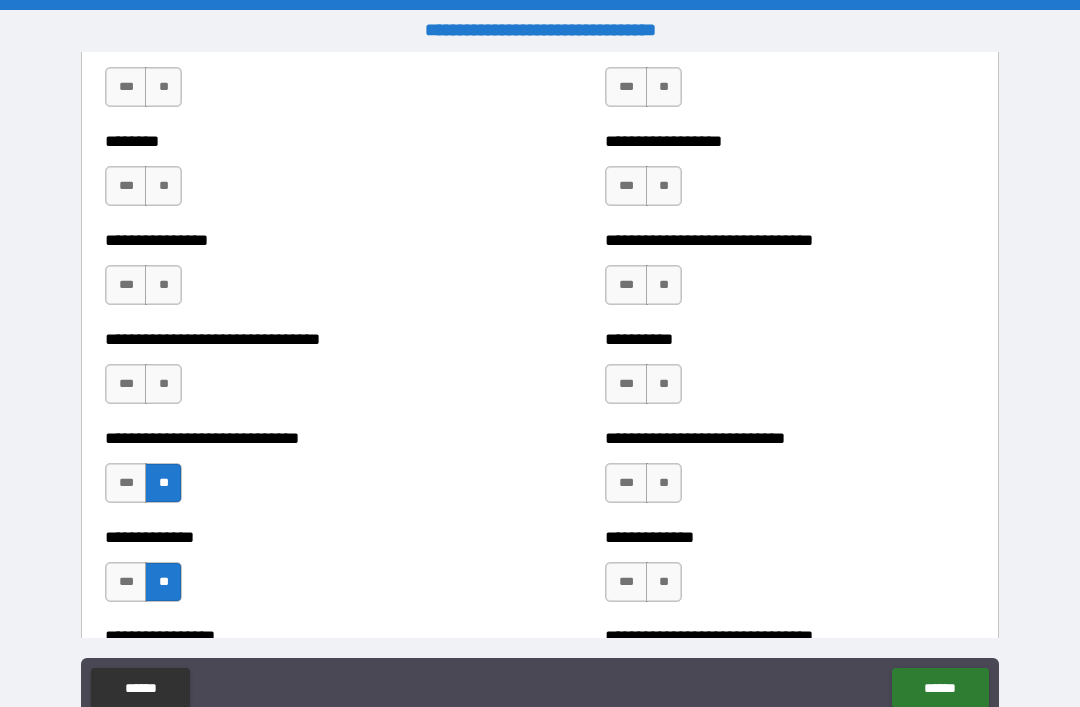 scroll, scrollTop: 7286, scrollLeft: 0, axis: vertical 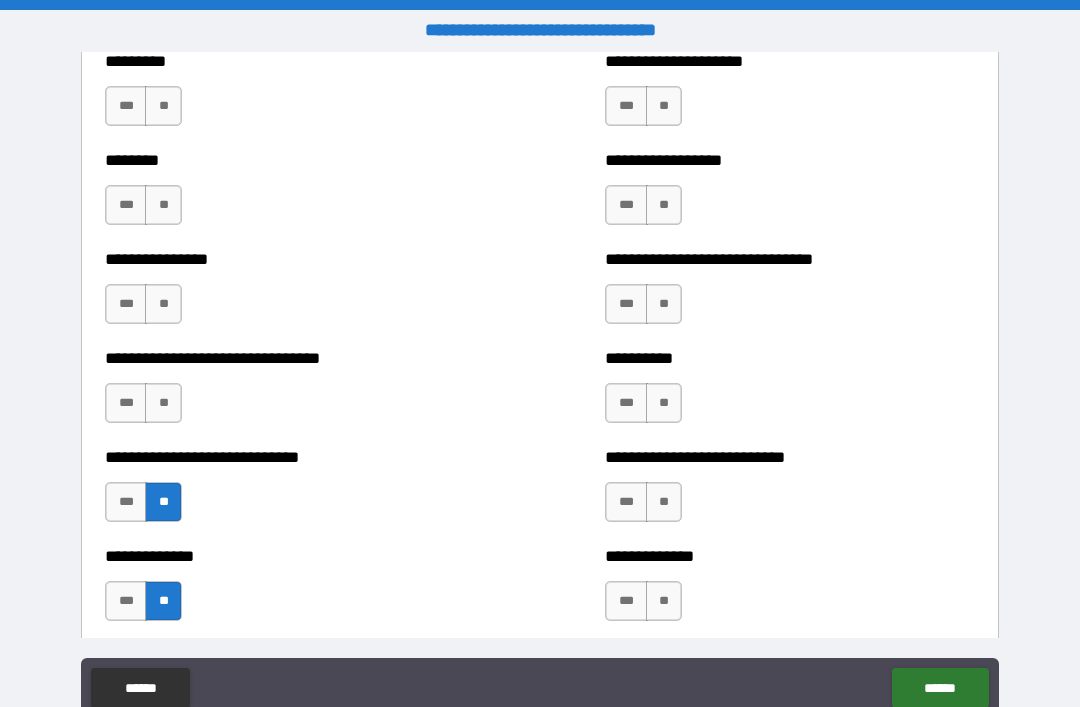 click on "**" at bounding box center (163, 403) 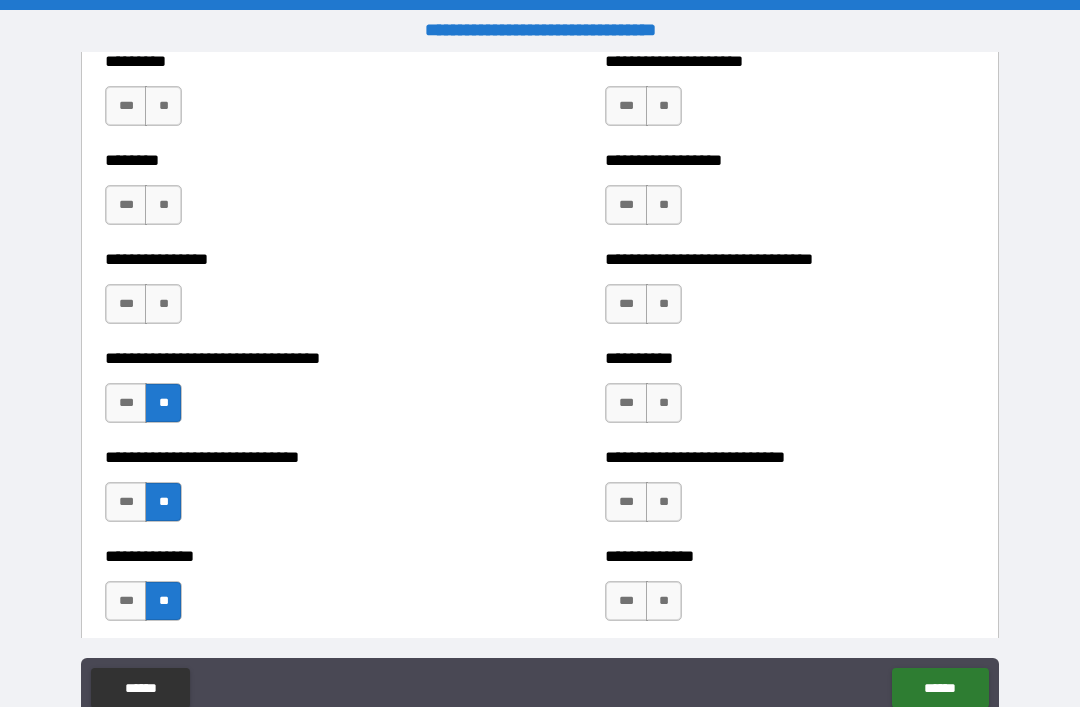 click on "**" at bounding box center [163, 304] 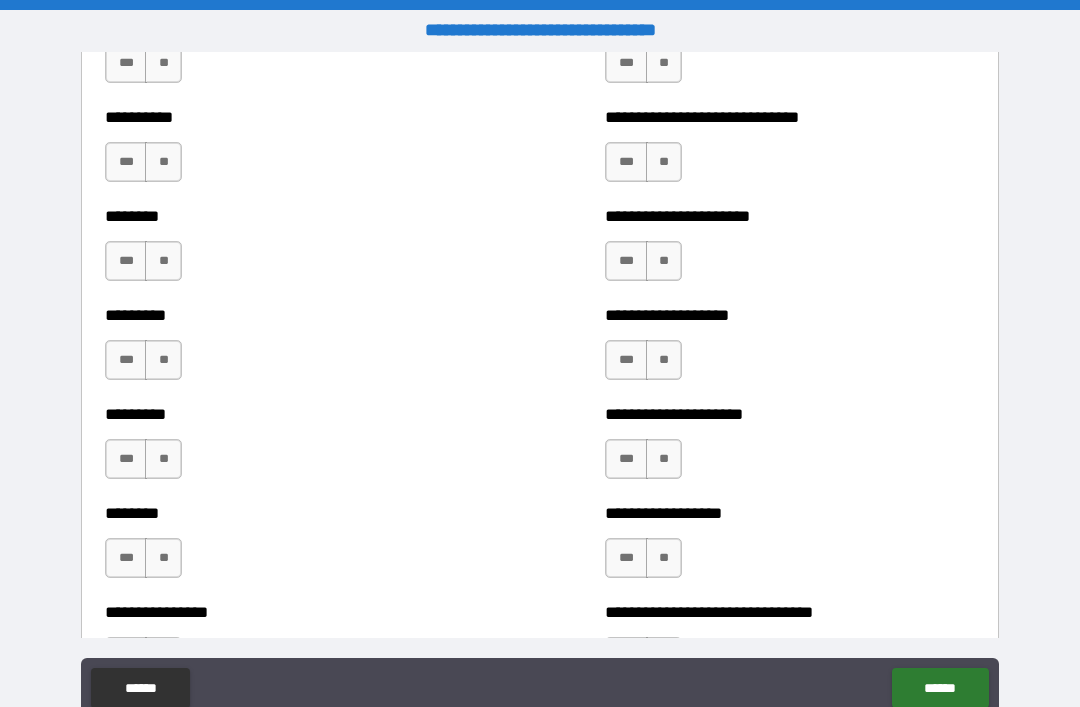 scroll, scrollTop: 6931, scrollLeft: 0, axis: vertical 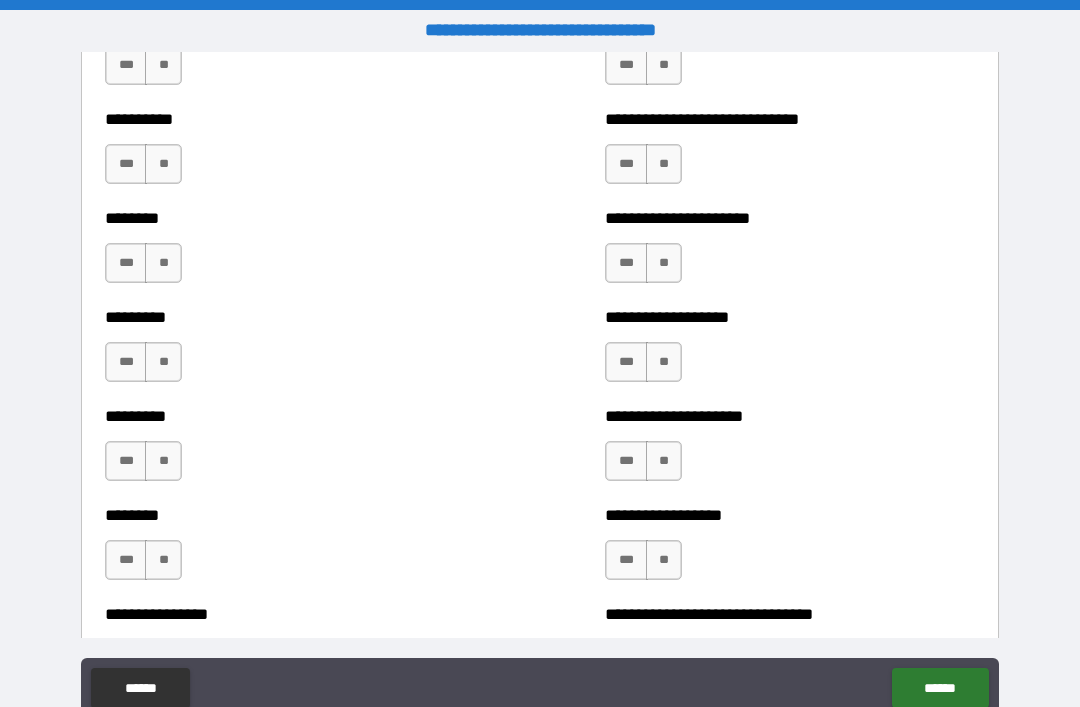 click on "**" at bounding box center [163, 560] 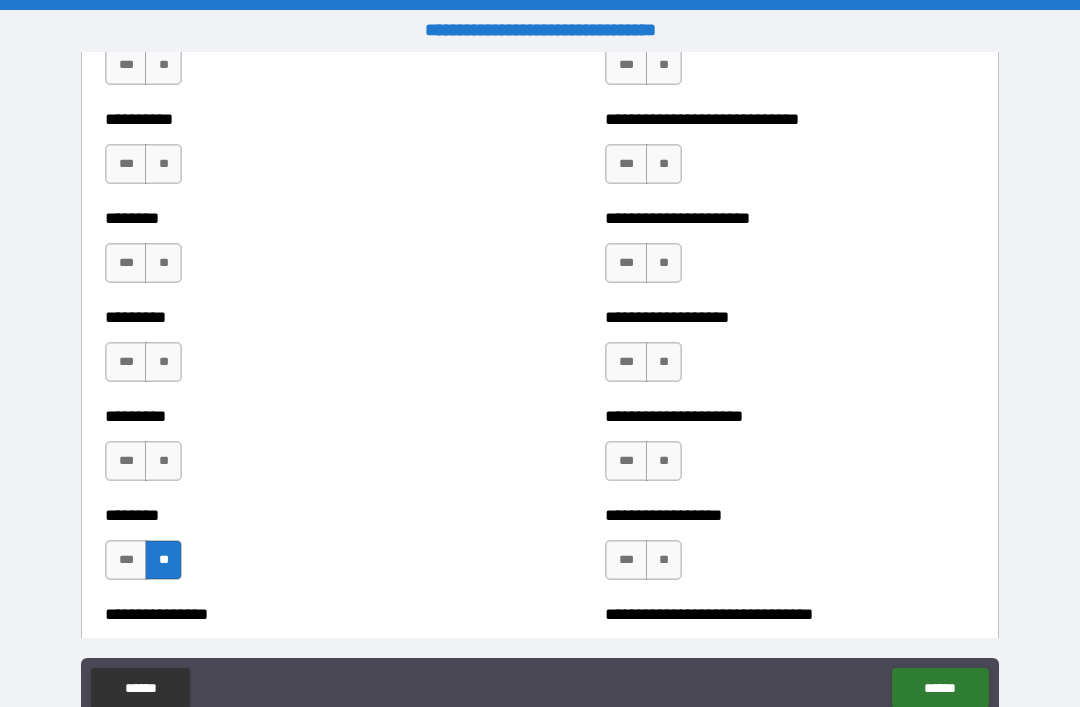 click on "**" at bounding box center (163, 461) 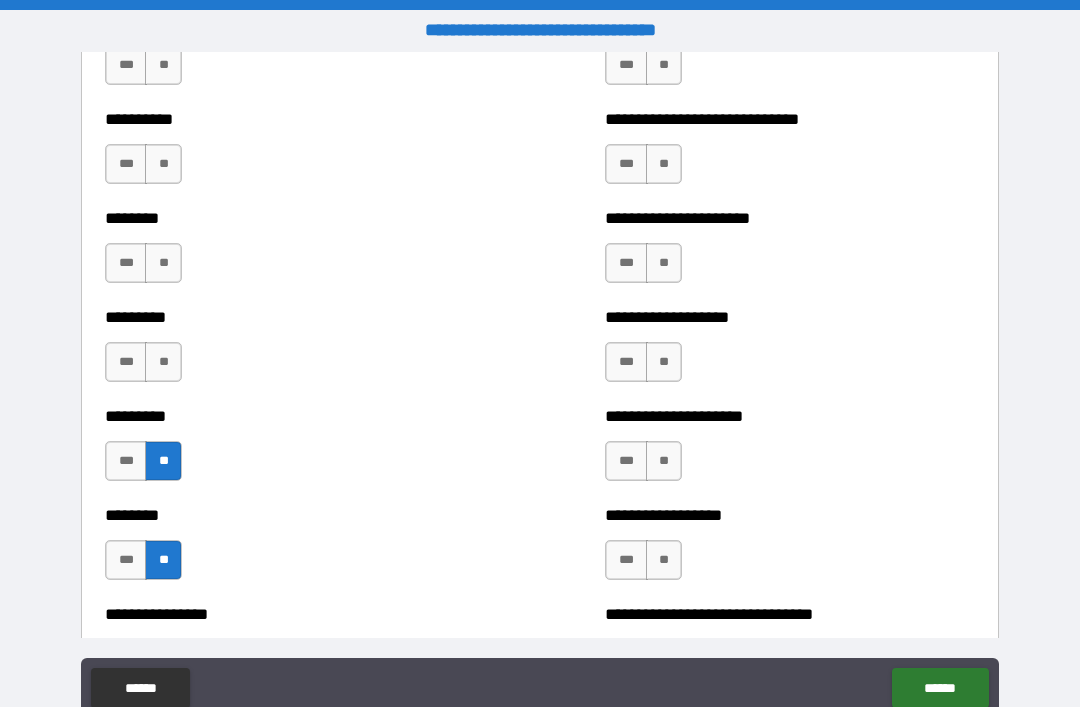 click on "**" at bounding box center [163, 362] 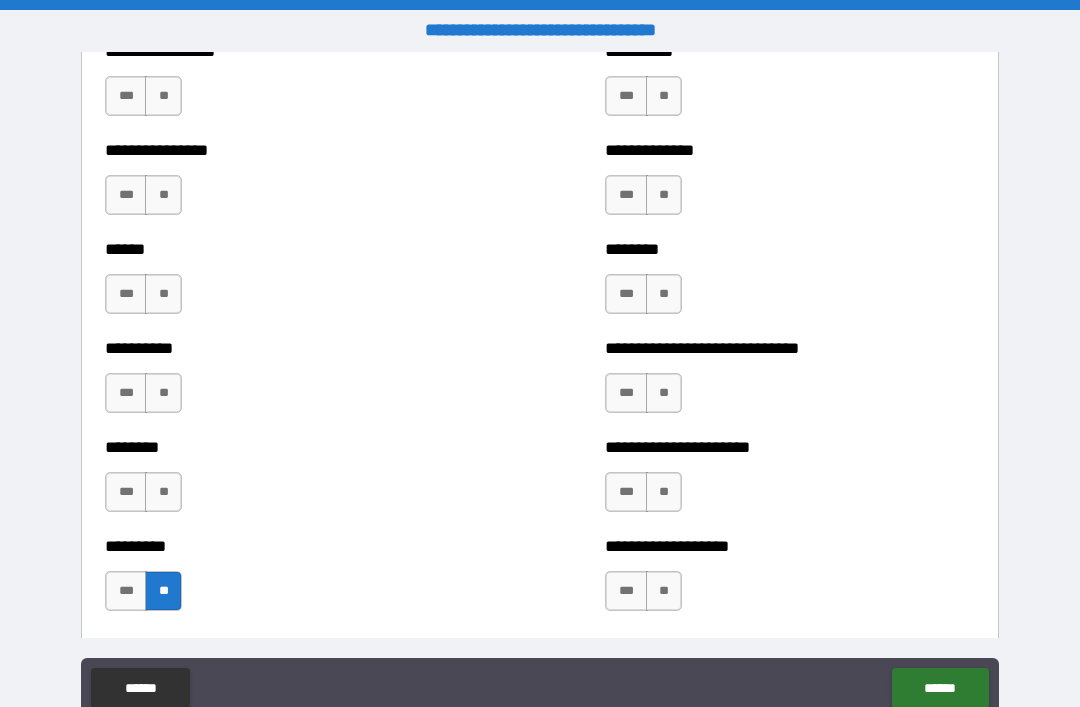 scroll, scrollTop: 6700, scrollLeft: 0, axis: vertical 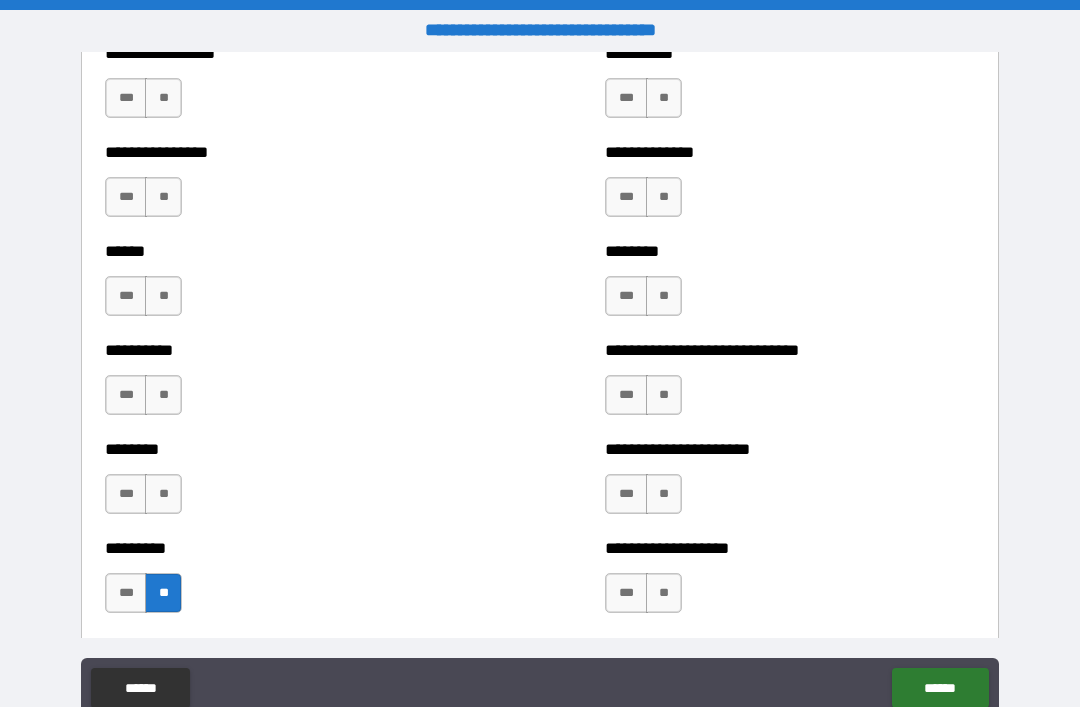 click on "**" at bounding box center (163, 494) 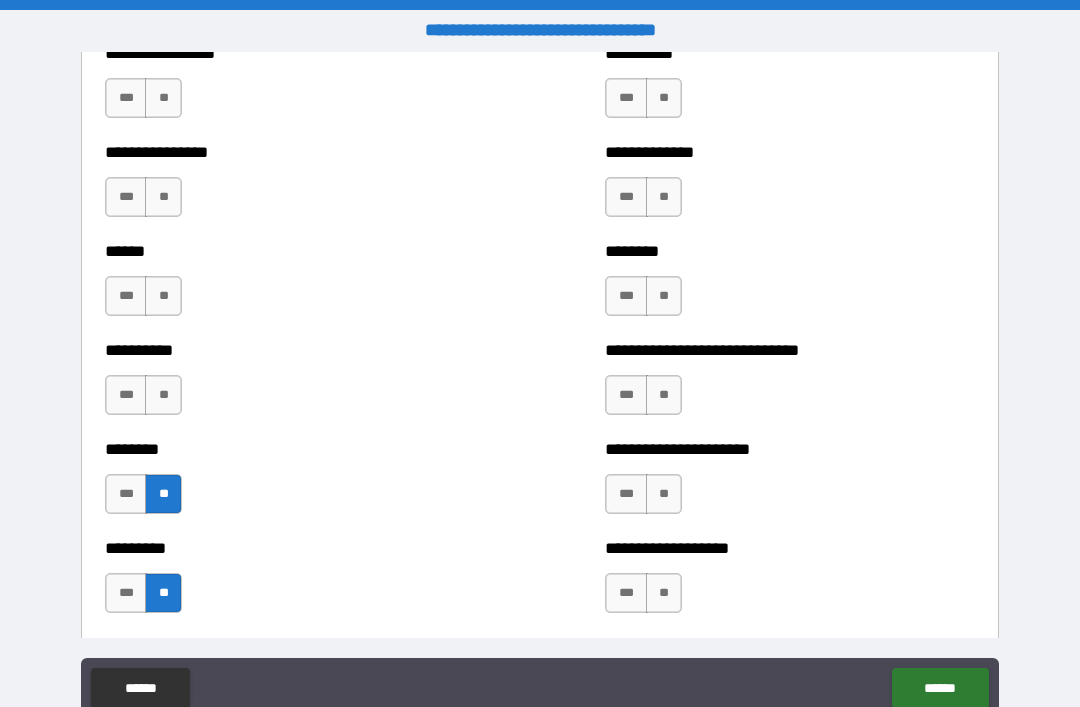 click on "**" at bounding box center (163, 494) 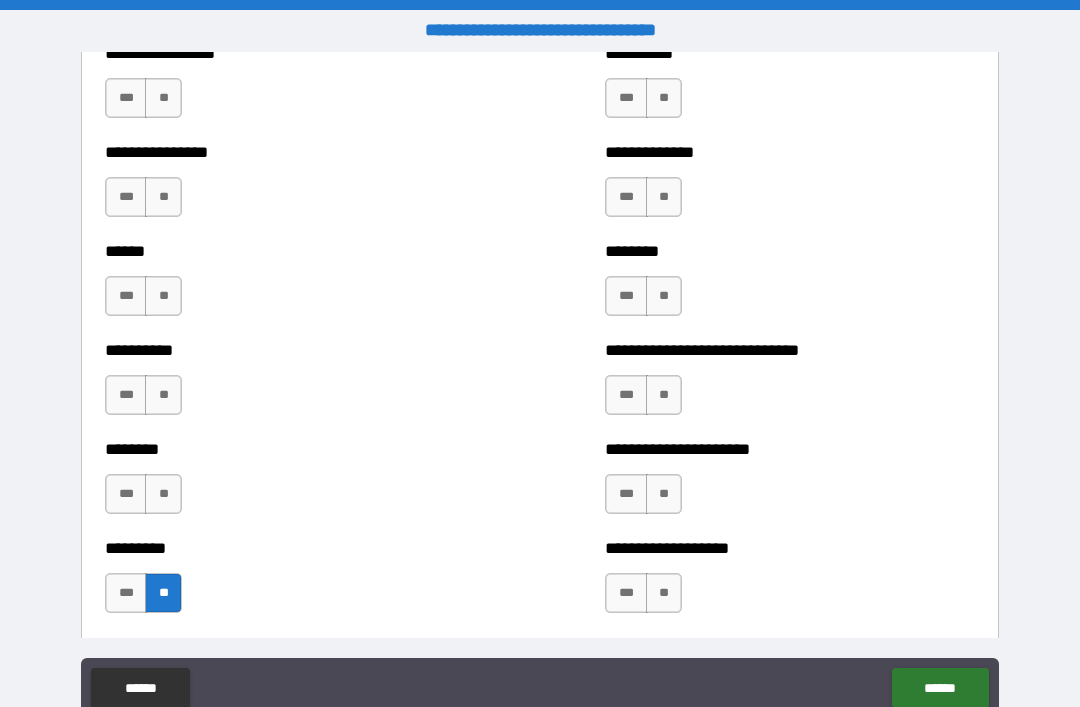 click on "**" at bounding box center [163, 494] 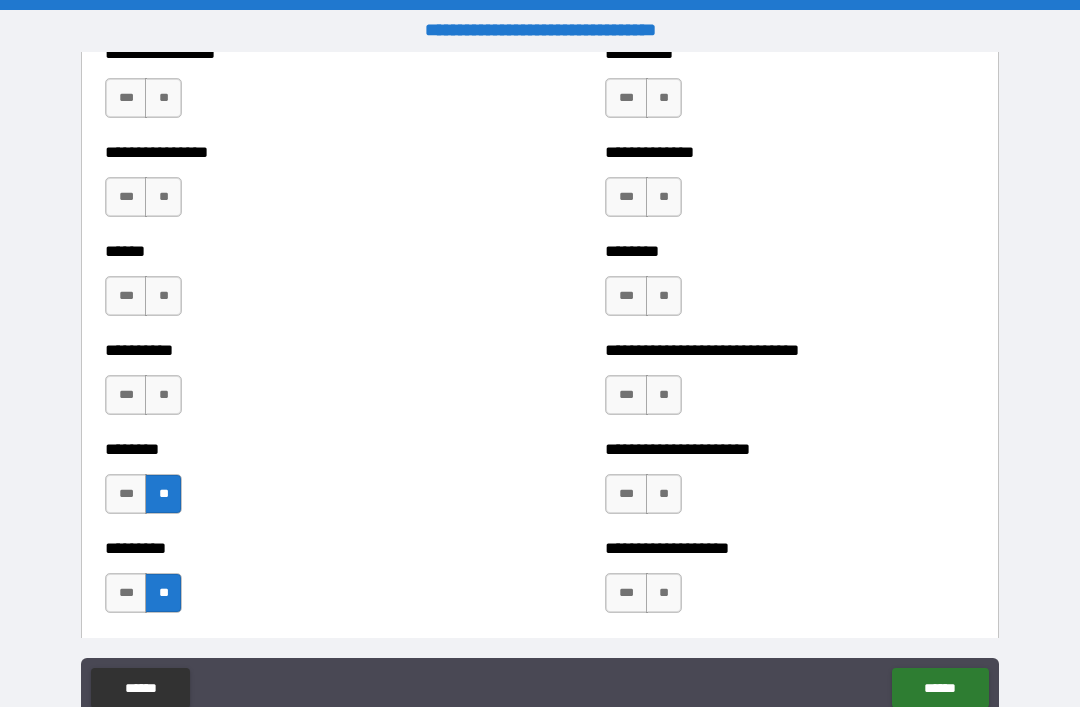click on "***" at bounding box center (126, 494) 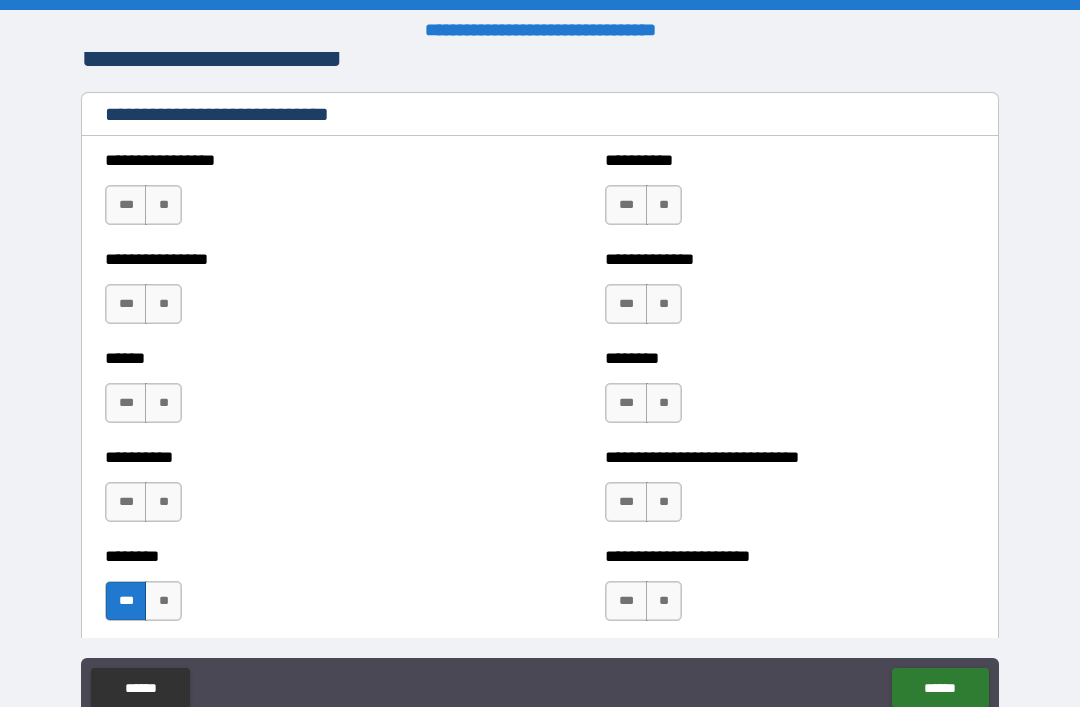 scroll, scrollTop: 6588, scrollLeft: 0, axis: vertical 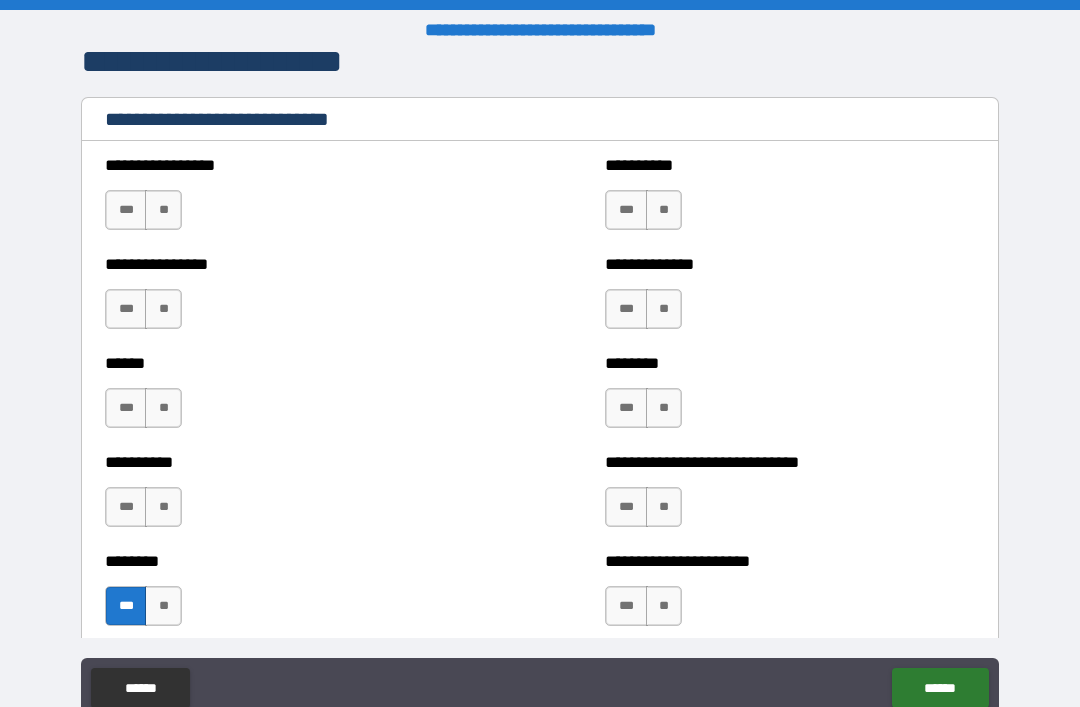 click on "**" at bounding box center (163, 507) 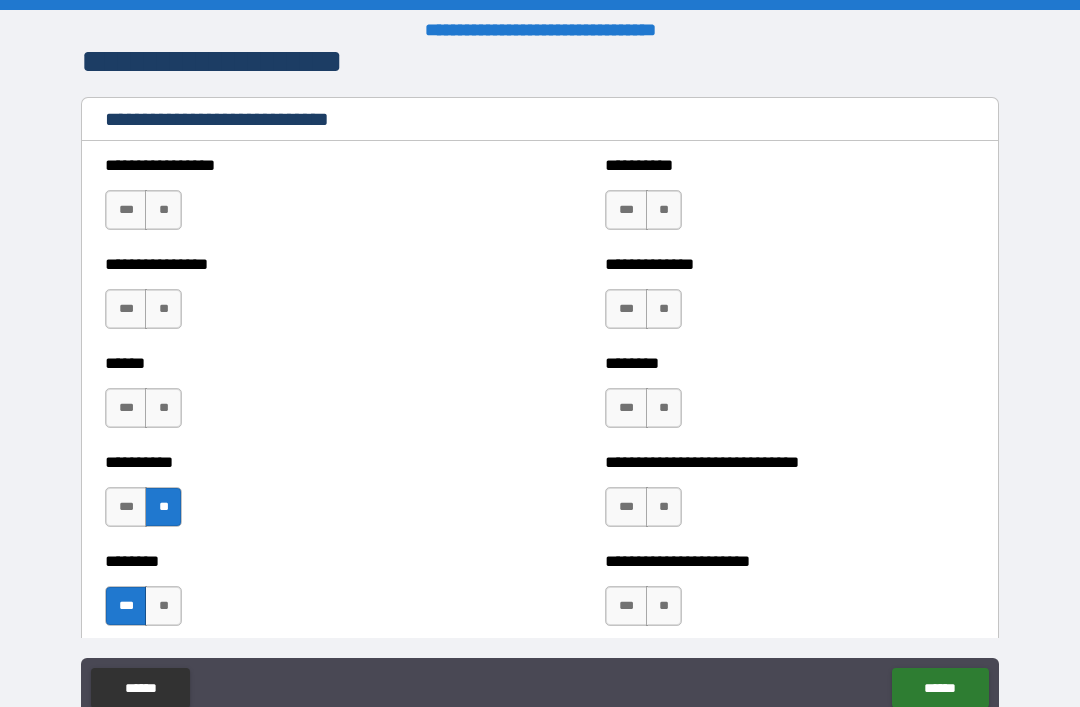 click on "**" at bounding box center (163, 408) 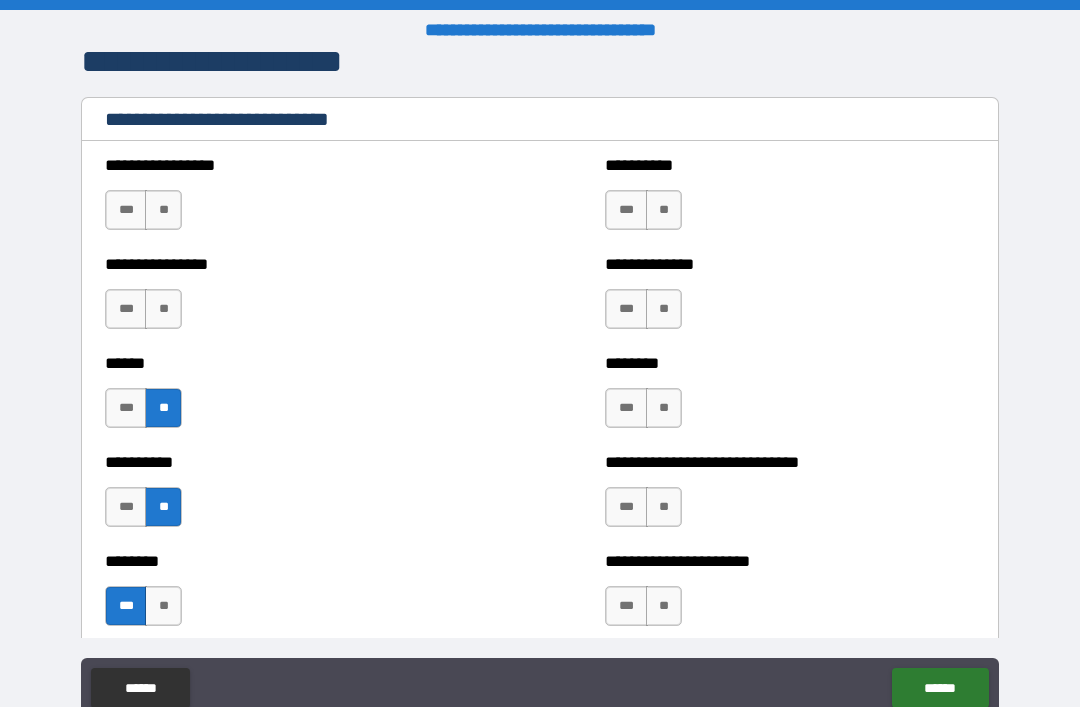 click on "**" at bounding box center [163, 309] 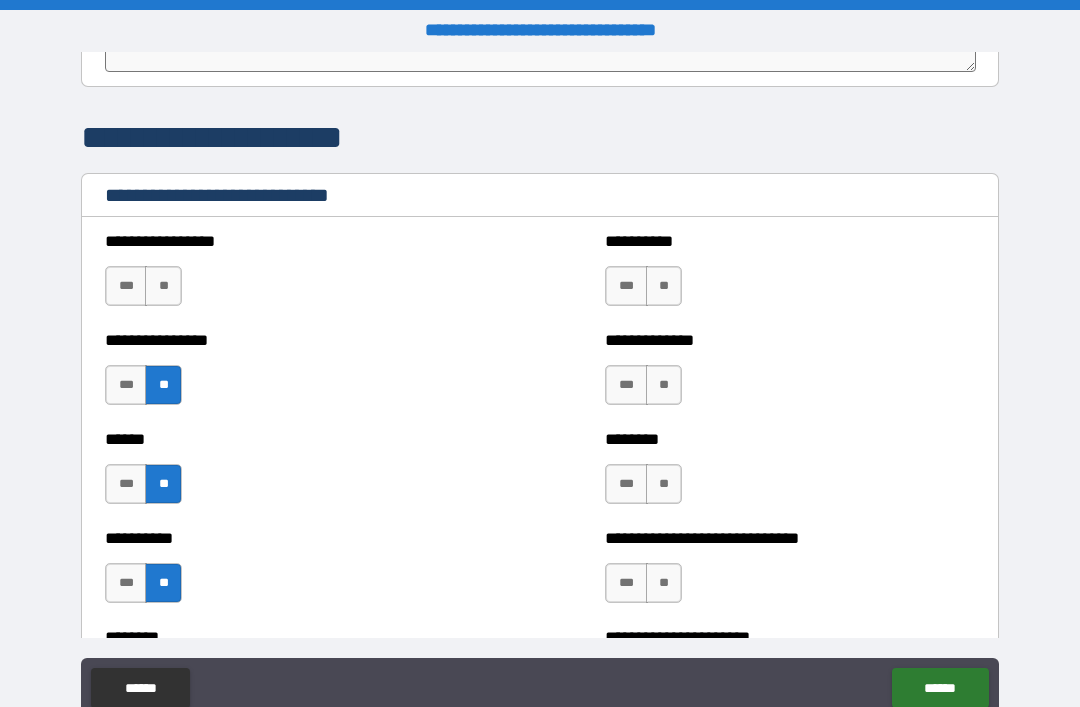 scroll, scrollTop: 6511, scrollLeft: 0, axis: vertical 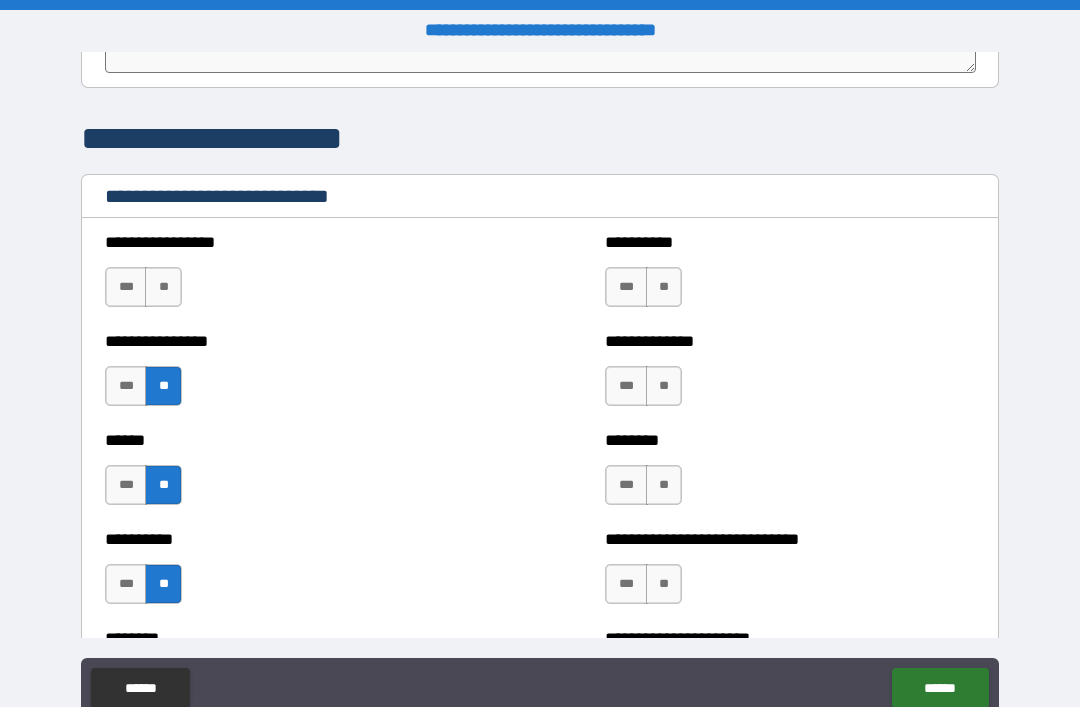 click on "**" at bounding box center [163, 287] 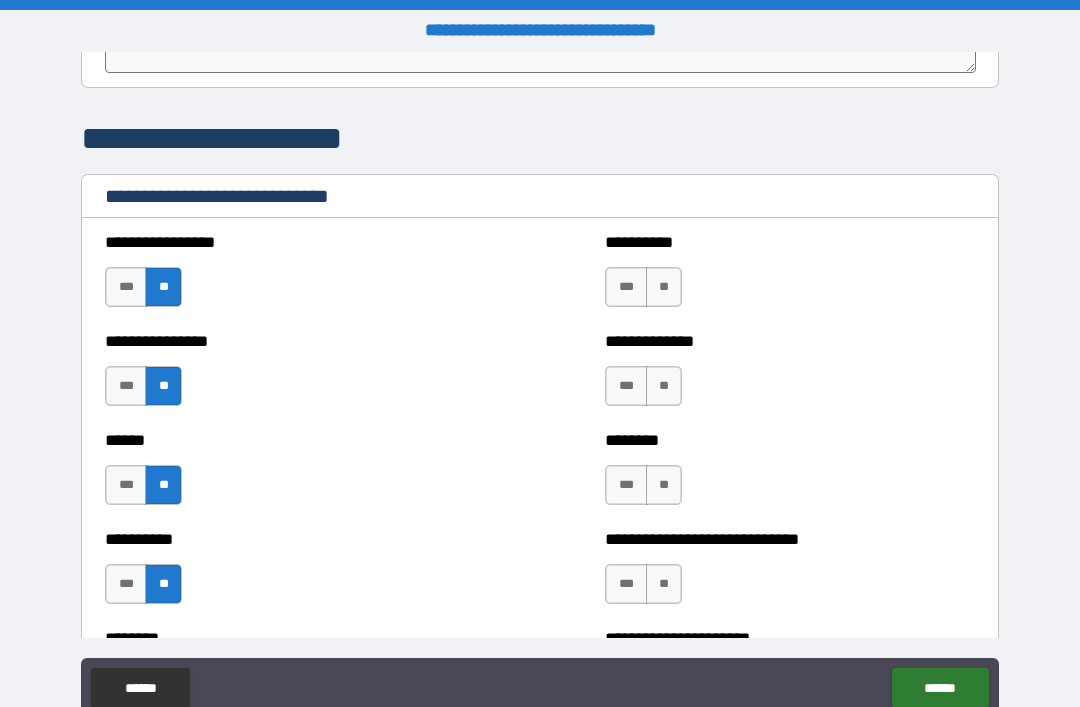 click on "**" at bounding box center (664, 287) 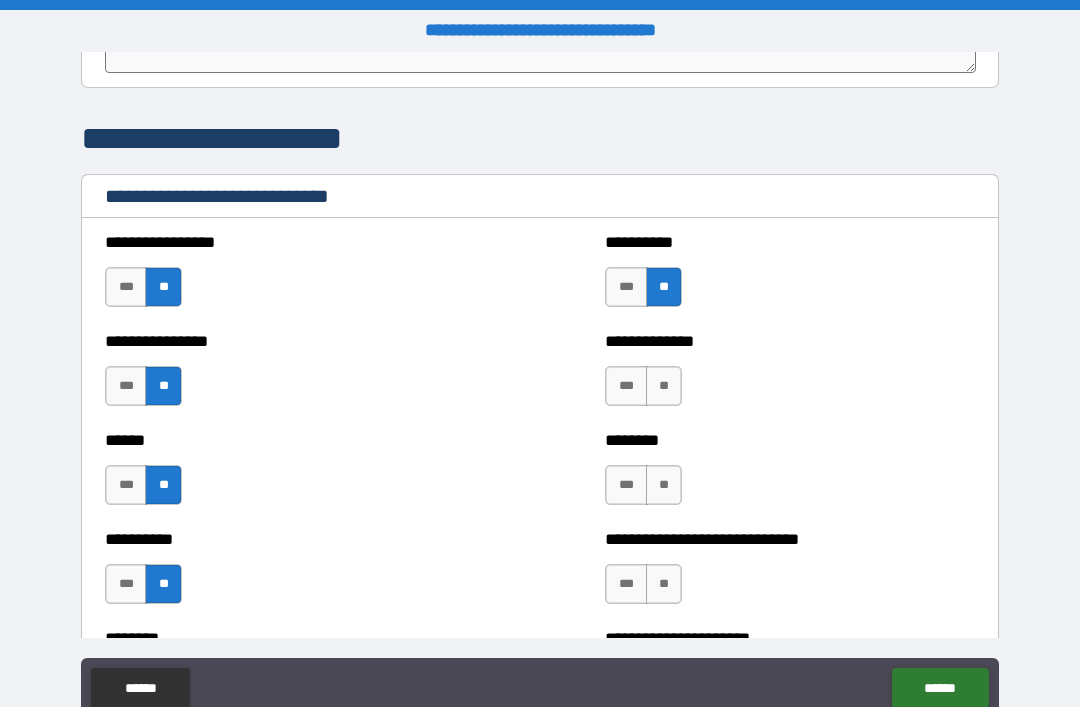 click on "**" at bounding box center (664, 386) 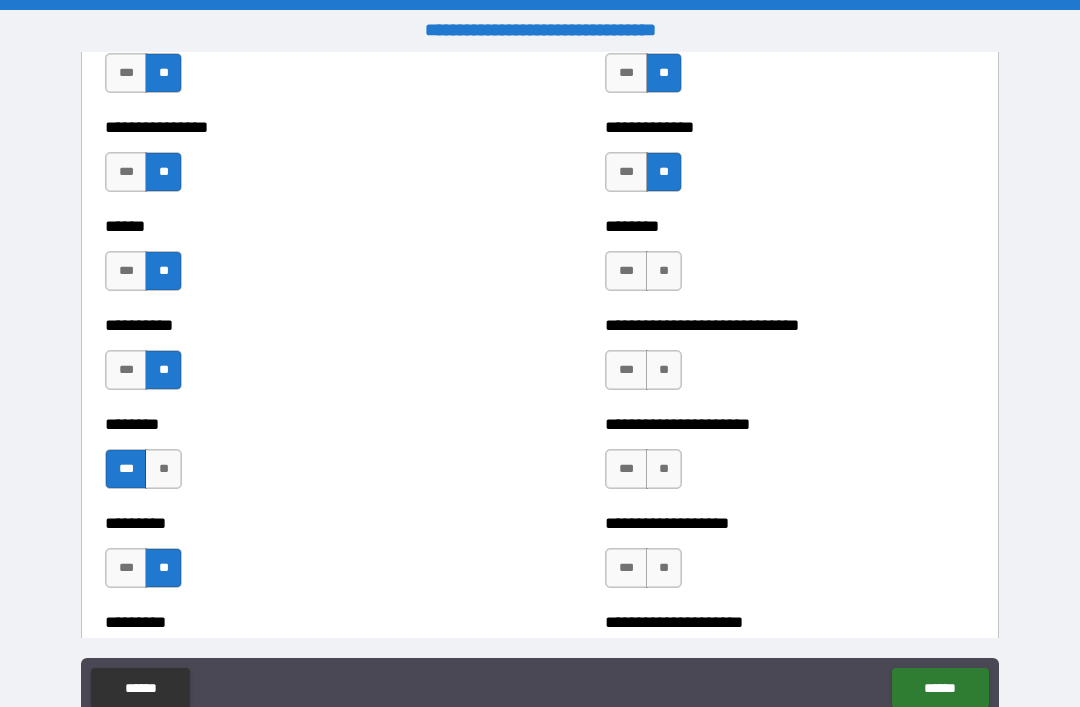 scroll, scrollTop: 6732, scrollLeft: 0, axis: vertical 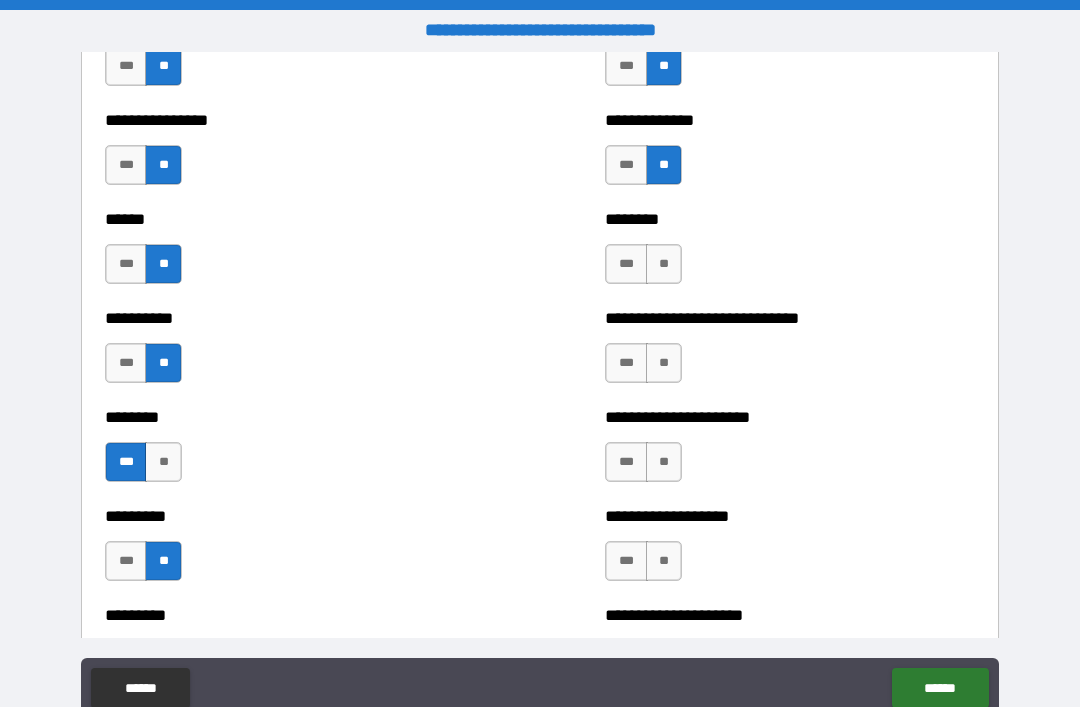 click on "**" at bounding box center (664, 264) 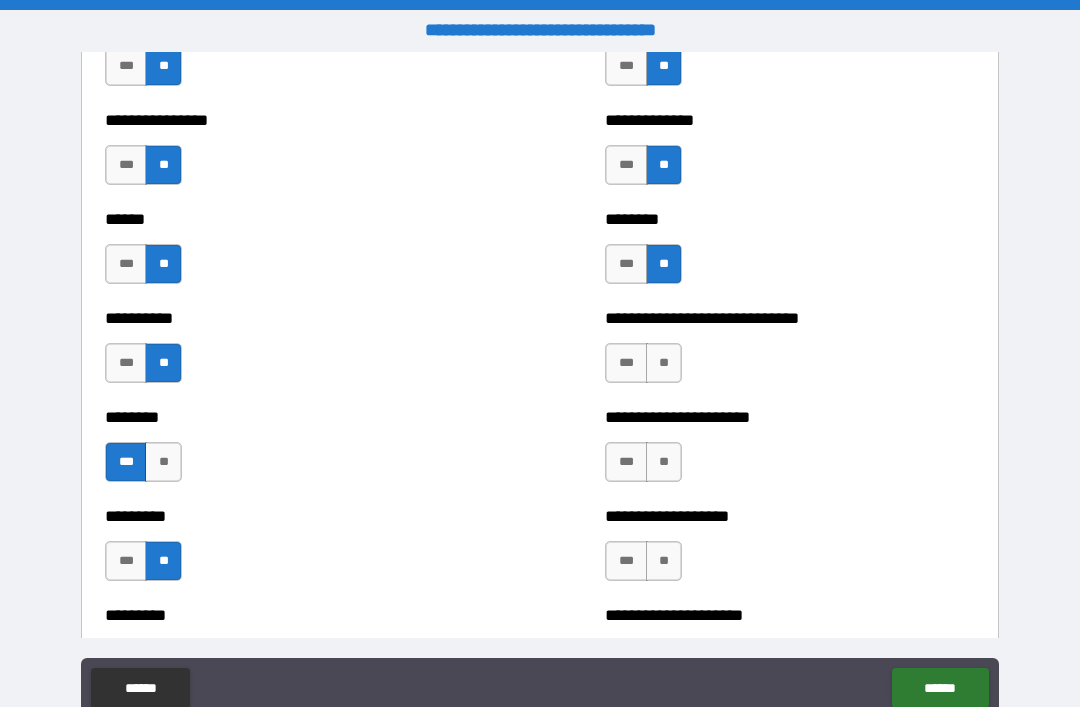 click on "**" at bounding box center (664, 363) 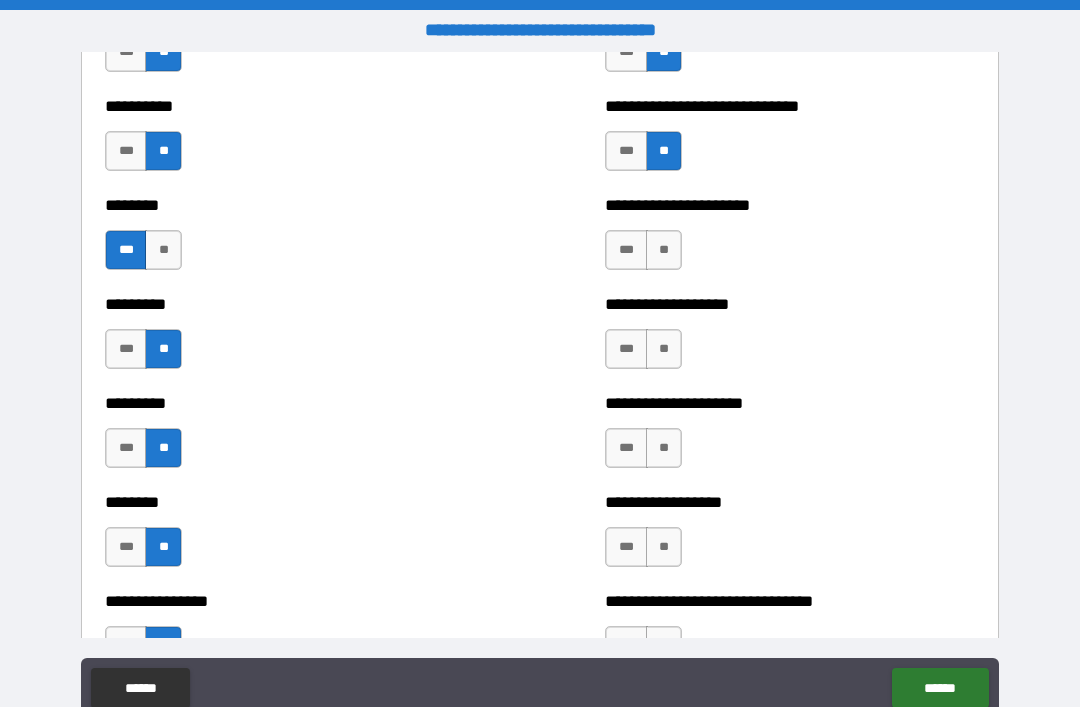 scroll, scrollTop: 6970, scrollLeft: 0, axis: vertical 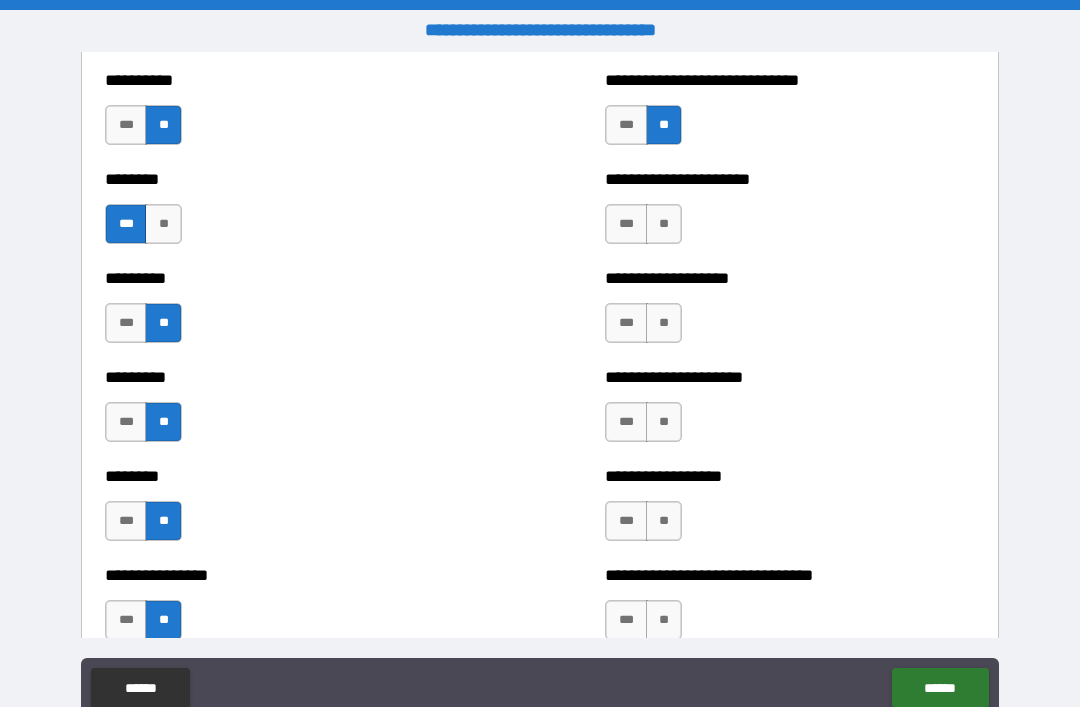 click on "**" at bounding box center (664, 224) 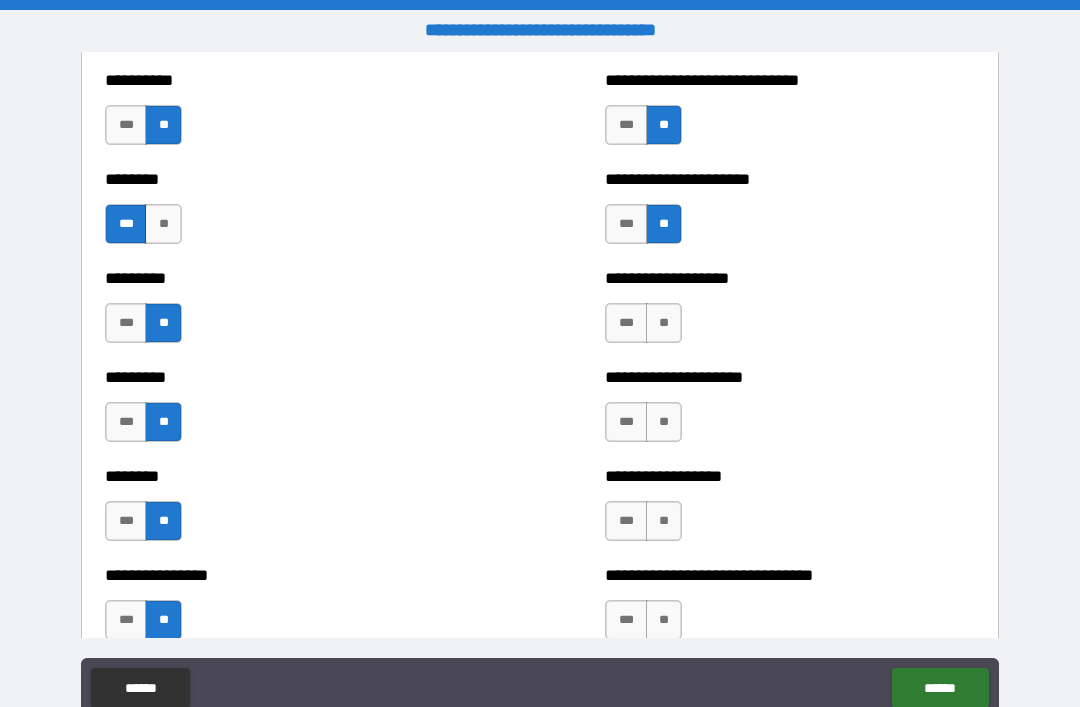 click on "**" at bounding box center (664, 323) 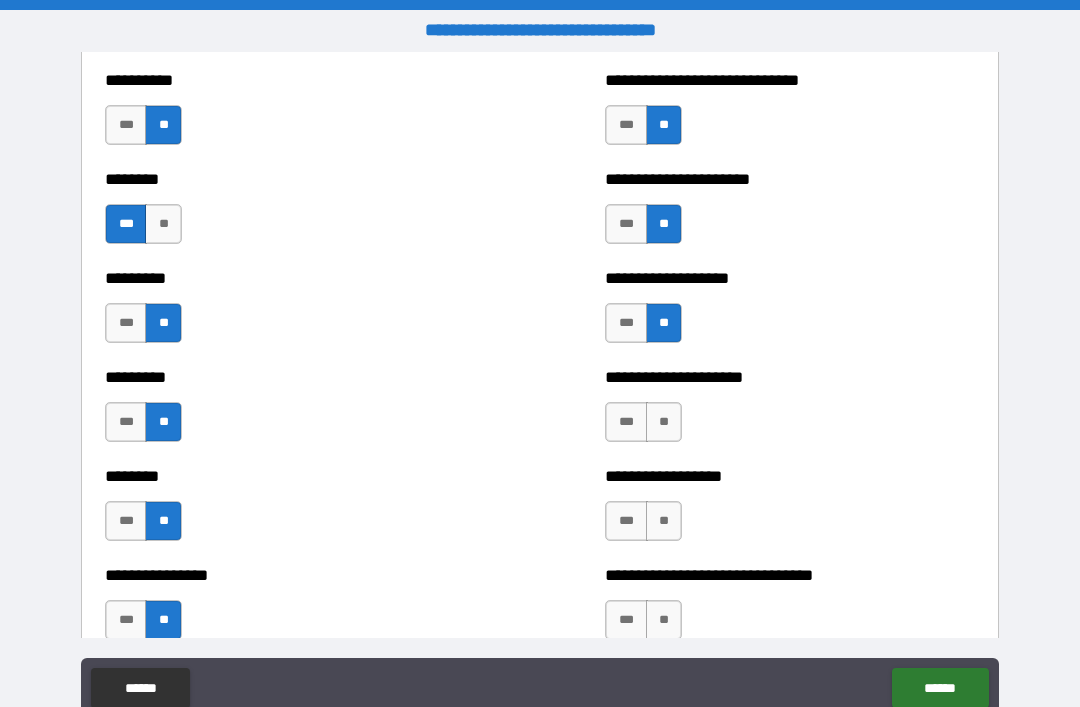 scroll, scrollTop: 7010, scrollLeft: 0, axis: vertical 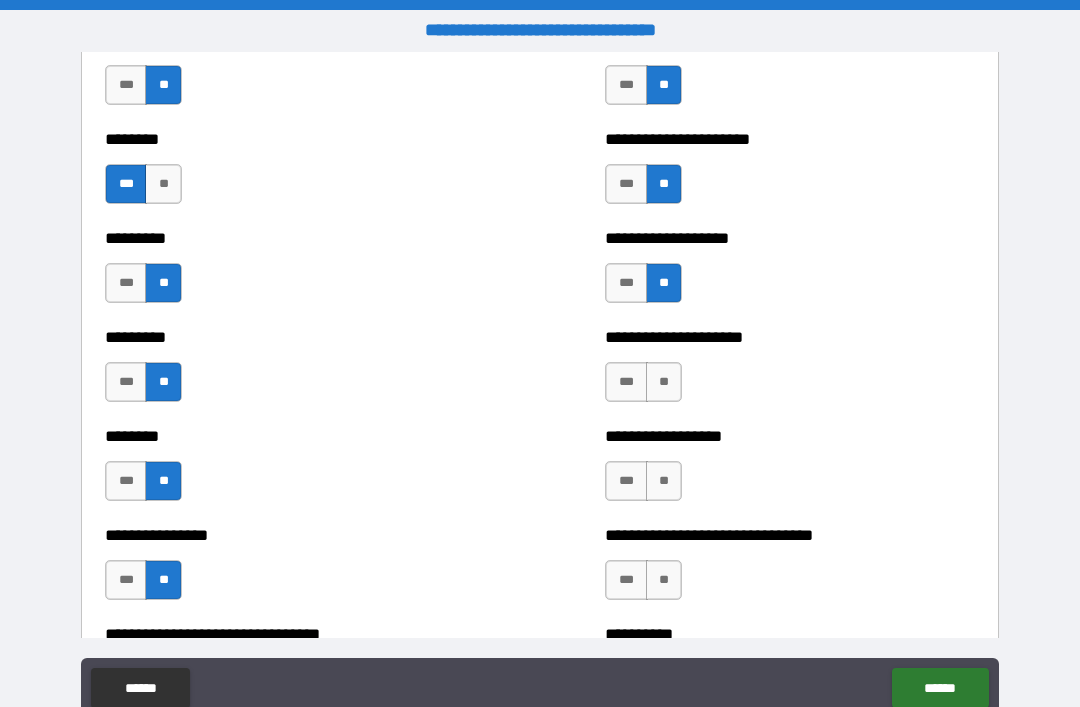 click on "**" at bounding box center [664, 283] 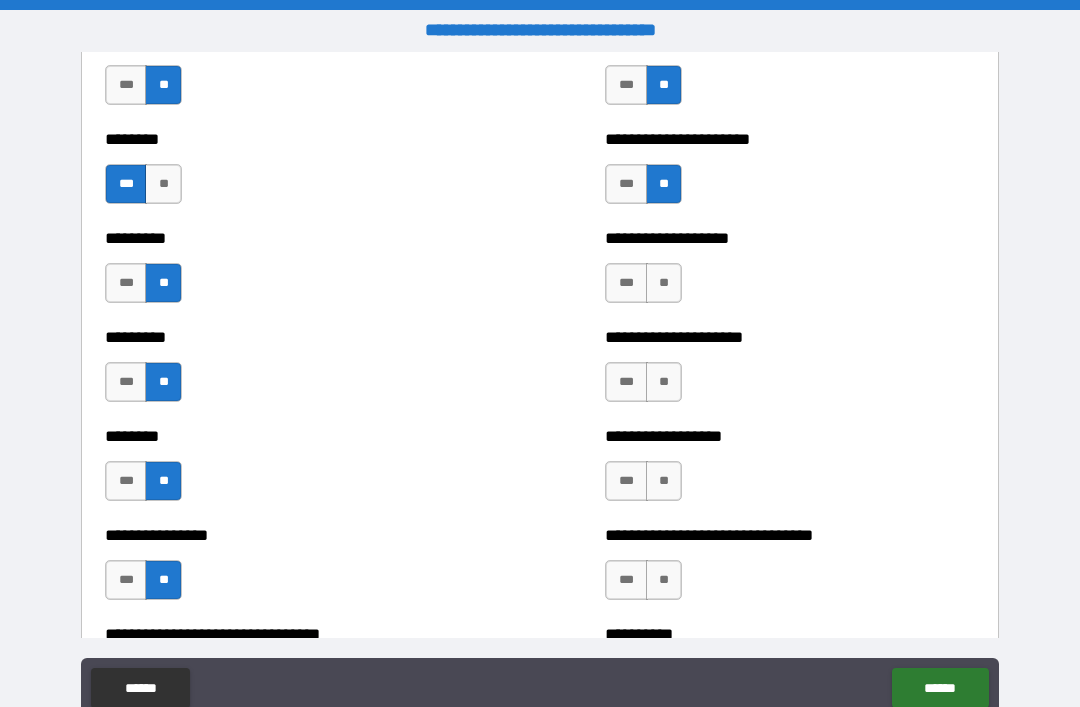 click on "**" at bounding box center (664, 283) 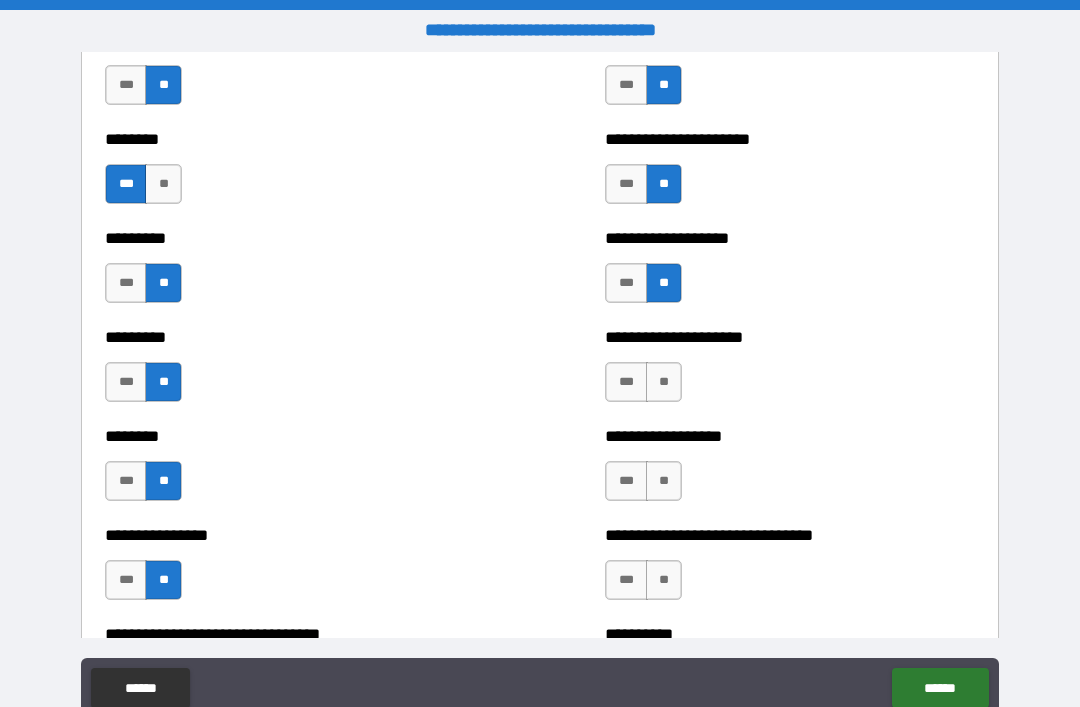click on "***" at bounding box center [626, 283] 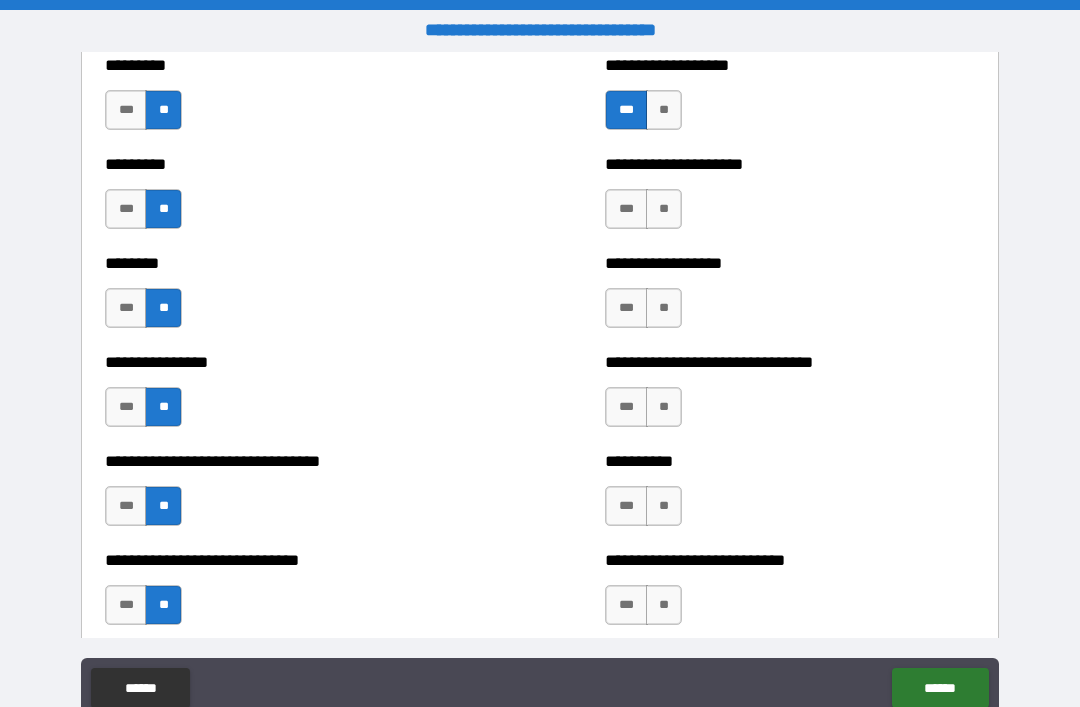 scroll, scrollTop: 7186, scrollLeft: 0, axis: vertical 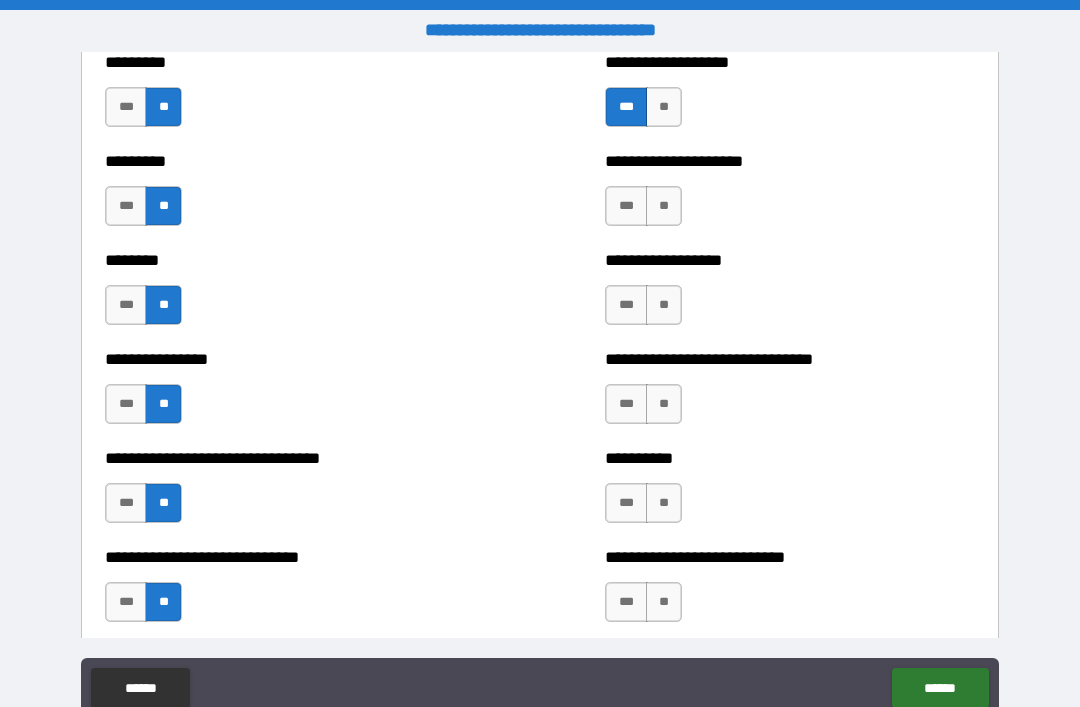 click on "**" at bounding box center (664, 206) 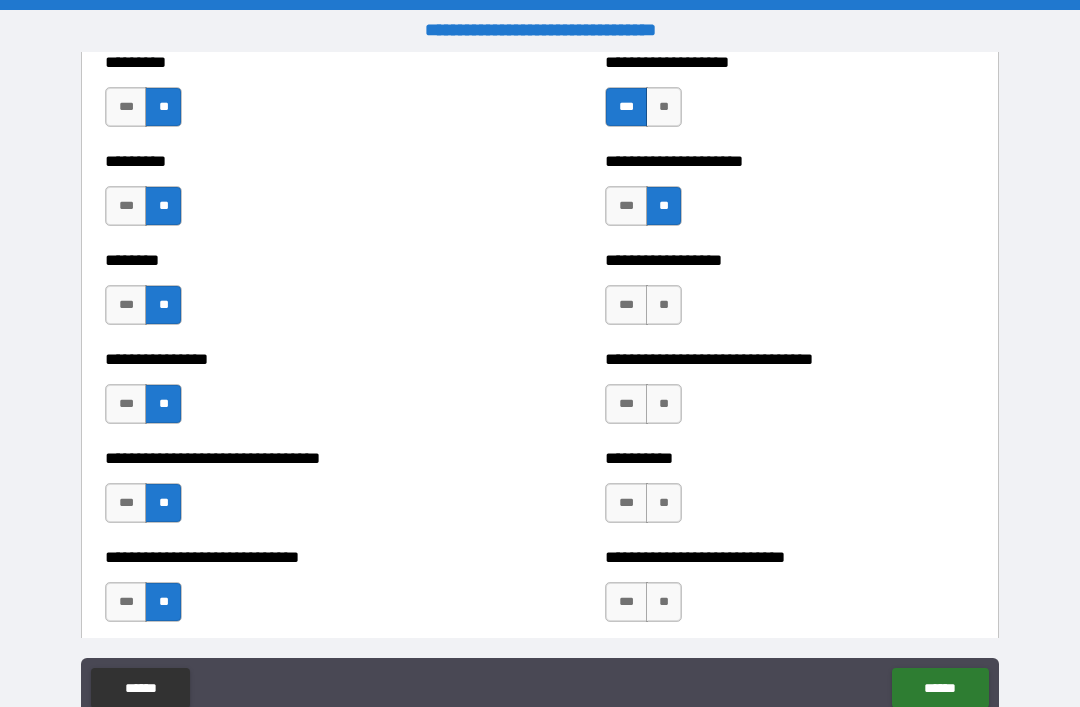 click on "**" at bounding box center (664, 305) 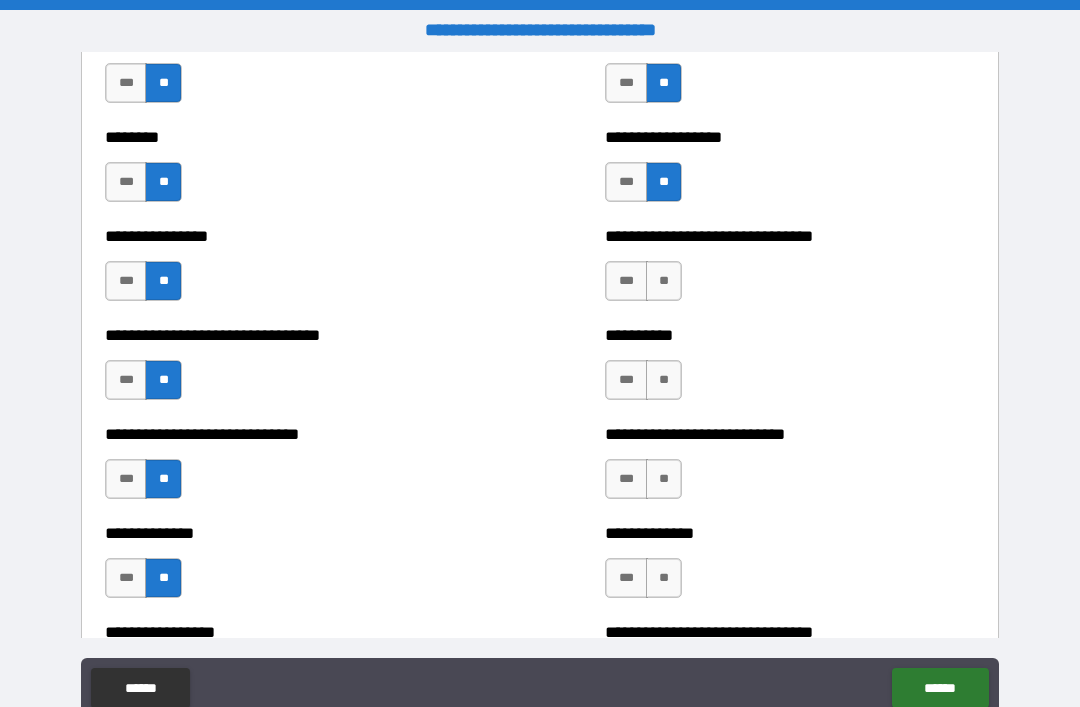scroll, scrollTop: 7343, scrollLeft: 0, axis: vertical 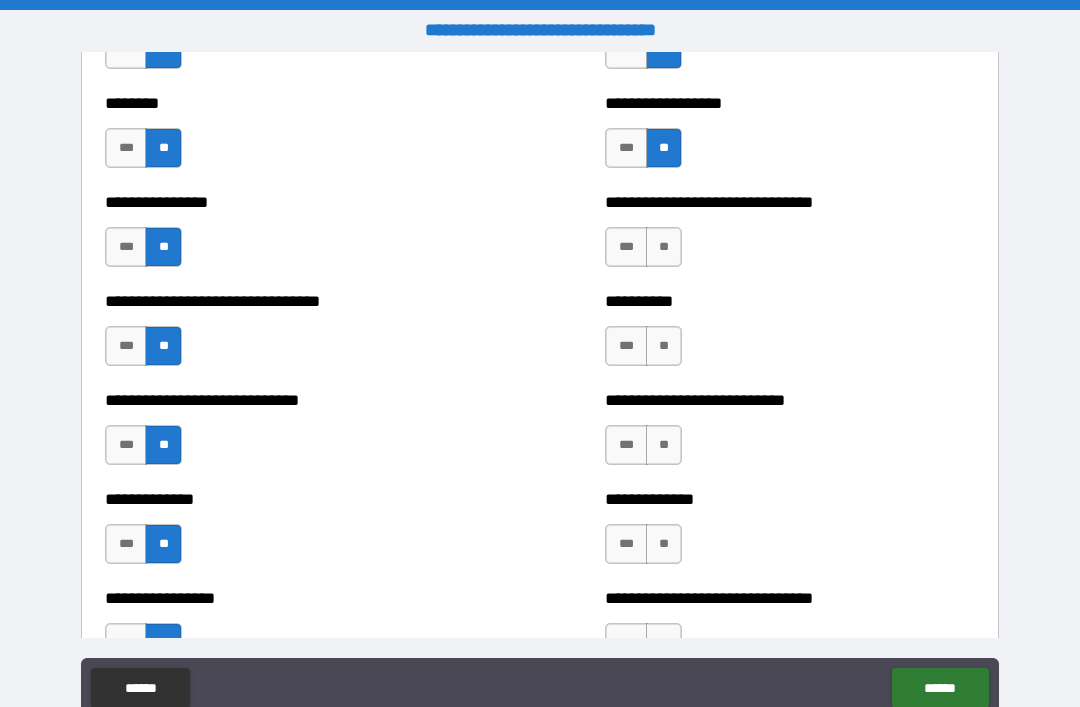 click on "**" at bounding box center (664, 247) 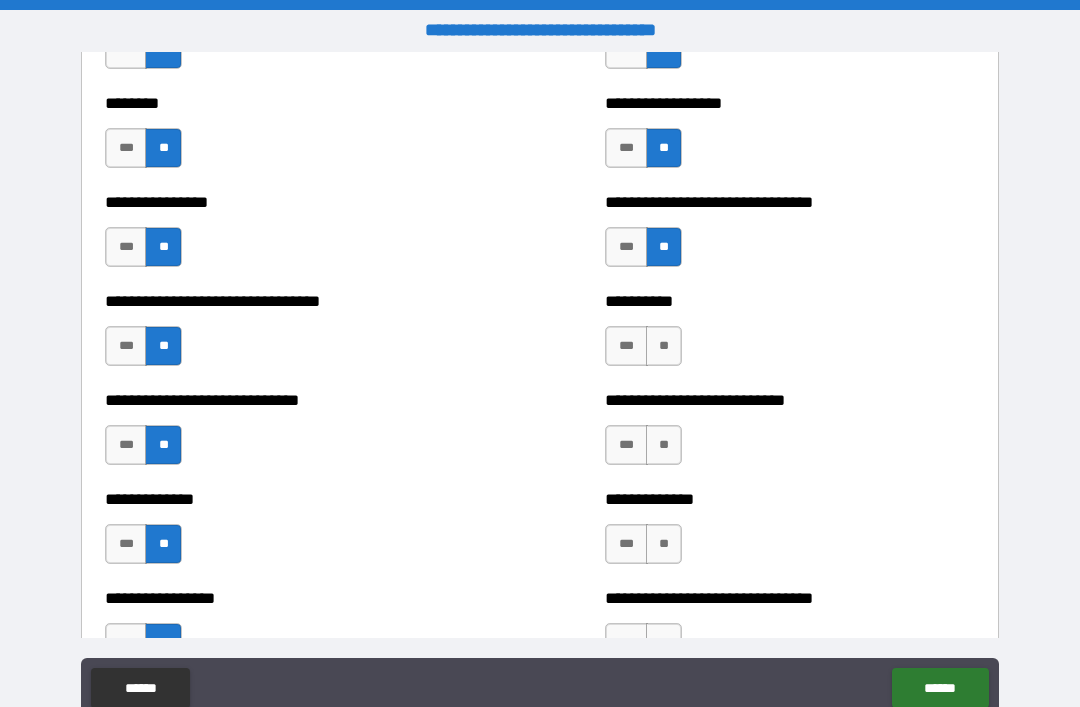 click on "**" at bounding box center [664, 346] 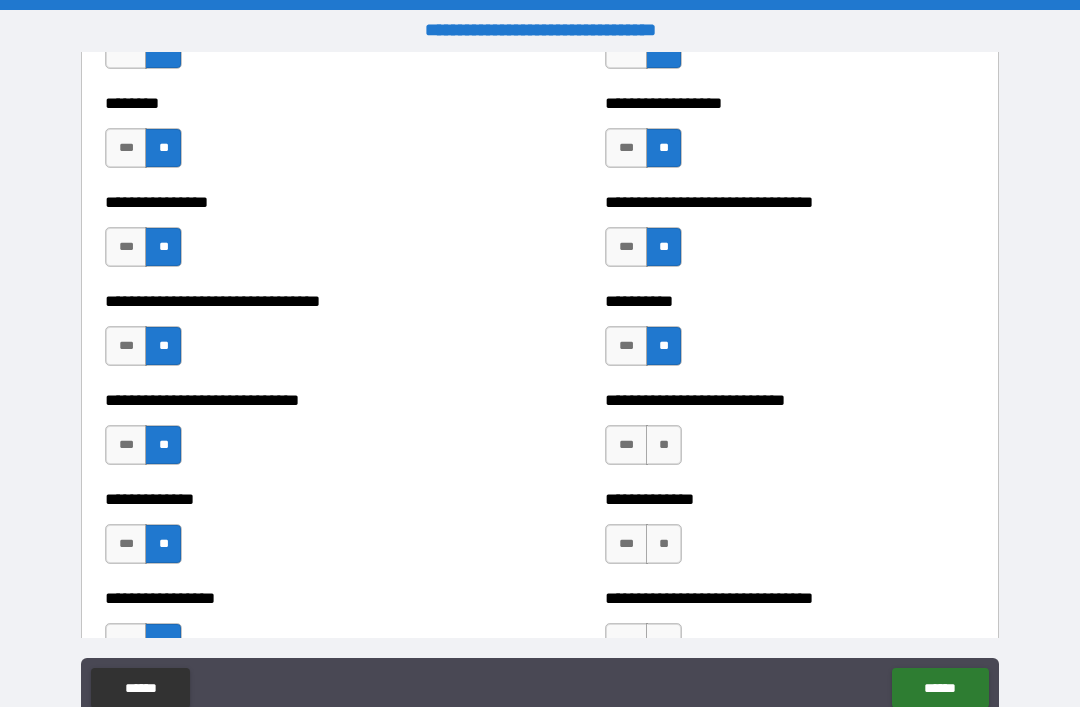 click on "**" at bounding box center [664, 445] 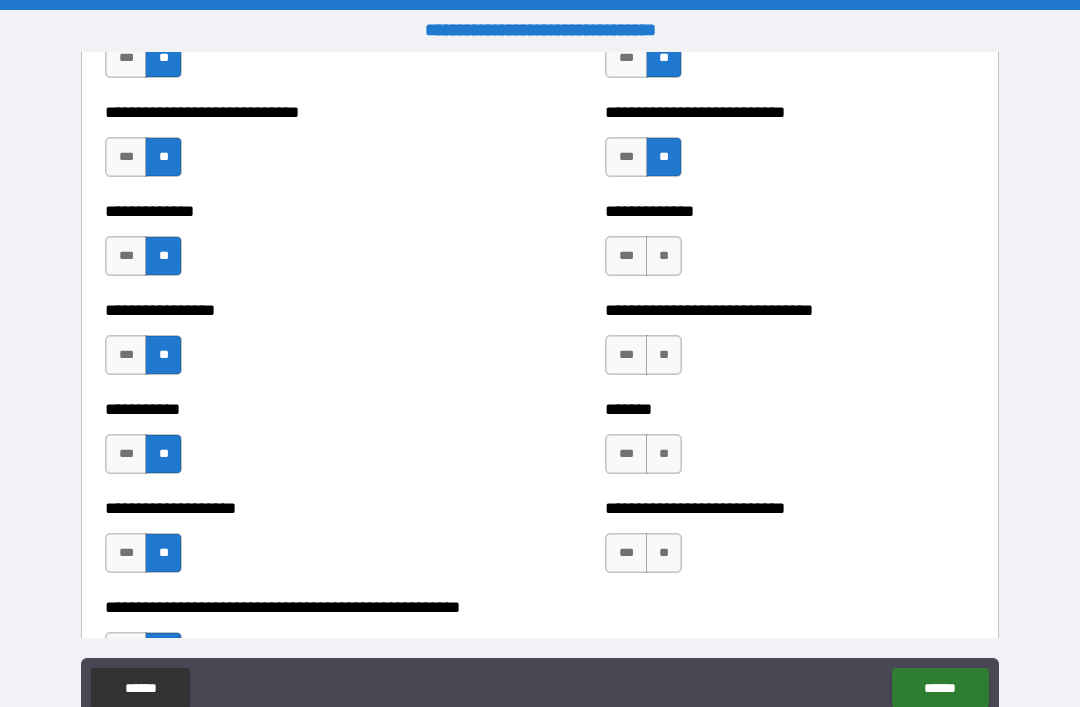 scroll, scrollTop: 7638, scrollLeft: 0, axis: vertical 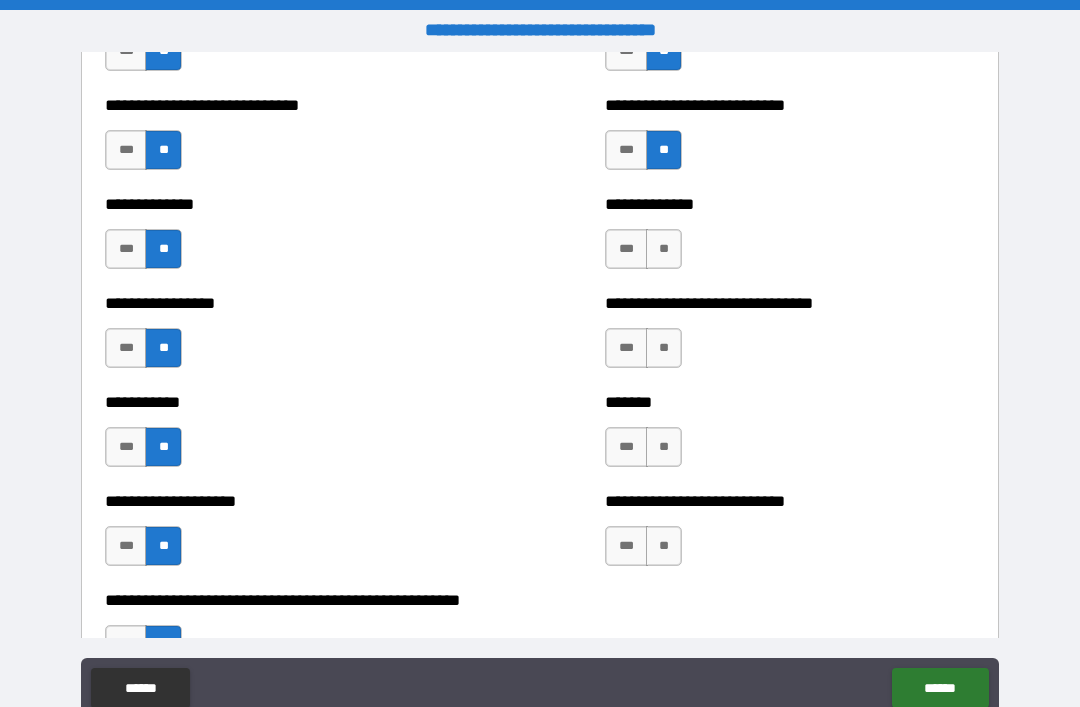 click on "**" at bounding box center [664, 249] 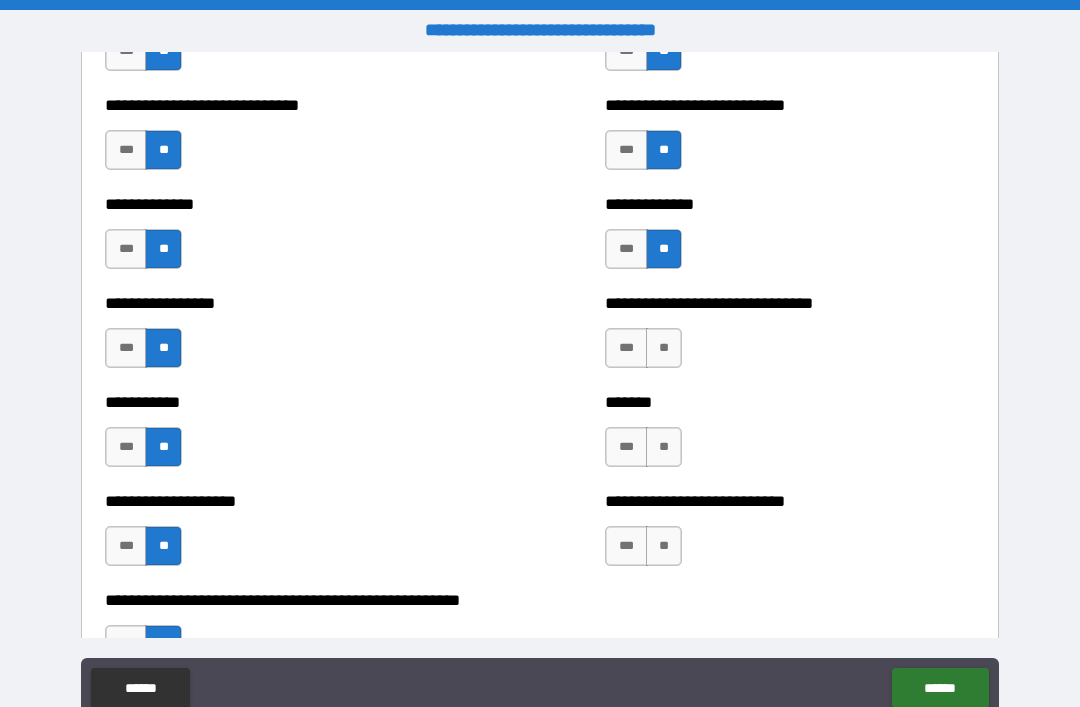 click on "**" at bounding box center (664, 348) 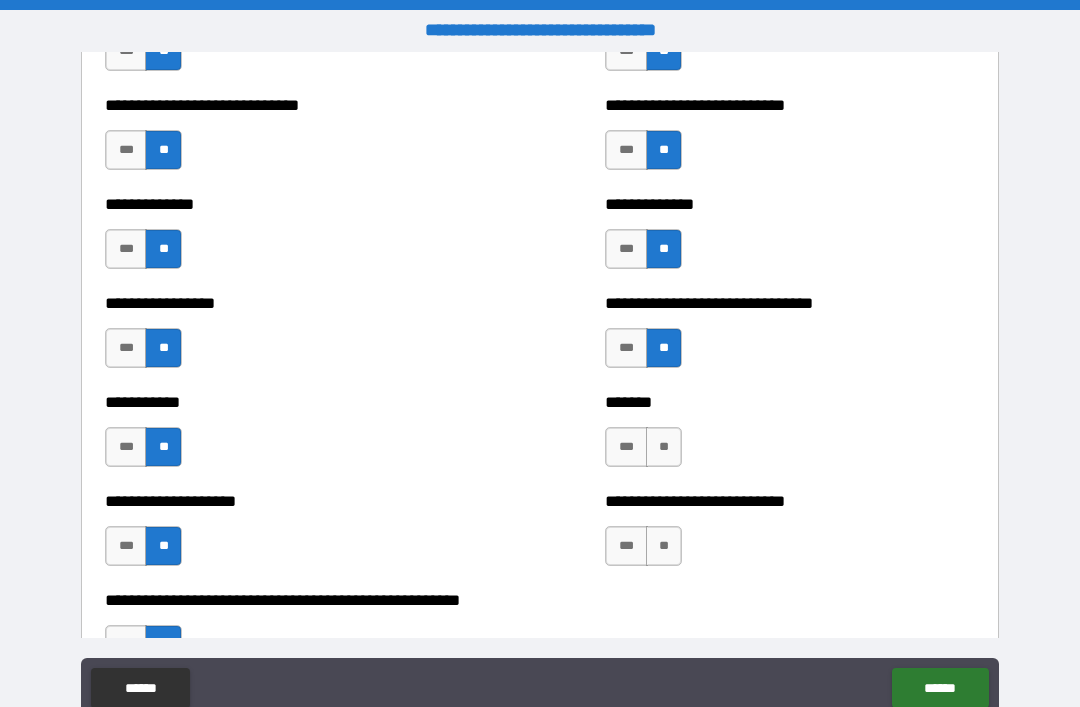 click on "**" at bounding box center [664, 447] 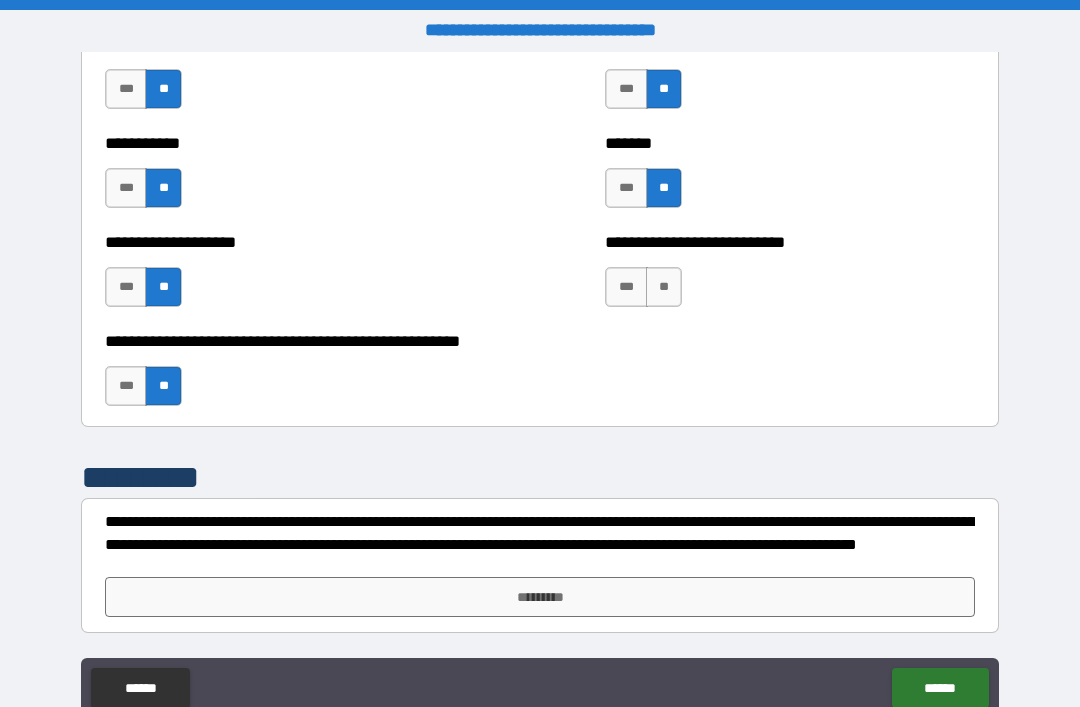 scroll, scrollTop: 7897, scrollLeft: 0, axis: vertical 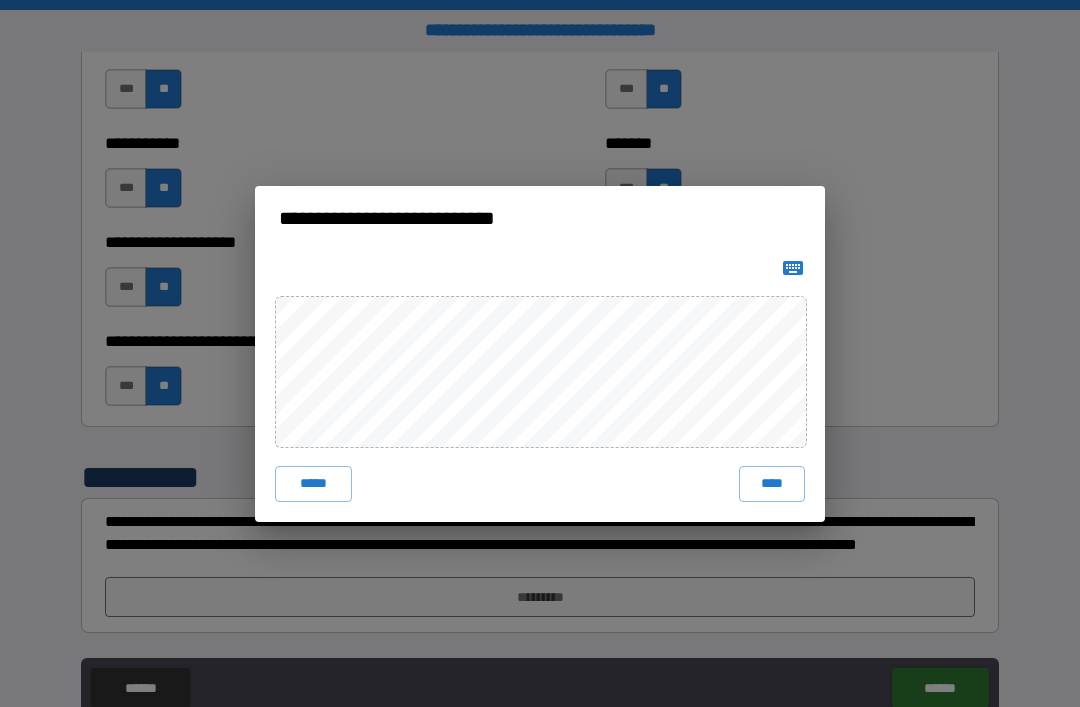 click on "****" at bounding box center [772, 484] 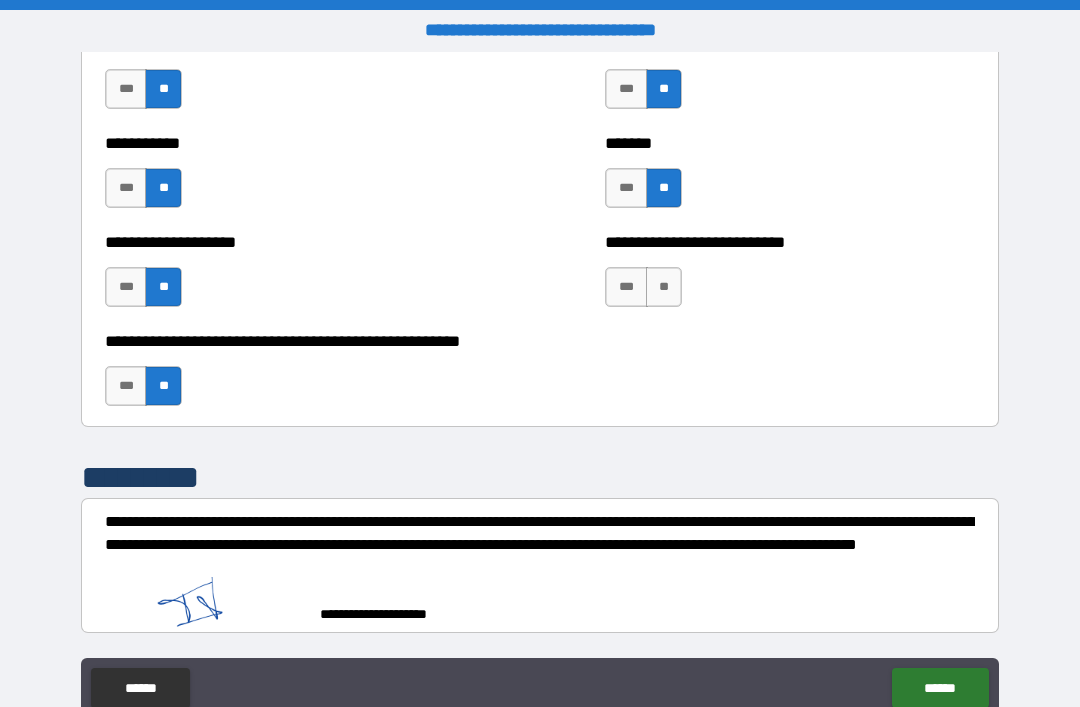 scroll, scrollTop: 7887, scrollLeft: 0, axis: vertical 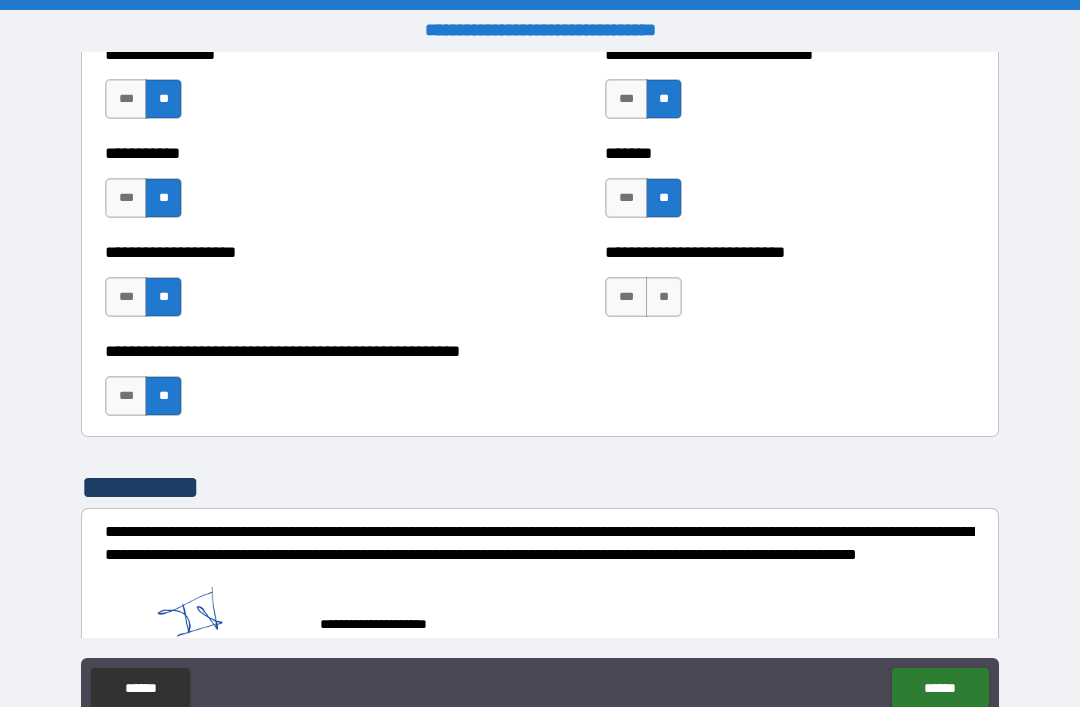 click on "******" at bounding box center [940, 688] 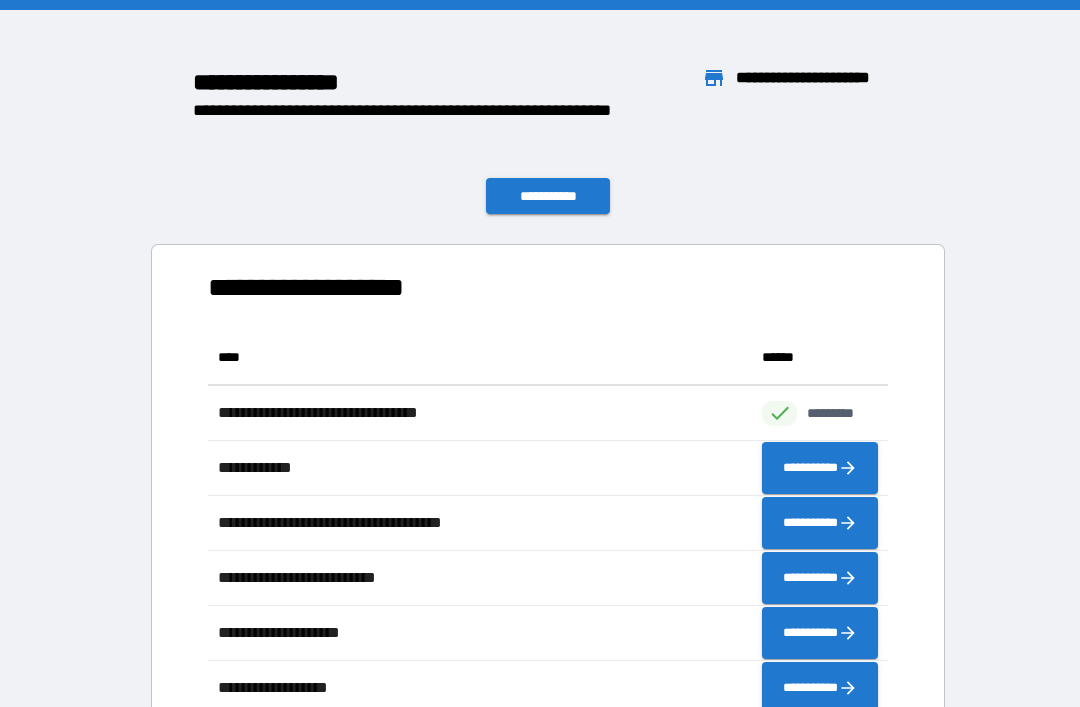 scroll, scrollTop: 1, scrollLeft: 1, axis: both 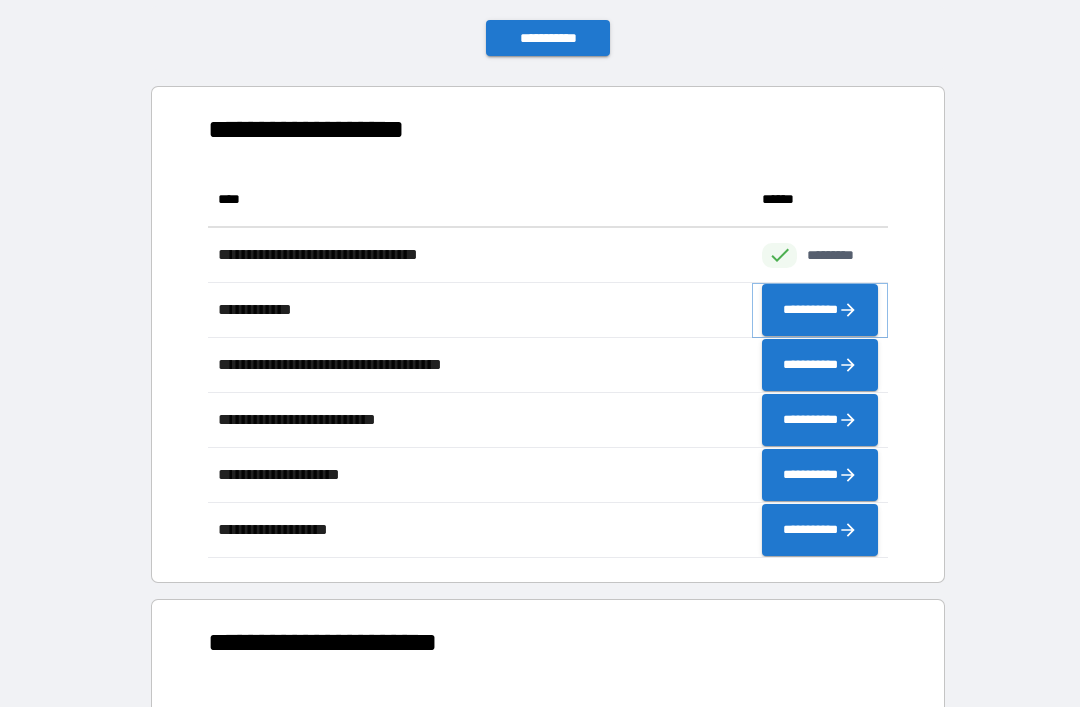 click on "**********" at bounding box center (820, 310) 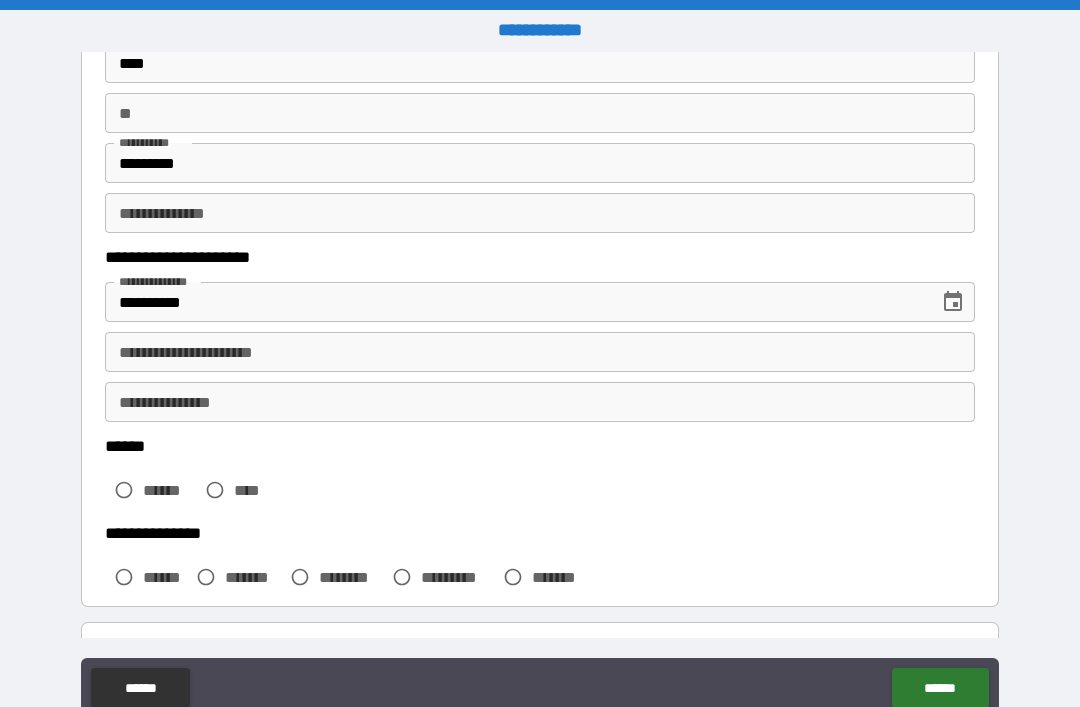 scroll, scrollTop: 165, scrollLeft: 0, axis: vertical 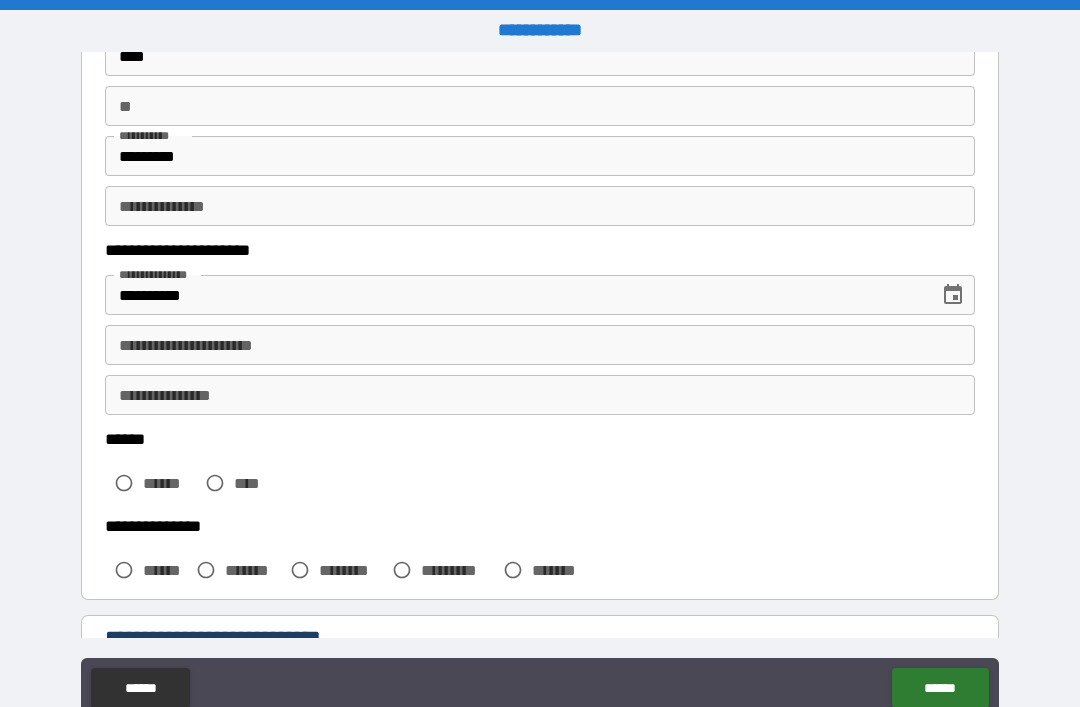 click on "**********" at bounding box center [540, 345] 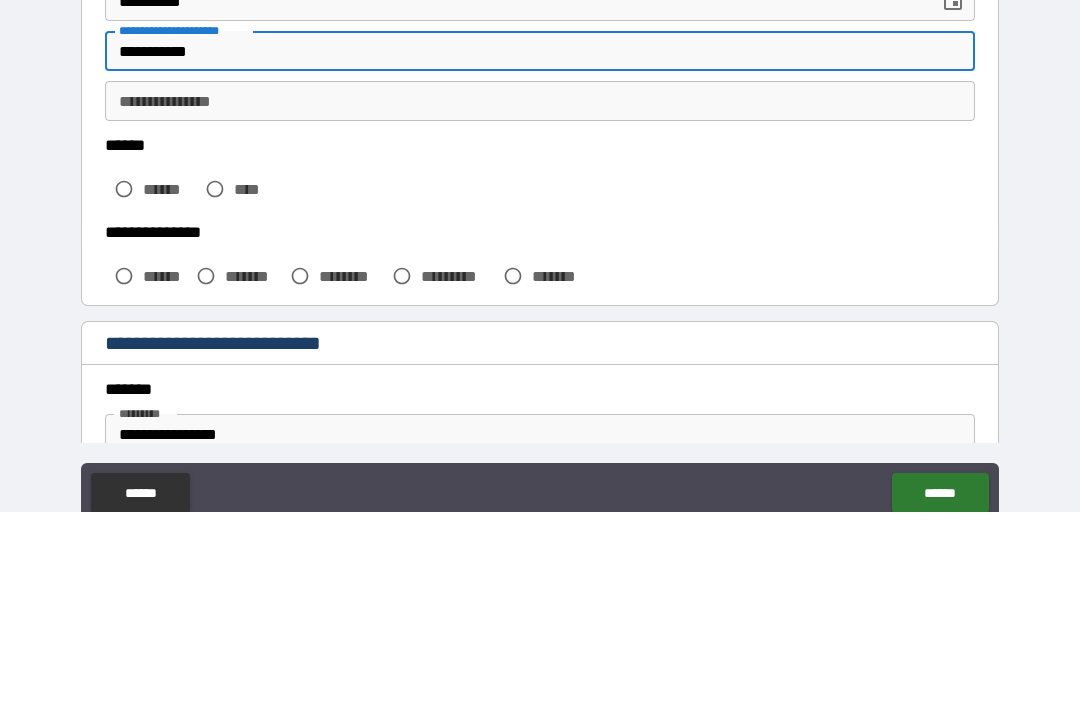 scroll, scrollTop: 290, scrollLeft: 0, axis: vertical 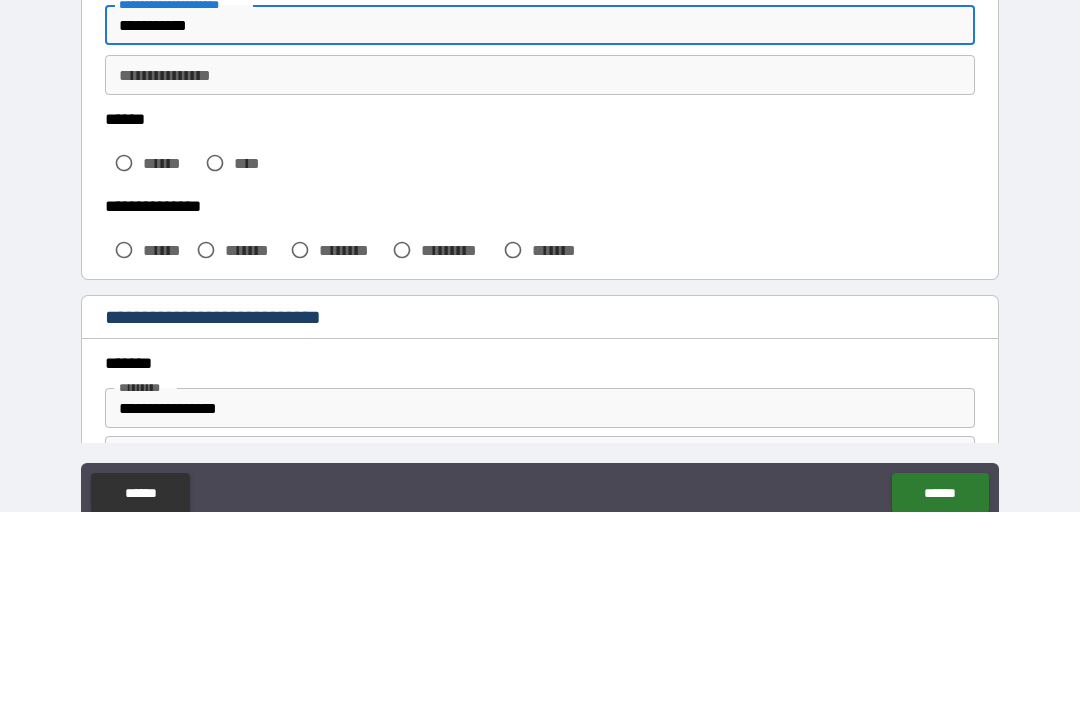 type on "**********" 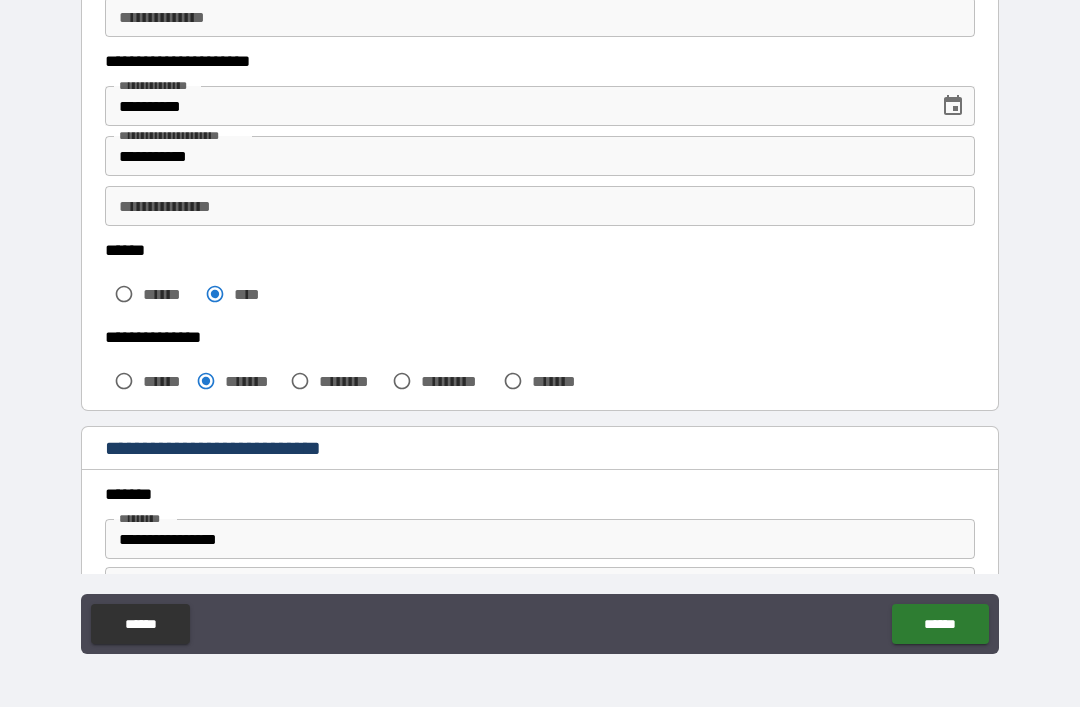 click on "******" at bounding box center (940, 624) 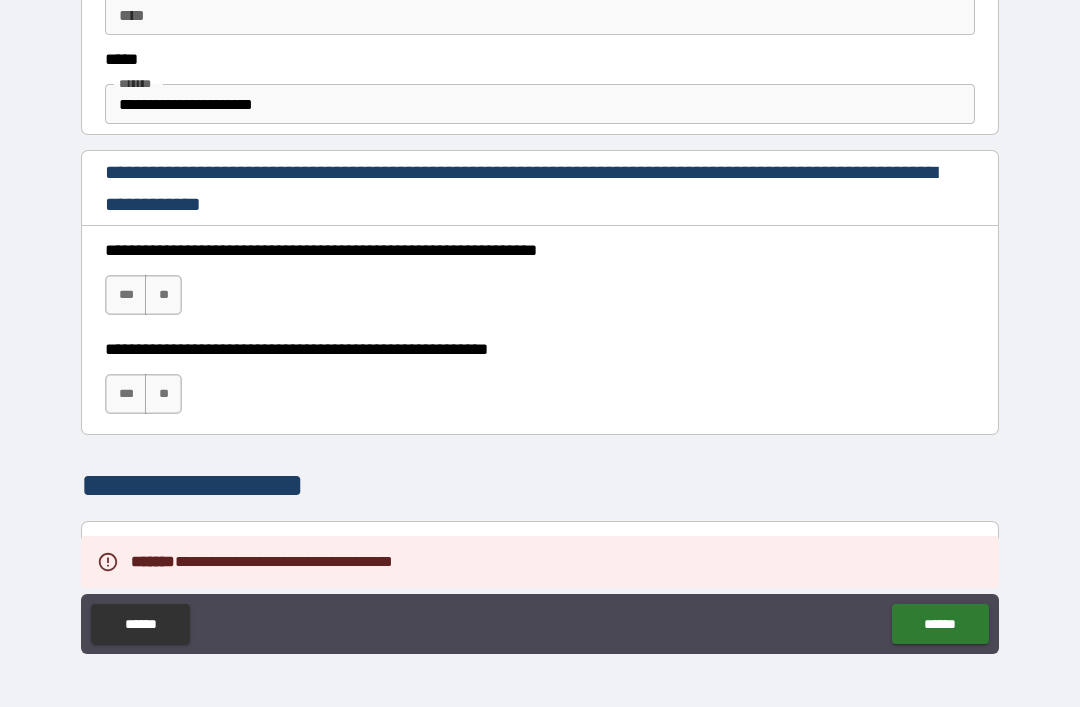 scroll, scrollTop: 1205, scrollLeft: 0, axis: vertical 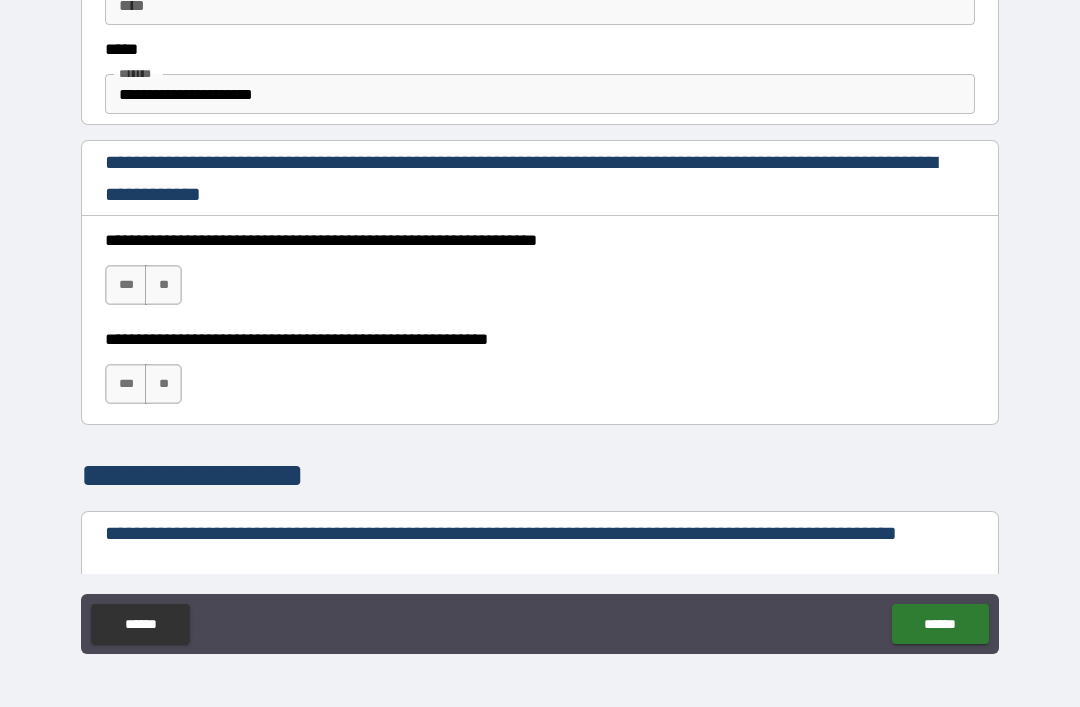 click on "***" at bounding box center (126, 285) 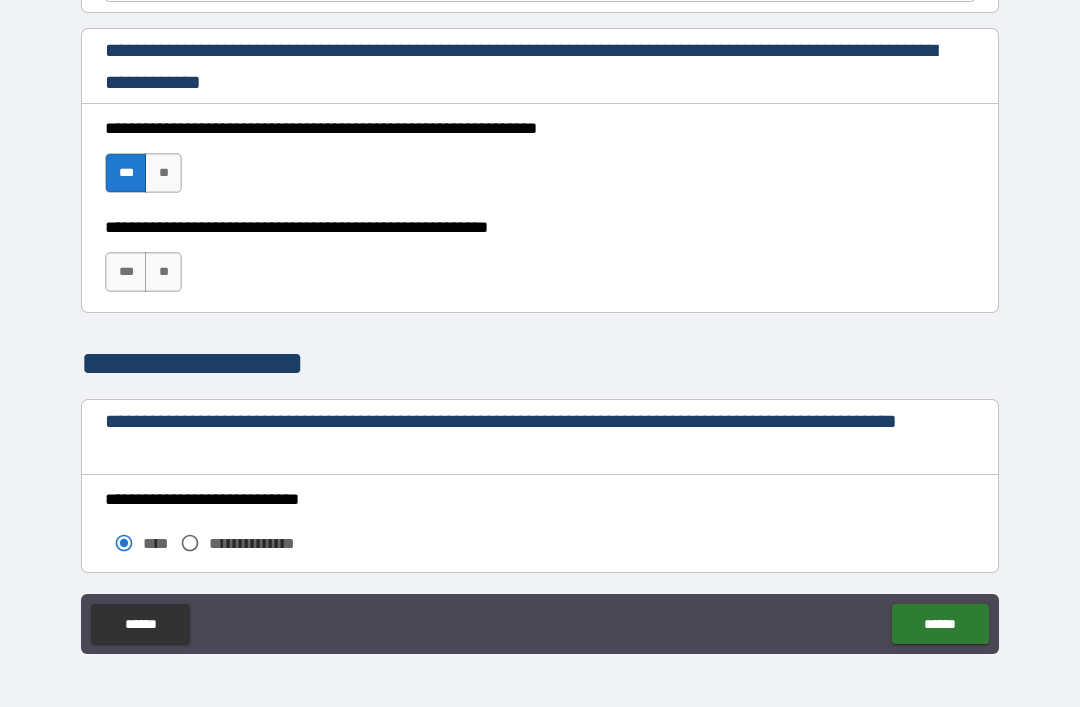 scroll, scrollTop: 1325, scrollLeft: 0, axis: vertical 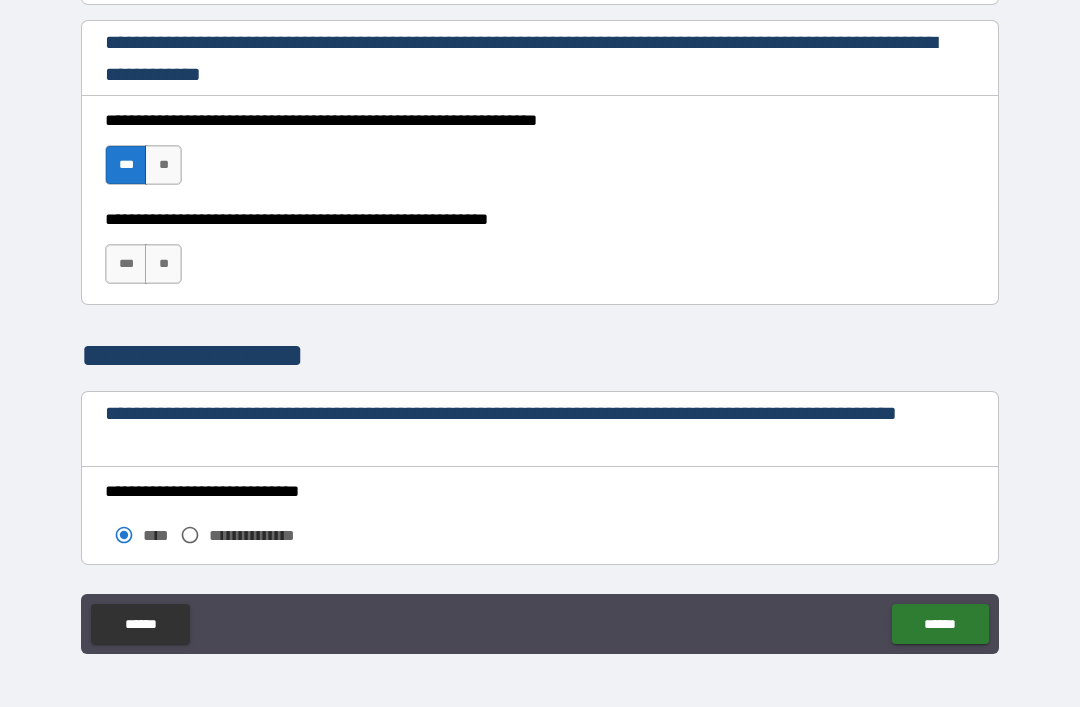 click on "**" at bounding box center [163, 264] 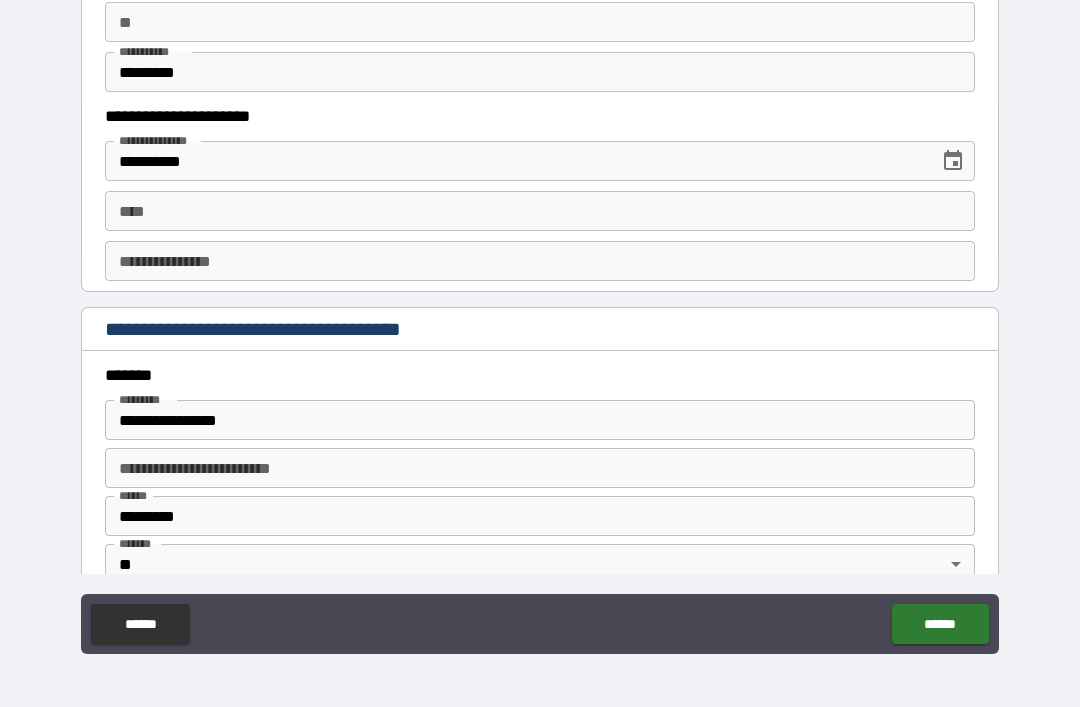 scroll, scrollTop: 2046, scrollLeft: 0, axis: vertical 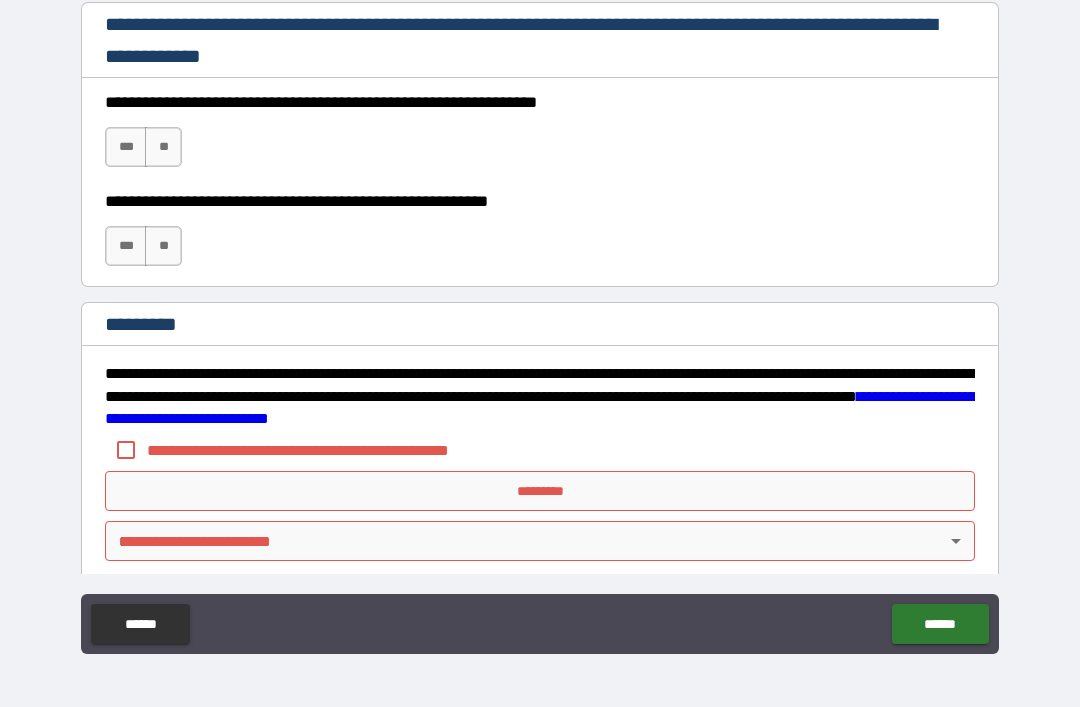 type on "**********" 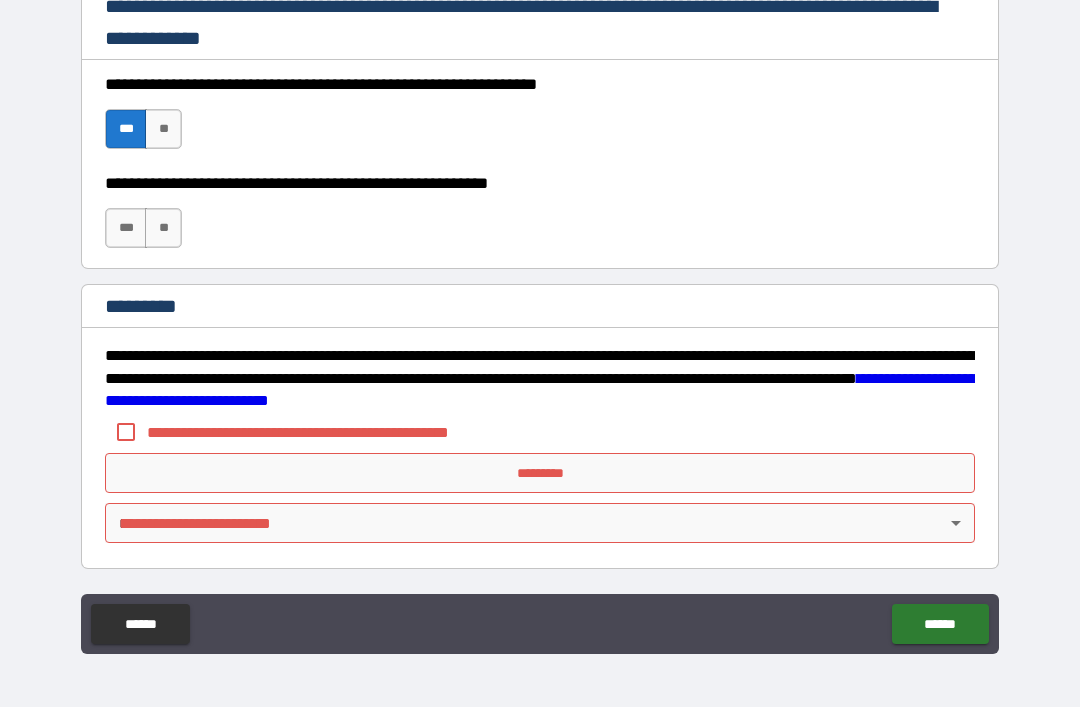 scroll, scrollTop: 2998, scrollLeft: 0, axis: vertical 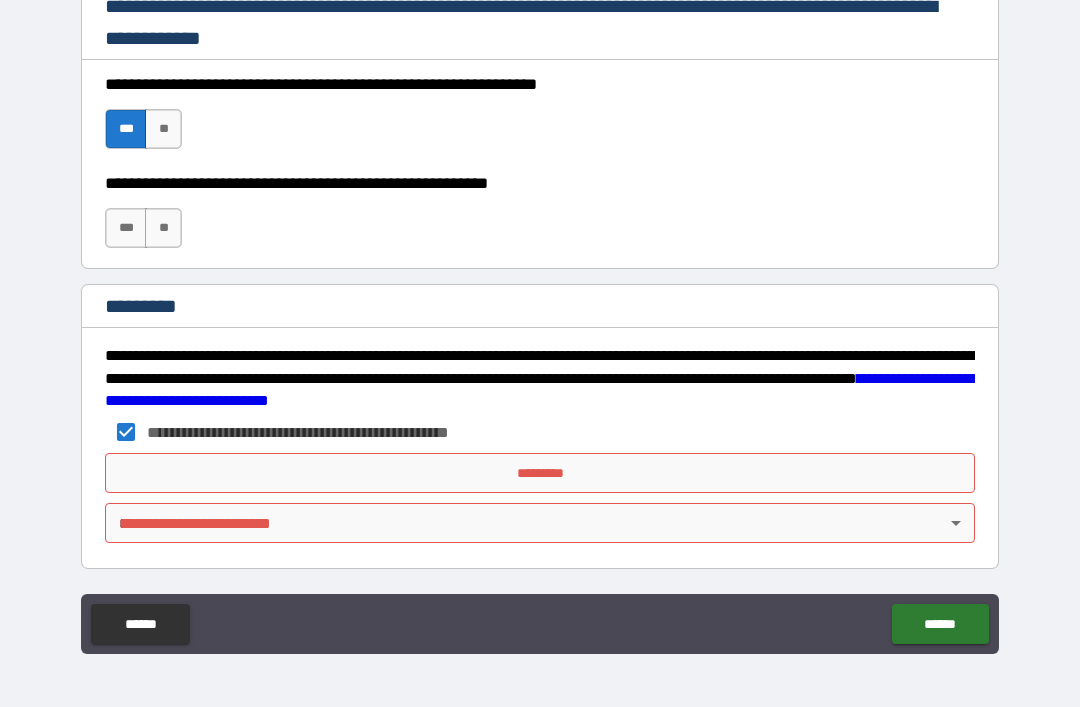 click on "*********" at bounding box center (540, 473) 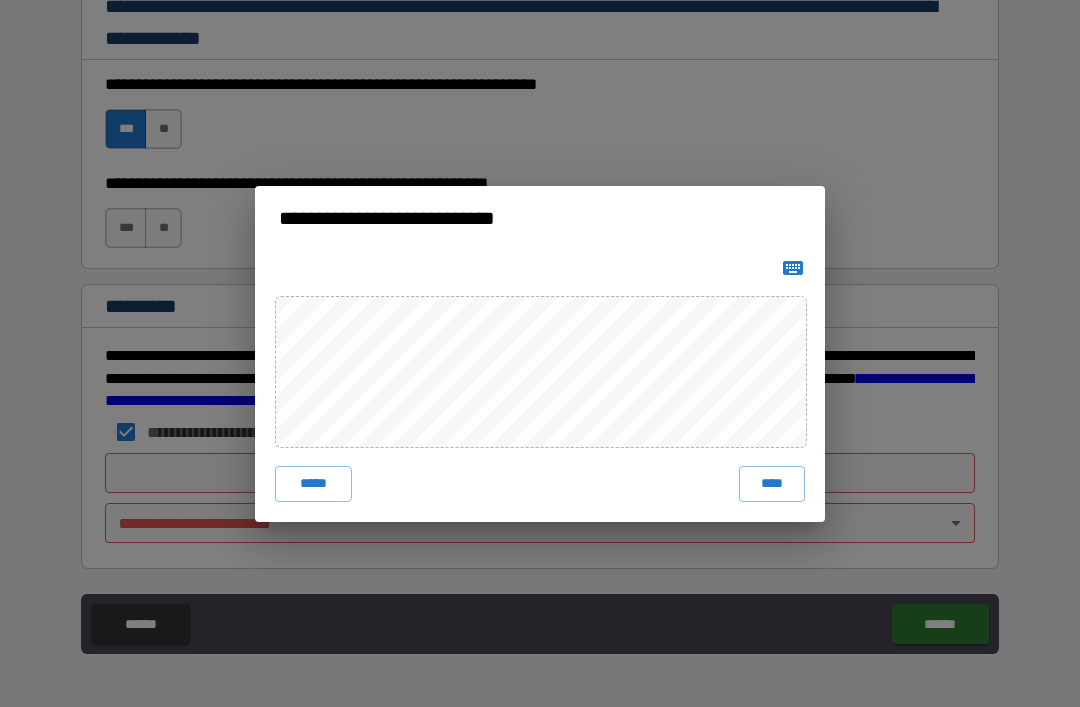 click on "****" at bounding box center [772, 484] 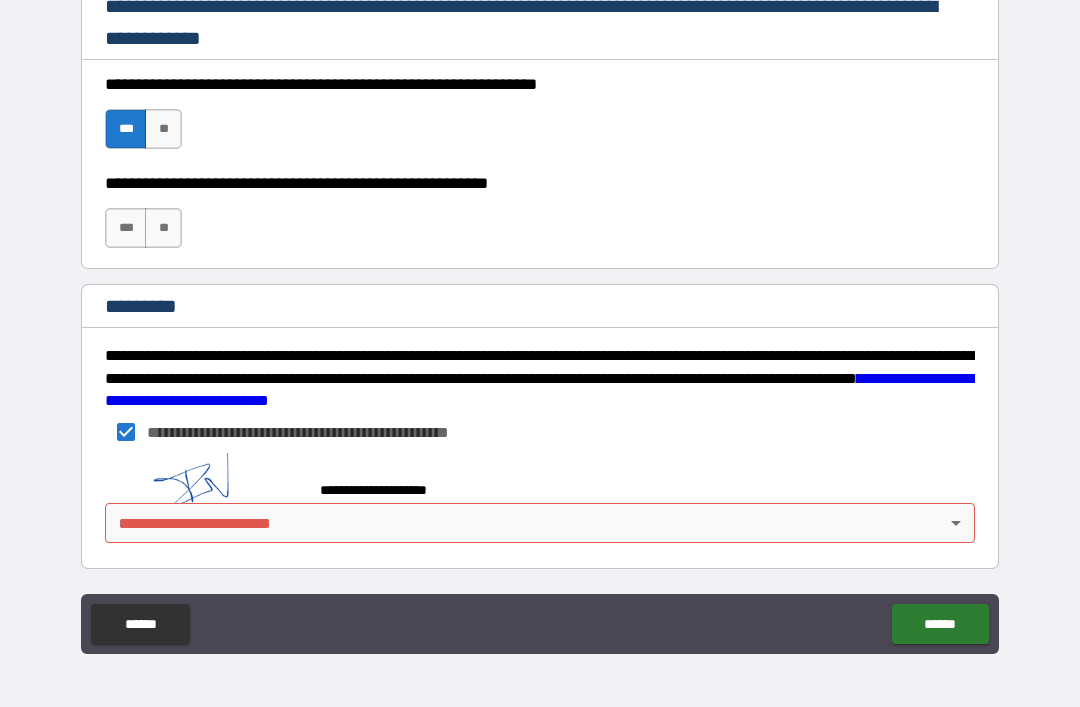 scroll, scrollTop: 2988, scrollLeft: 0, axis: vertical 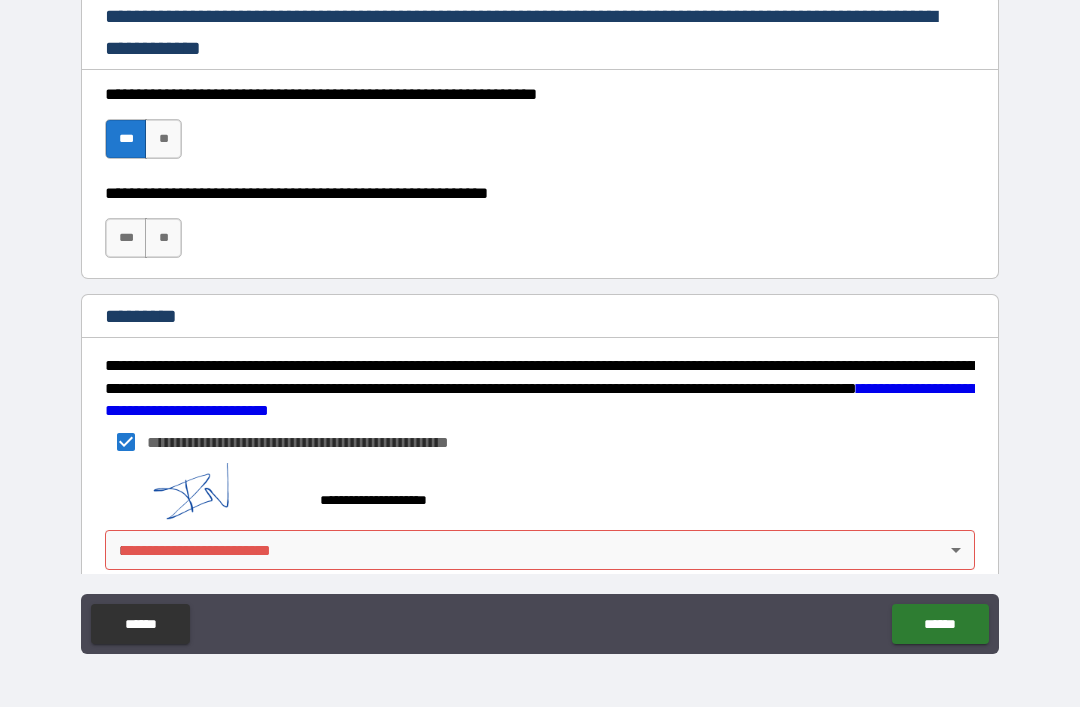 click on "**********" at bounding box center [540, 321] 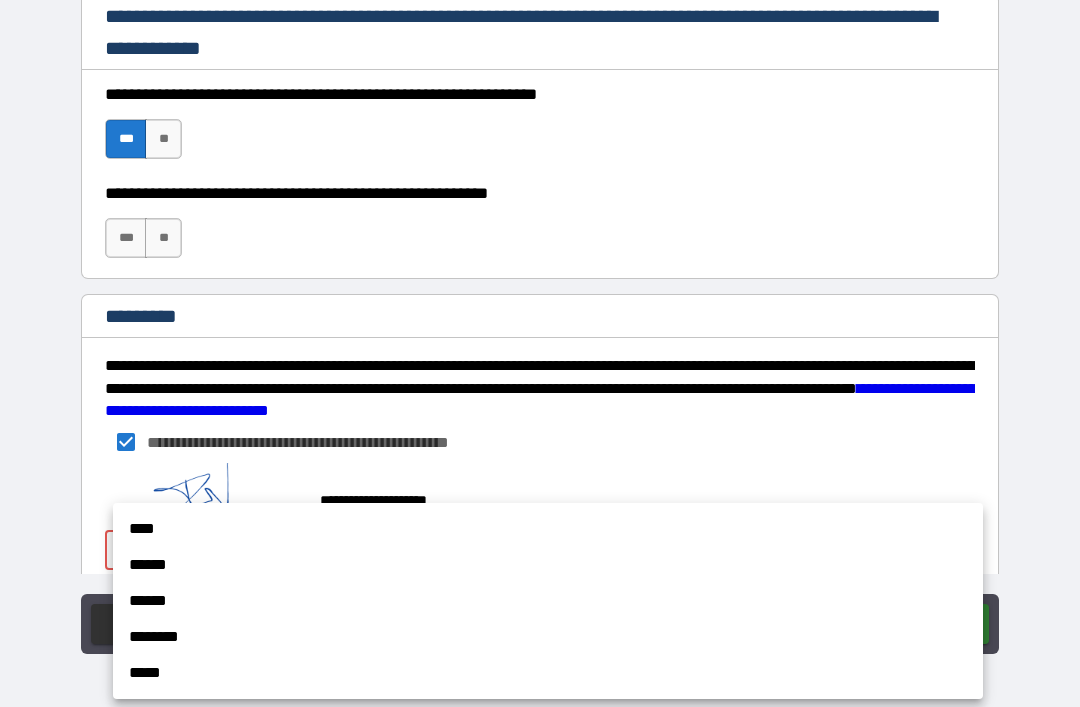 click on "****" at bounding box center [548, 529] 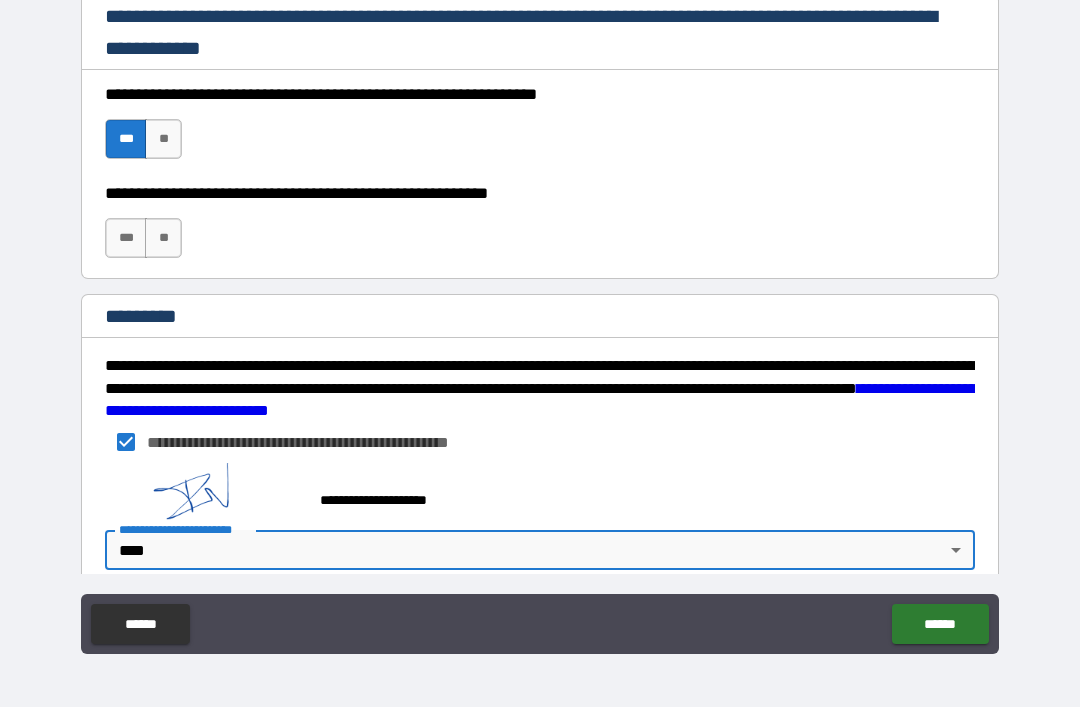 type on "*" 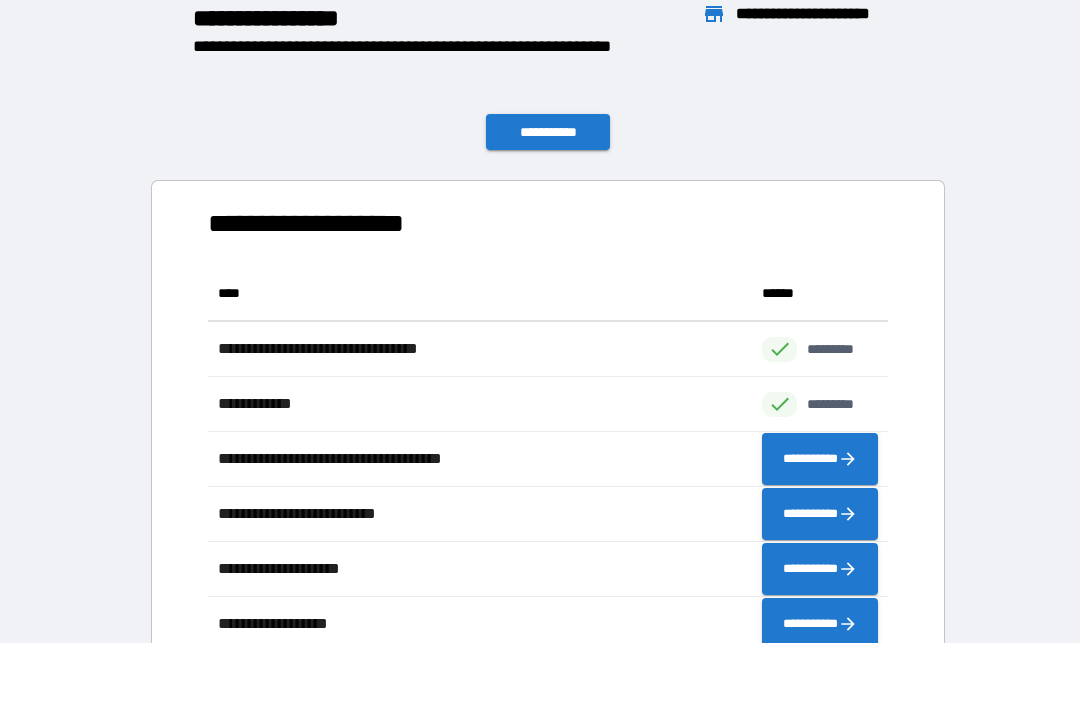 scroll, scrollTop: 386, scrollLeft: 680, axis: both 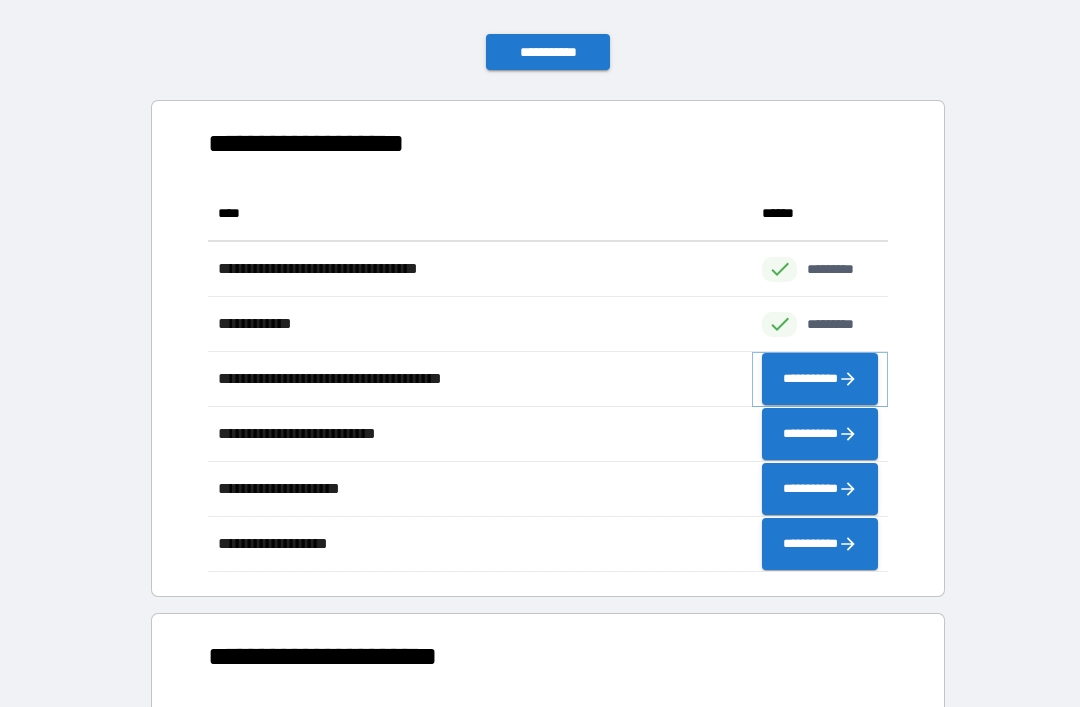 click on "**********" at bounding box center [820, 379] 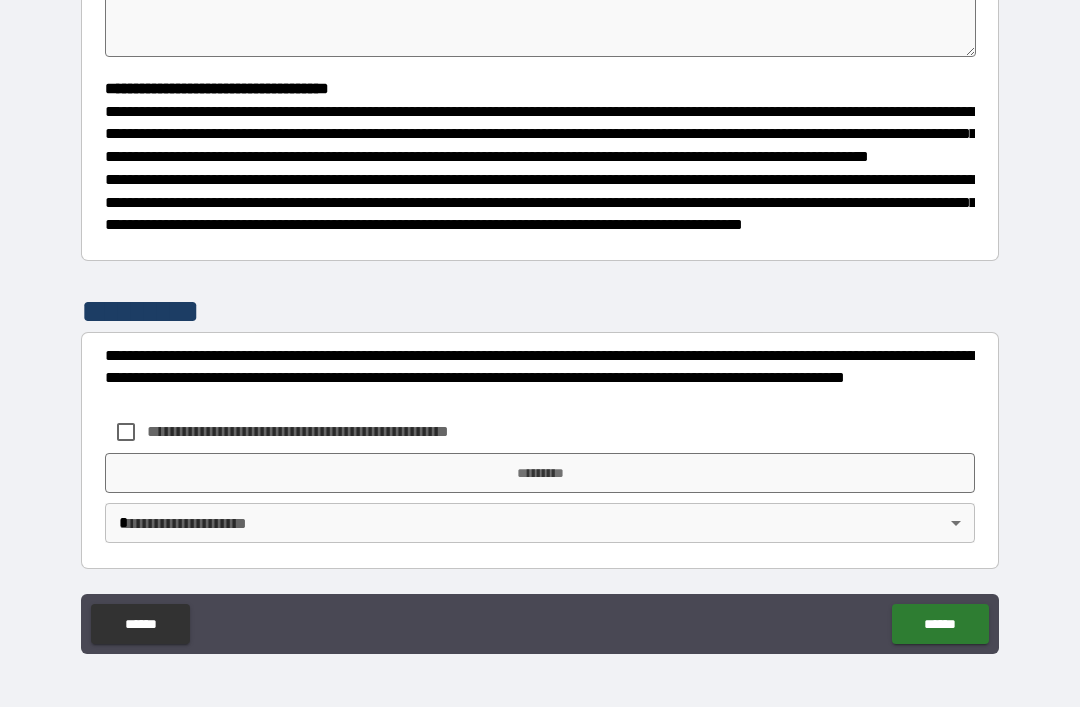 scroll, scrollTop: 526, scrollLeft: 0, axis: vertical 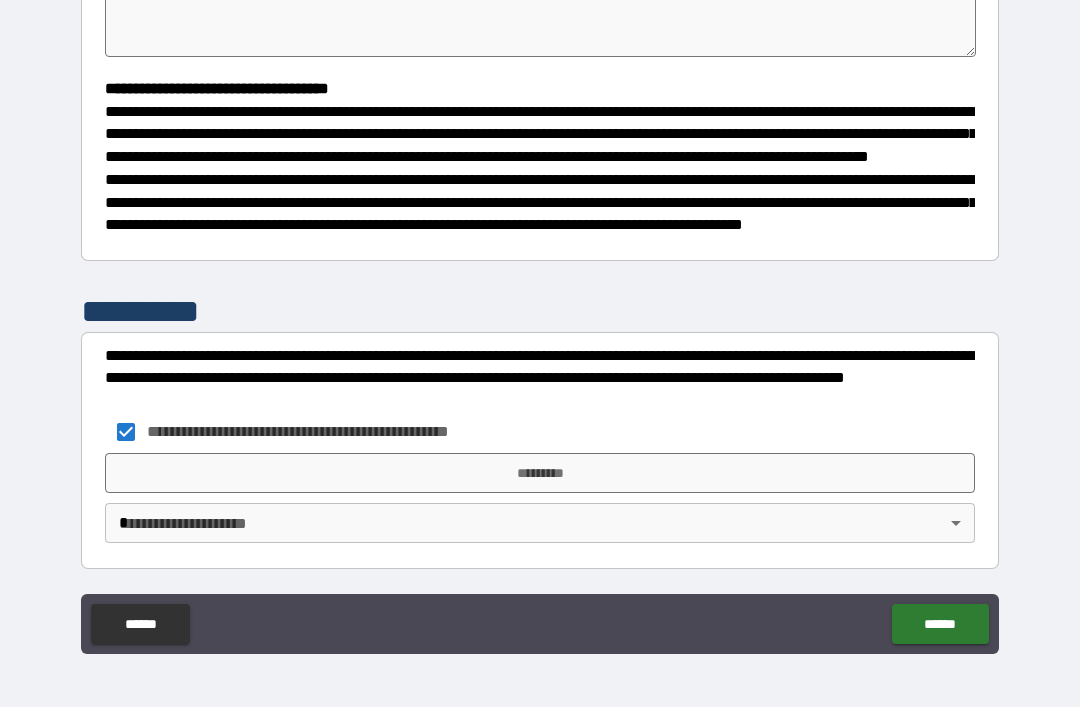 type on "*" 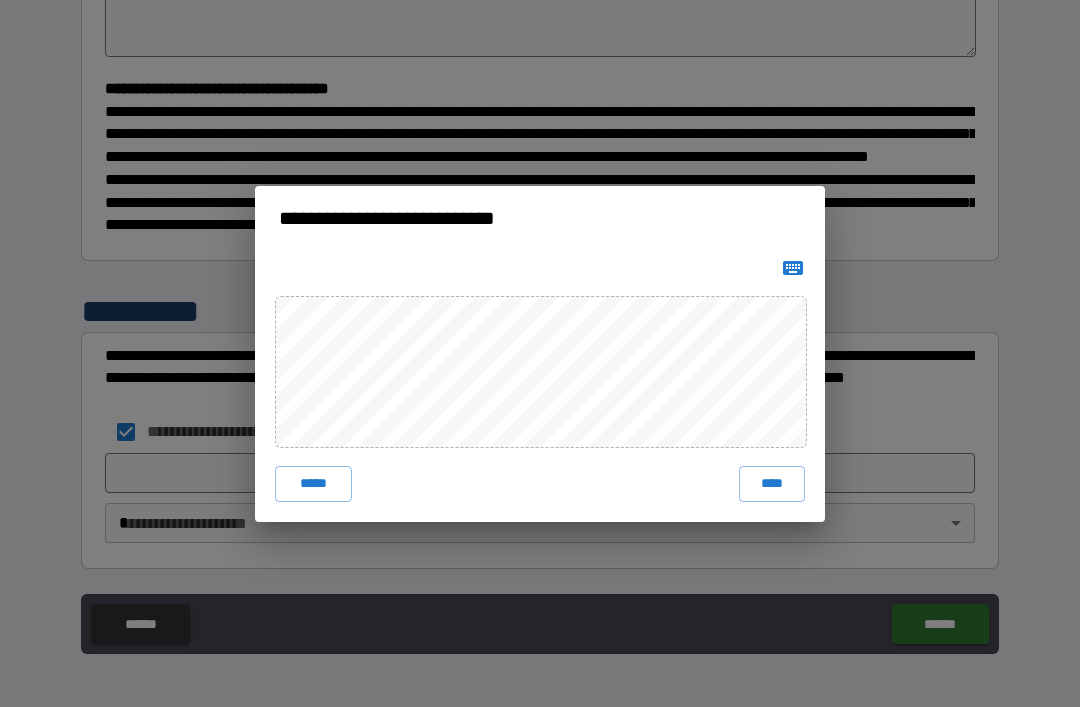click on "****" at bounding box center (772, 484) 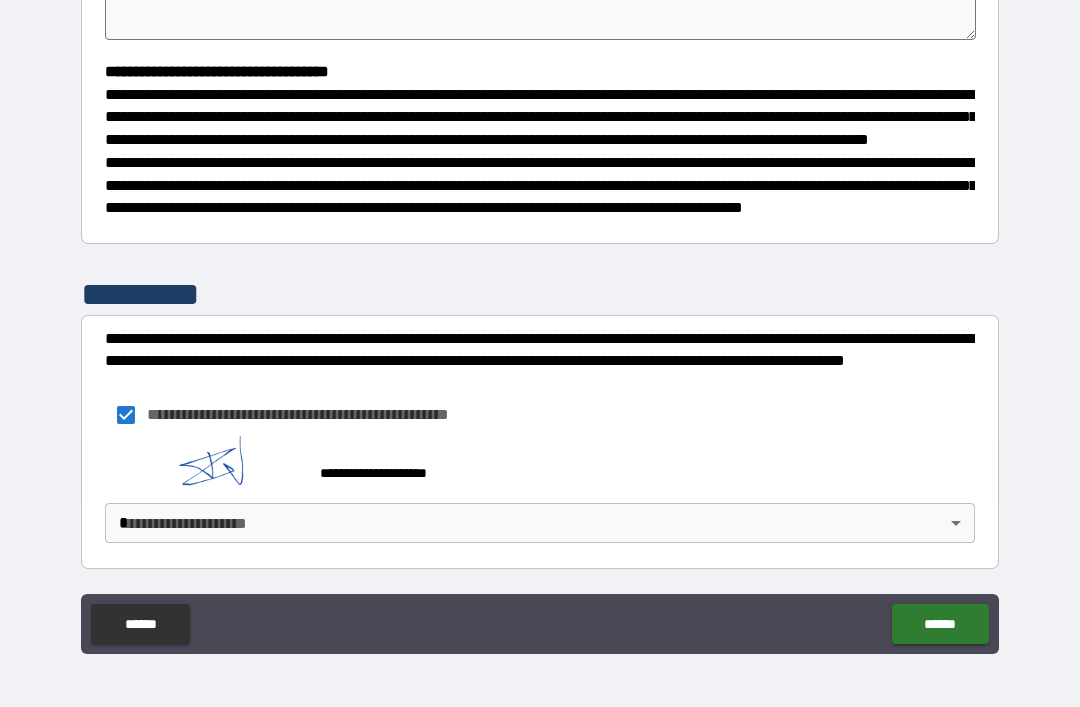 scroll, scrollTop: 543, scrollLeft: 0, axis: vertical 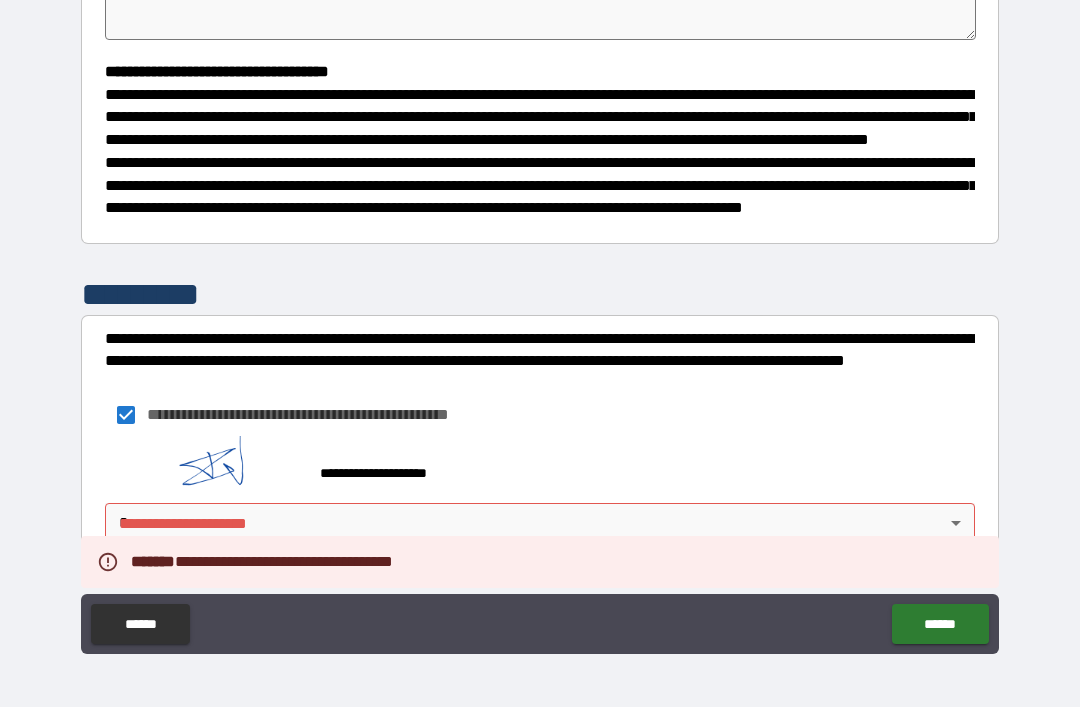 type on "*" 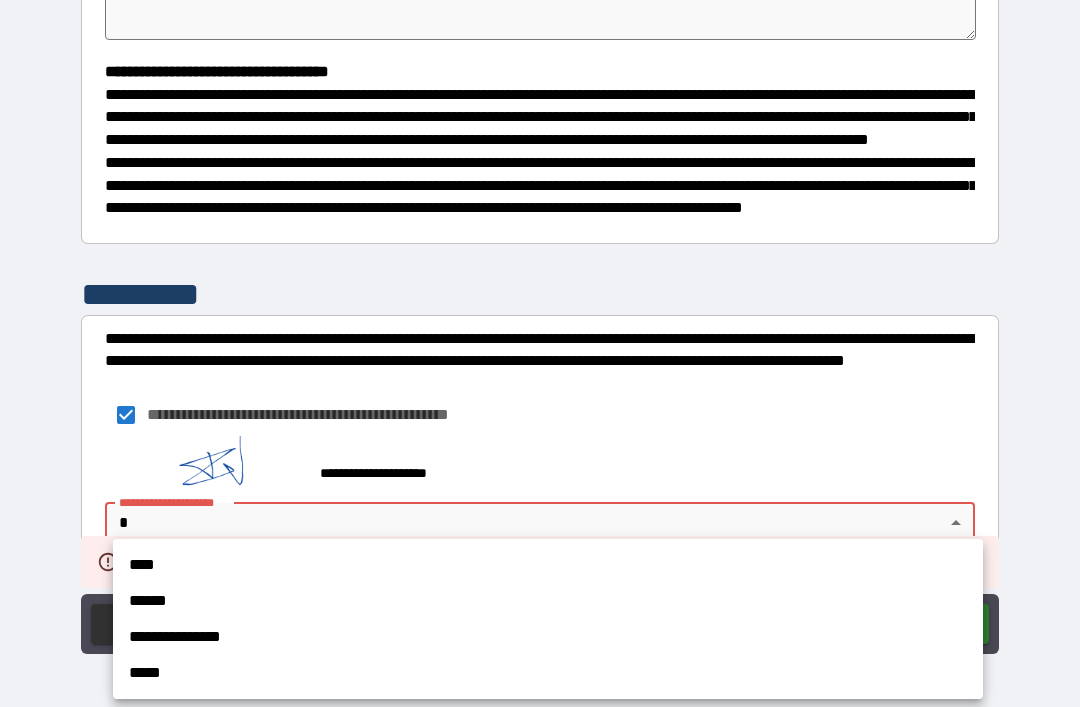 click on "****" at bounding box center [548, 565] 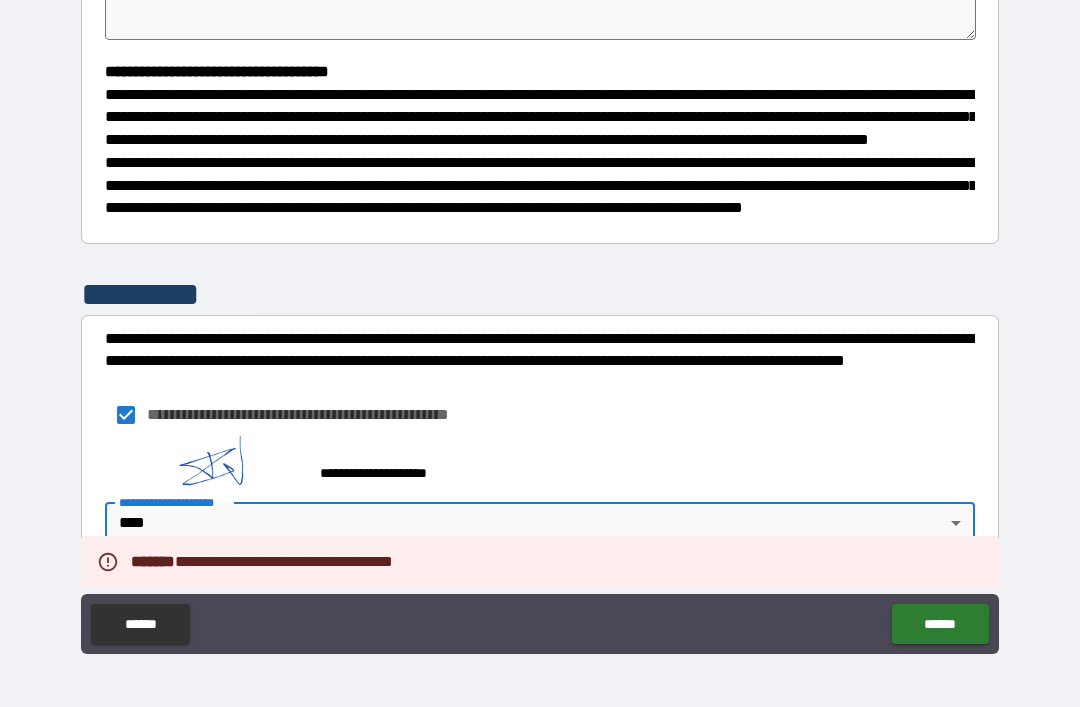 type on "*" 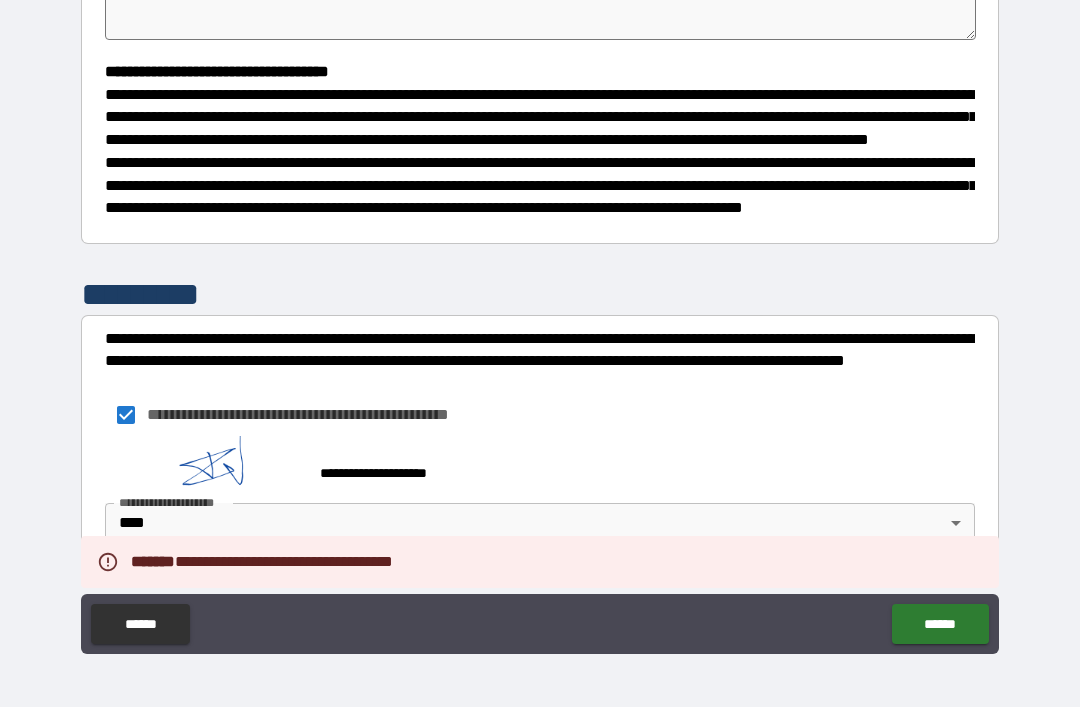 click on "******" at bounding box center [940, 624] 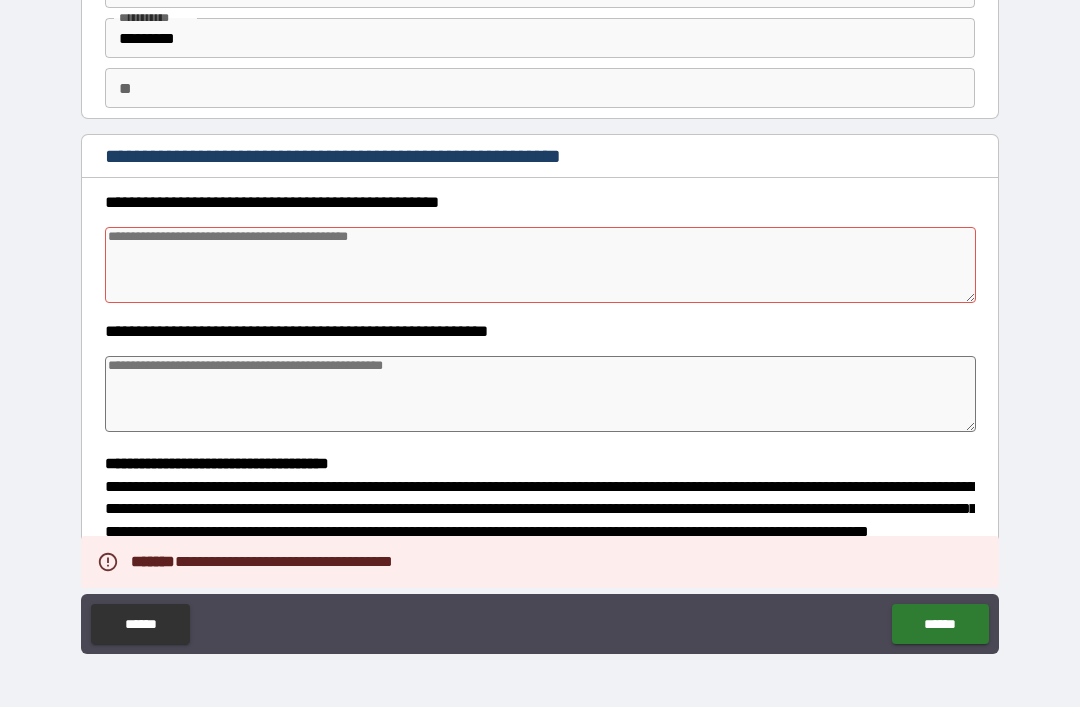 scroll, scrollTop: 114, scrollLeft: 0, axis: vertical 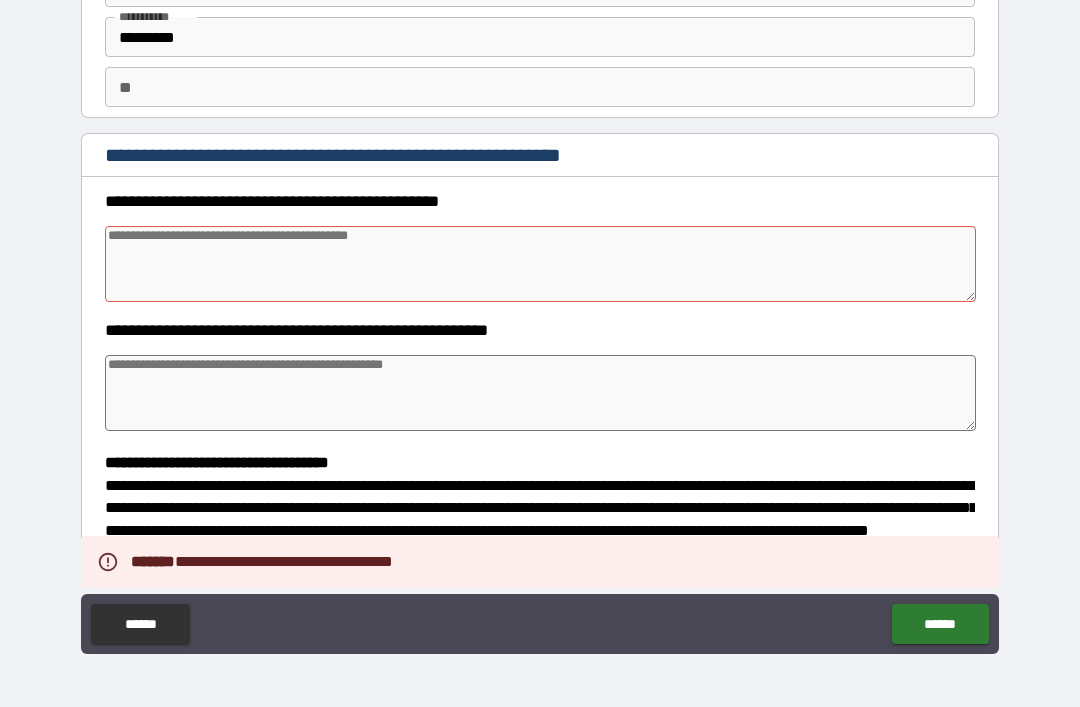 click at bounding box center [540, 264] 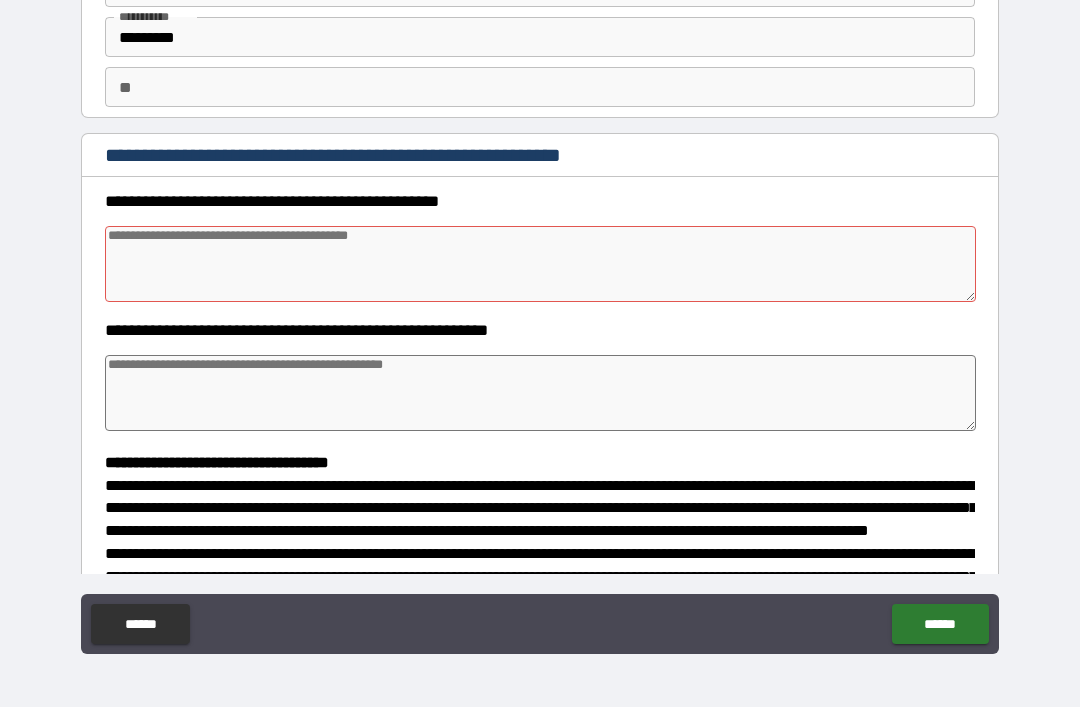 type on "*" 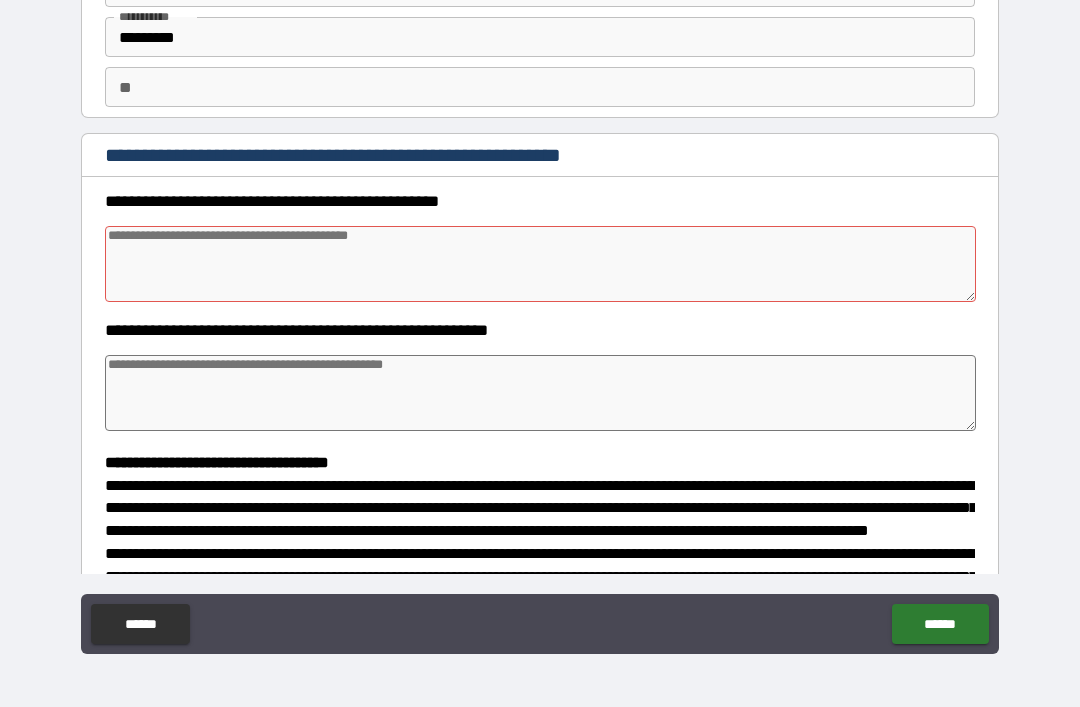 type on "*" 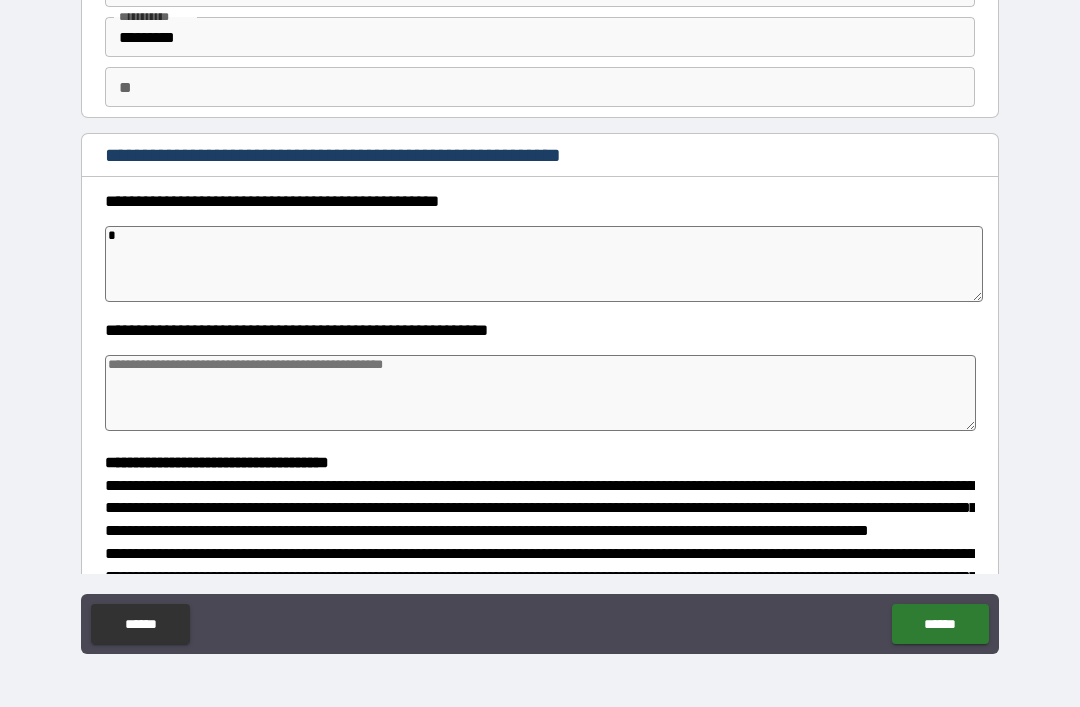 type on "*" 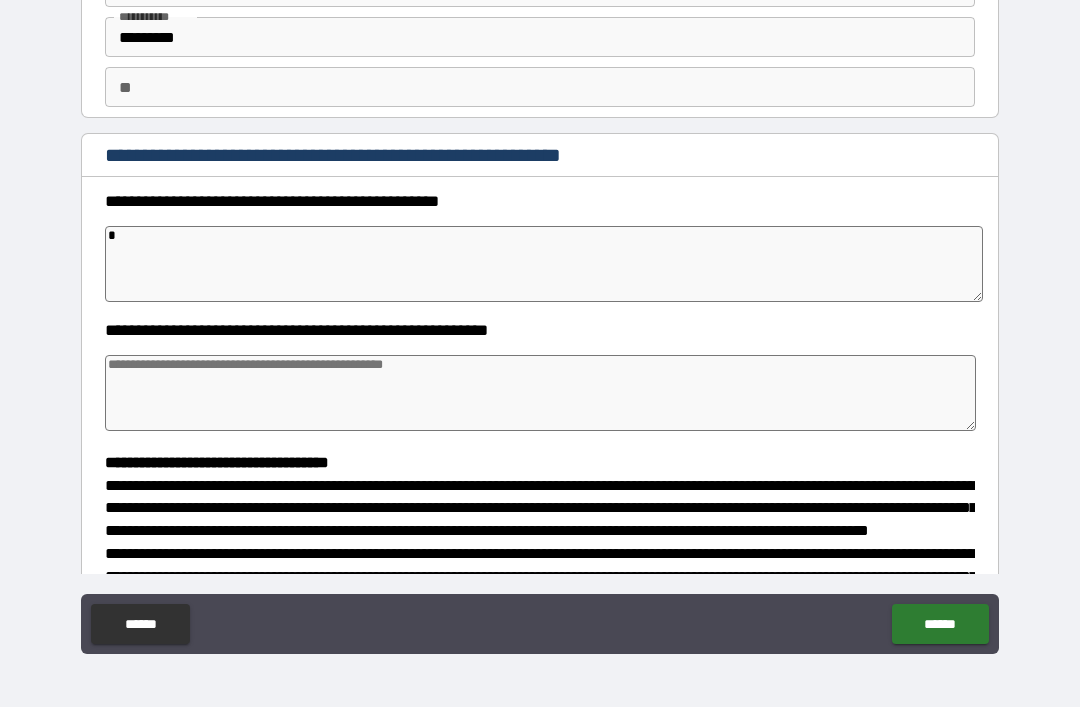 type on "*" 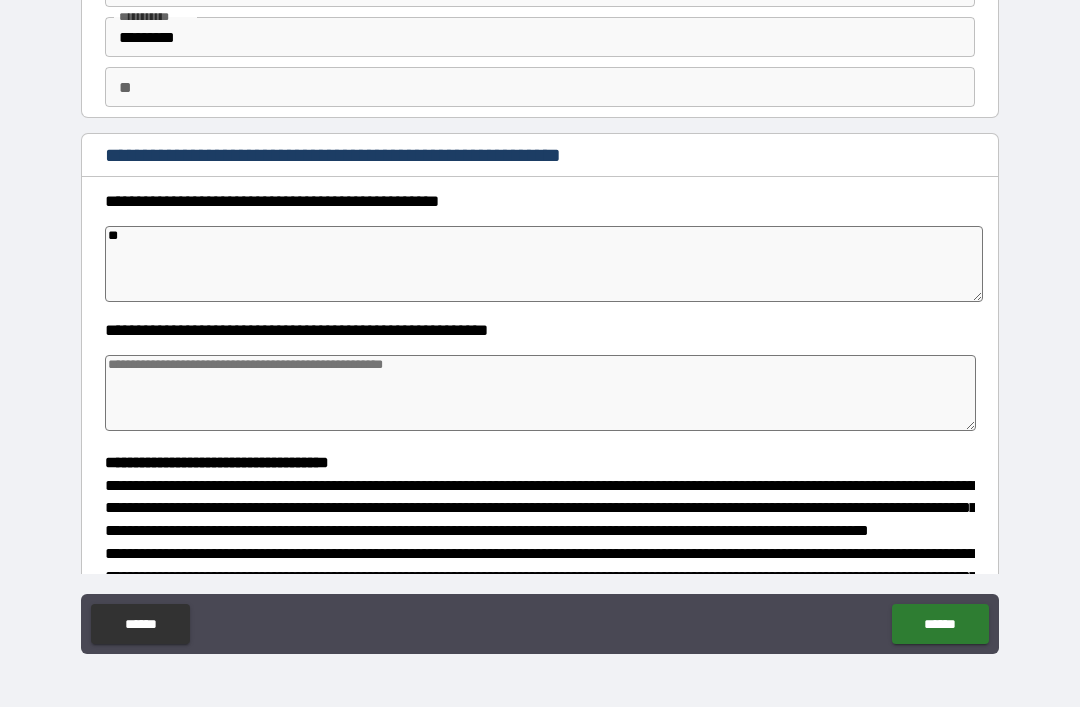 type on "***" 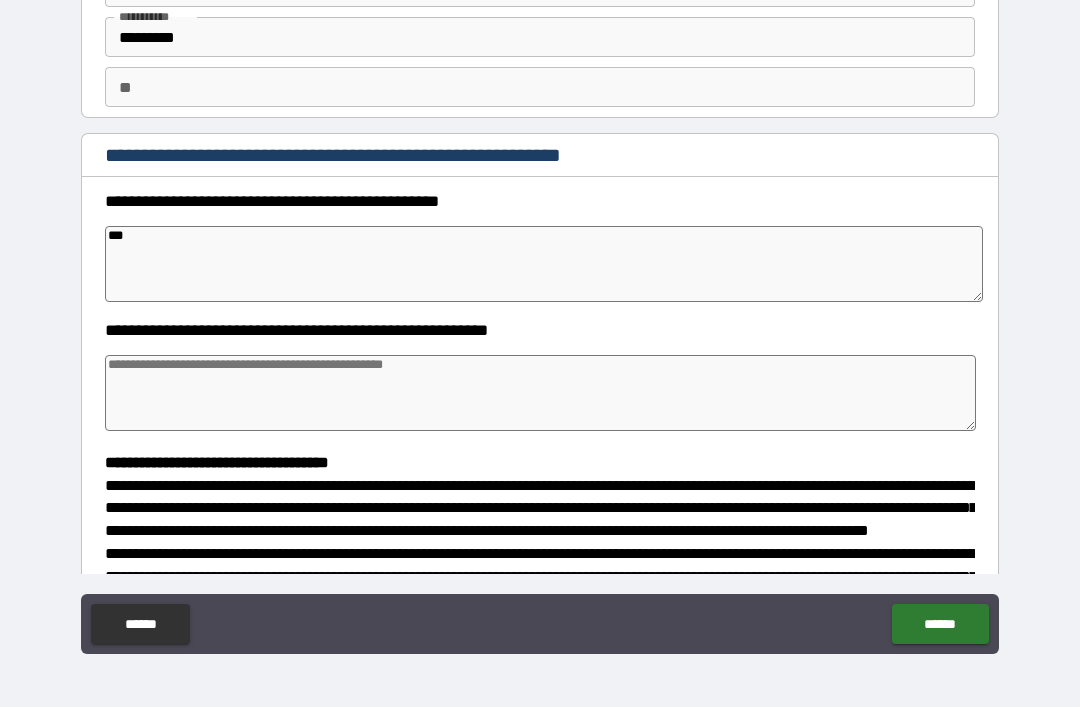 type on "*" 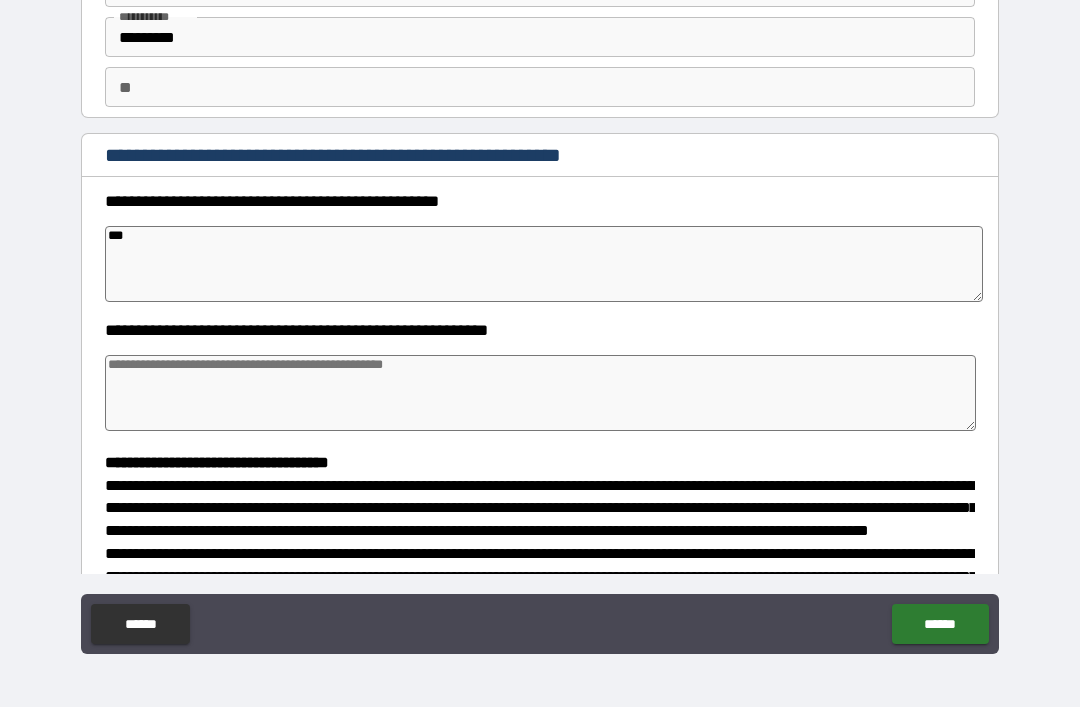 type on "*" 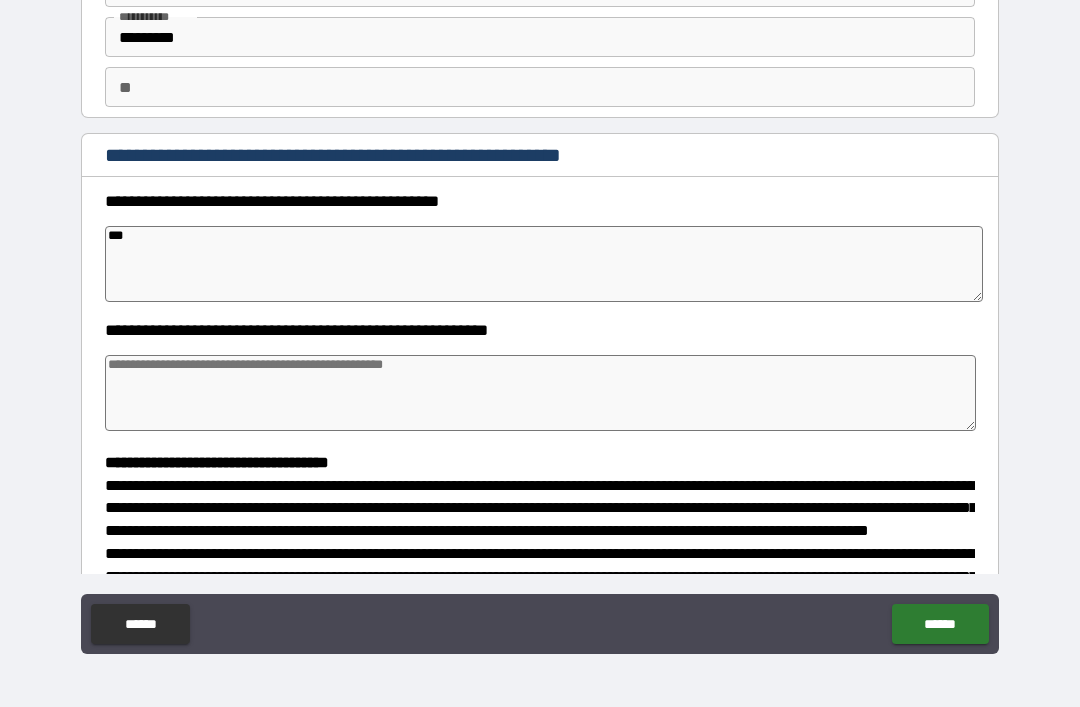 type on "*" 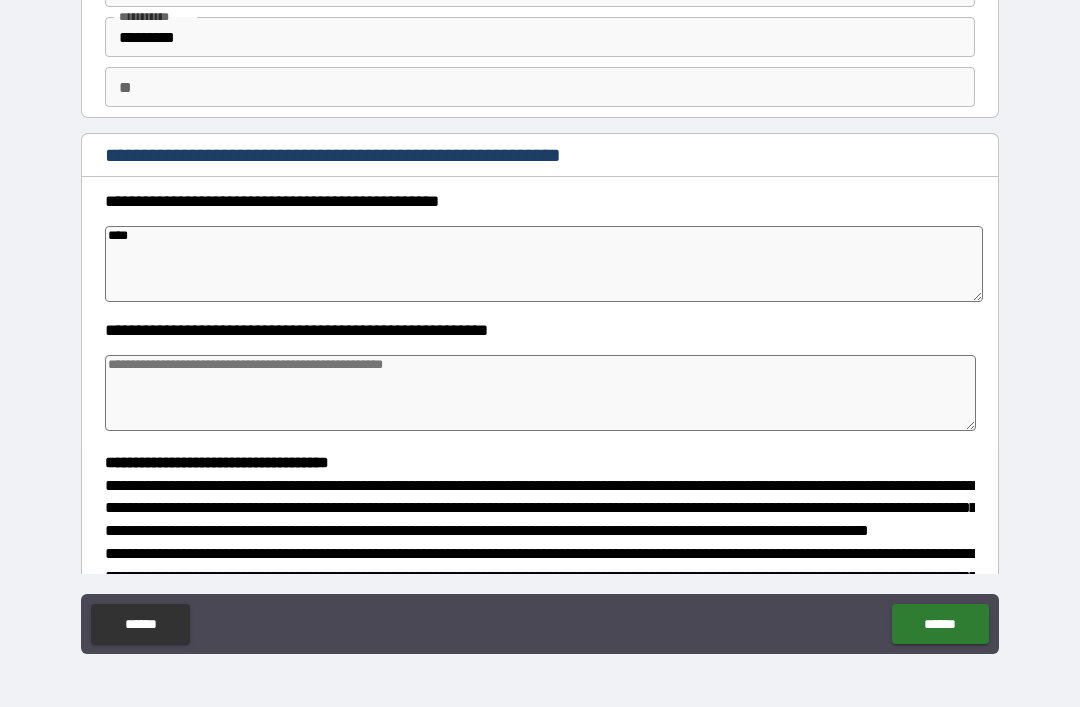 type on "*" 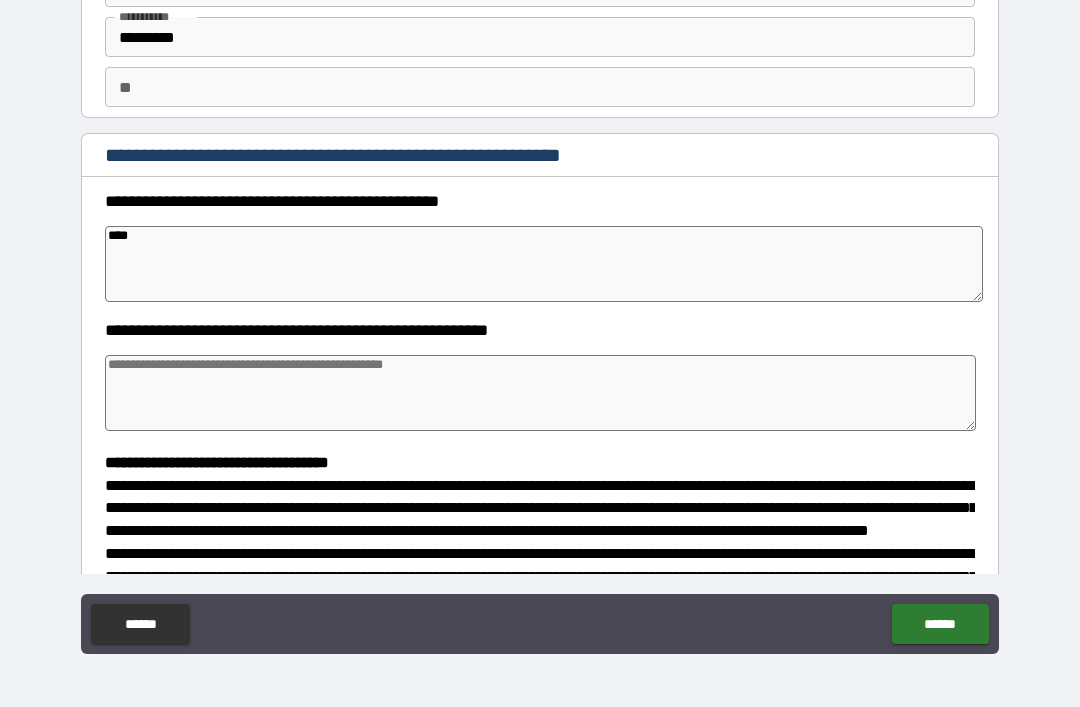 type on "*" 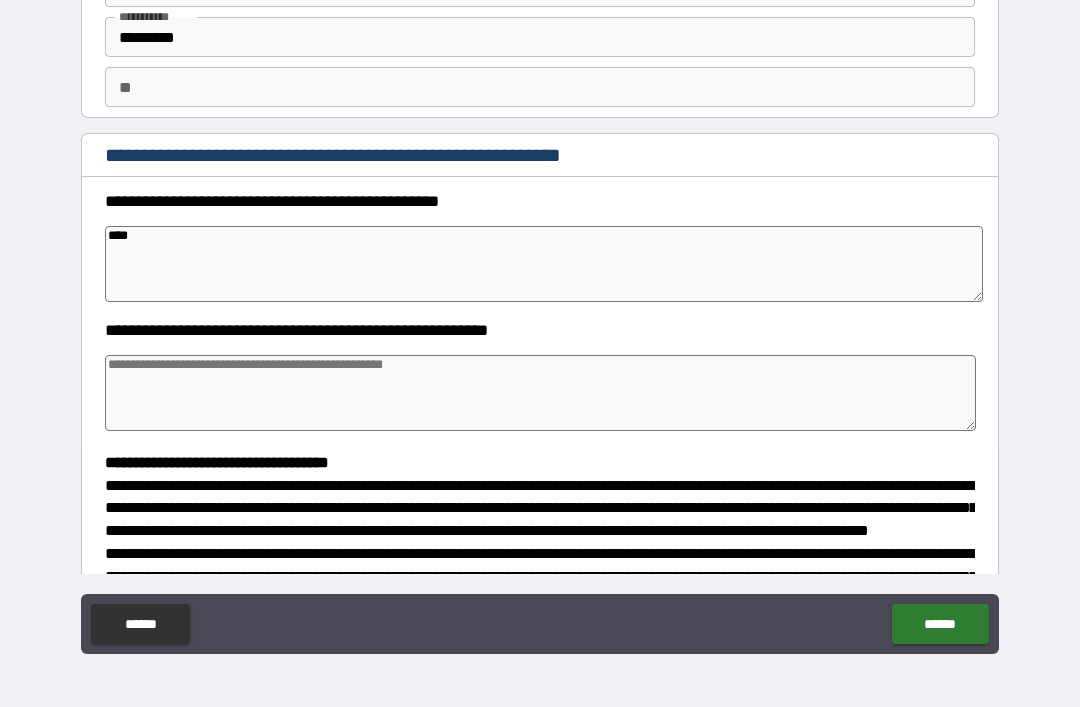 type on "*" 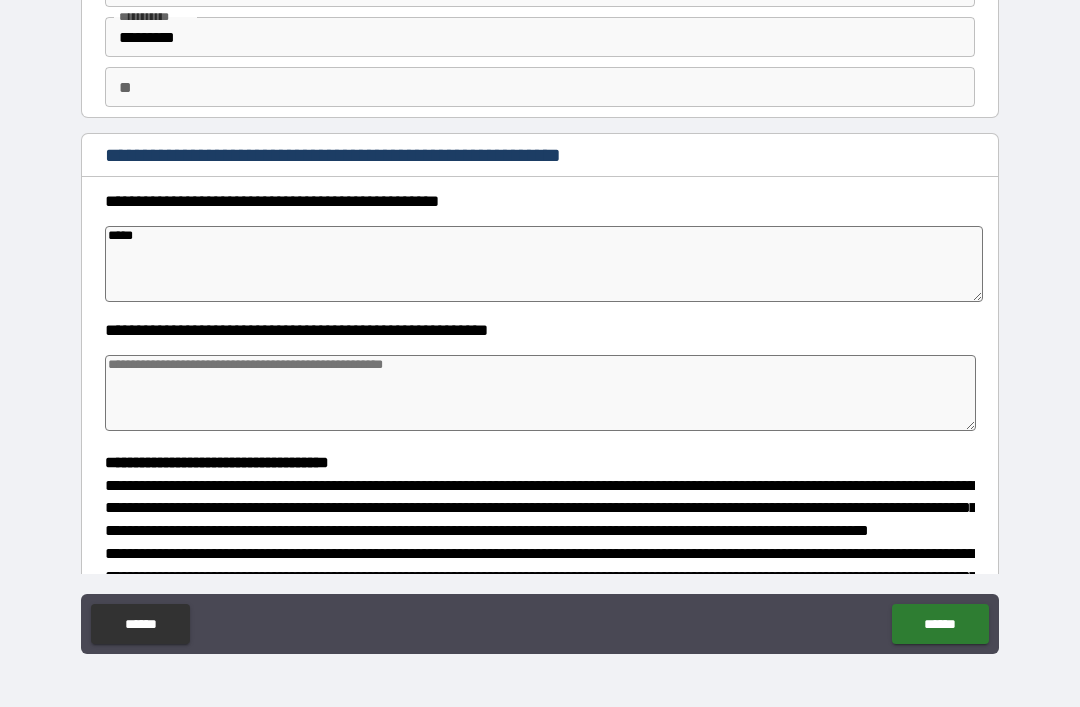 type on "*" 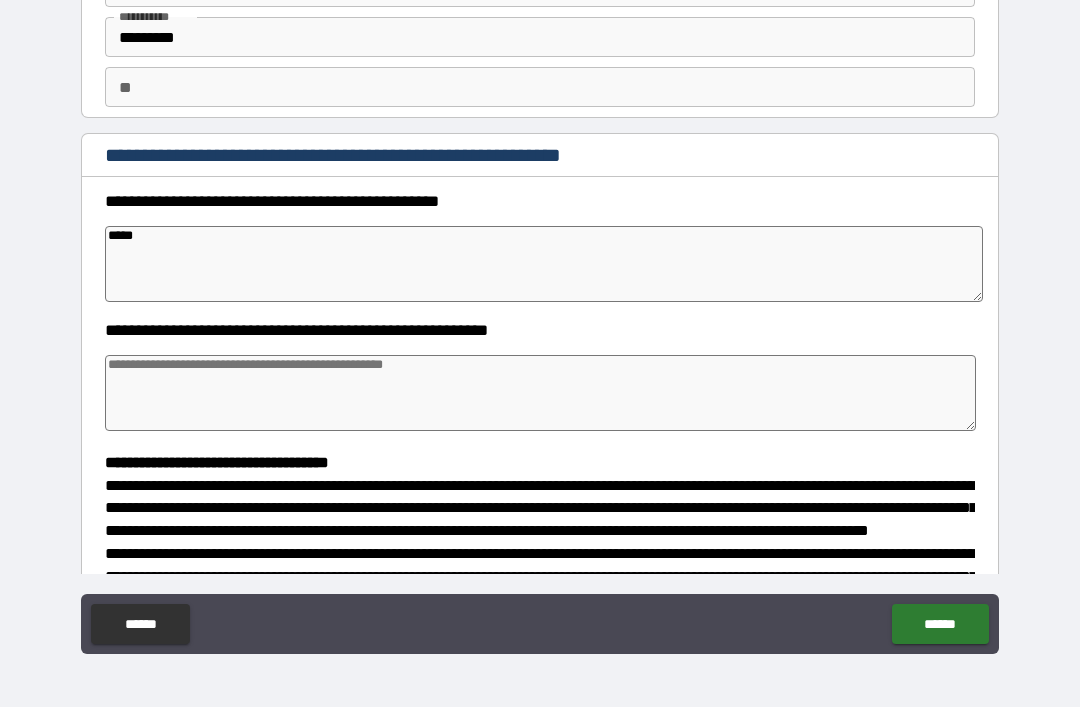 type on "*" 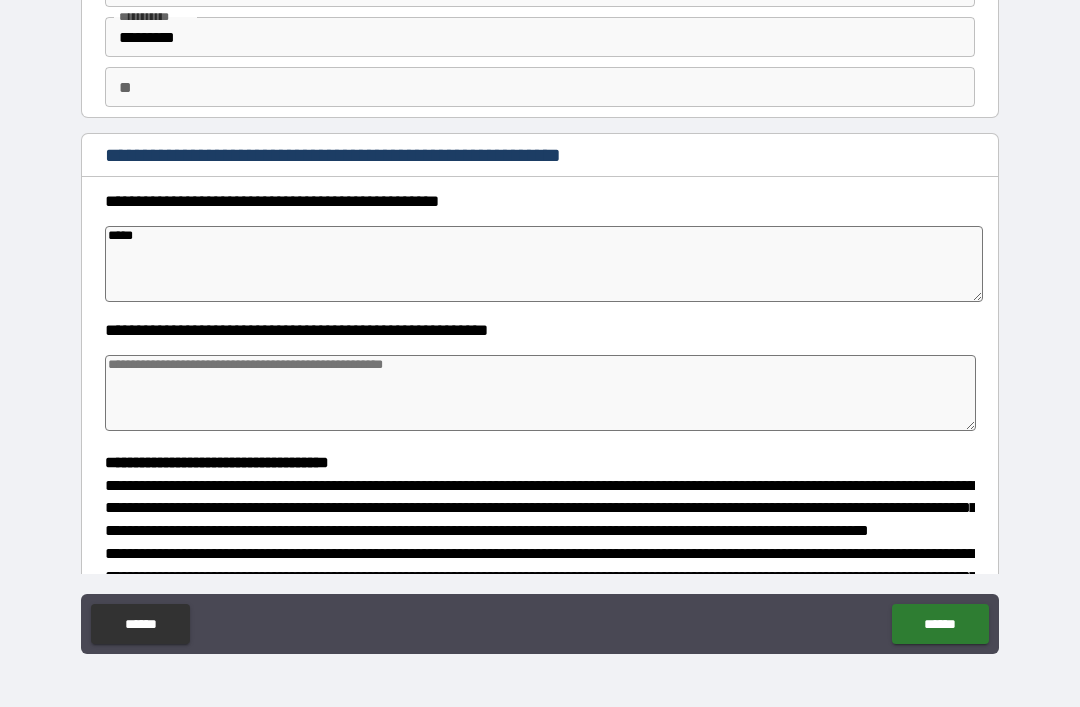 type on "*" 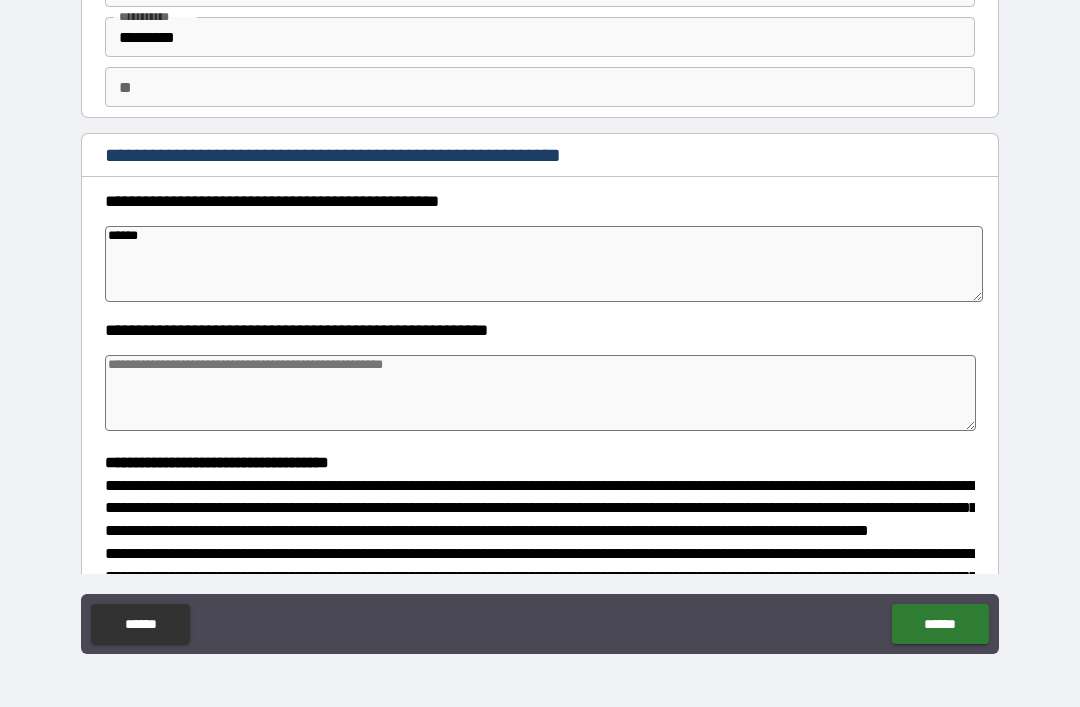 type on "*" 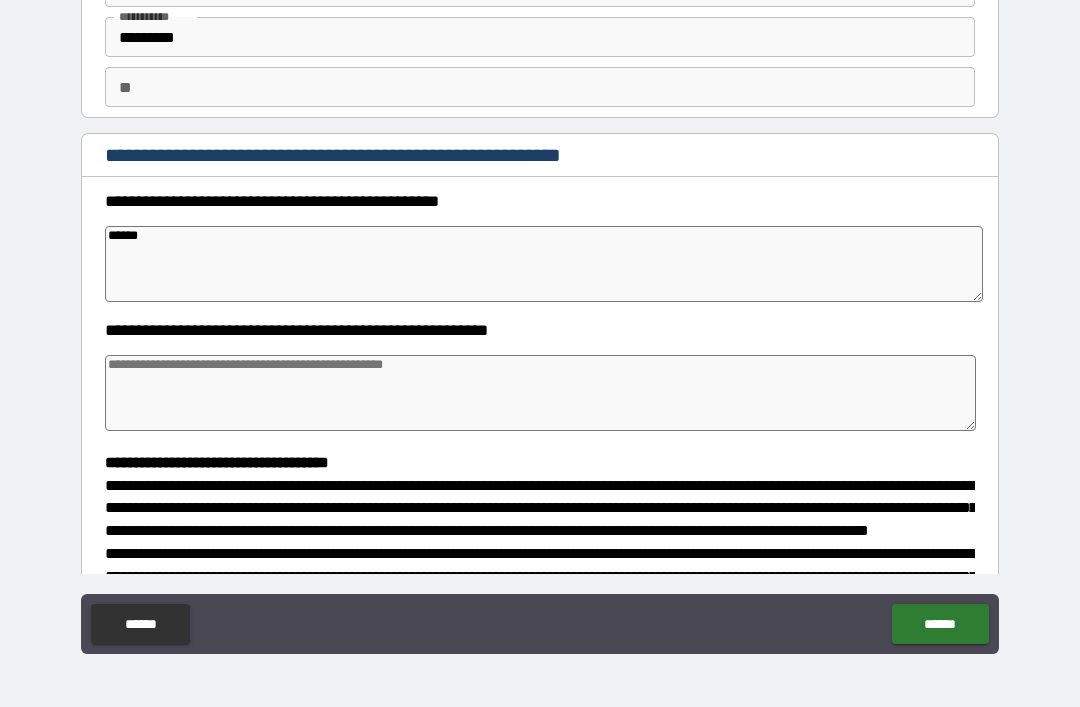 type on "*" 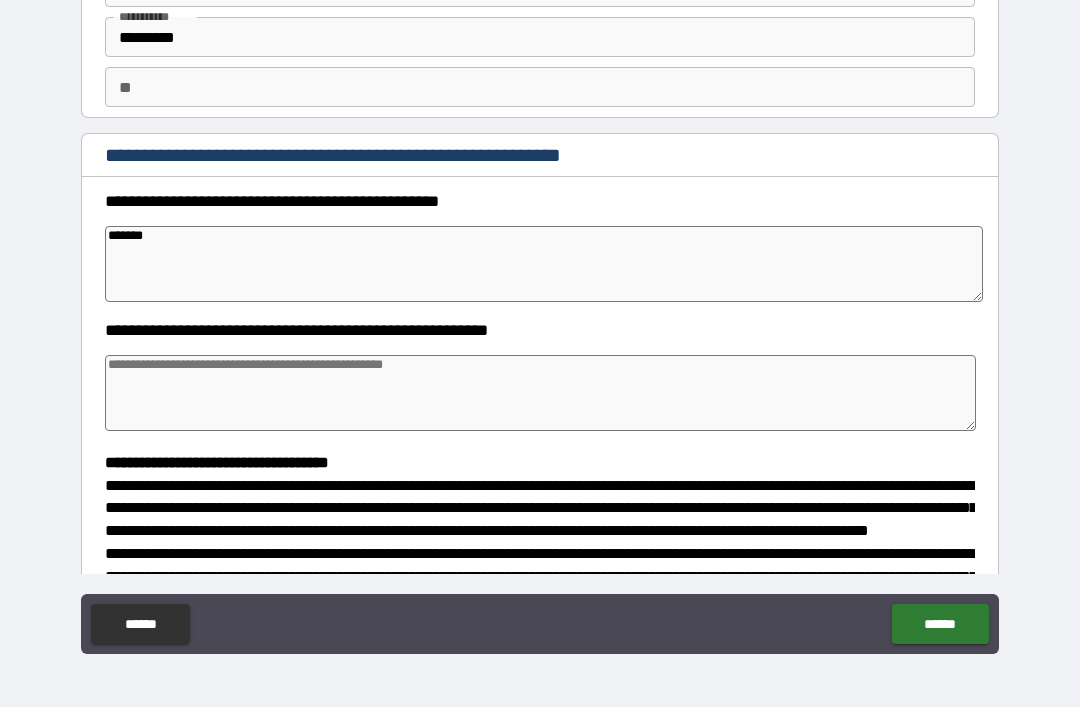 type on "*" 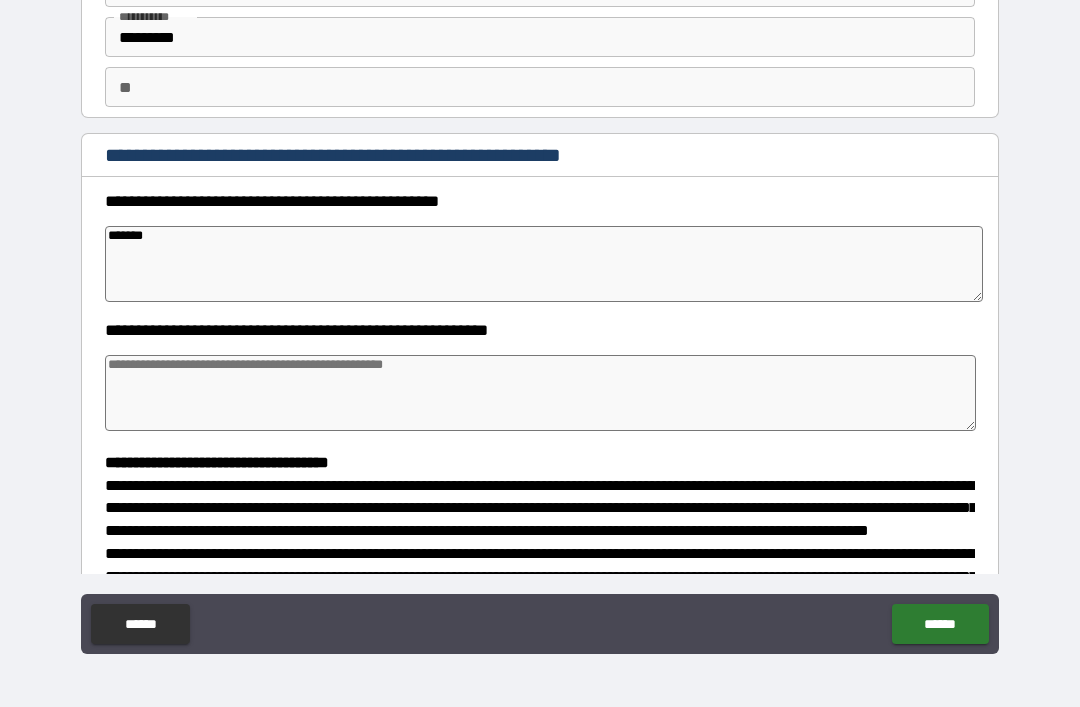 type on "*******" 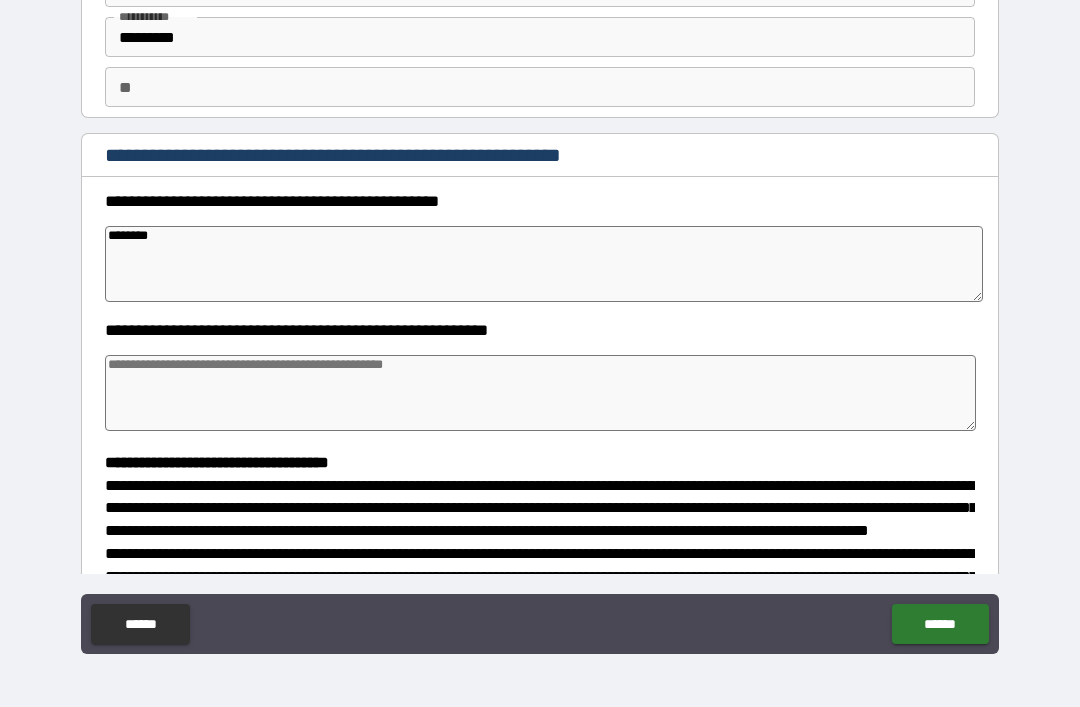 type on "*" 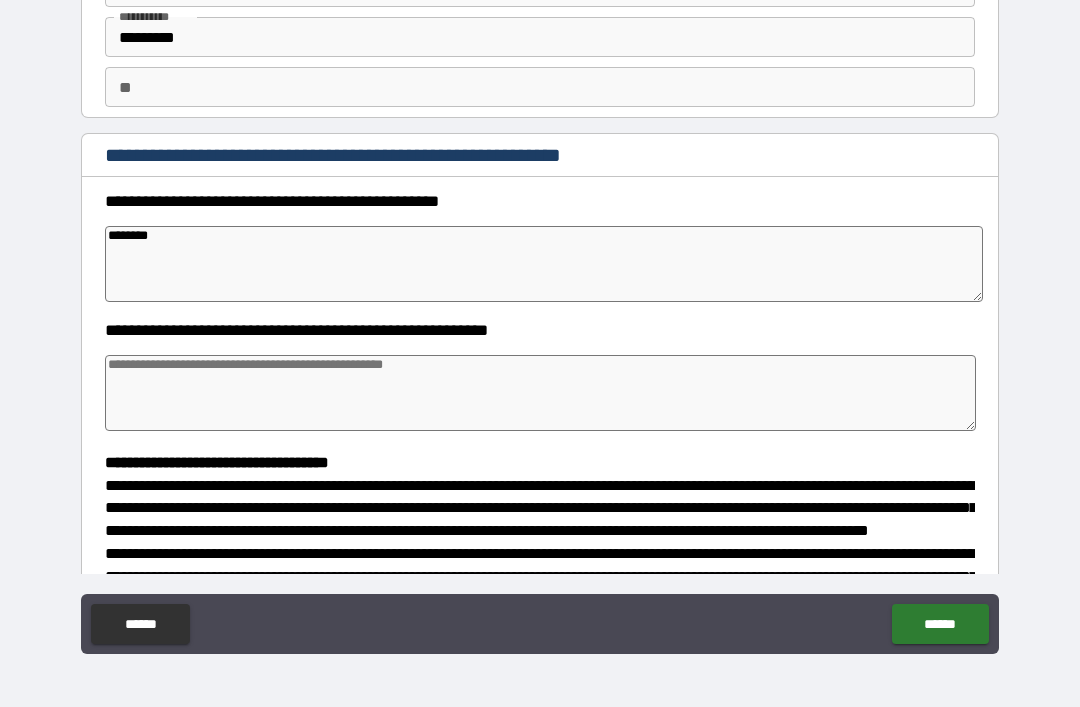type on "*" 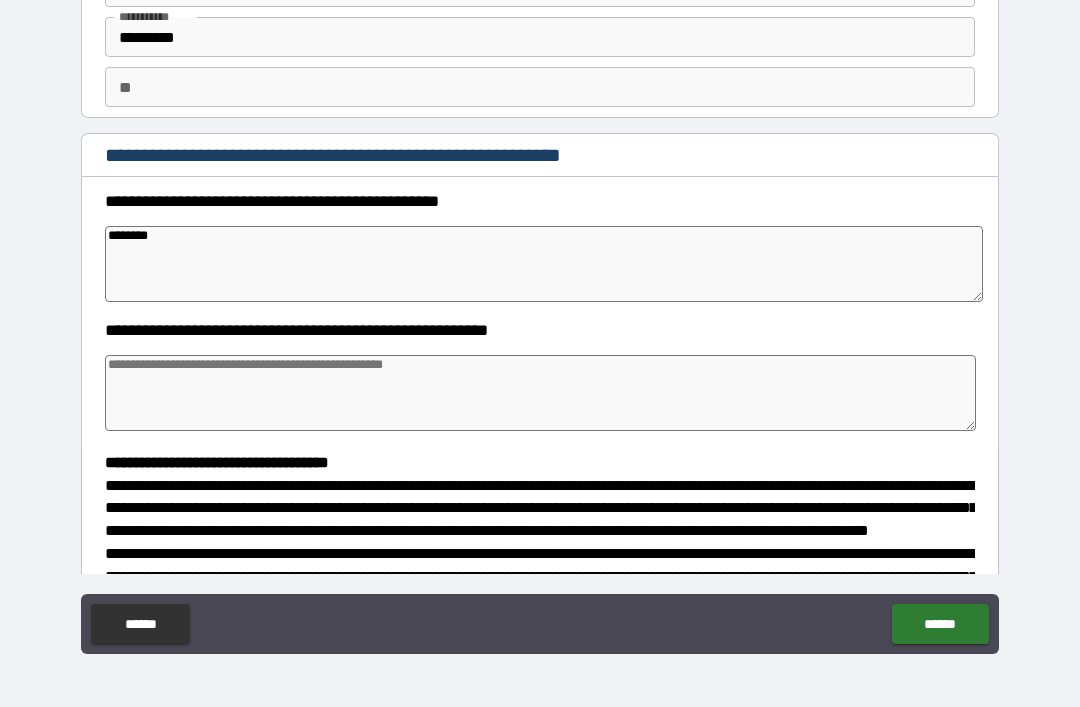 type on "*" 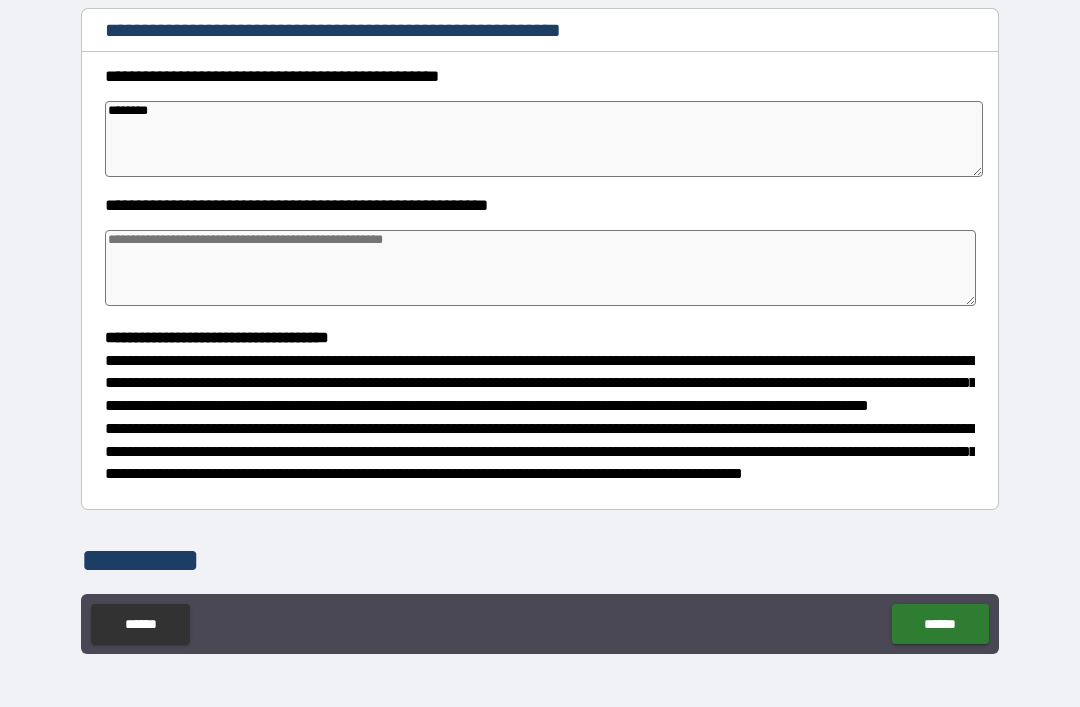 scroll, scrollTop: 236, scrollLeft: 0, axis: vertical 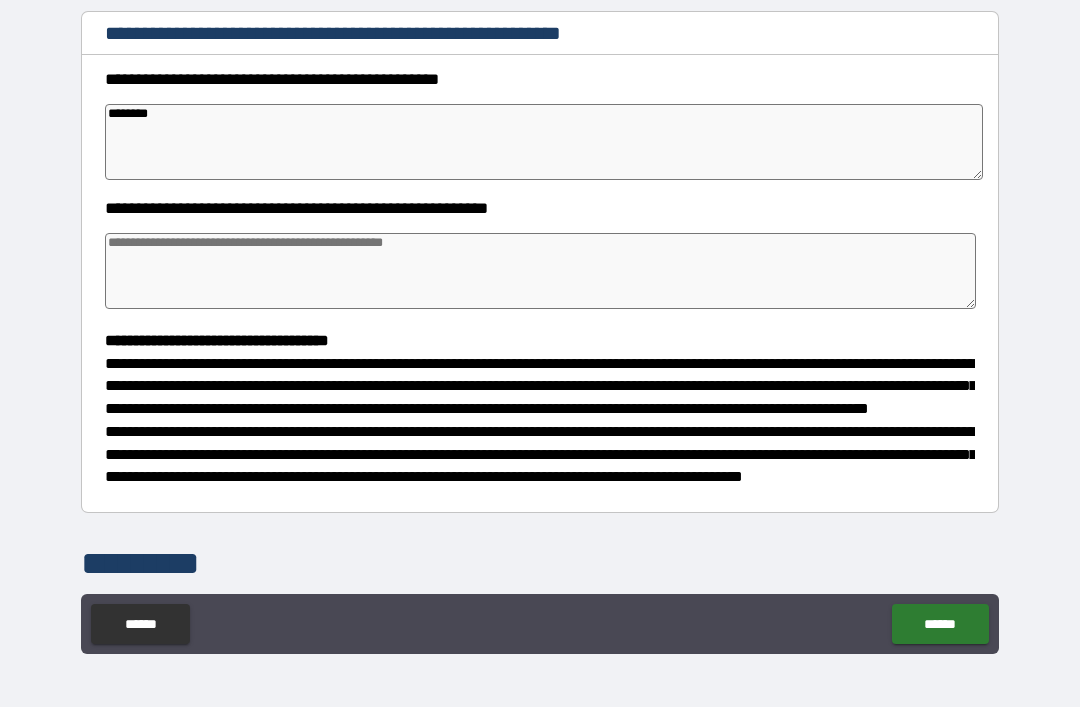 click on "*******" at bounding box center [544, 142] 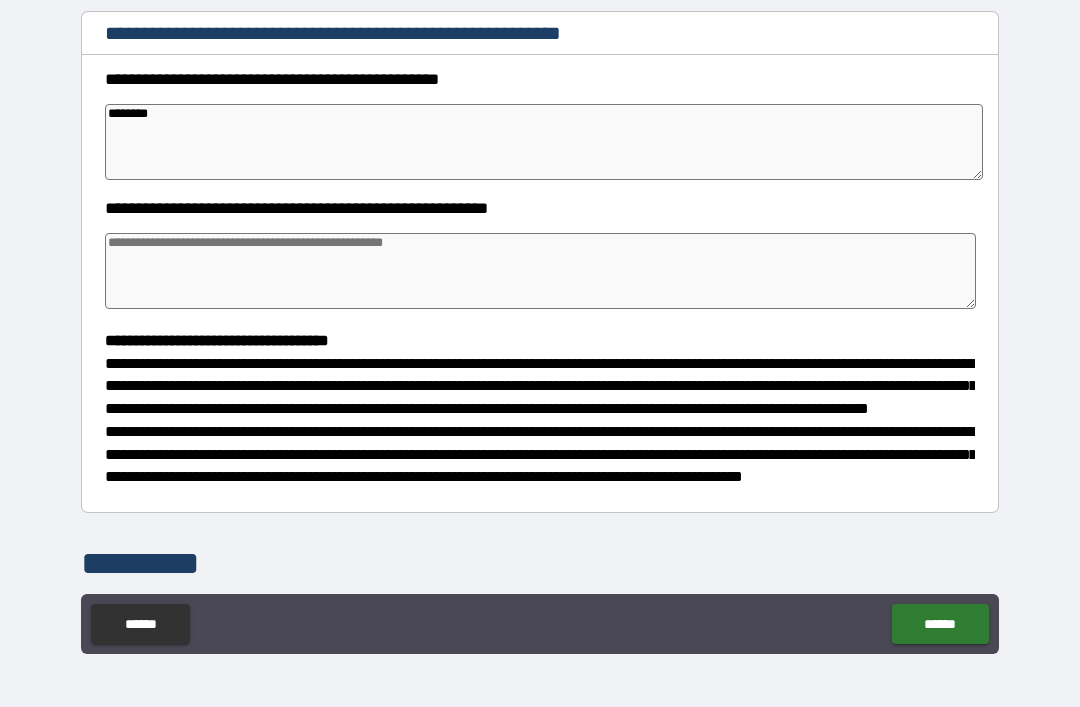 type on "*********" 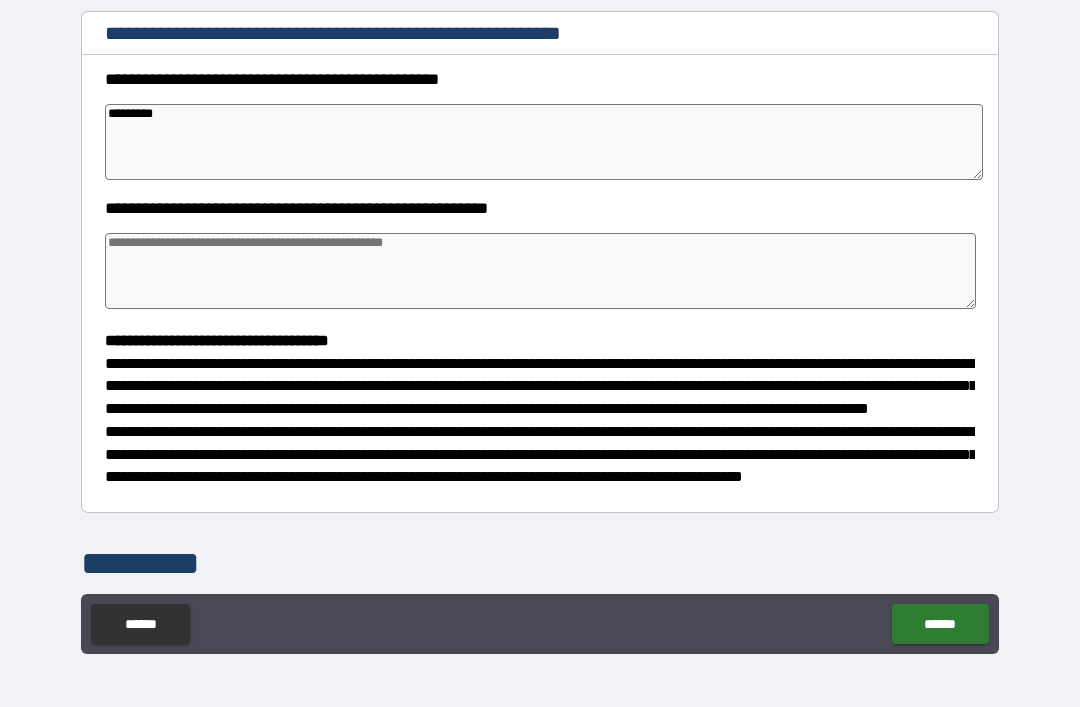 type on "*" 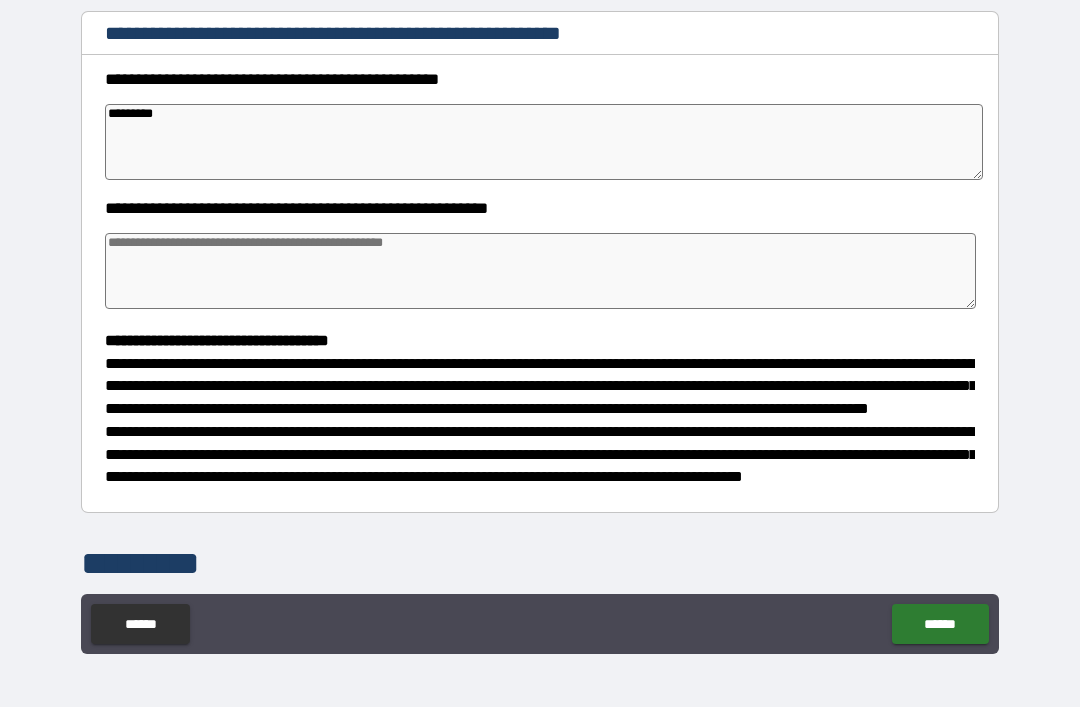 type on "*" 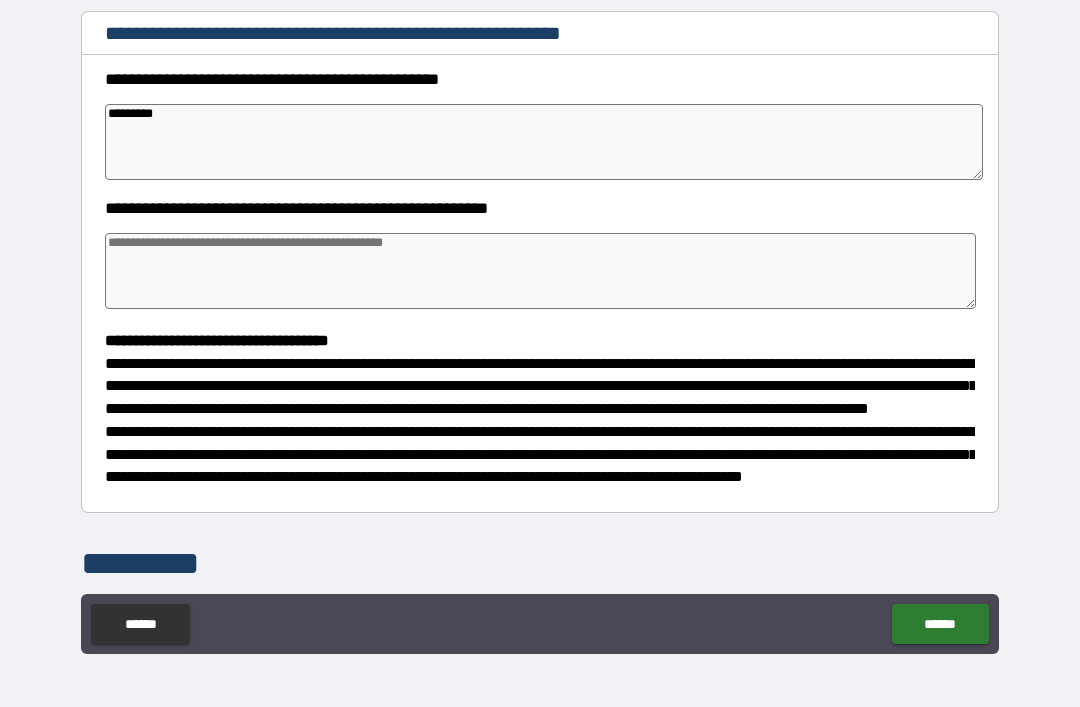 type on "*" 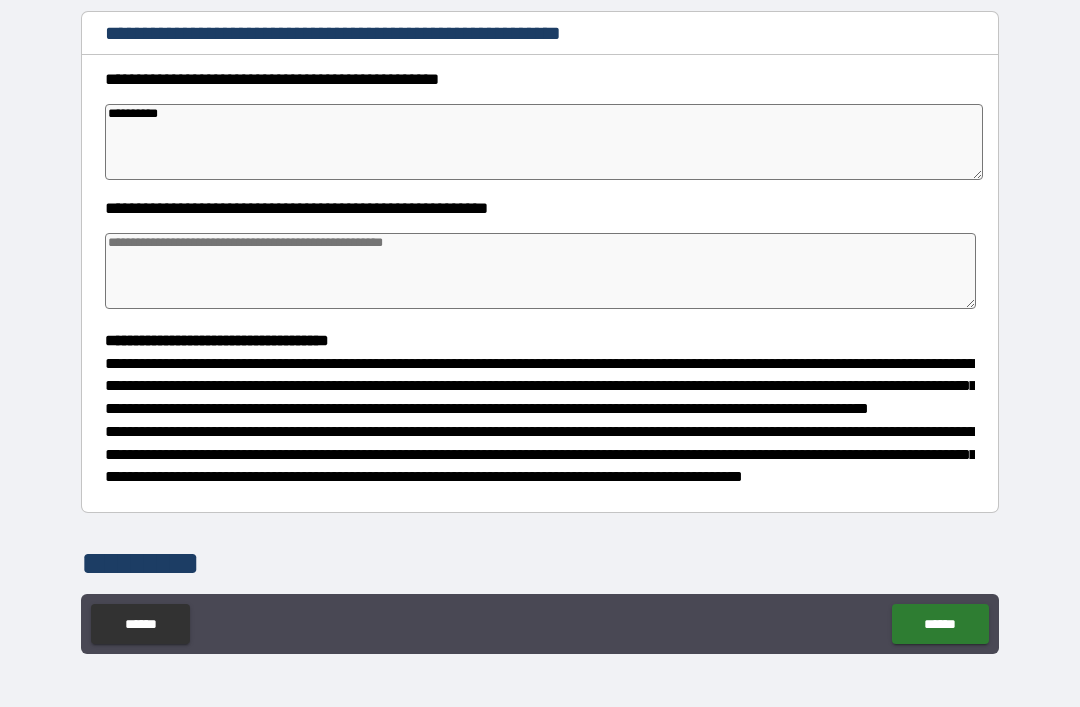 type on "*" 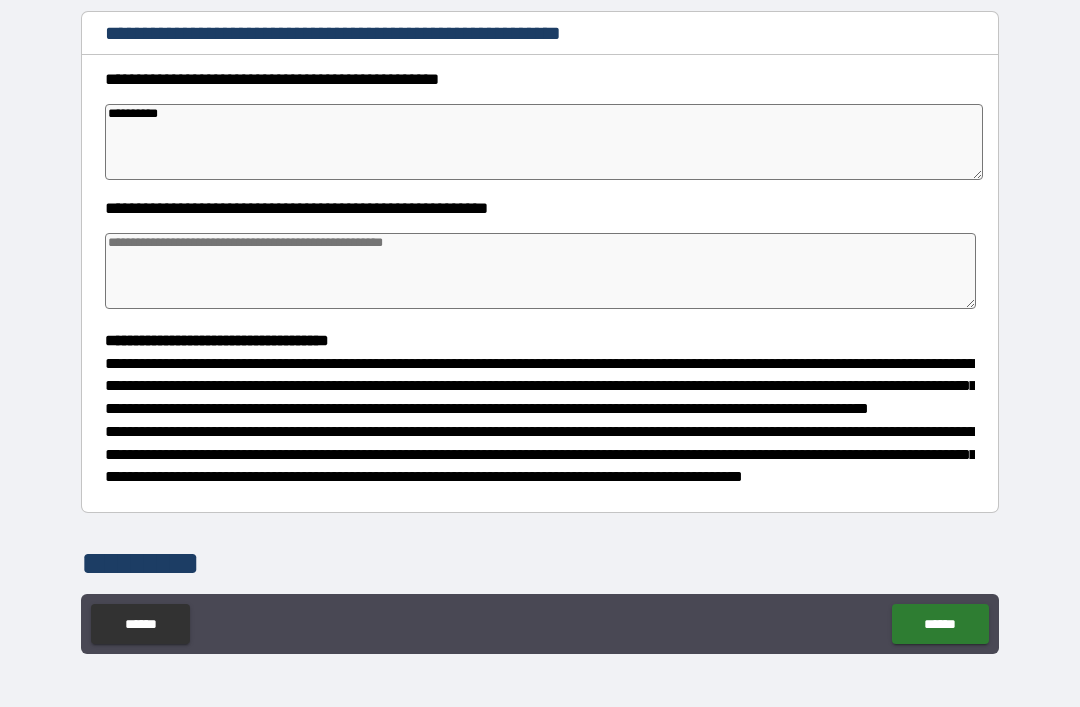 type on "*" 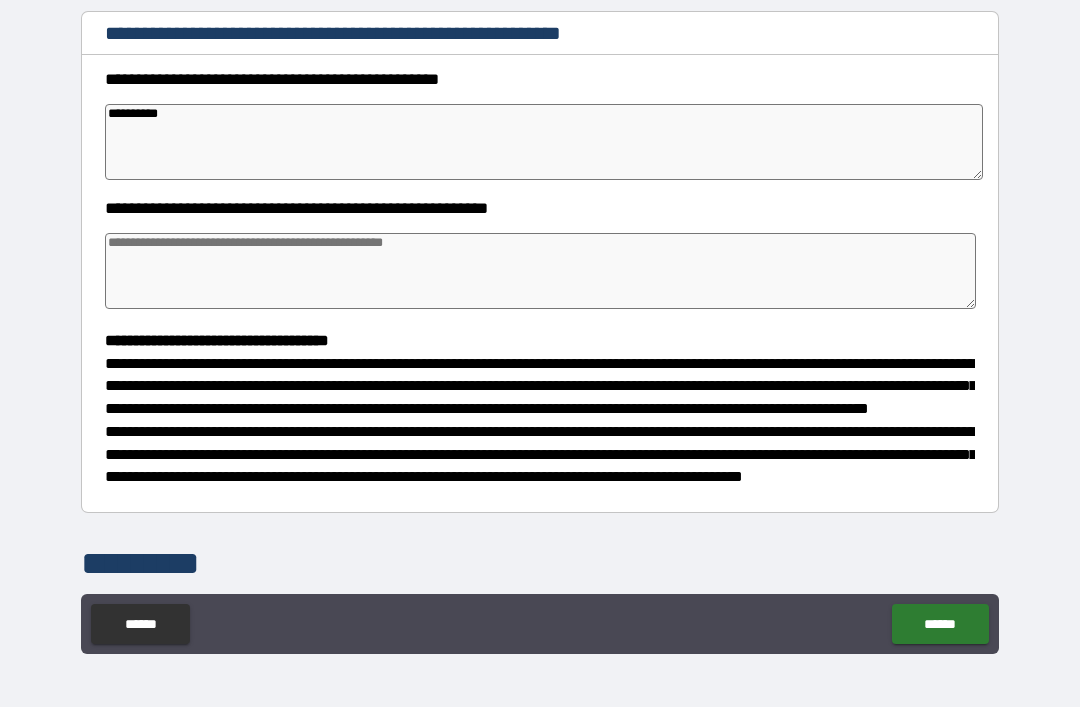 type on "*" 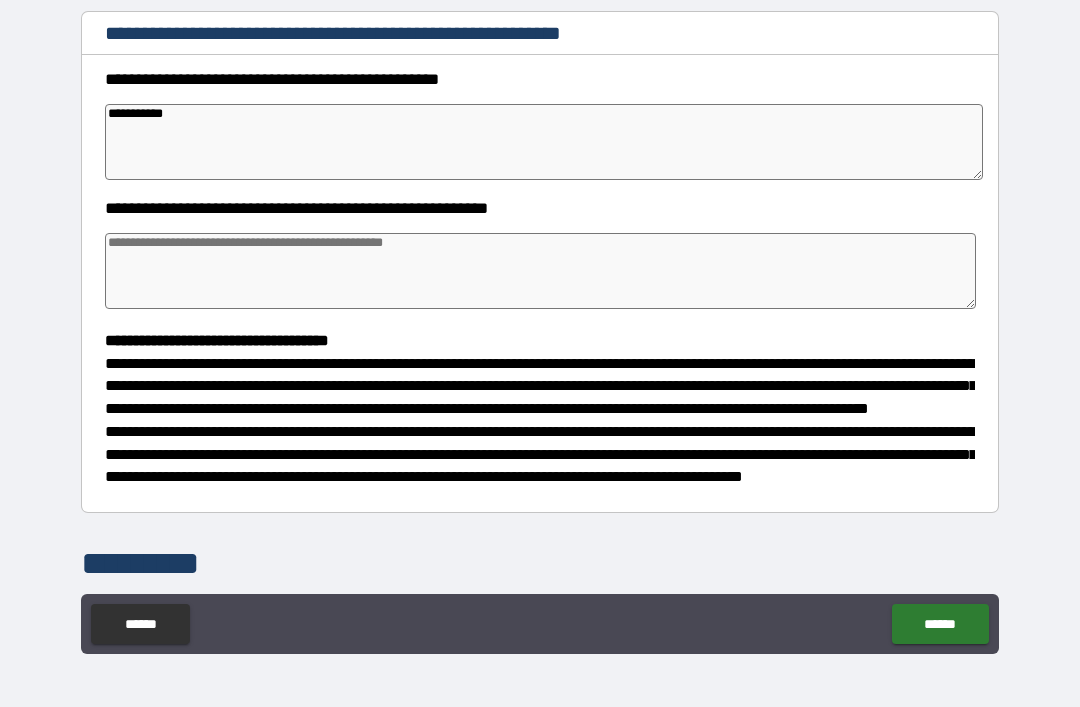 type on "*" 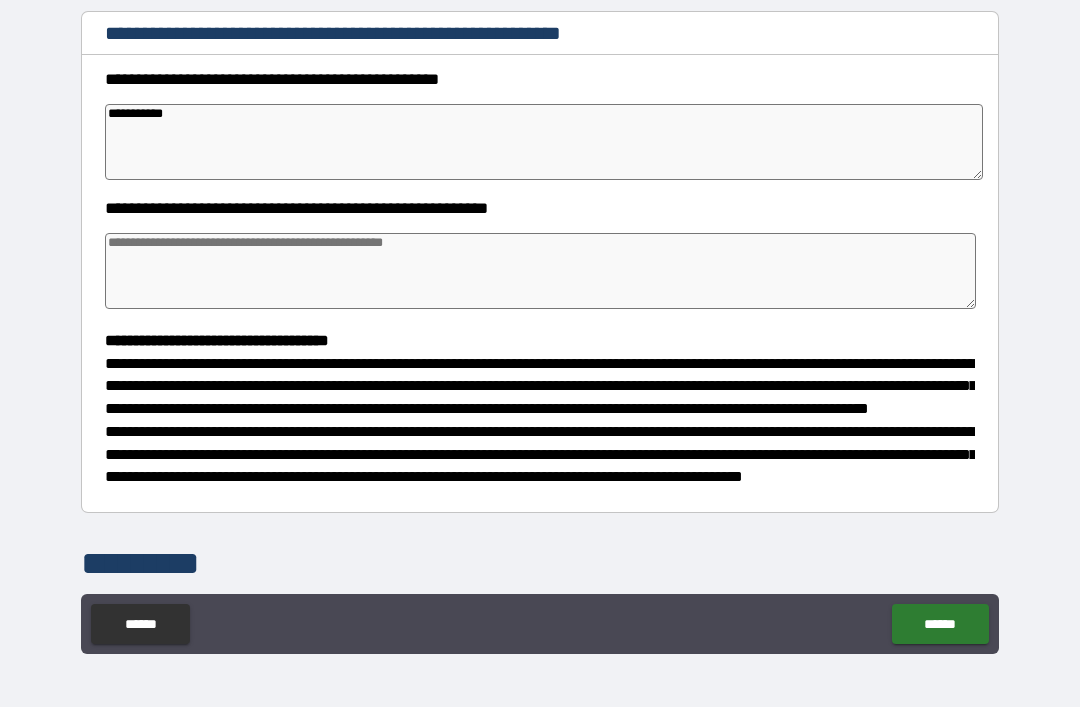 type on "*" 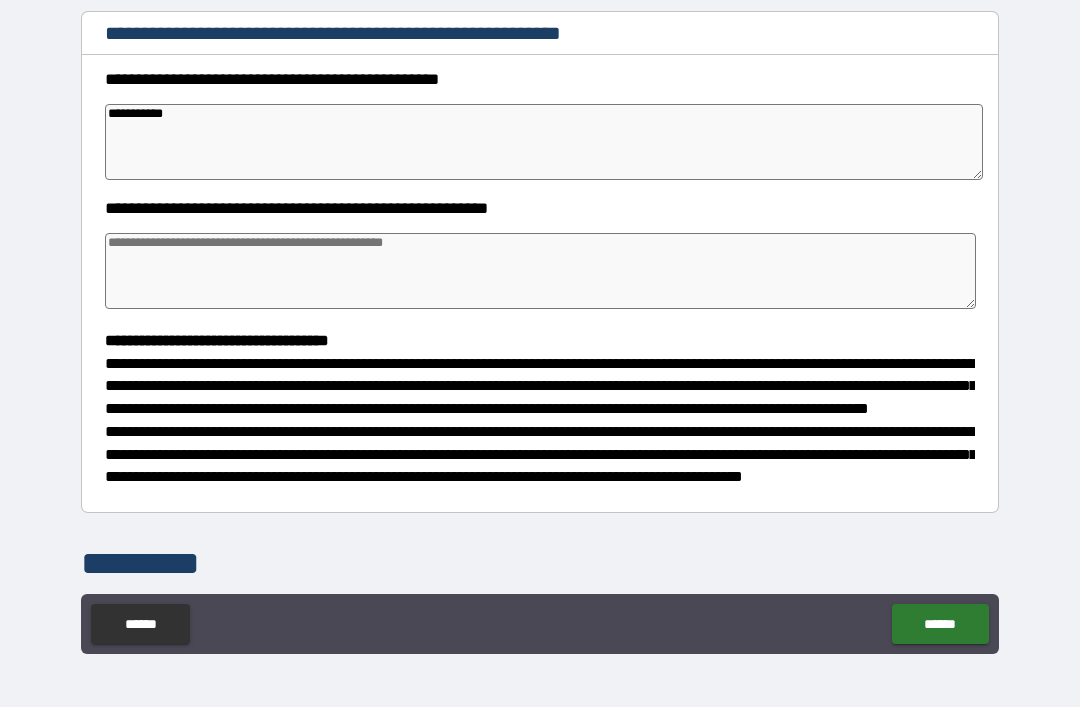 type on "*" 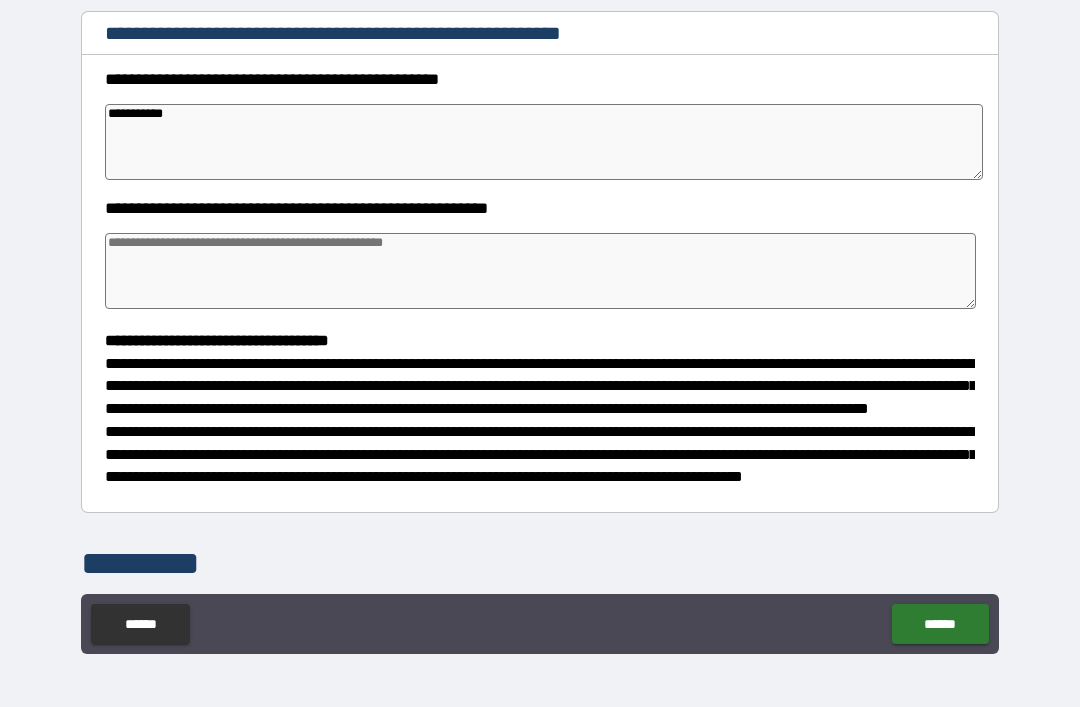 type on "**********" 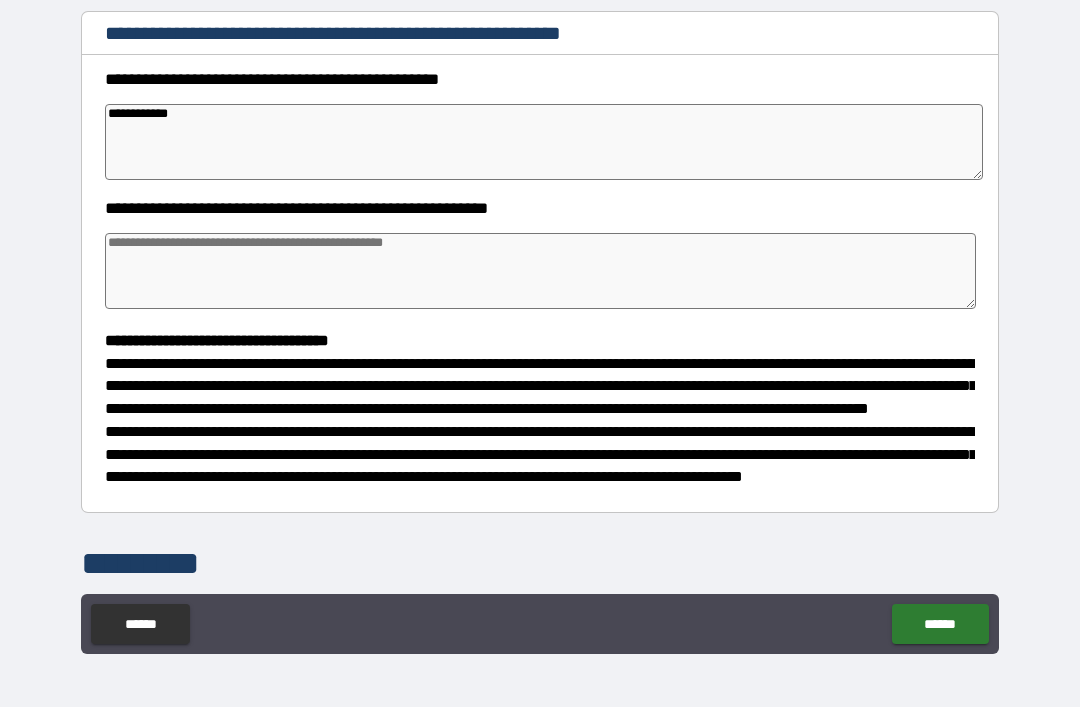 type on "*" 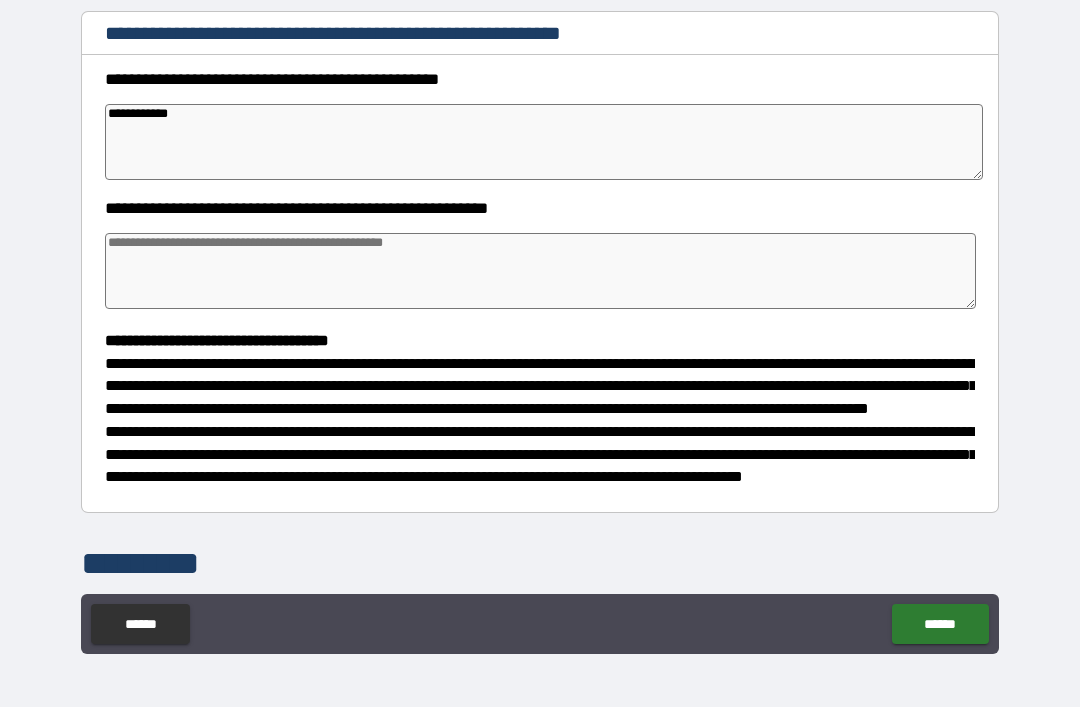 type on "*" 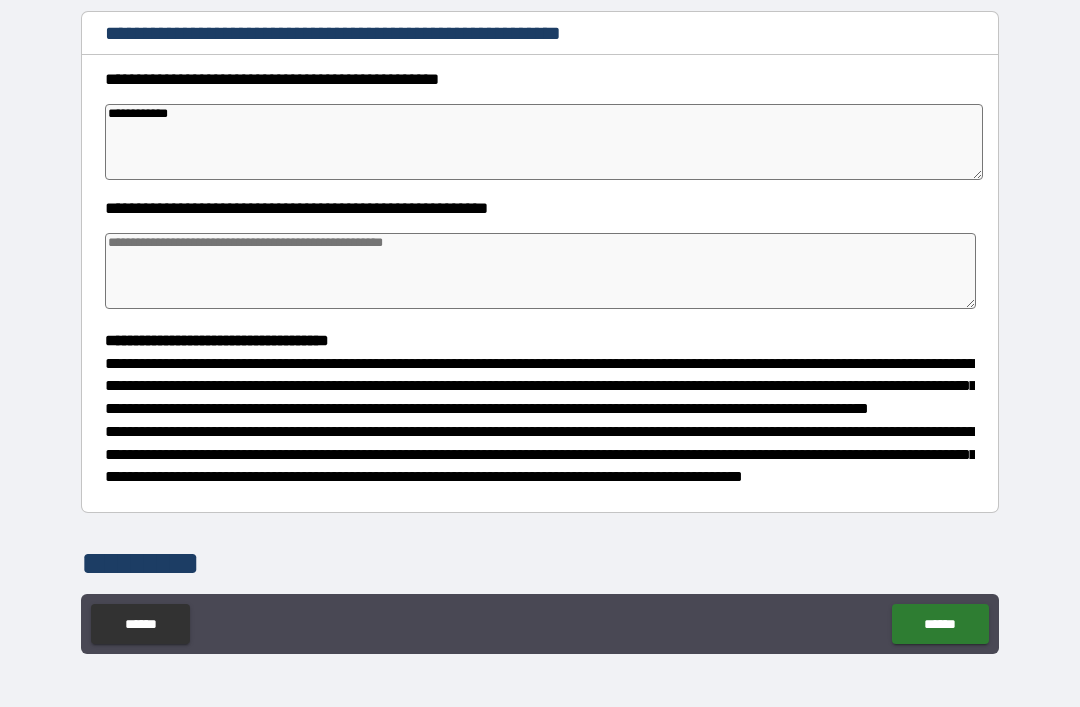 type on "*" 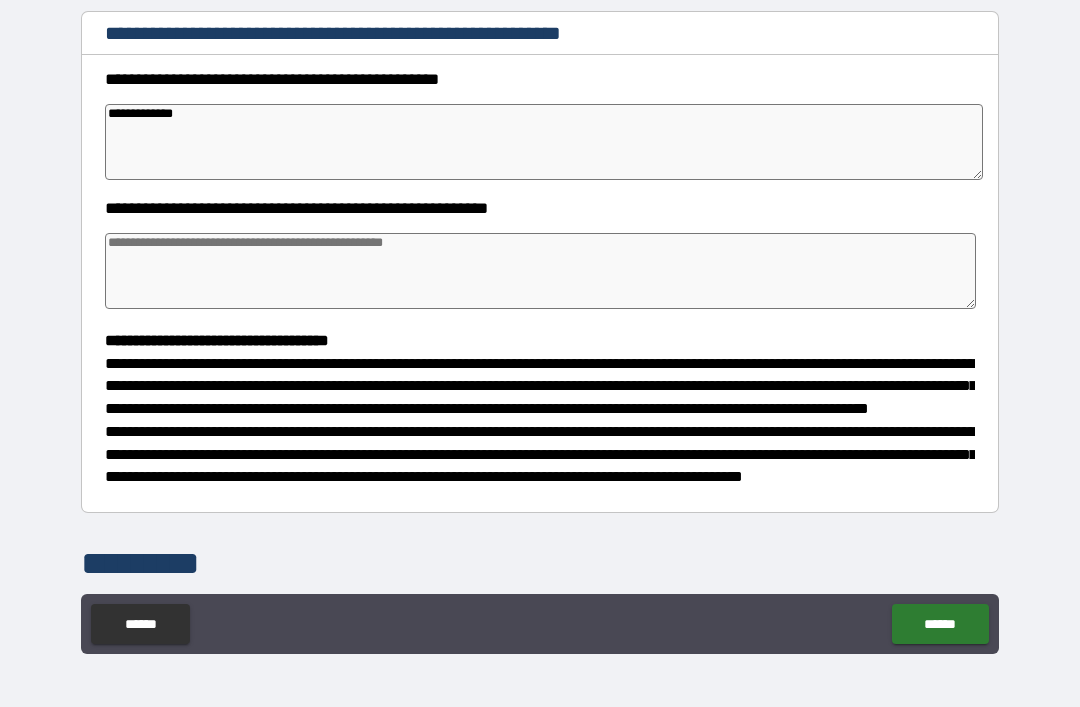 type on "*" 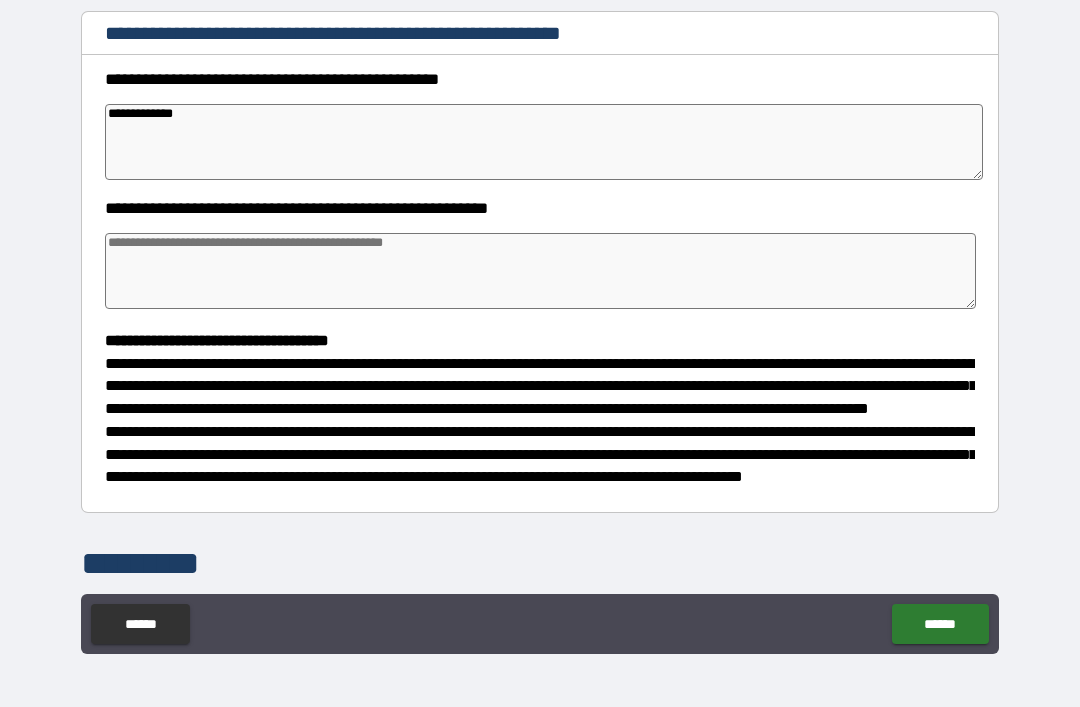 type on "**********" 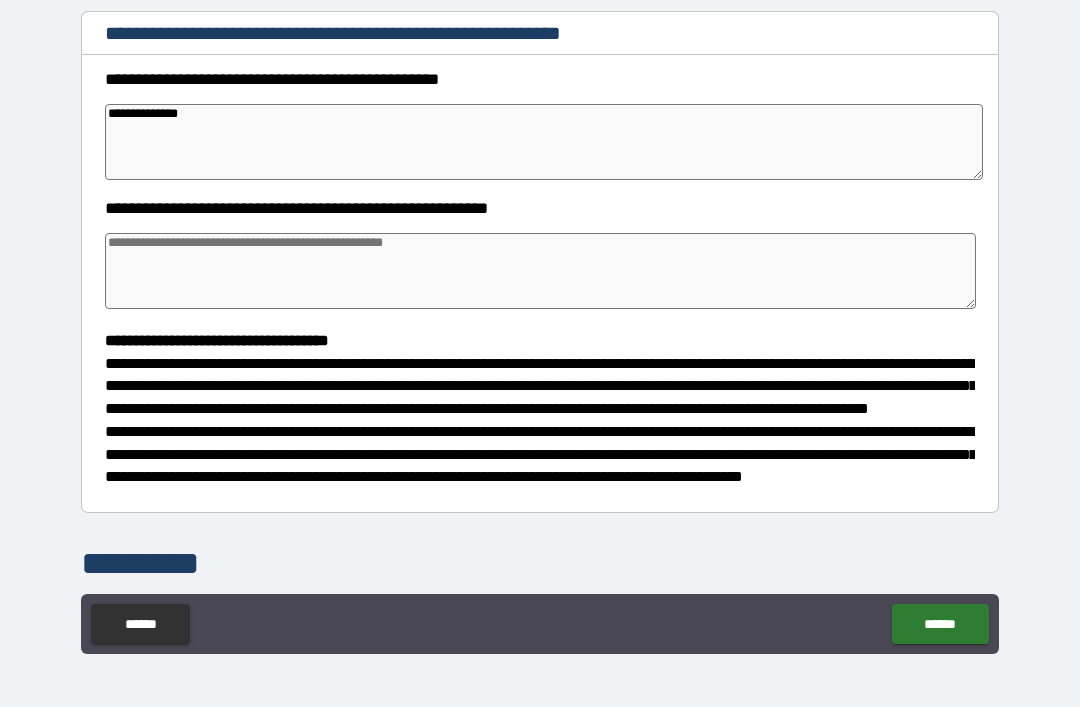 type on "*" 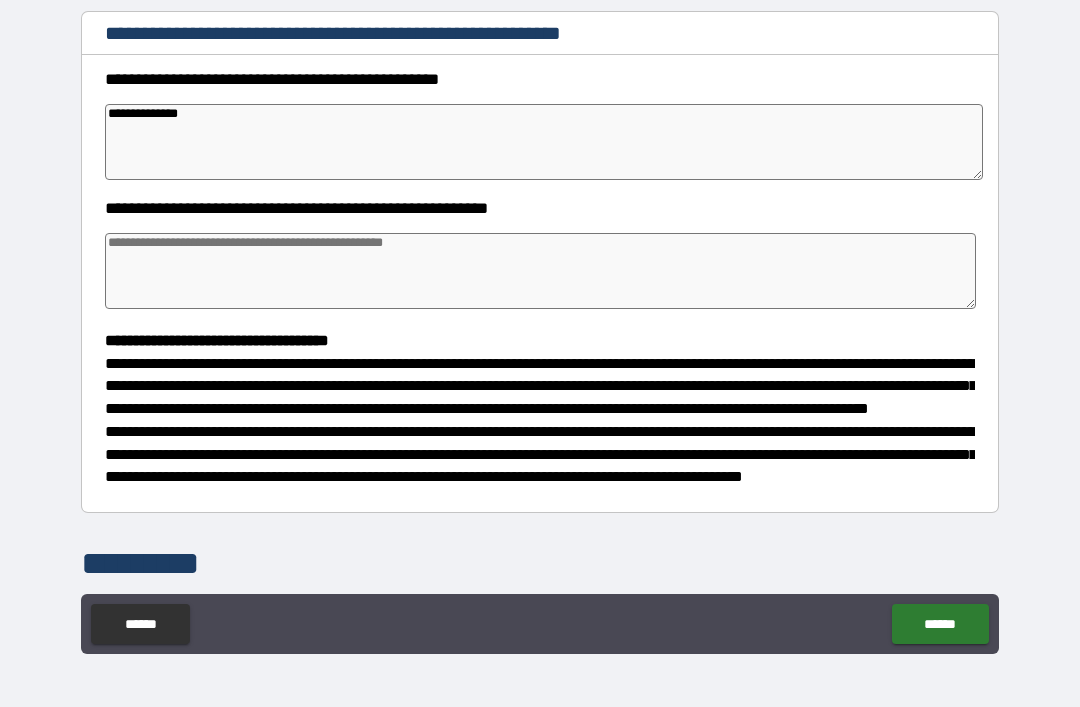 type on "*" 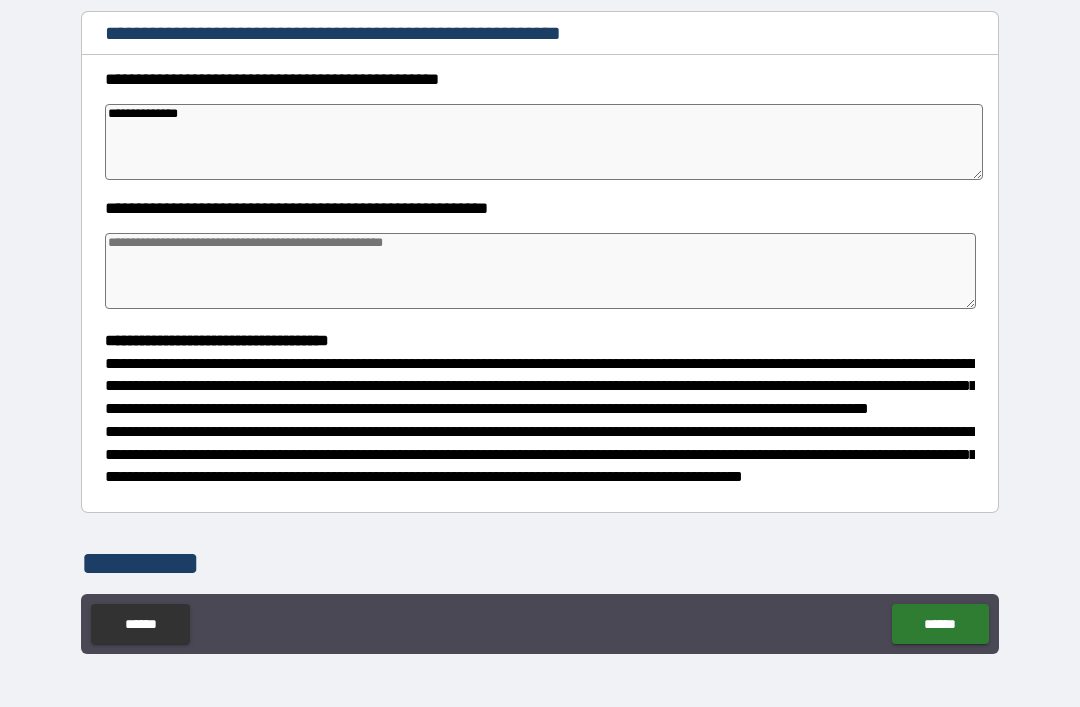 type on "*" 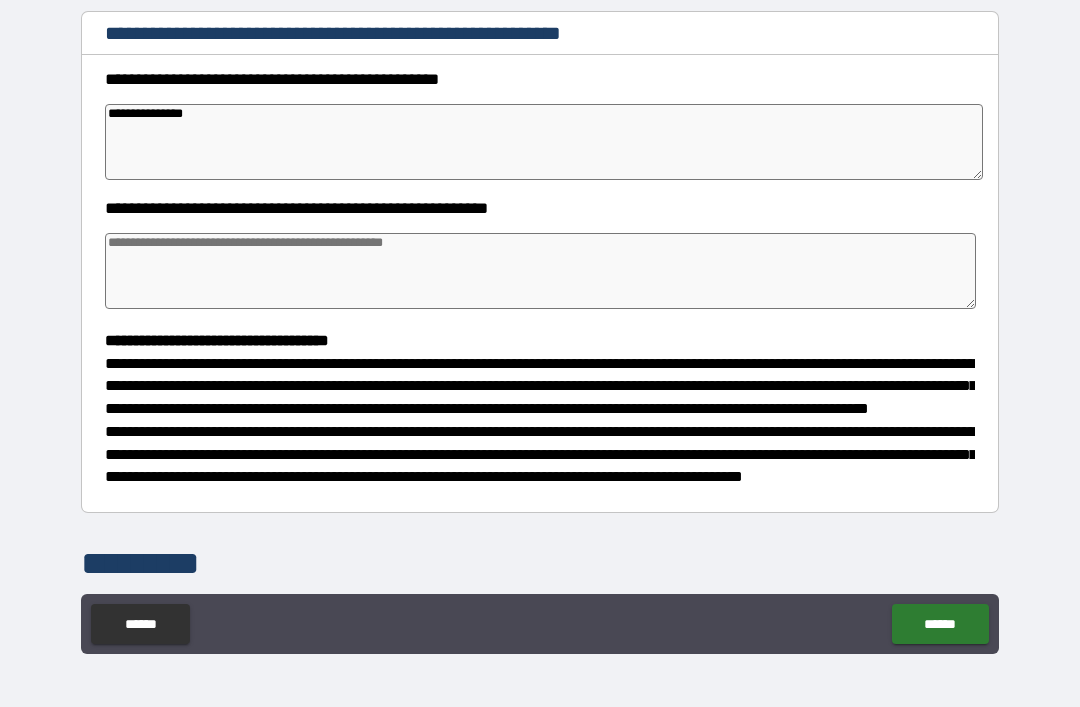 type on "*" 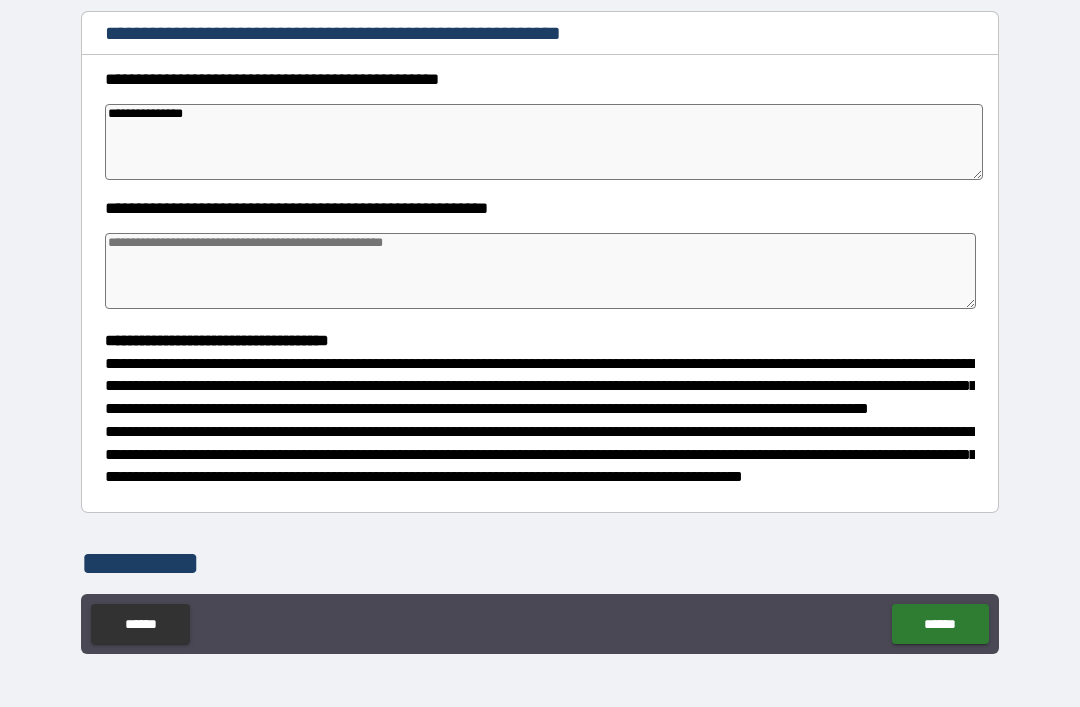type on "**********" 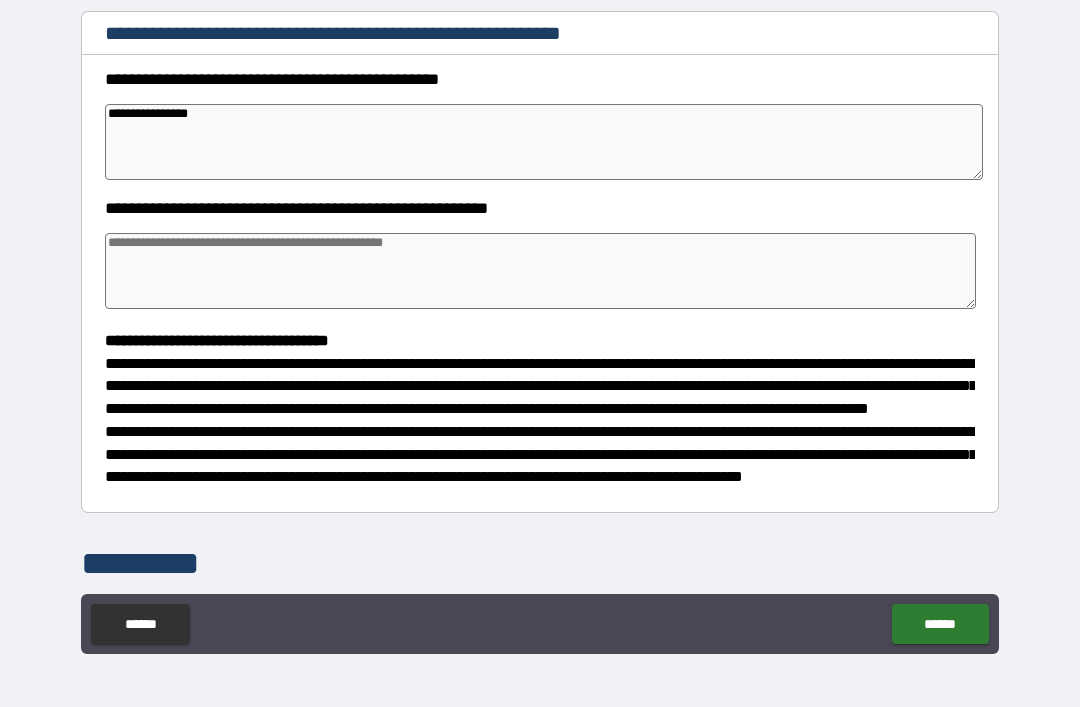 type on "*" 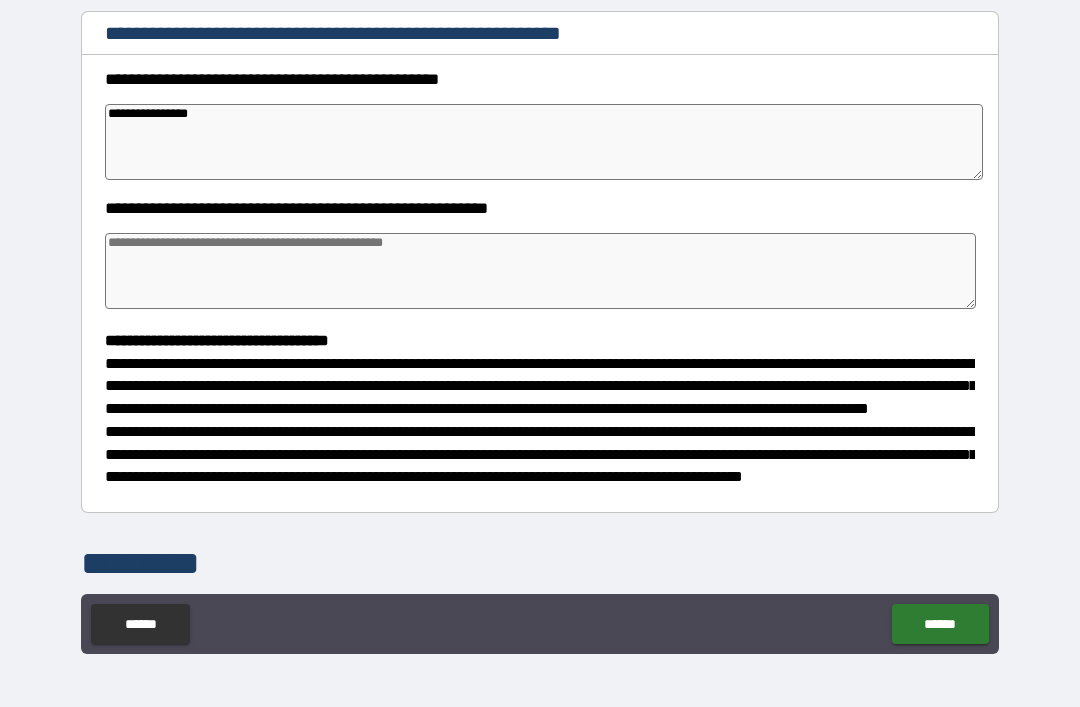 type on "*" 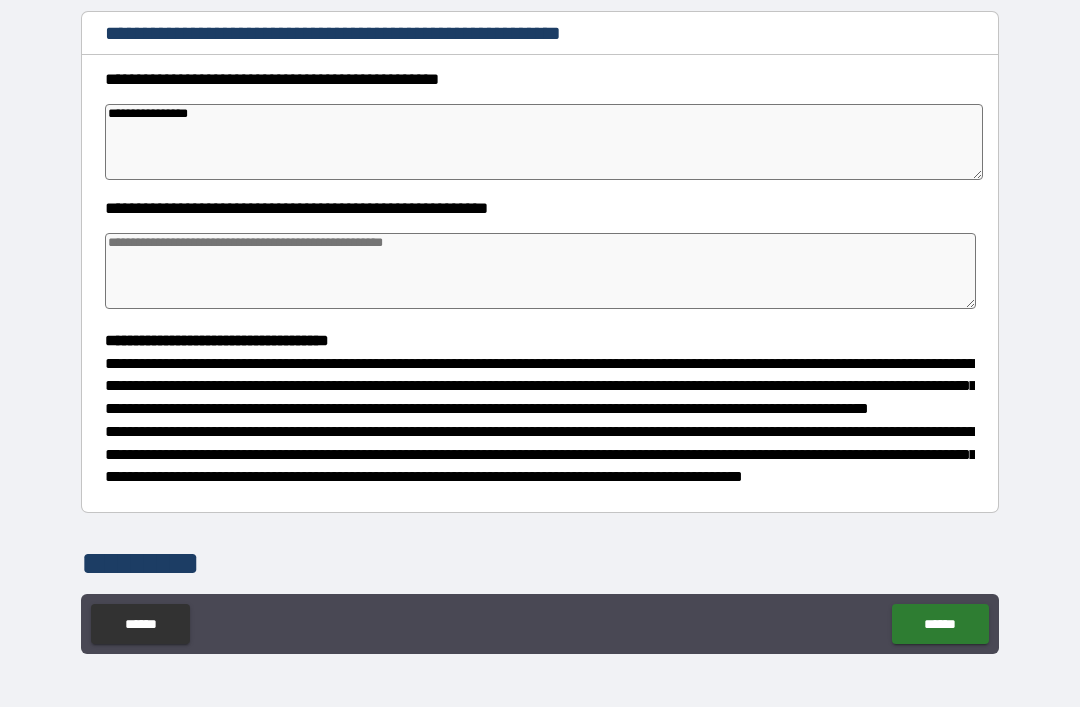 type on "*" 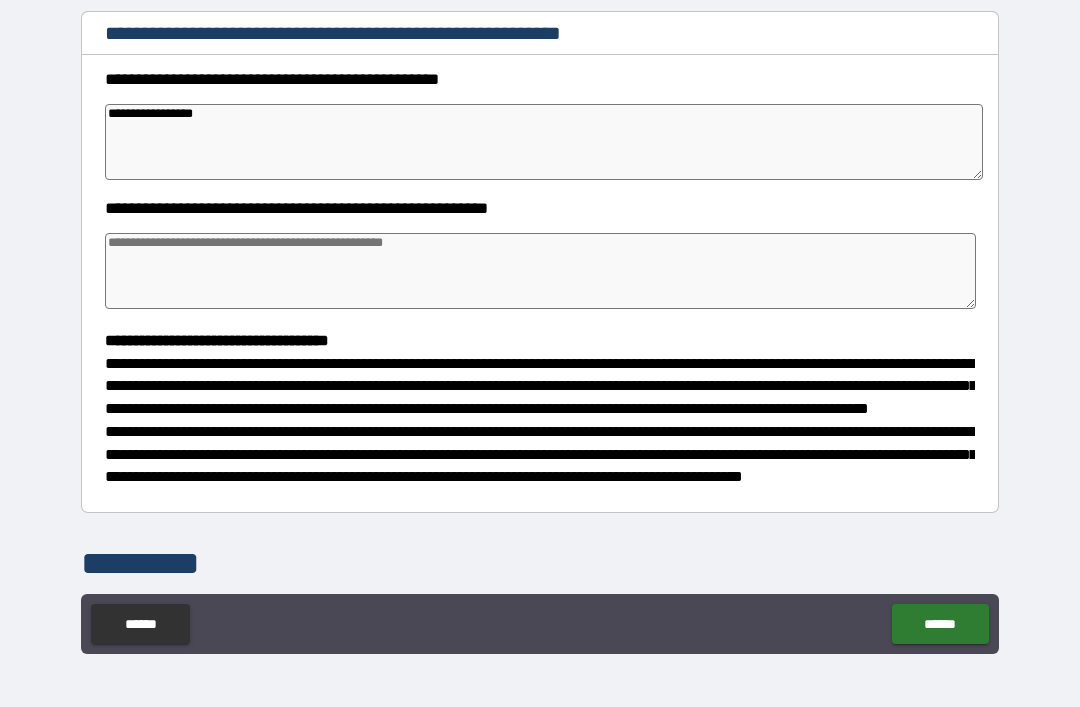 type on "*" 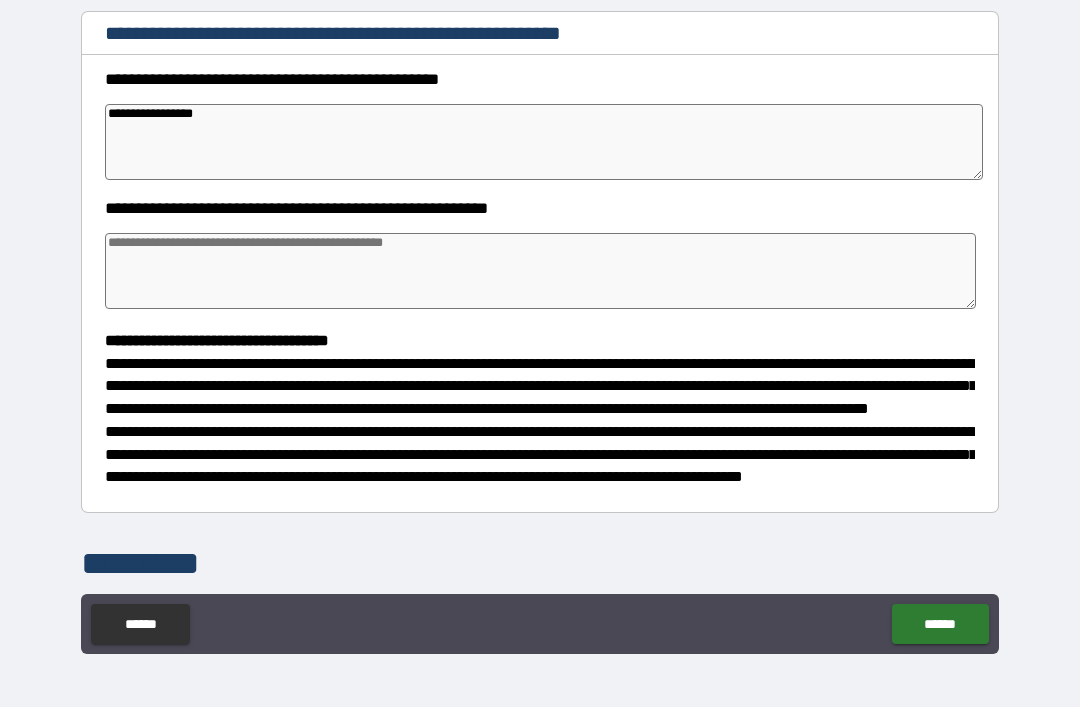 type on "*" 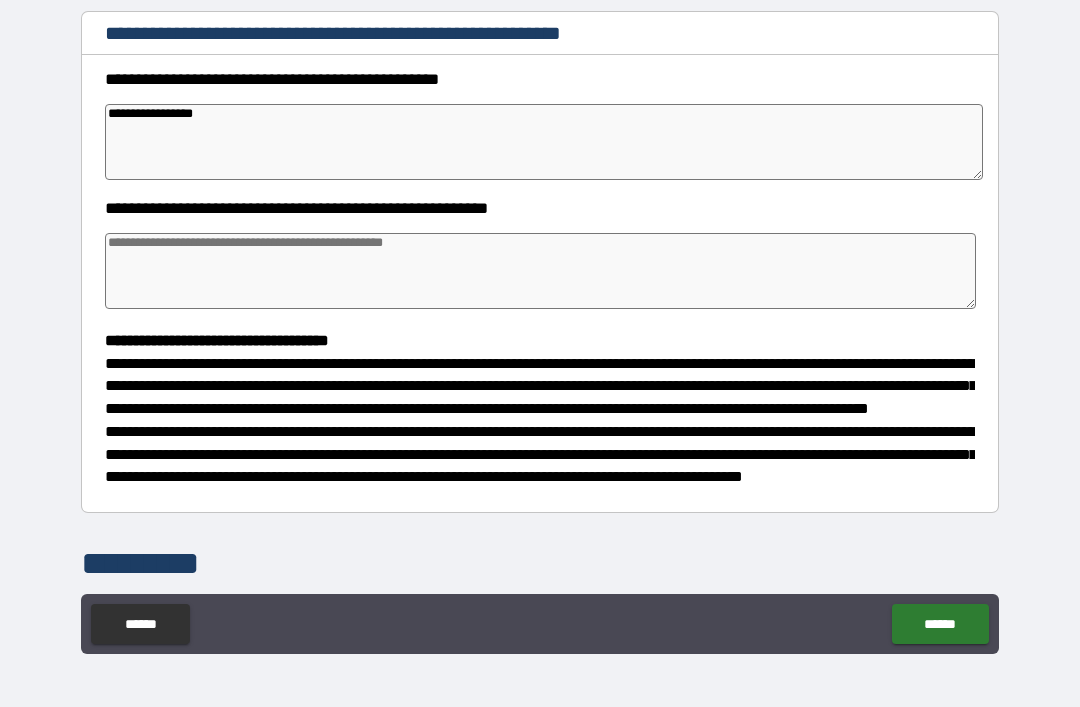 type on "*" 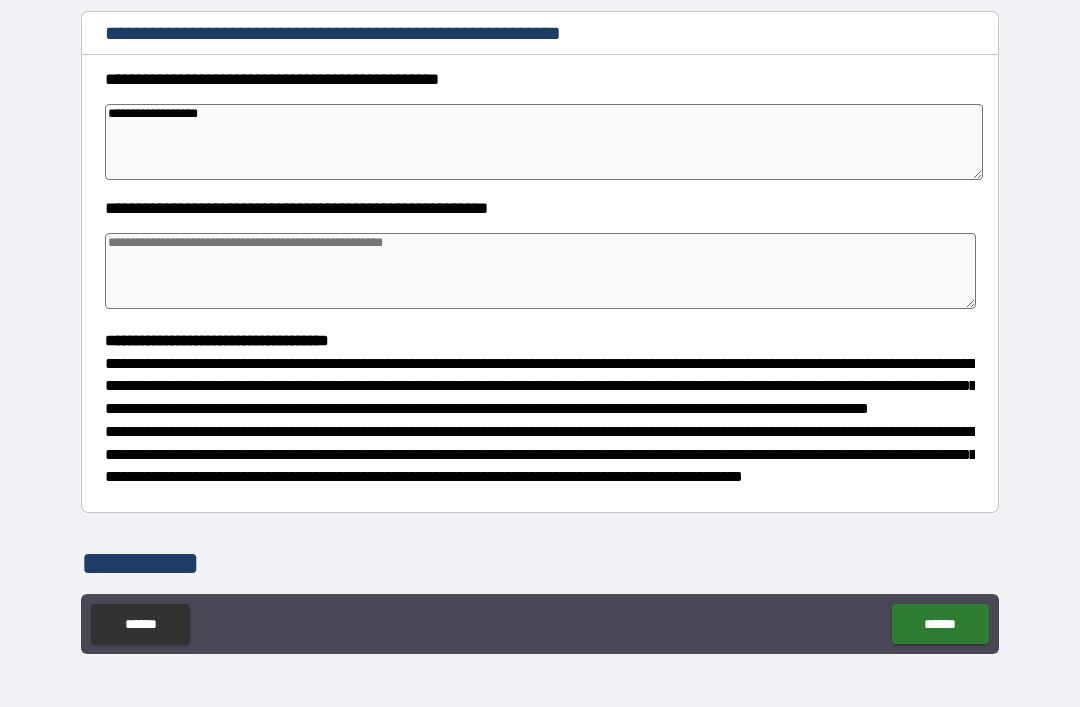 type on "*" 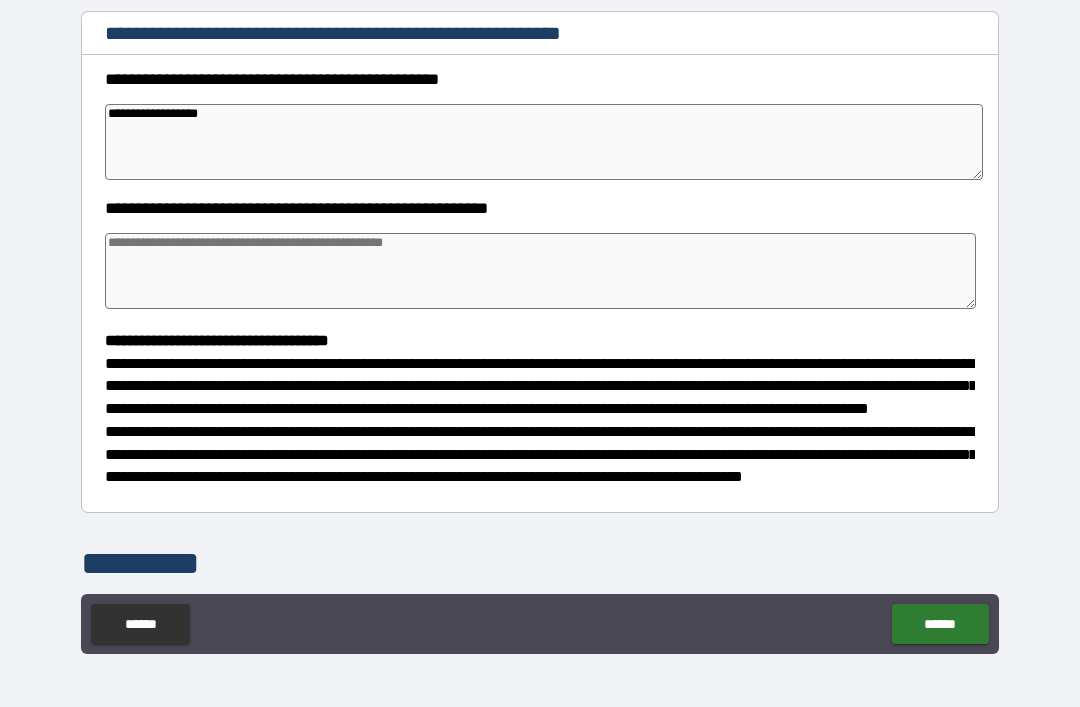 type on "*" 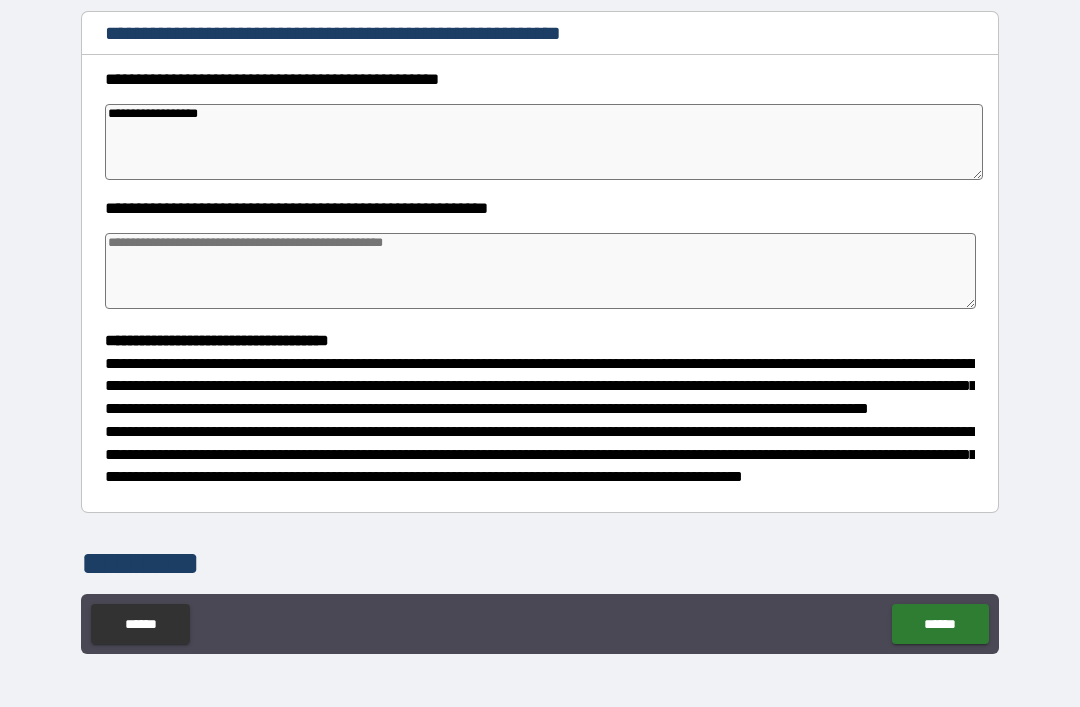 type on "*" 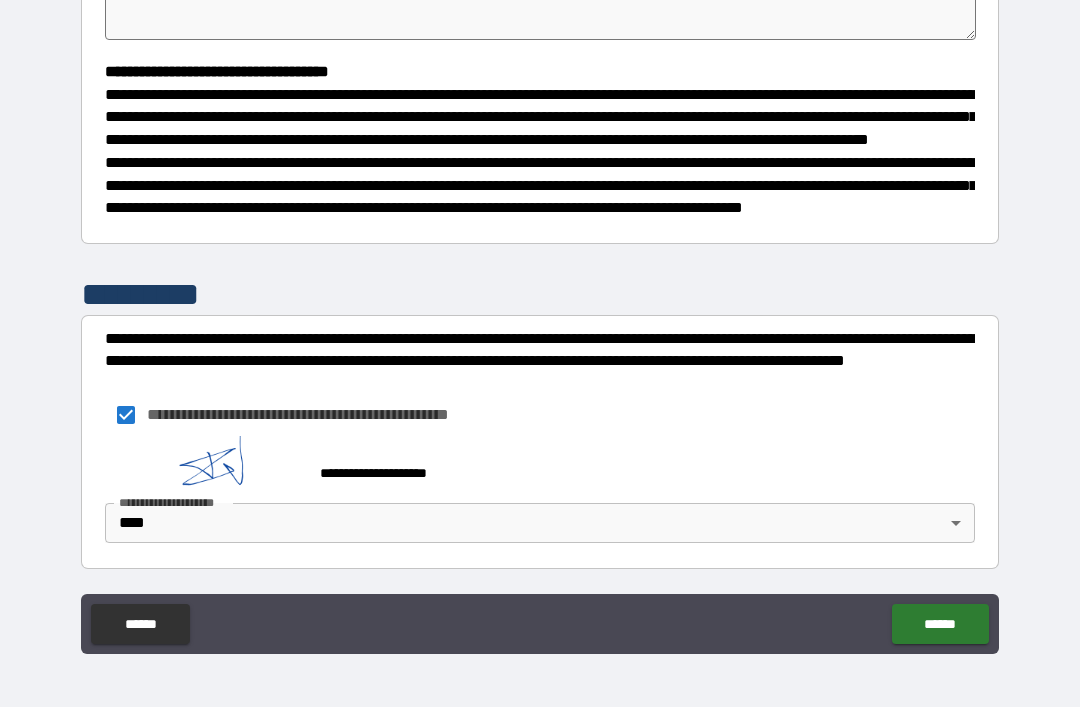 scroll, scrollTop: 543, scrollLeft: 0, axis: vertical 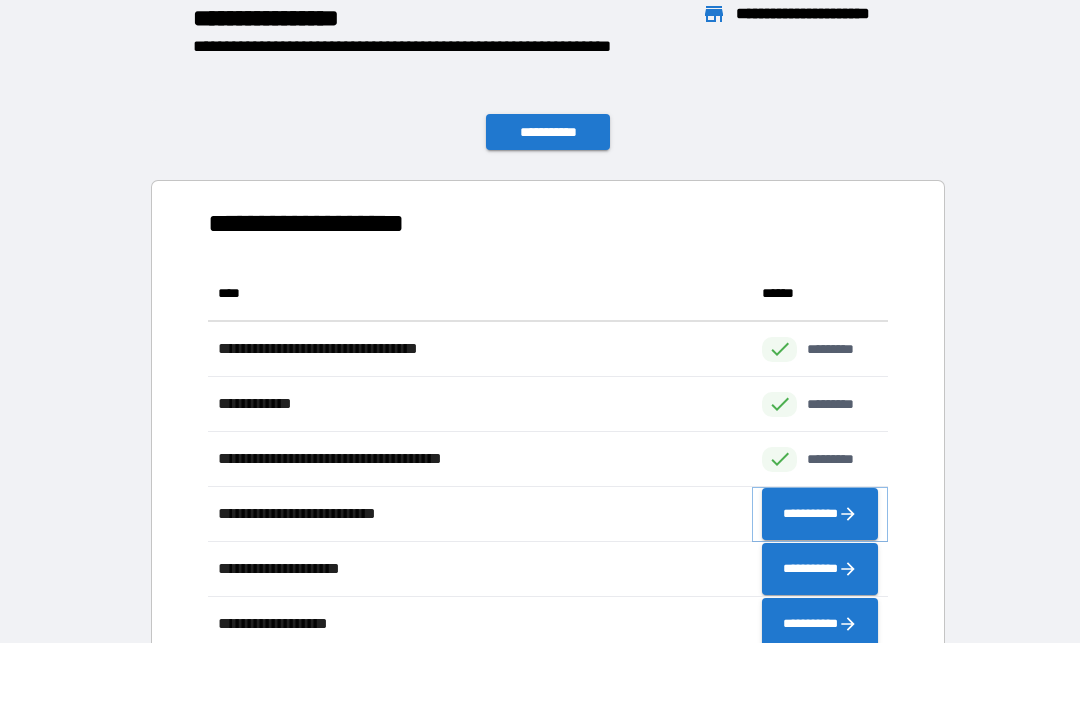 click on "**********" at bounding box center [820, 514] 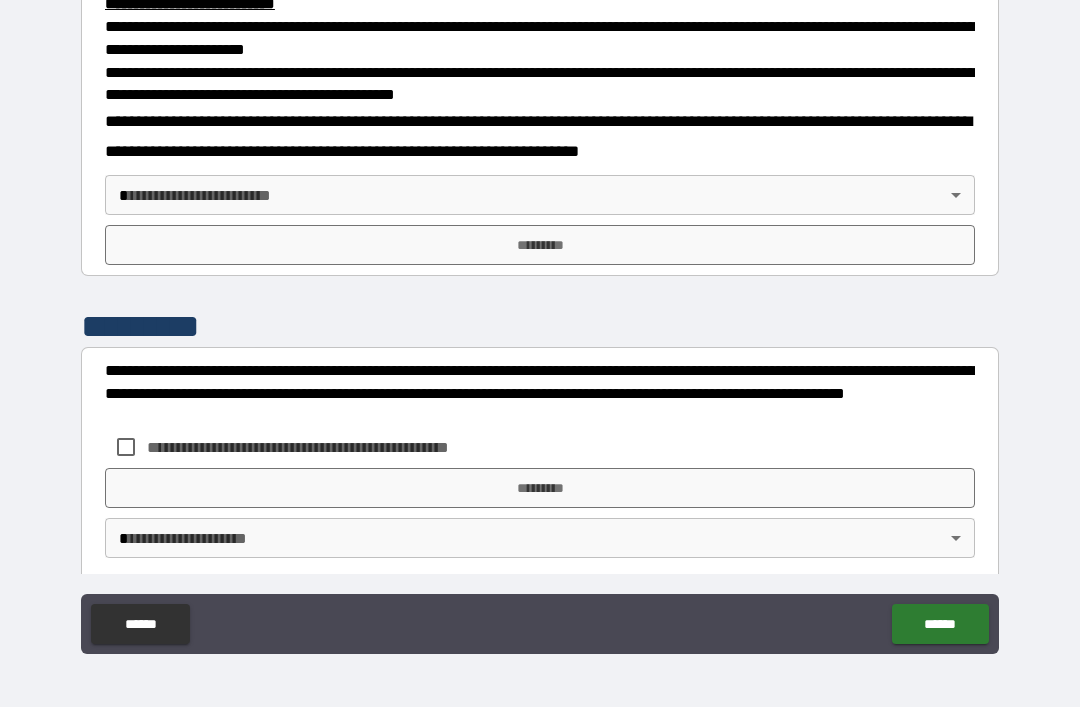 scroll, scrollTop: 666, scrollLeft: 0, axis: vertical 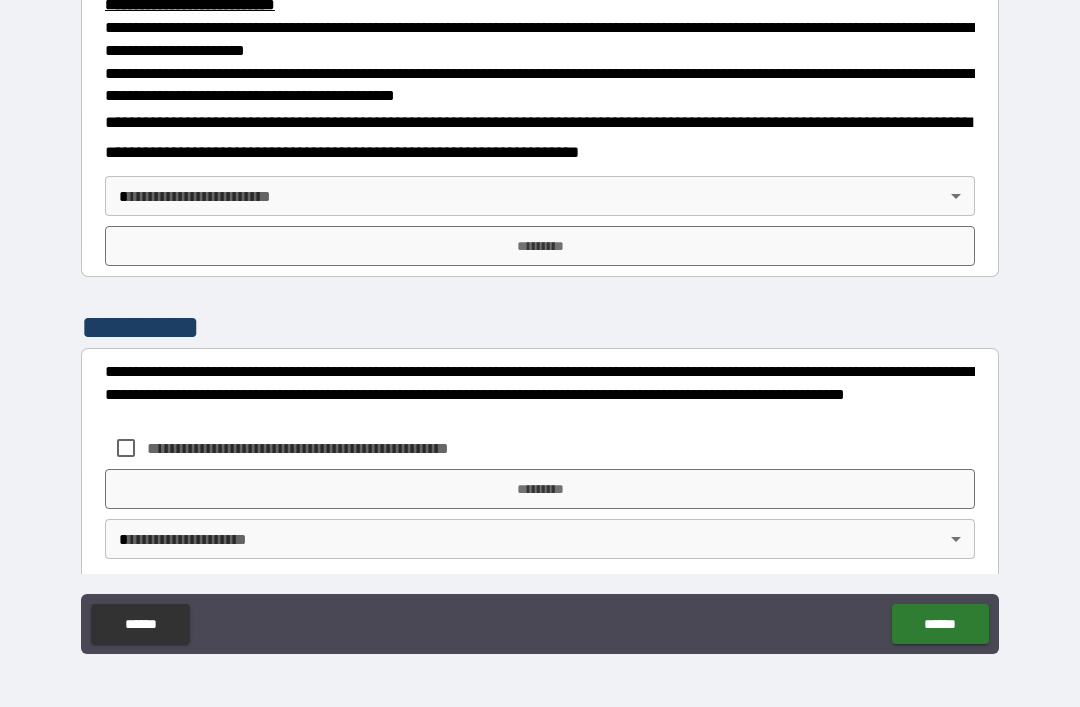 click on "**********" at bounding box center [540, 321] 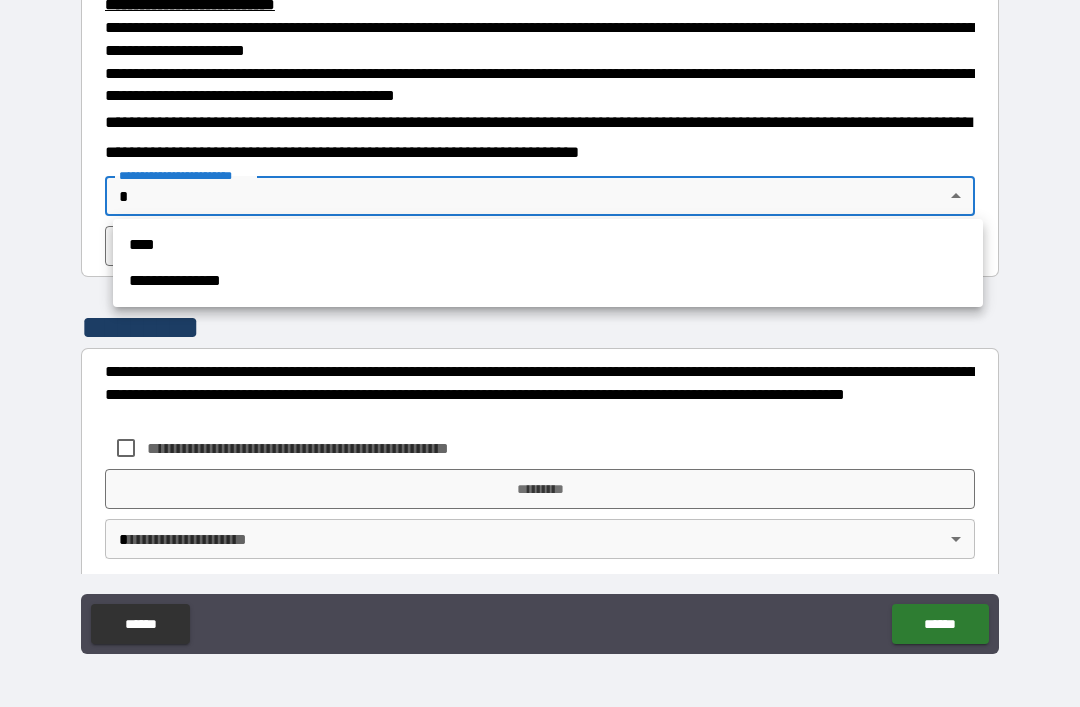 click on "****" at bounding box center [548, 245] 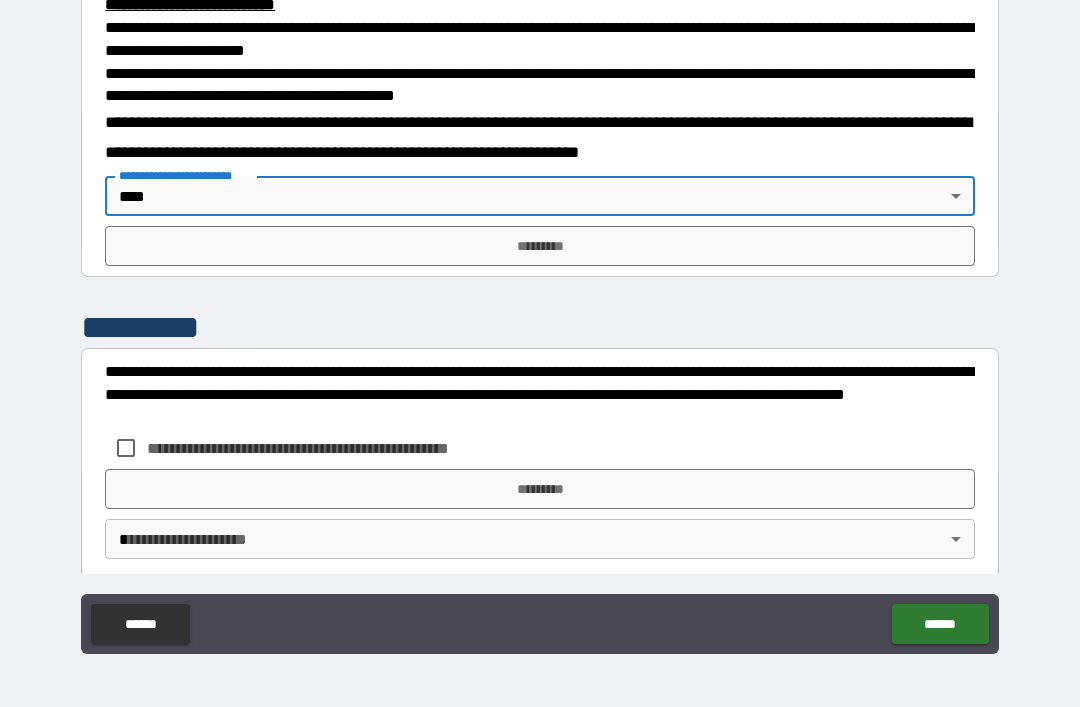 click on "*********" at bounding box center [540, 246] 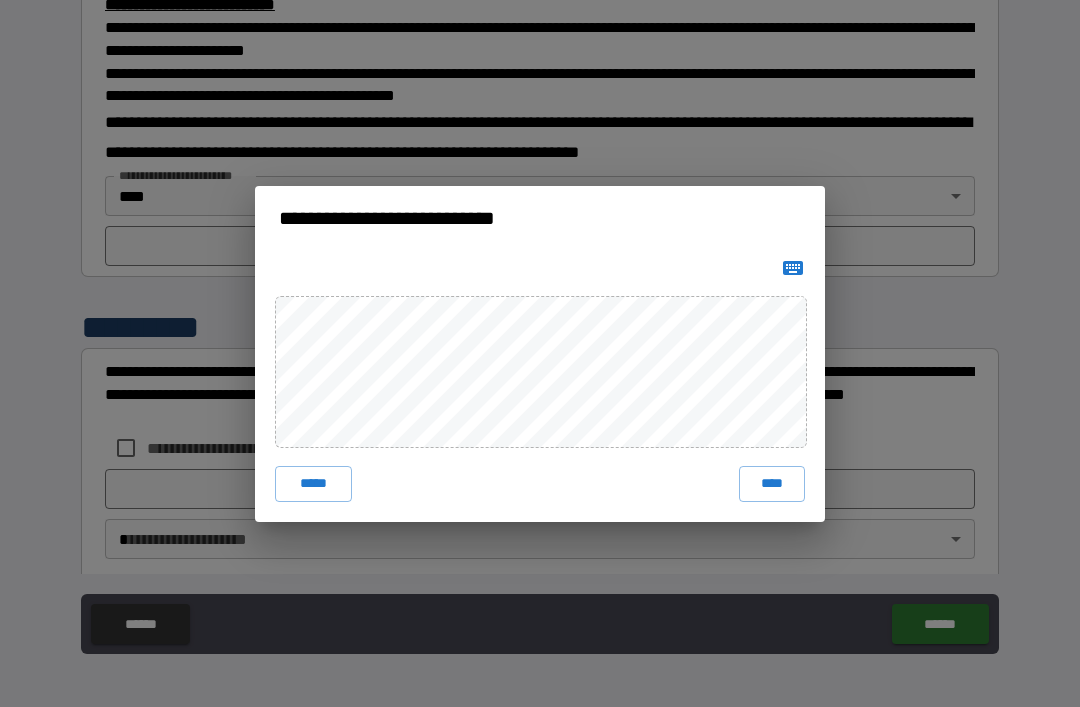click on "****" at bounding box center [772, 484] 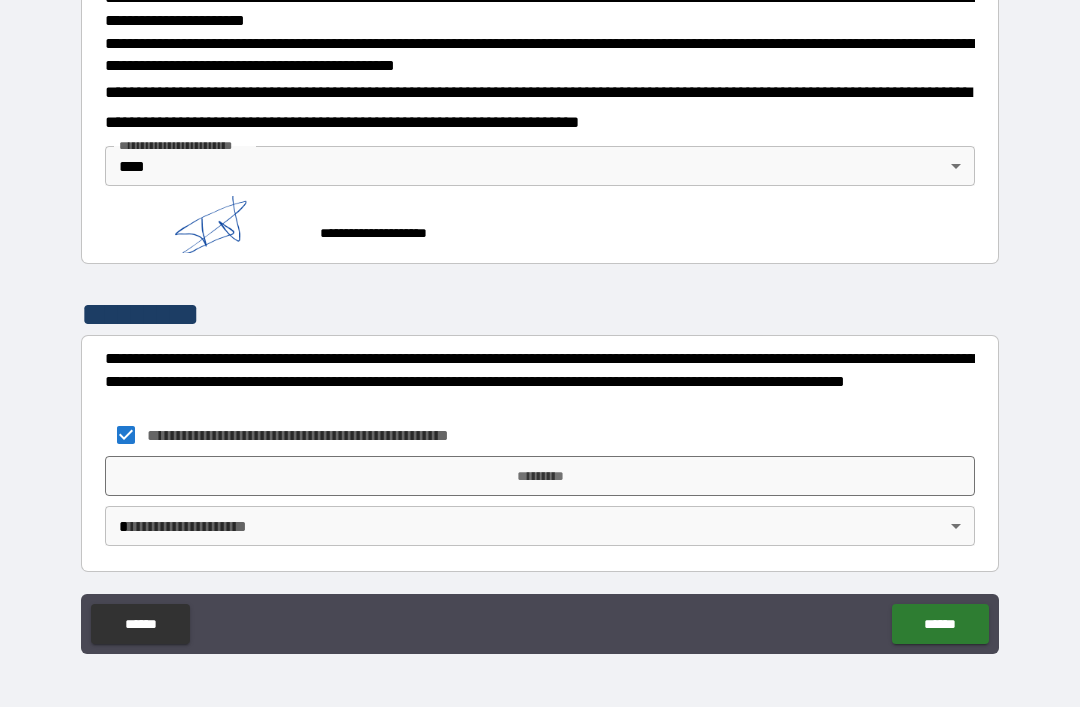 scroll, scrollTop: 694, scrollLeft: 0, axis: vertical 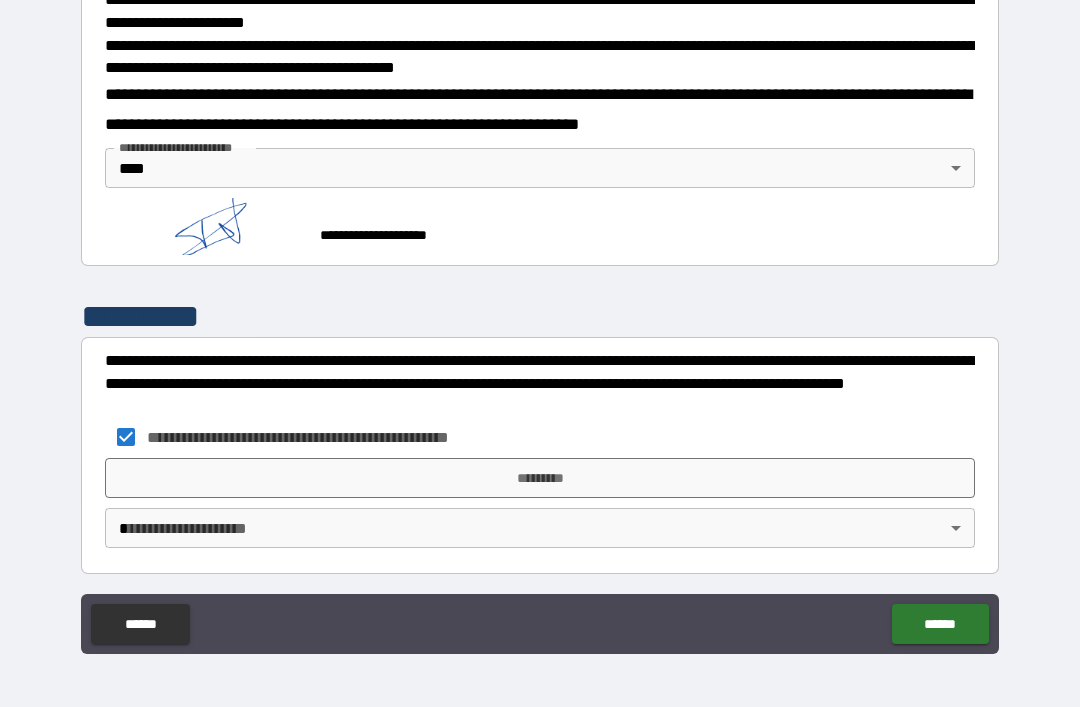 click on "*********" at bounding box center (540, 478) 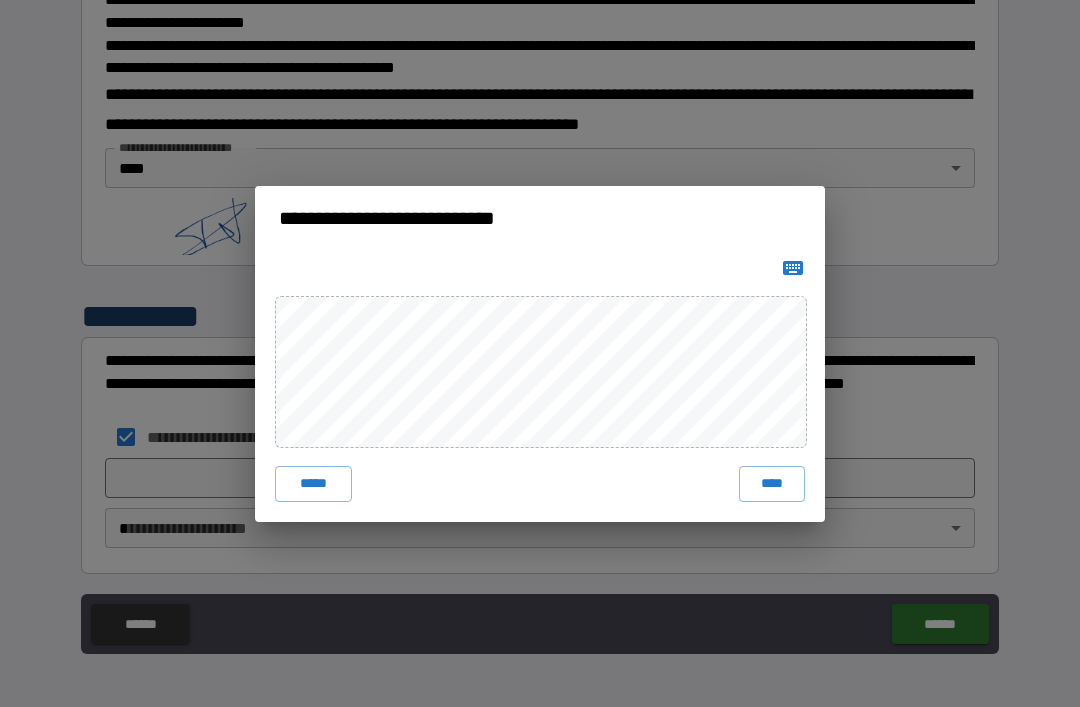 click on "****" at bounding box center [772, 484] 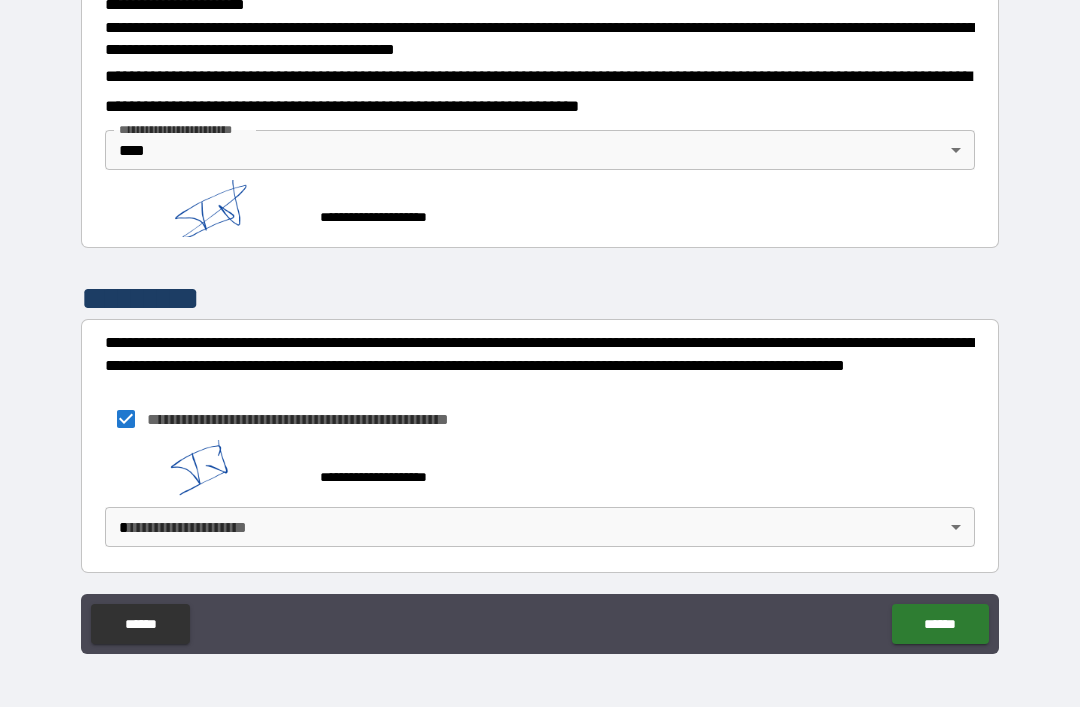 click on "**********" at bounding box center (540, 321) 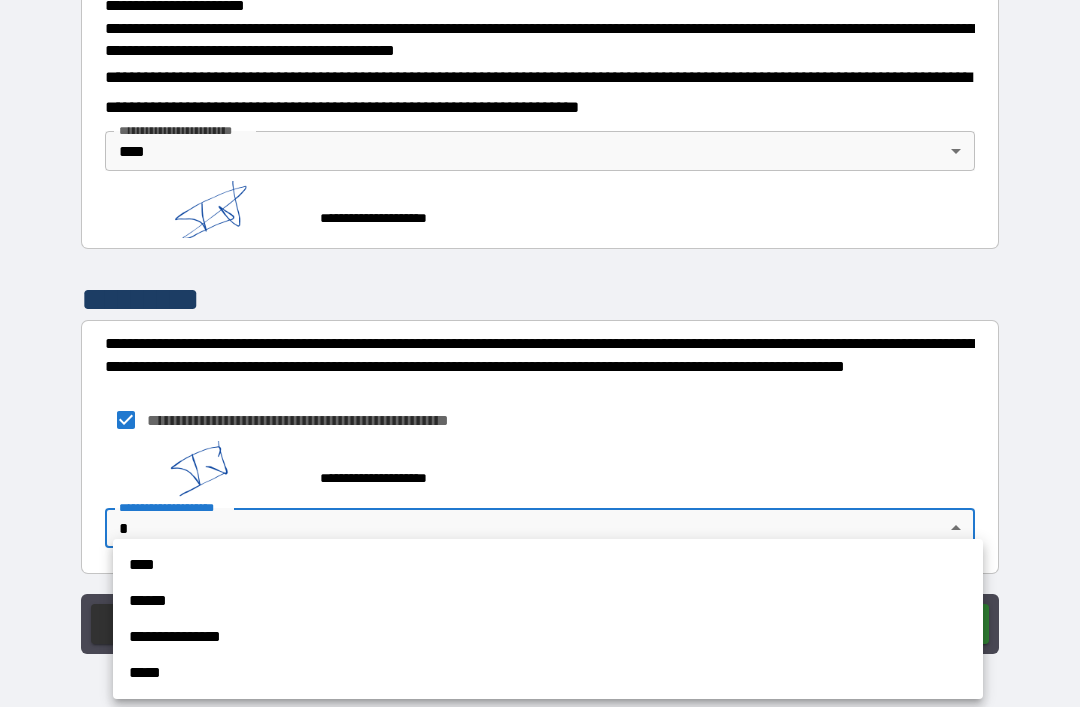 click on "****" at bounding box center [548, 565] 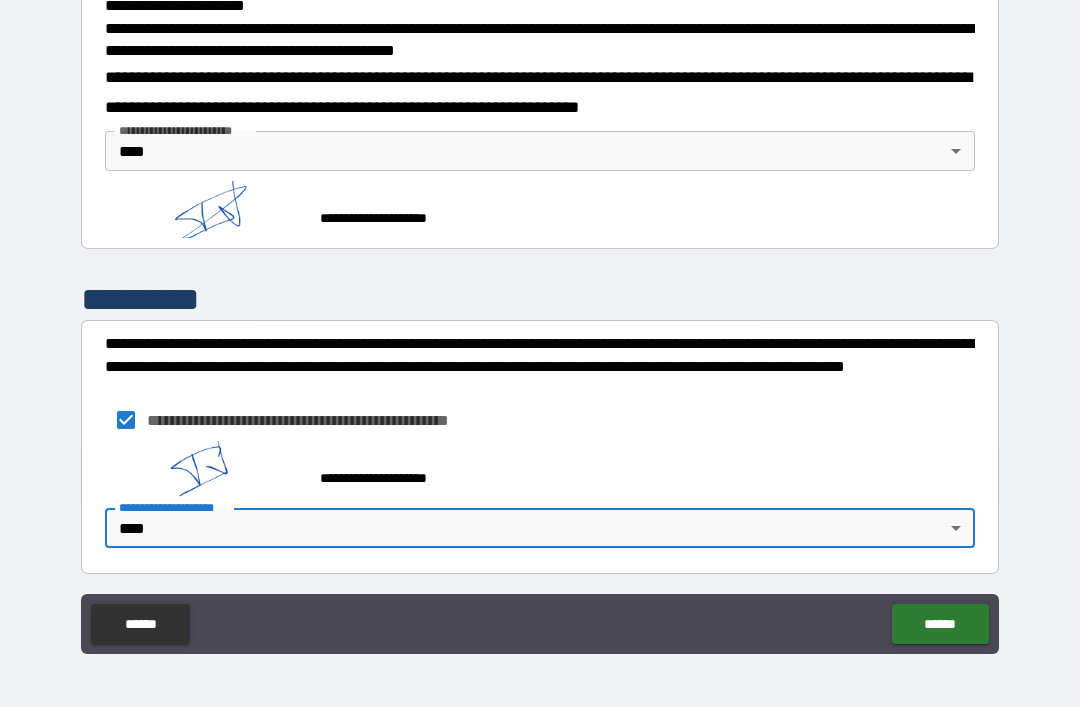 click on "******" at bounding box center (940, 624) 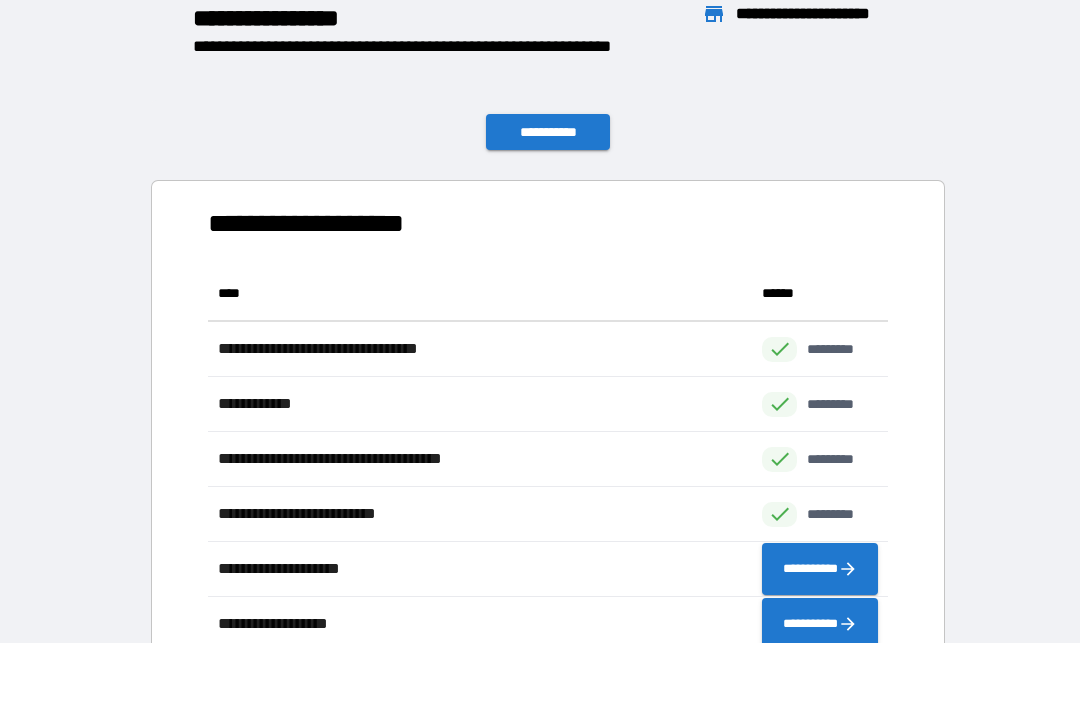 scroll, scrollTop: 1, scrollLeft: 1, axis: both 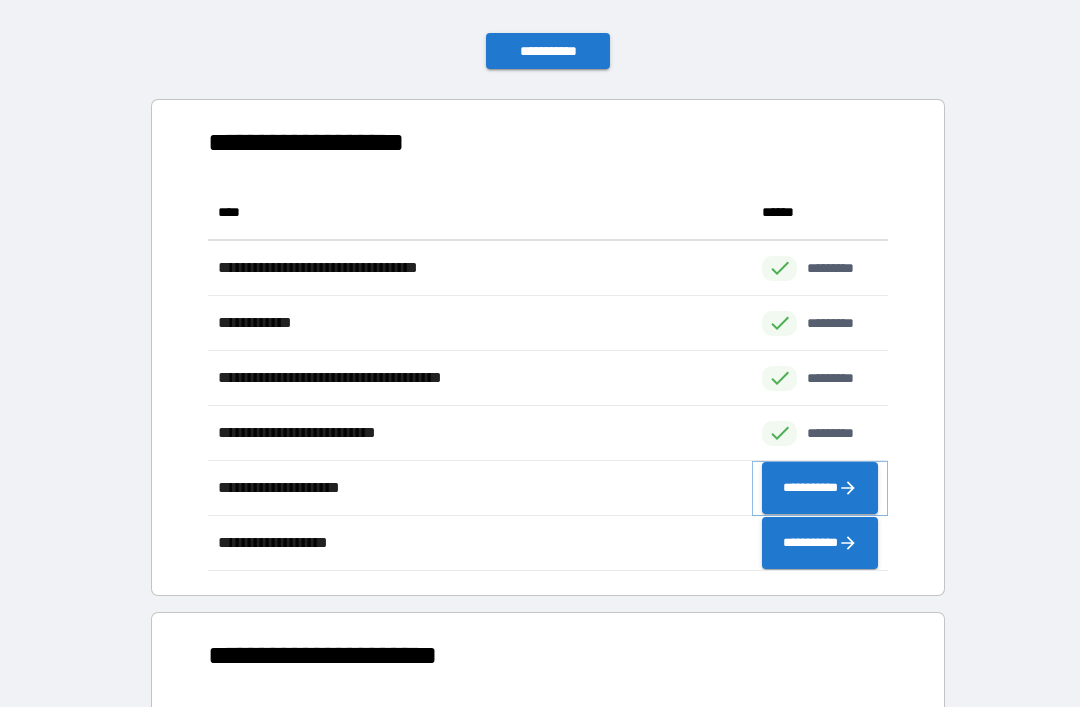 click on "**********" at bounding box center [820, 488] 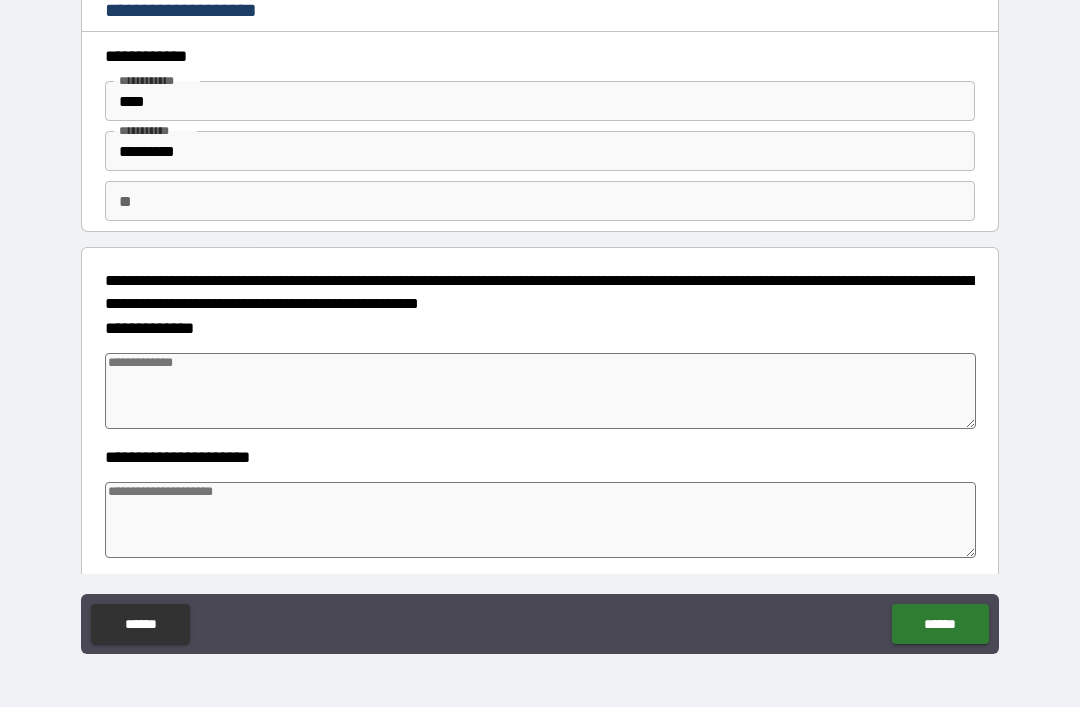 type on "*" 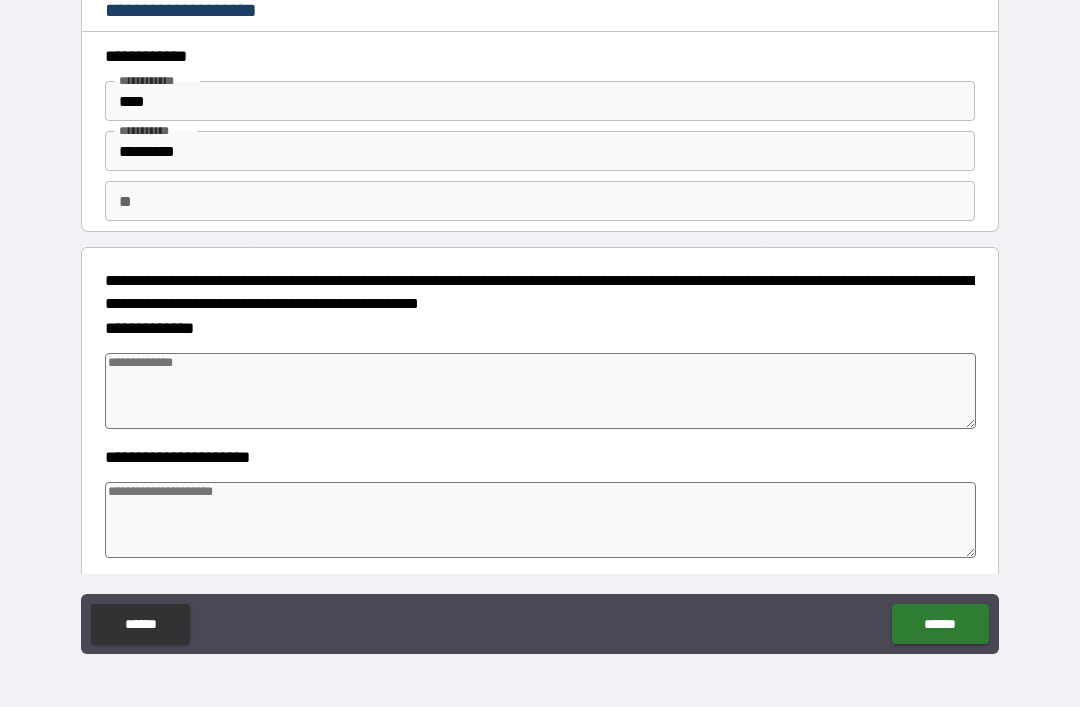 type on "*" 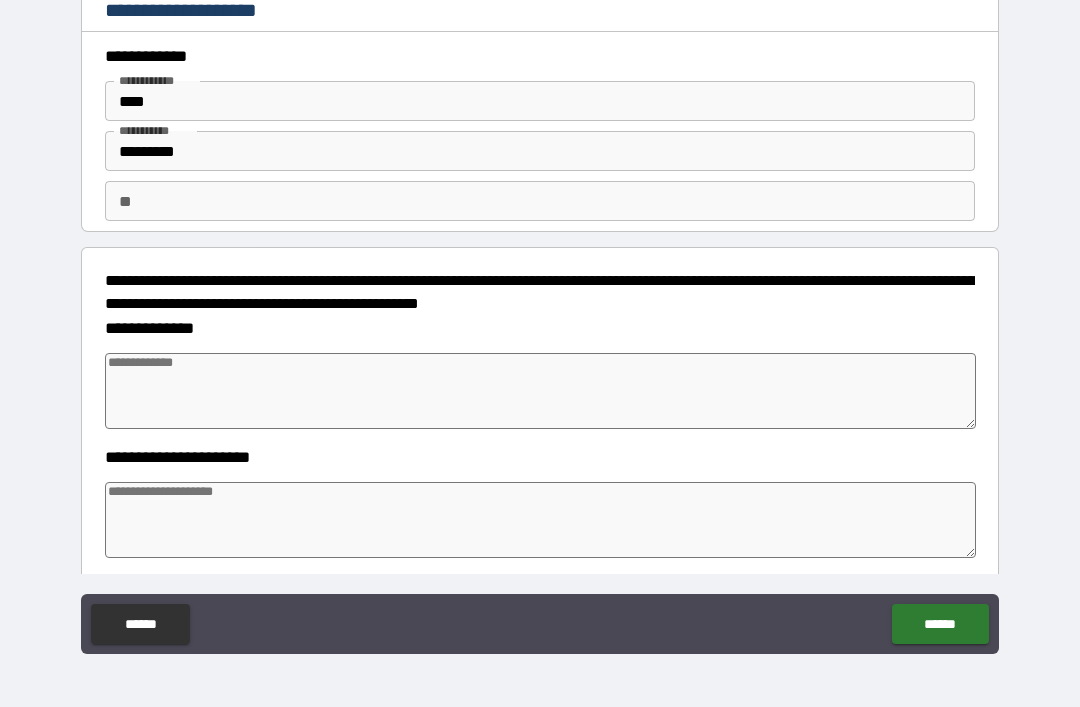 scroll, scrollTop: 0, scrollLeft: 0, axis: both 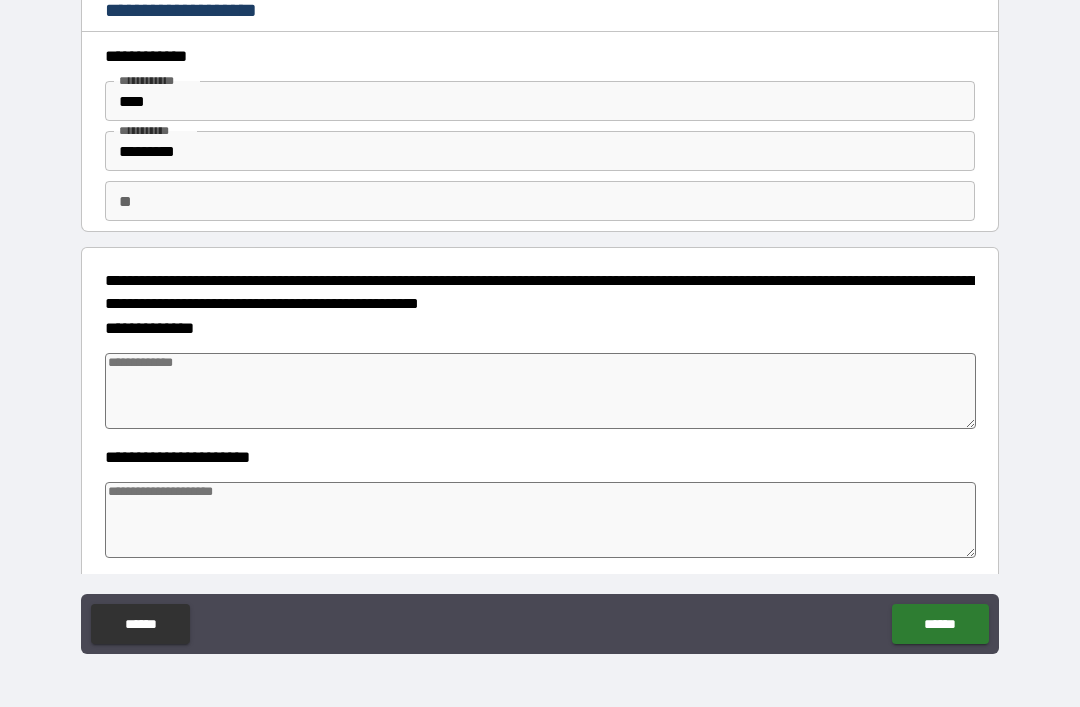 click on "******" at bounding box center (940, 624) 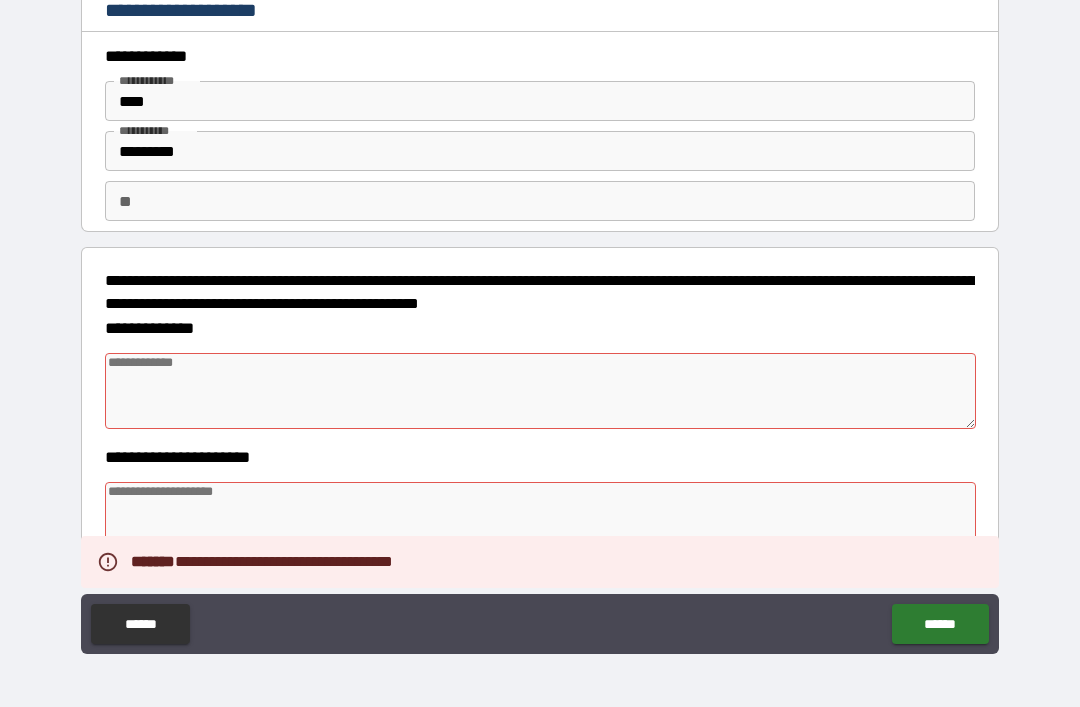 type on "*" 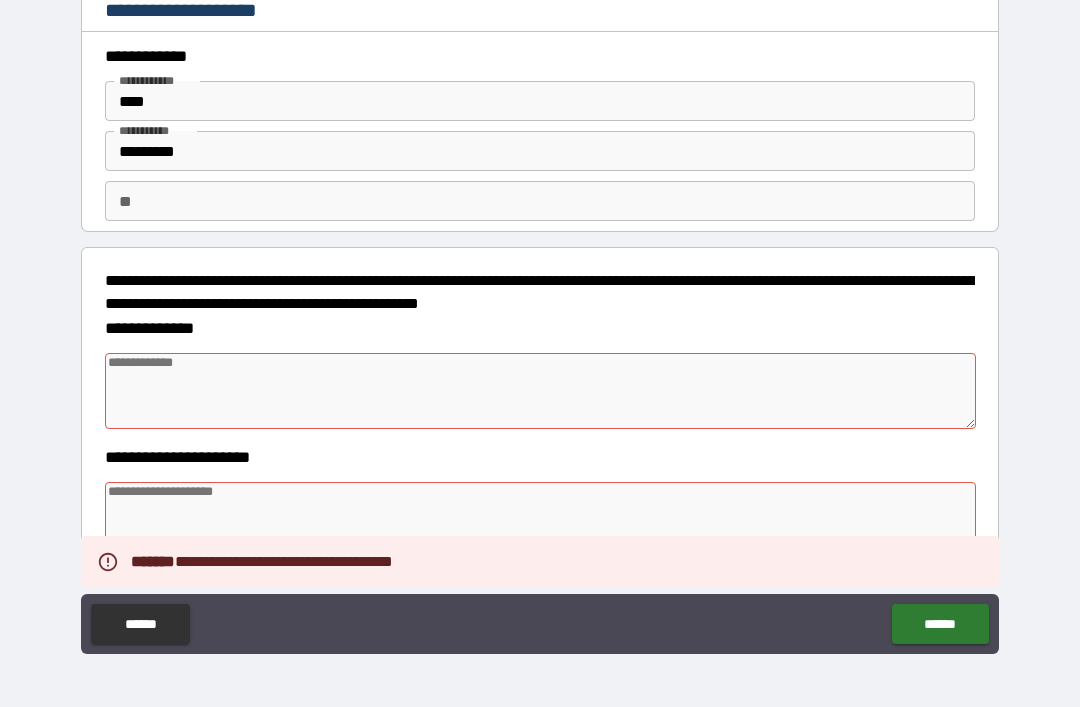 type on "*" 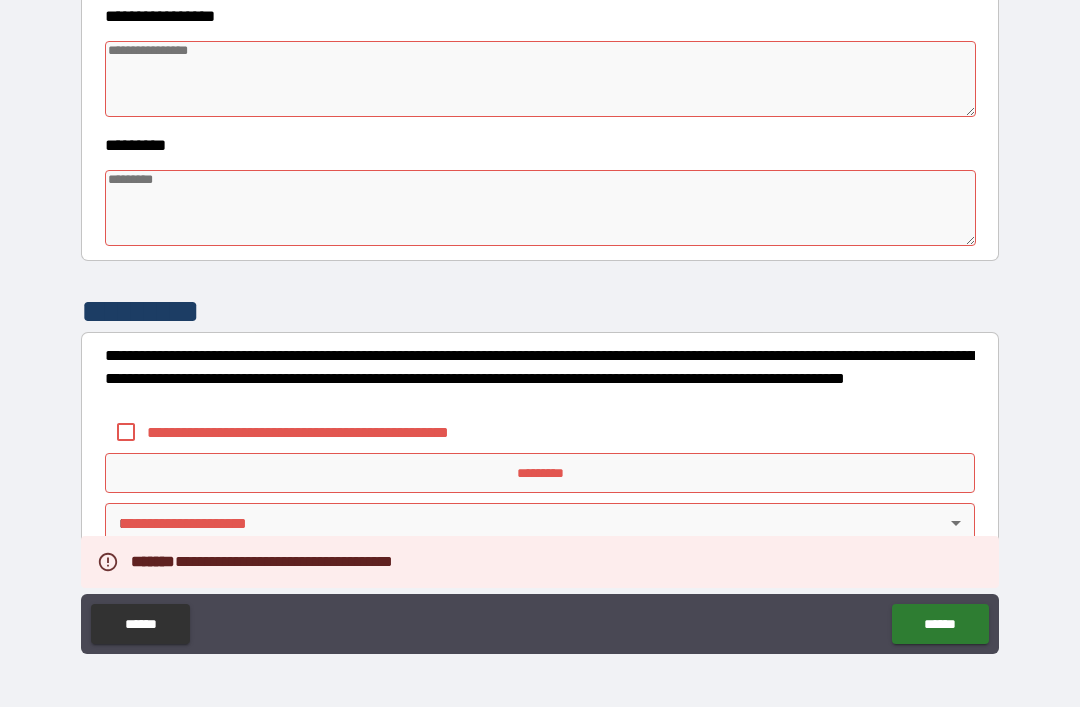 scroll, scrollTop: 570, scrollLeft: 0, axis: vertical 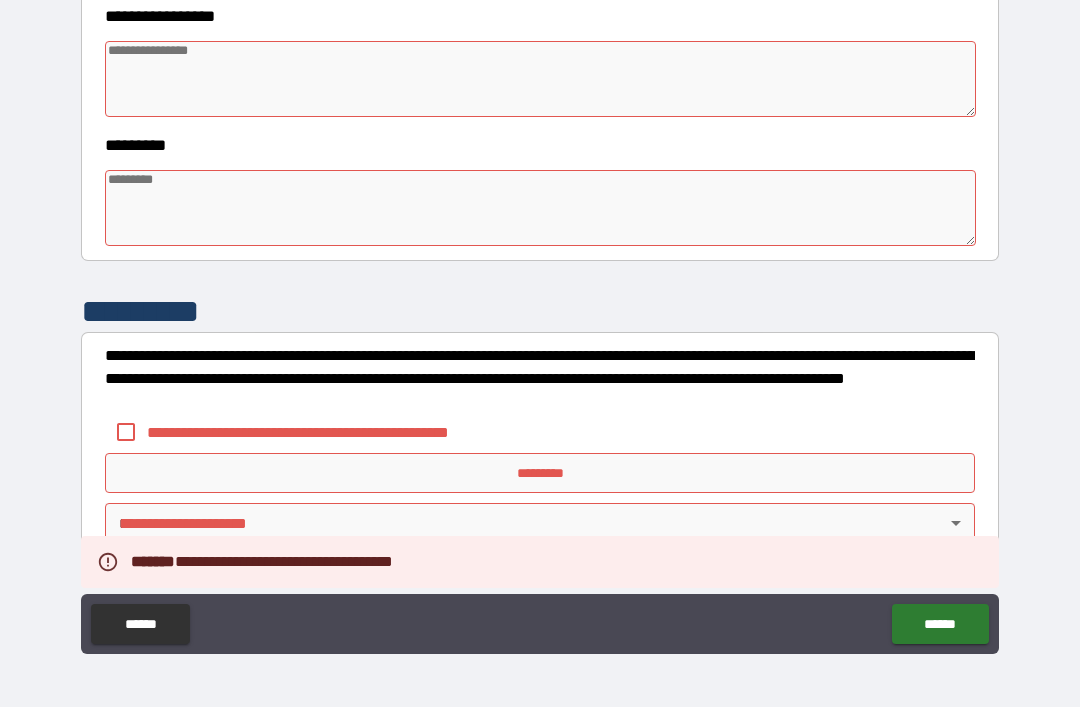 type on "*" 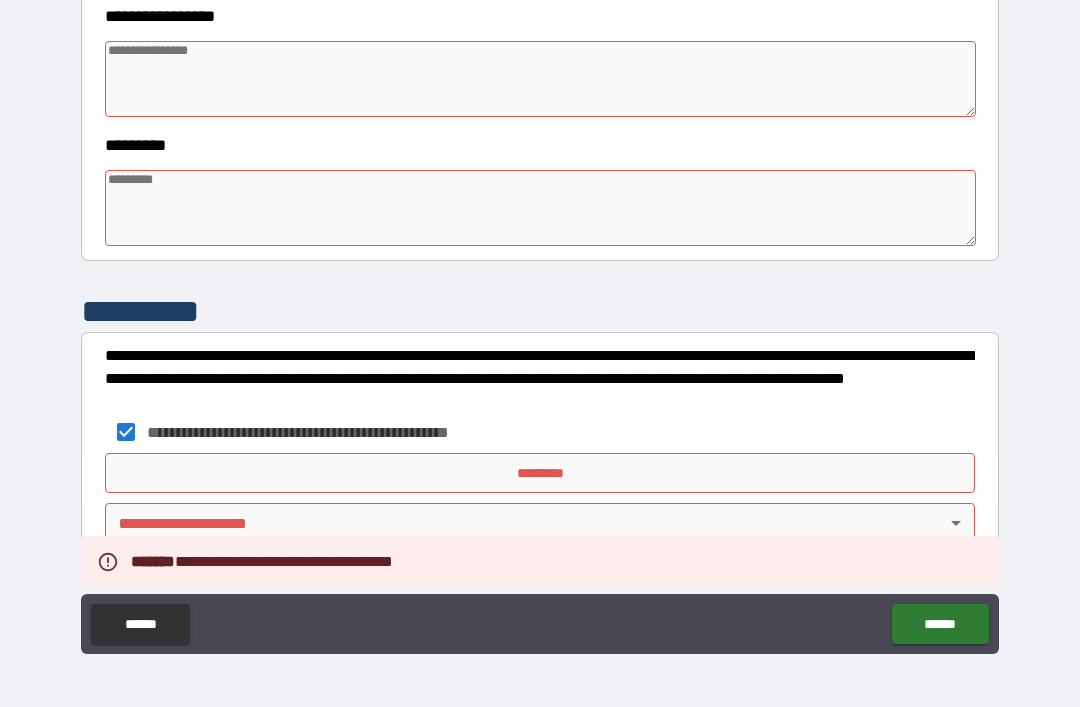 type on "*" 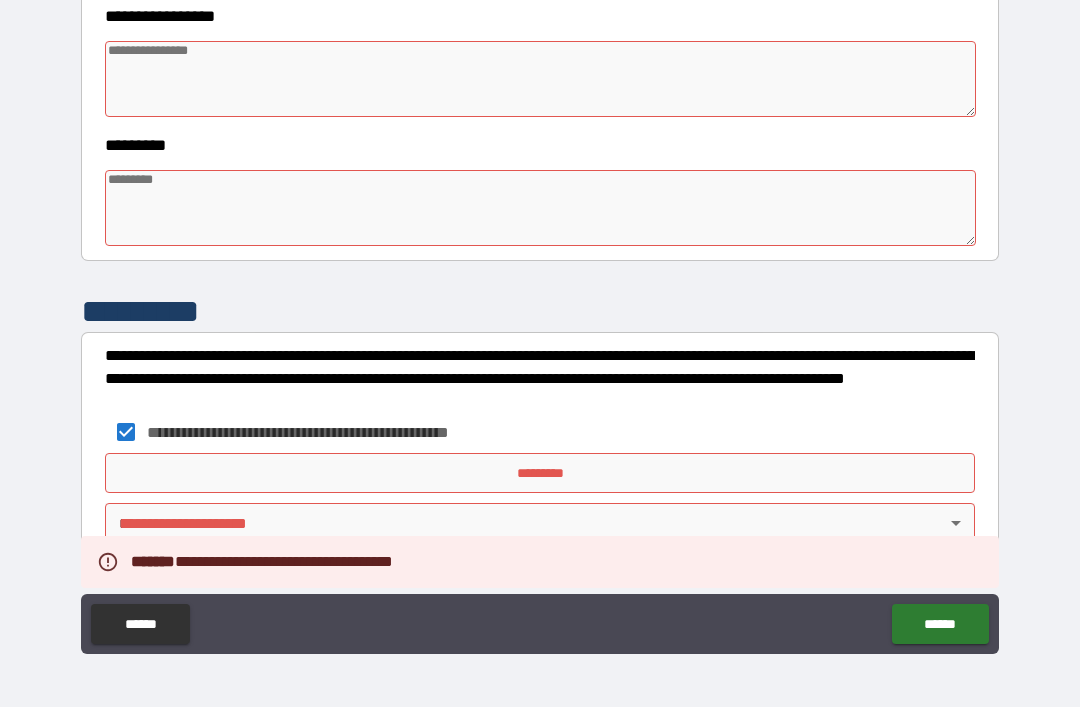 type on "*" 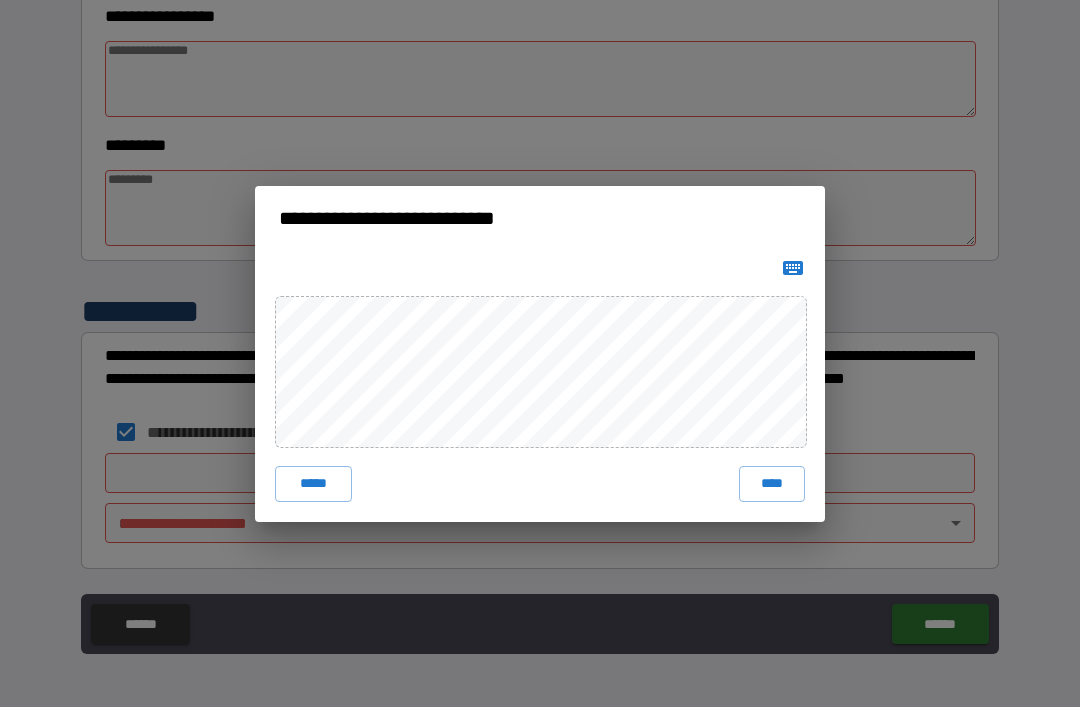 click on "****" at bounding box center (772, 484) 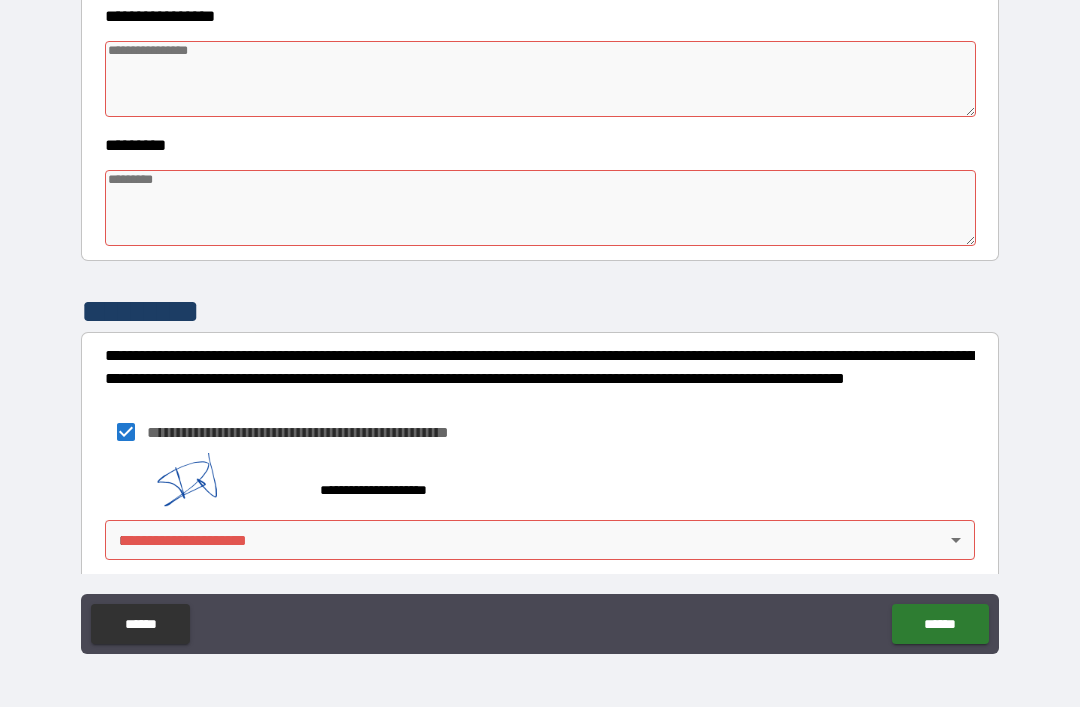 scroll, scrollTop: 560, scrollLeft: 0, axis: vertical 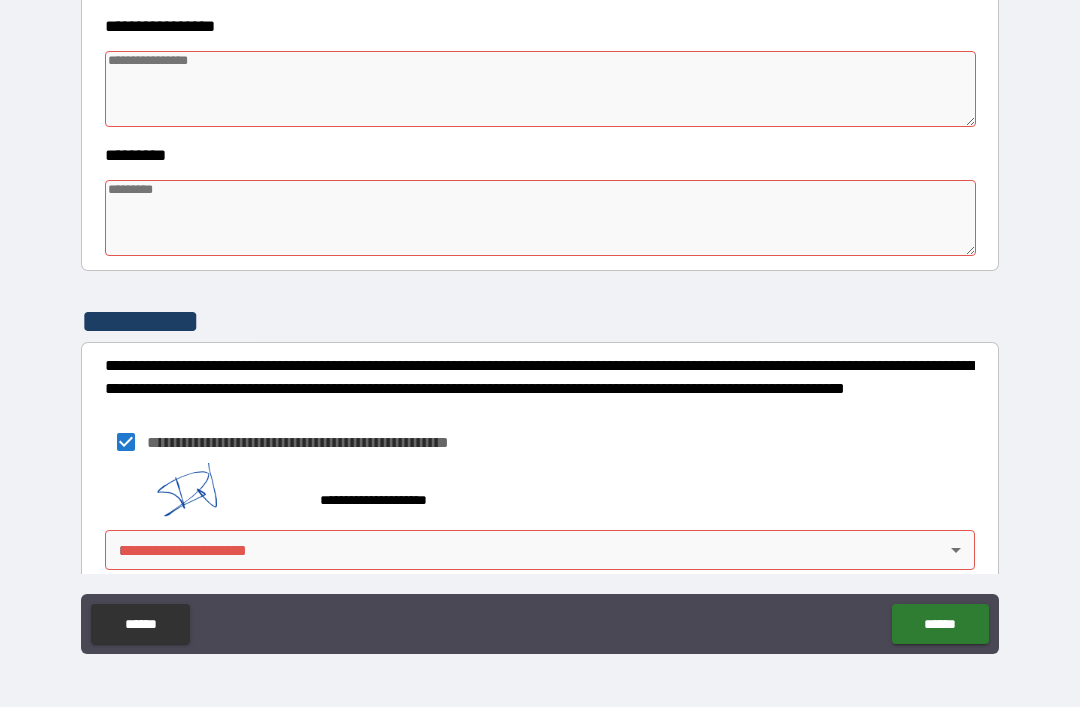type on "*" 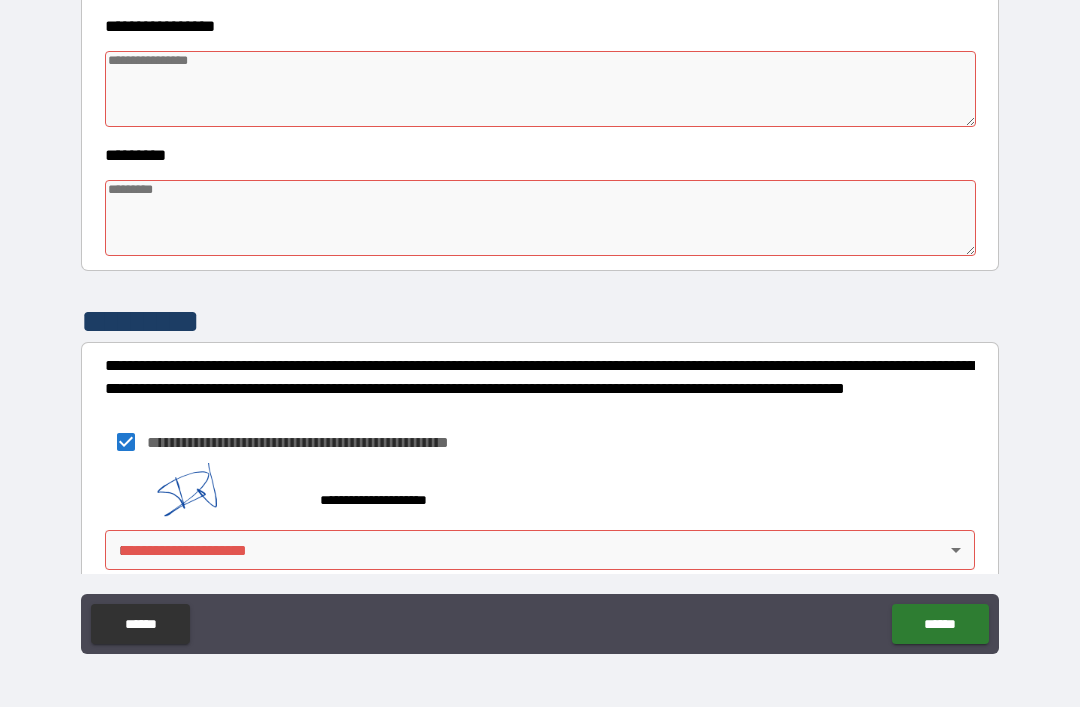 type on "*" 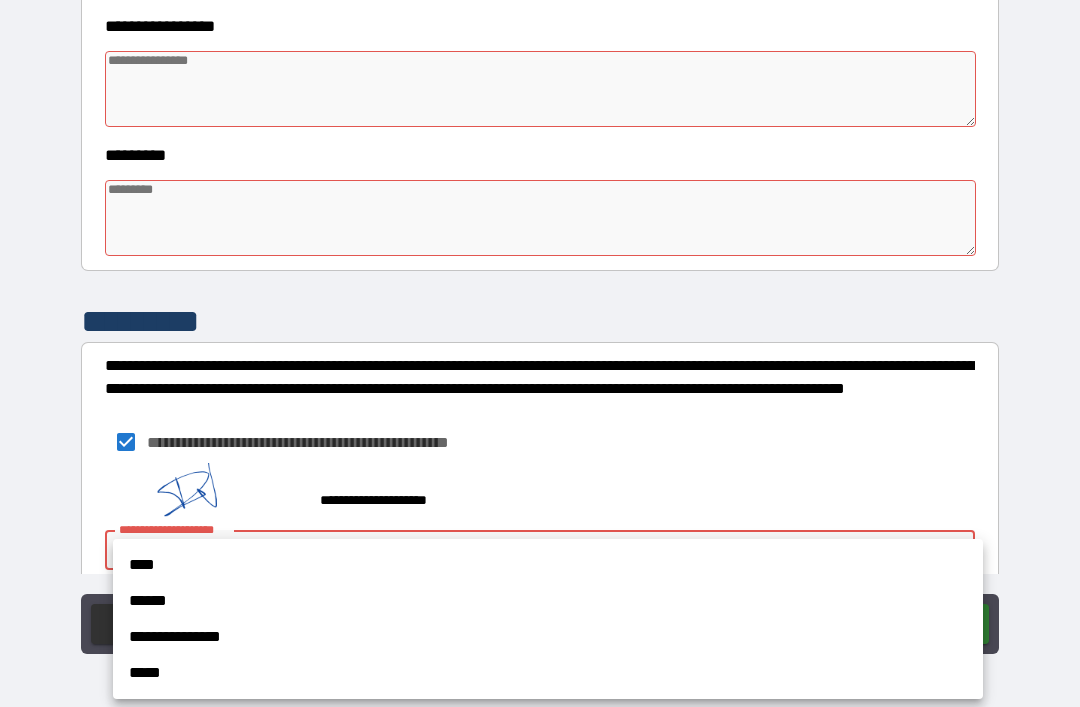 click on "****" at bounding box center [548, 565] 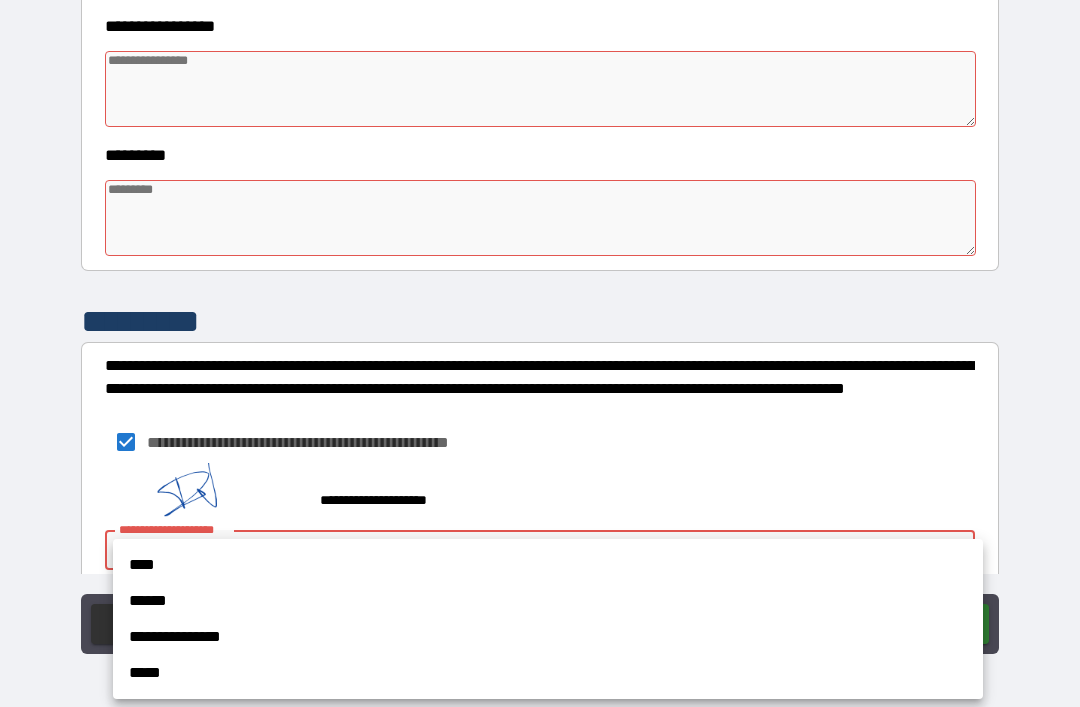 type on "*" 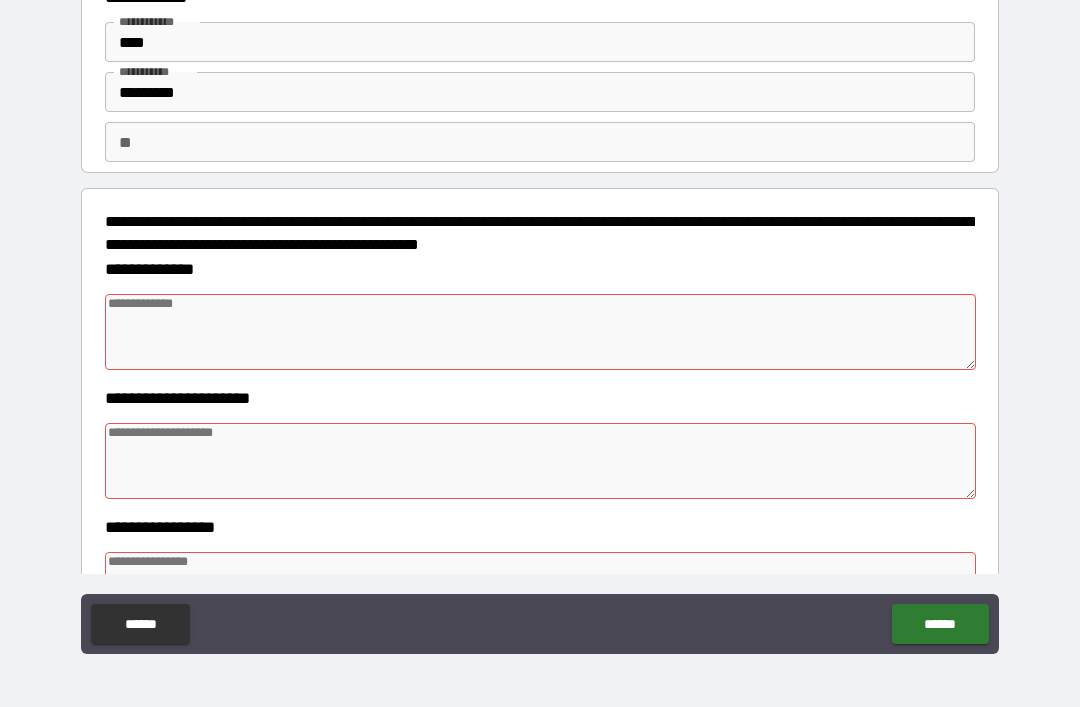 scroll, scrollTop: 58, scrollLeft: 0, axis: vertical 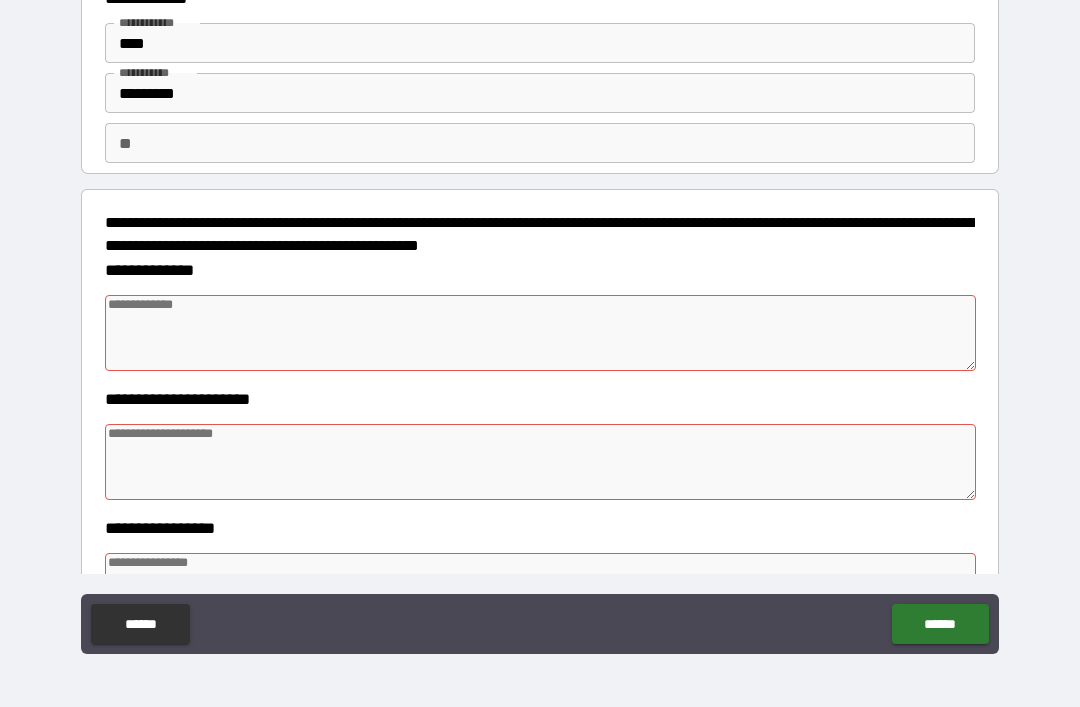 click at bounding box center [540, 333] 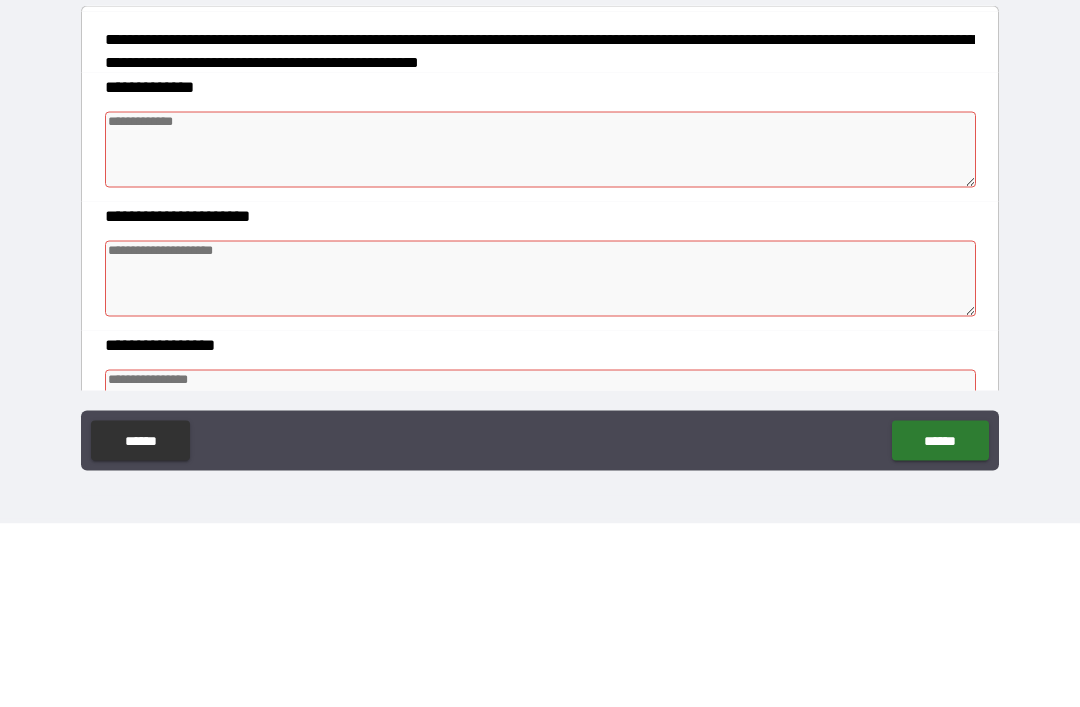 type on "*" 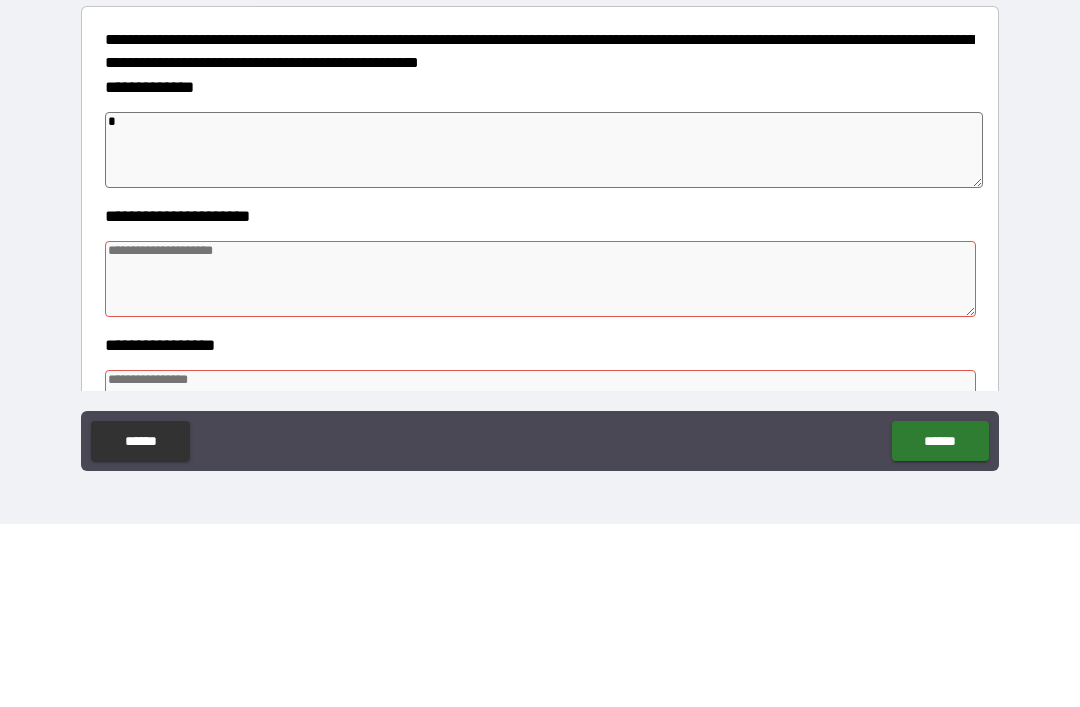 type on "*" 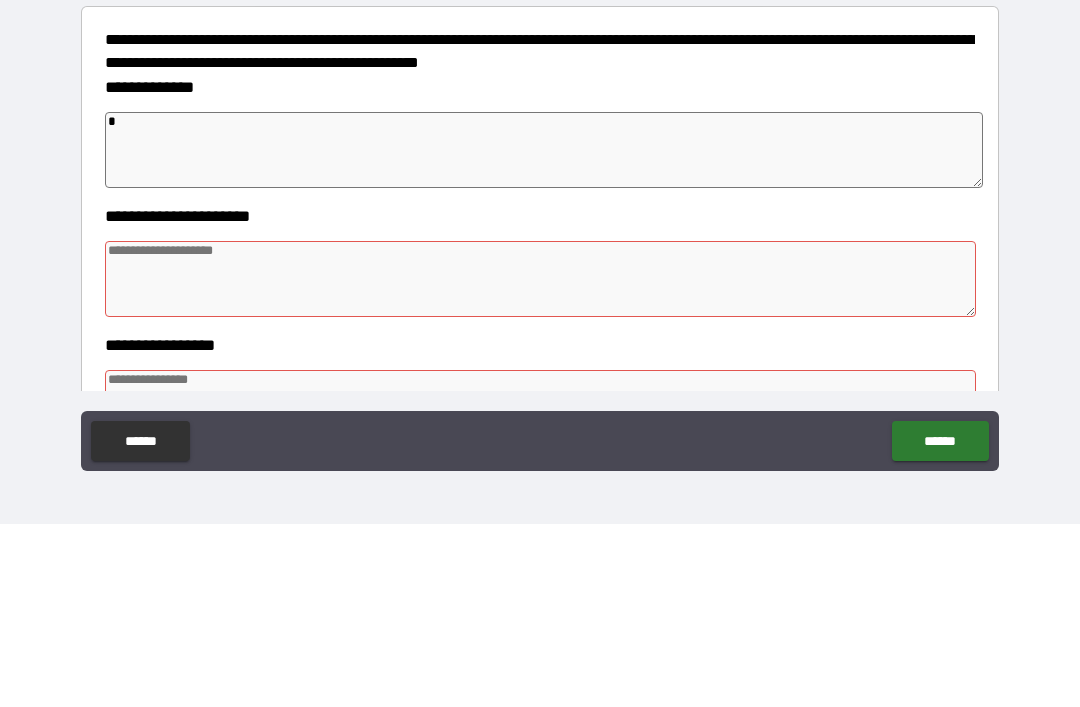 type on "*" 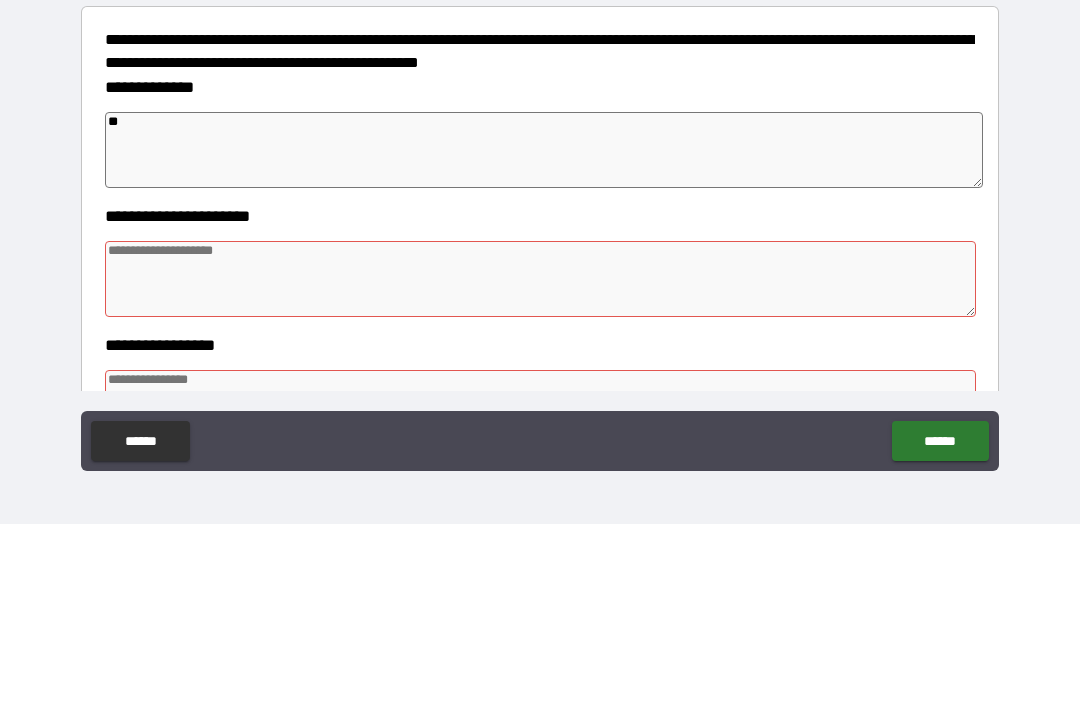 type on "*" 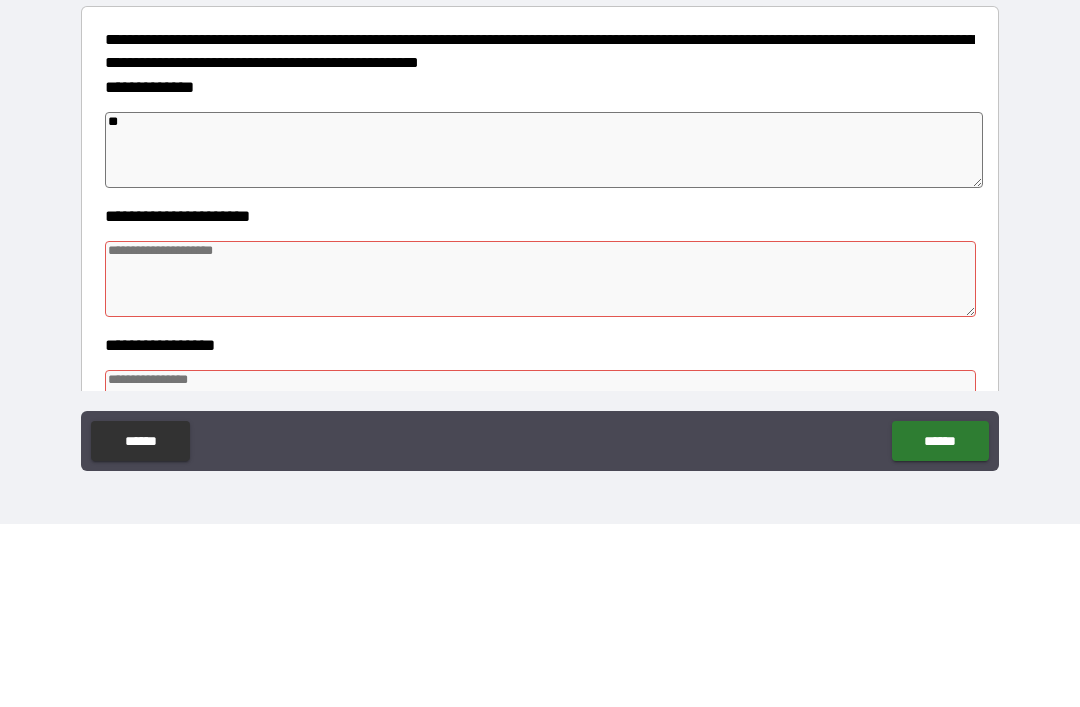 type on "***" 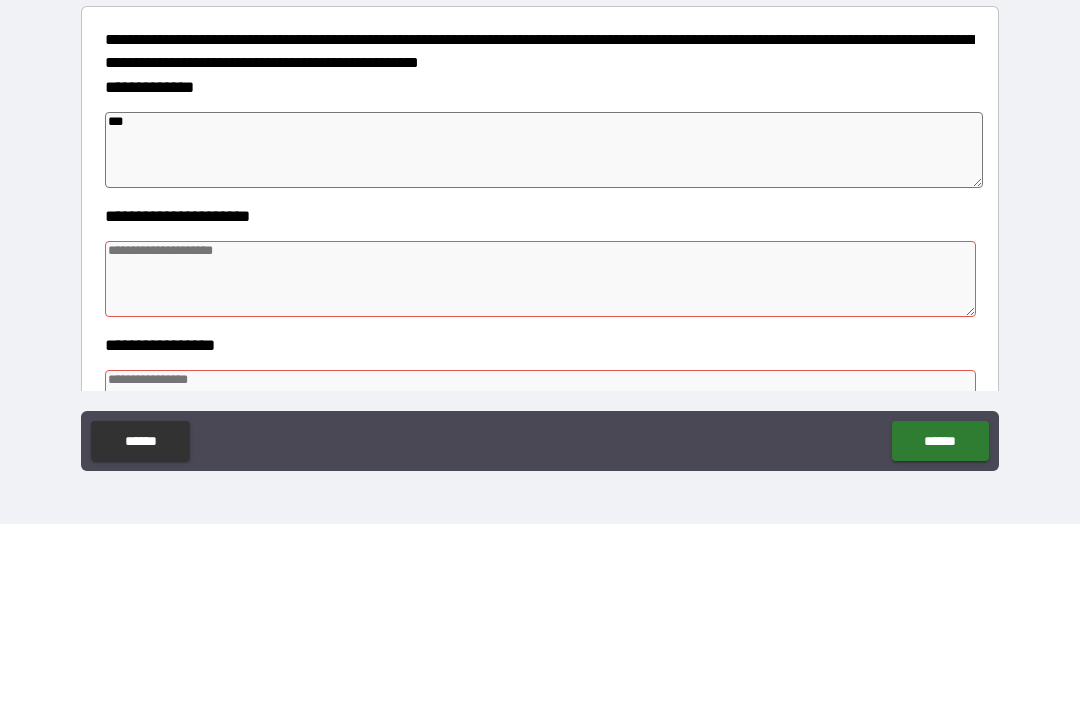 type on "*" 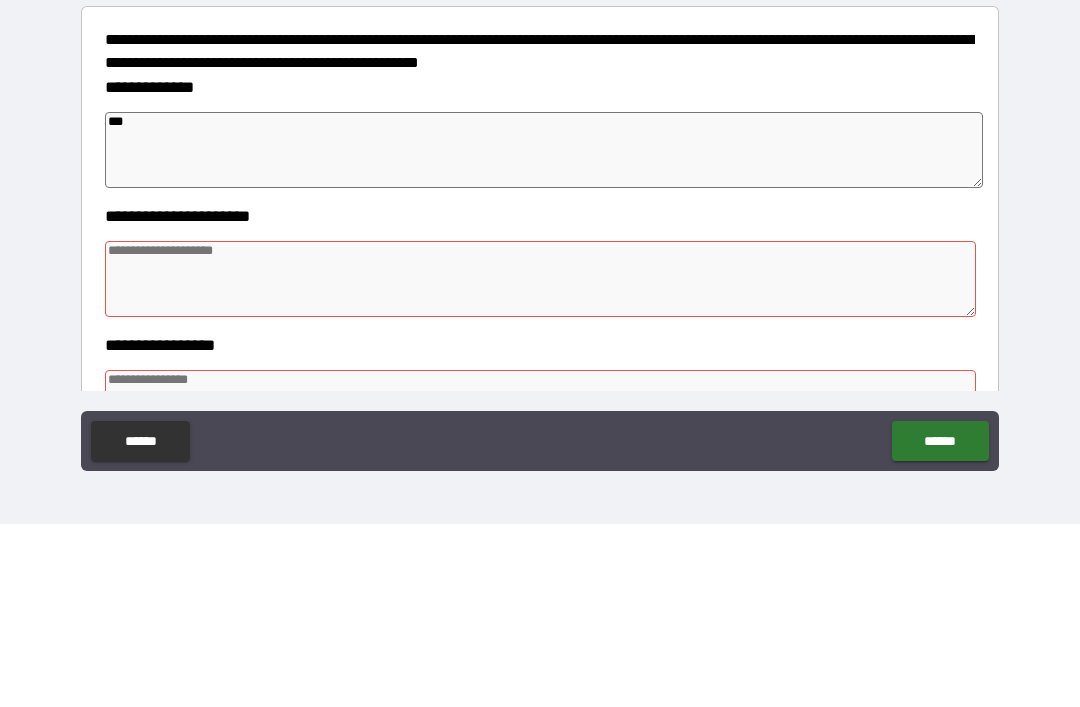 type on "*" 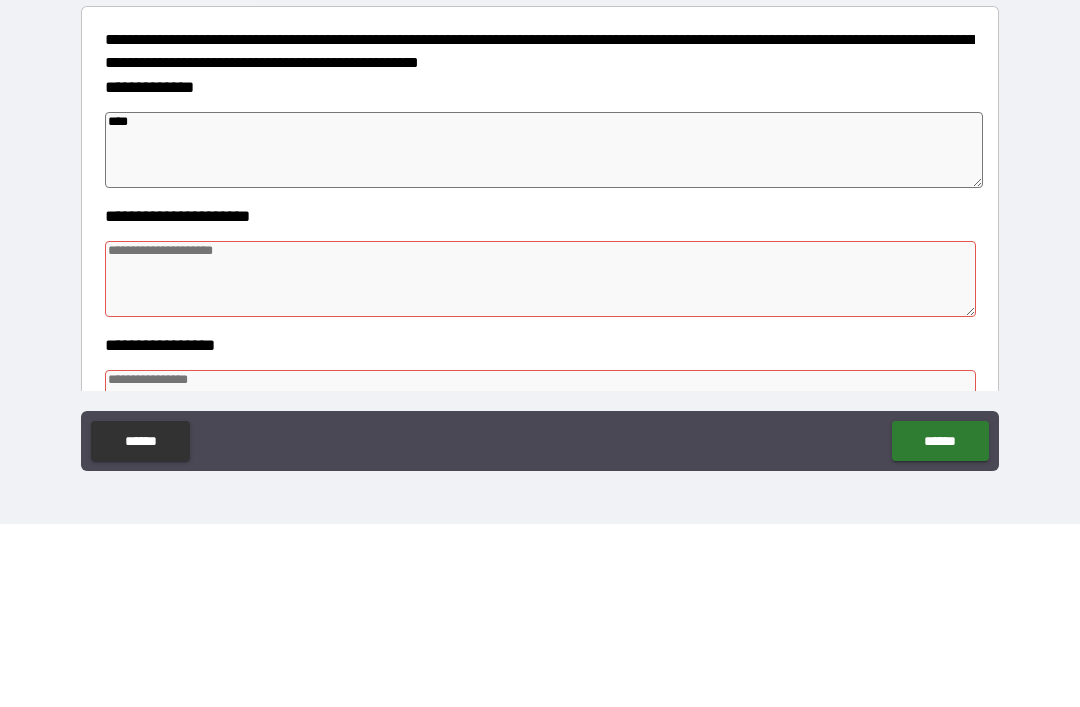 type on "*" 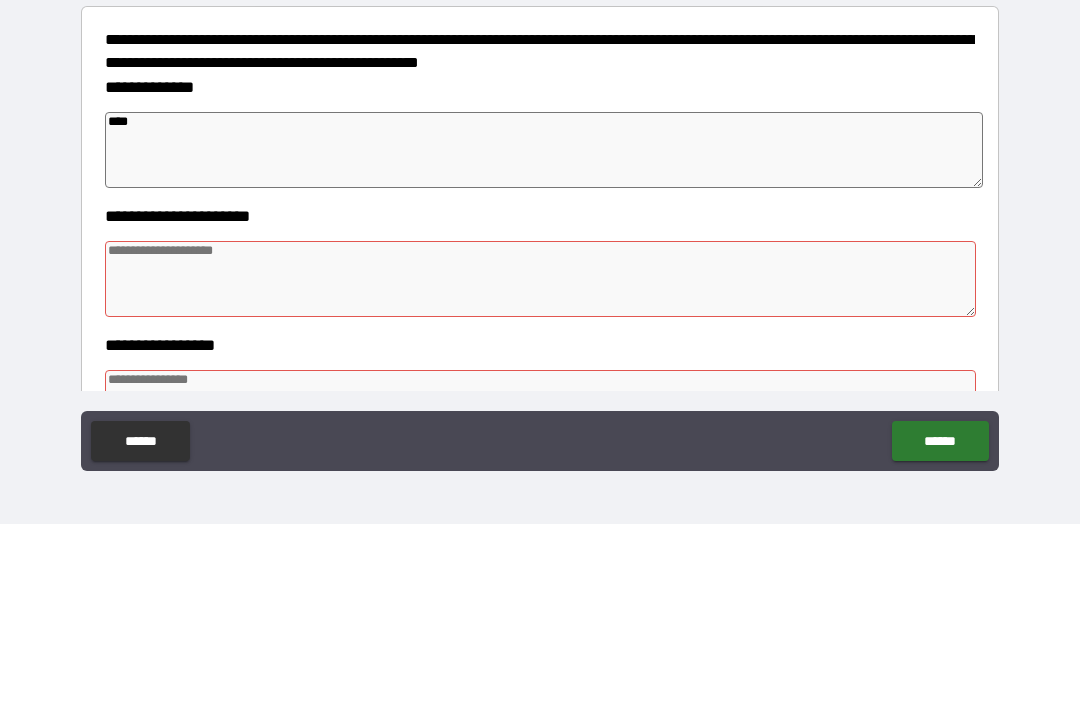 type on "*" 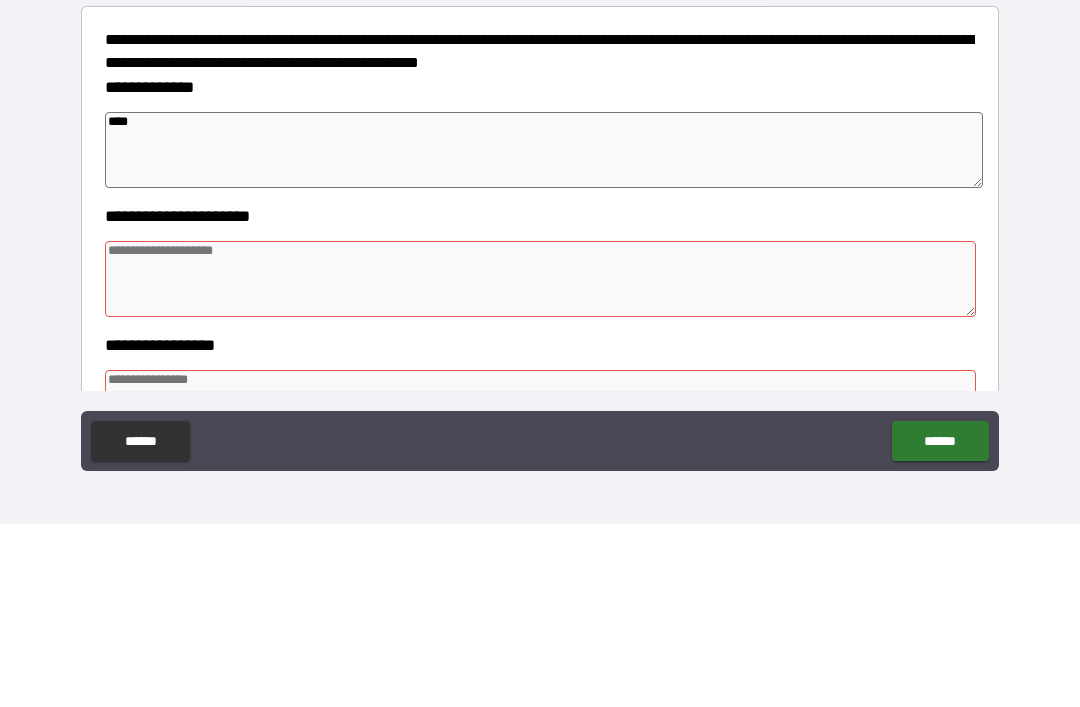 type on "*" 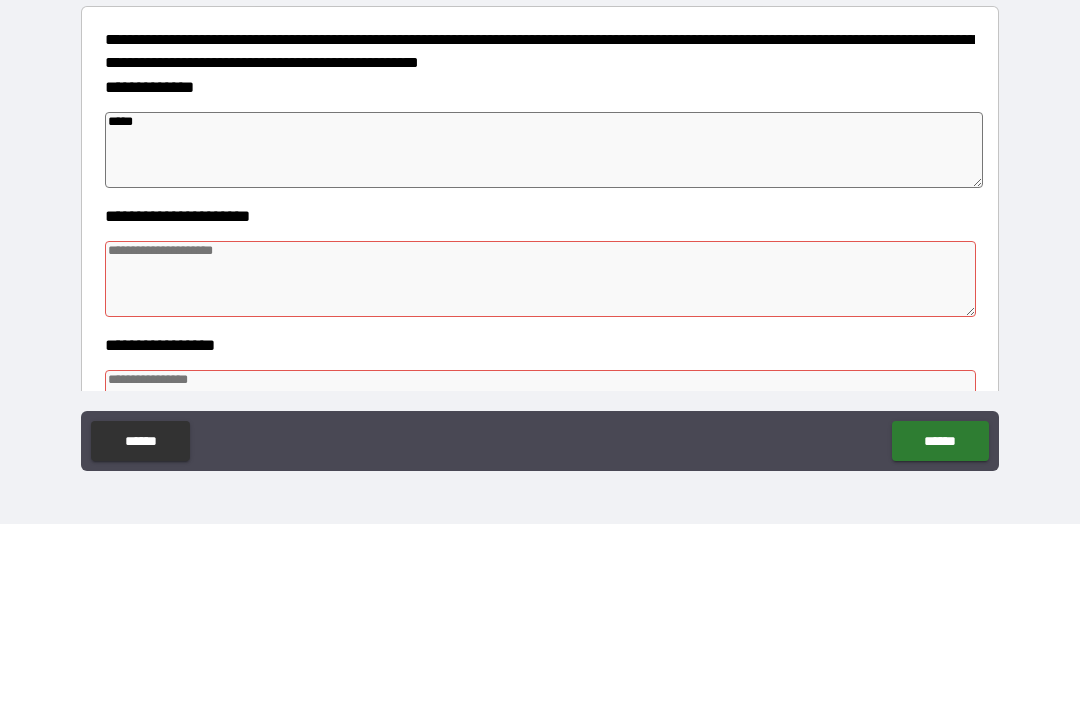 type on "*" 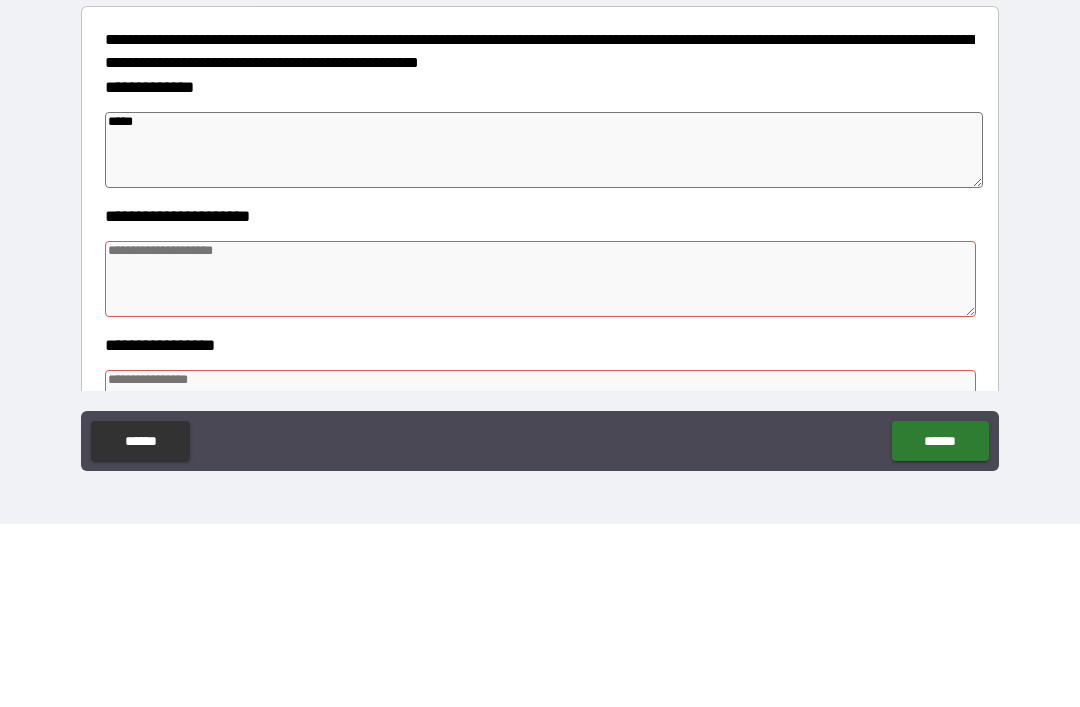 type on "*" 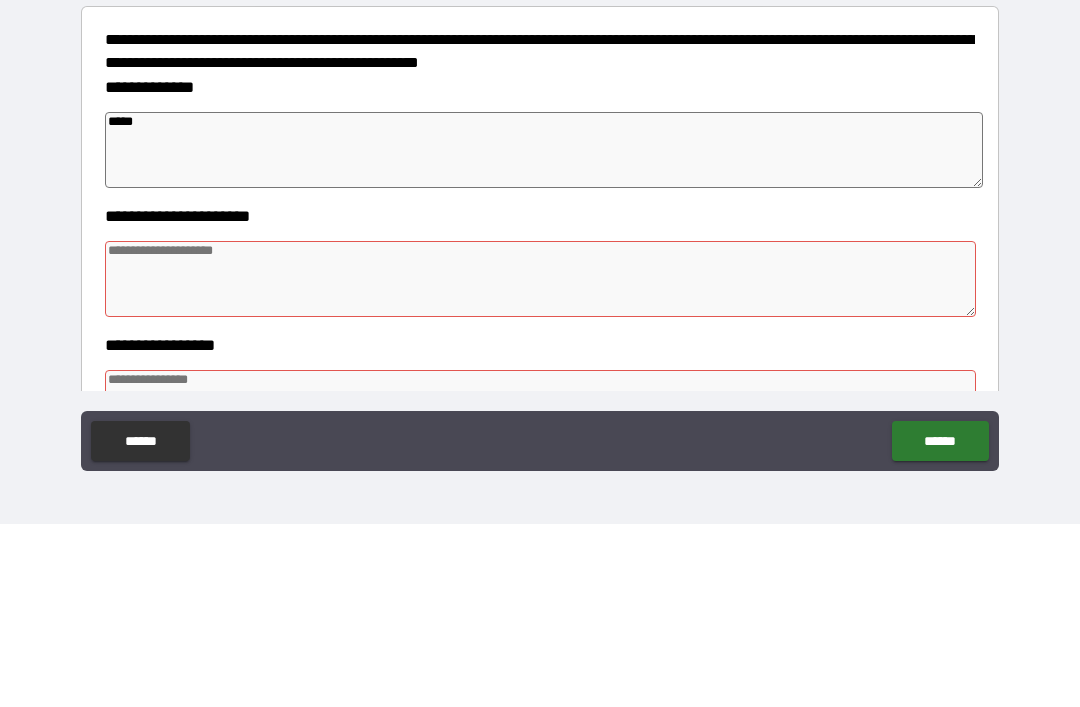 type on "*" 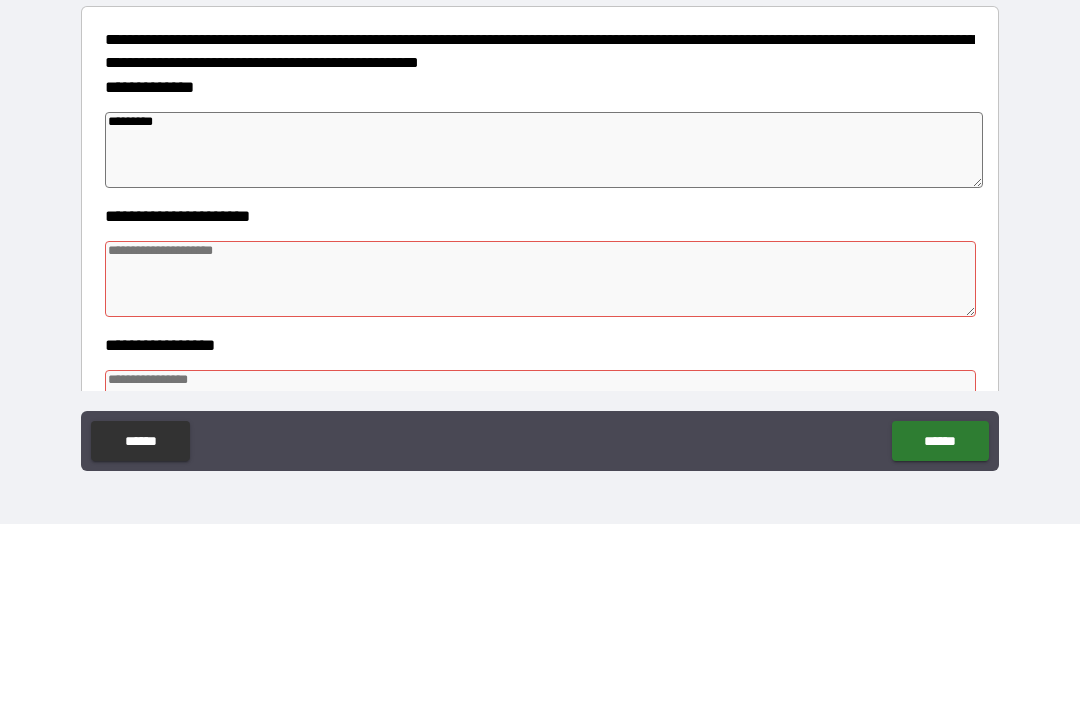 scroll, scrollTop: 106, scrollLeft: 0, axis: vertical 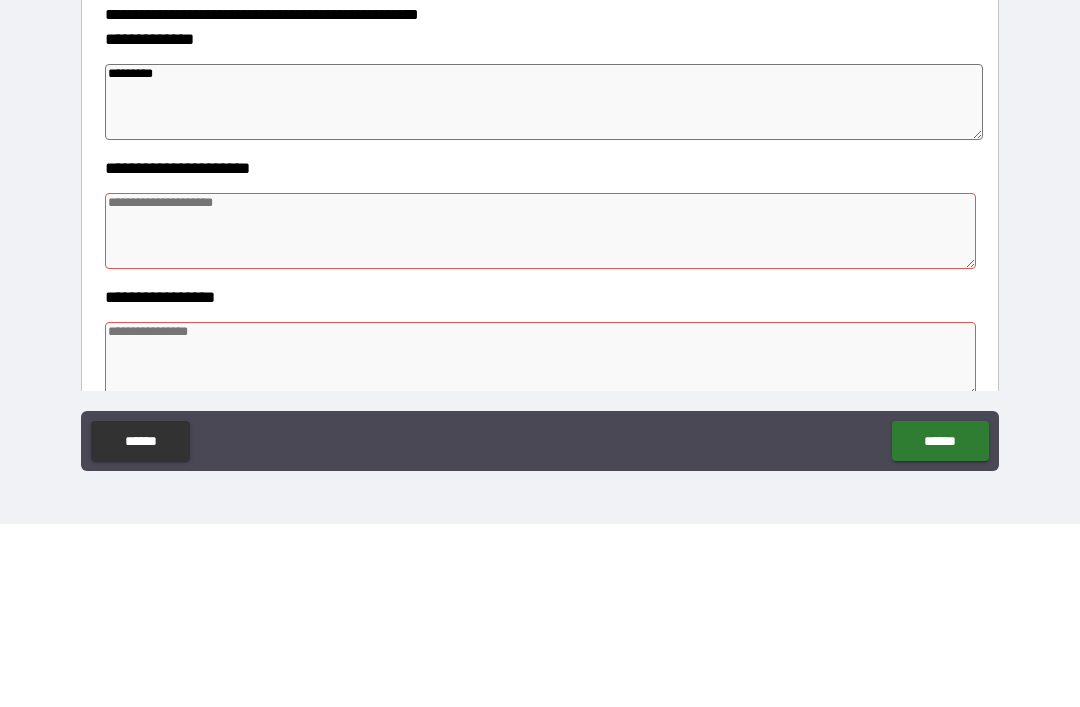click at bounding box center (540, 414) 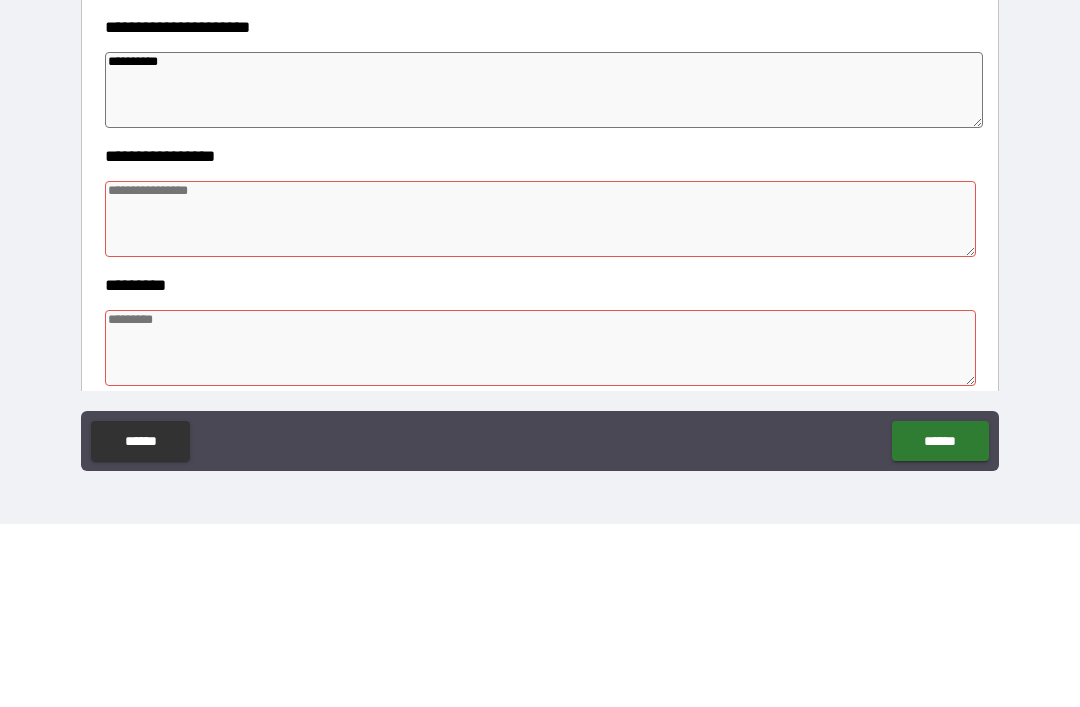 scroll, scrollTop: 243, scrollLeft: 0, axis: vertical 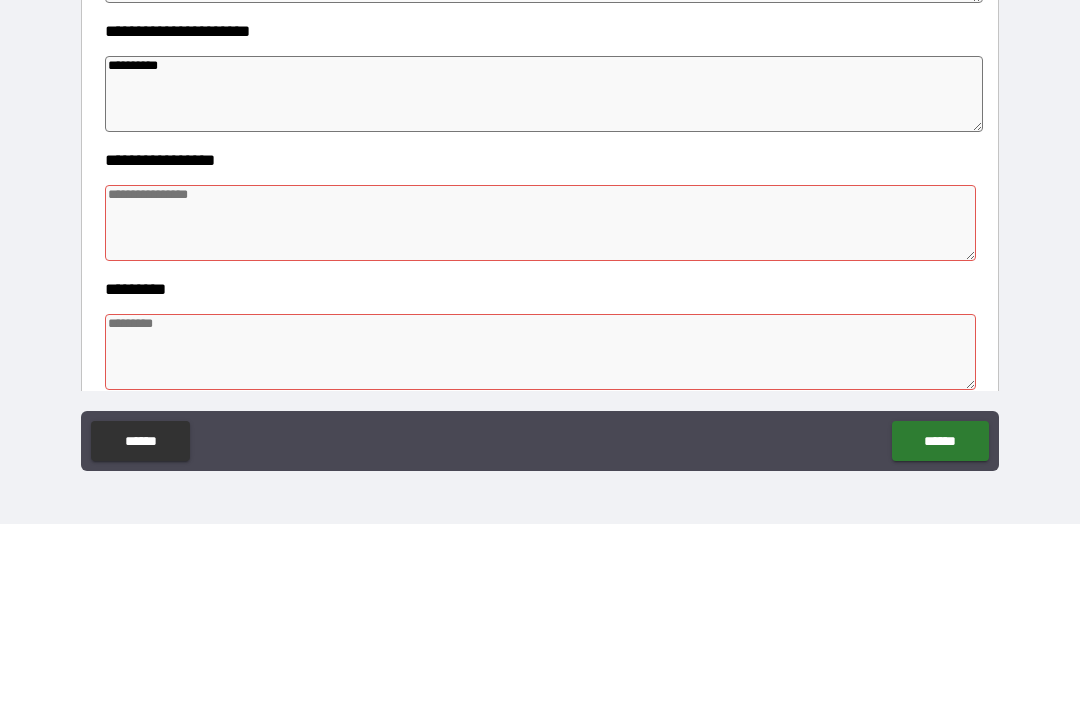 click at bounding box center [540, 406] 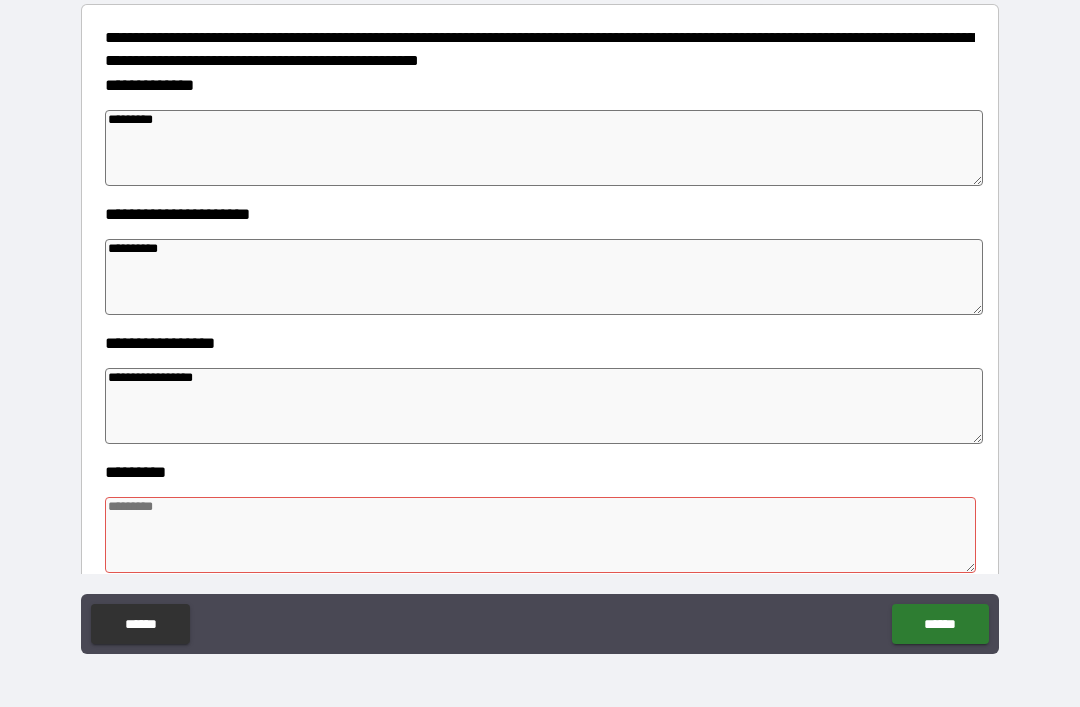 click on "******" at bounding box center [940, 624] 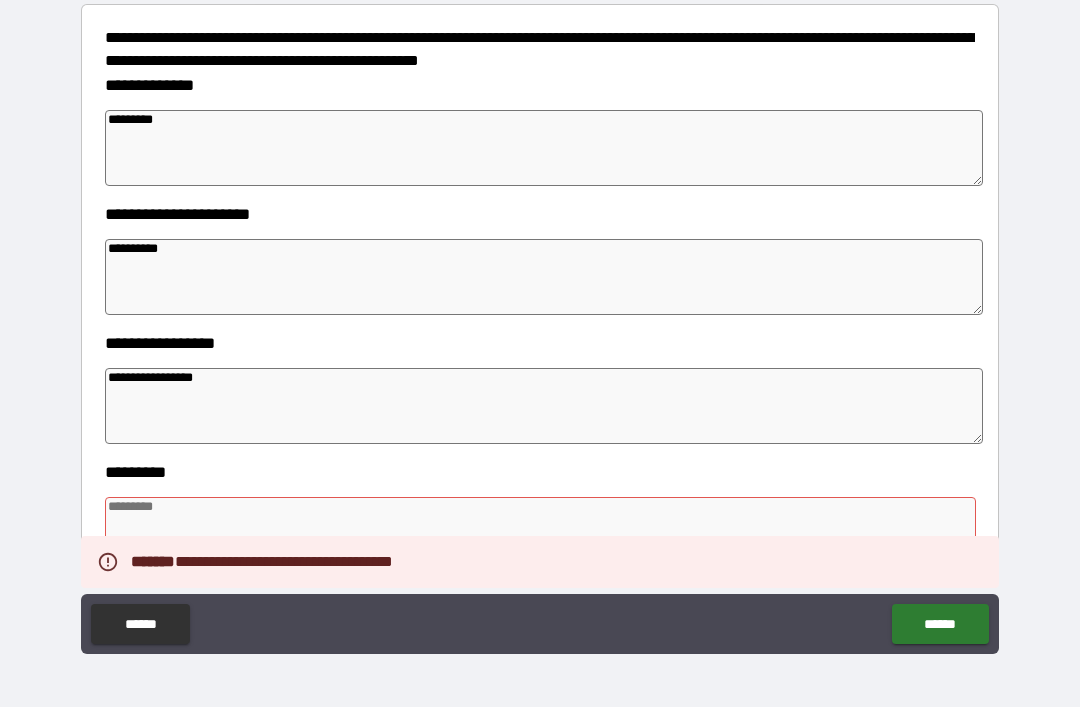 click at bounding box center (540, 535) 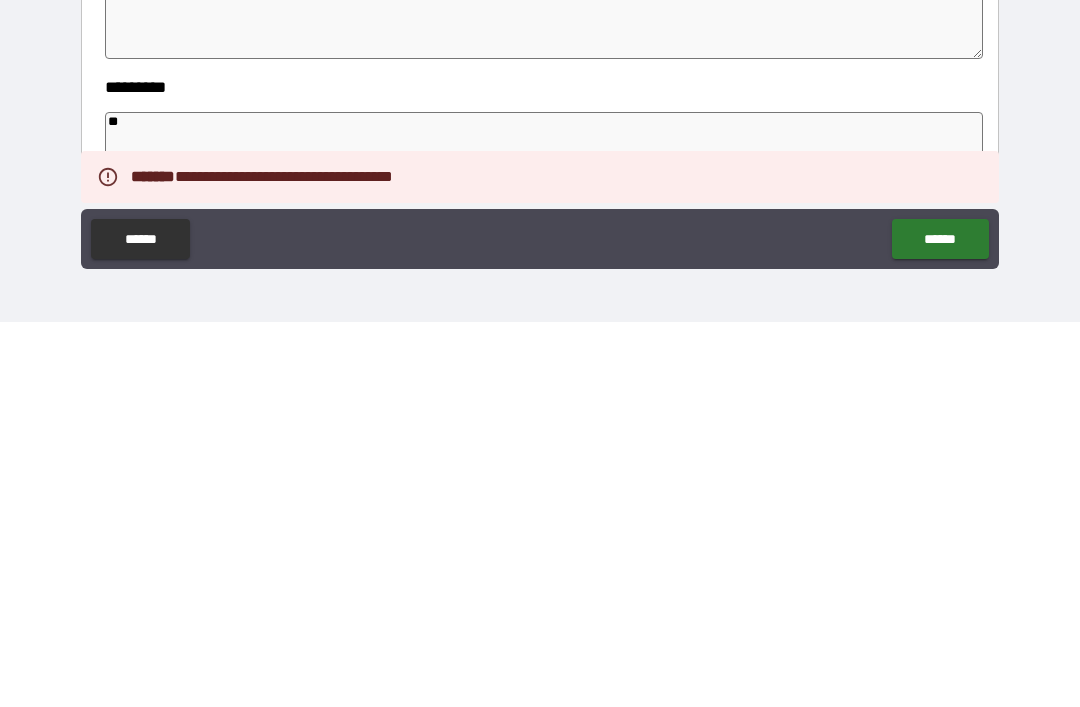 click on "******" at bounding box center [940, 624] 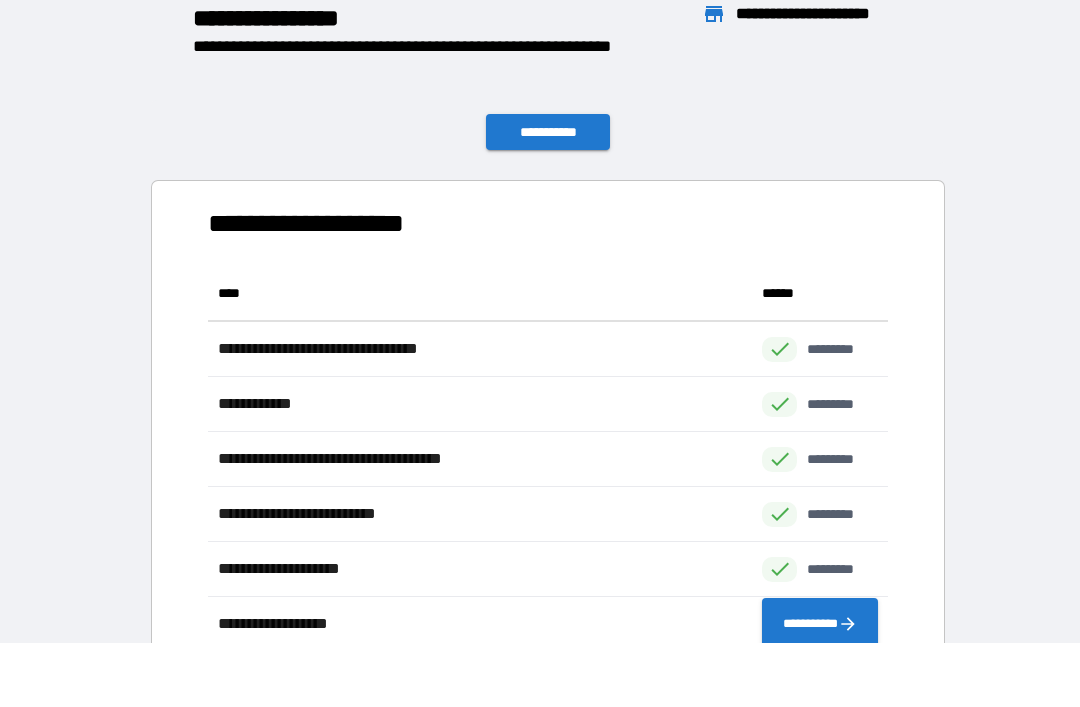 scroll, scrollTop: 386, scrollLeft: 680, axis: both 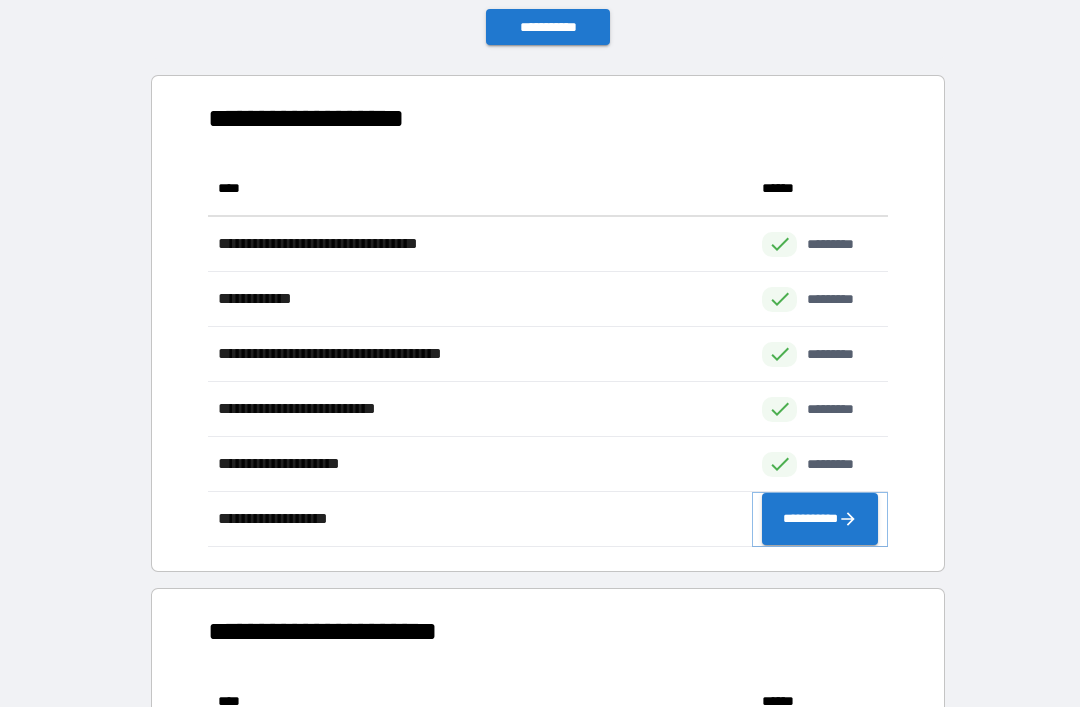 click on "**********" at bounding box center [820, 519] 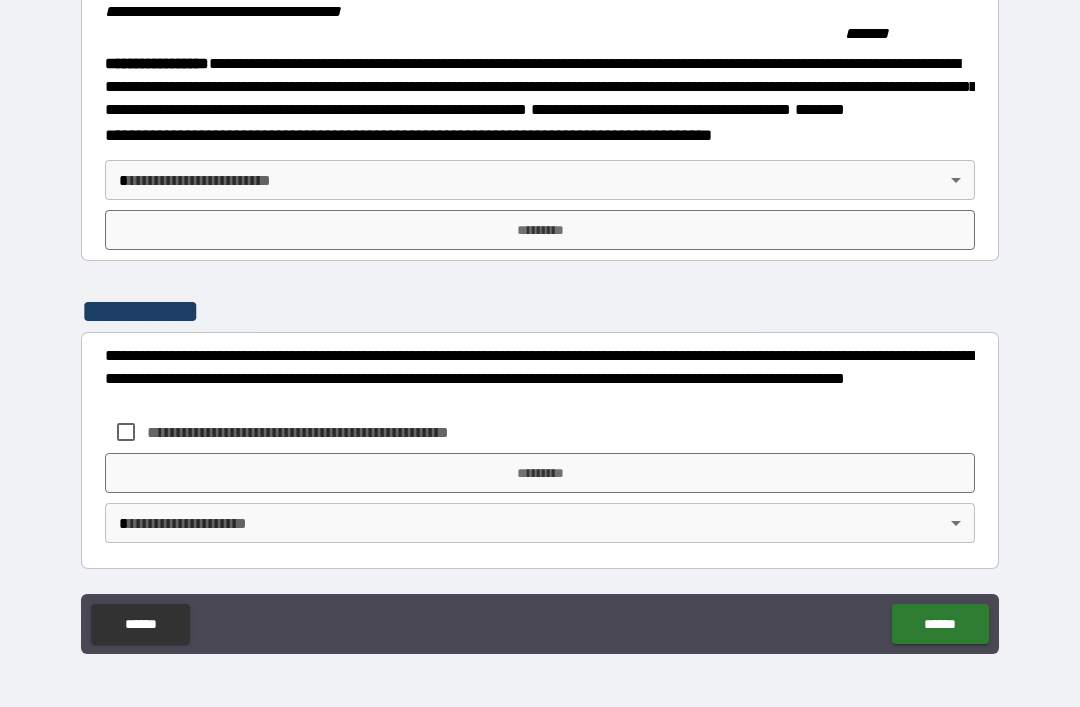 scroll, scrollTop: 2193, scrollLeft: 0, axis: vertical 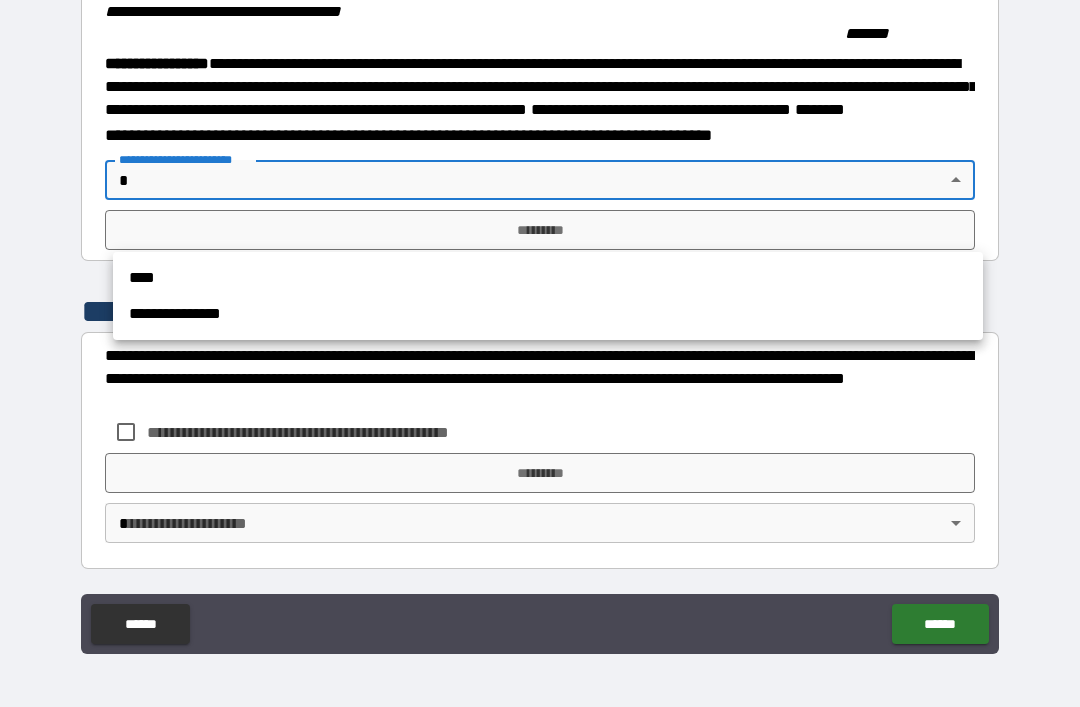 click on "****" at bounding box center [548, 278] 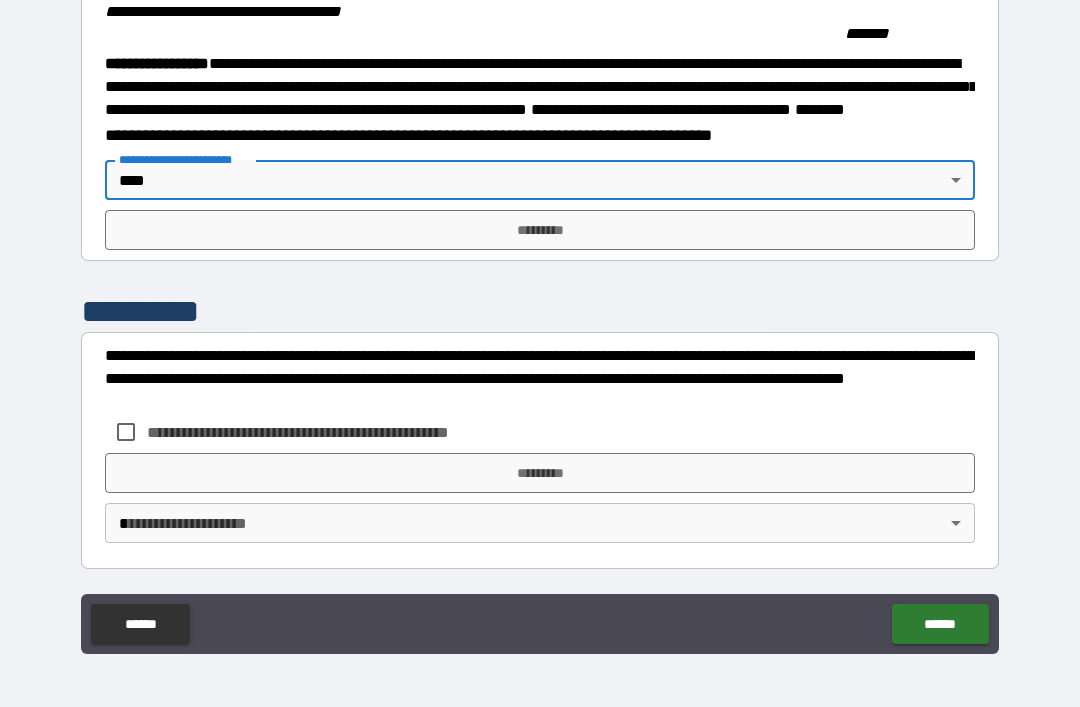 click on "*********" at bounding box center (540, 230) 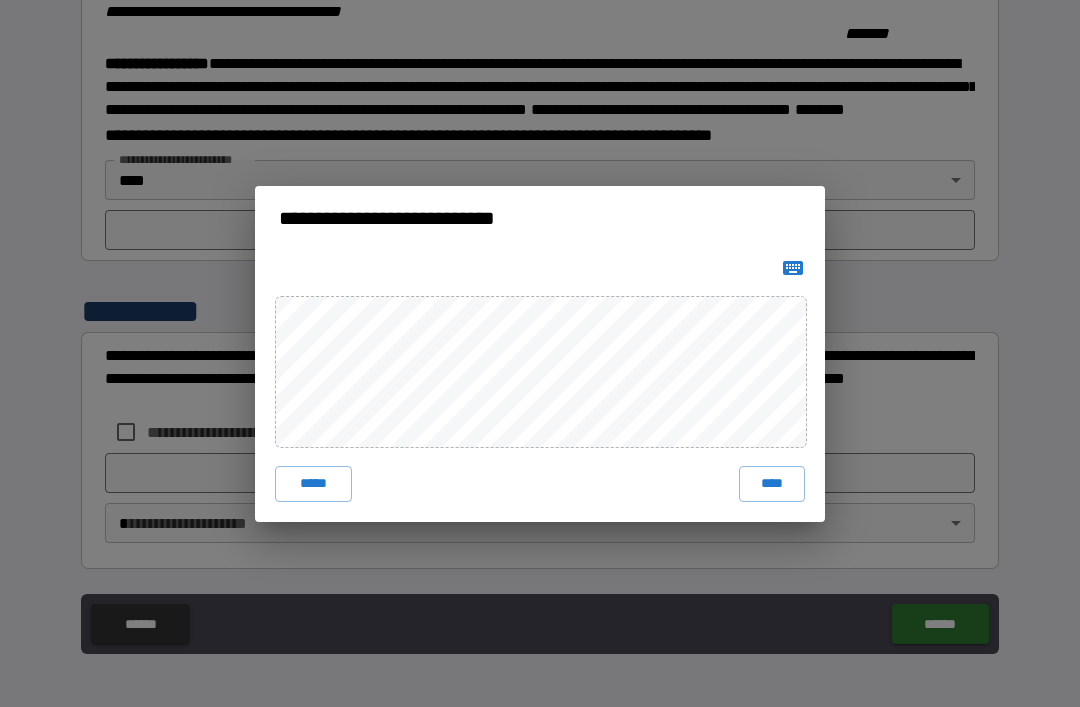 click on "****" at bounding box center (772, 484) 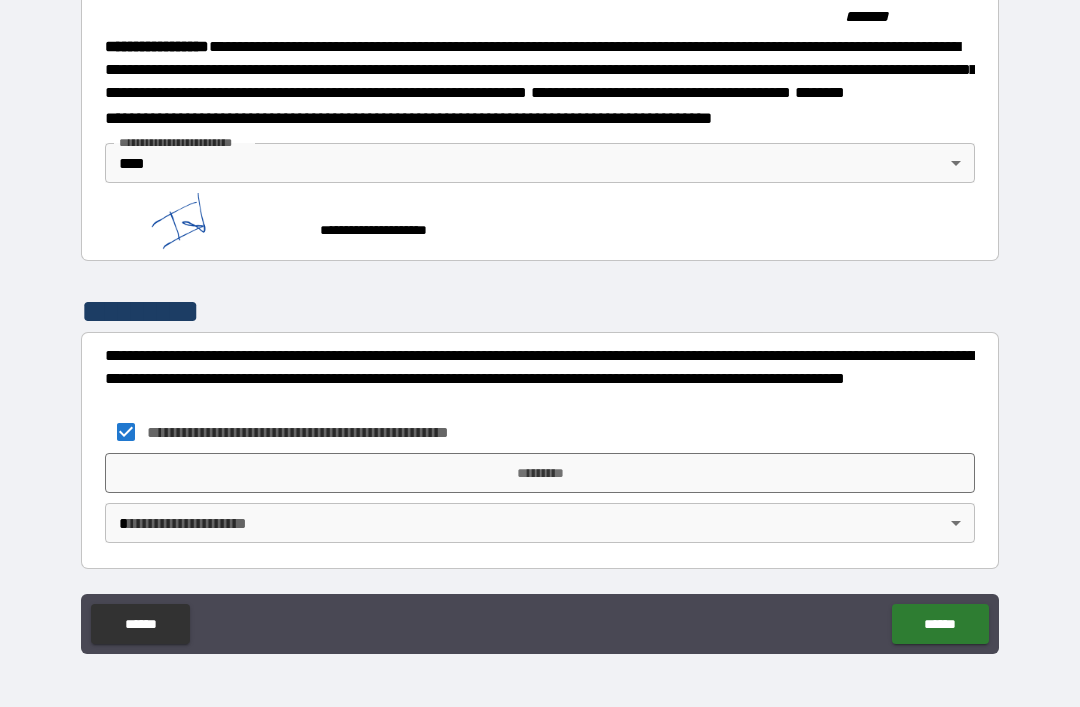 scroll, scrollTop: 2254, scrollLeft: 0, axis: vertical 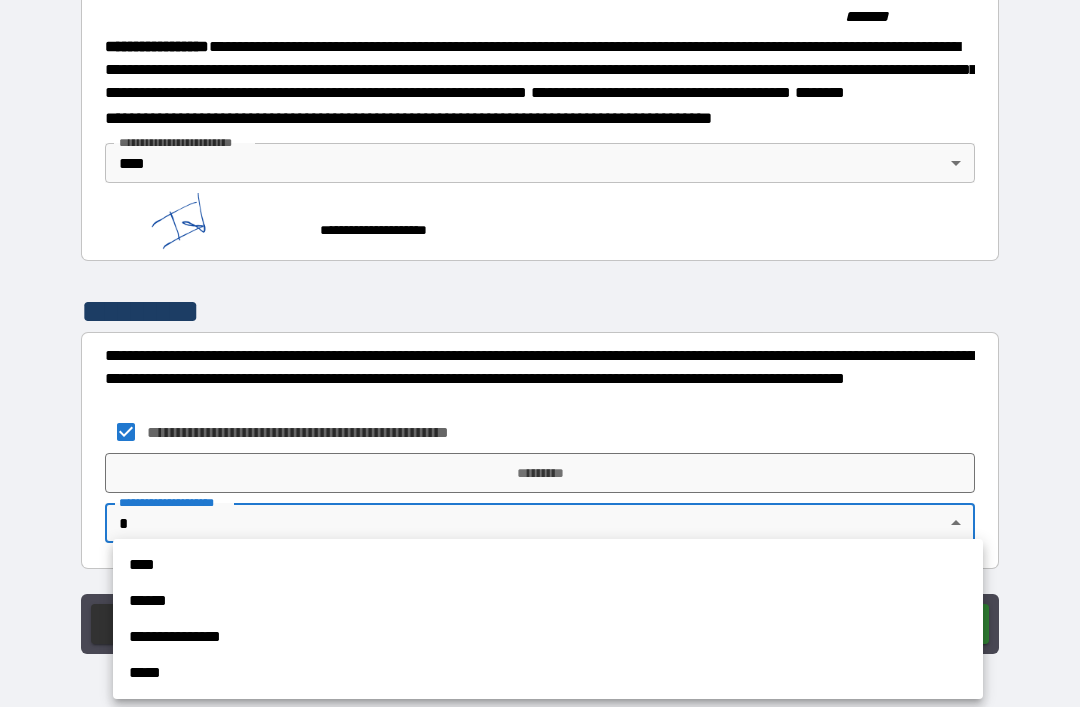 click on "****" at bounding box center (548, 565) 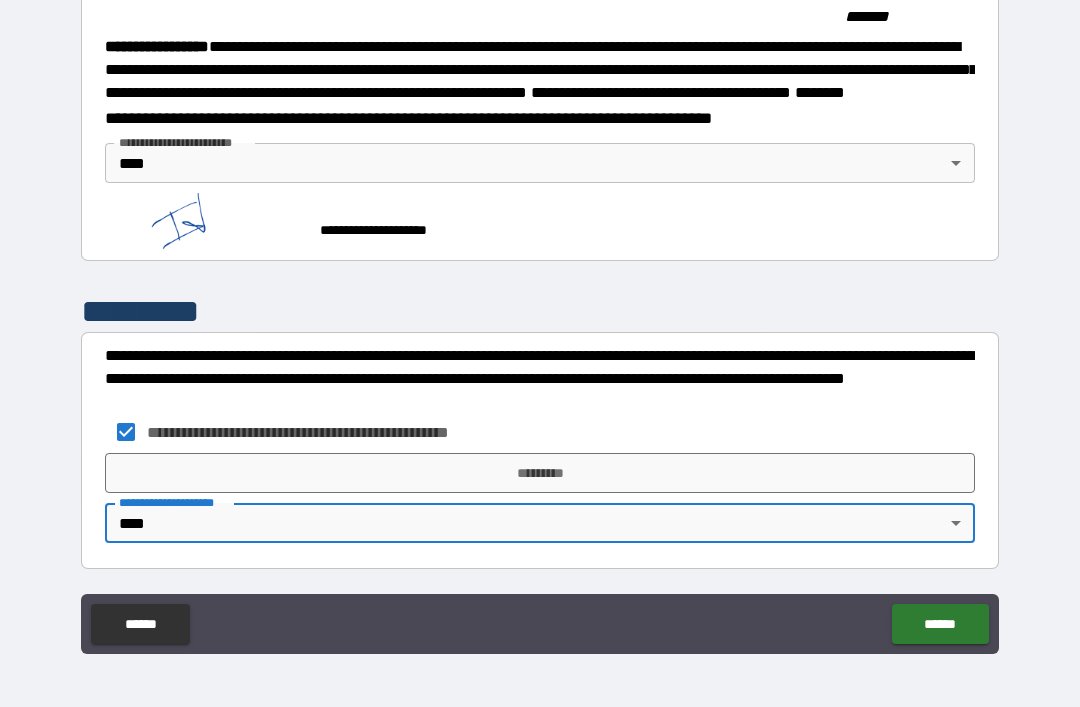 click on "******" at bounding box center (940, 624) 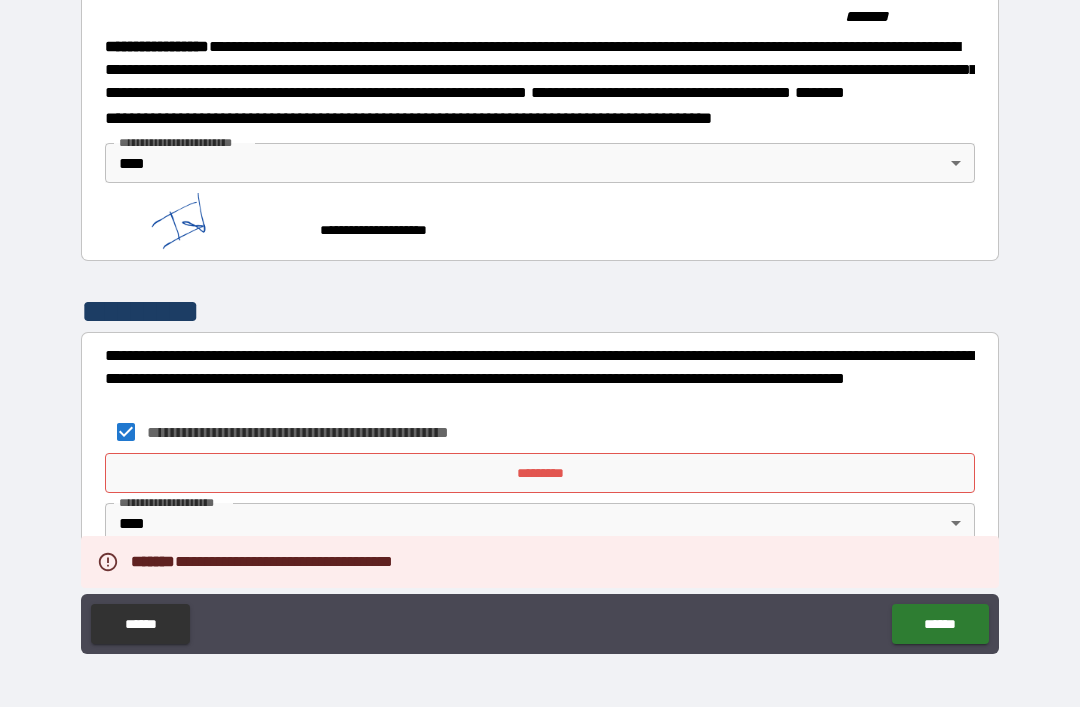 click on "*********" at bounding box center [540, 473] 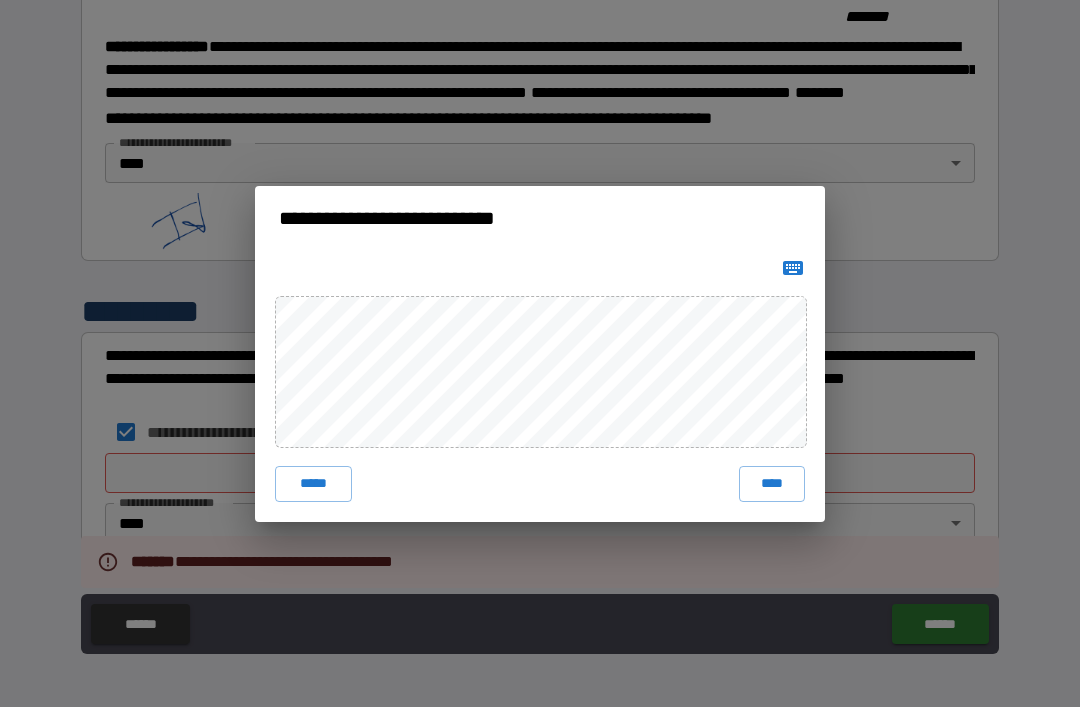 click on "****" at bounding box center [772, 484] 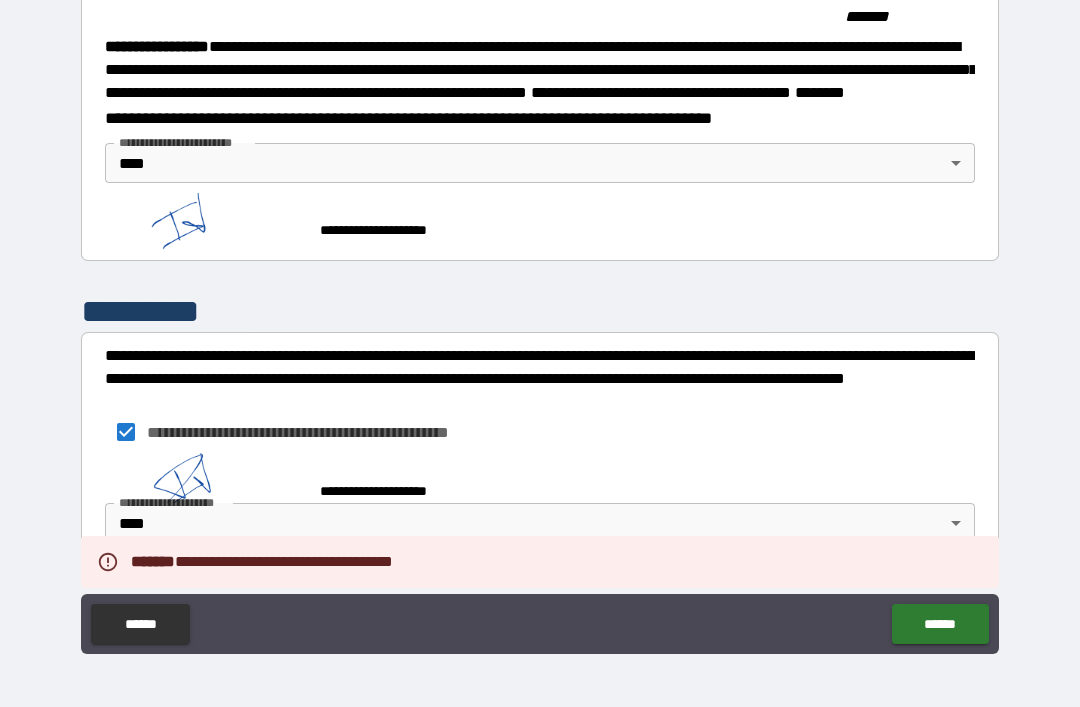 scroll, scrollTop: 2244, scrollLeft: 0, axis: vertical 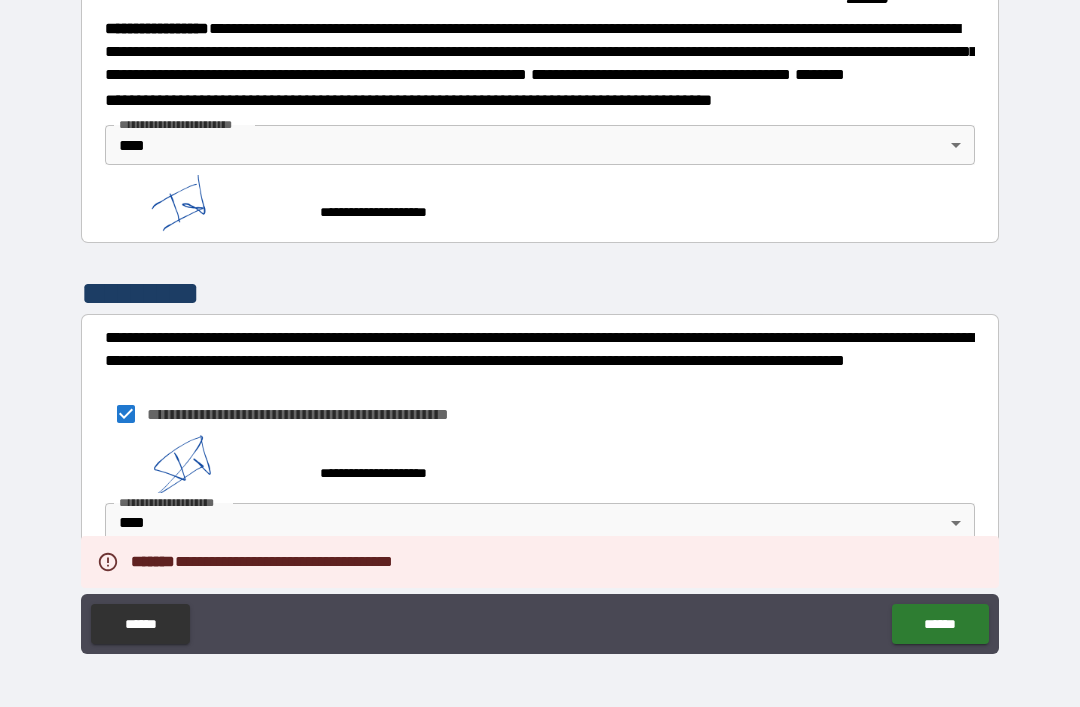 click on "******" at bounding box center (940, 624) 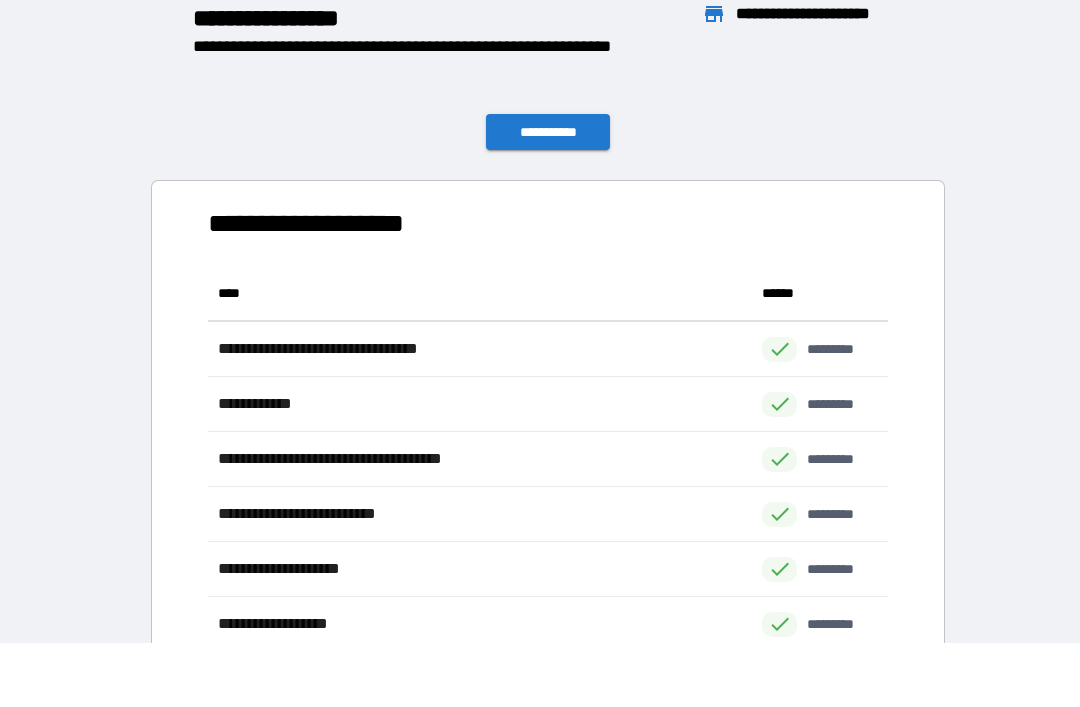 scroll, scrollTop: 386, scrollLeft: 680, axis: both 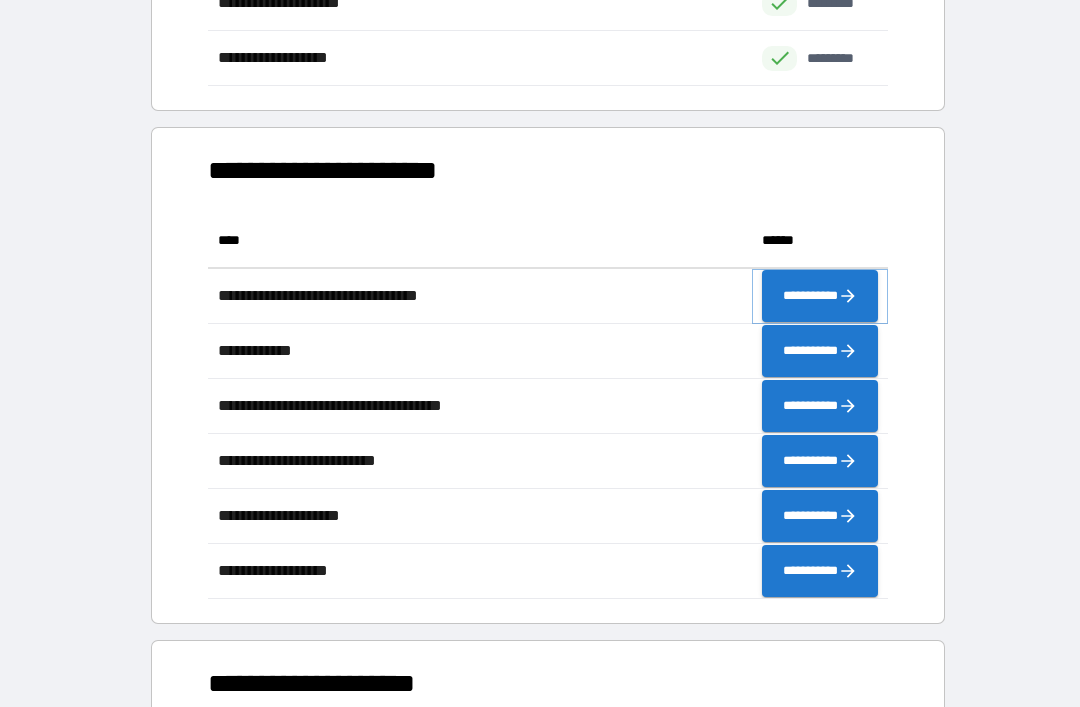 click on "**********" at bounding box center (820, 296) 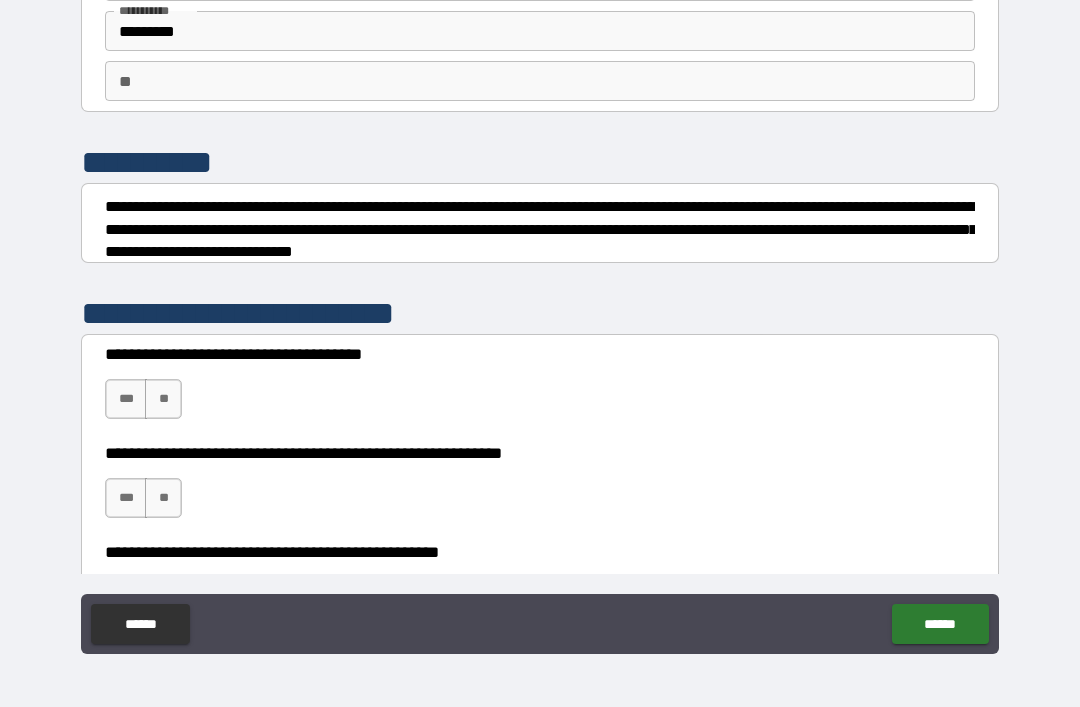 scroll, scrollTop: 159, scrollLeft: 0, axis: vertical 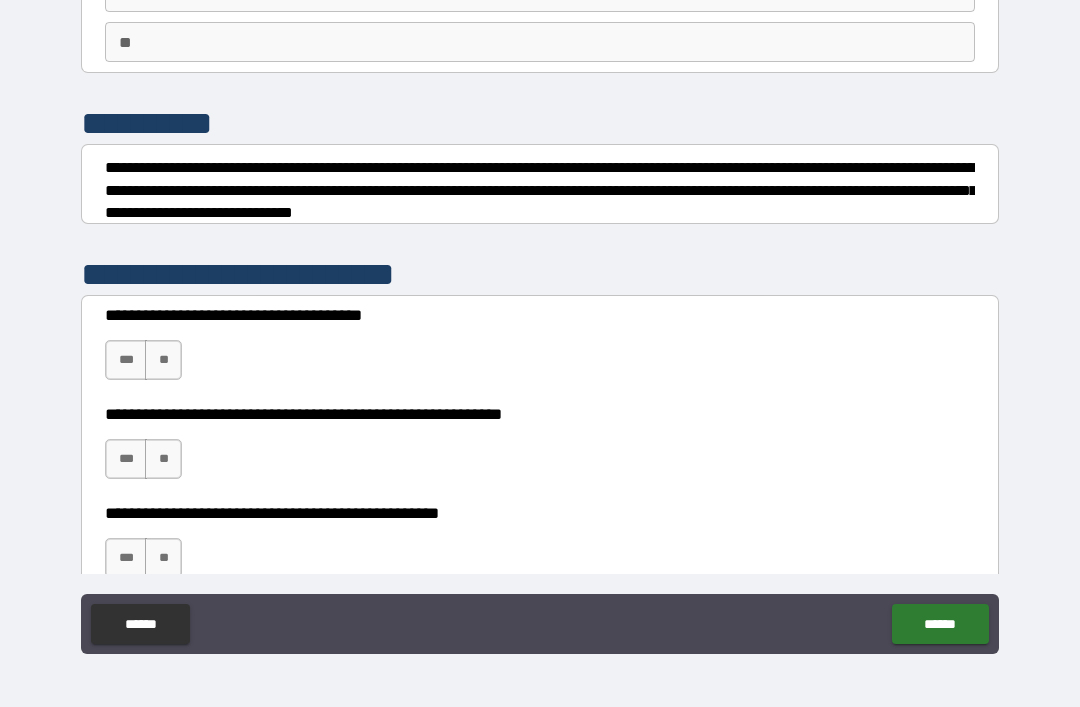 click on "**" at bounding box center (163, 360) 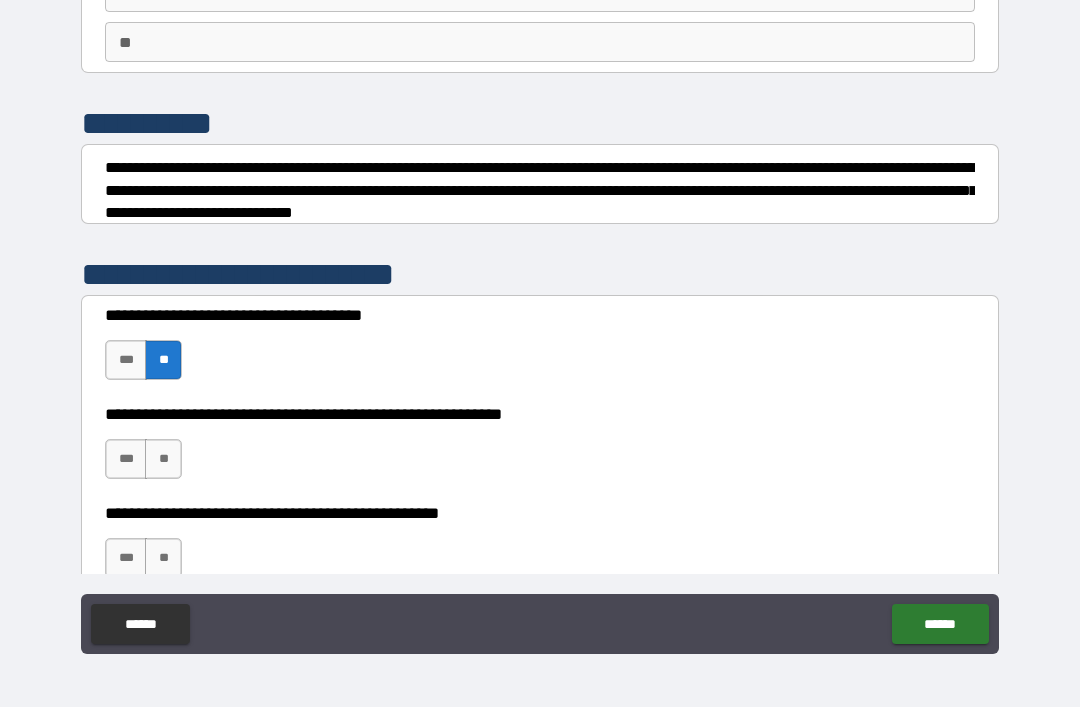 click on "**" at bounding box center (163, 459) 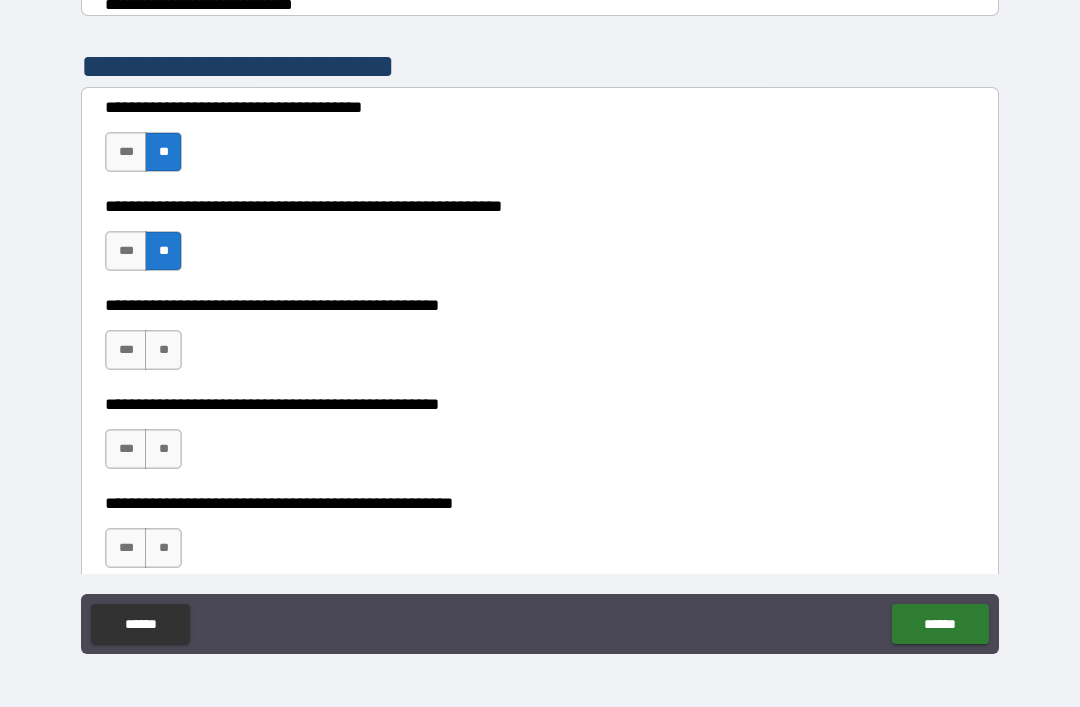scroll, scrollTop: 439, scrollLeft: 0, axis: vertical 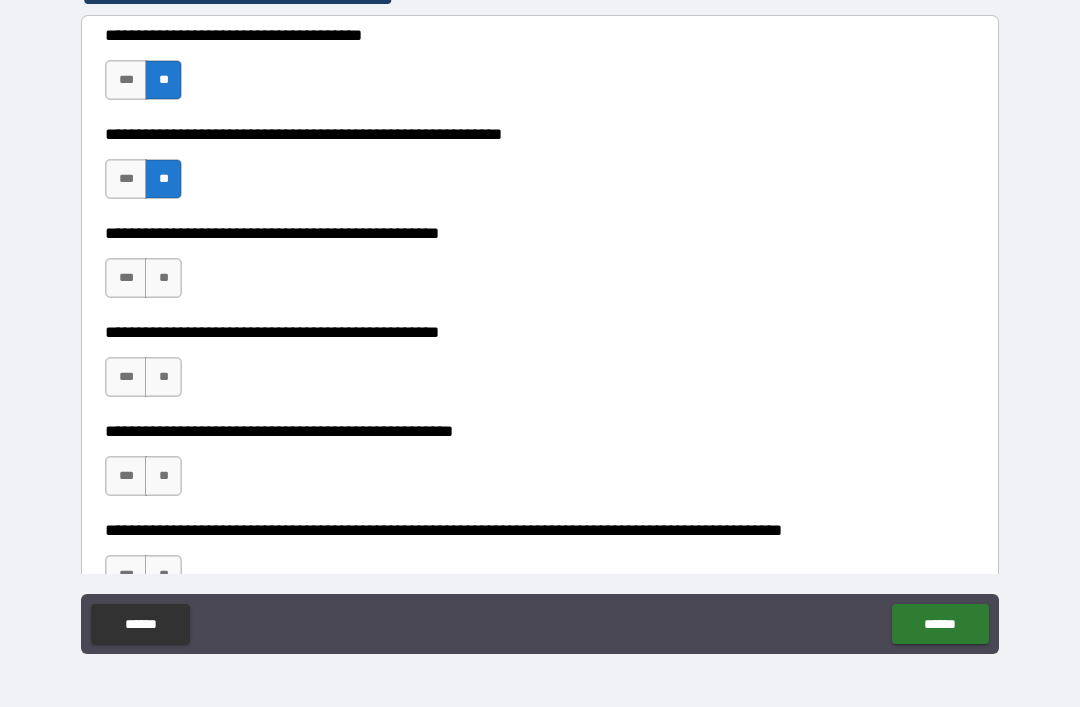 click on "**" at bounding box center [163, 278] 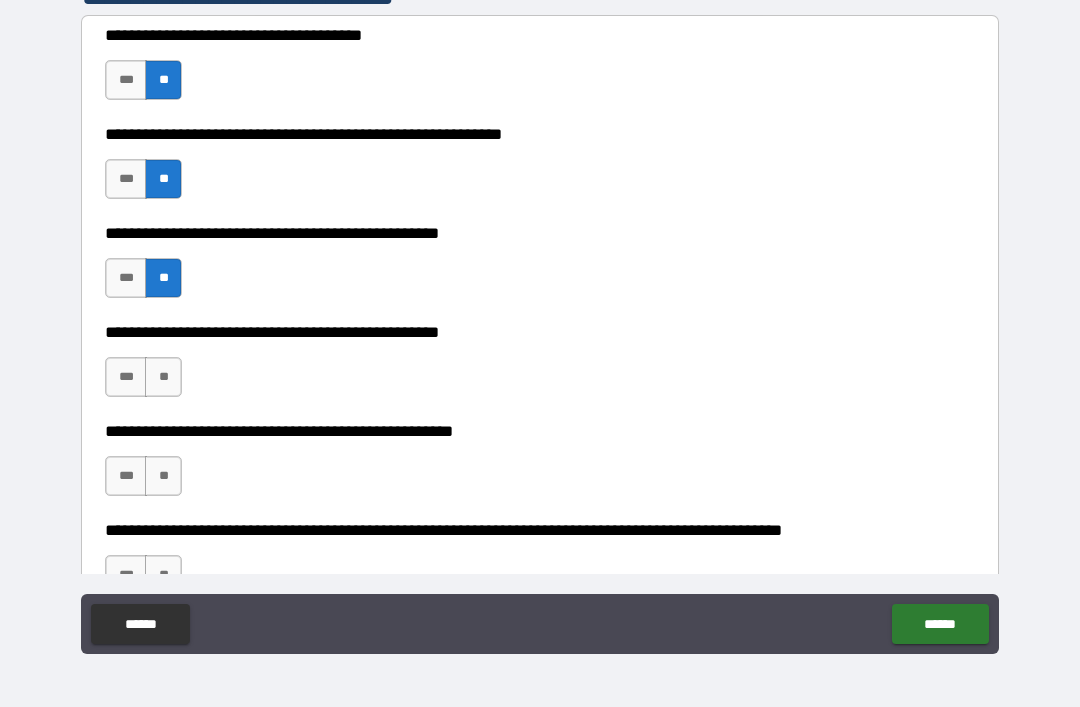 click on "**" at bounding box center (163, 377) 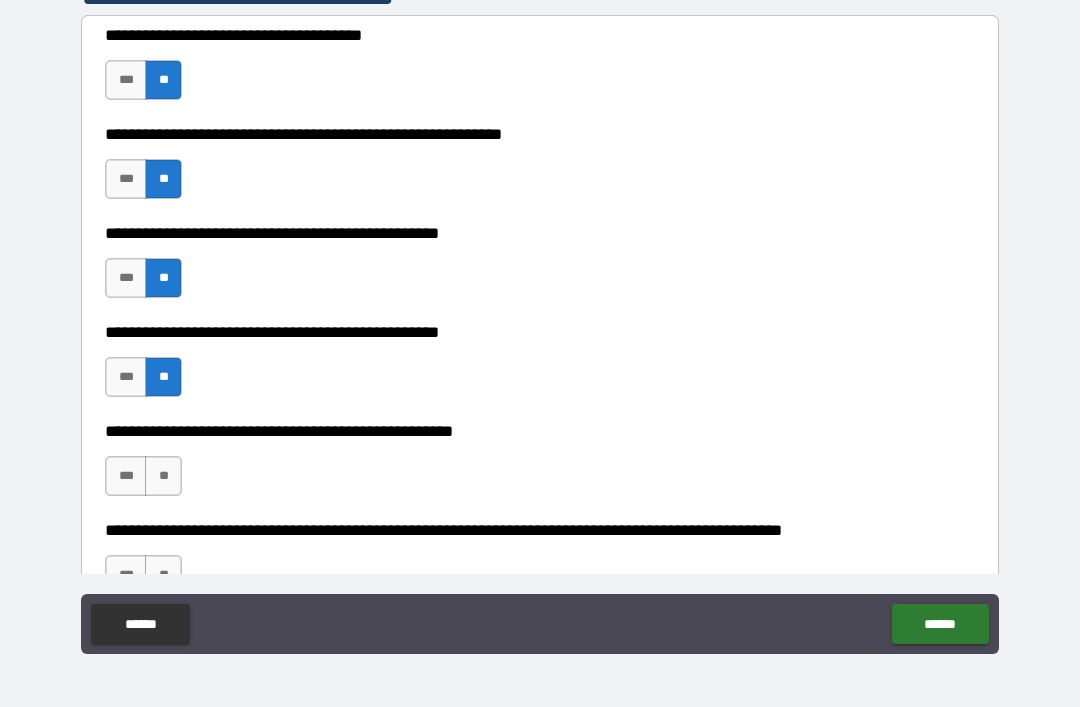 click on "**" at bounding box center [163, 476] 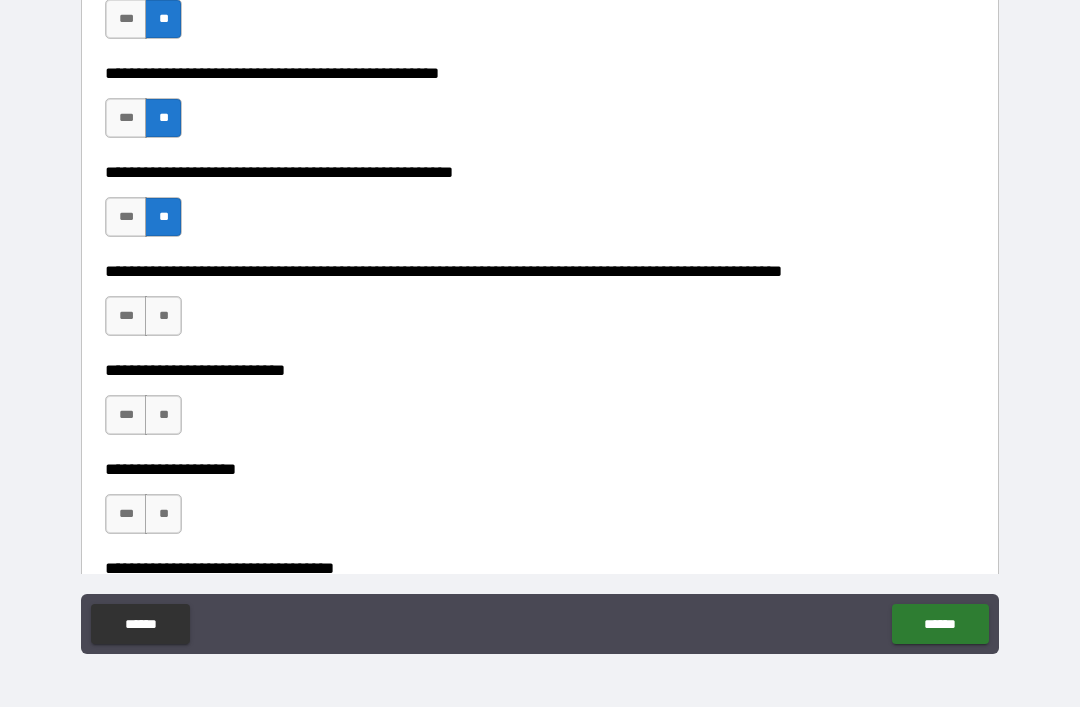 scroll, scrollTop: 699, scrollLeft: 0, axis: vertical 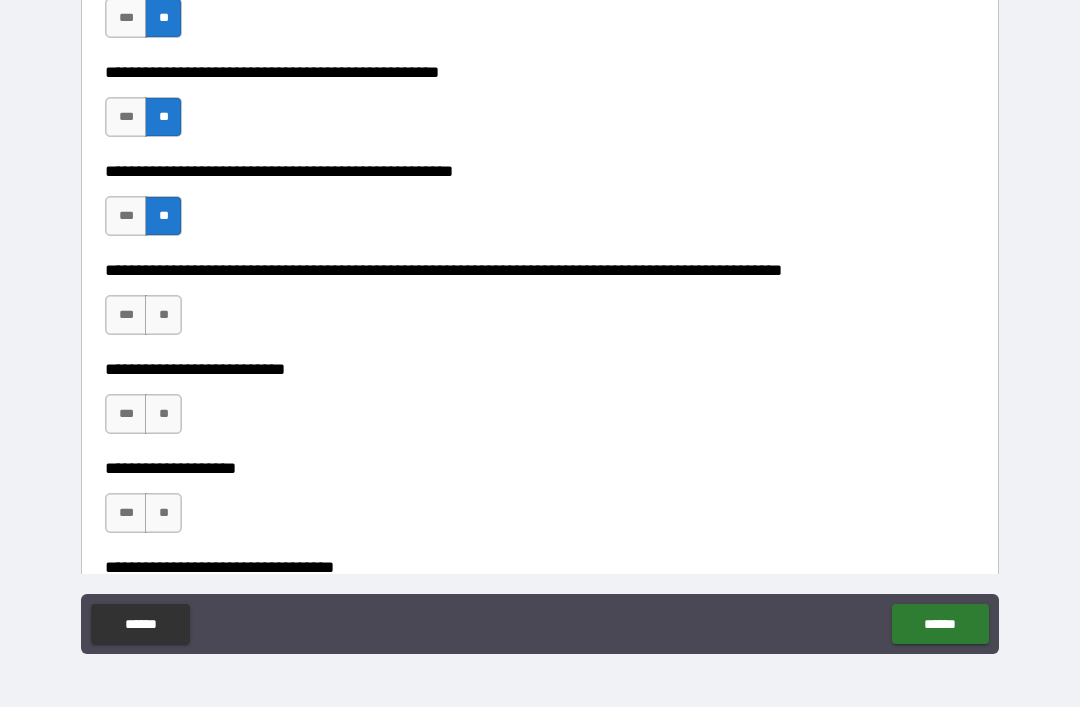 click on "**" at bounding box center (163, 315) 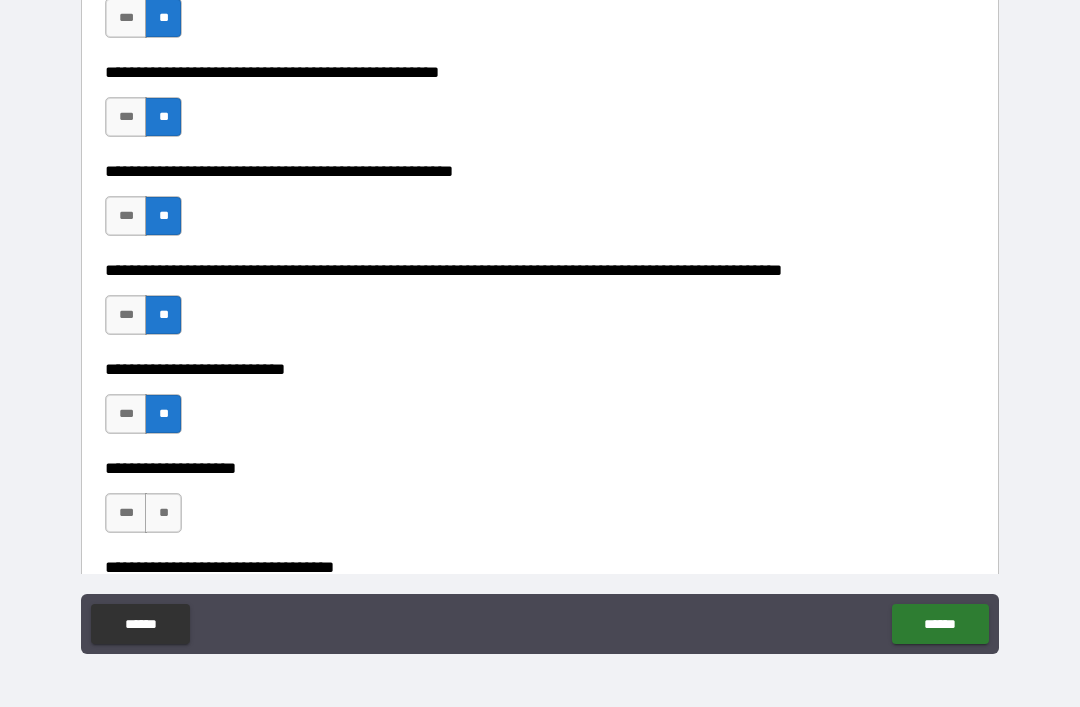 click on "**********" at bounding box center [540, 503] 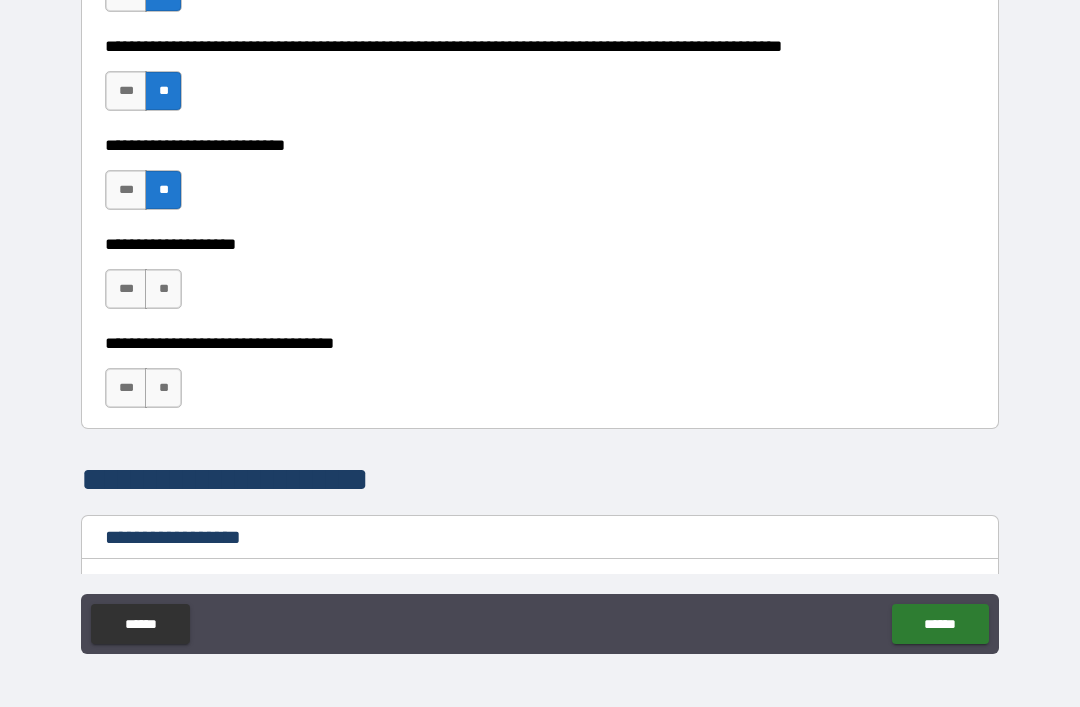 scroll, scrollTop: 949, scrollLeft: 0, axis: vertical 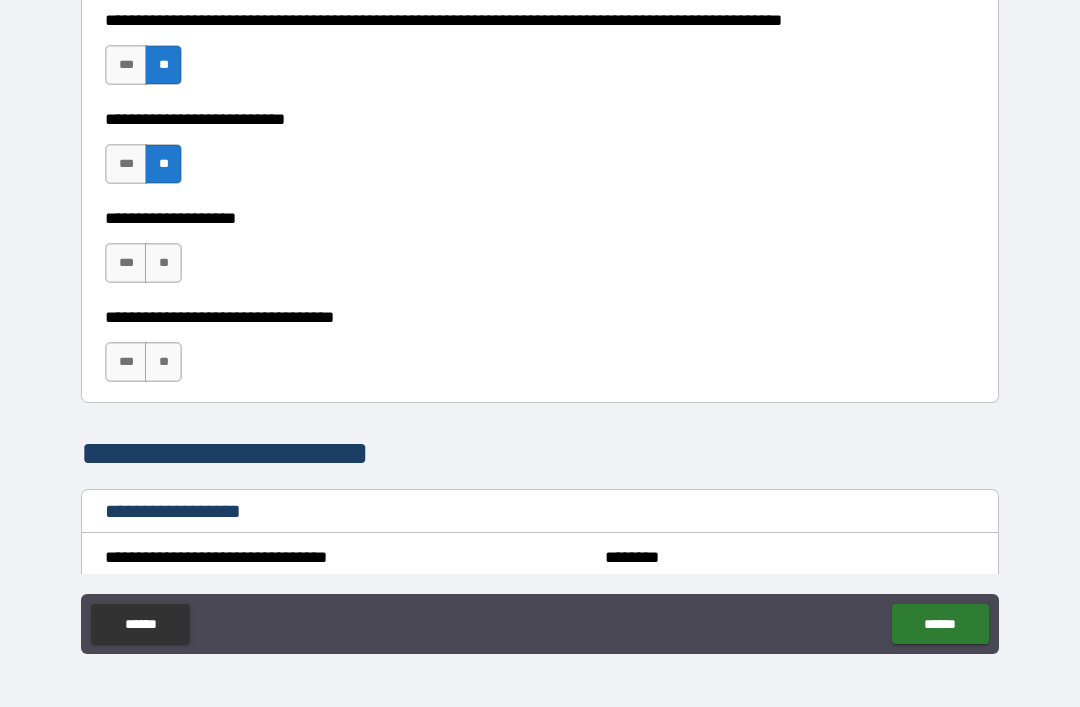 click on "**" at bounding box center (163, 263) 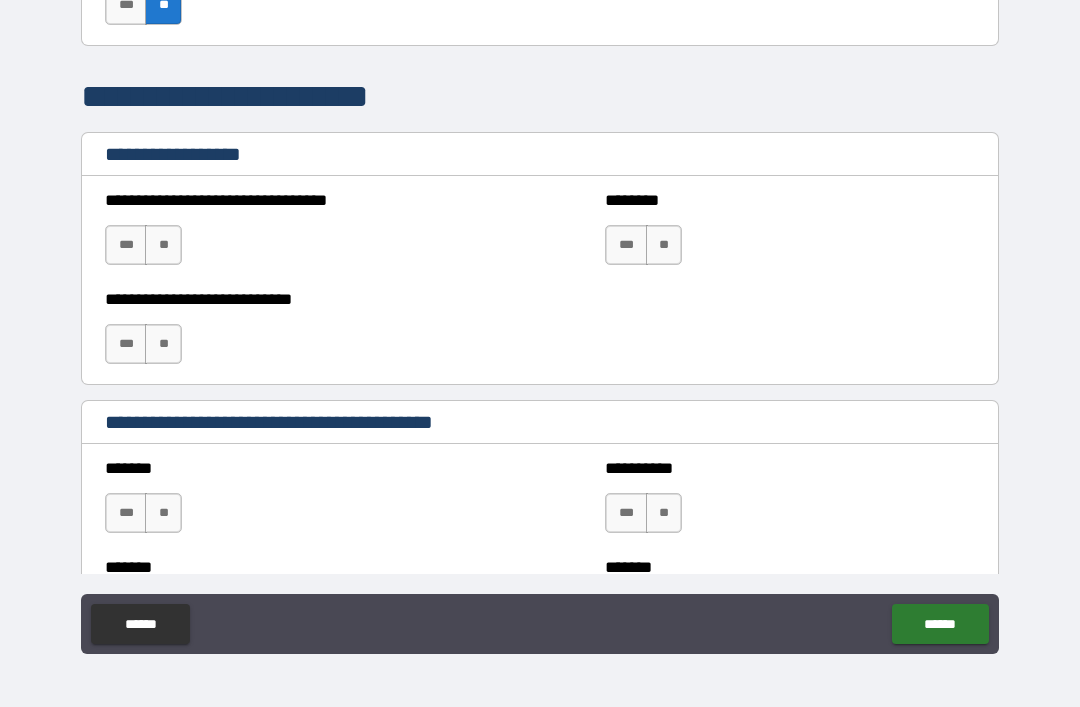 scroll, scrollTop: 1321, scrollLeft: 0, axis: vertical 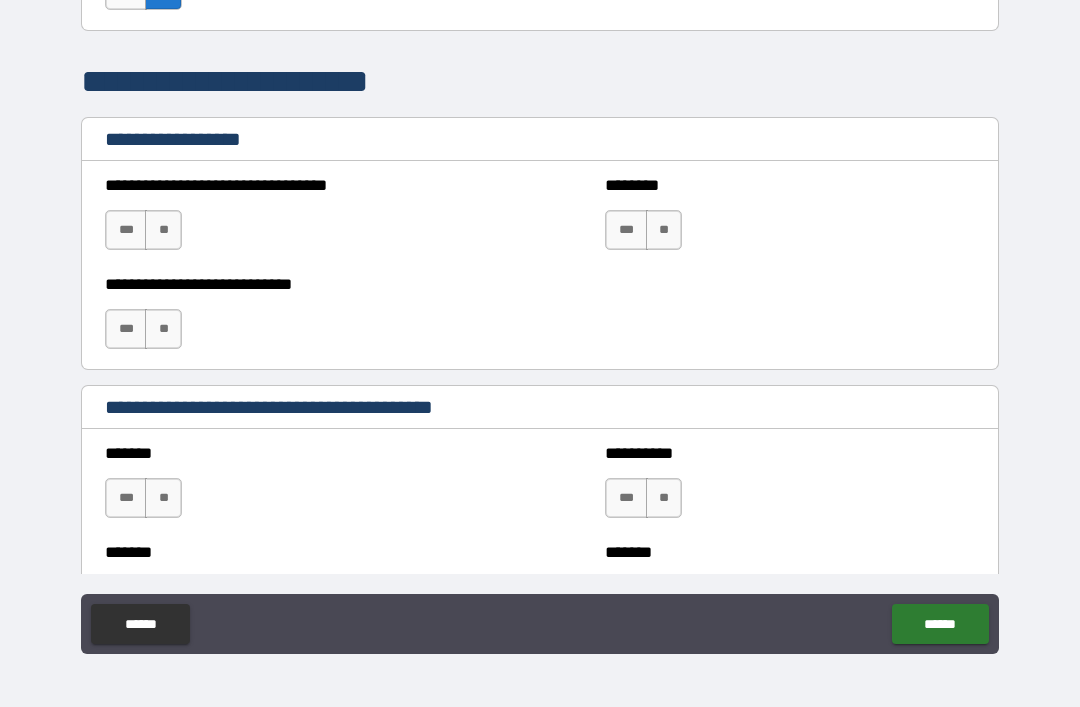 click on "**" at bounding box center (163, 230) 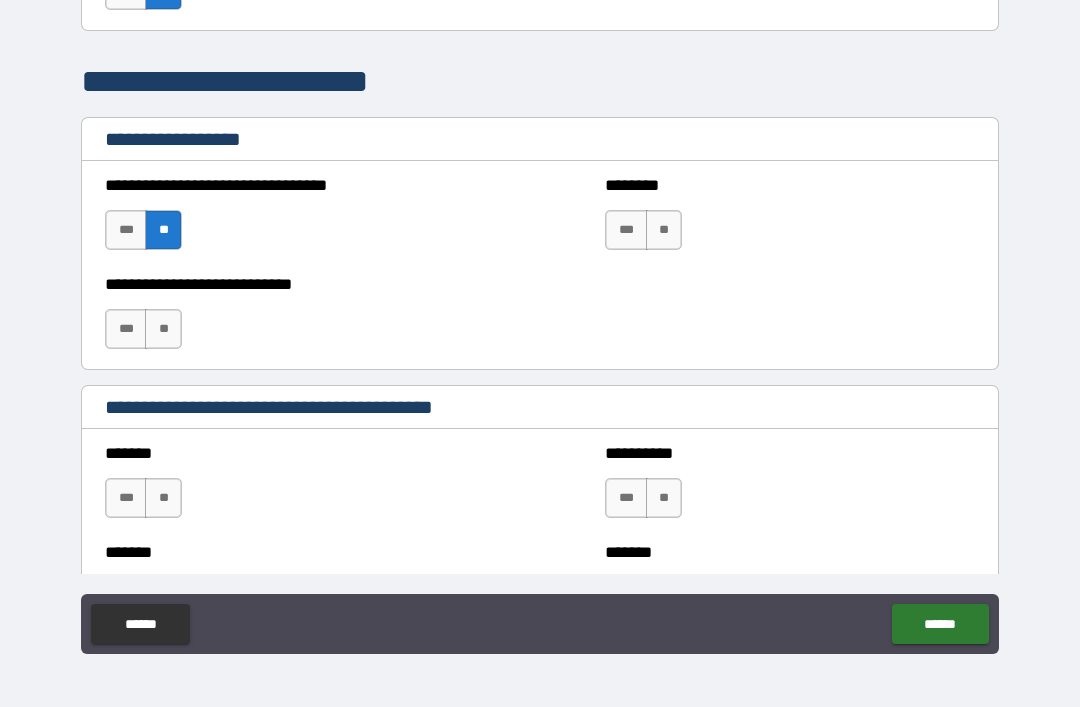 click on "**" at bounding box center (664, 230) 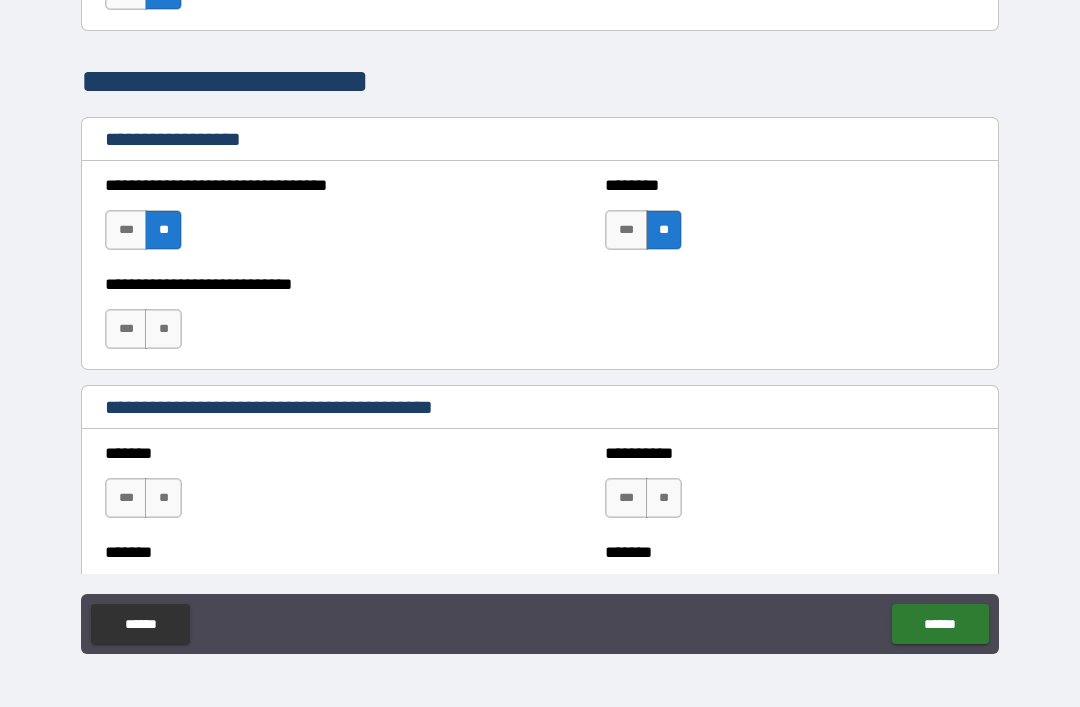 click on "**" at bounding box center (163, 329) 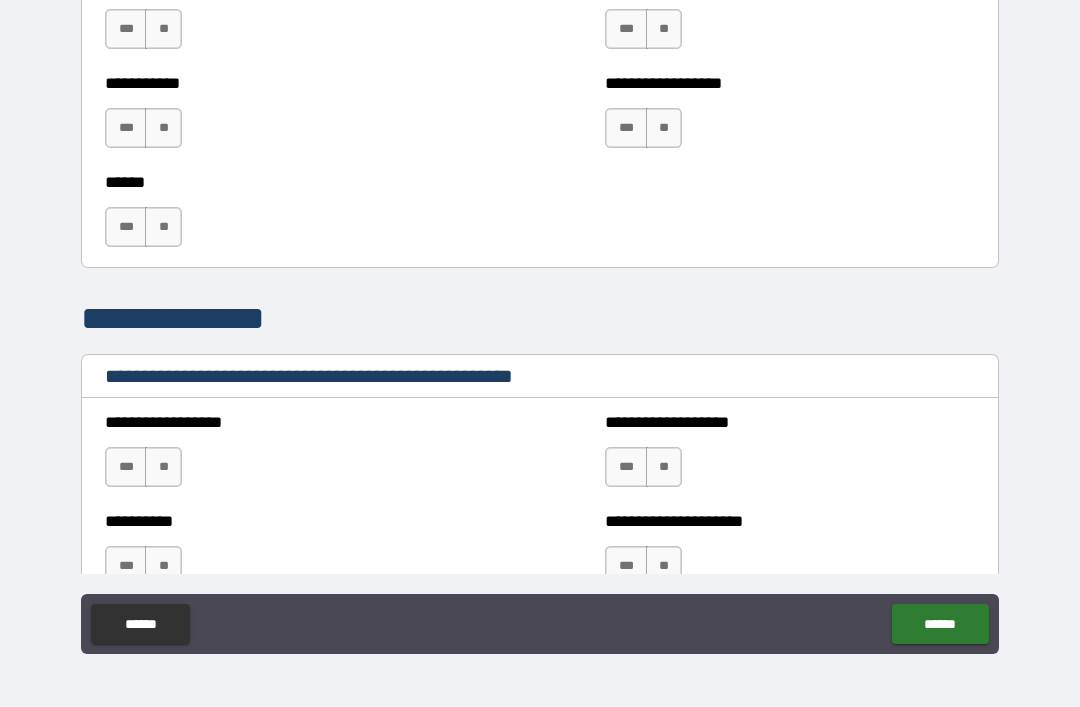 scroll, scrollTop: 1931, scrollLeft: 0, axis: vertical 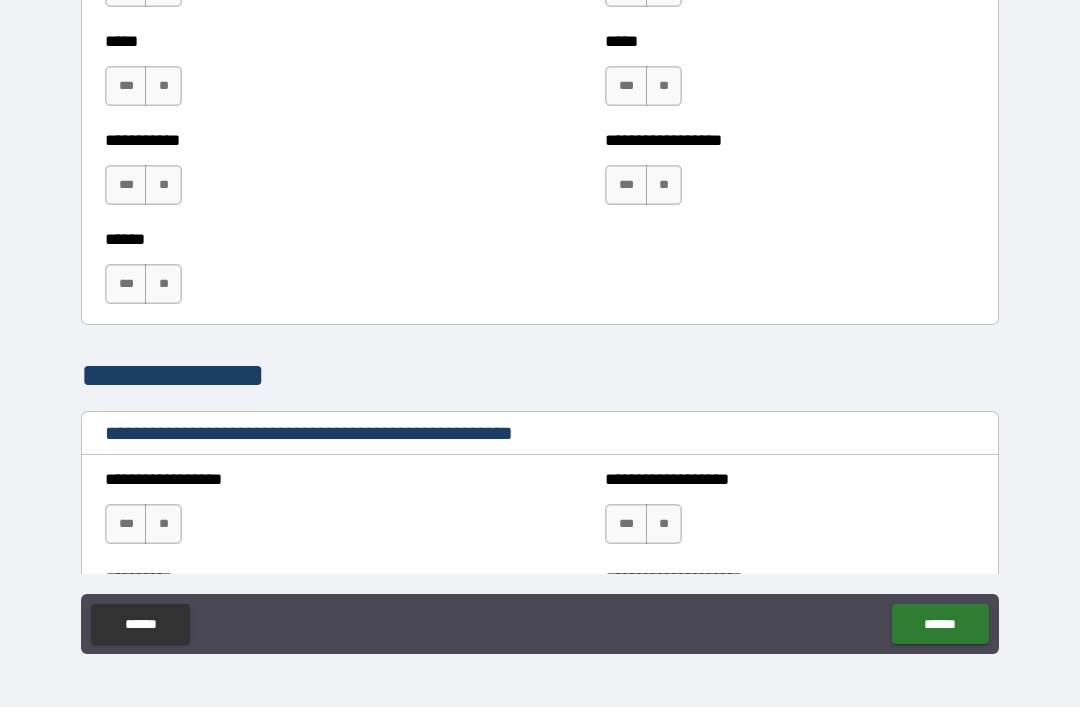 click on "**" at bounding box center [163, 284] 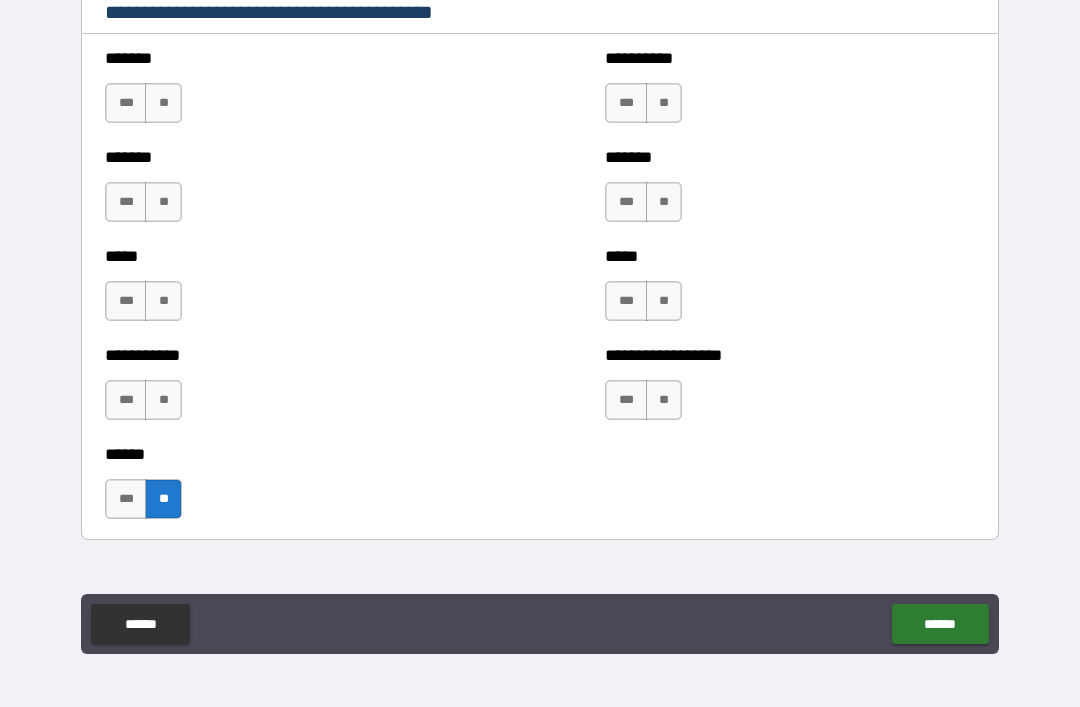 scroll 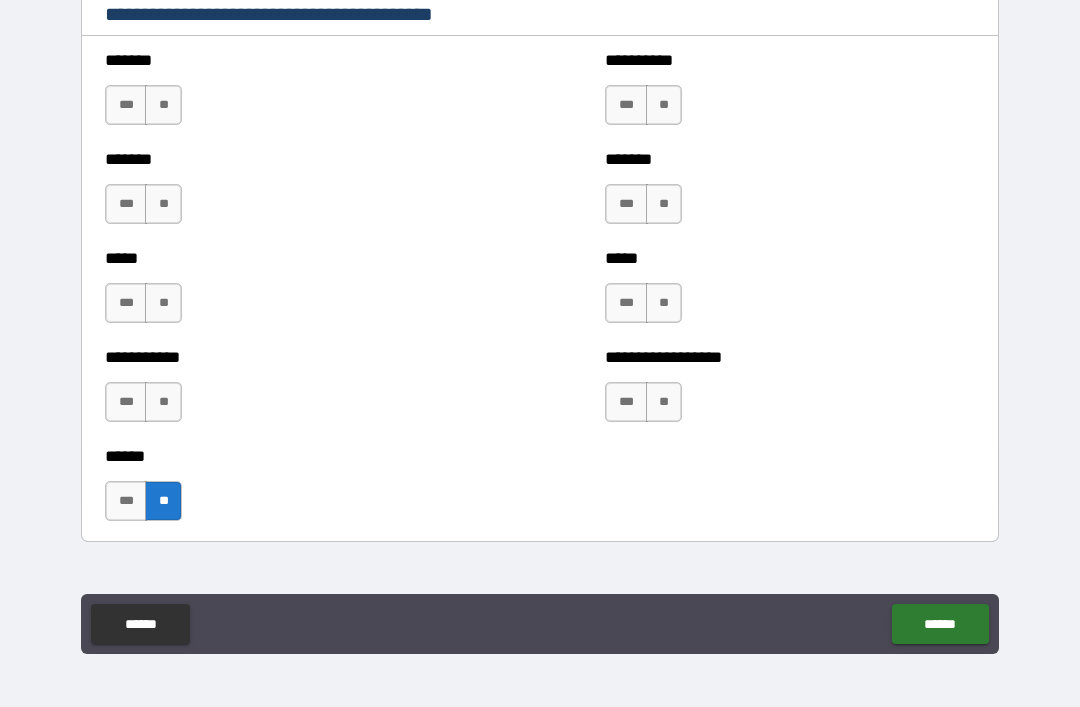 click on "**" at bounding box center (163, 402) 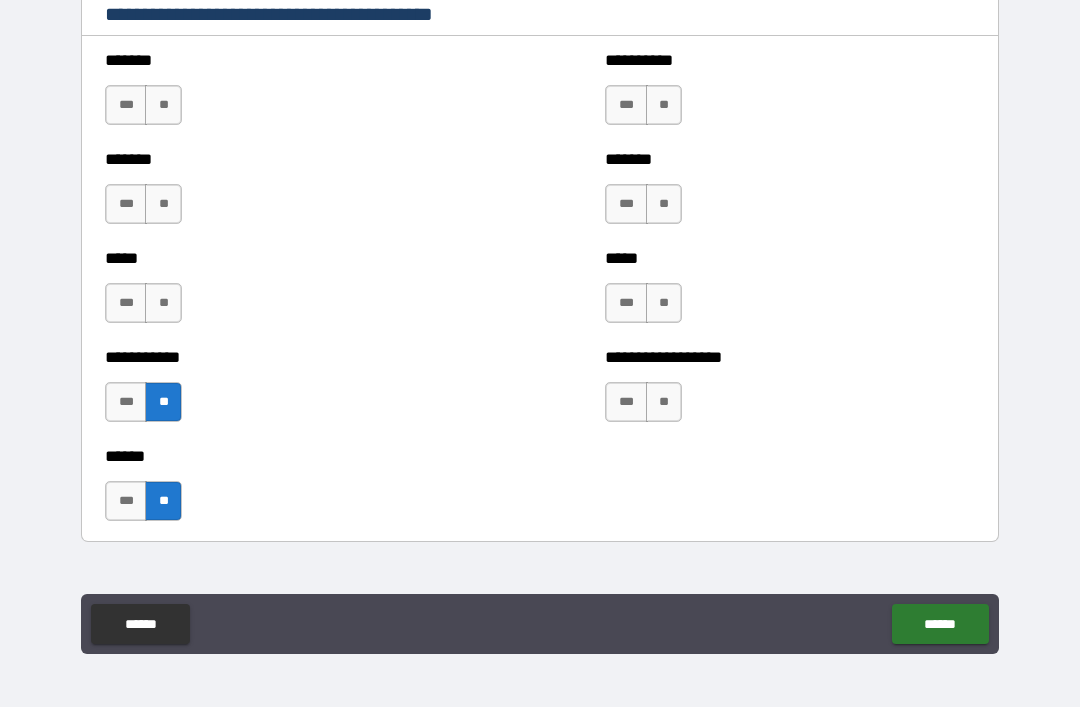 click on "**" at bounding box center (163, 303) 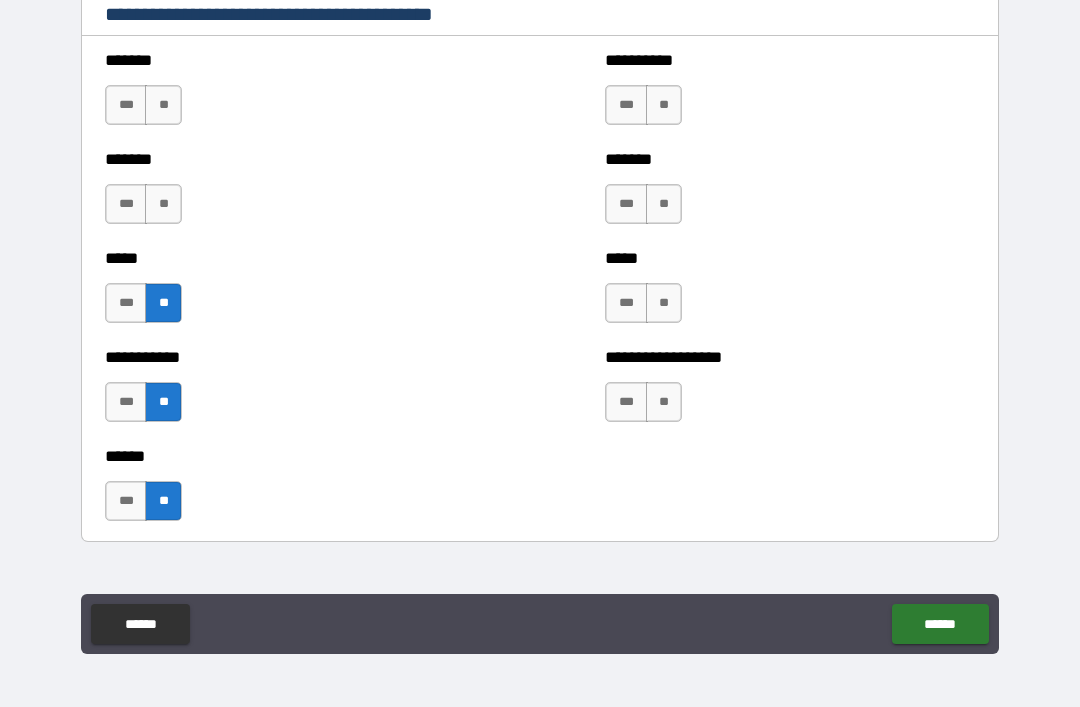 click on "**" at bounding box center (163, 204) 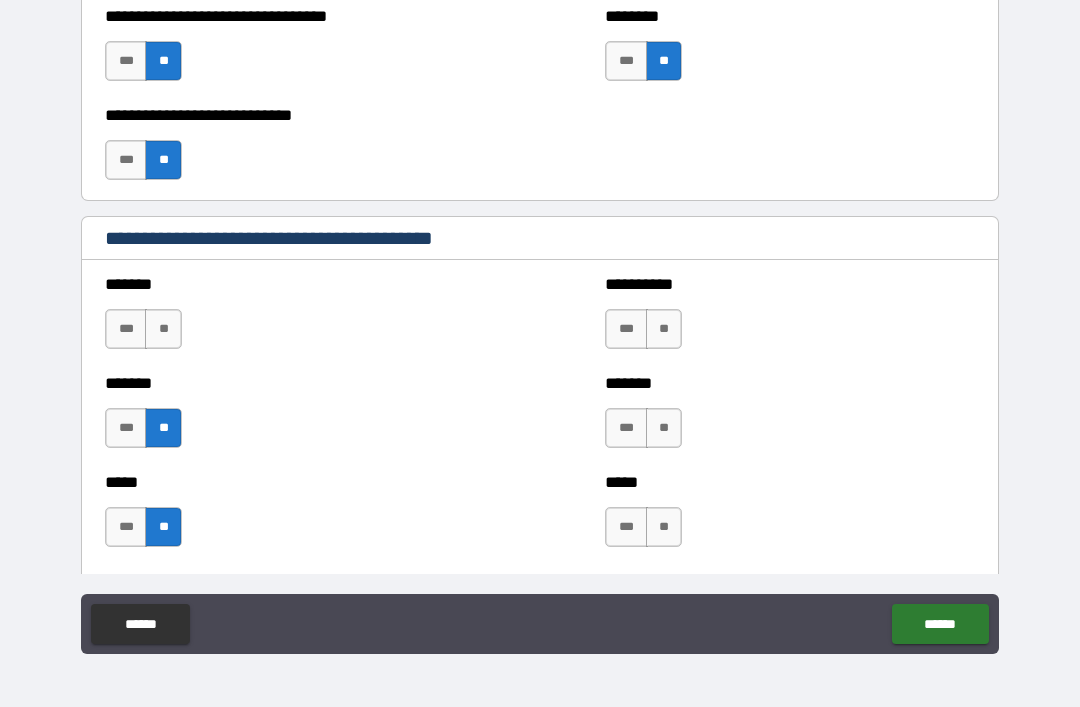 click on "**" at bounding box center [163, 329] 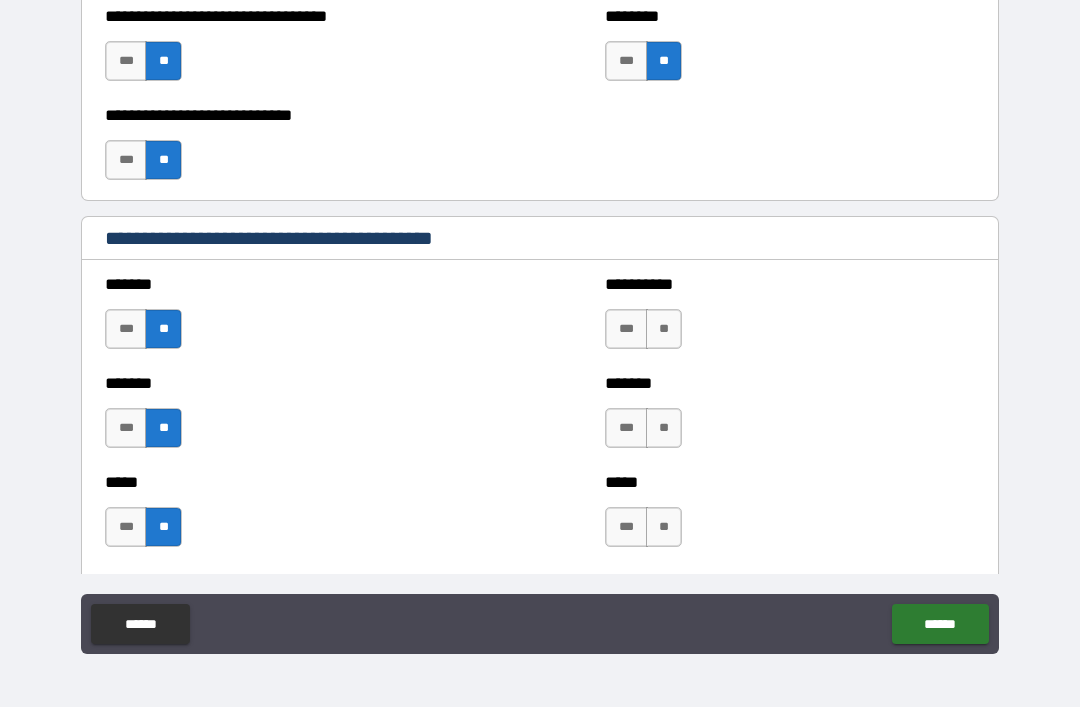 click on "**" at bounding box center [664, 329] 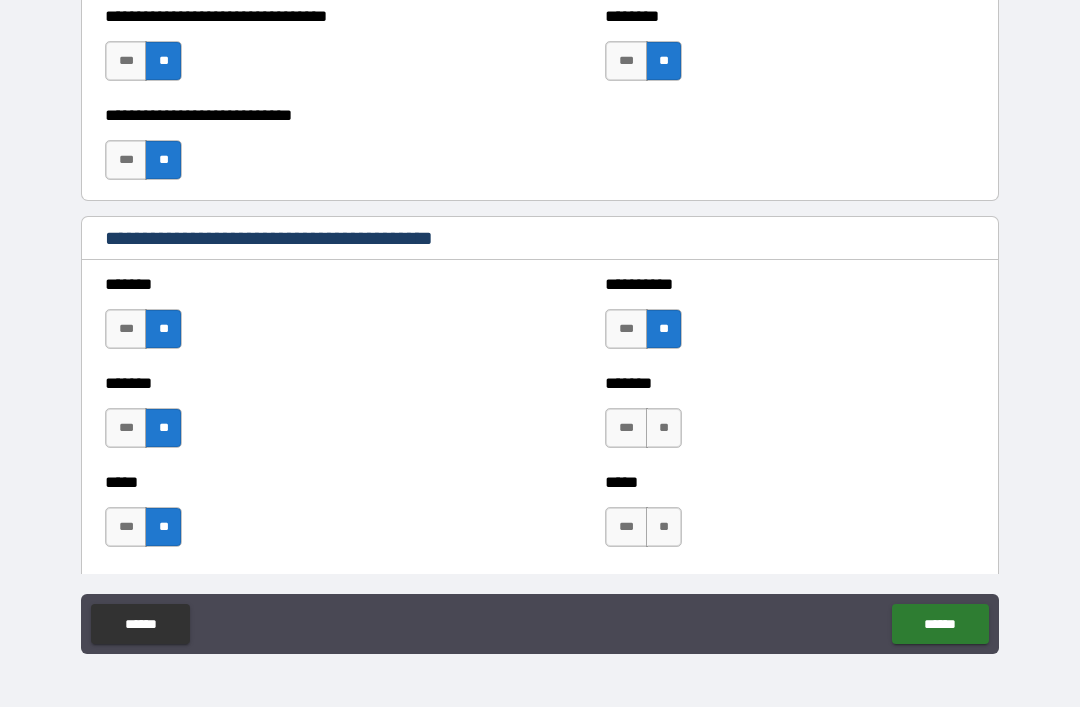 click on "**" at bounding box center (664, 428) 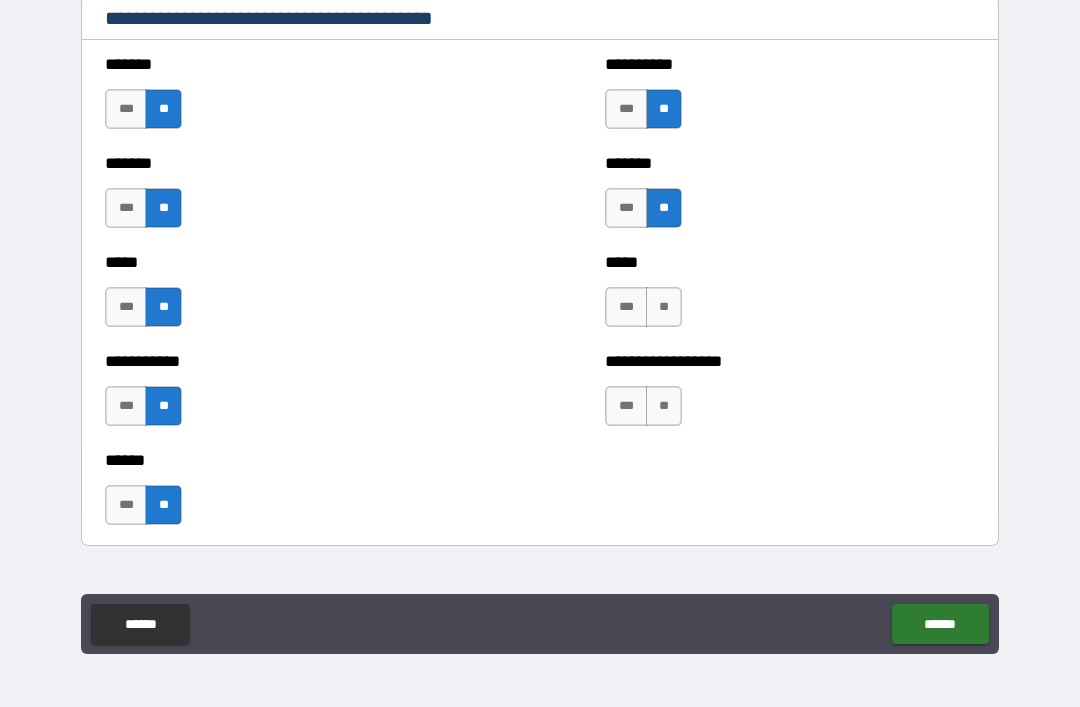 click on "**" at bounding box center (664, 307) 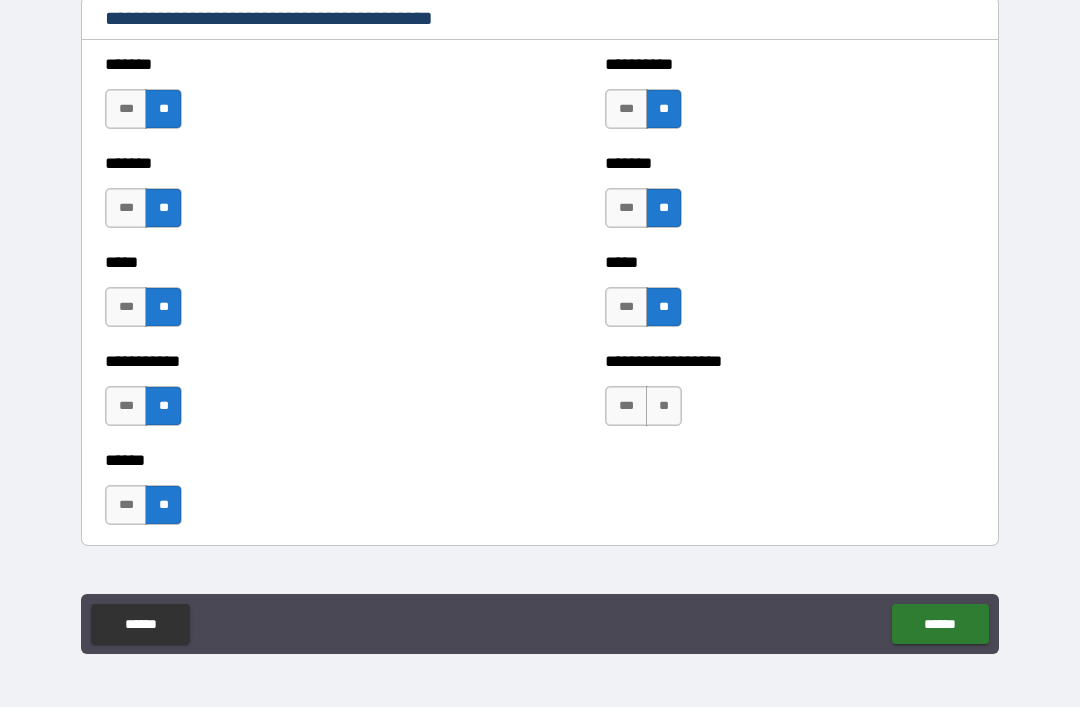 click on "**" at bounding box center (664, 406) 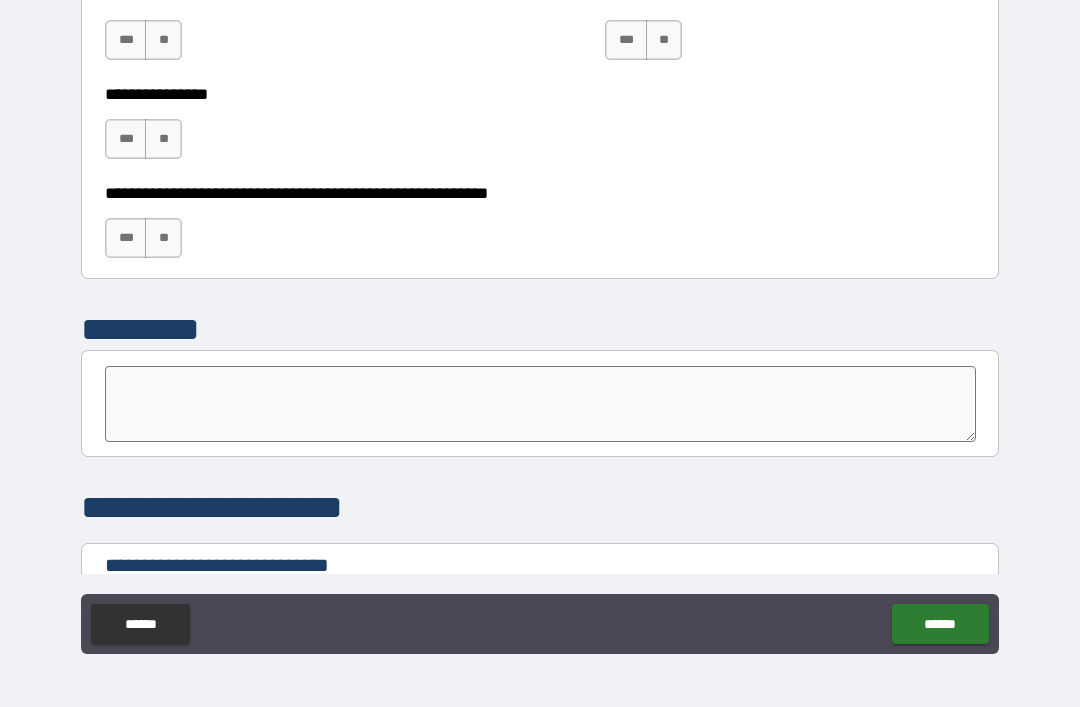 scroll, scrollTop: 6113, scrollLeft: 0, axis: vertical 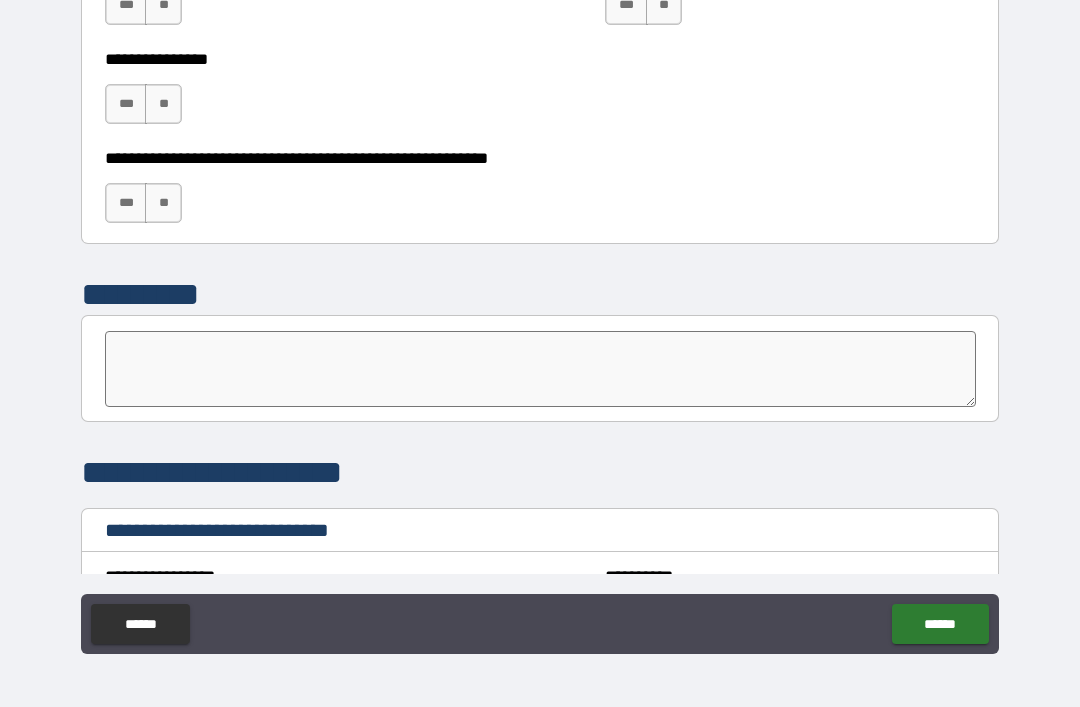 click on "**" at bounding box center (163, 203) 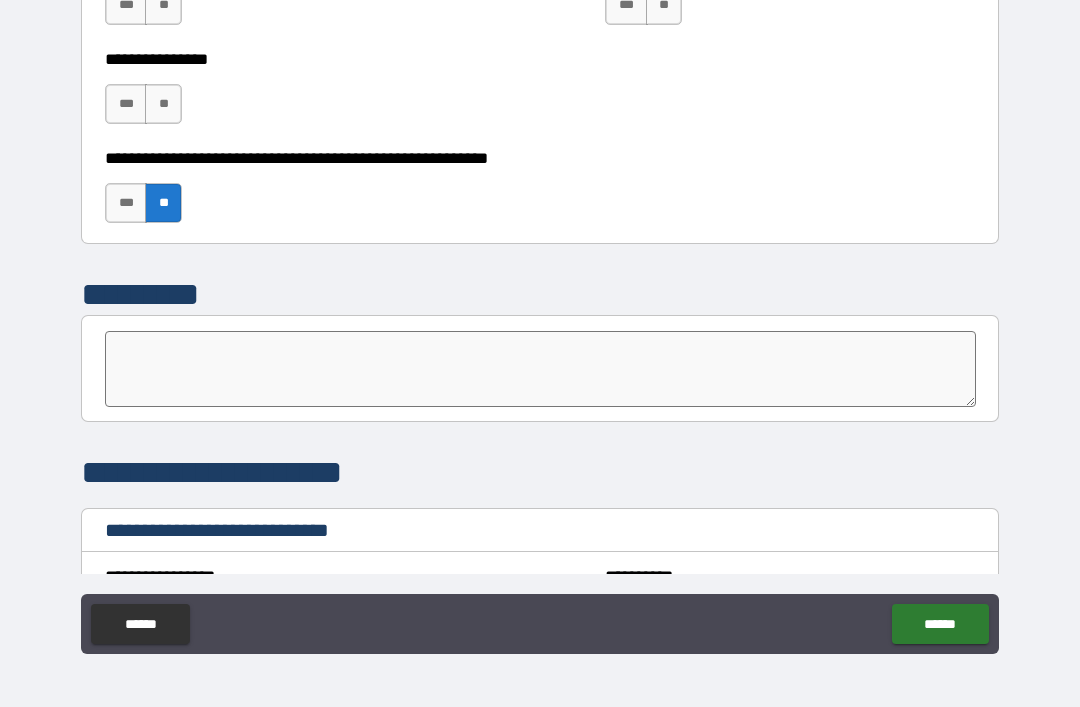 scroll, scrollTop: 5750, scrollLeft: 0, axis: vertical 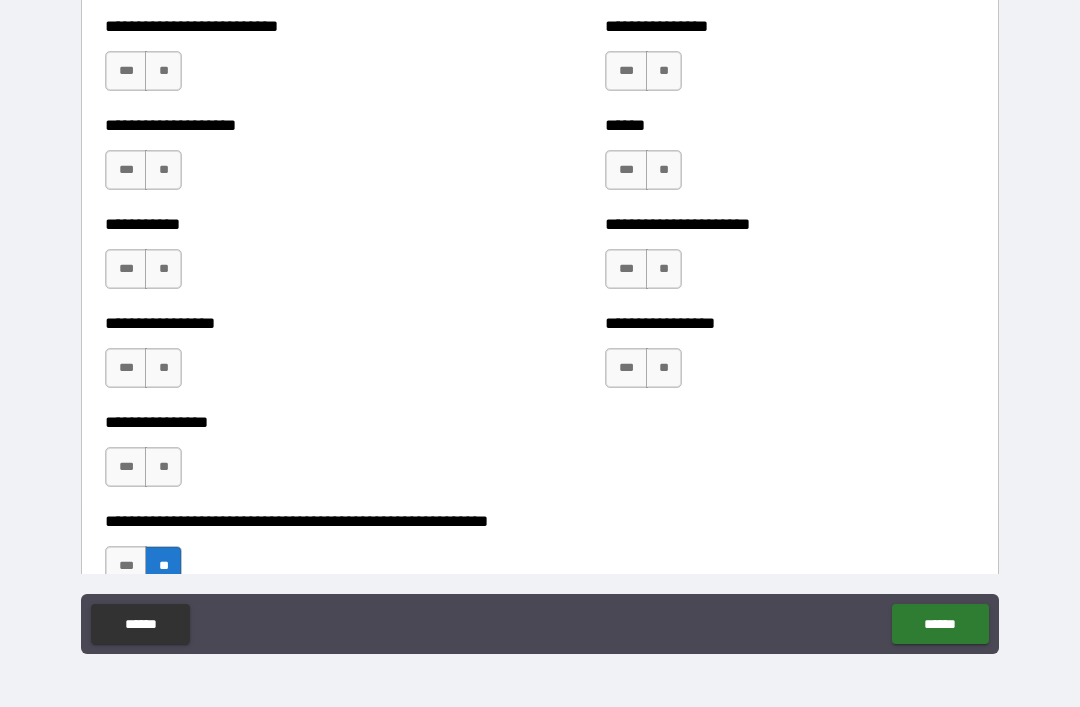click on "**" at bounding box center (163, 467) 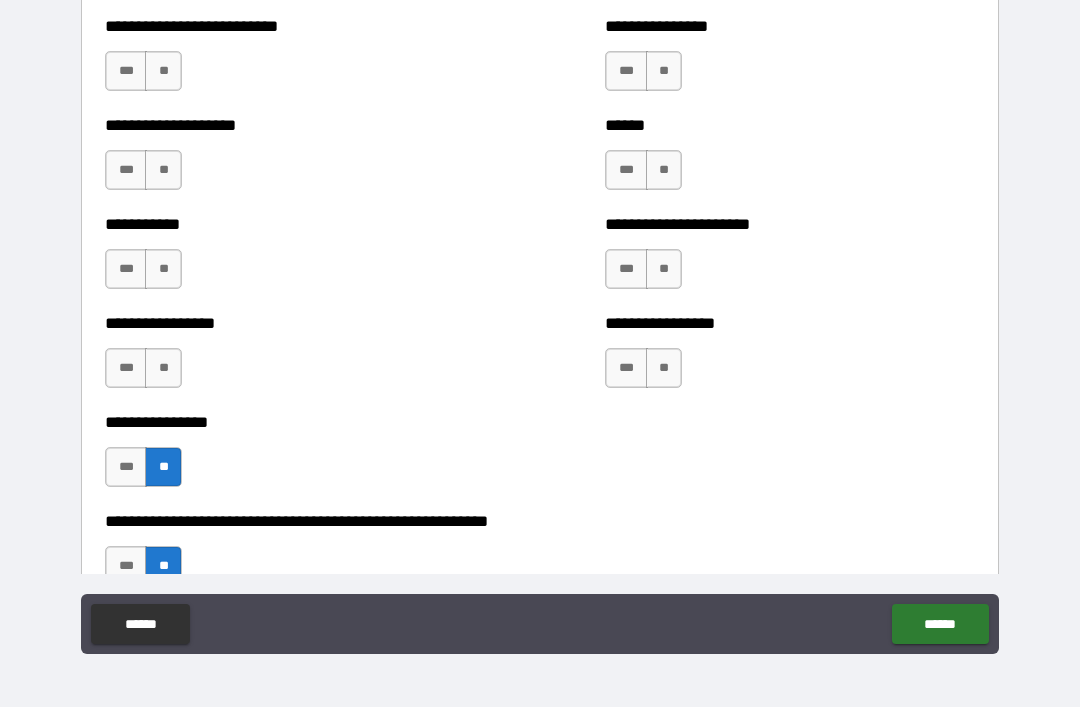 click on "**" at bounding box center [163, 368] 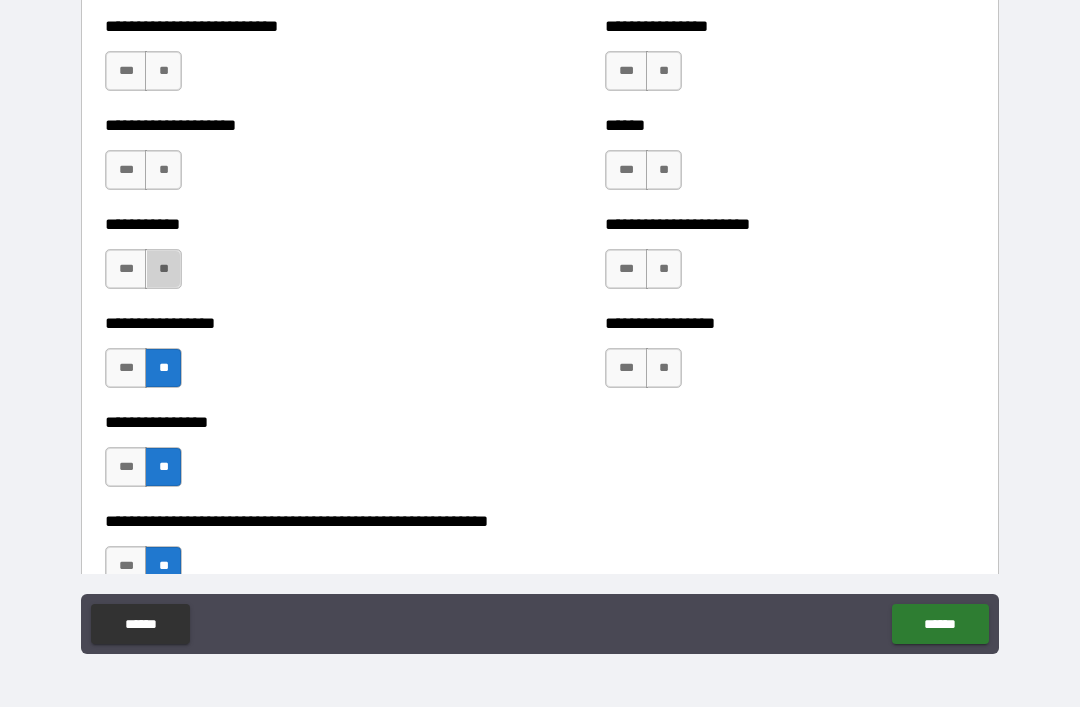 click on "**" at bounding box center (163, 269) 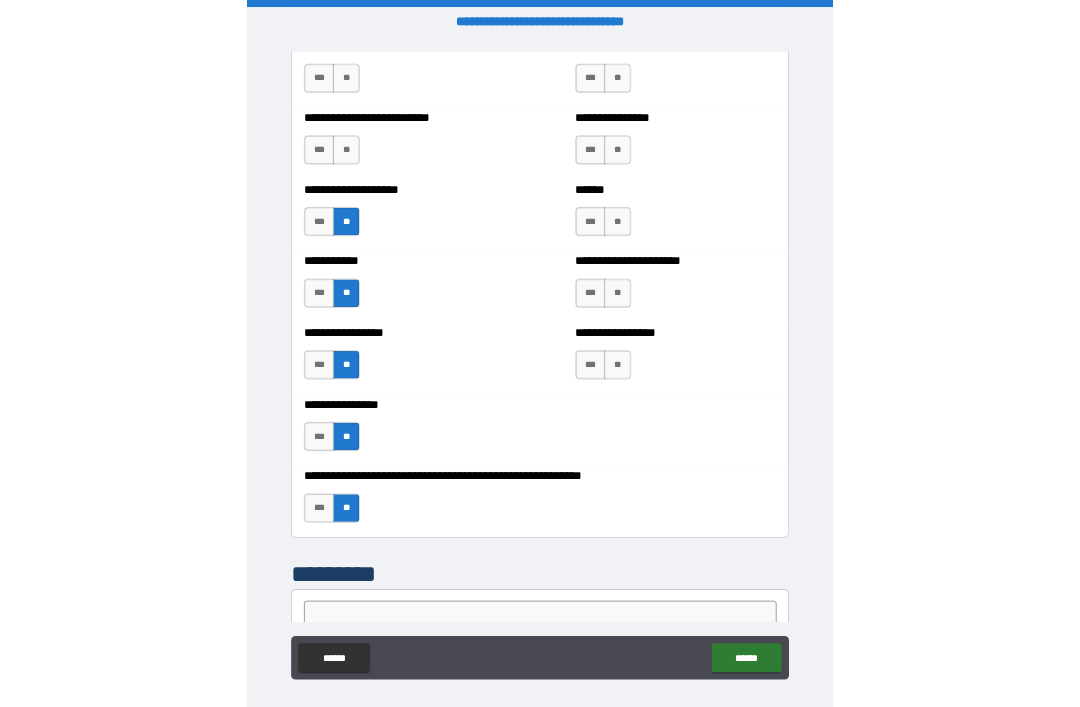 scroll, scrollTop: 64, scrollLeft: 0, axis: vertical 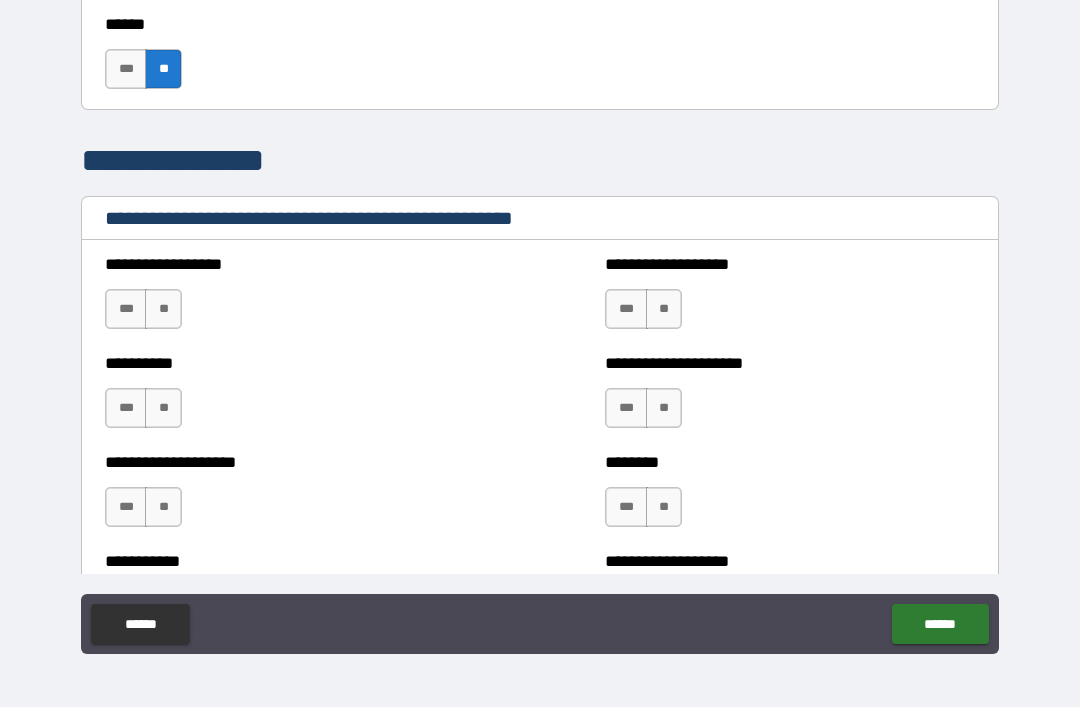 click on "**" at bounding box center [163, 309] 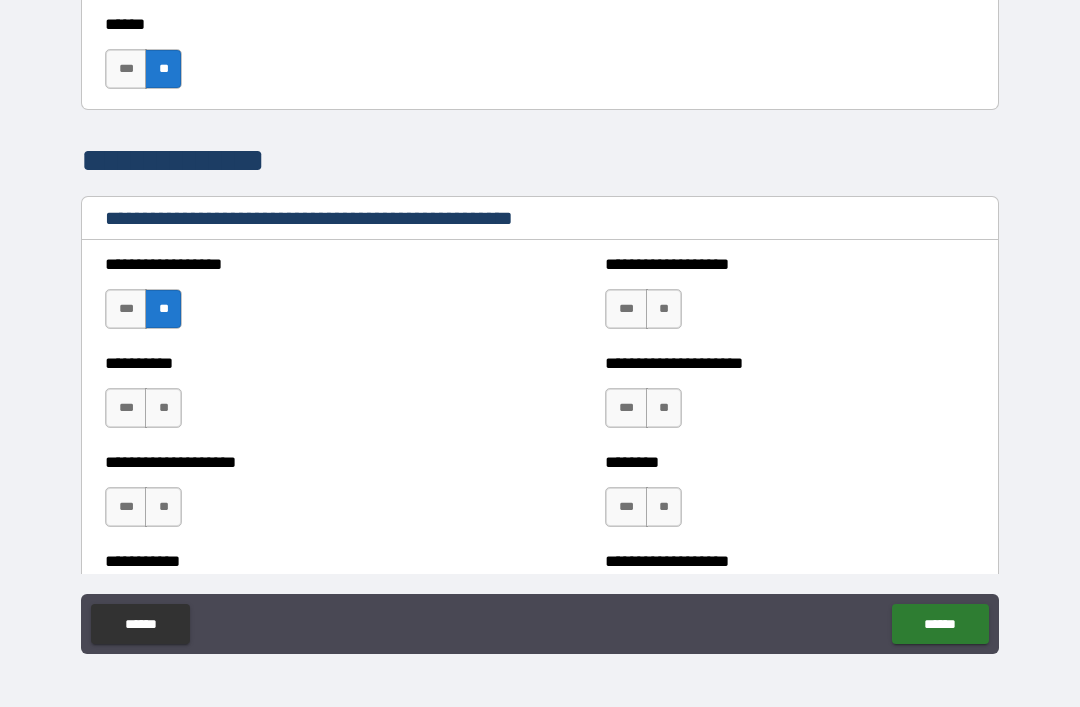 click on "**" at bounding box center (163, 408) 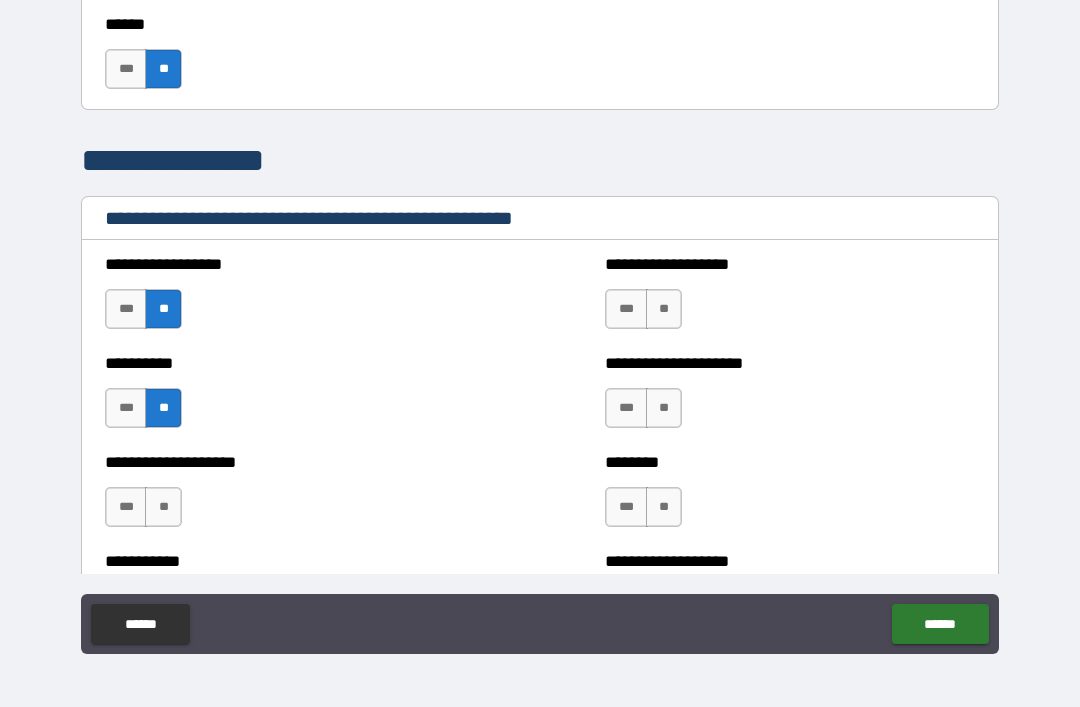 click on "**" at bounding box center (163, 507) 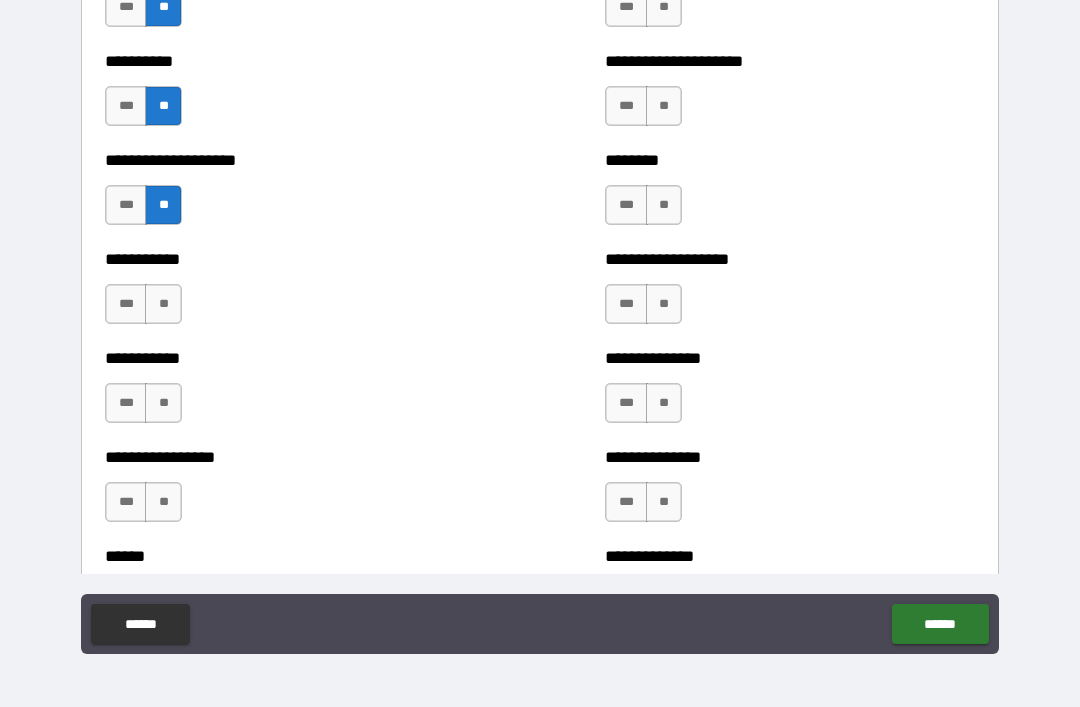 scroll, scrollTop: 2479, scrollLeft: 0, axis: vertical 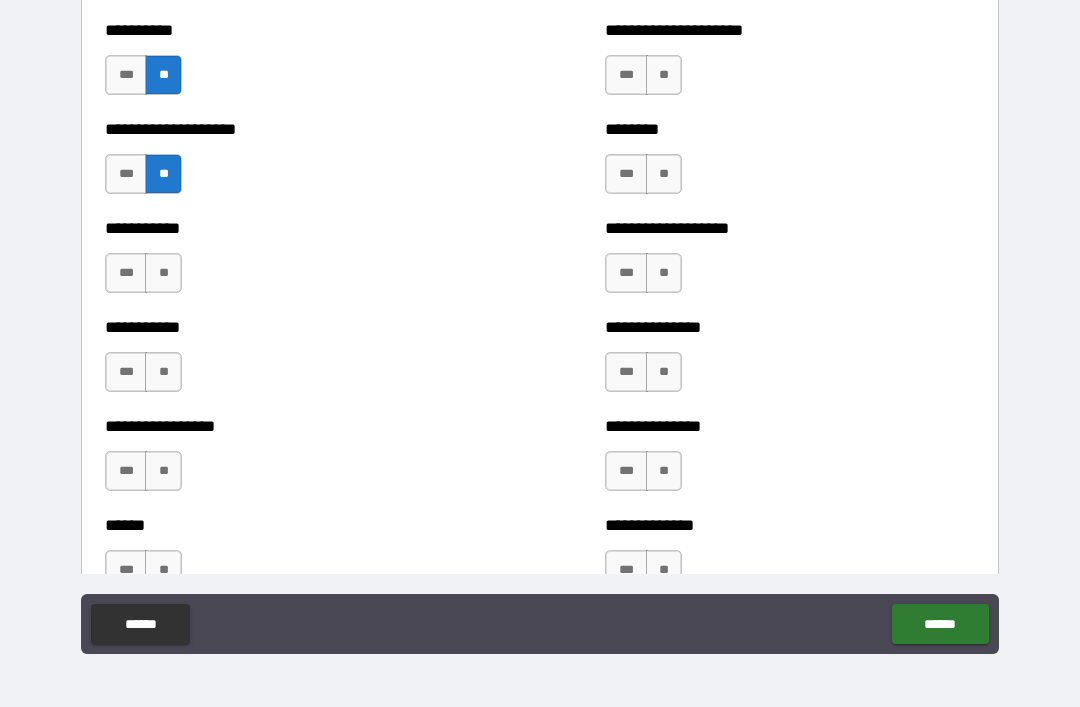 click on "**" at bounding box center [163, 273] 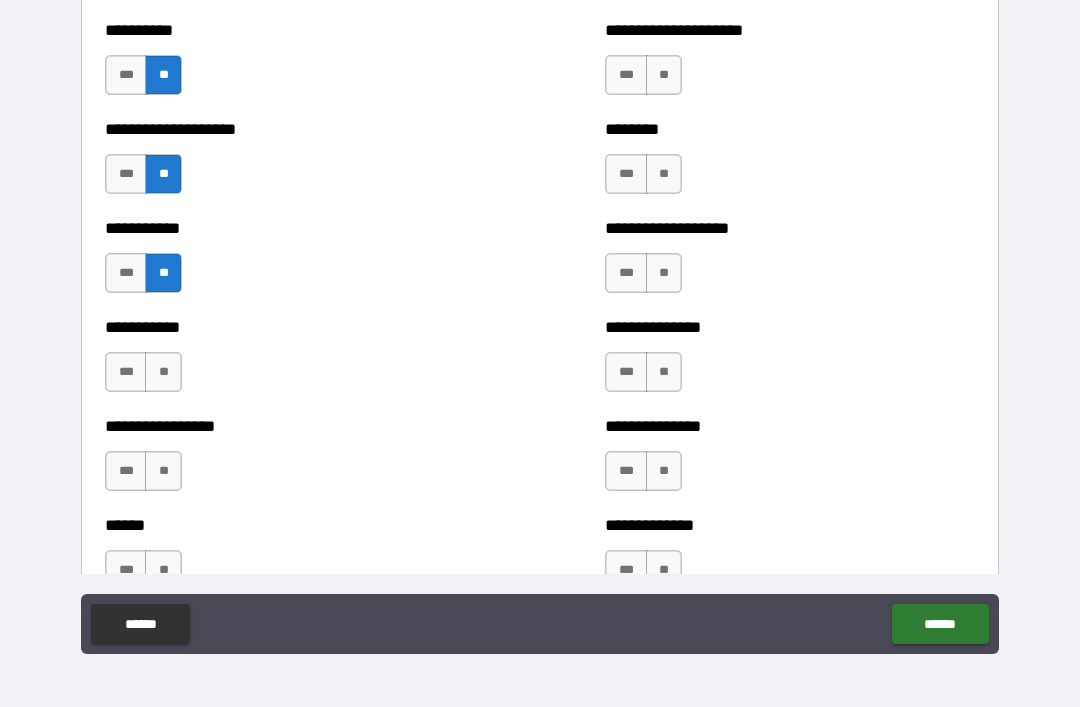 click on "**" at bounding box center [163, 372] 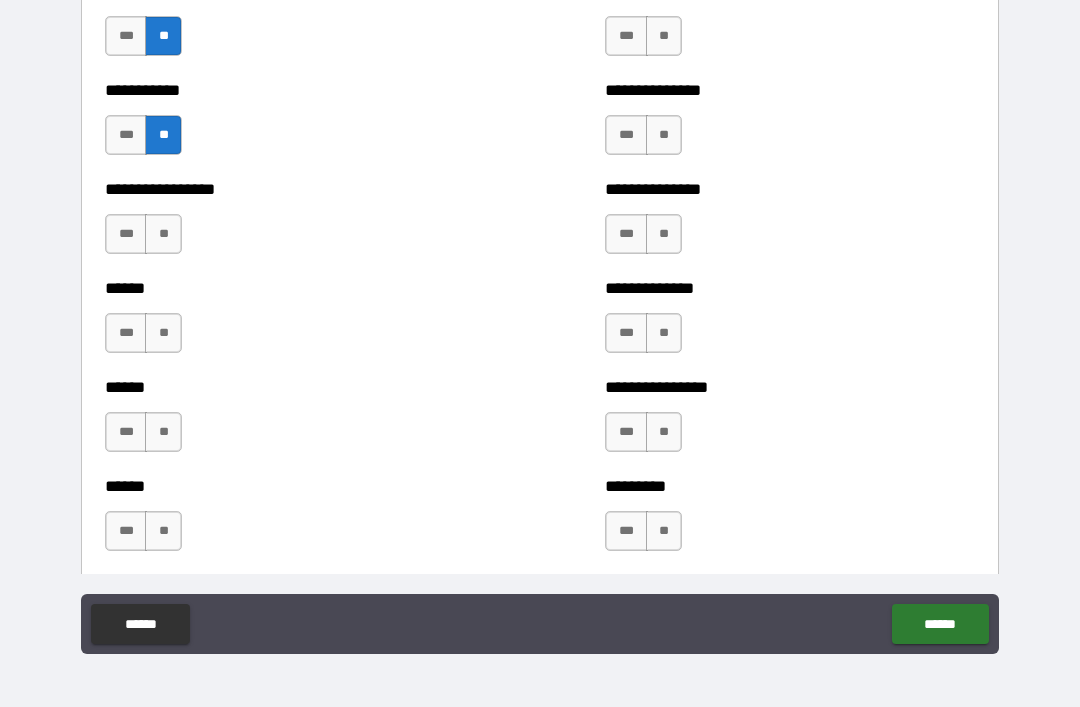 scroll, scrollTop: 2743, scrollLeft: 0, axis: vertical 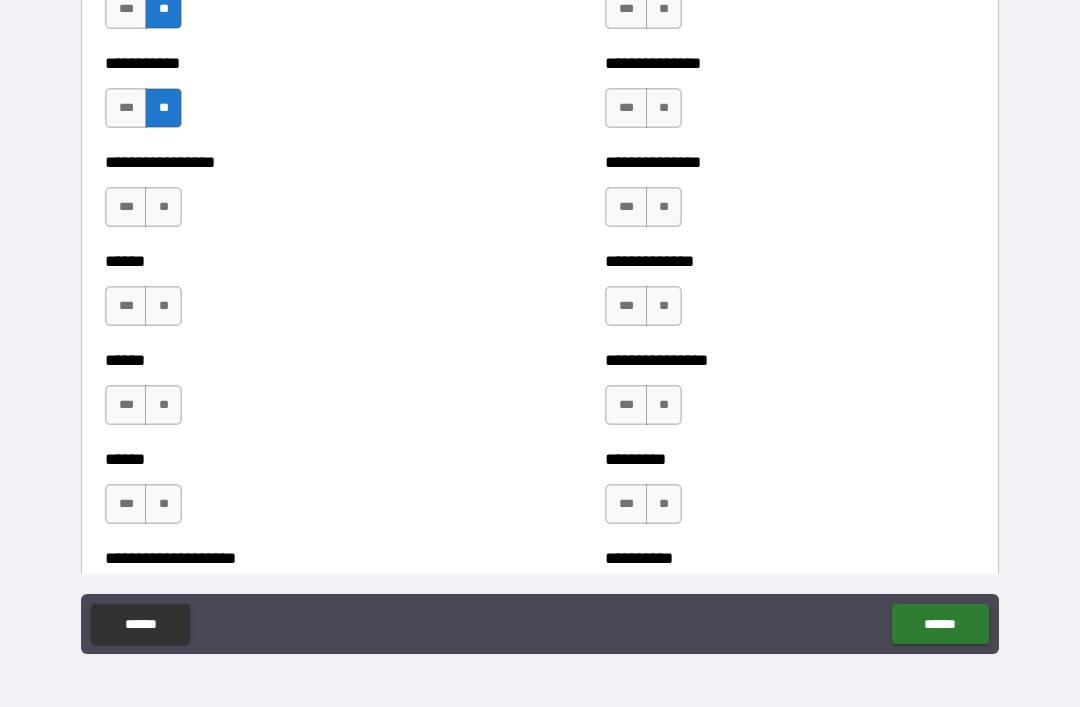 click on "**" at bounding box center (163, 207) 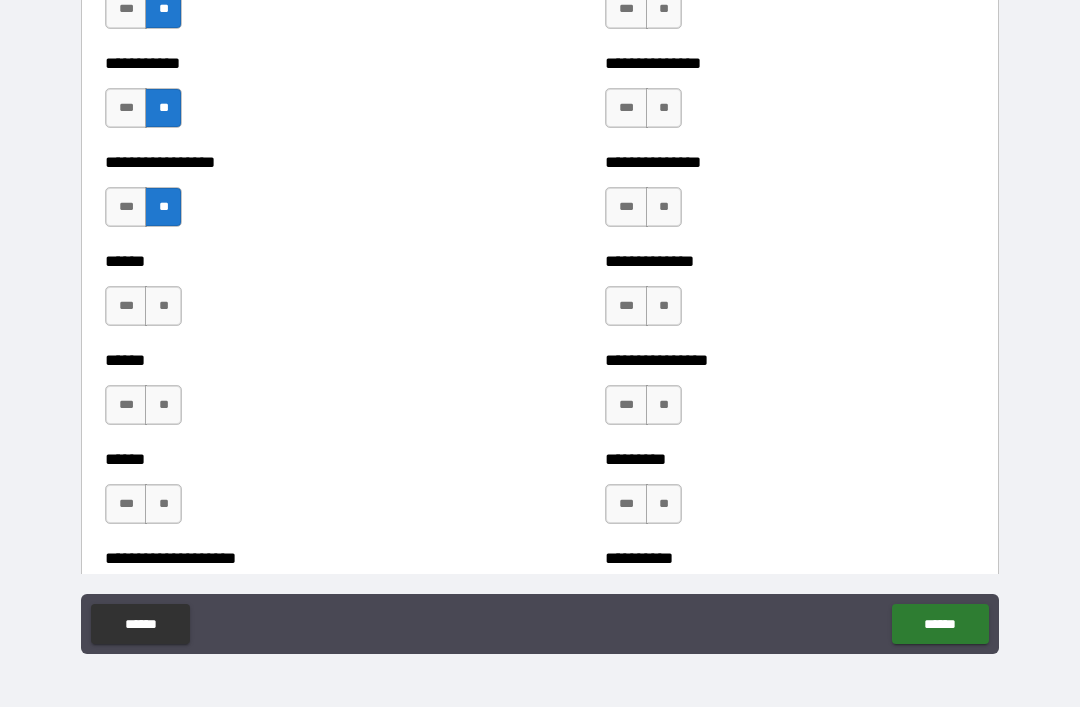 click on "**" at bounding box center (163, 306) 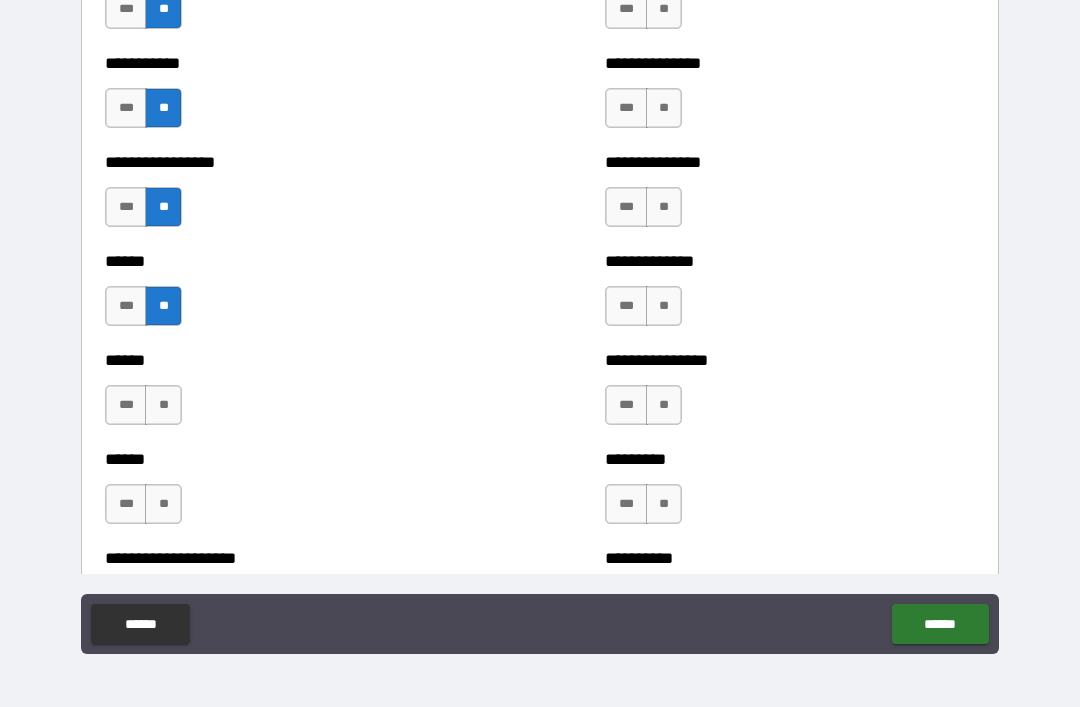 click on "**" at bounding box center (163, 405) 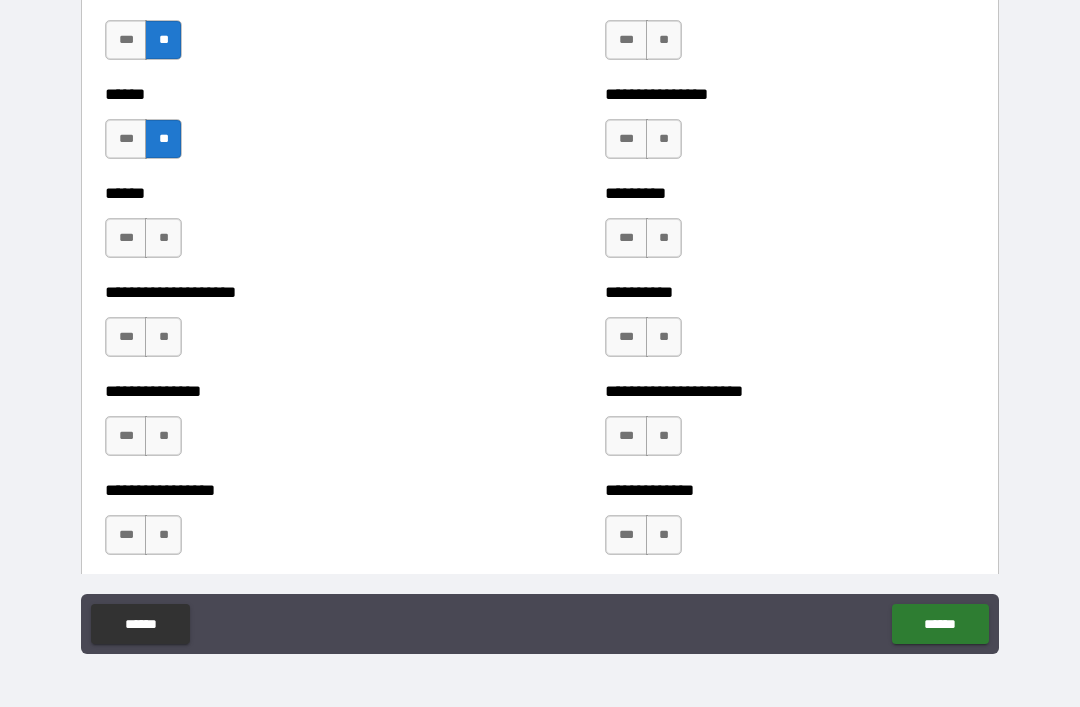 scroll, scrollTop: 3016, scrollLeft: 0, axis: vertical 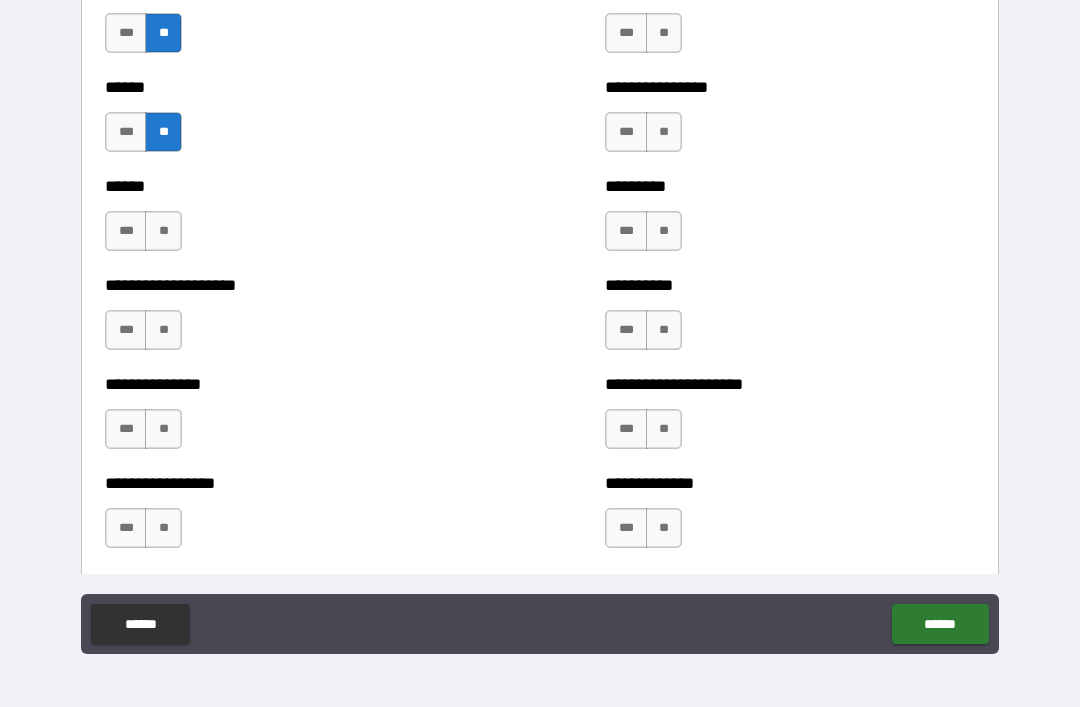 click on "**" at bounding box center (163, 330) 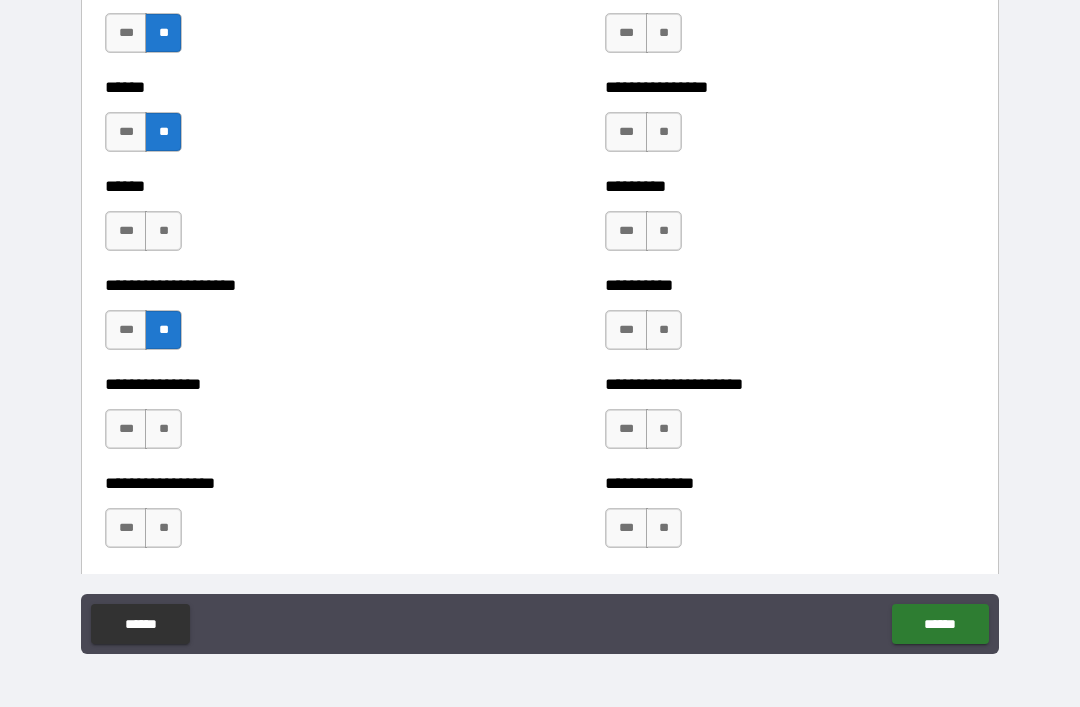 click on "**" at bounding box center [163, 231] 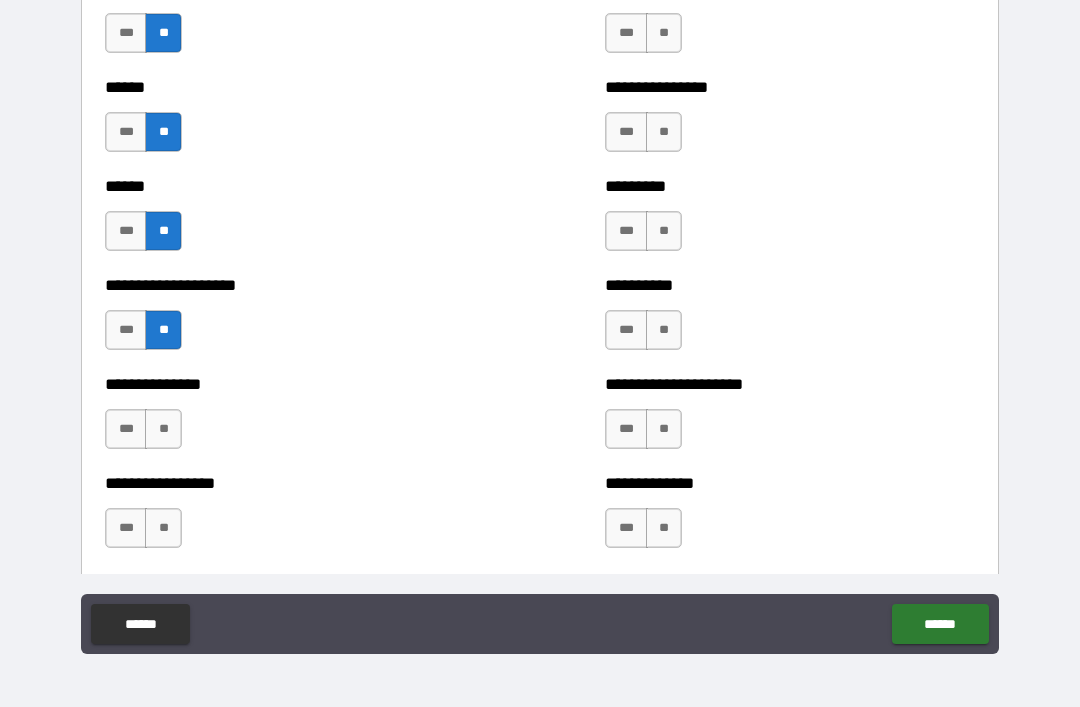 click on "**" at bounding box center (163, 429) 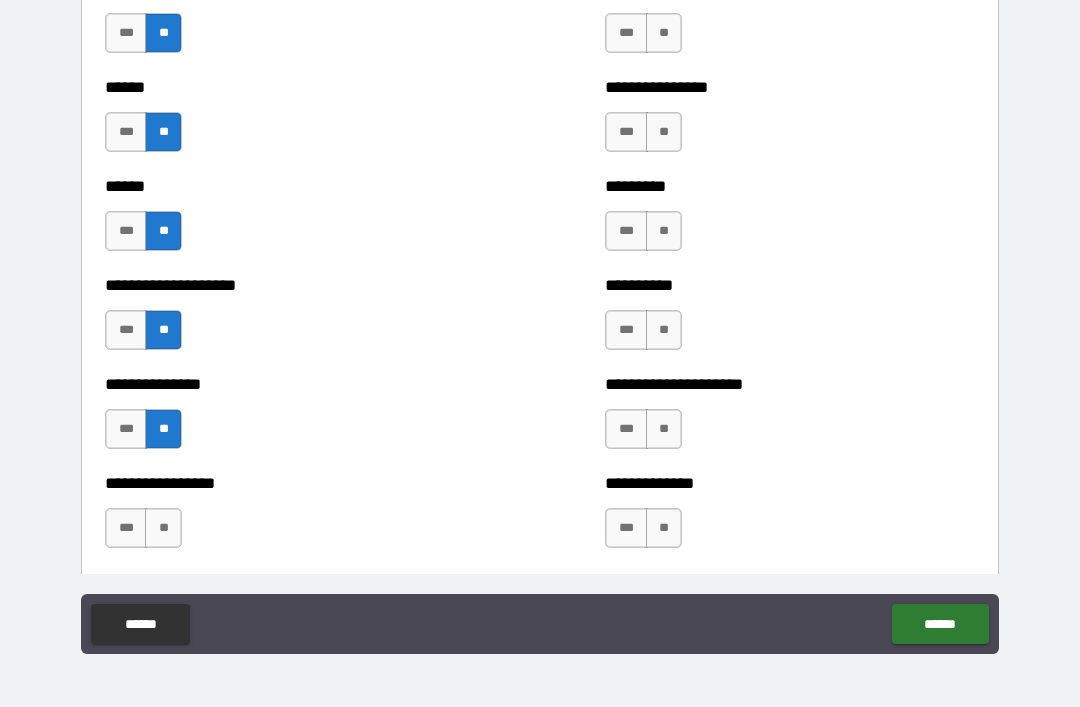click on "**" at bounding box center (163, 528) 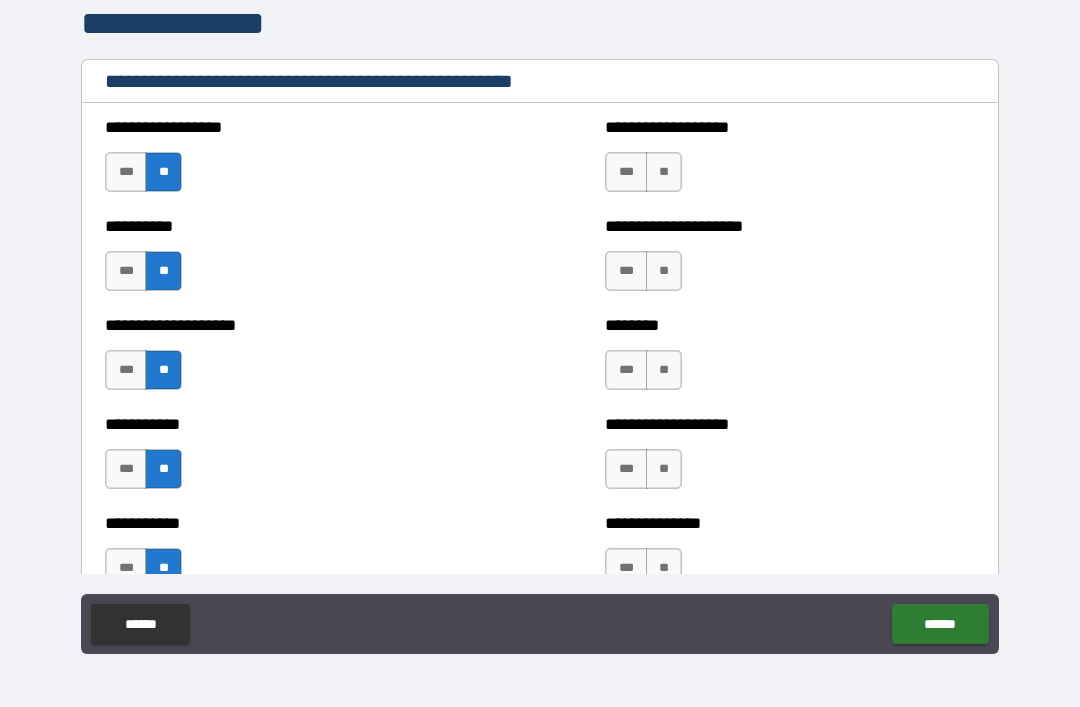 scroll, scrollTop: 2284, scrollLeft: 0, axis: vertical 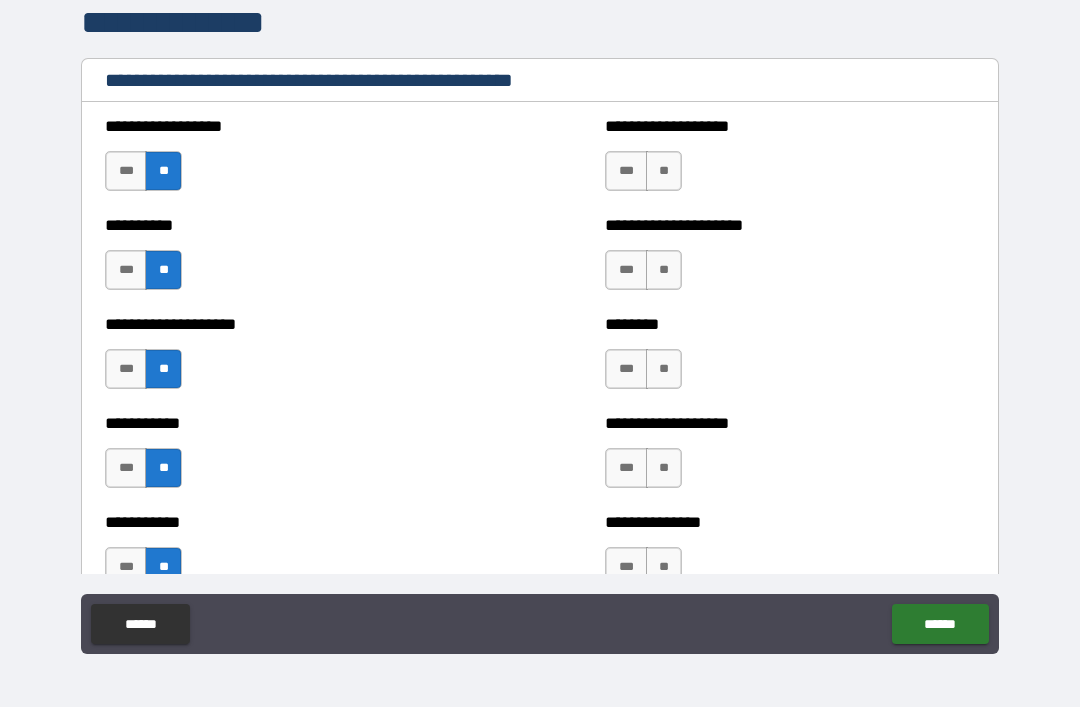 click on "**" at bounding box center [664, 171] 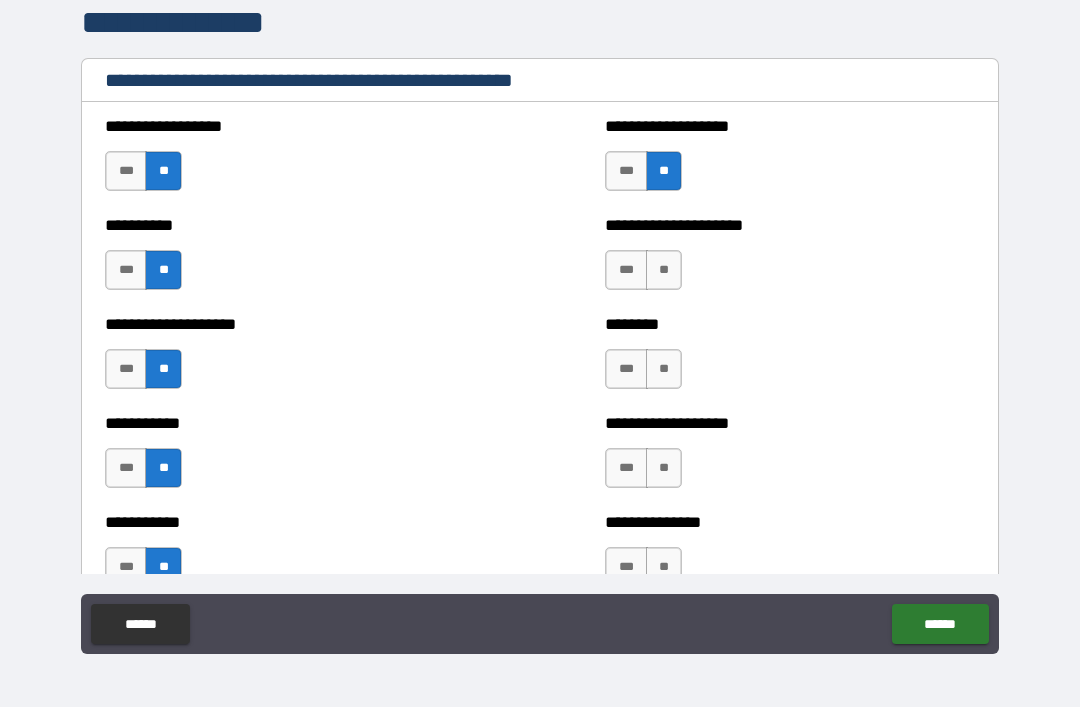 click on "**" at bounding box center (664, 270) 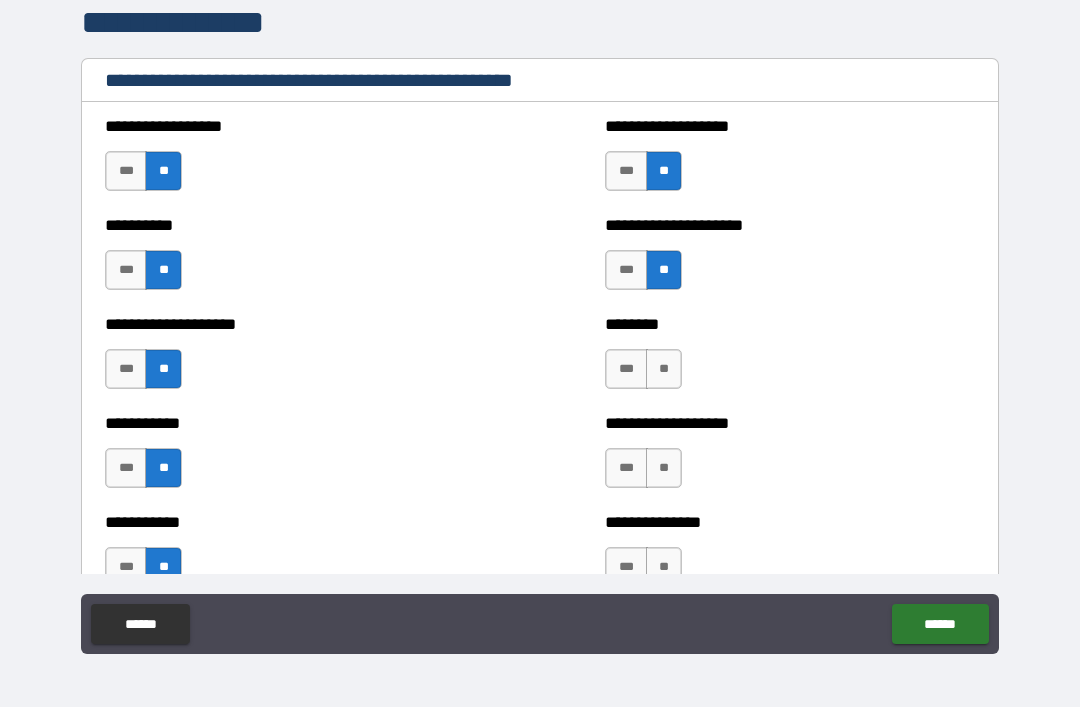 click on "**" at bounding box center (664, 369) 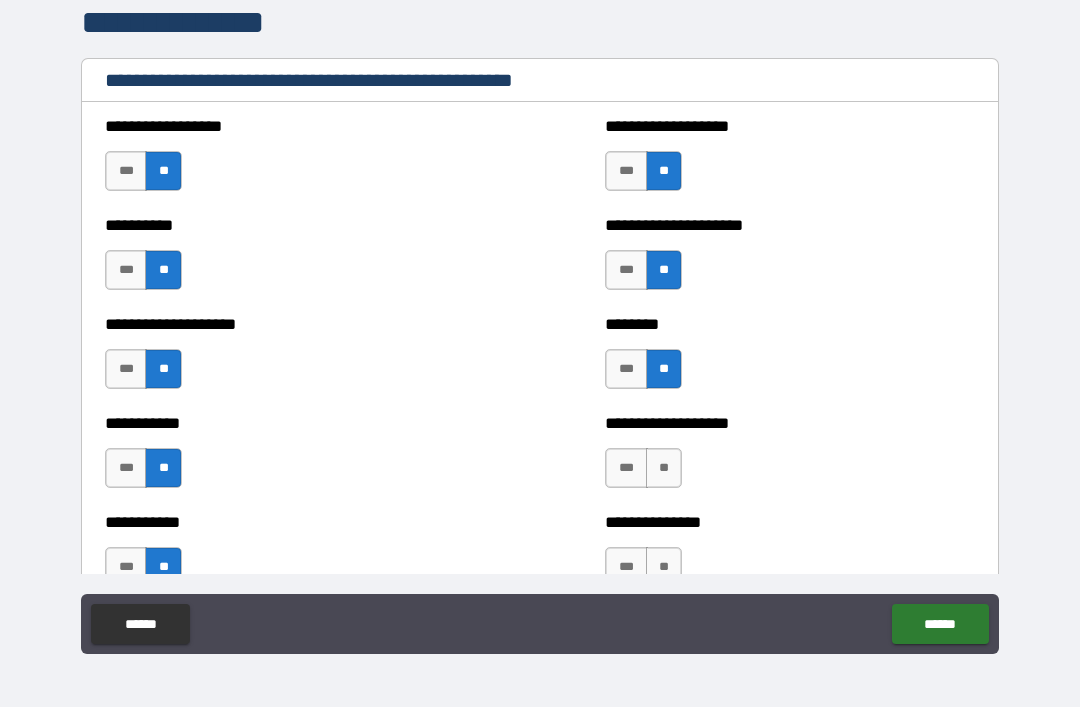 click on "**" at bounding box center [664, 468] 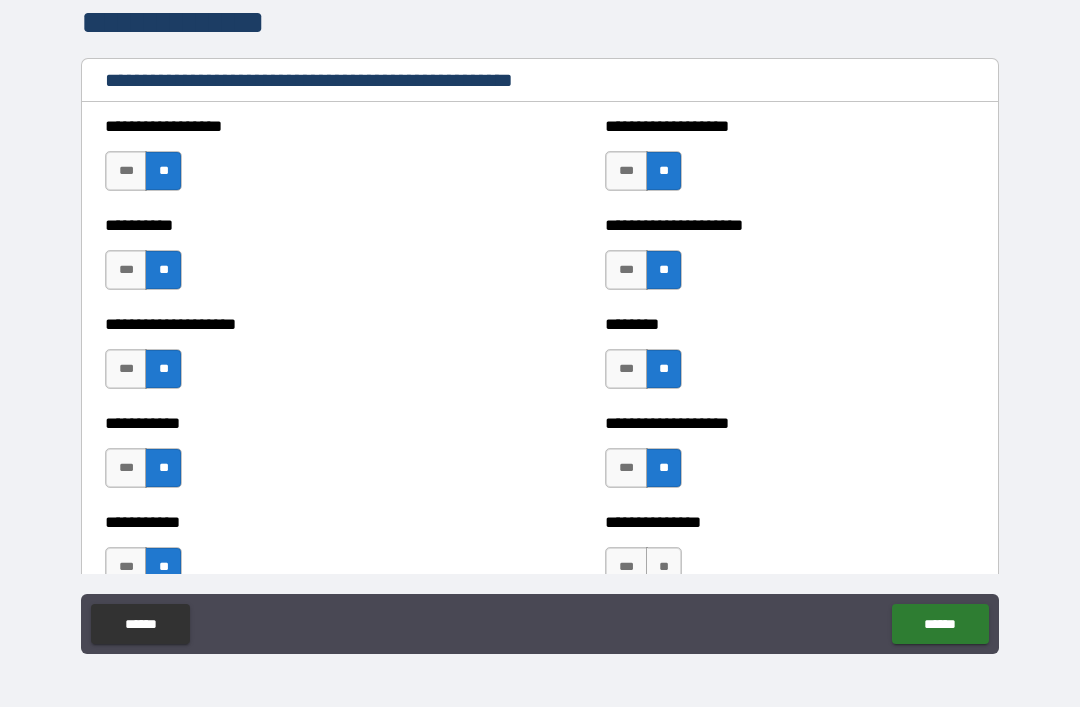 click on "**" at bounding box center [664, 567] 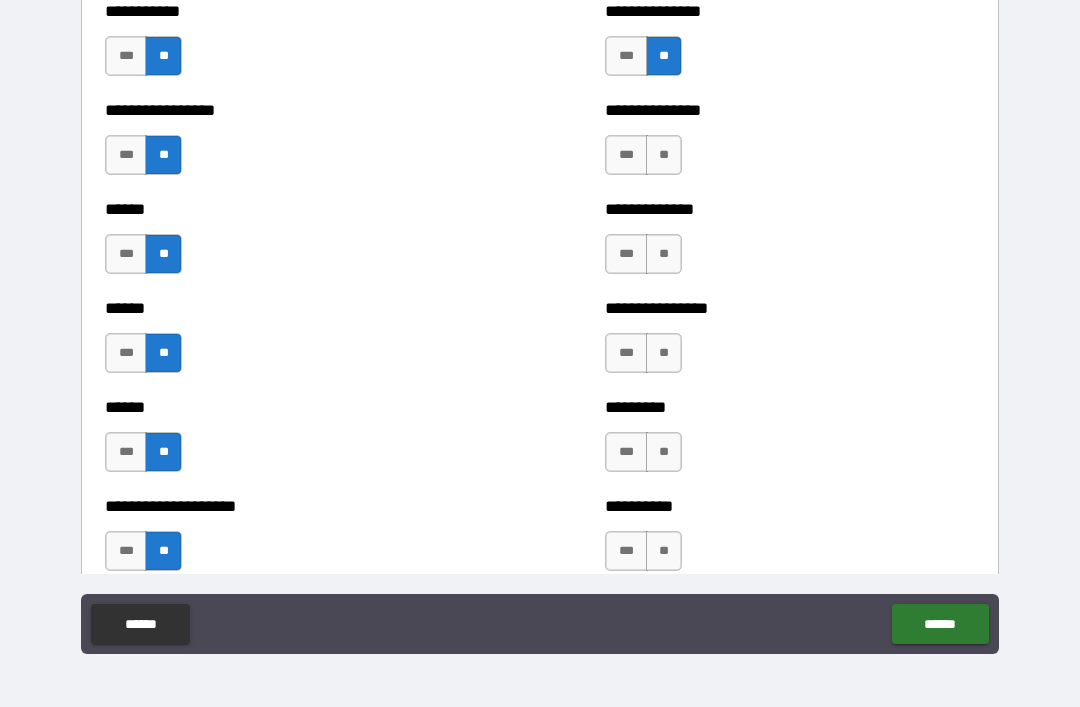 scroll, scrollTop: 2796, scrollLeft: 0, axis: vertical 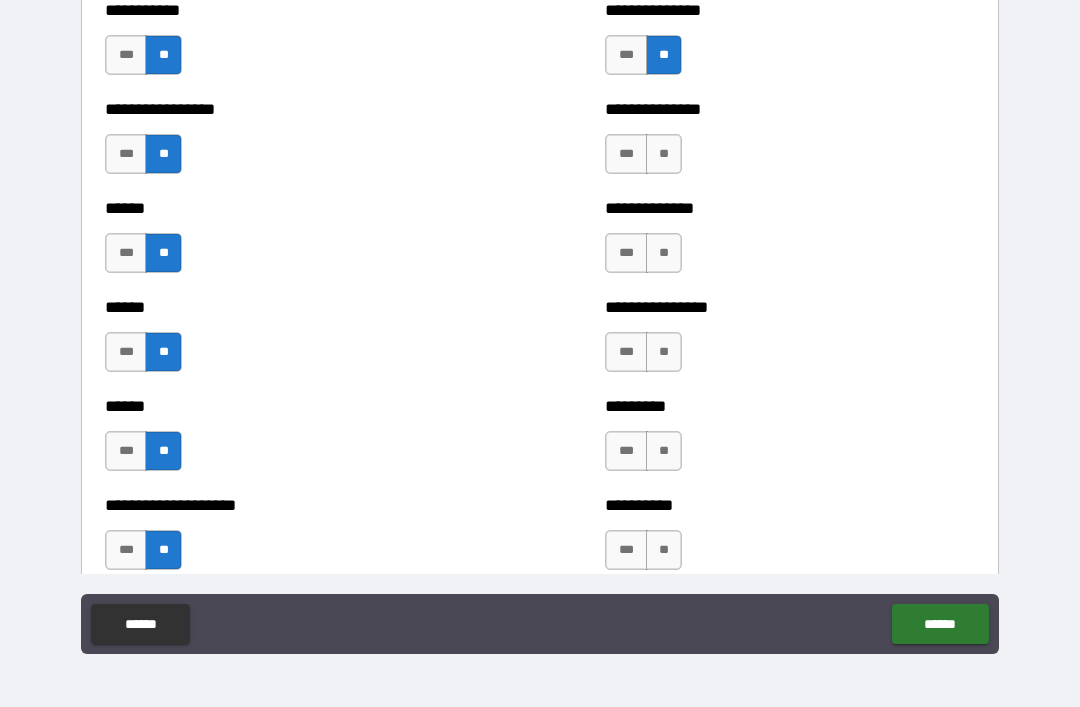 click on "**" at bounding box center (664, 154) 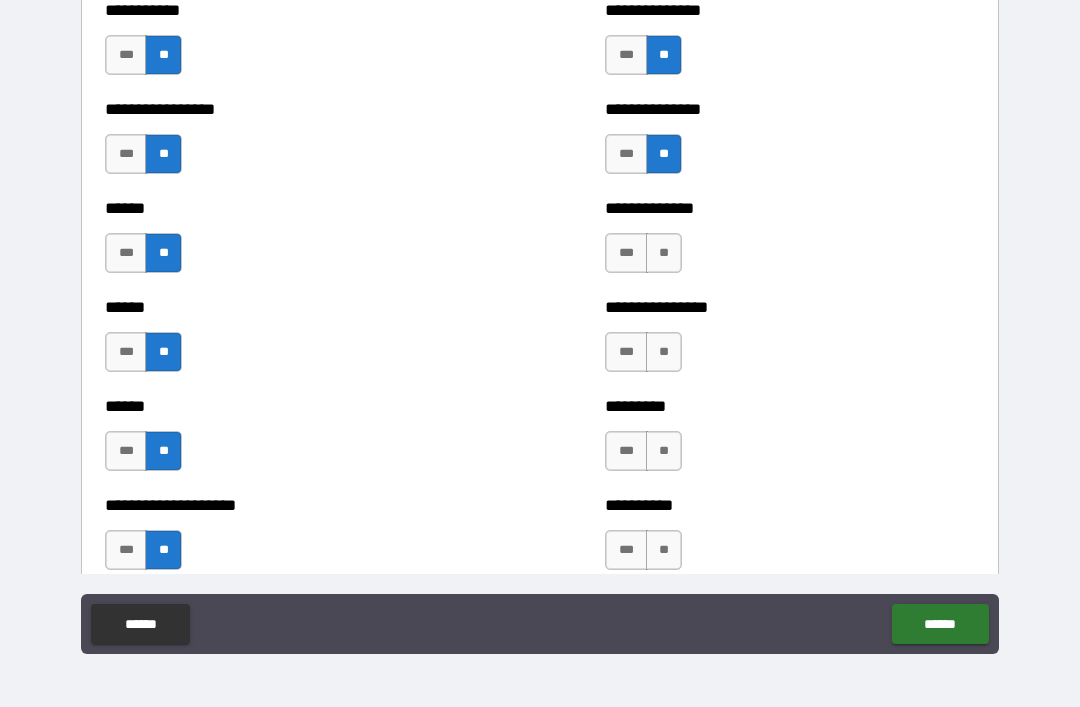 click on "**" at bounding box center (664, 253) 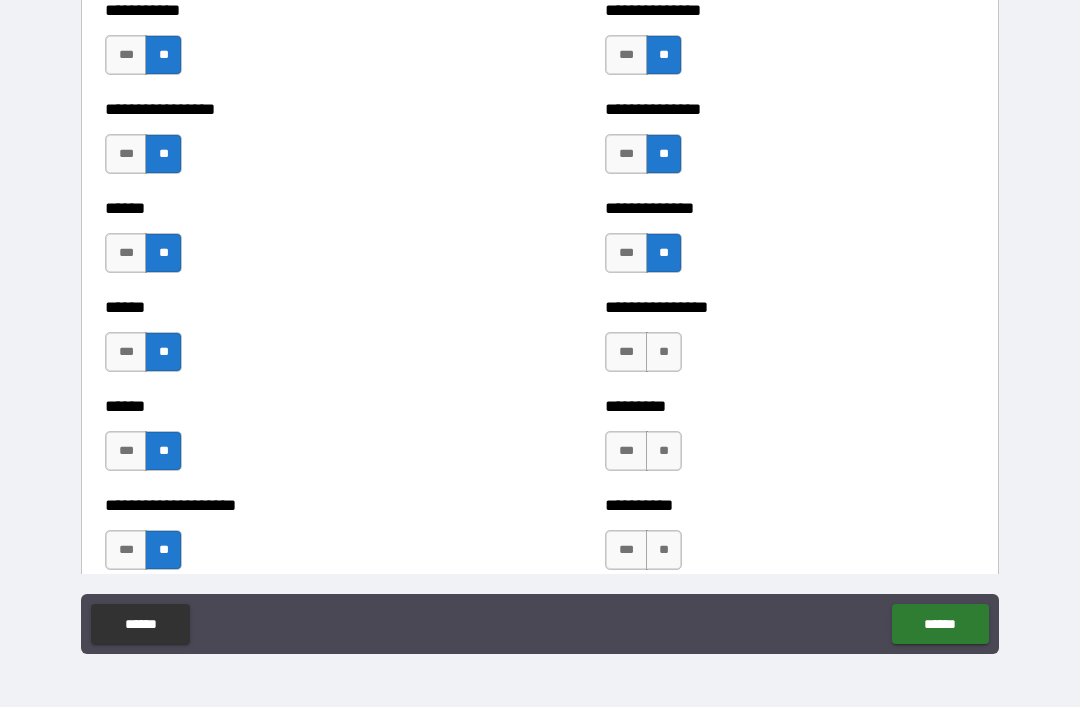 click on "**" at bounding box center (664, 352) 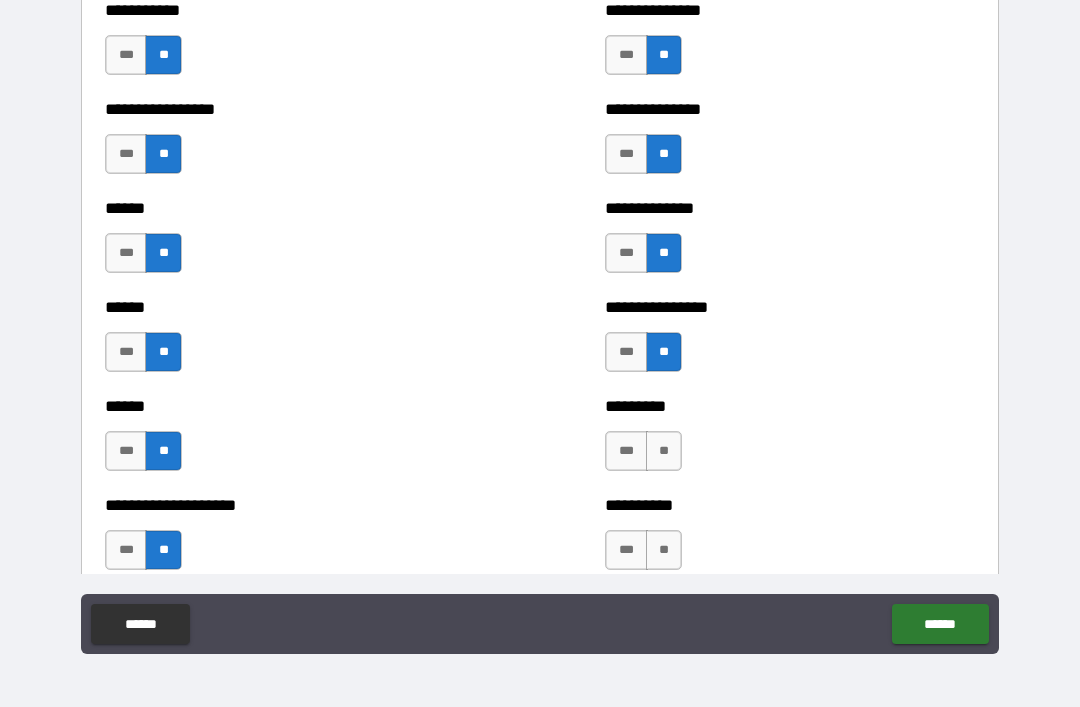 click on "**" at bounding box center [664, 451] 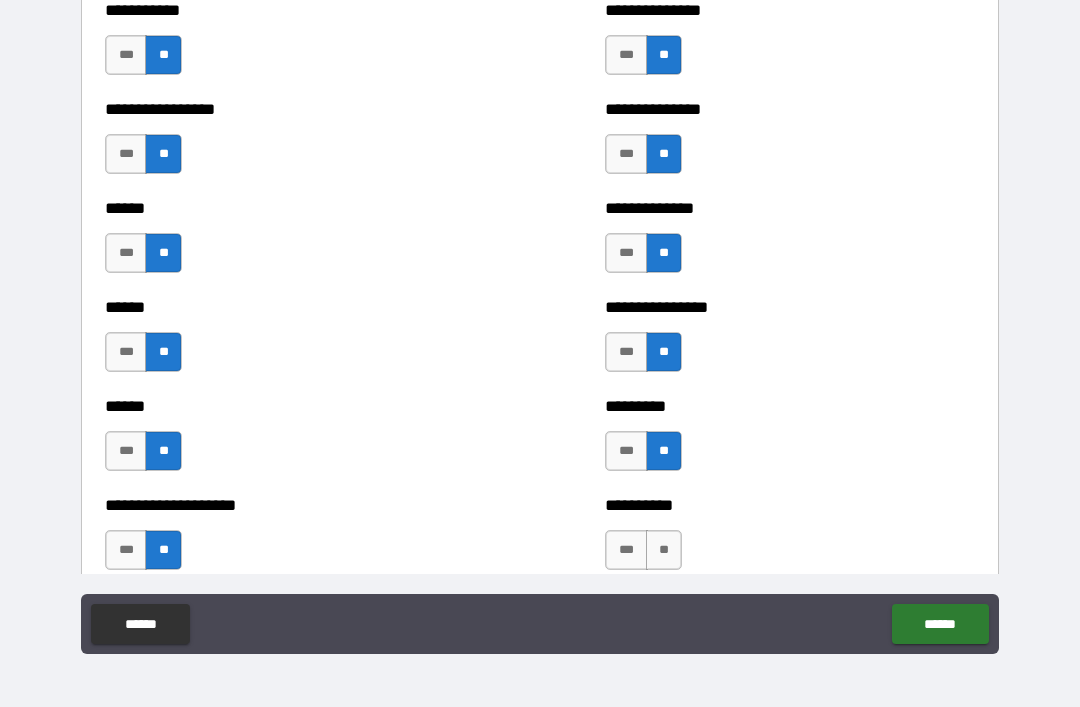 click on "**" at bounding box center [664, 550] 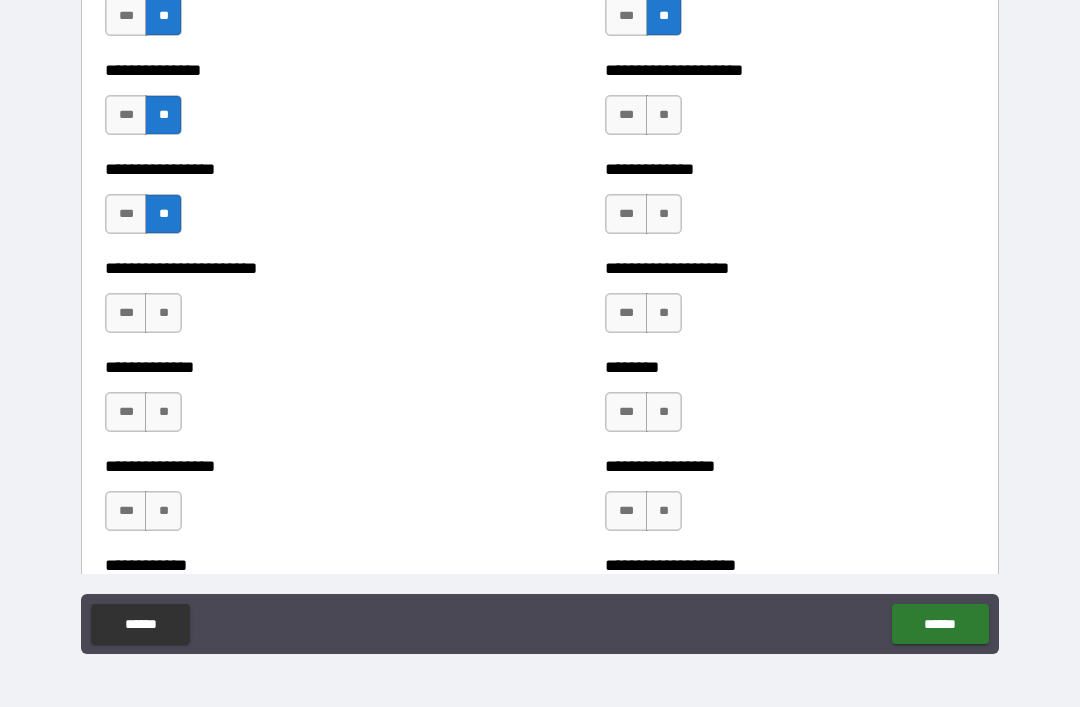 scroll, scrollTop: 3356, scrollLeft: 0, axis: vertical 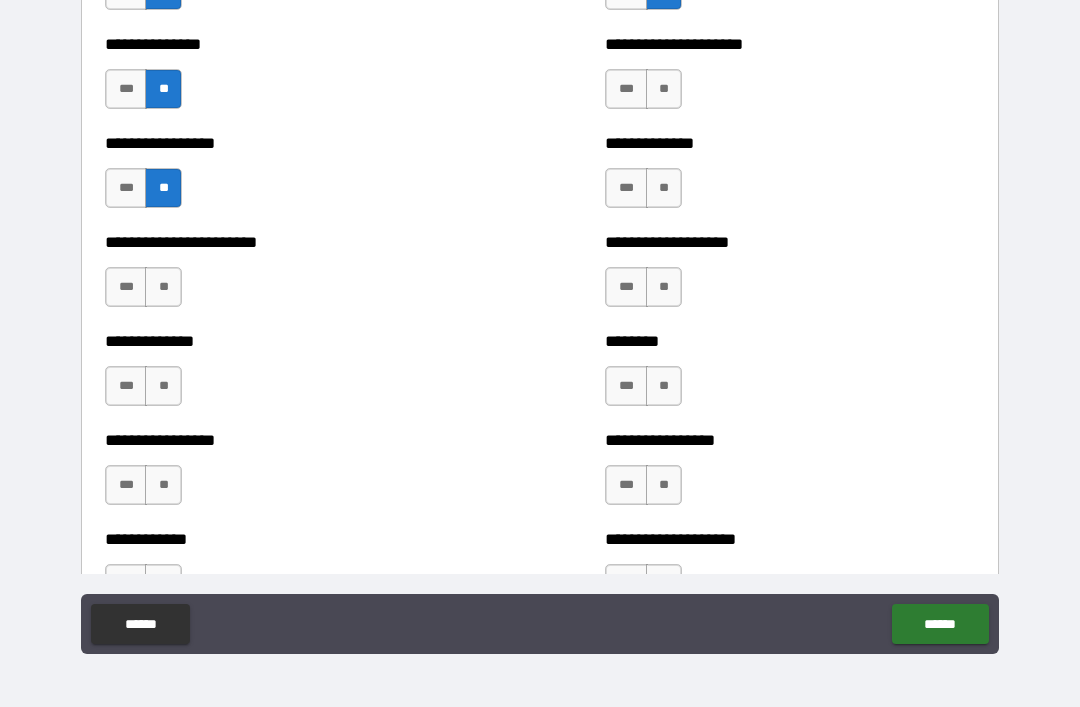 click on "**" at bounding box center (664, 89) 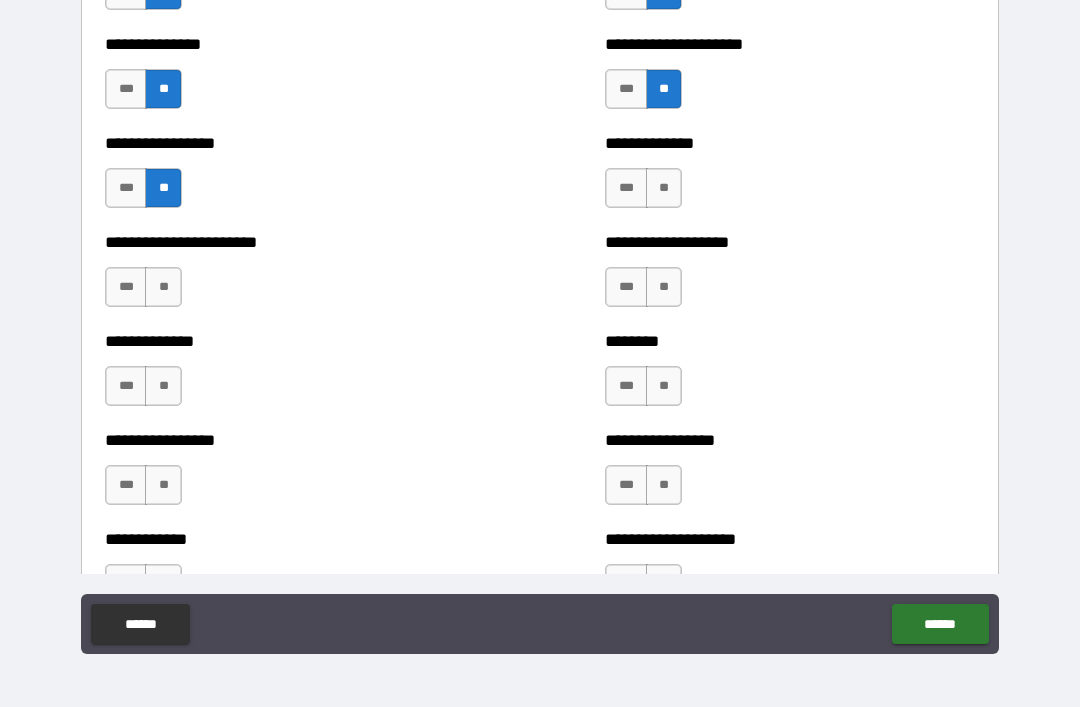 click on "**" at bounding box center [664, 188] 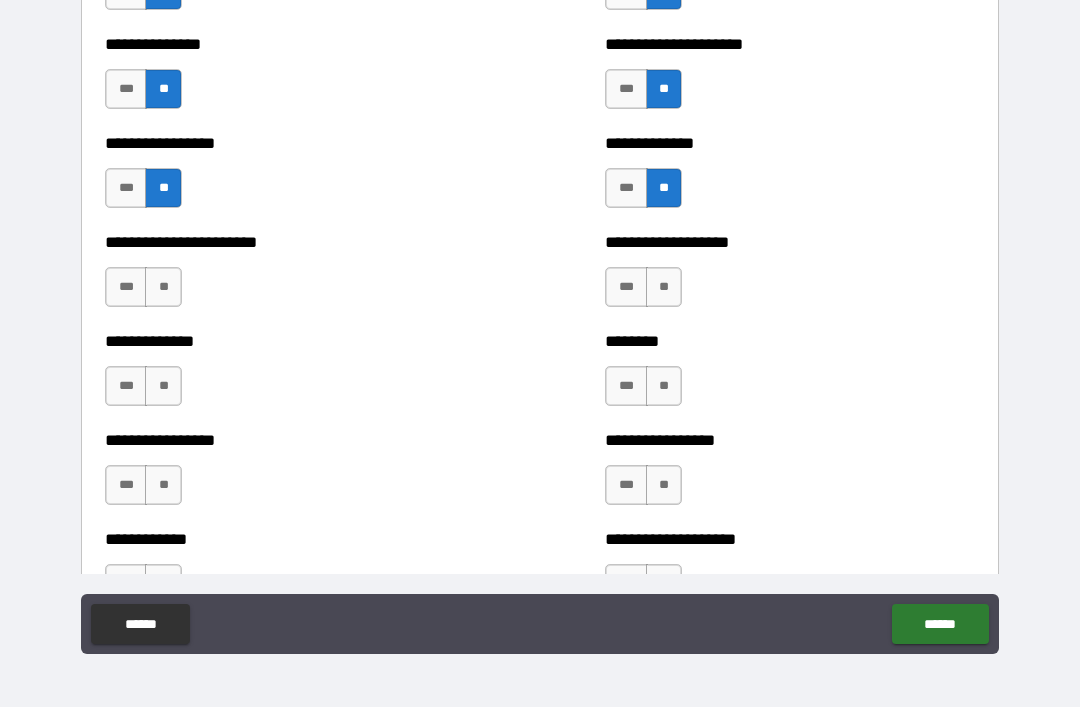 click on "**" at bounding box center [664, 287] 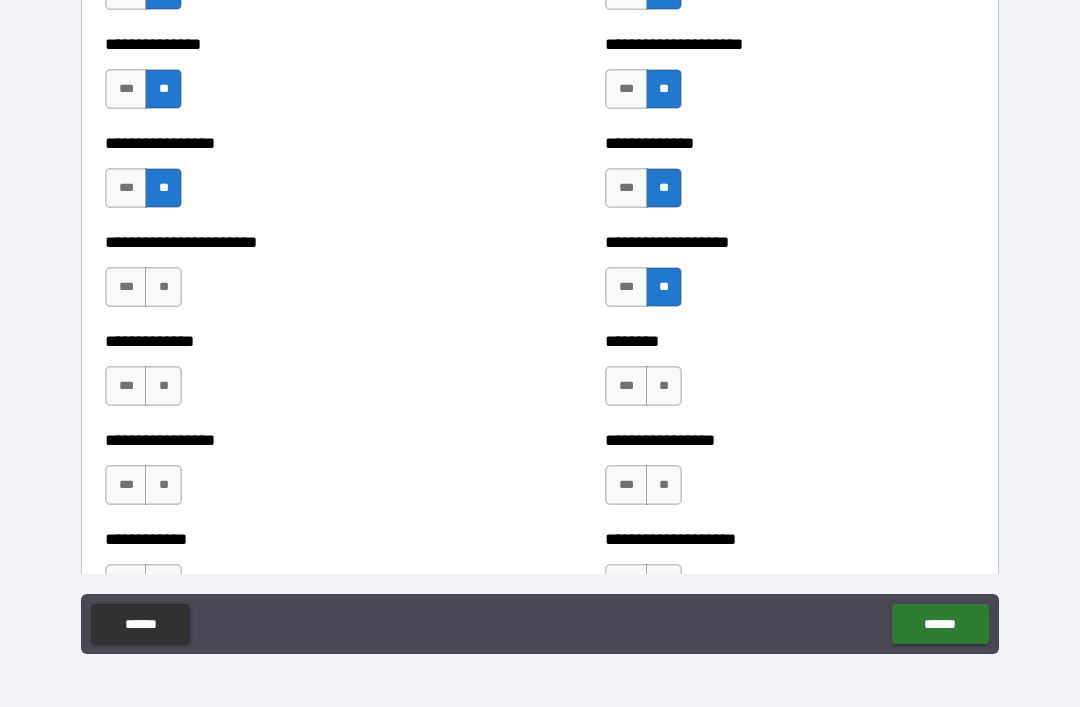 click on "**" at bounding box center [664, 386] 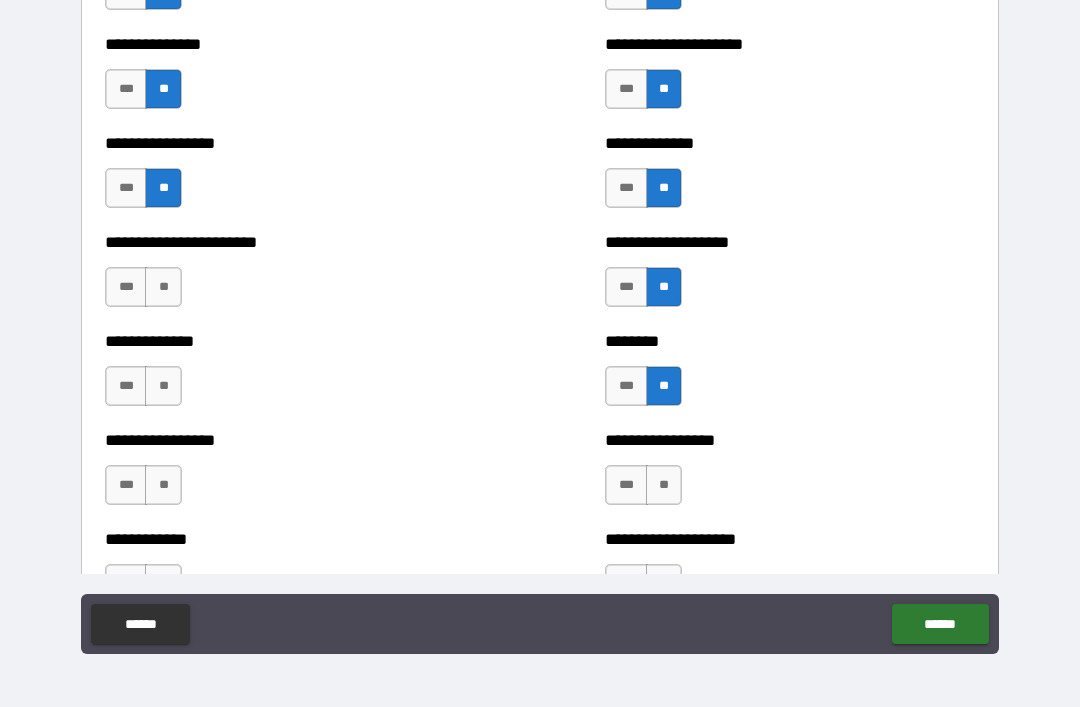 click on "**" at bounding box center [664, 485] 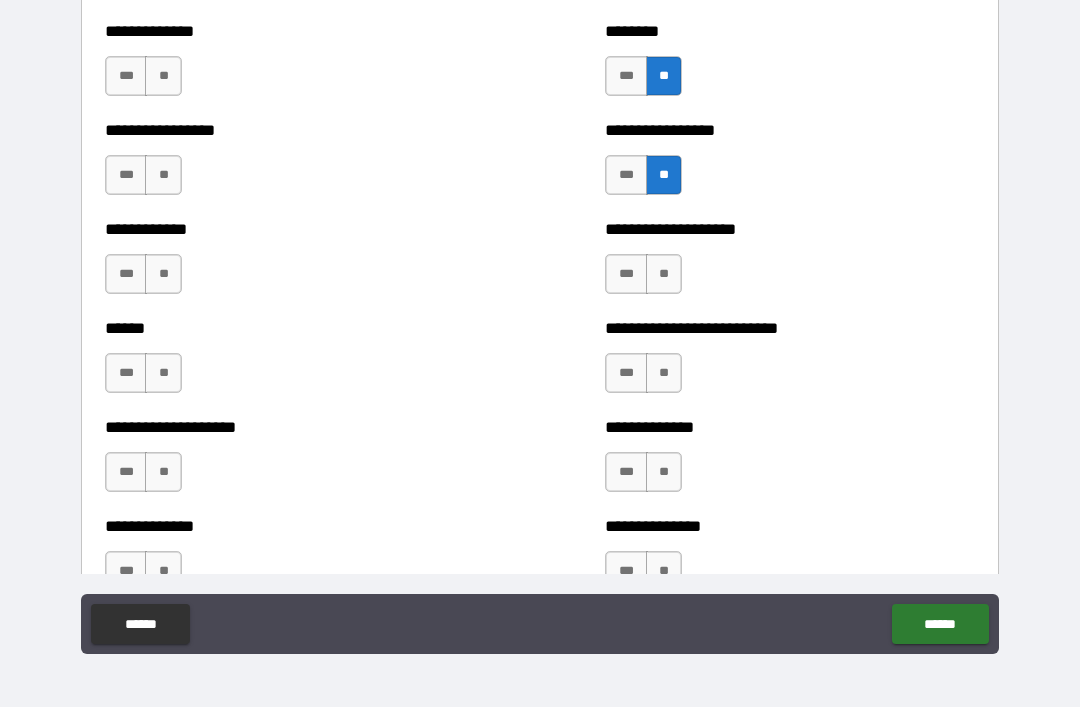 scroll, scrollTop: 3695, scrollLeft: 0, axis: vertical 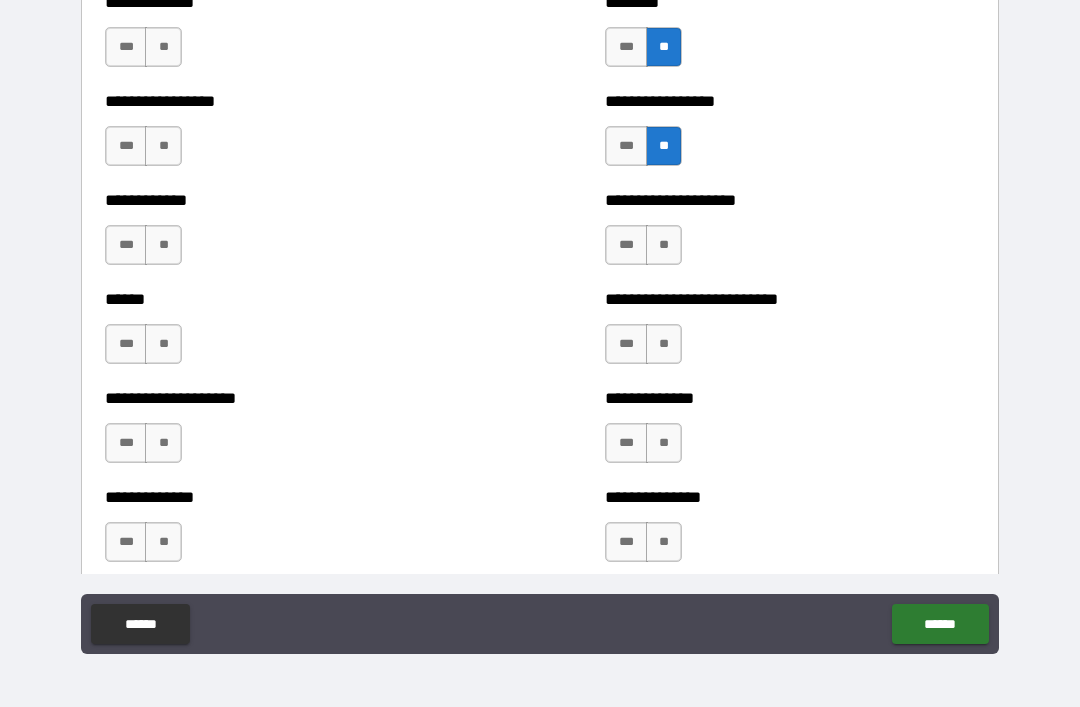 click on "**" at bounding box center [664, 245] 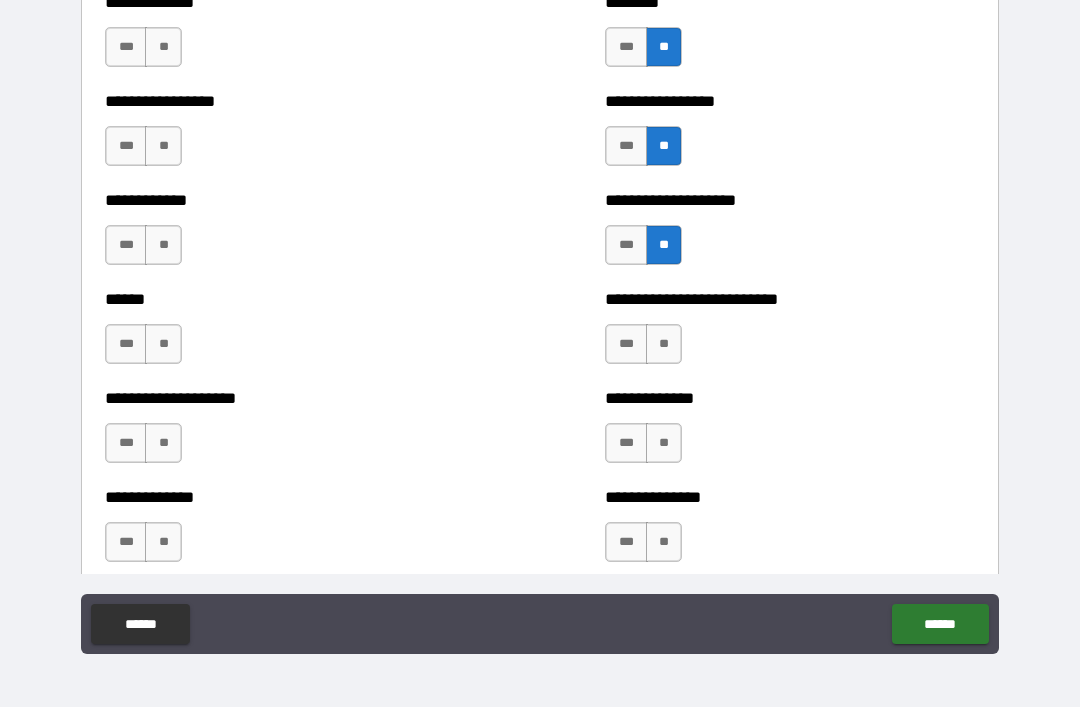 click on "**" at bounding box center [664, 344] 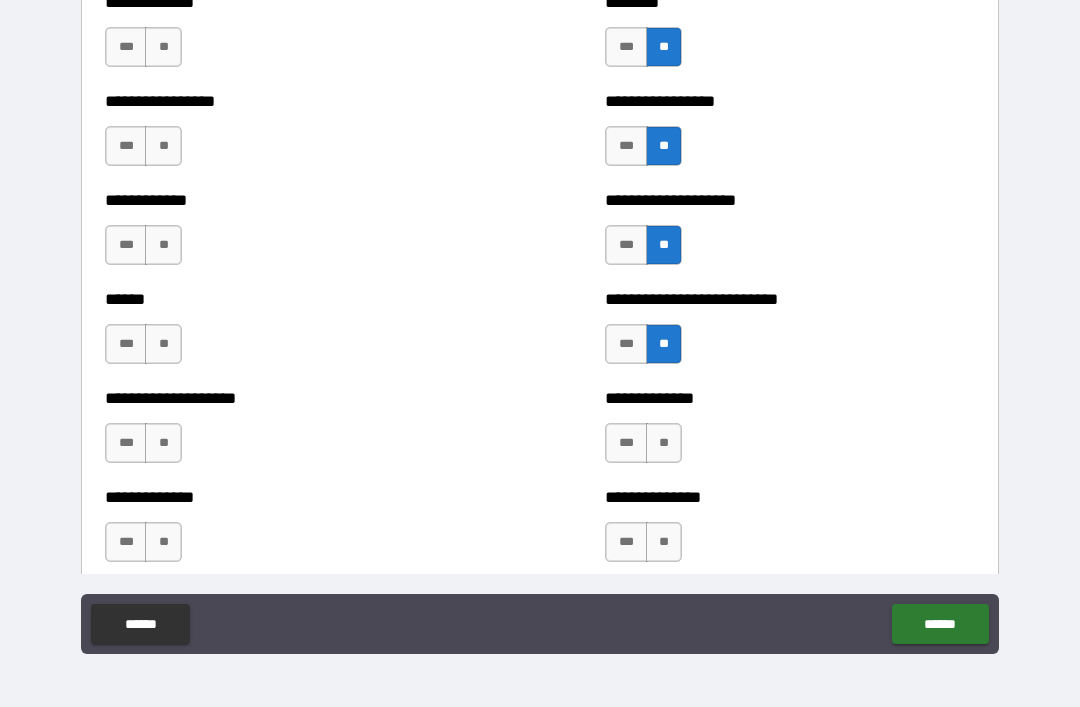click on "**" at bounding box center (664, 443) 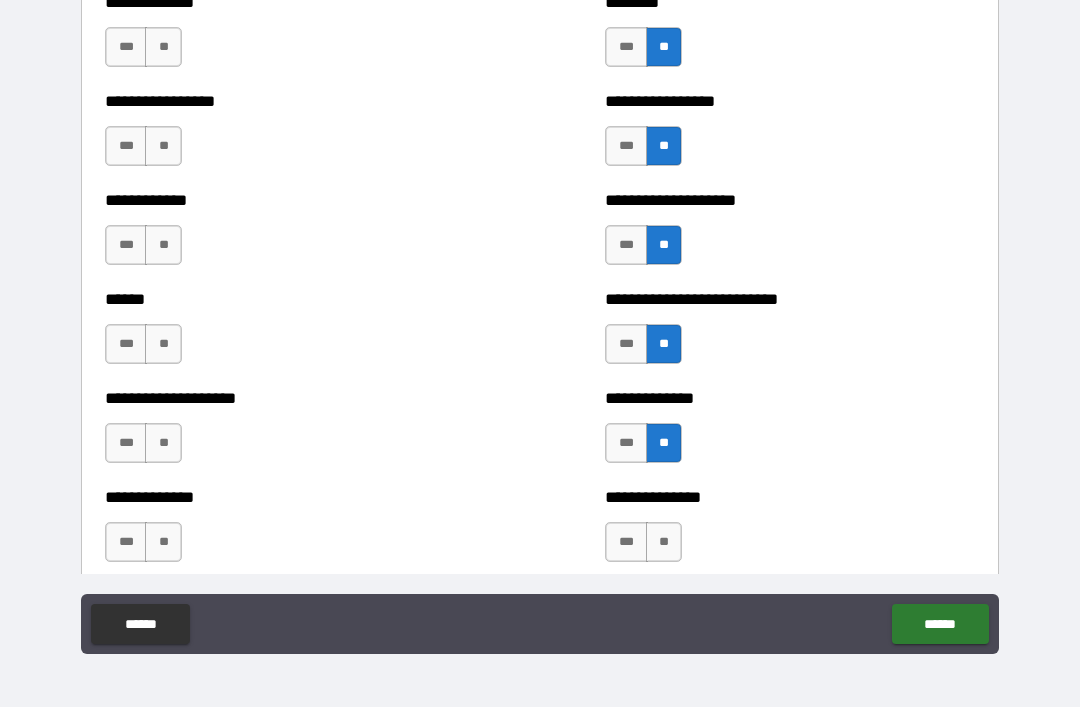 click on "**" at bounding box center (664, 542) 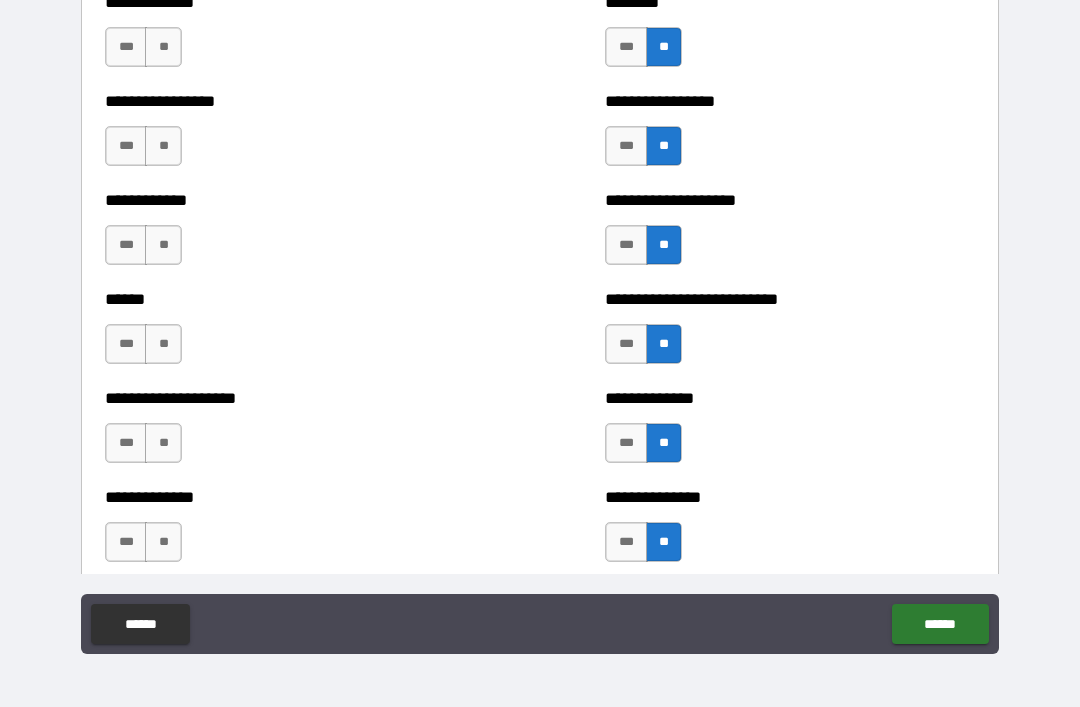 click on "**" at bounding box center (163, 146) 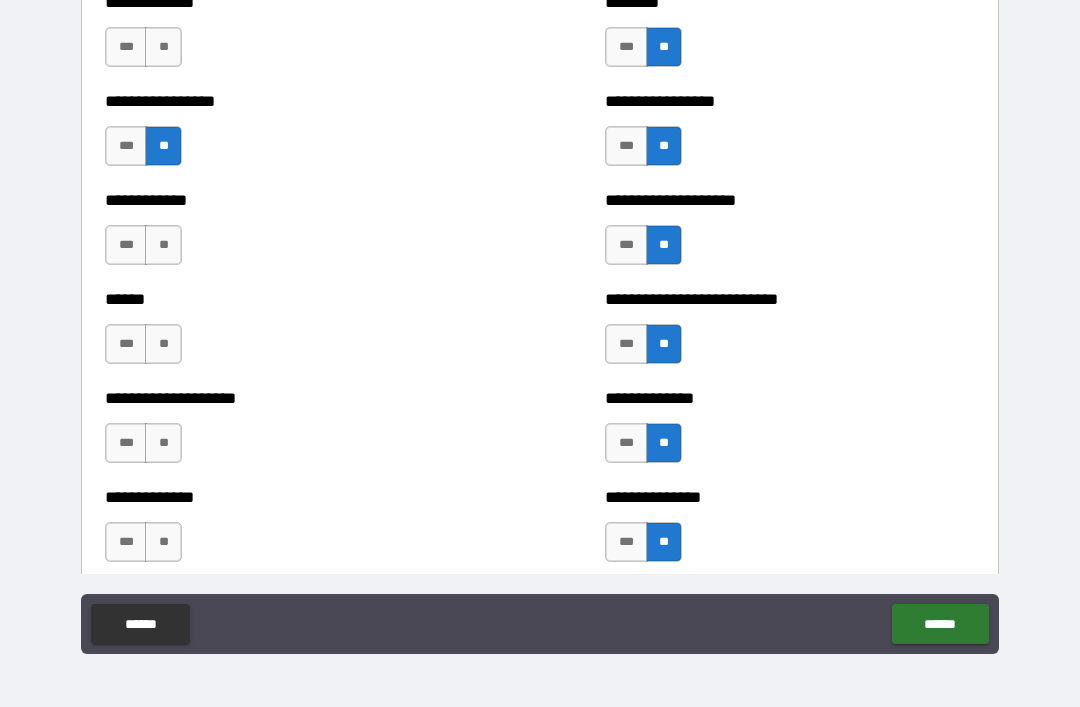 click on "**" at bounding box center (163, 245) 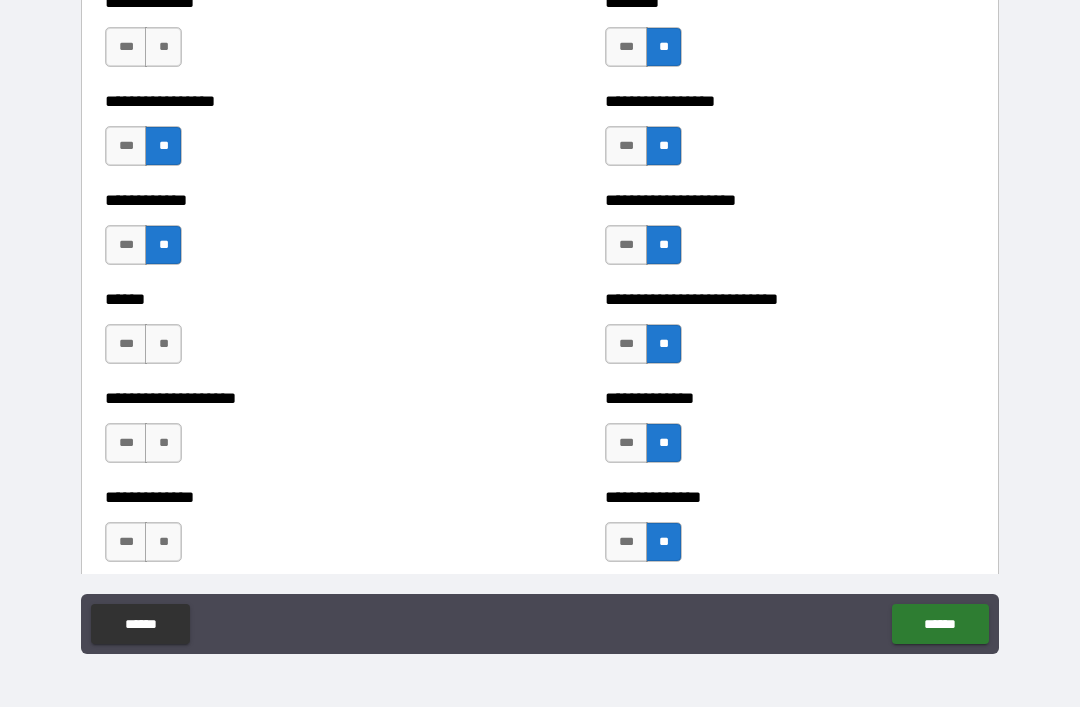 click on "**" at bounding box center [163, 47] 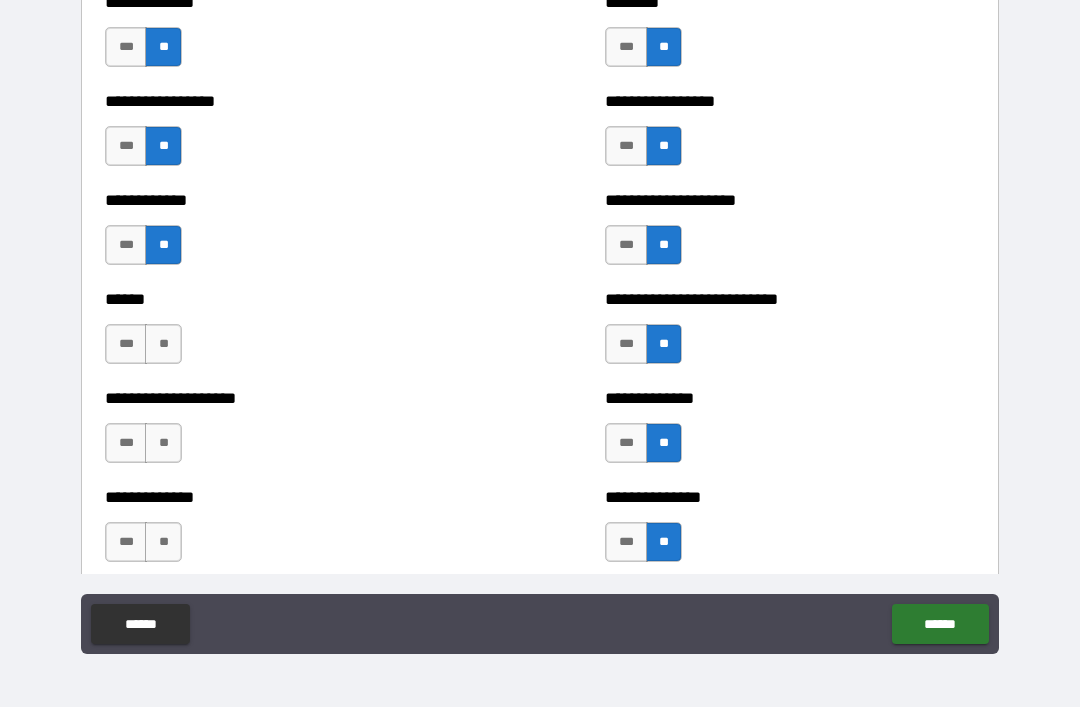 click on "**" at bounding box center (163, 344) 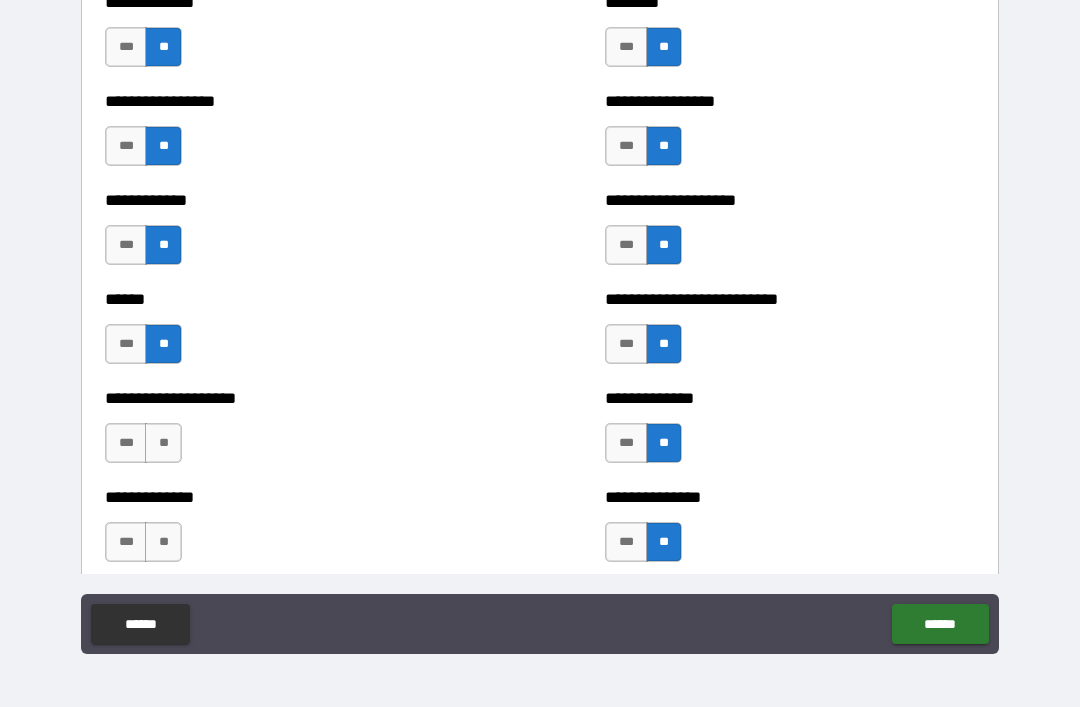 click on "**" at bounding box center (163, 443) 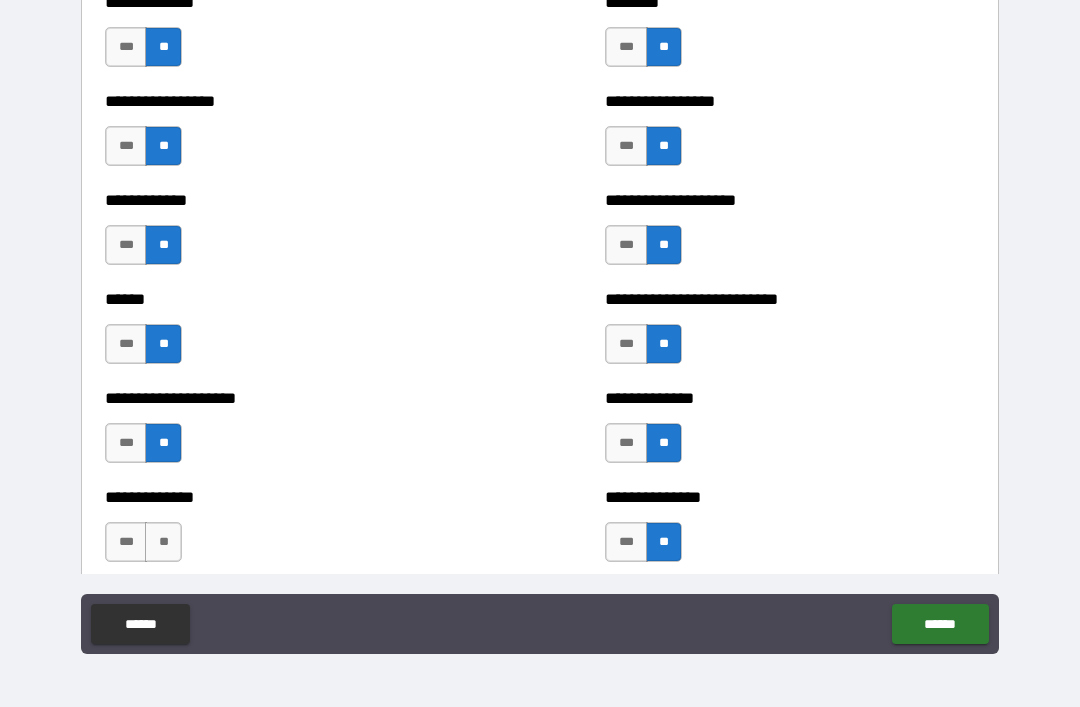 click on "**" at bounding box center (163, 542) 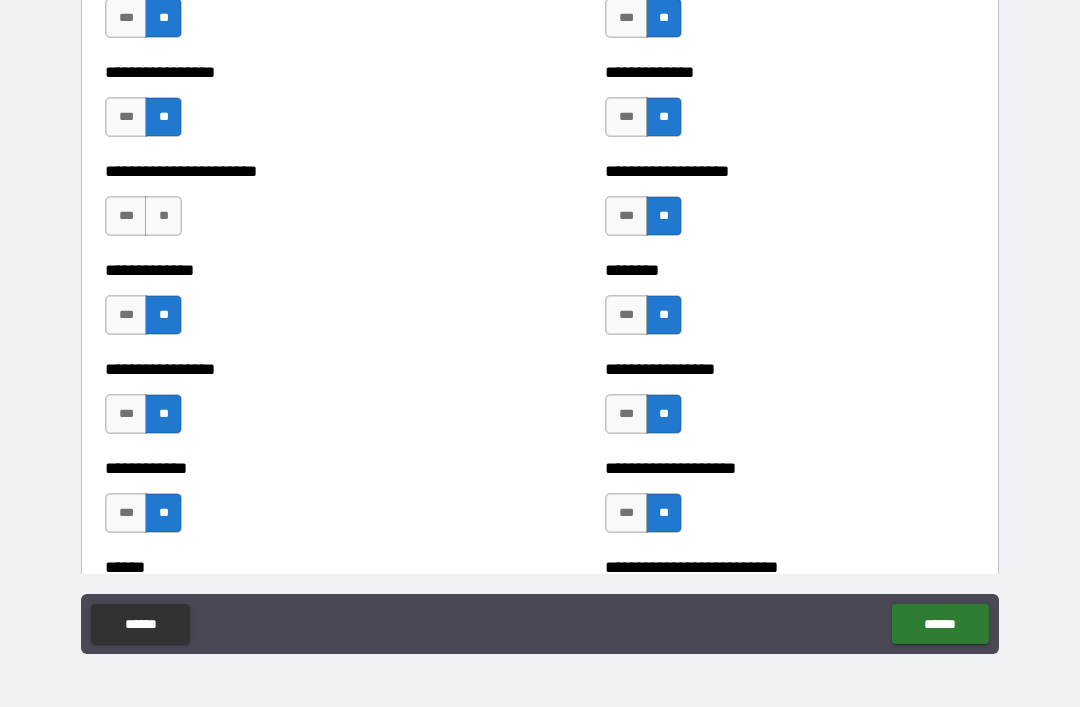 scroll, scrollTop: 3409, scrollLeft: 0, axis: vertical 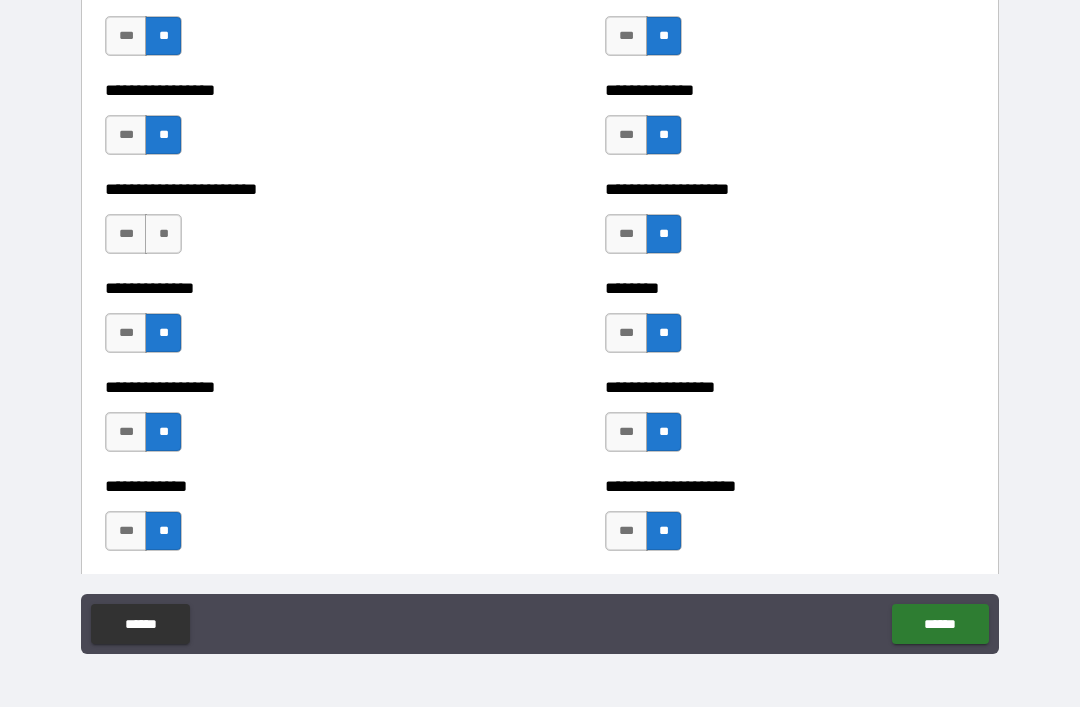 click on "**" at bounding box center (163, 234) 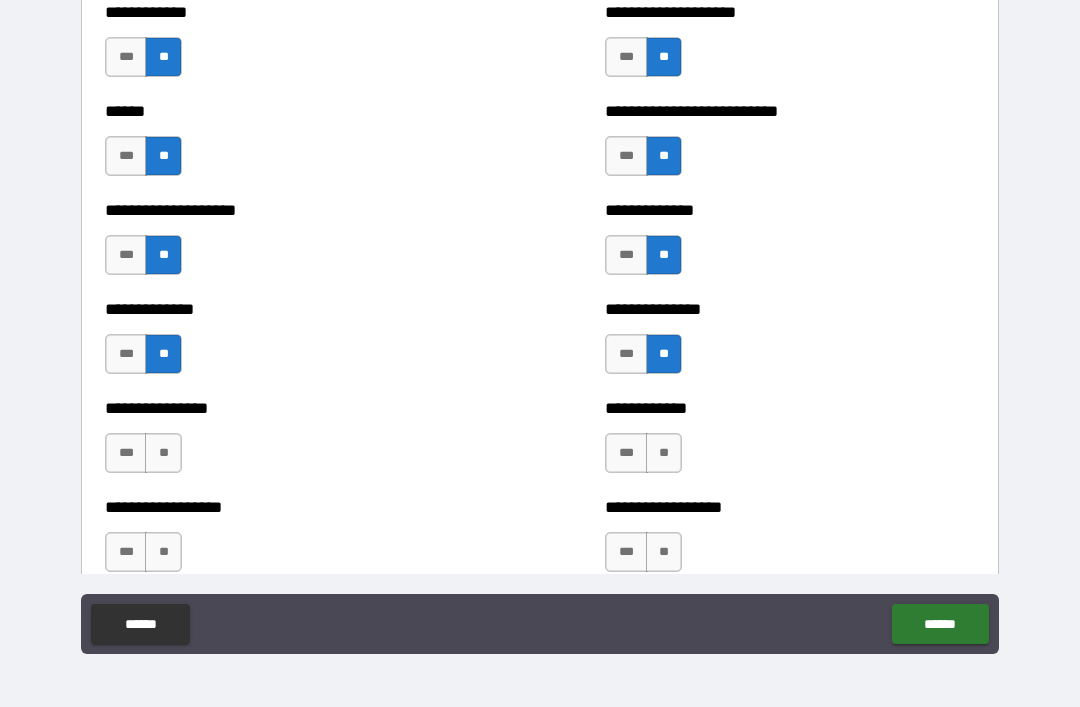 scroll, scrollTop: 3957, scrollLeft: 0, axis: vertical 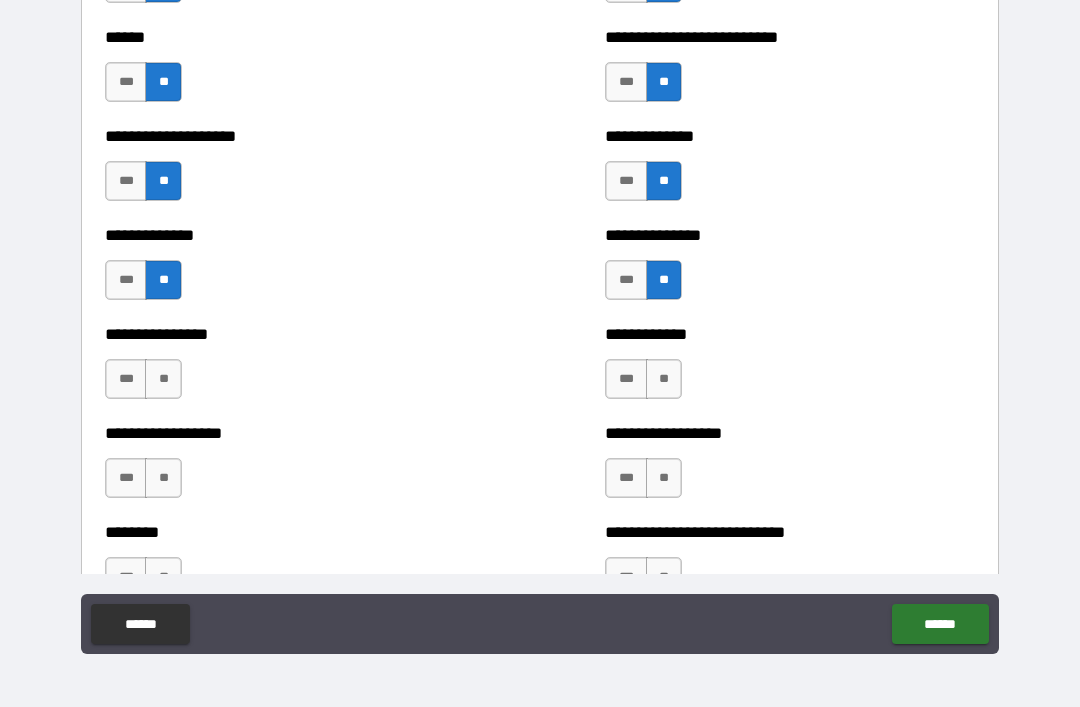 click on "**" at bounding box center [163, 379] 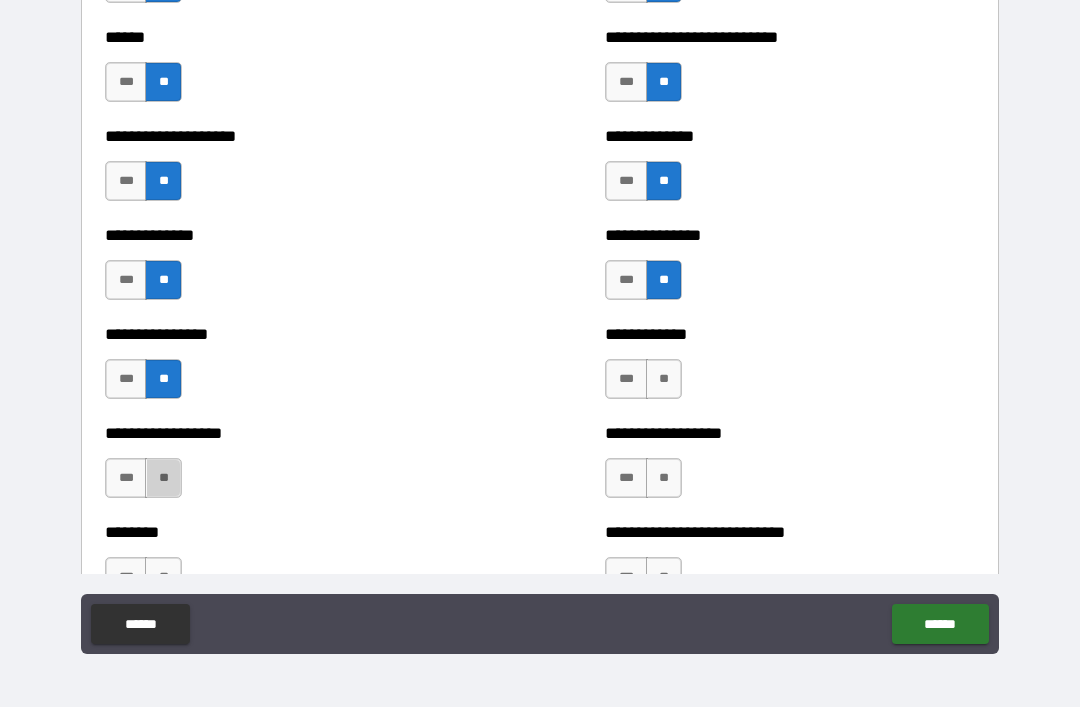 click on "**" at bounding box center [163, 478] 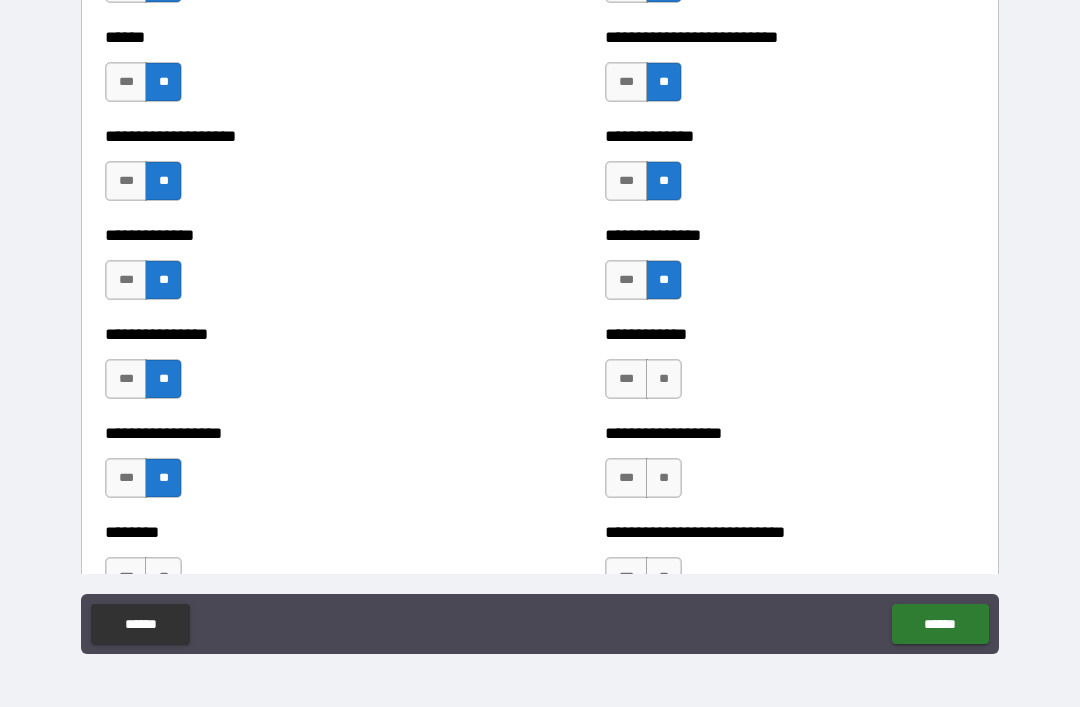 click on "**" at bounding box center [664, 379] 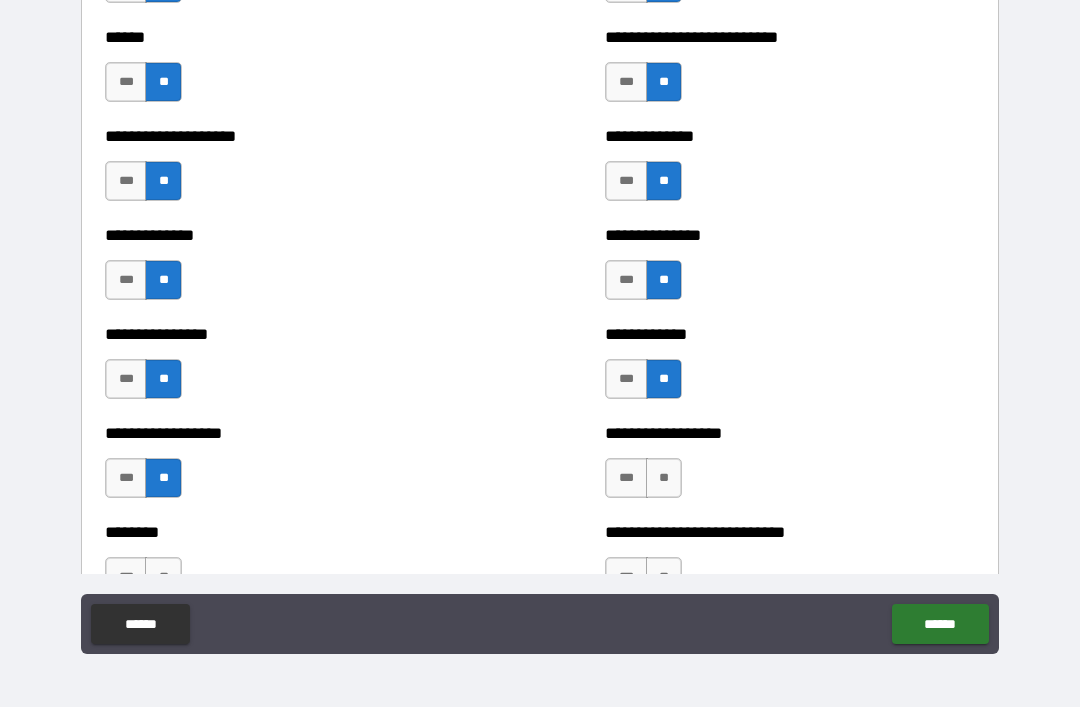 click on "**" at bounding box center (664, 478) 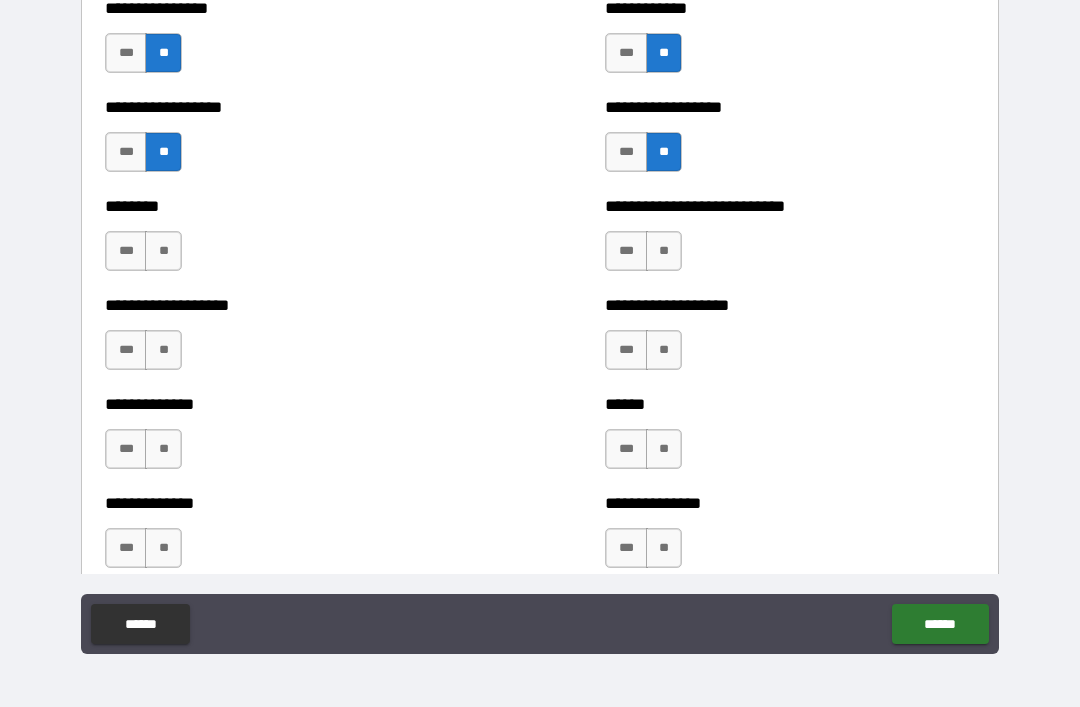 scroll, scrollTop: 4285, scrollLeft: 0, axis: vertical 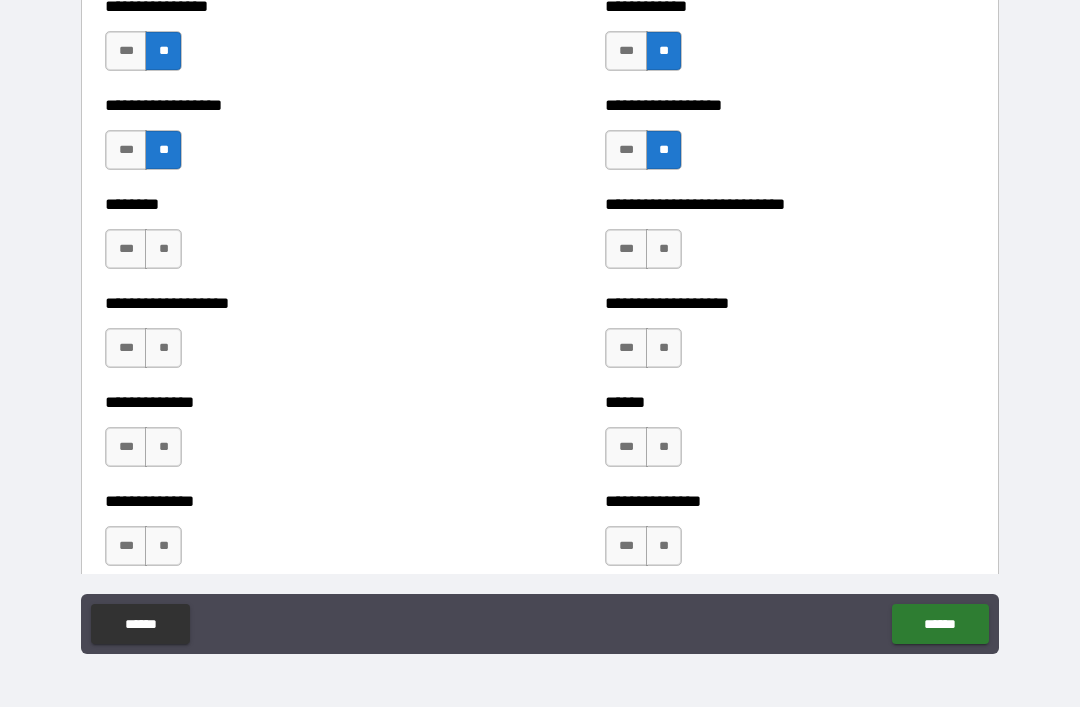 click on "**" at bounding box center [163, 249] 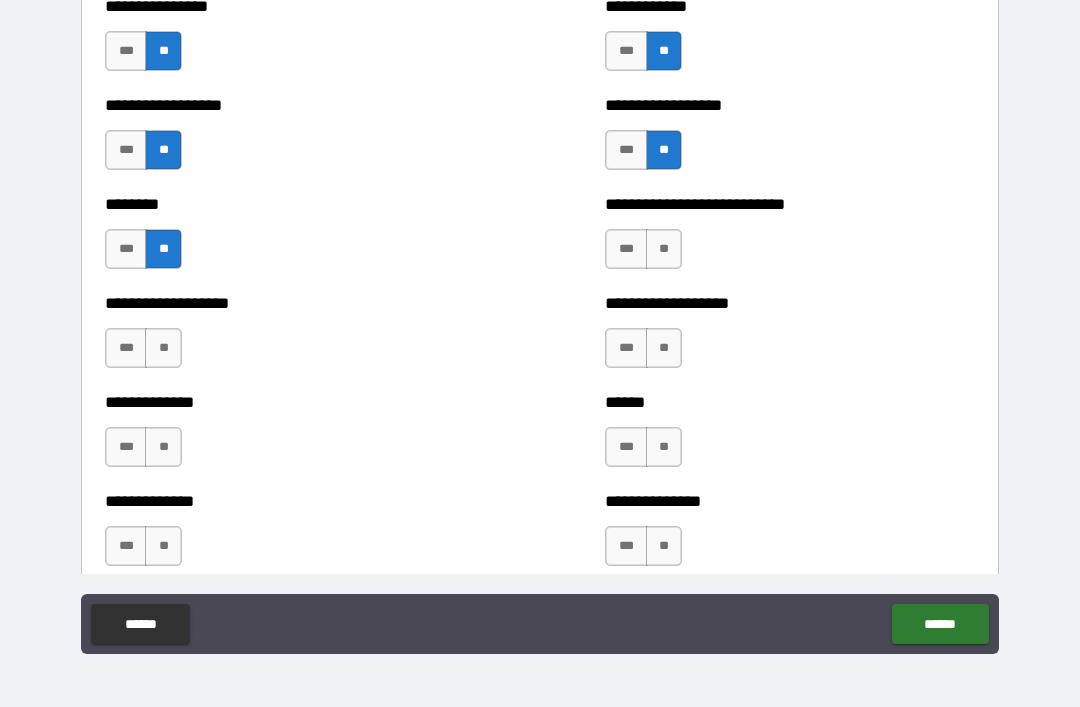 click on "**" at bounding box center [163, 348] 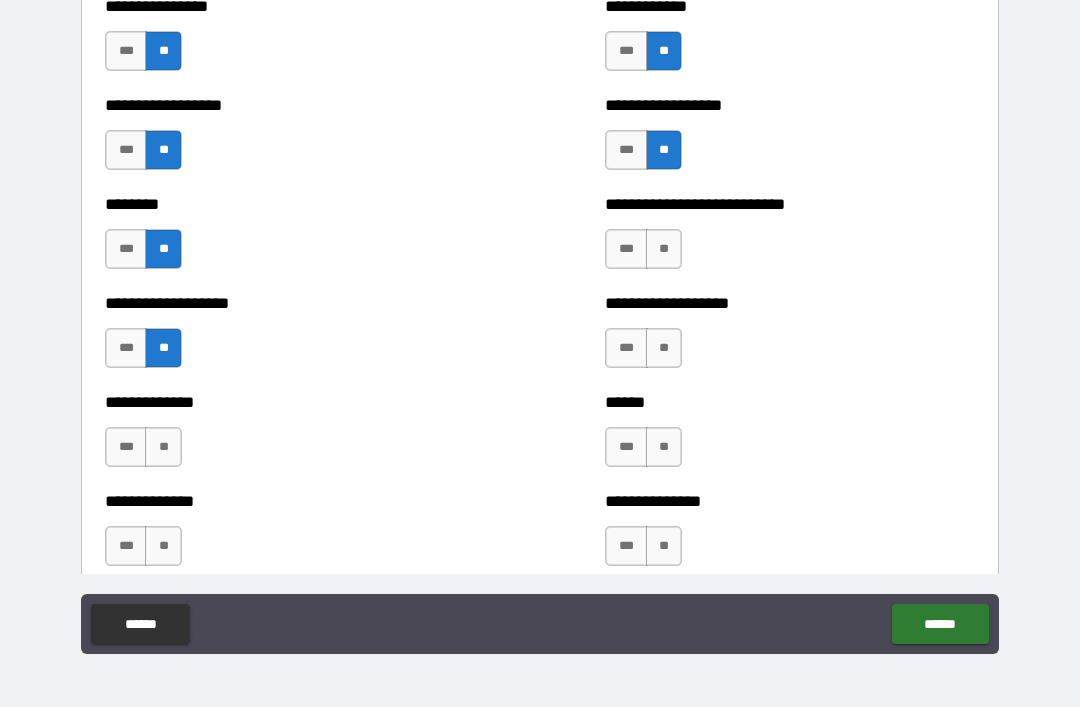 click on "**" at bounding box center (163, 447) 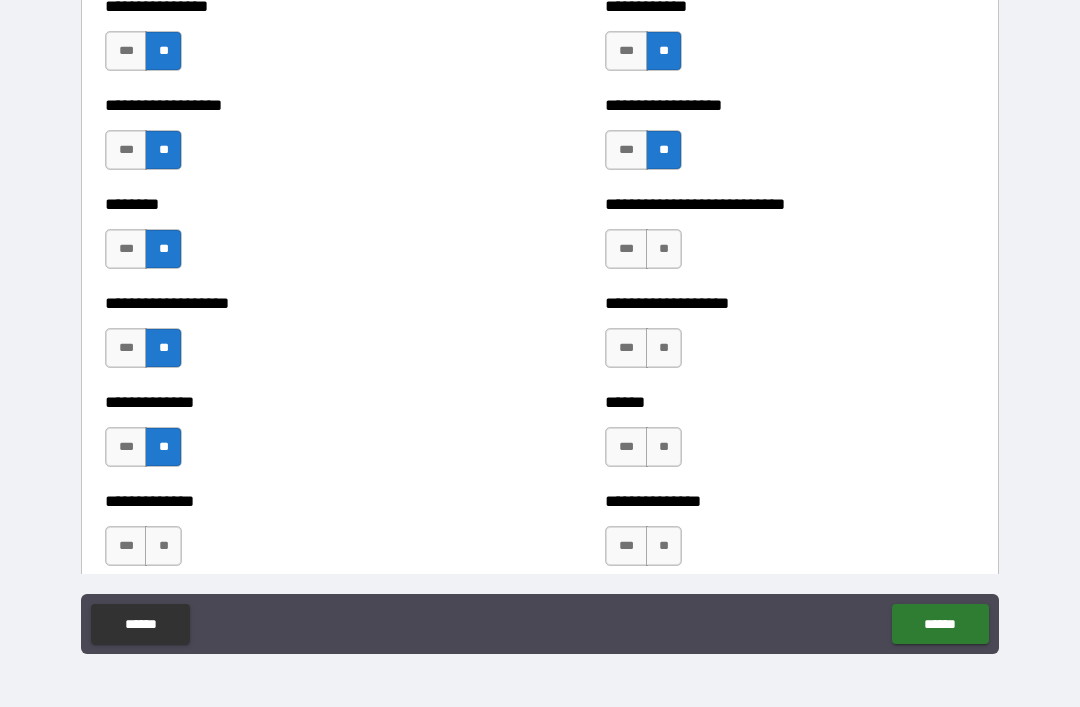 click on "**" at bounding box center [163, 546] 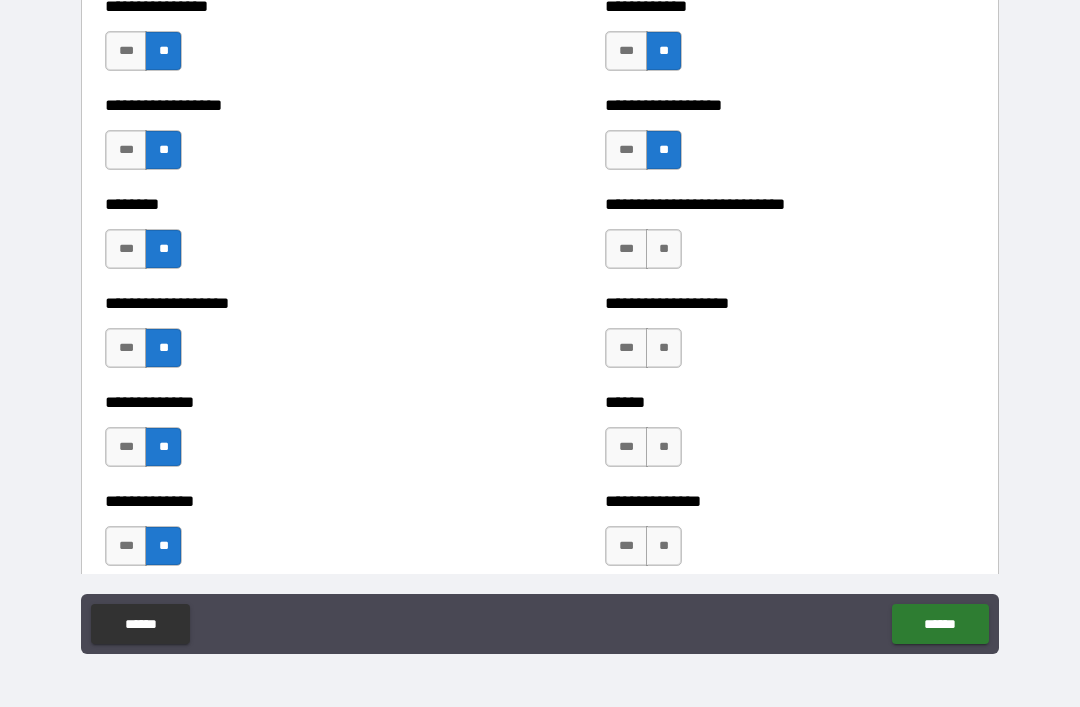 click on "**" at bounding box center (664, 249) 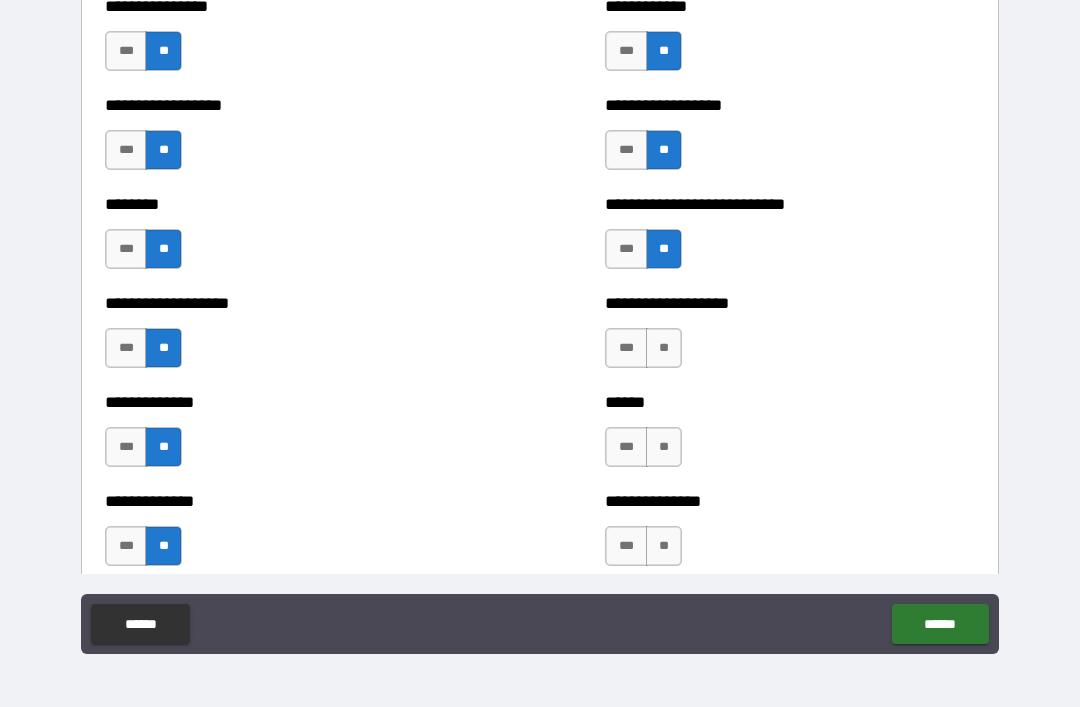 click on "**" at bounding box center [664, 348] 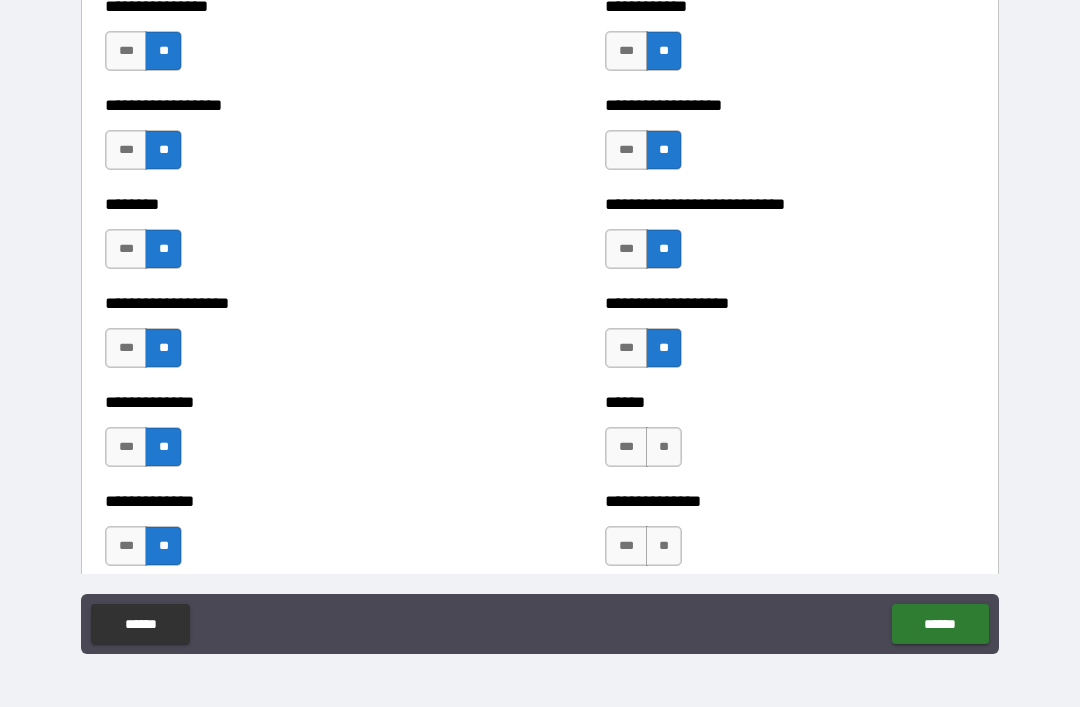 click on "**" at bounding box center (664, 447) 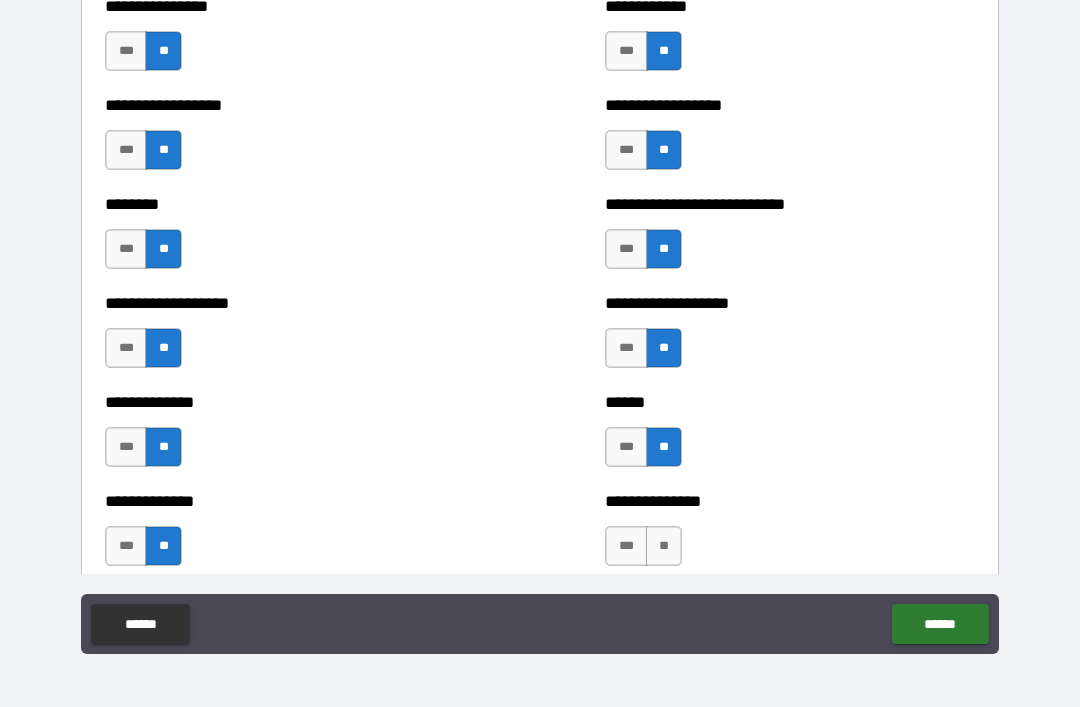 click on "**" at bounding box center [664, 546] 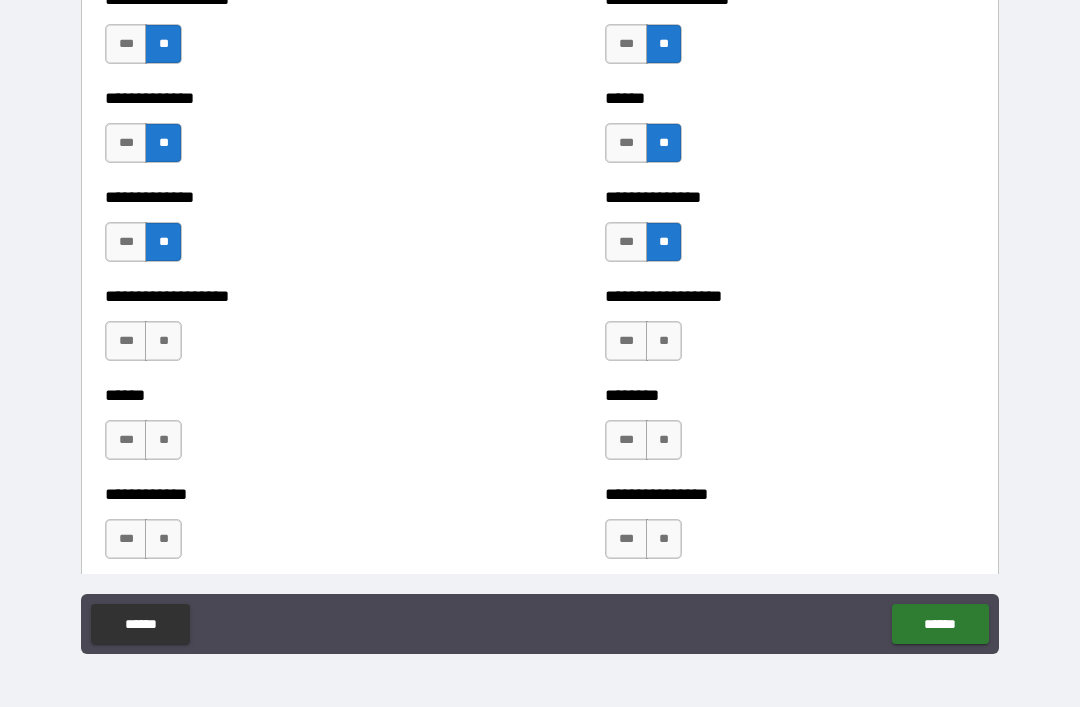 scroll, scrollTop: 4691, scrollLeft: 0, axis: vertical 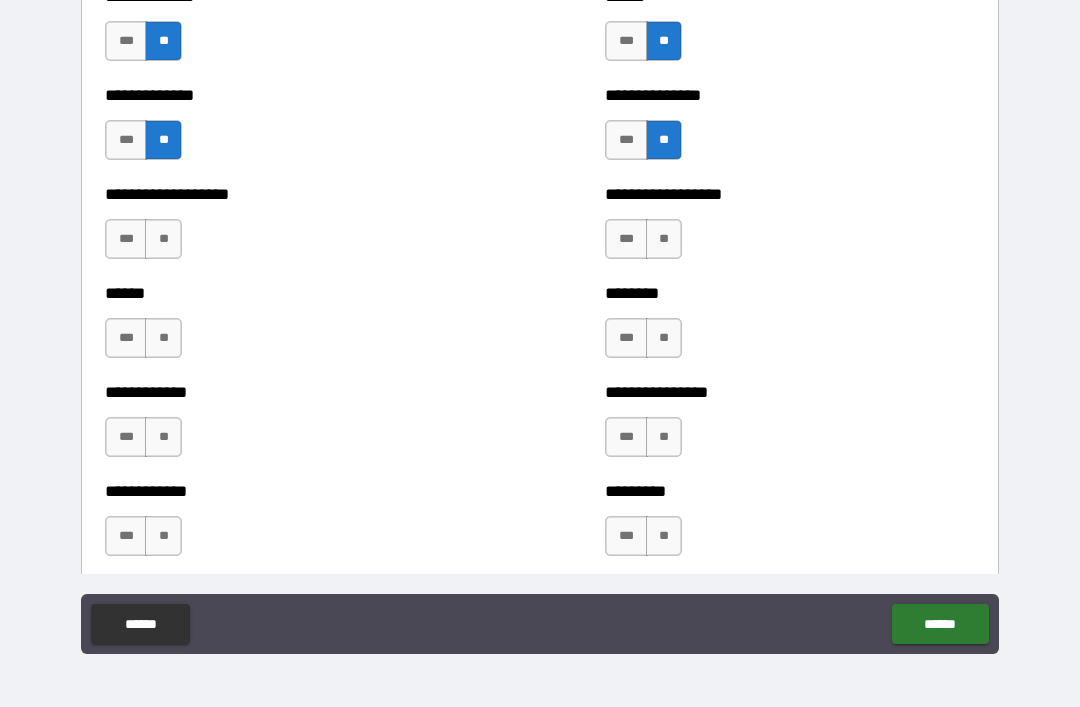 click on "**" at bounding box center (163, 239) 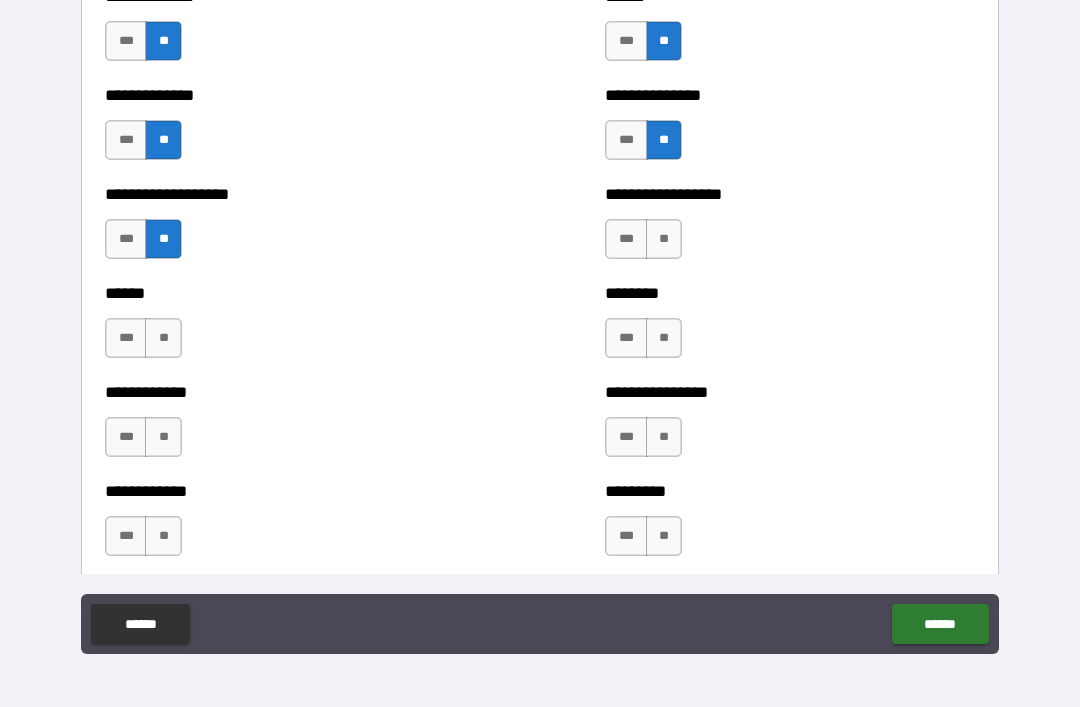 click on "**" at bounding box center (163, 338) 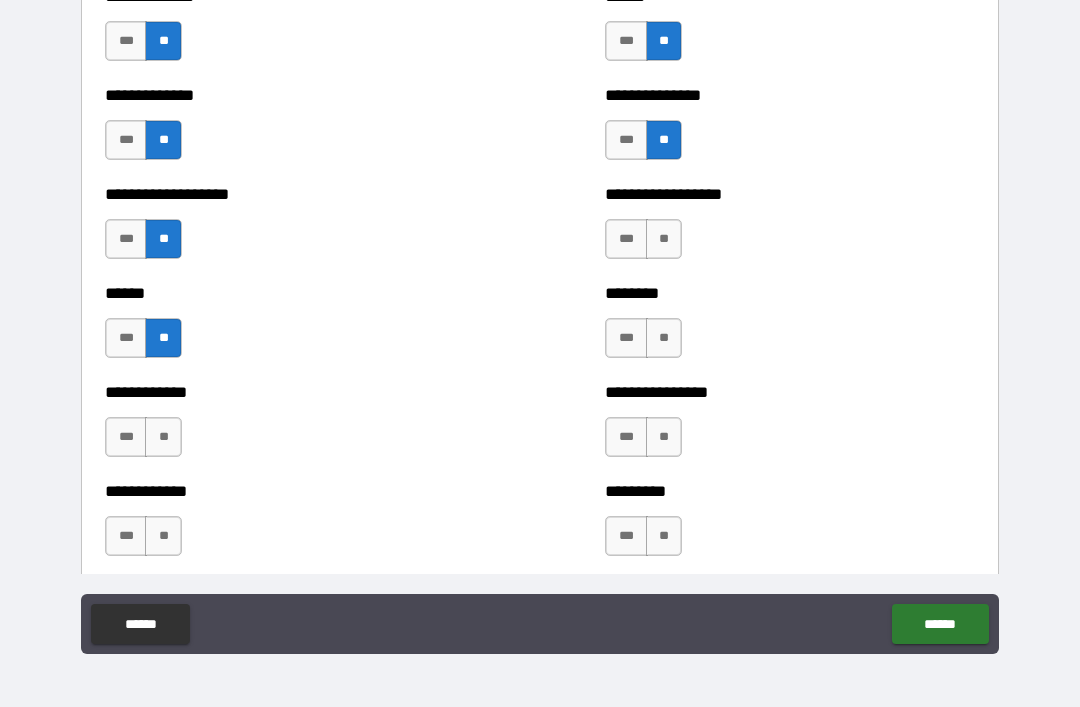 click on "**" at bounding box center (163, 437) 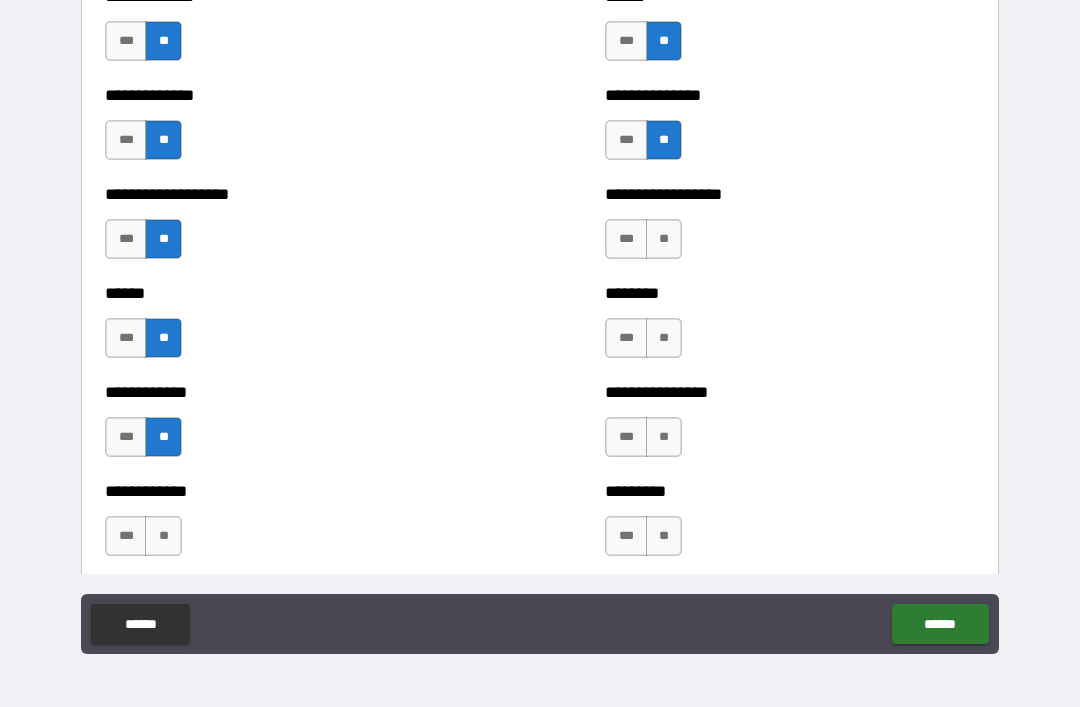 click on "**" at bounding box center [163, 536] 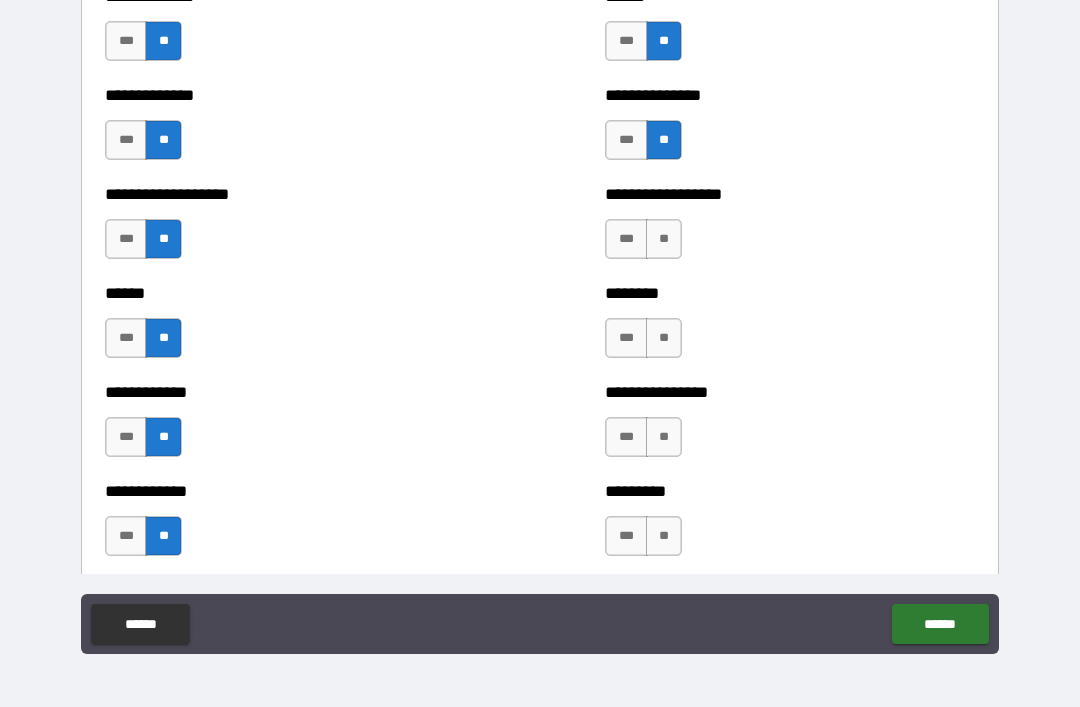 click on "**" at bounding box center (664, 239) 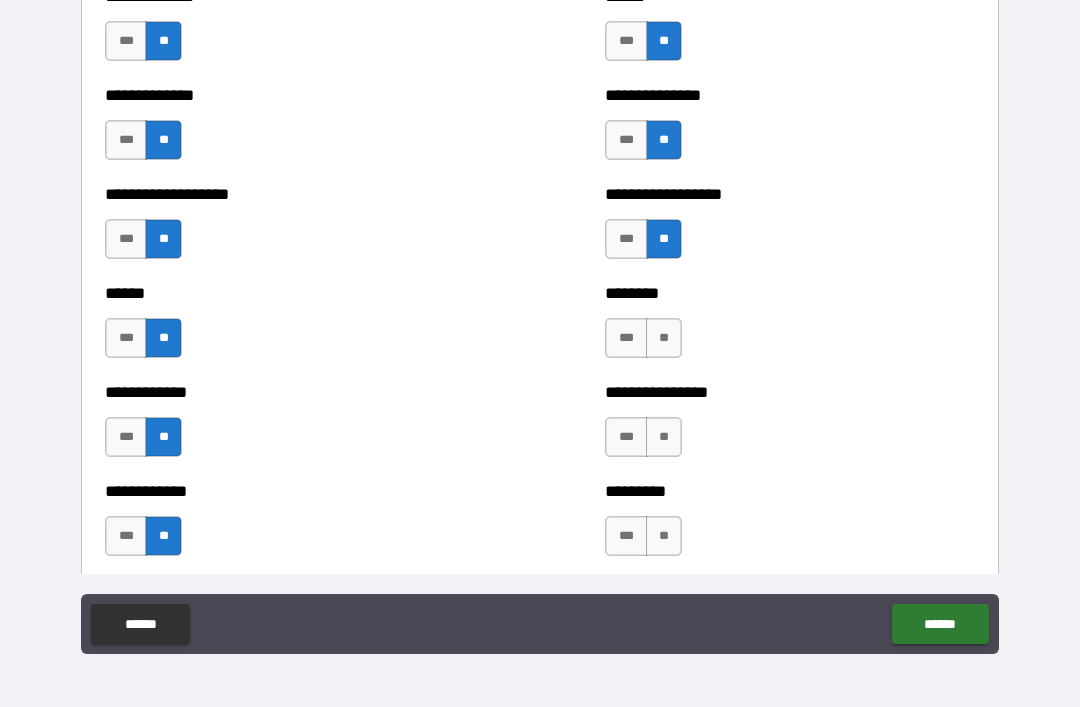 click on "**" at bounding box center (664, 338) 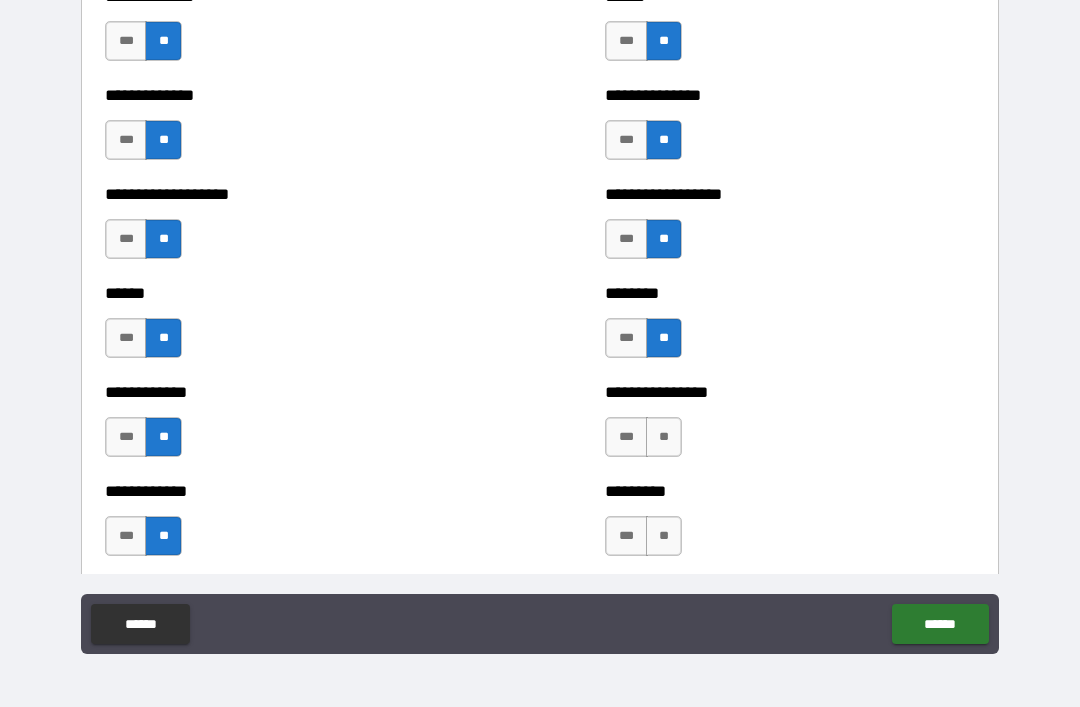 click on "**" at bounding box center (664, 437) 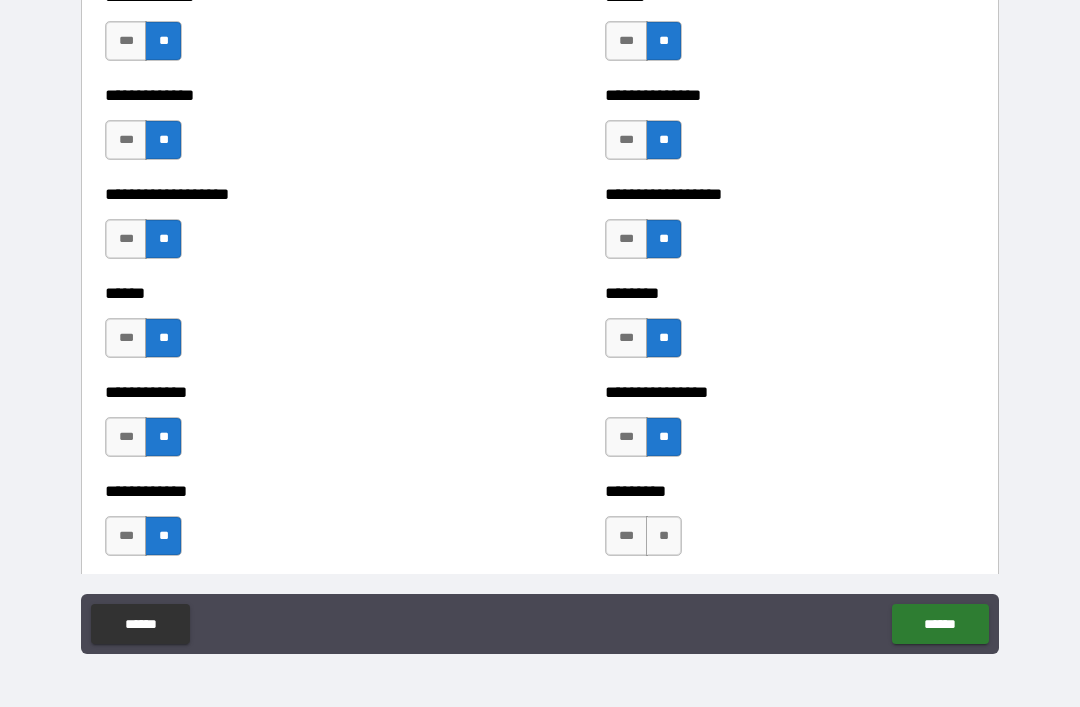 click on "**" at bounding box center (664, 536) 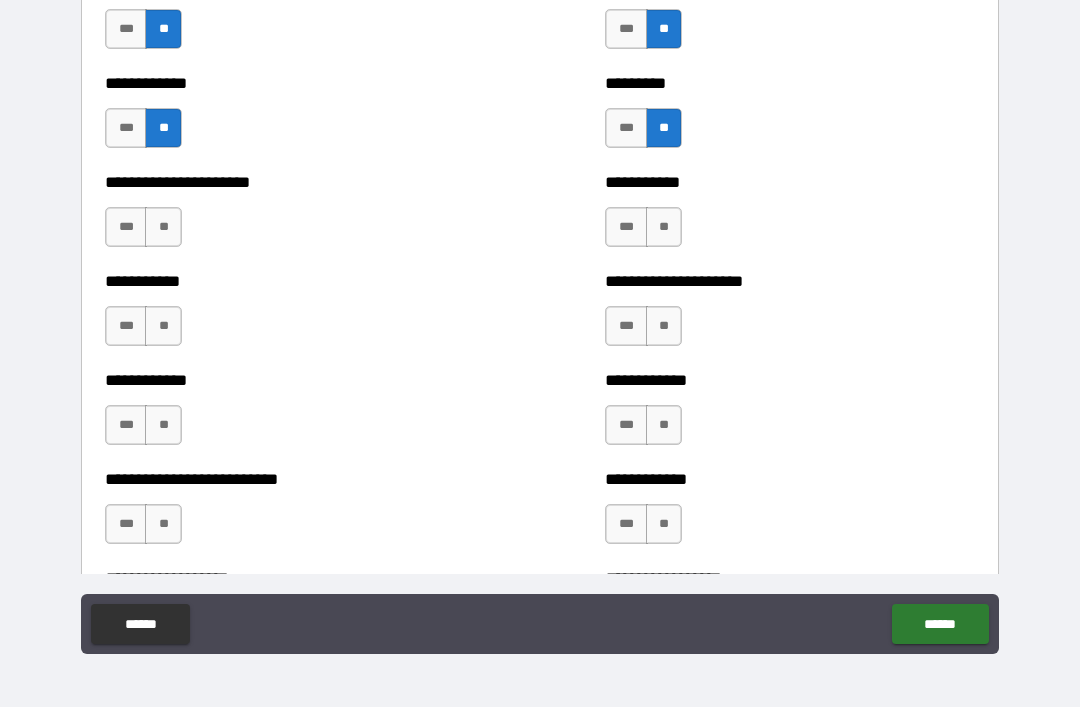 scroll, scrollTop: 5201, scrollLeft: 0, axis: vertical 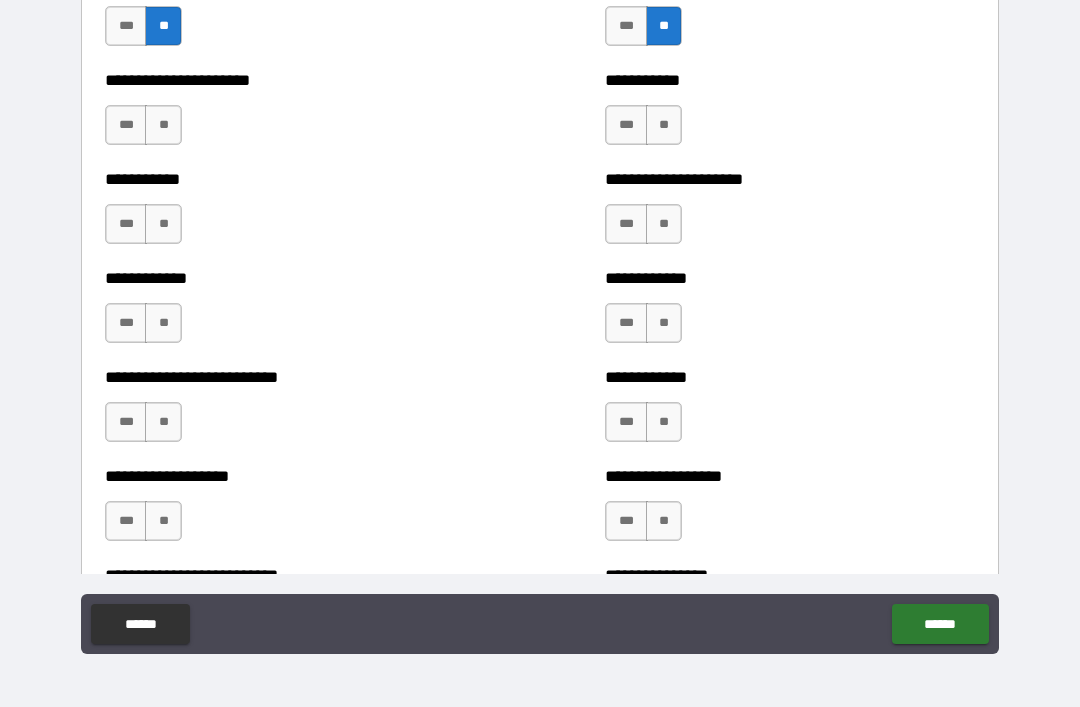 click on "**" at bounding box center (163, 125) 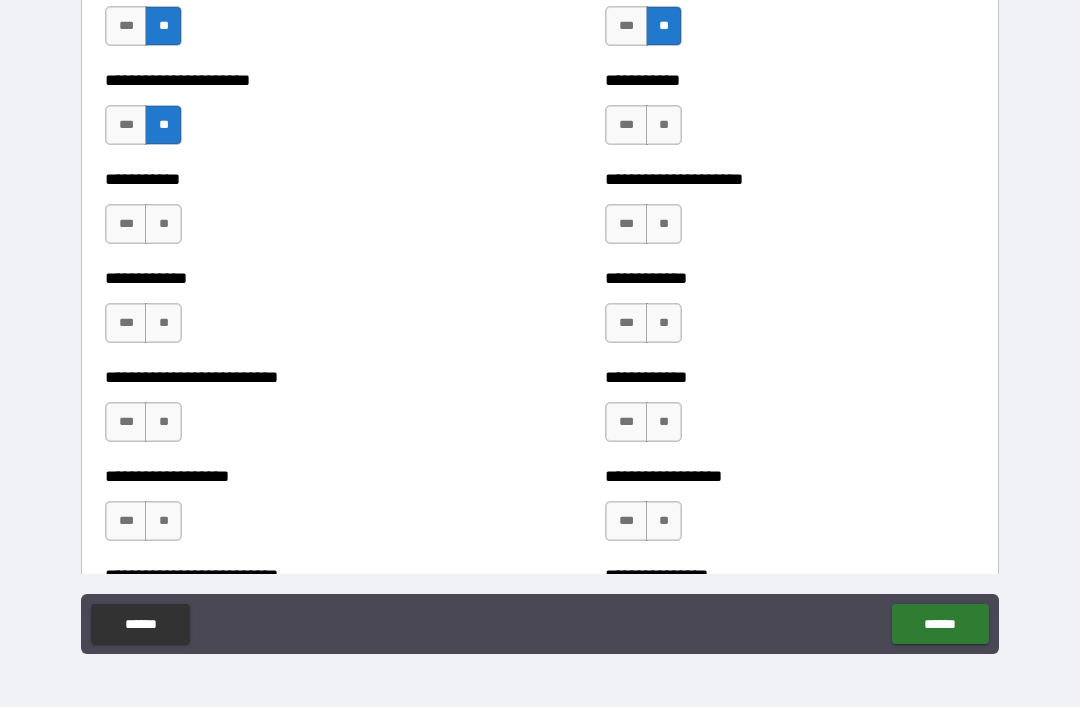 click on "**" at bounding box center [163, 224] 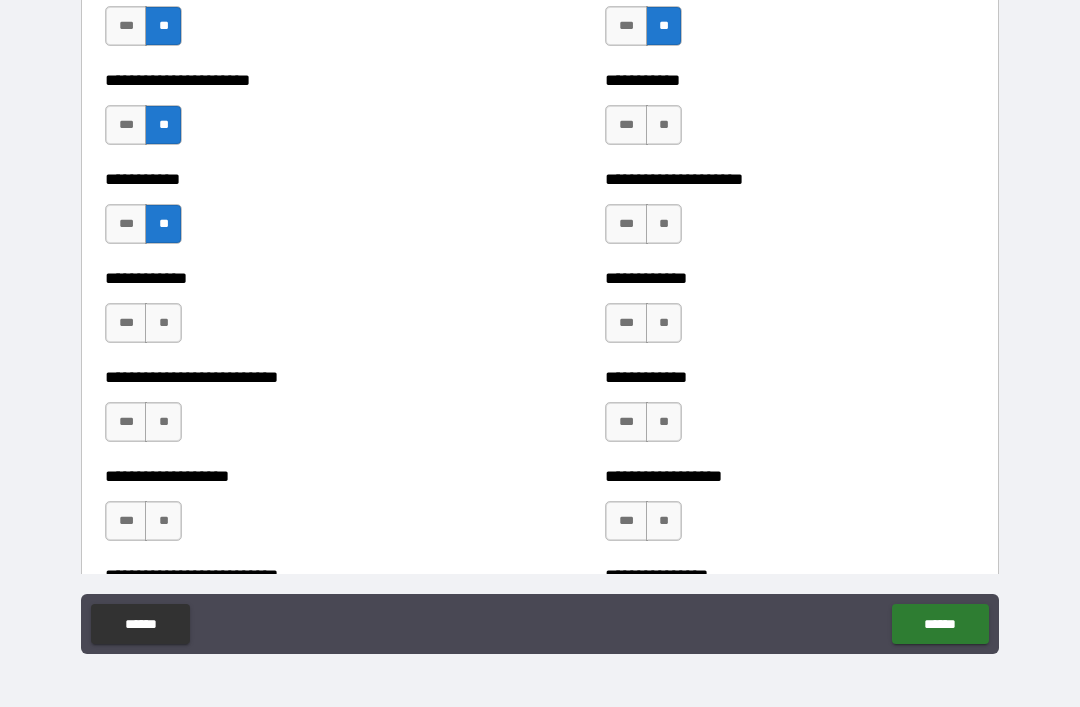 click on "**" at bounding box center (163, 323) 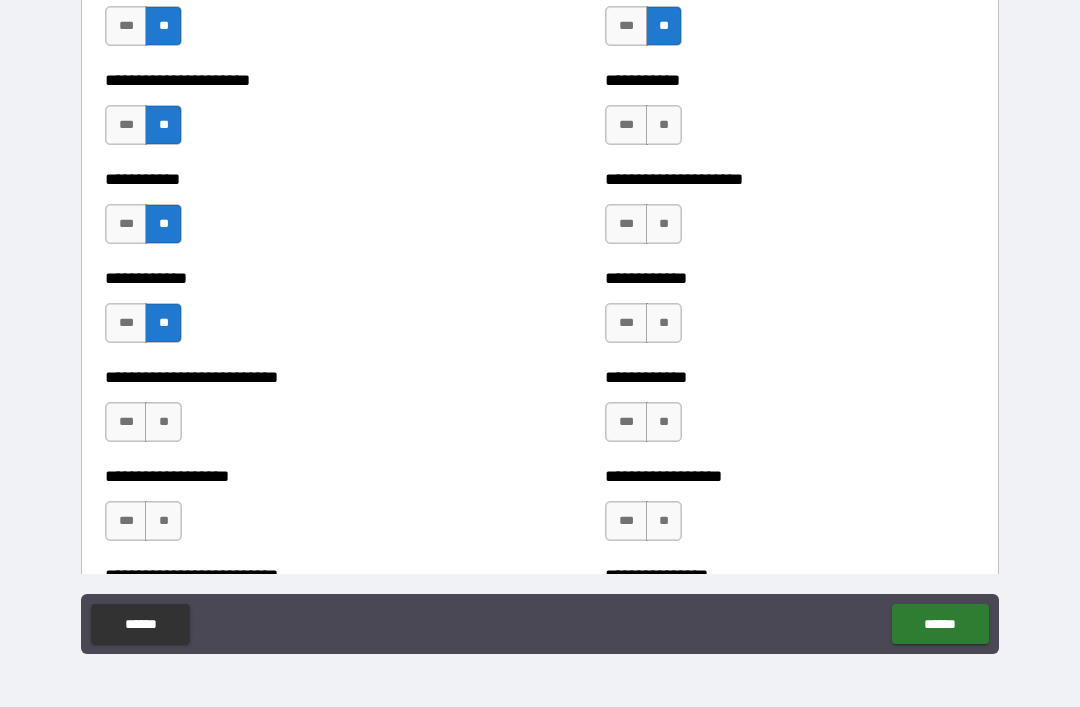 click on "**" at bounding box center [163, 422] 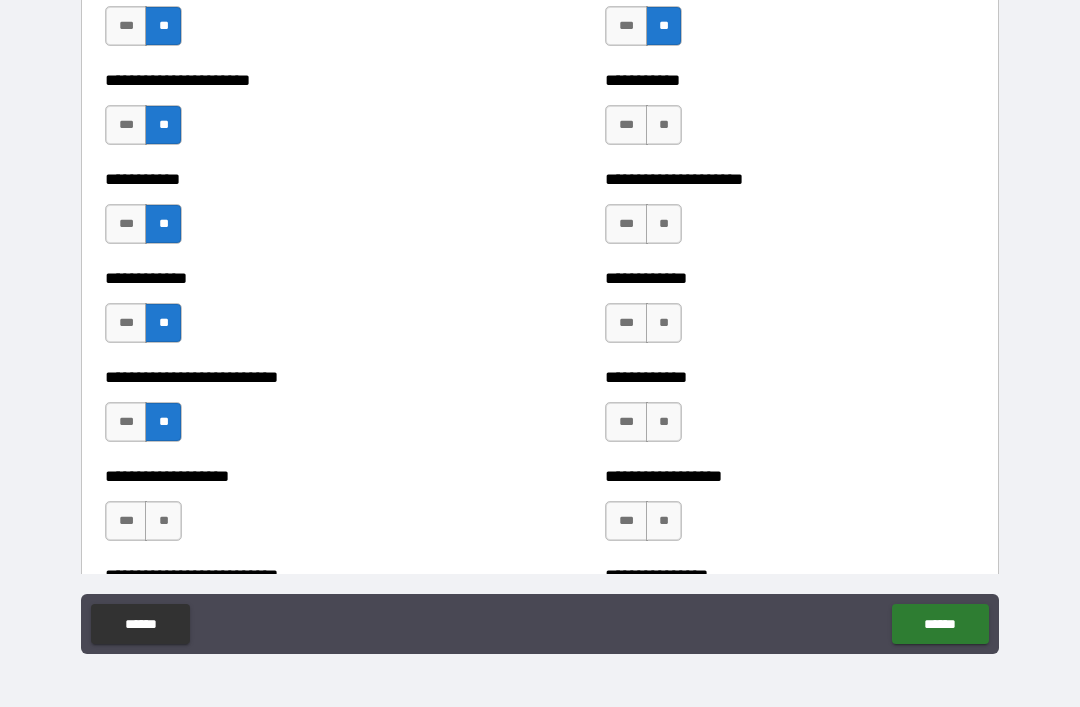 click on "**" at bounding box center (163, 521) 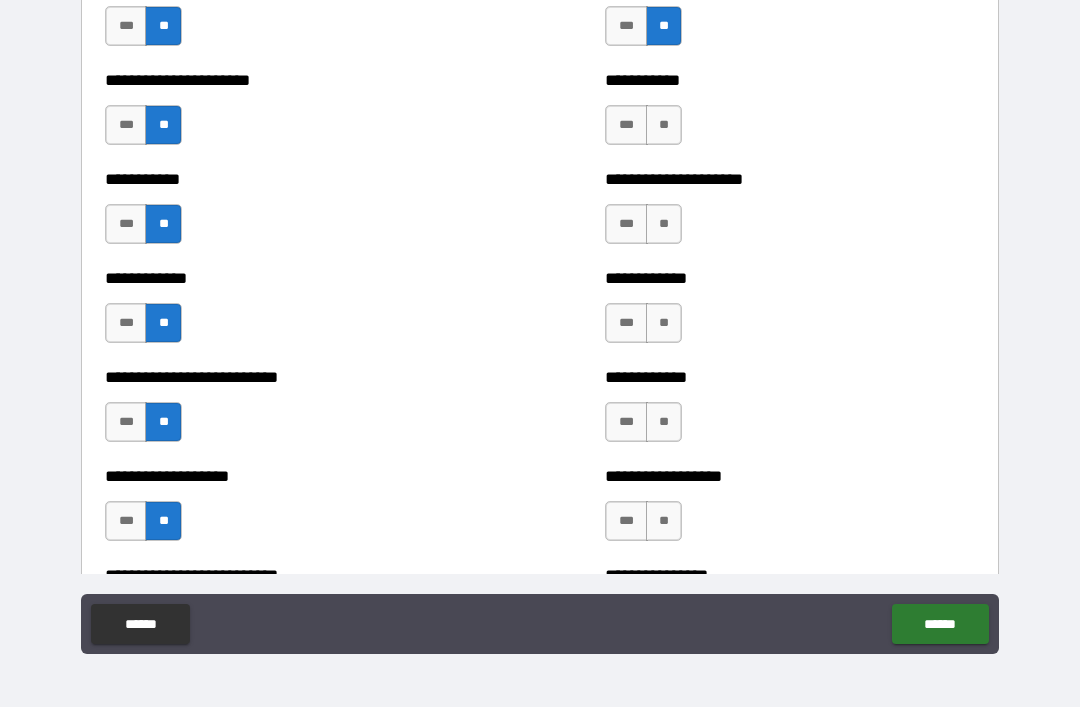 click on "**" at bounding box center [664, 125] 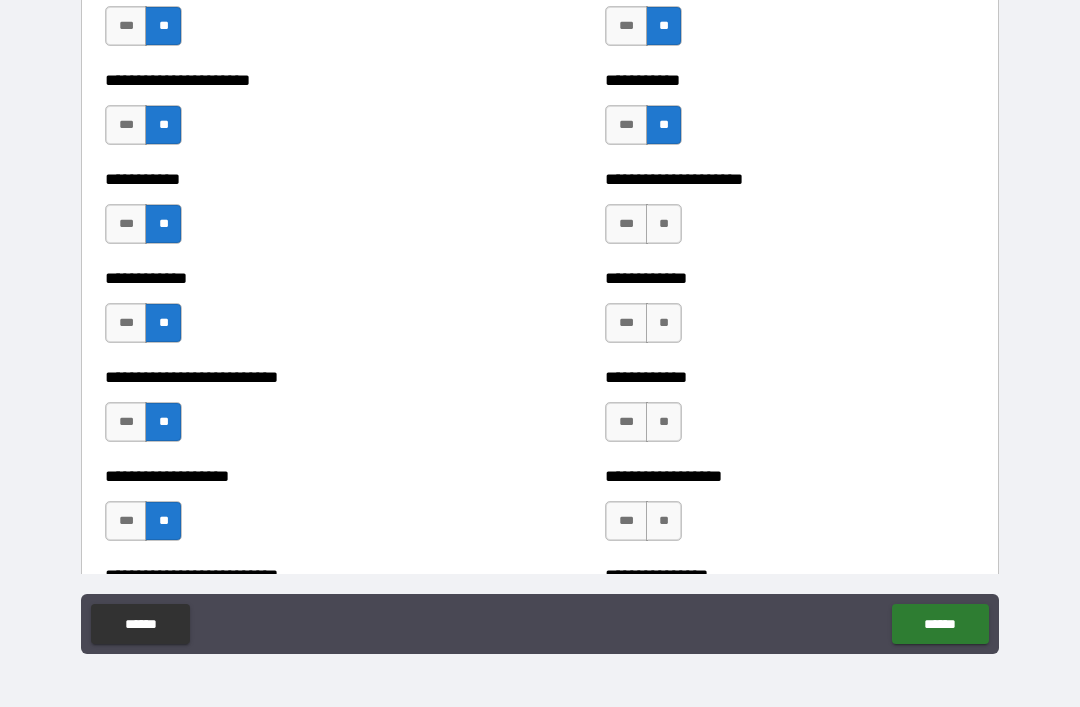 click on "**" at bounding box center (664, 224) 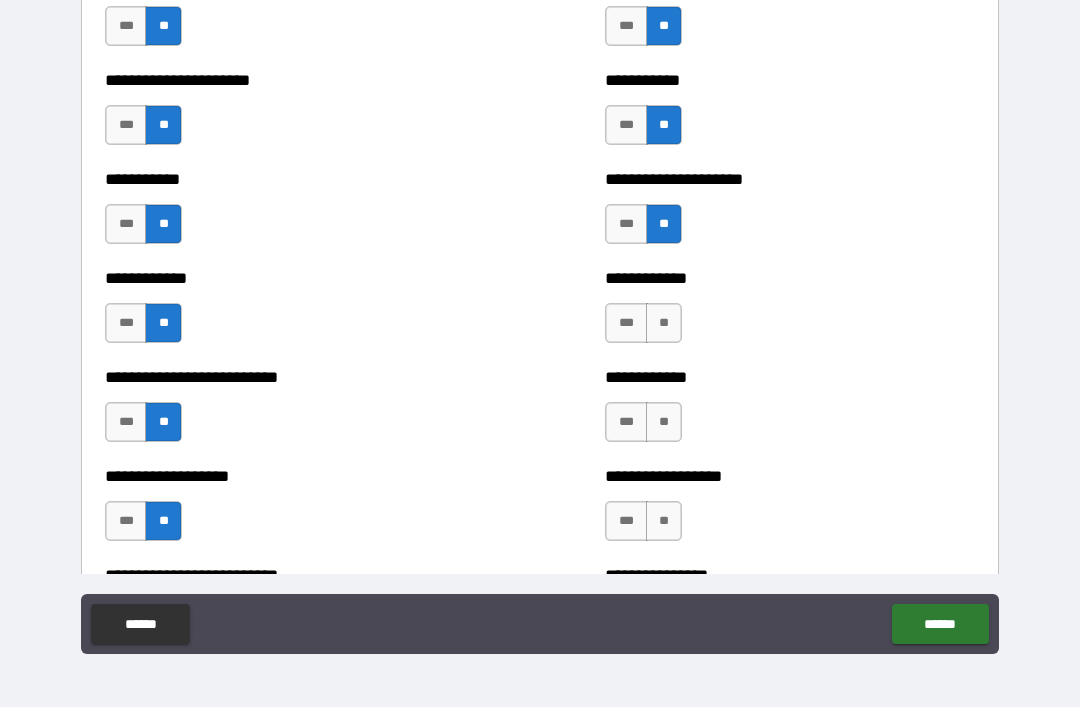 click on "**" at bounding box center [664, 323] 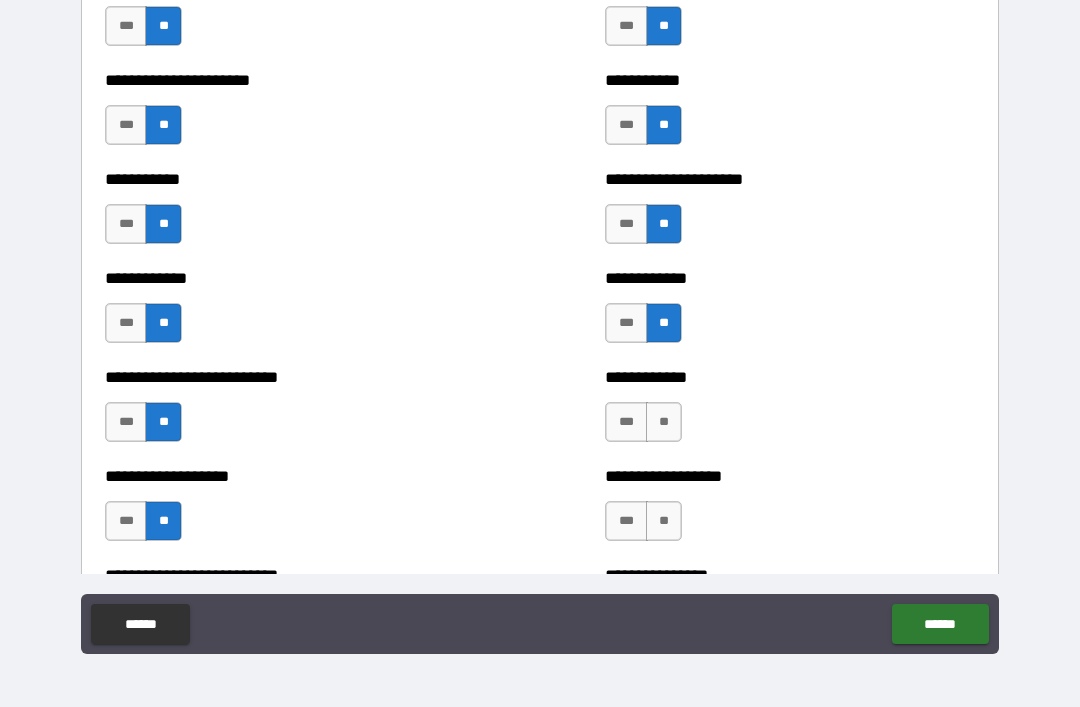 click on "**" at bounding box center (664, 422) 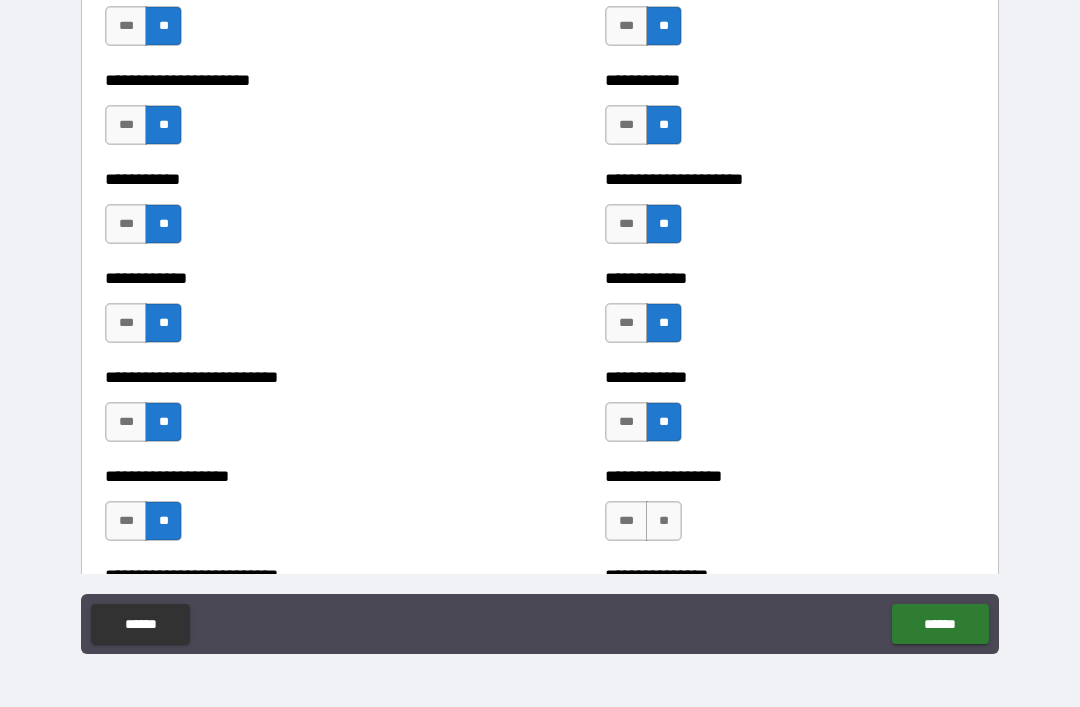 click on "**" at bounding box center (664, 521) 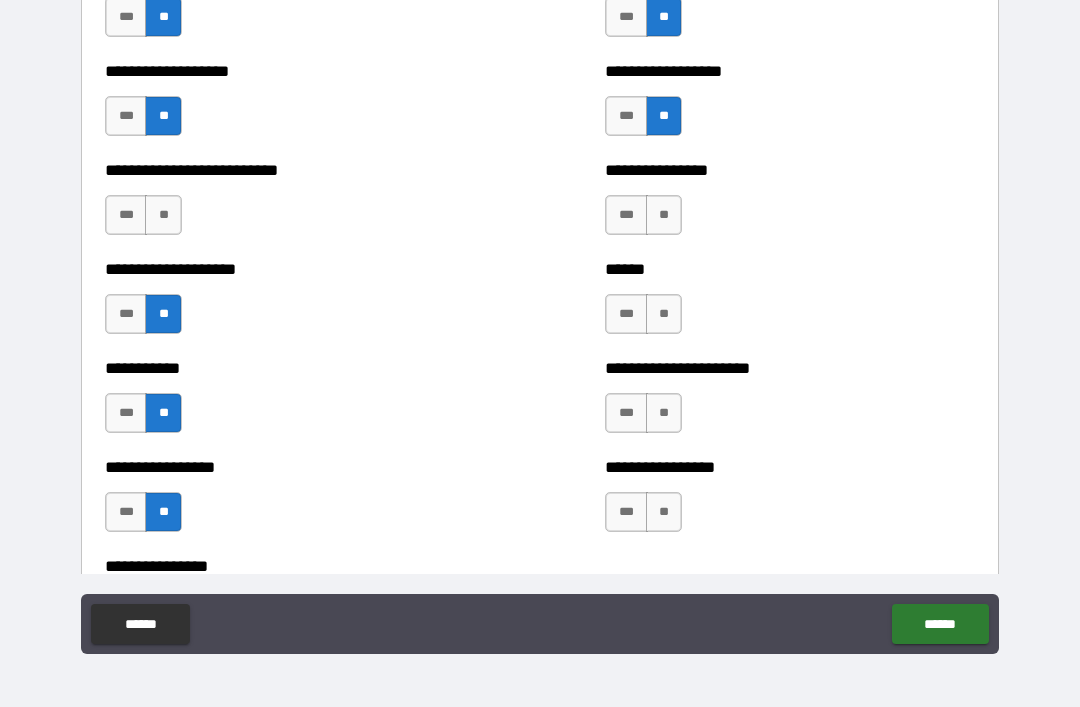 scroll, scrollTop: 5609, scrollLeft: 0, axis: vertical 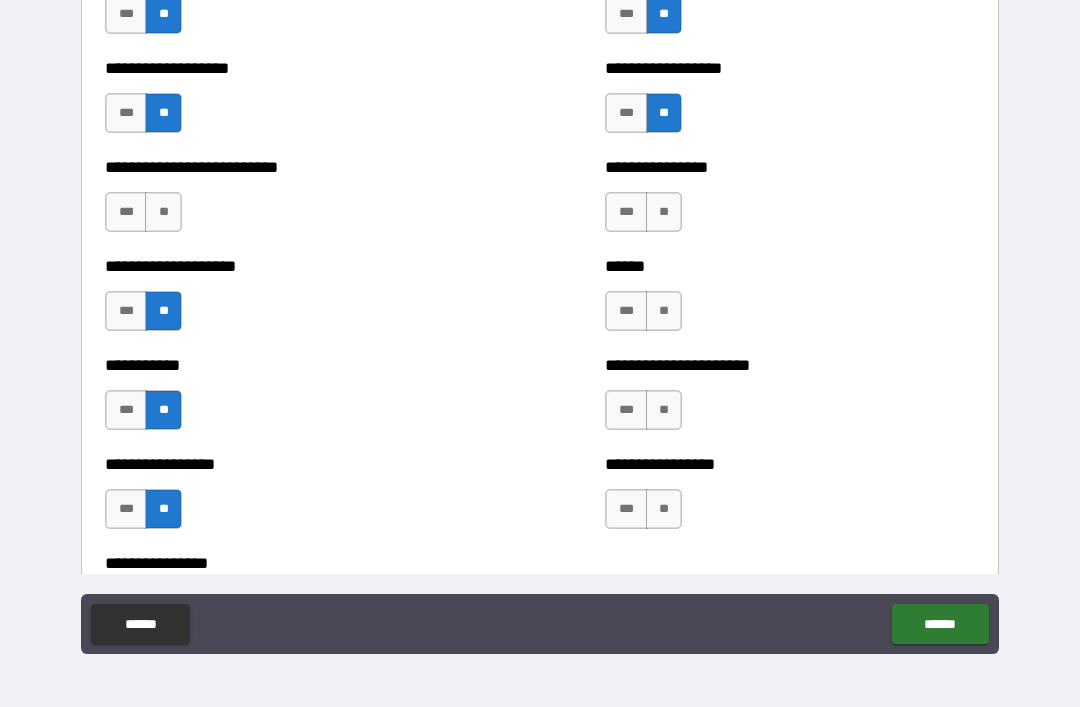 click on "**" at bounding box center [163, 212] 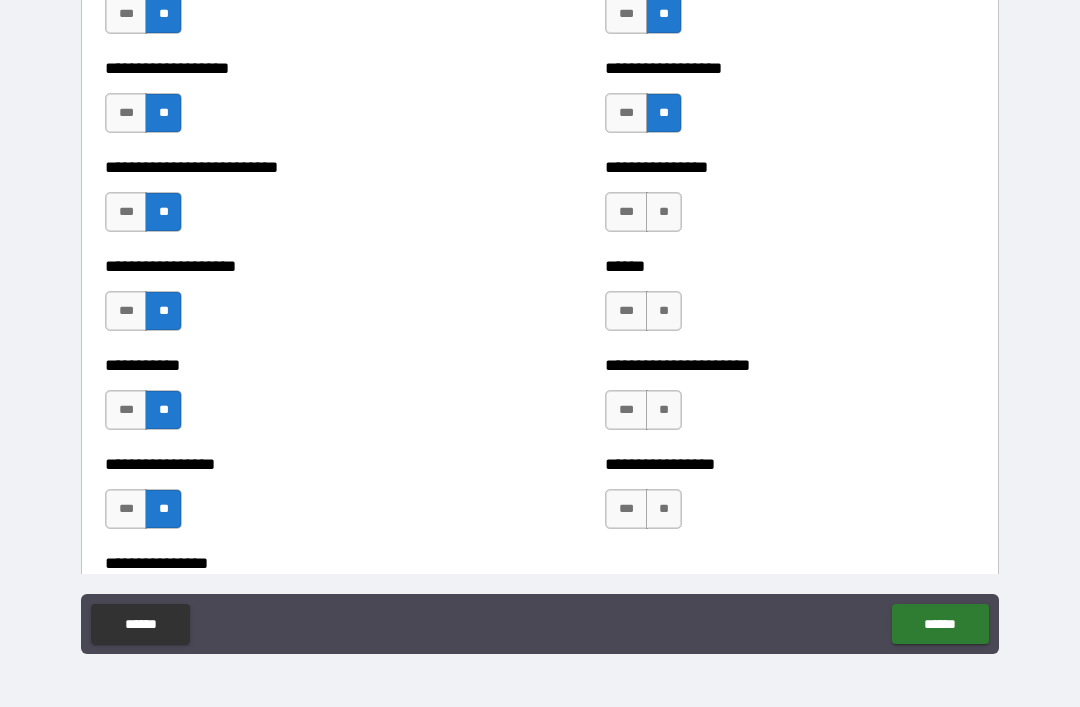click on "**" at bounding box center (664, 212) 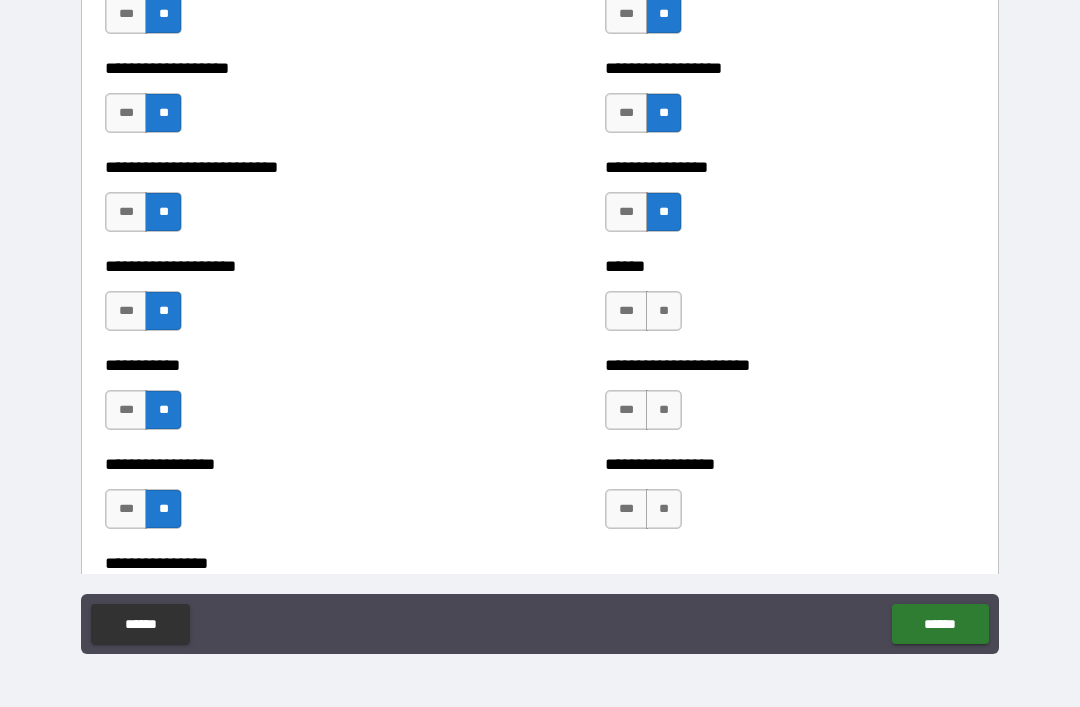 click on "**" at bounding box center [664, 311] 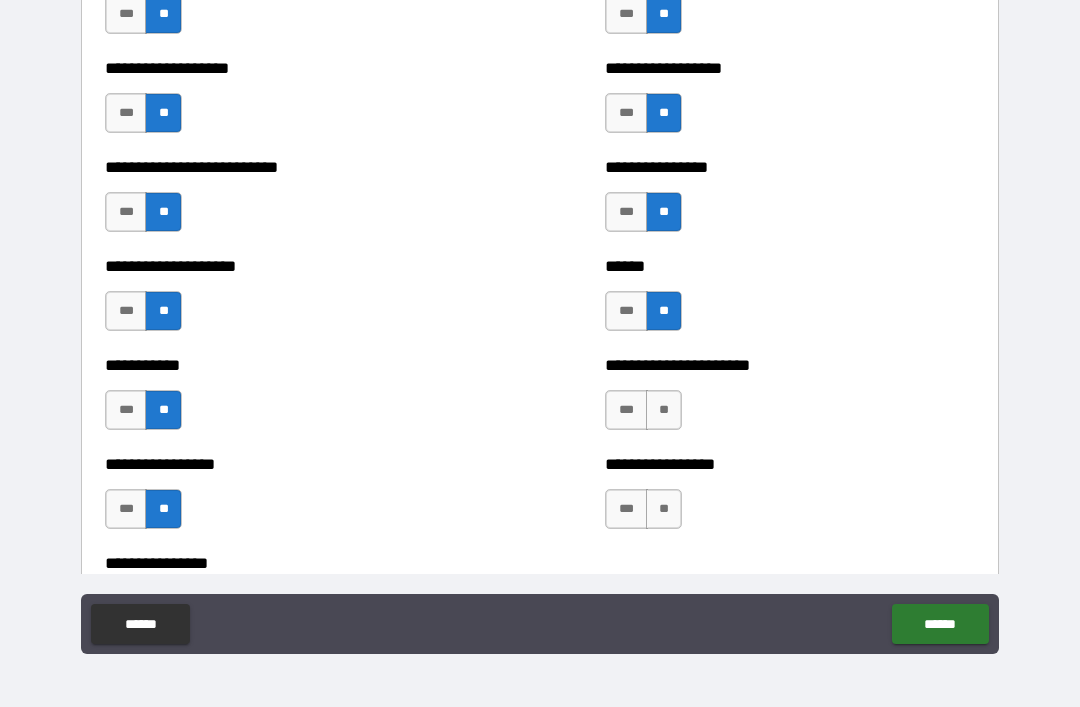 click on "**" at bounding box center (664, 410) 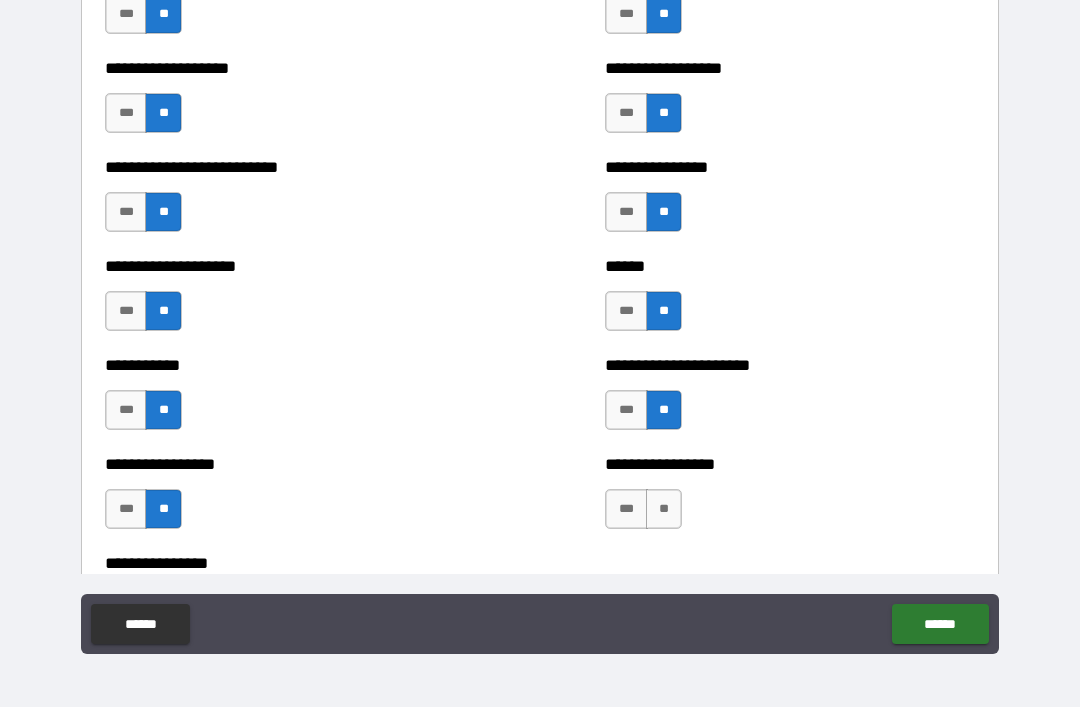 click on "**" at bounding box center [664, 509] 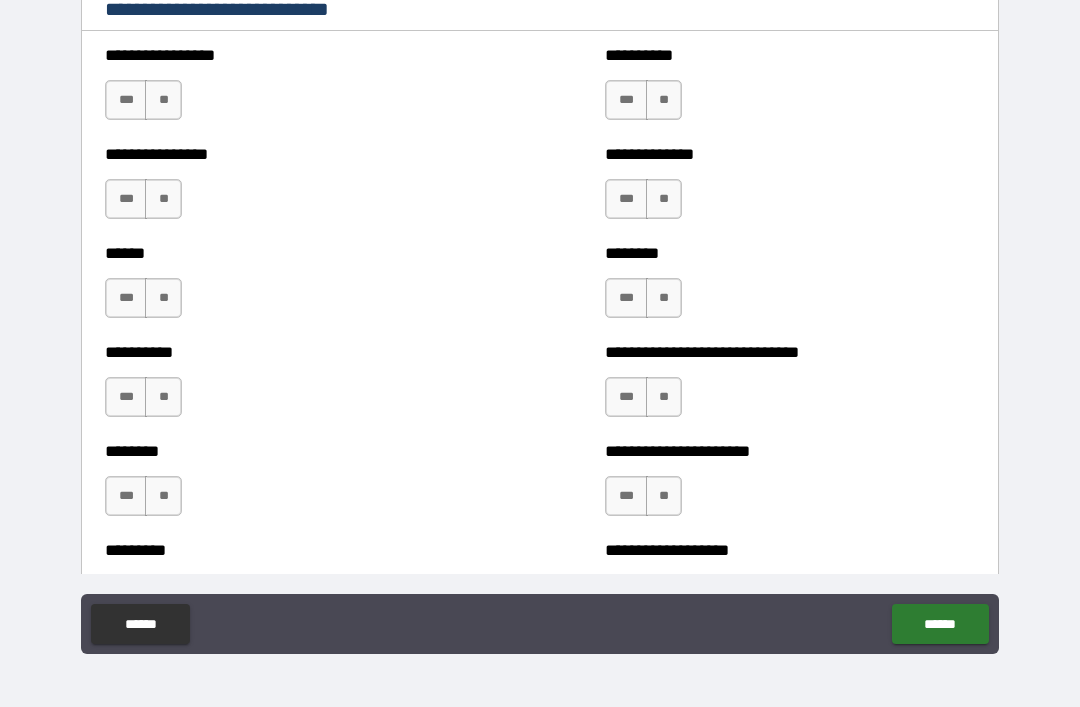 scroll, scrollTop: 6611, scrollLeft: 0, axis: vertical 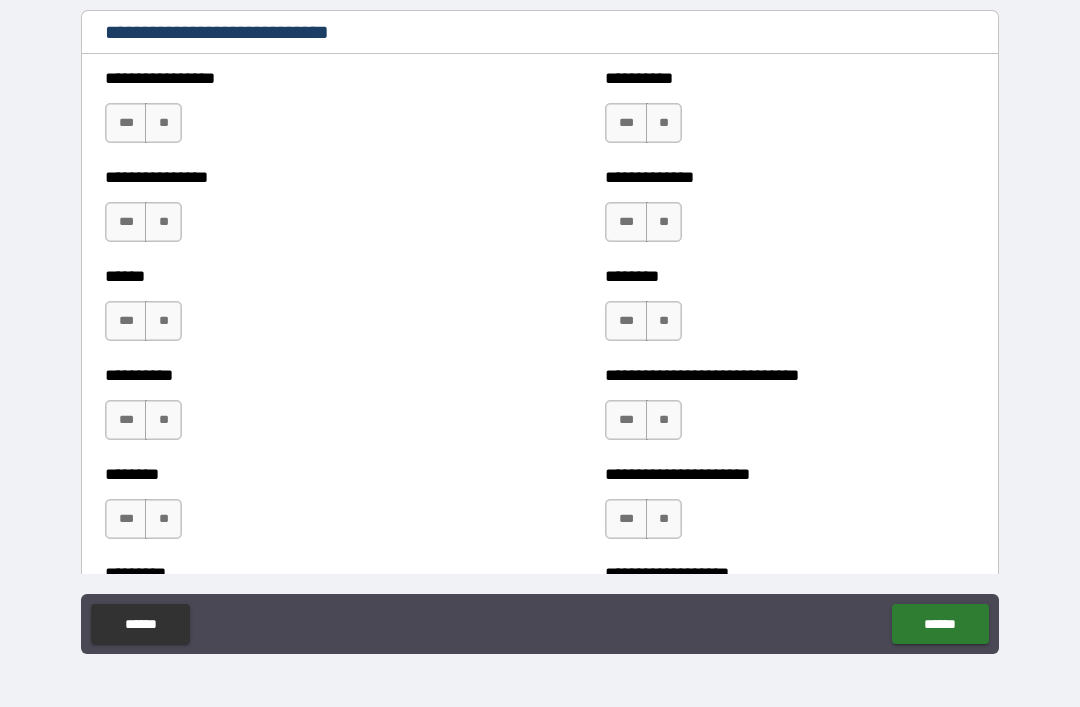 click on "**" at bounding box center (163, 123) 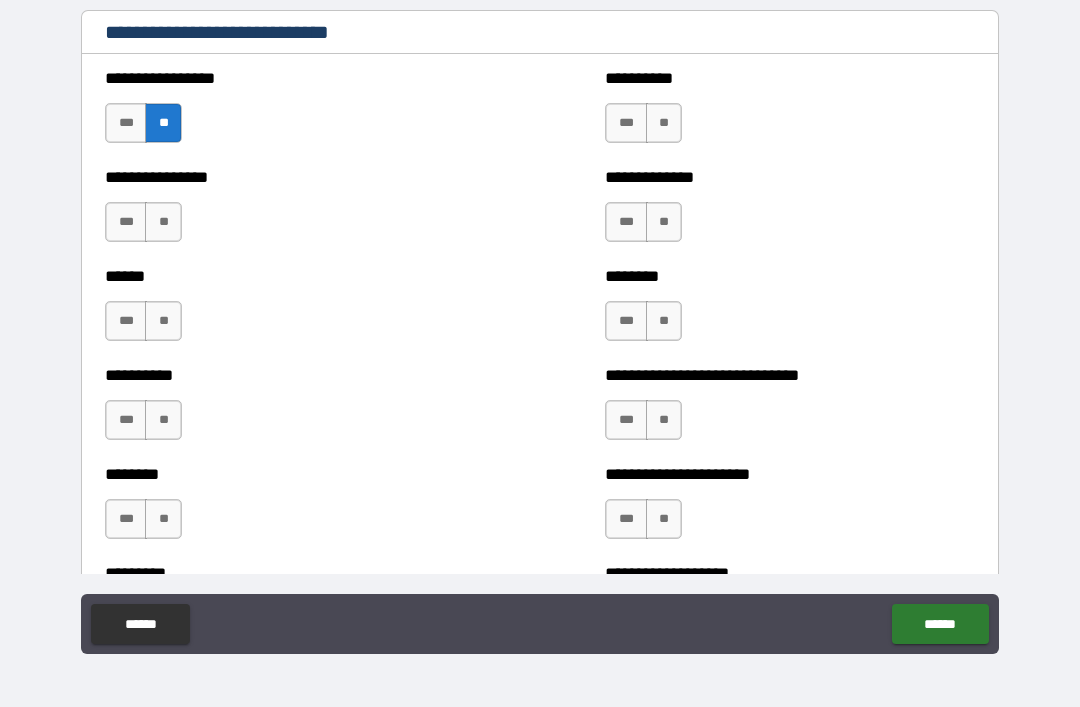 click on "**" at bounding box center [163, 222] 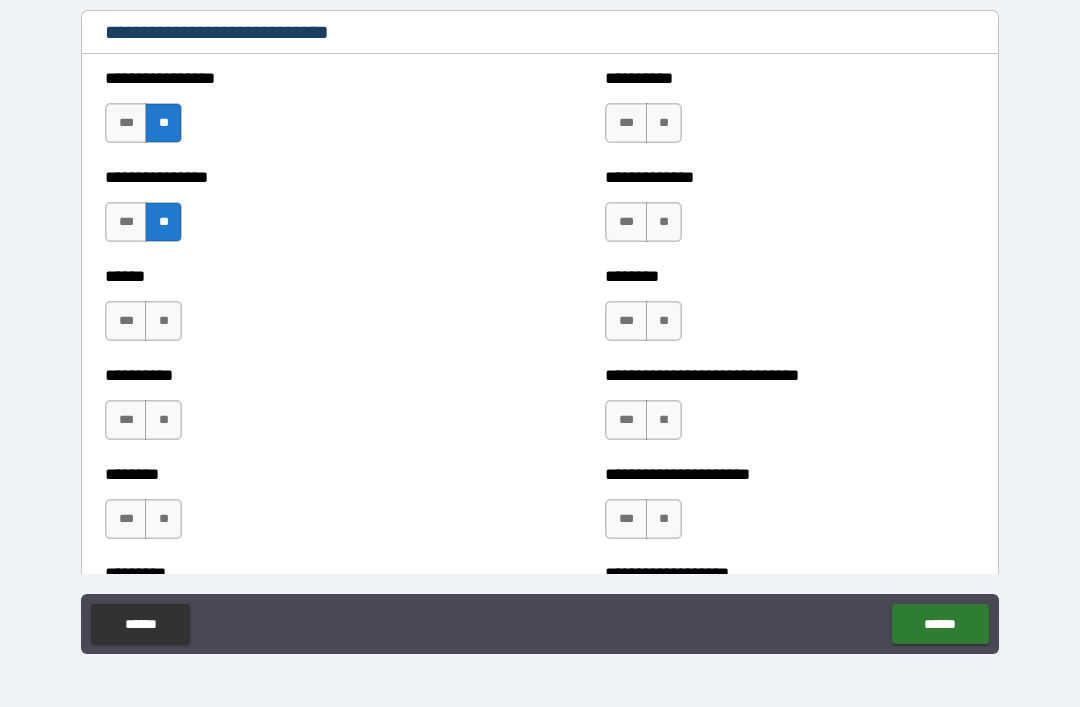 click on "**" at bounding box center [163, 321] 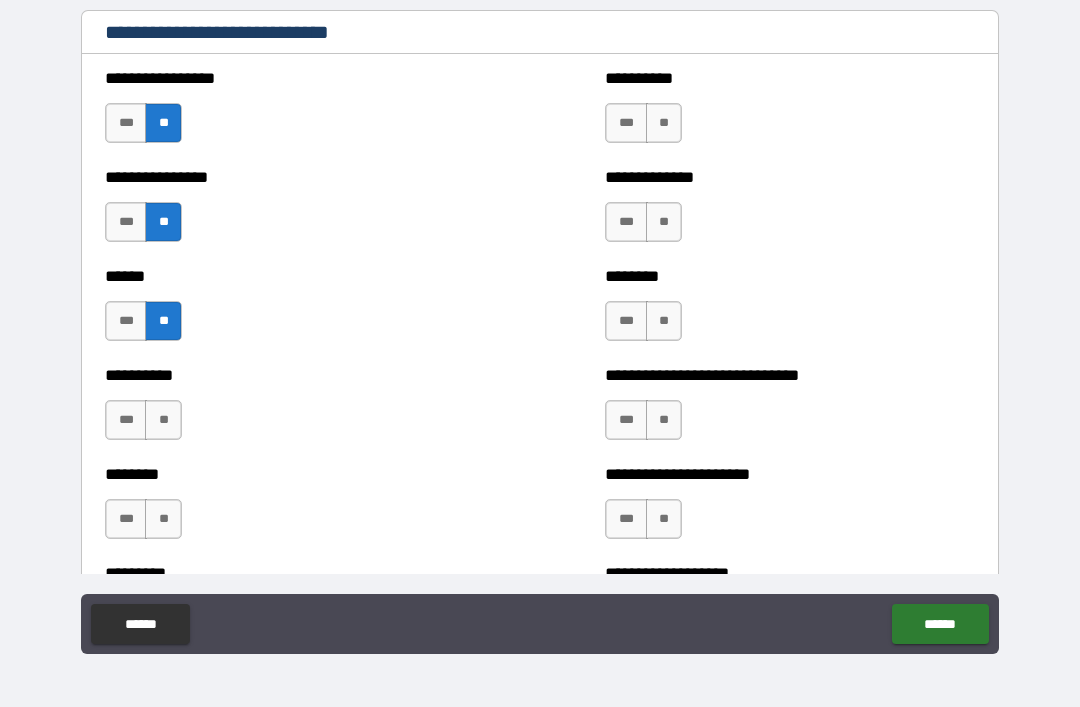 click on "**" at bounding box center [163, 420] 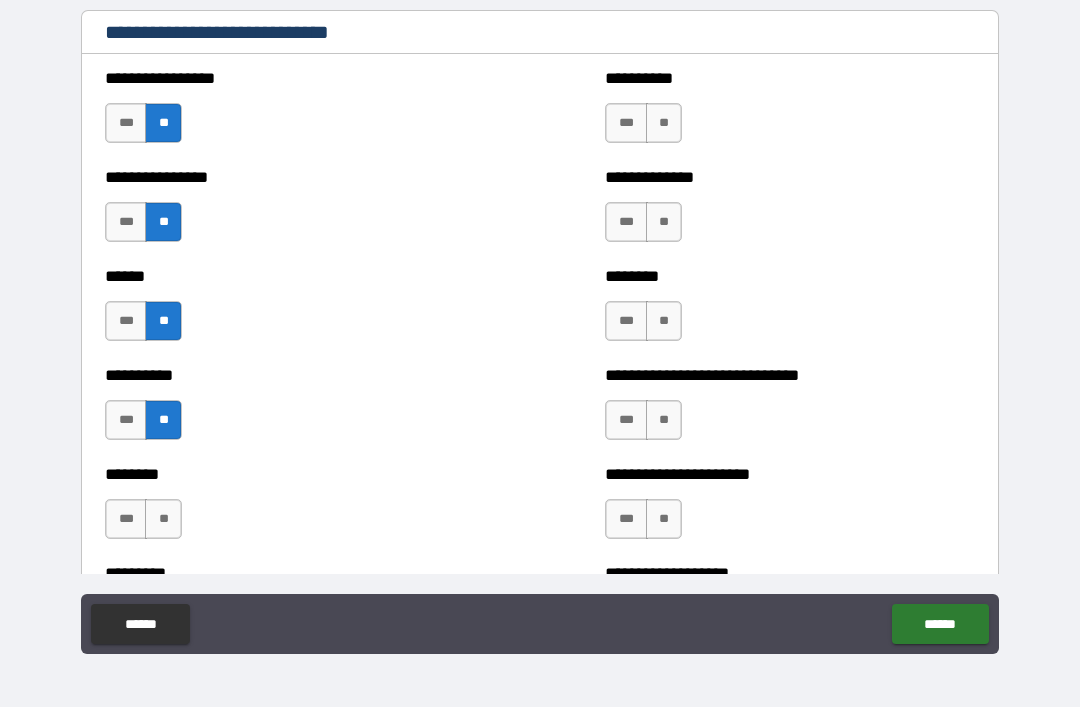 click on "**" at bounding box center [163, 519] 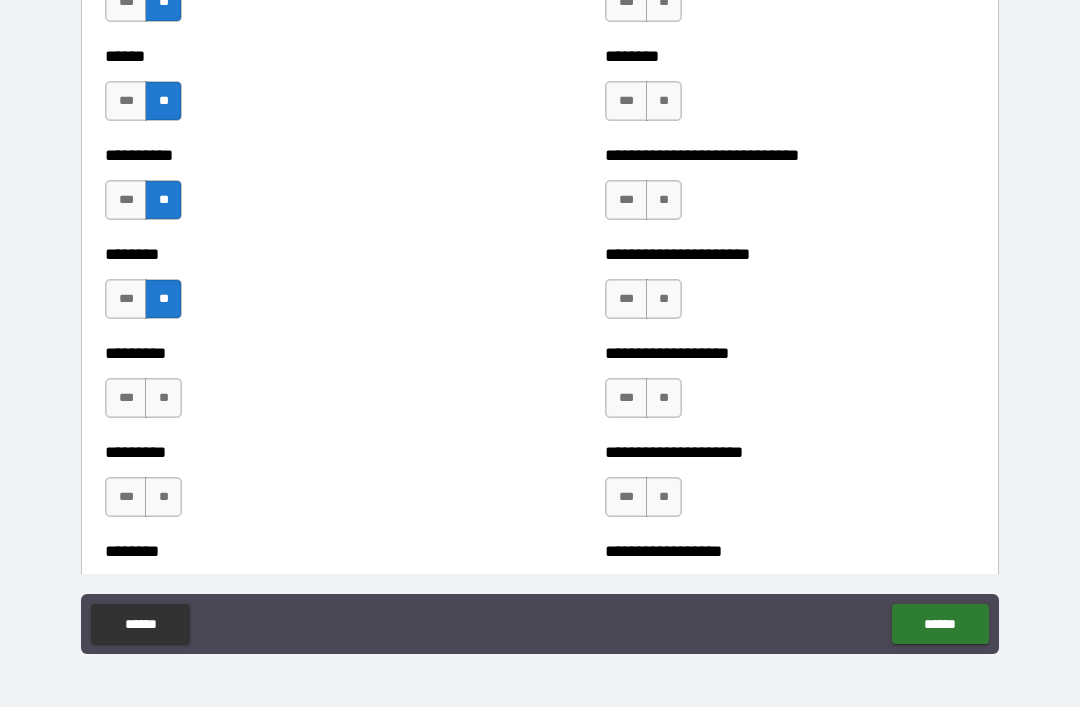 scroll, scrollTop: 6861, scrollLeft: 0, axis: vertical 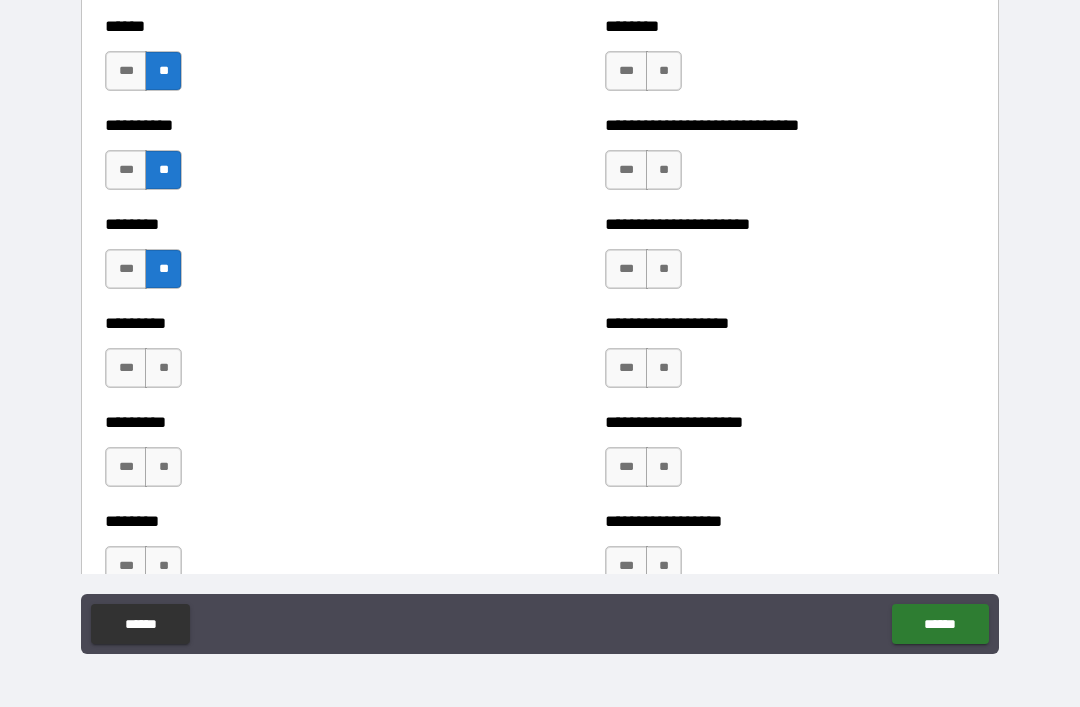 click on "**" at bounding box center [163, 368] 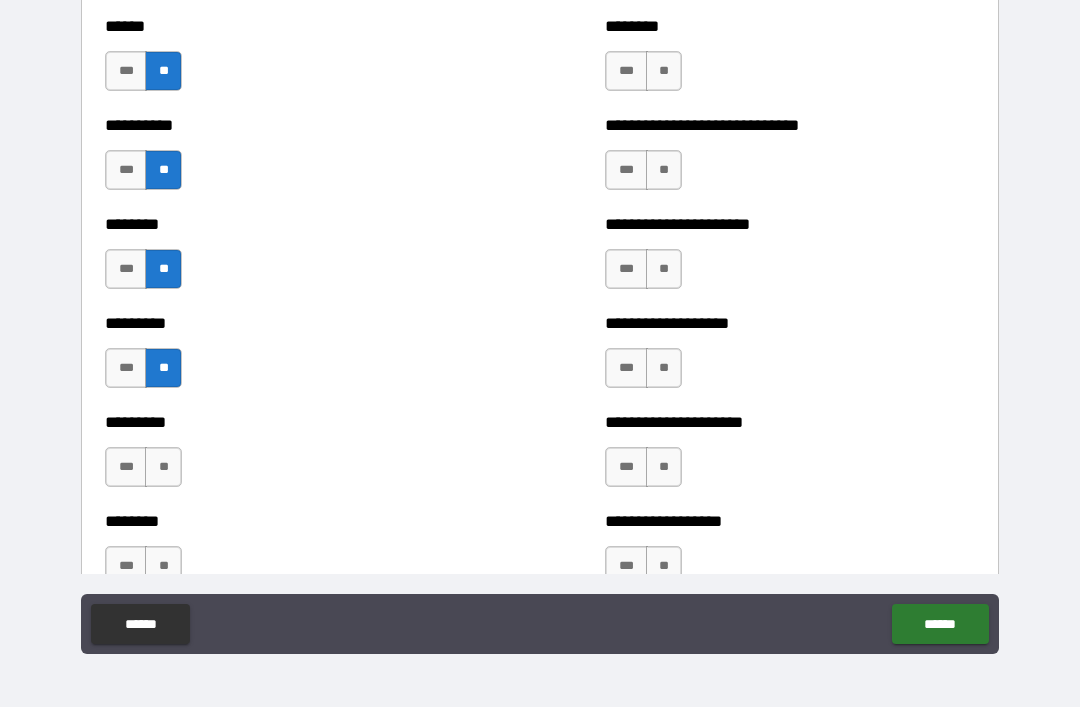click on "**" at bounding box center [163, 467] 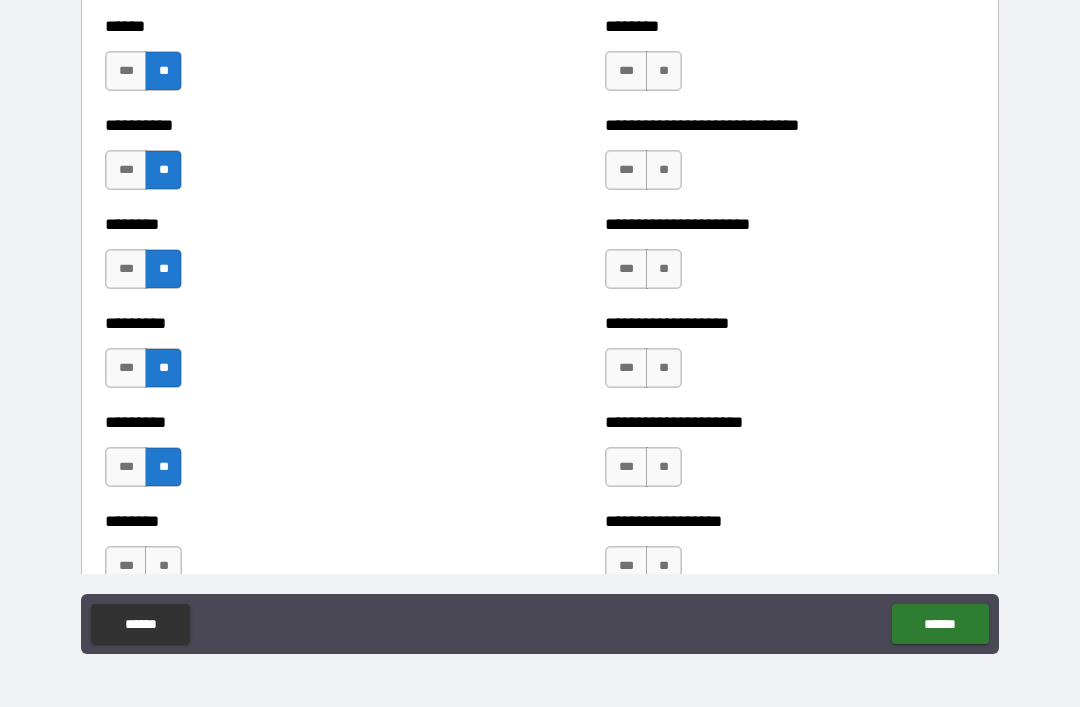 click on "**" at bounding box center (163, 566) 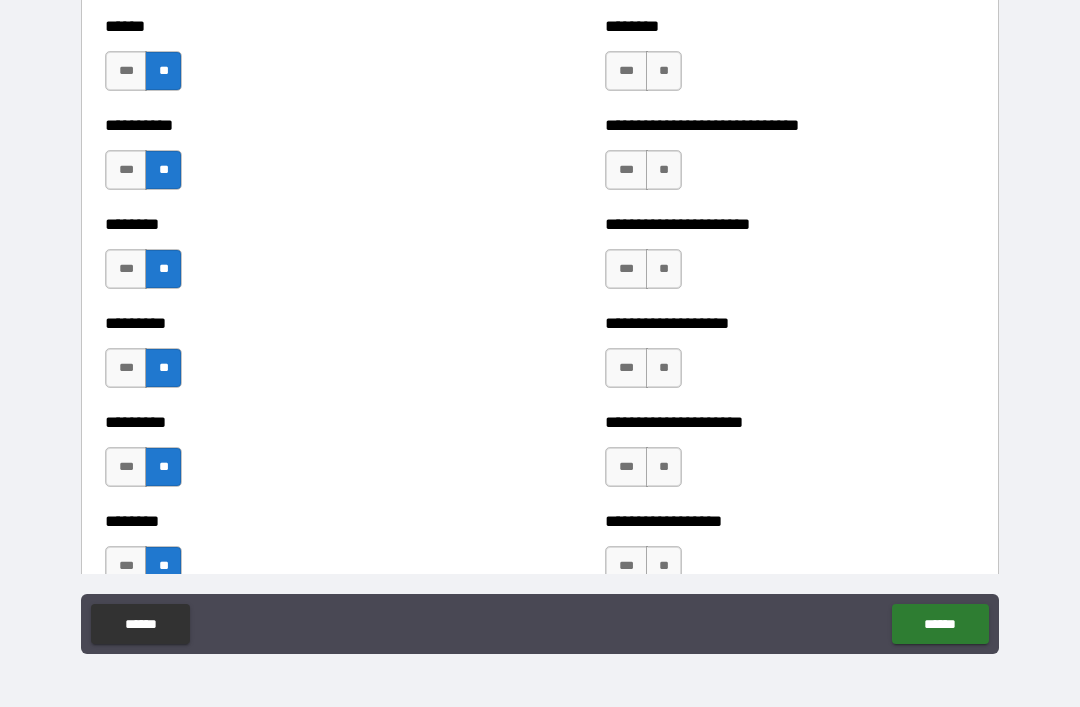 click on "**" at bounding box center [664, 71] 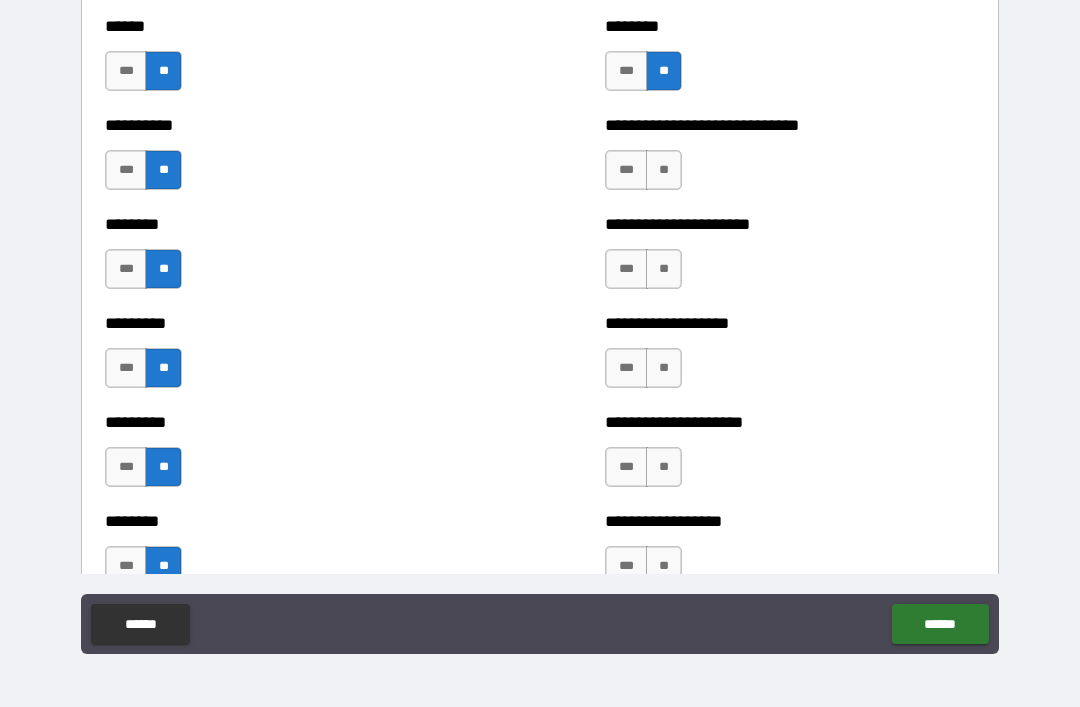 click on "**" at bounding box center (664, 170) 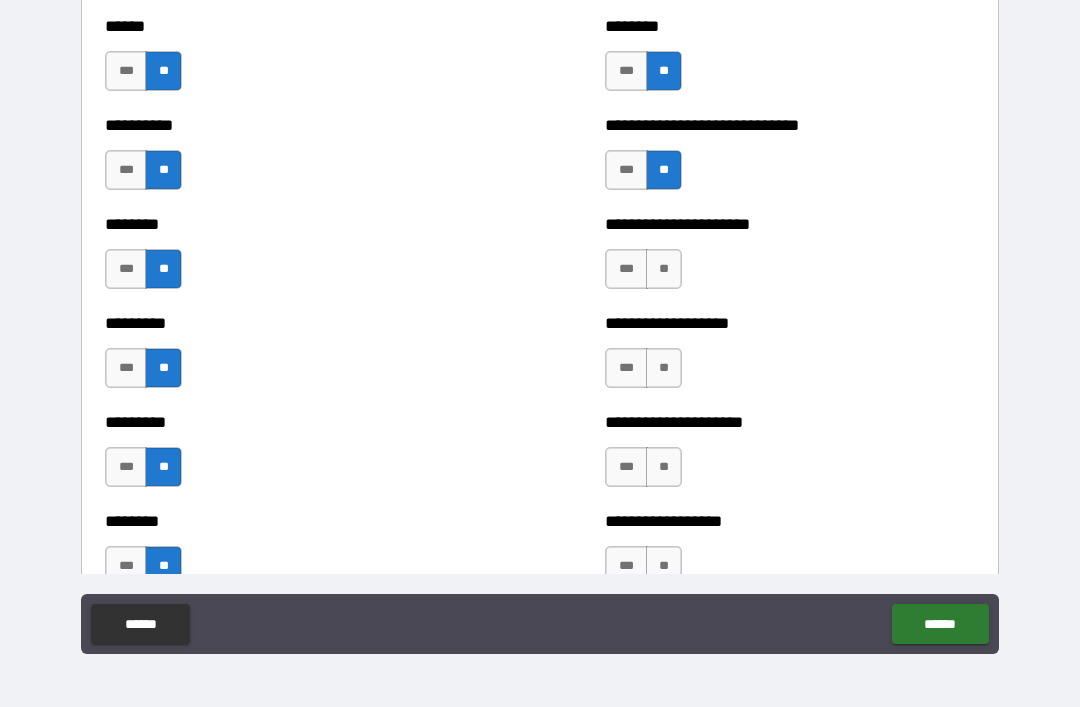 click on "**" at bounding box center [664, 269] 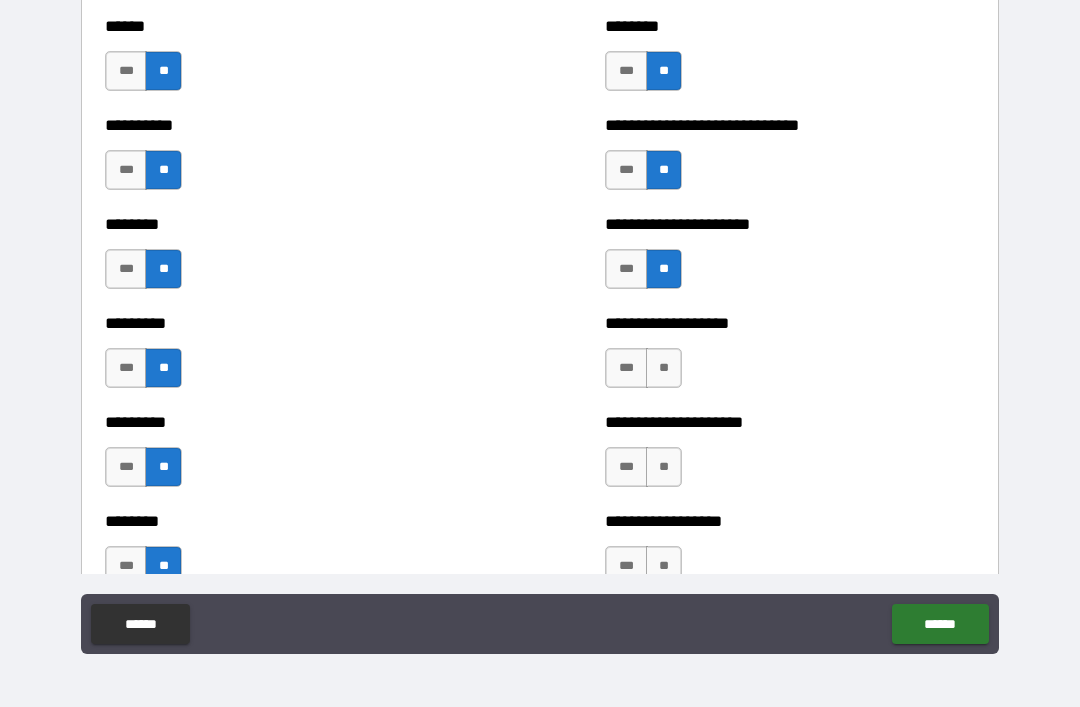 click on "**" at bounding box center [664, 368] 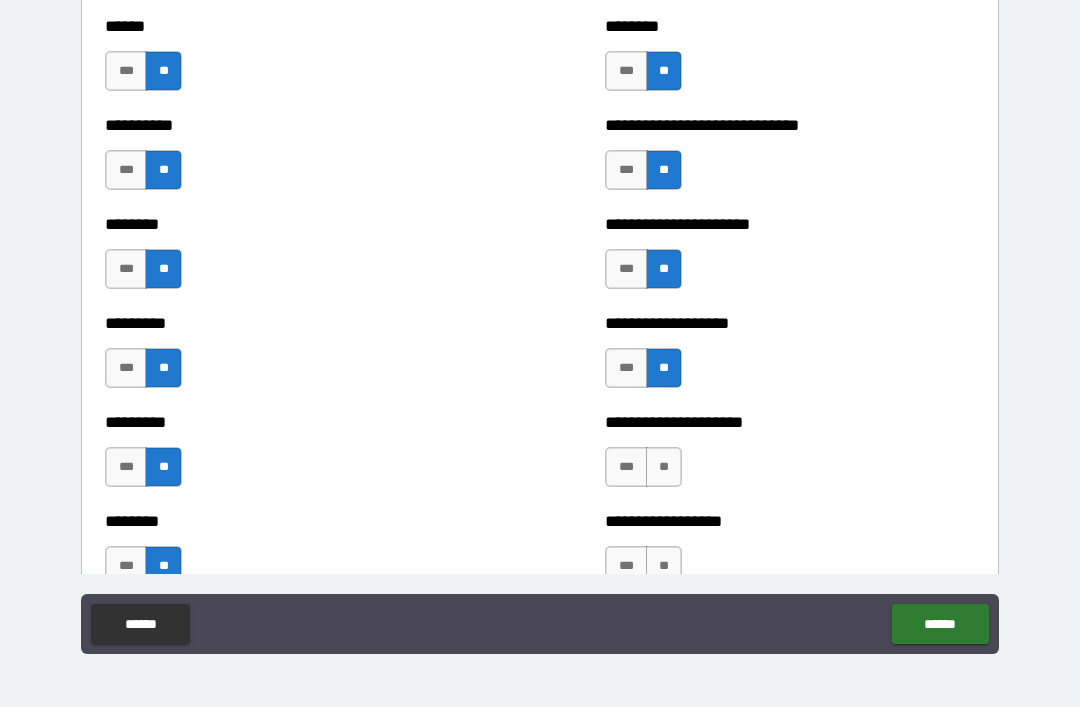 click on "**" at bounding box center (664, 467) 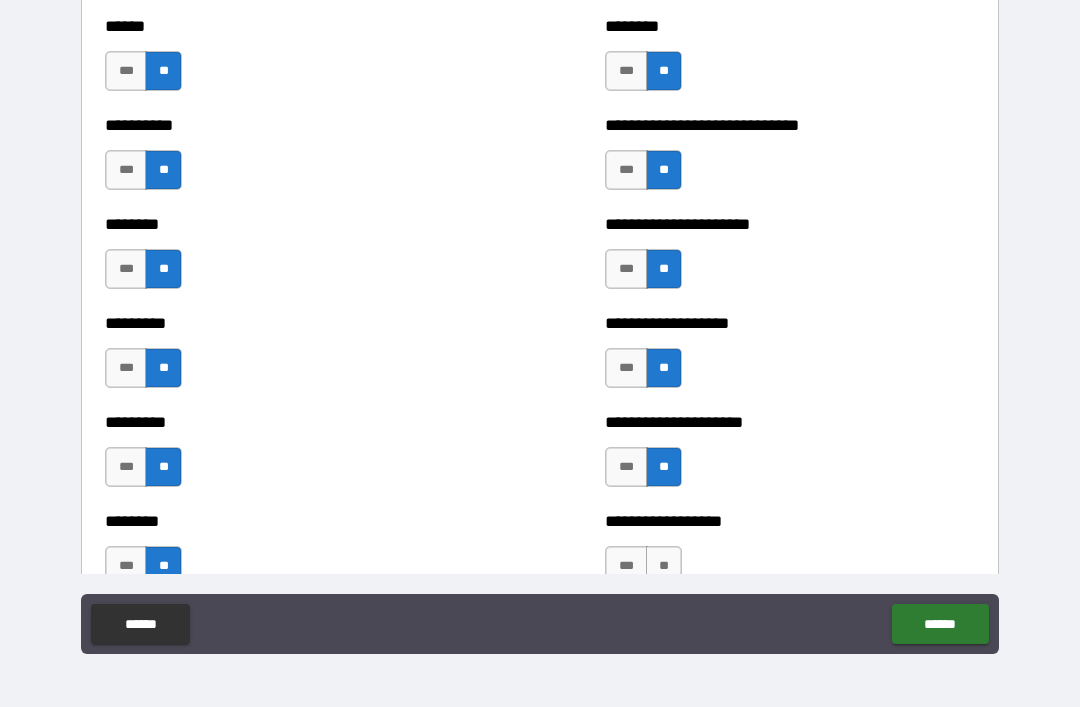click on "**" at bounding box center [664, 566] 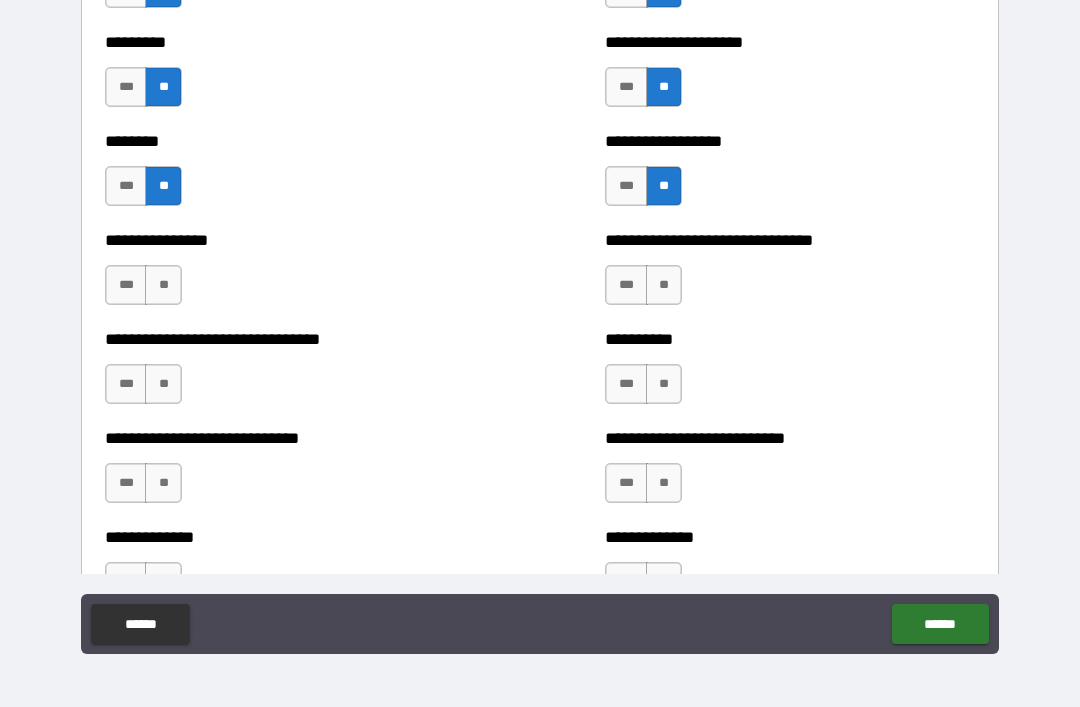 scroll, scrollTop: 7364, scrollLeft: 0, axis: vertical 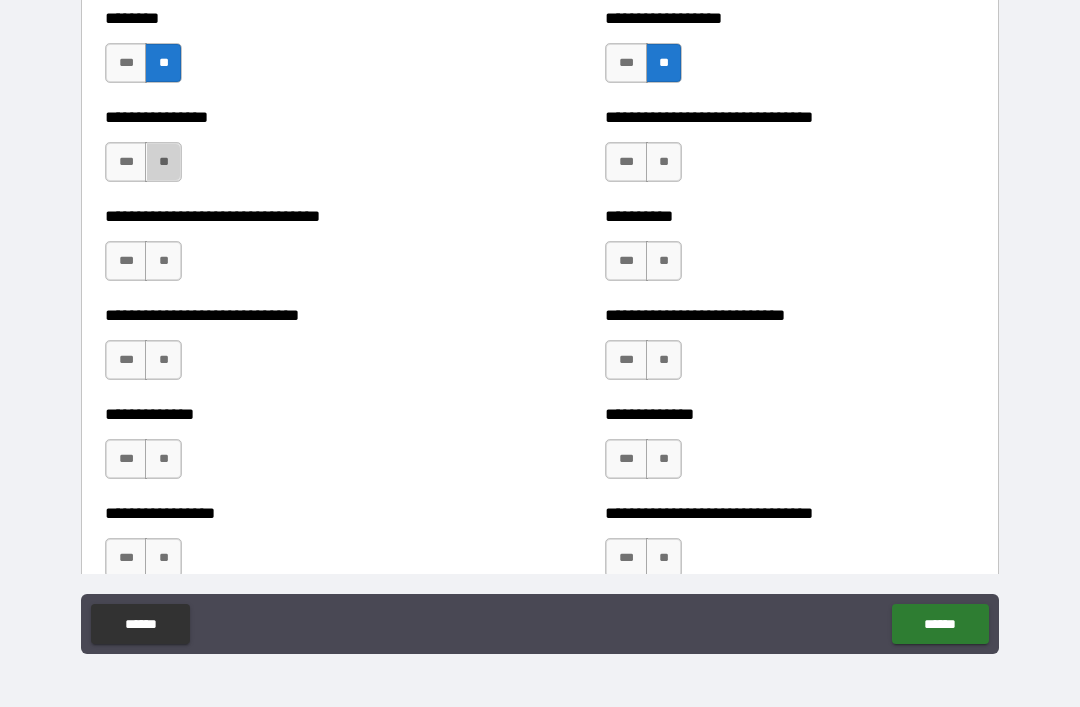 click on "**" at bounding box center (163, 162) 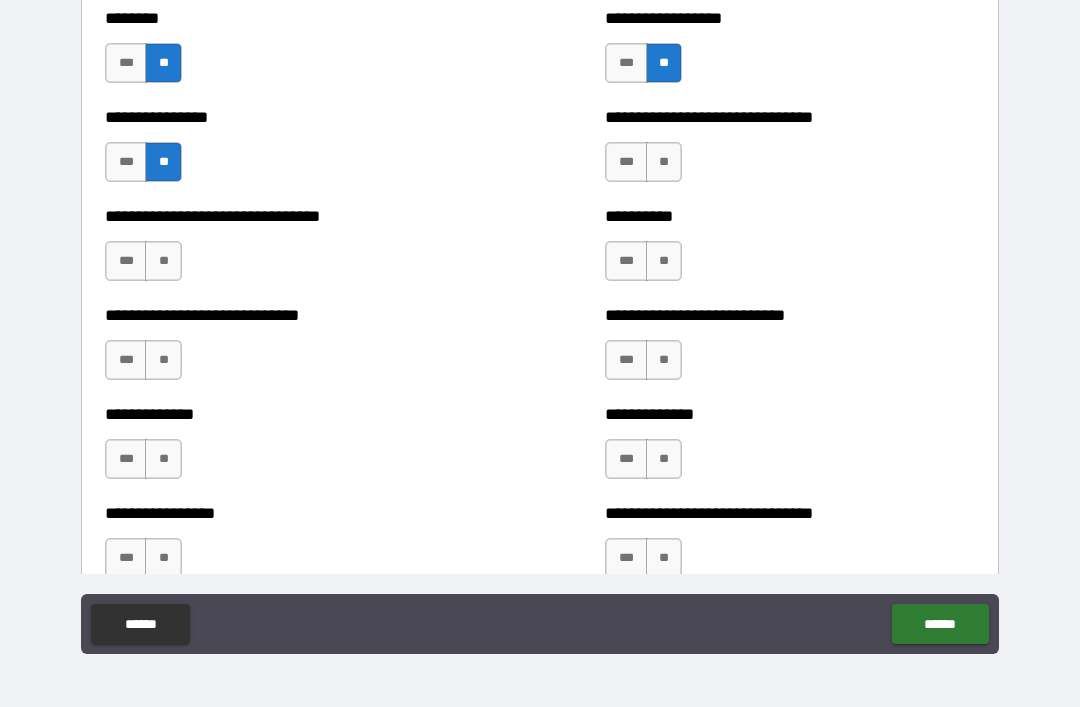 click on "**" at bounding box center (163, 261) 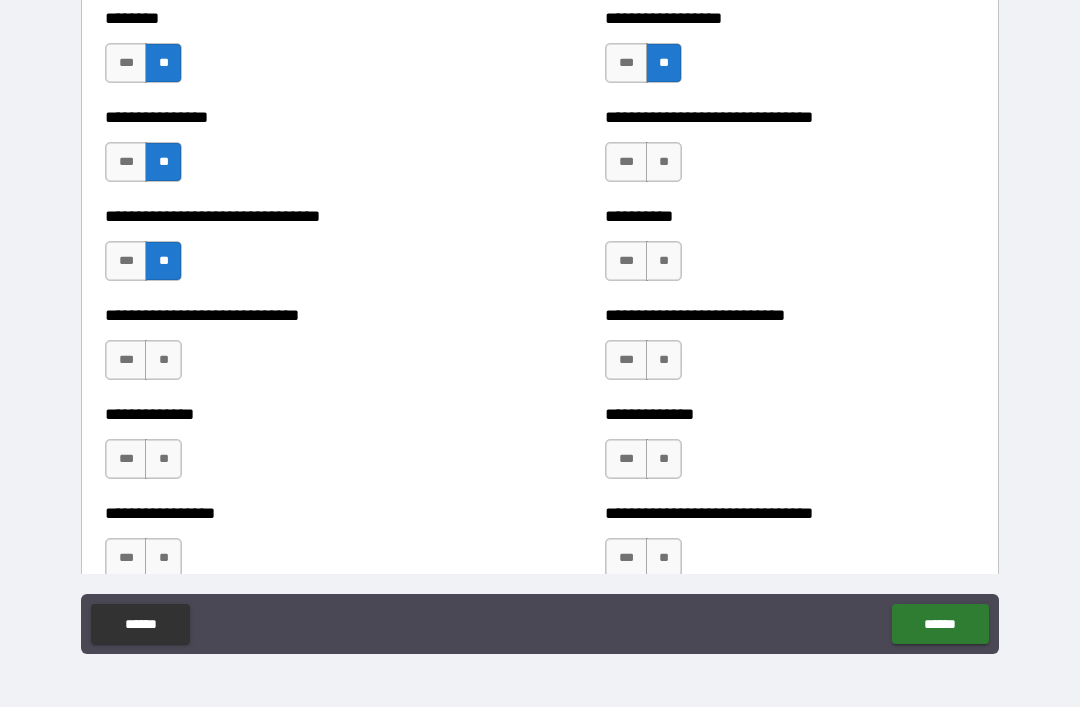 click on "**" at bounding box center (163, 360) 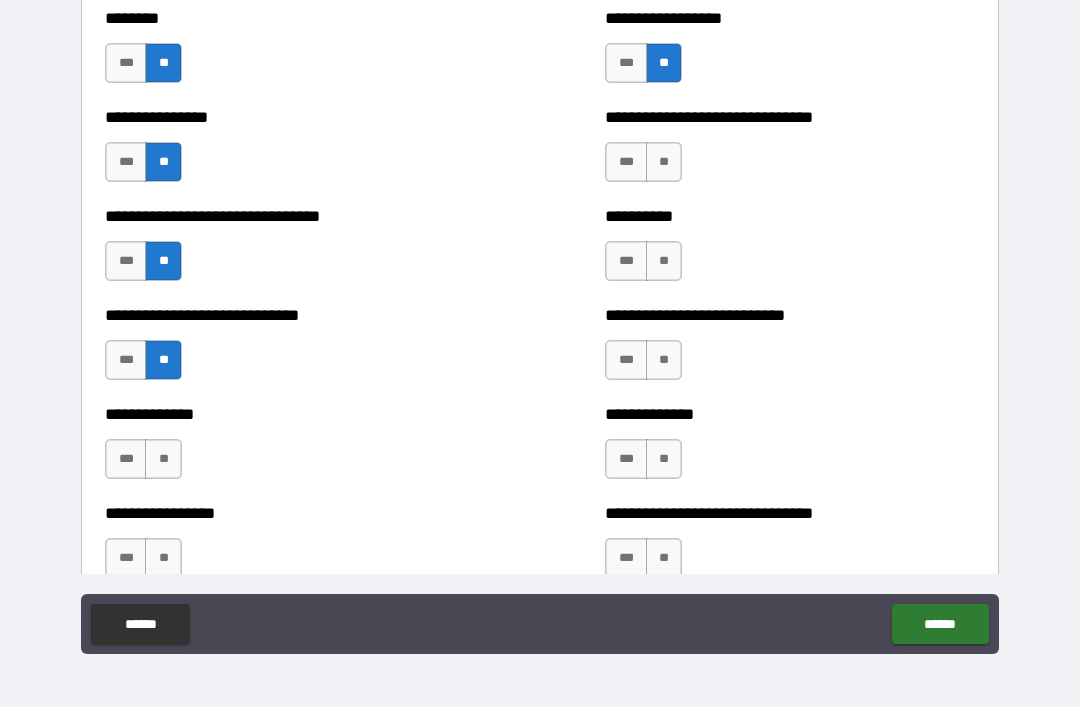 click on "**" at bounding box center [163, 459] 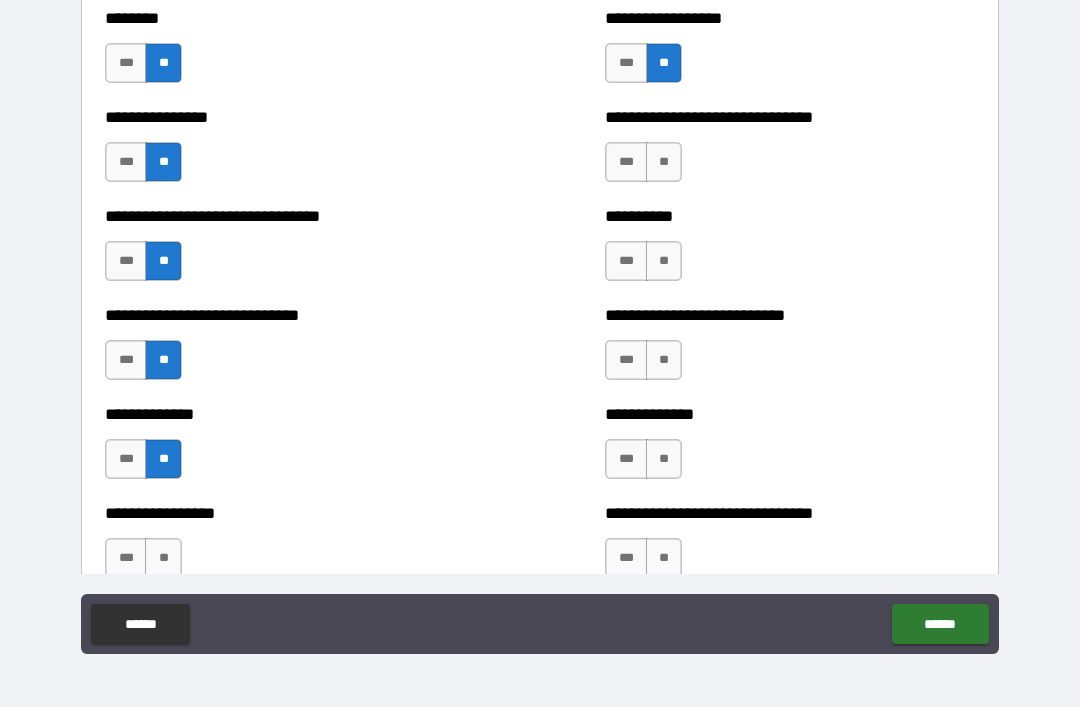 click on "**" at bounding box center (163, 558) 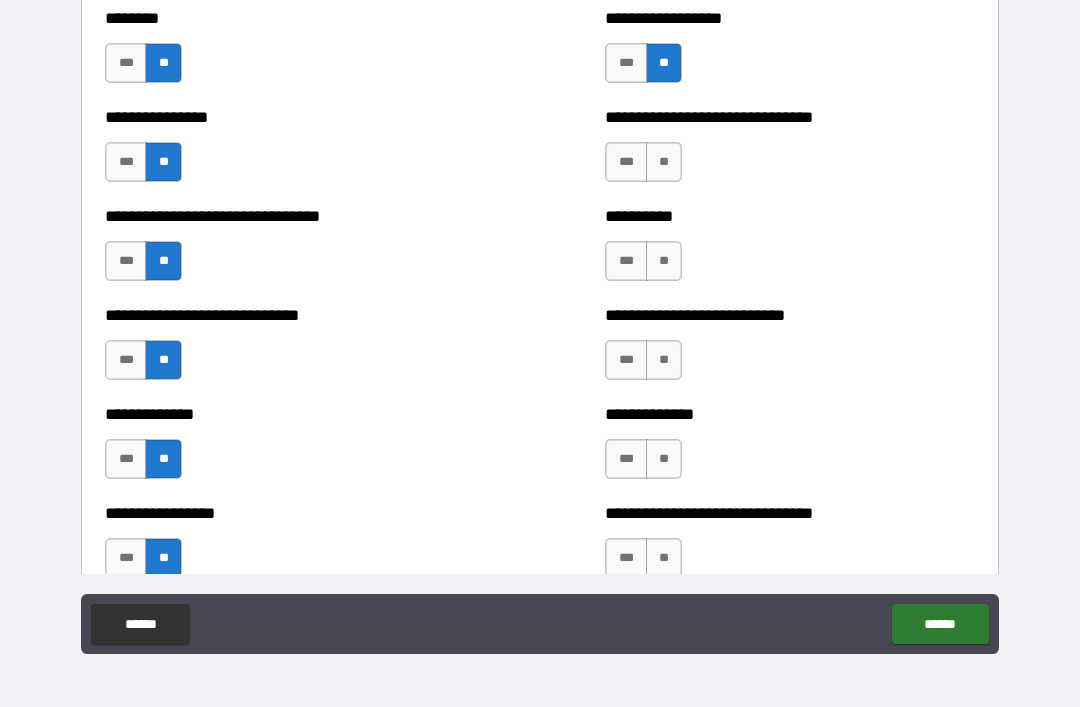 click on "**" at bounding box center (664, 162) 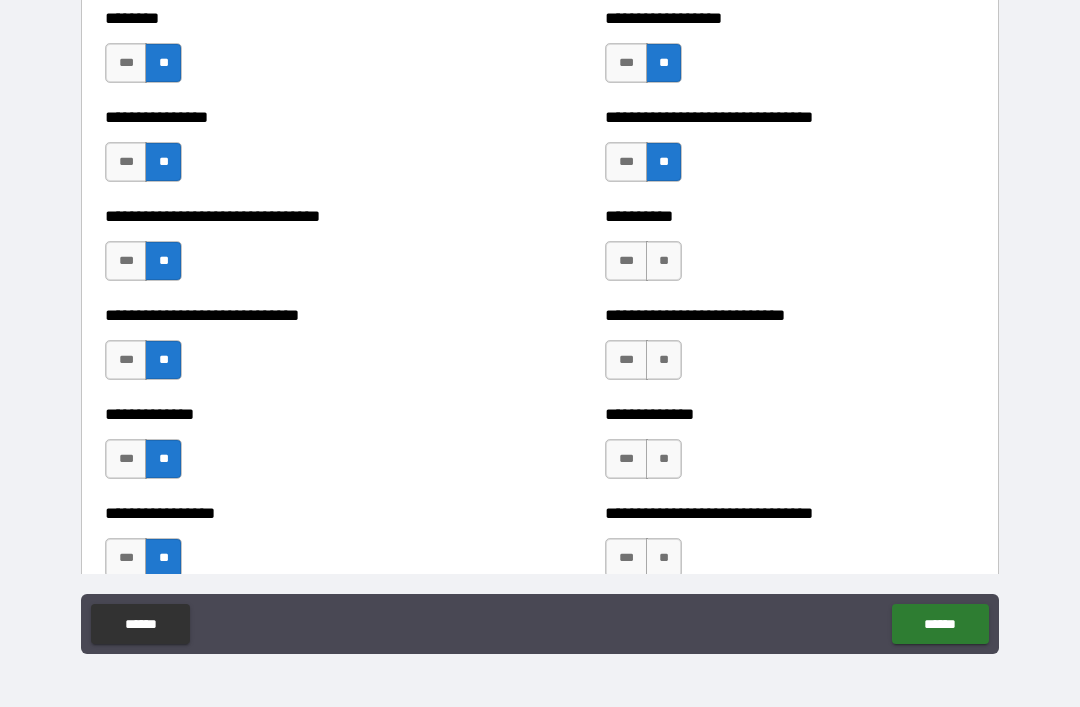 click on "**" at bounding box center (664, 261) 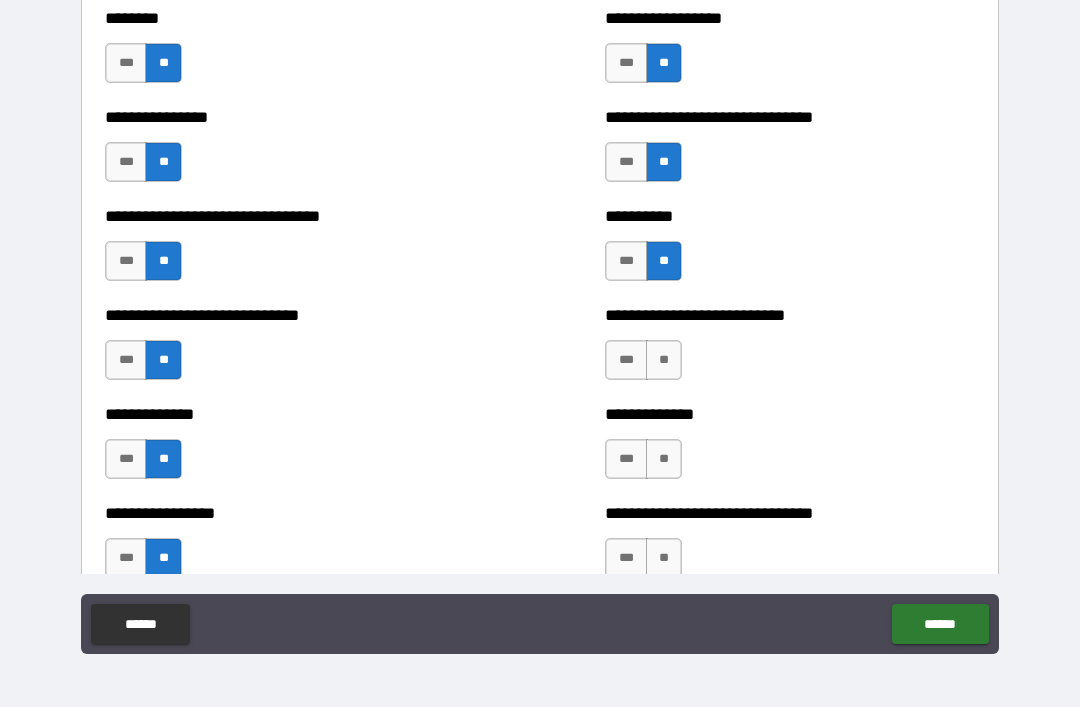 click on "**" at bounding box center [664, 360] 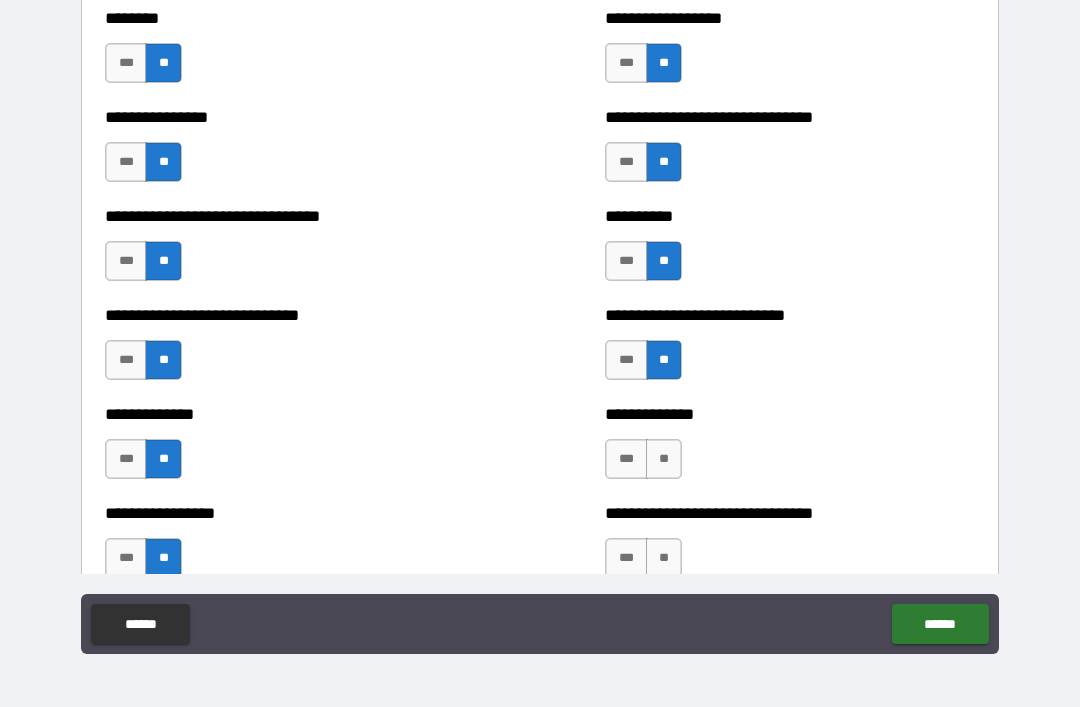 click on "**" at bounding box center [664, 459] 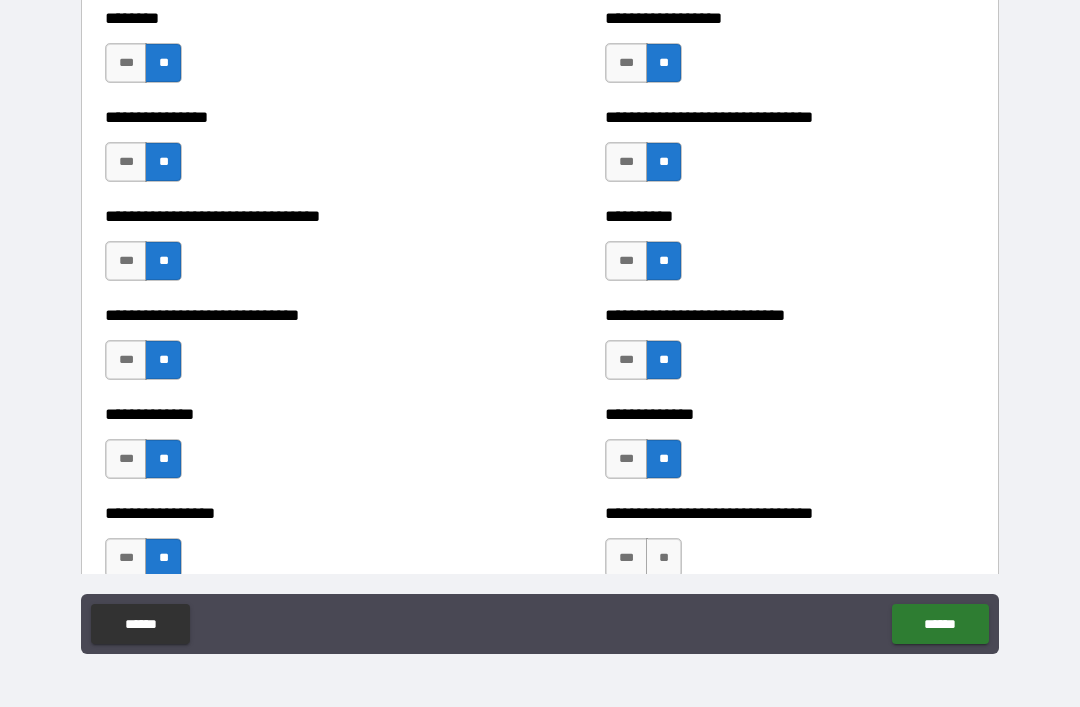 click on "**" at bounding box center [664, 558] 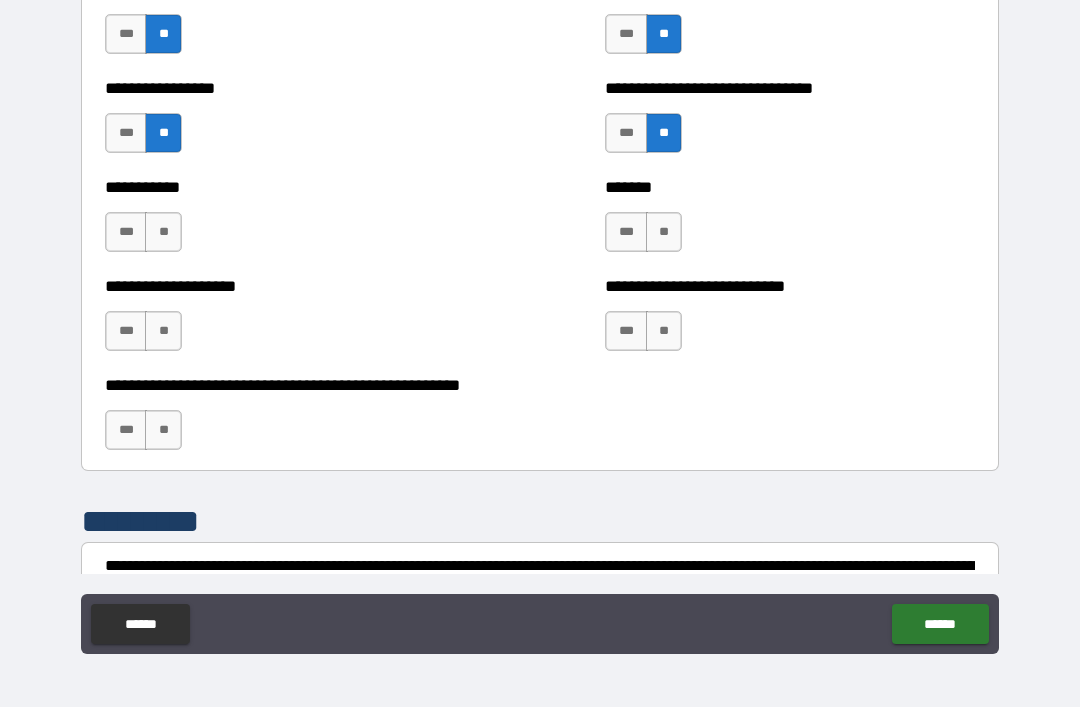 scroll, scrollTop: 7800, scrollLeft: 0, axis: vertical 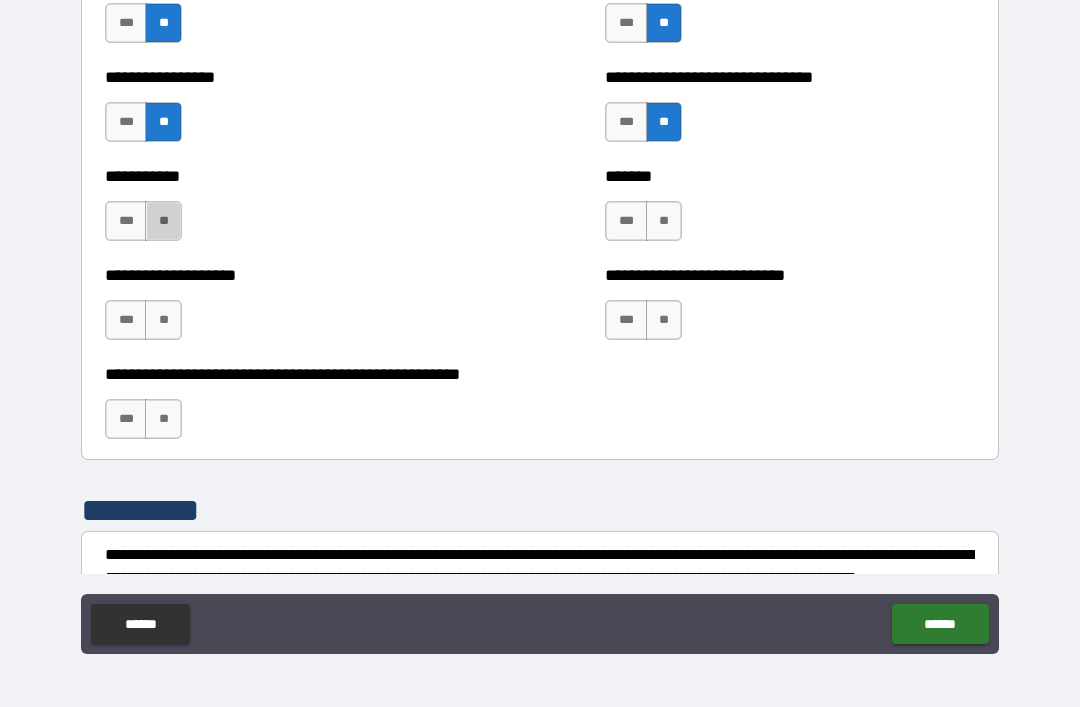 click on "**" at bounding box center [163, 221] 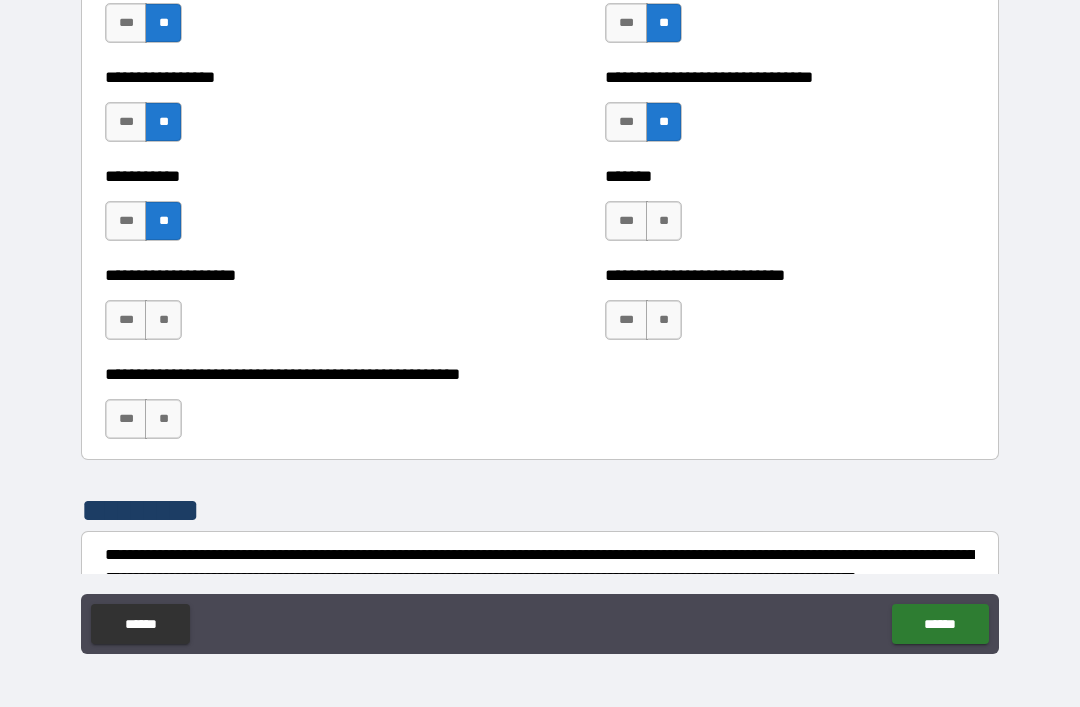 click on "**" at bounding box center (163, 320) 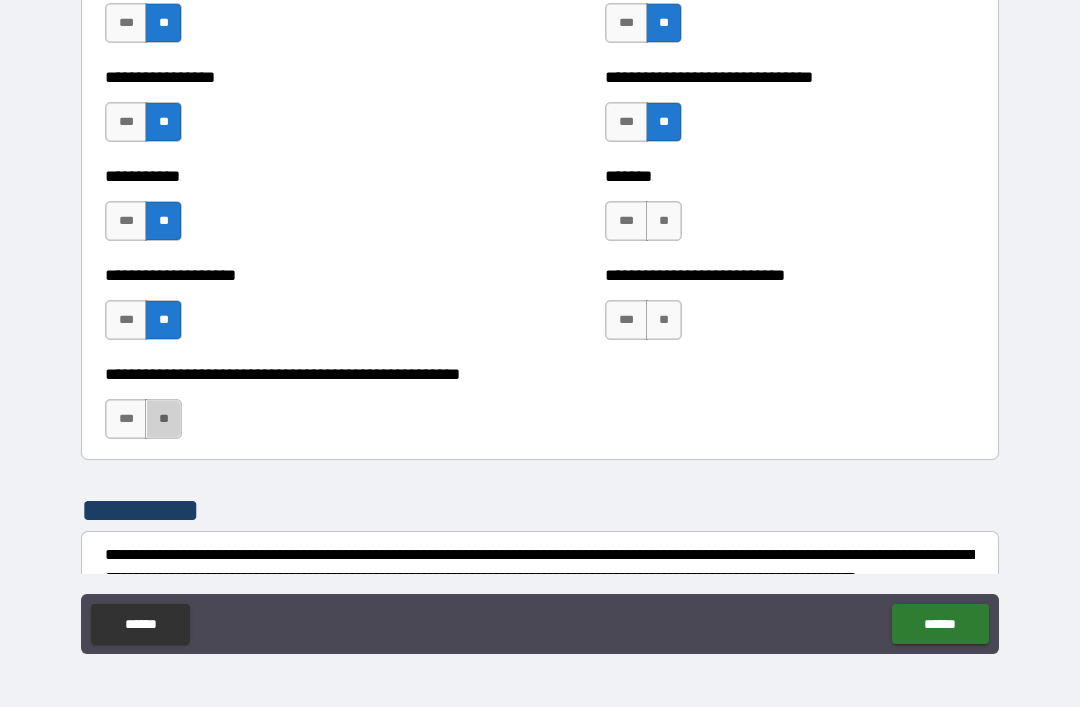click on "**" at bounding box center [163, 419] 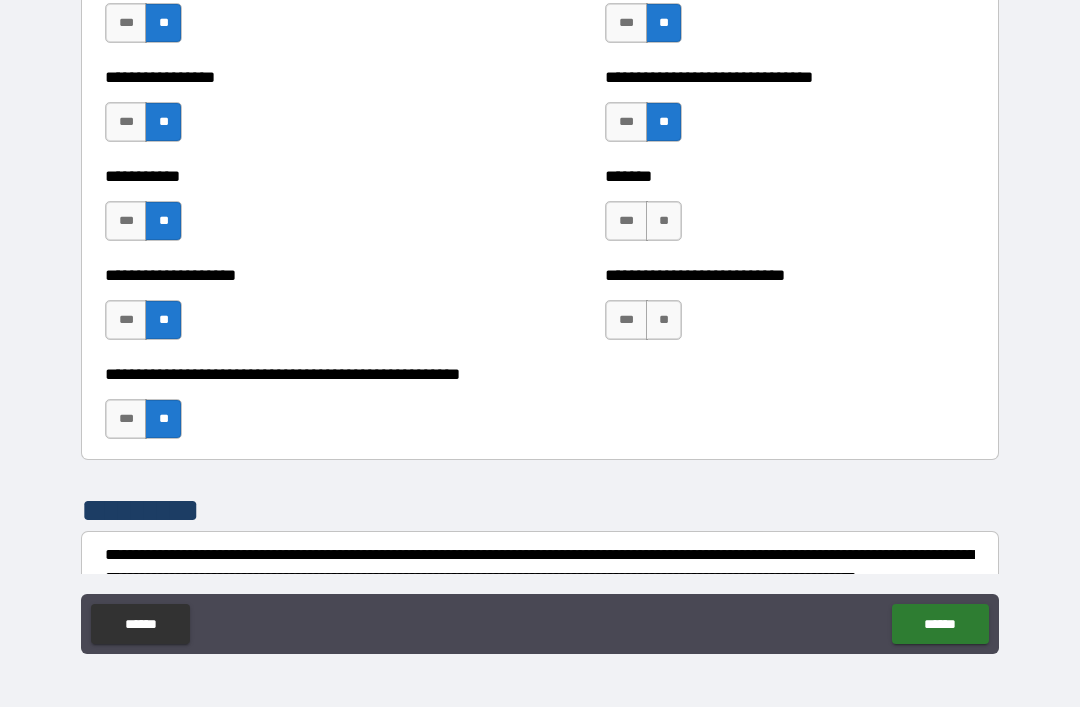 click on "**" at bounding box center (664, 221) 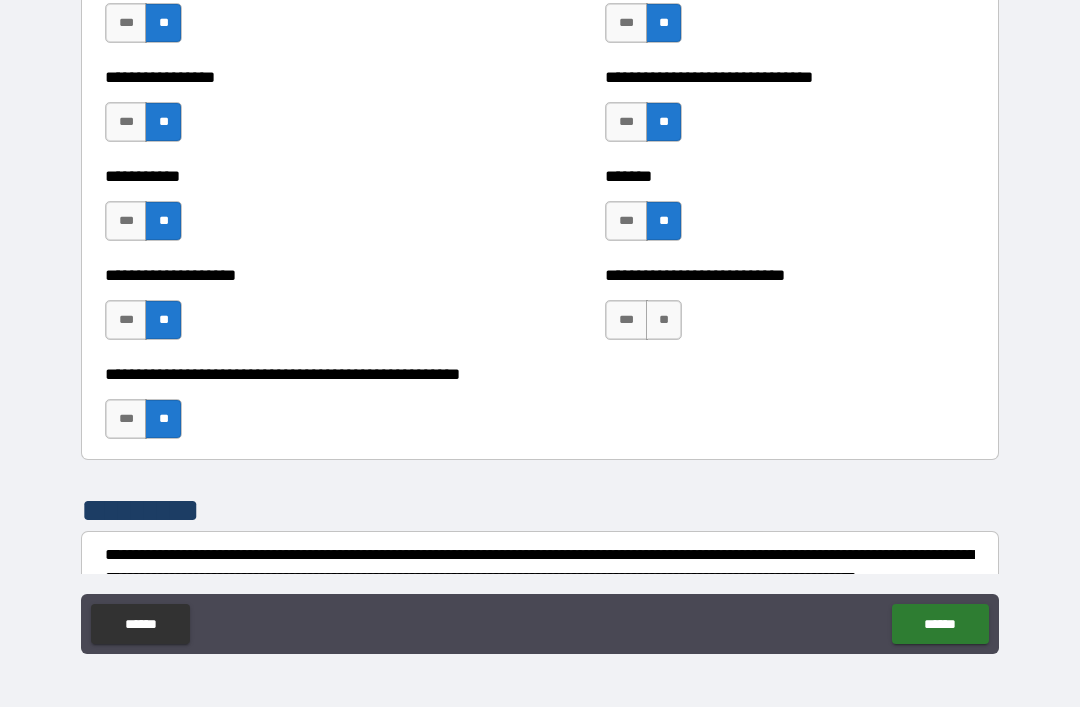click on "**" at bounding box center (664, 320) 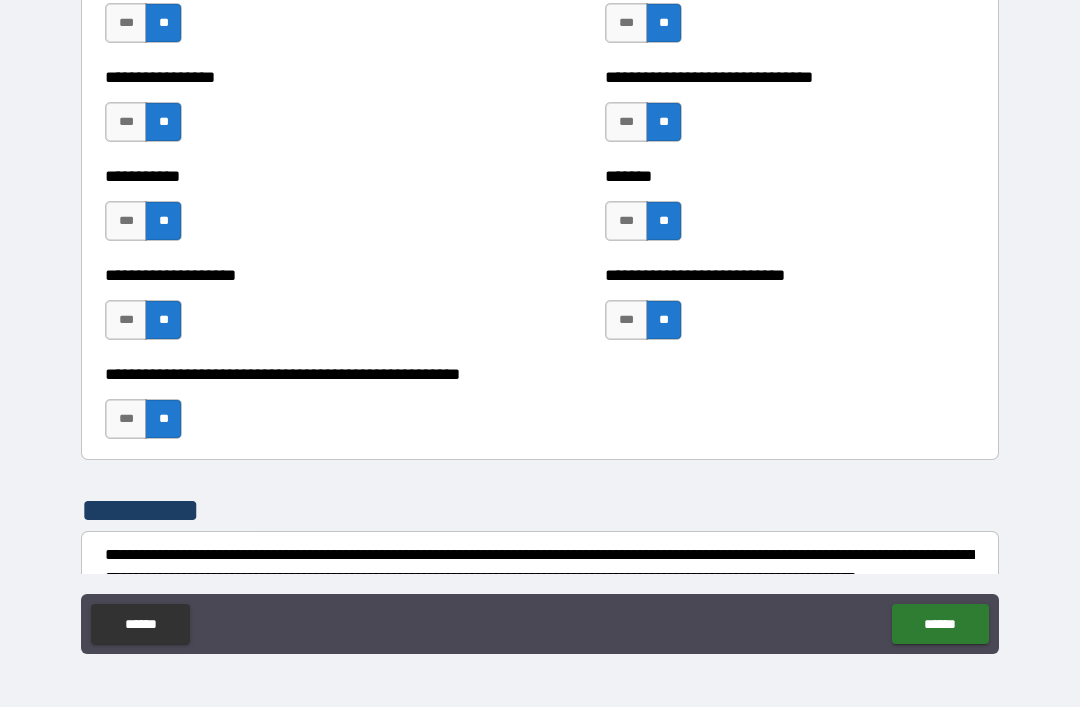 click on "**" at bounding box center (664, 320) 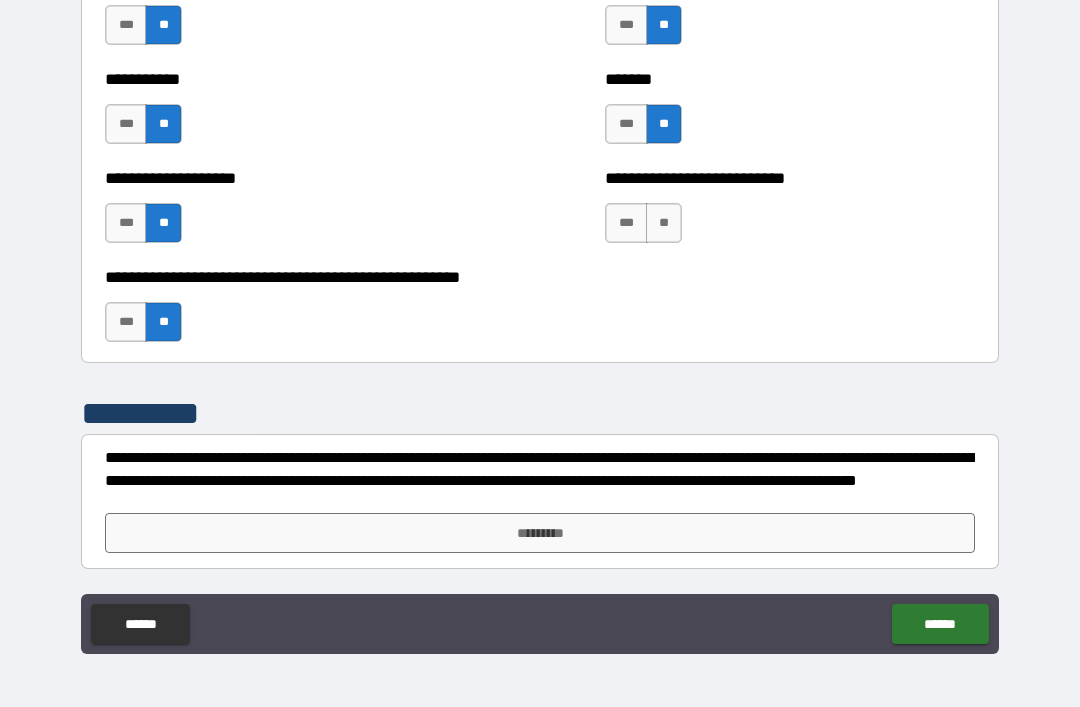 scroll, scrollTop: 7897, scrollLeft: 0, axis: vertical 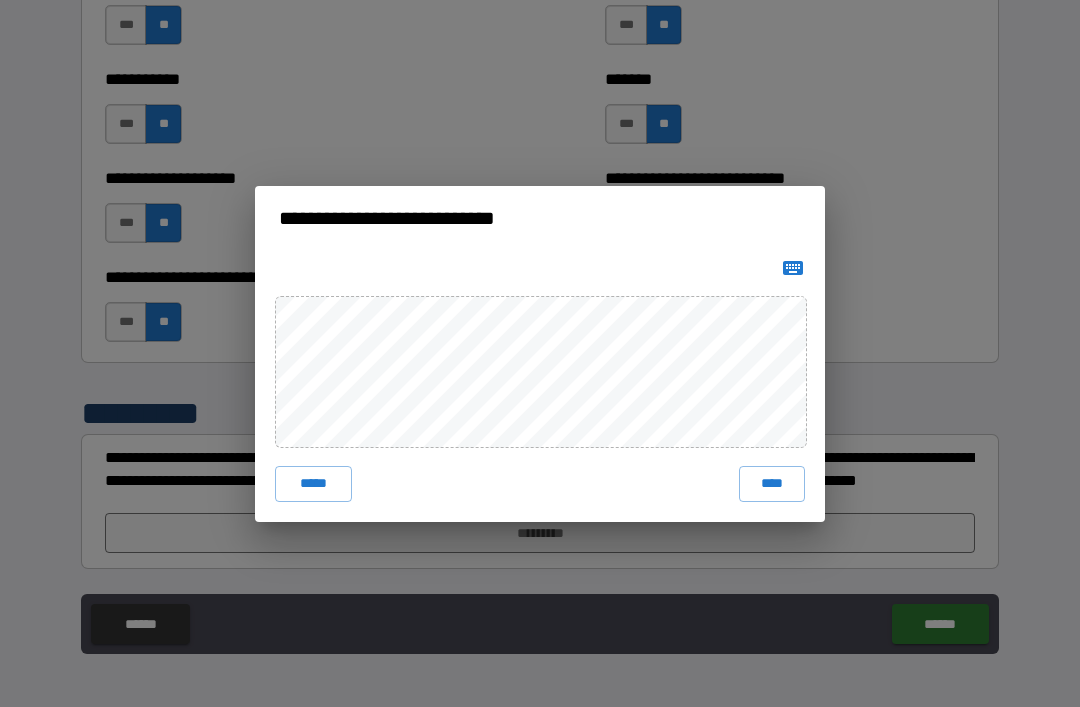 click on "****" at bounding box center [772, 484] 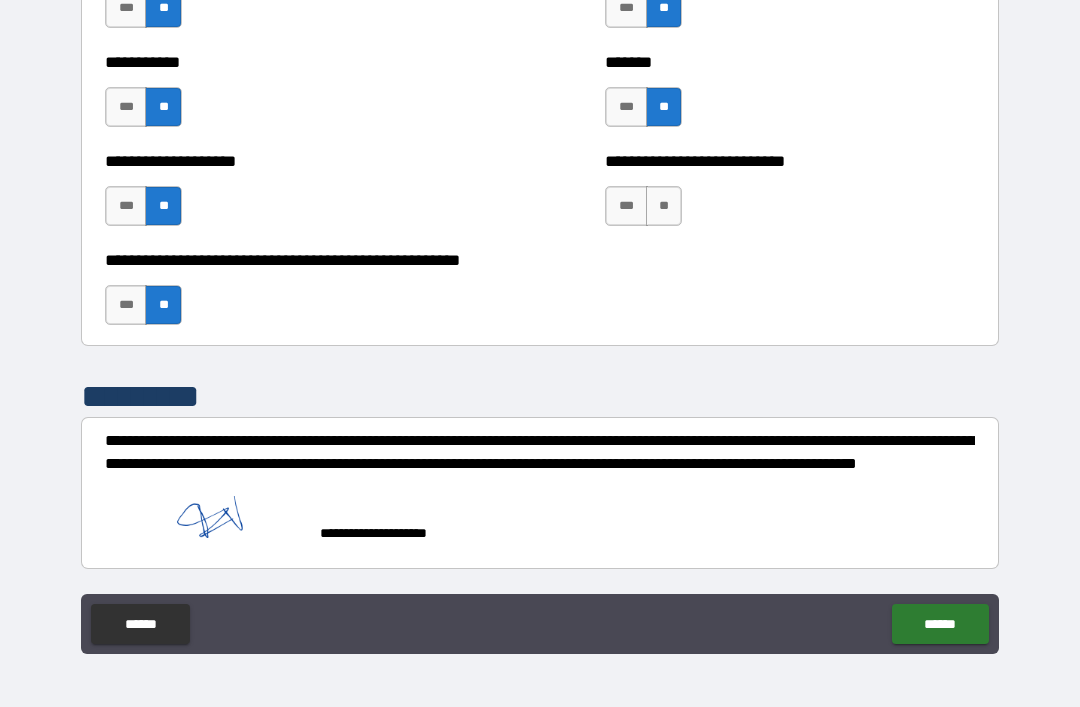 scroll, scrollTop: 7914, scrollLeft: 0, axis: vertical 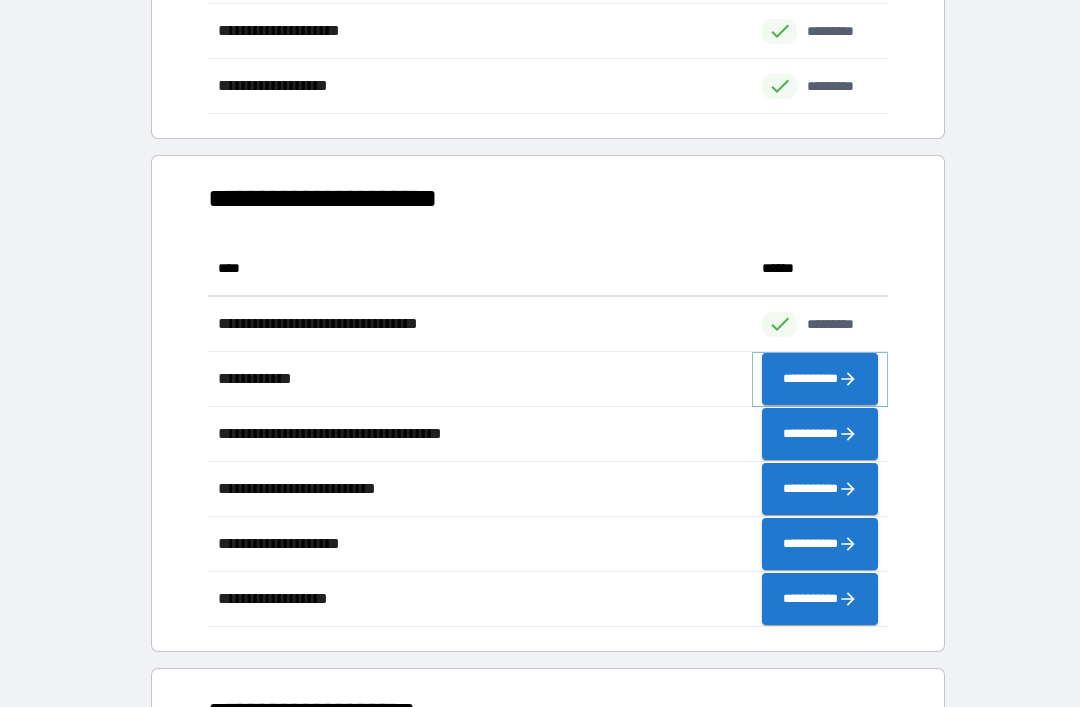 click on "**********" at bounding box center (820, 379) 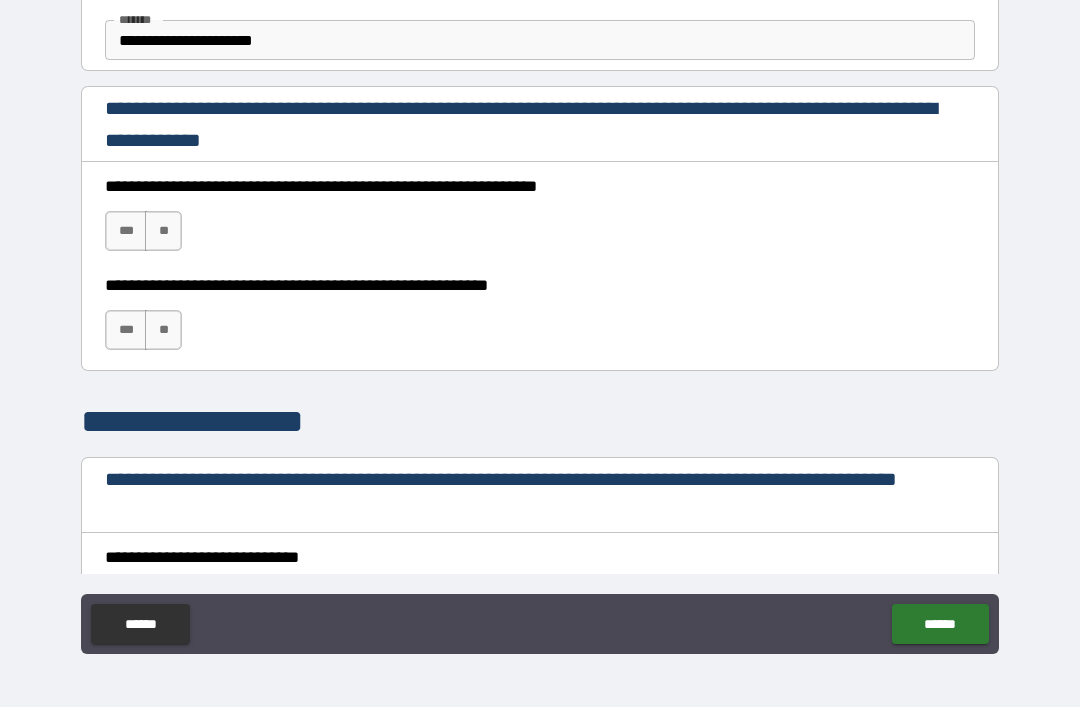scroll, scrollTop: 1280, scrollLeft: 0, axis: vertical 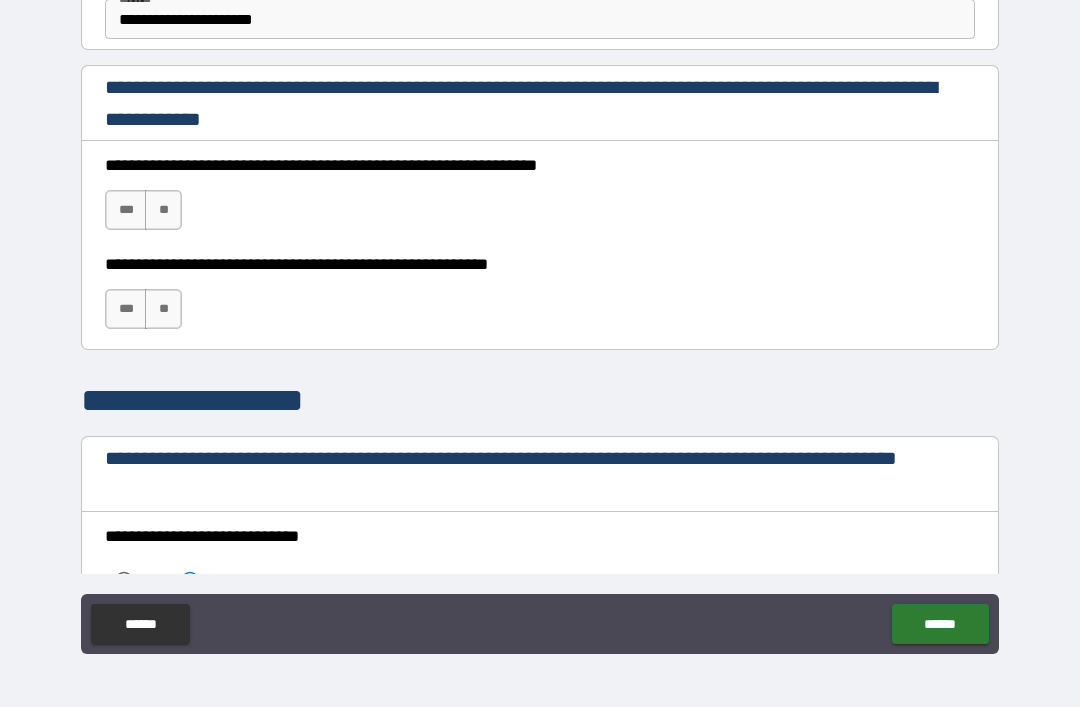 click on "***" at bounding box center (126, 210) 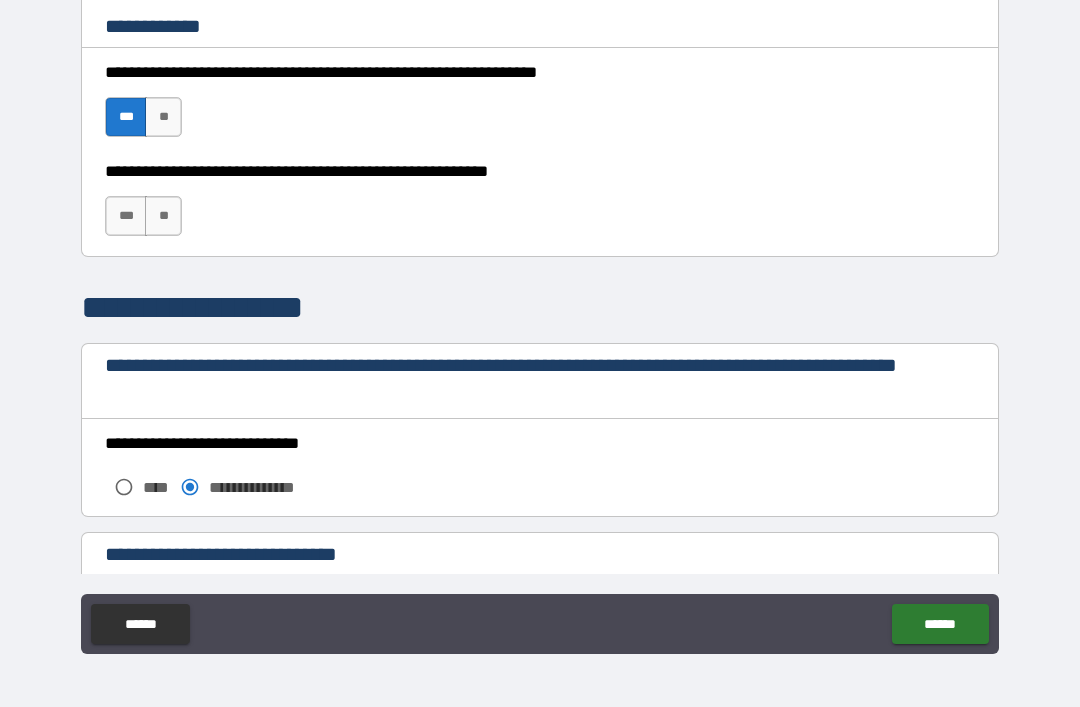 click on "**" at bounding box center [163, 216] 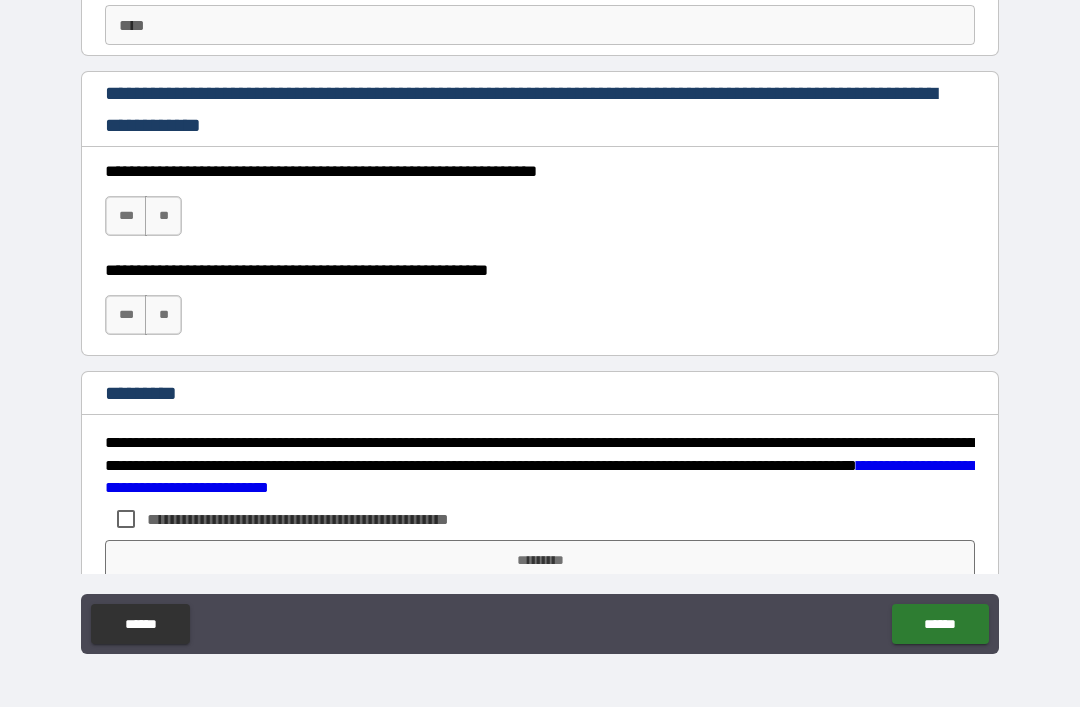 scroll, scrollTop: 2944, scrollLeft: 0, axis: vertical 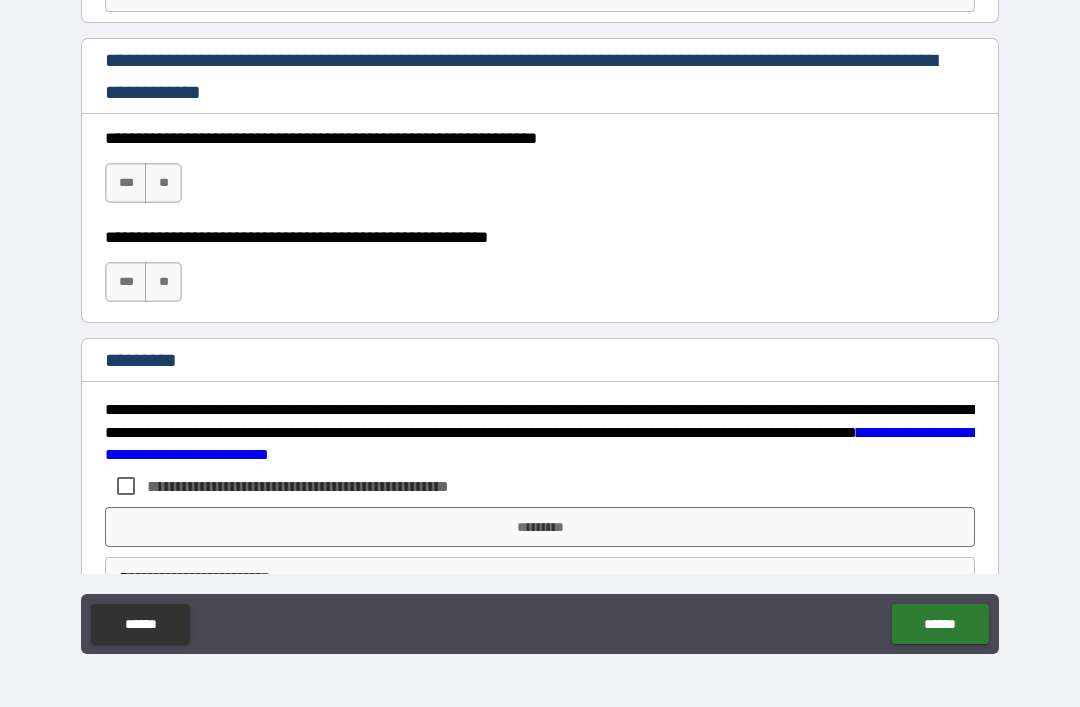click on "***" at bounding box center [126, 183] 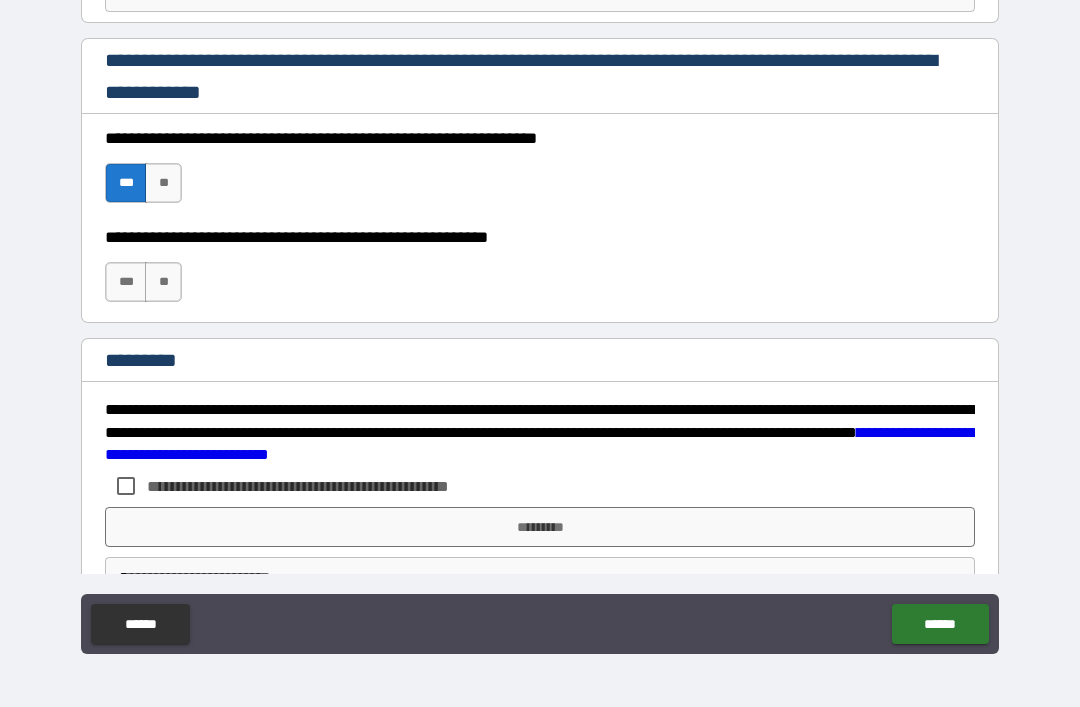 click on "**" at bounding box center [163, 282] 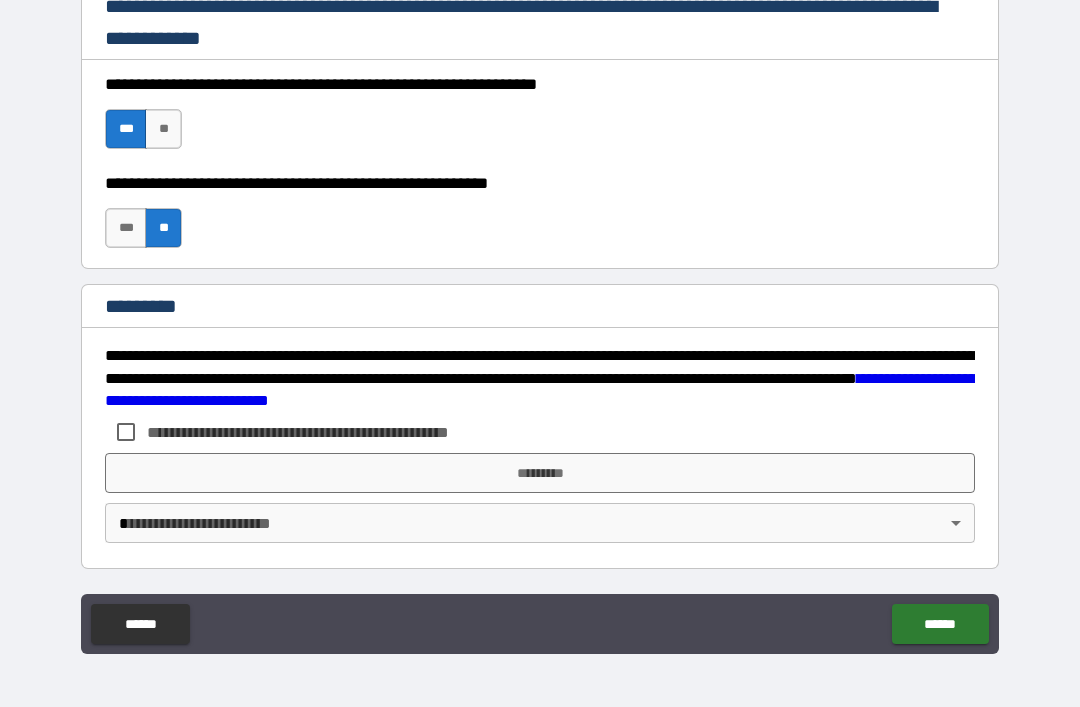 scroll, scrollTop: 2998, scrollLeft: 0, axis: vertical 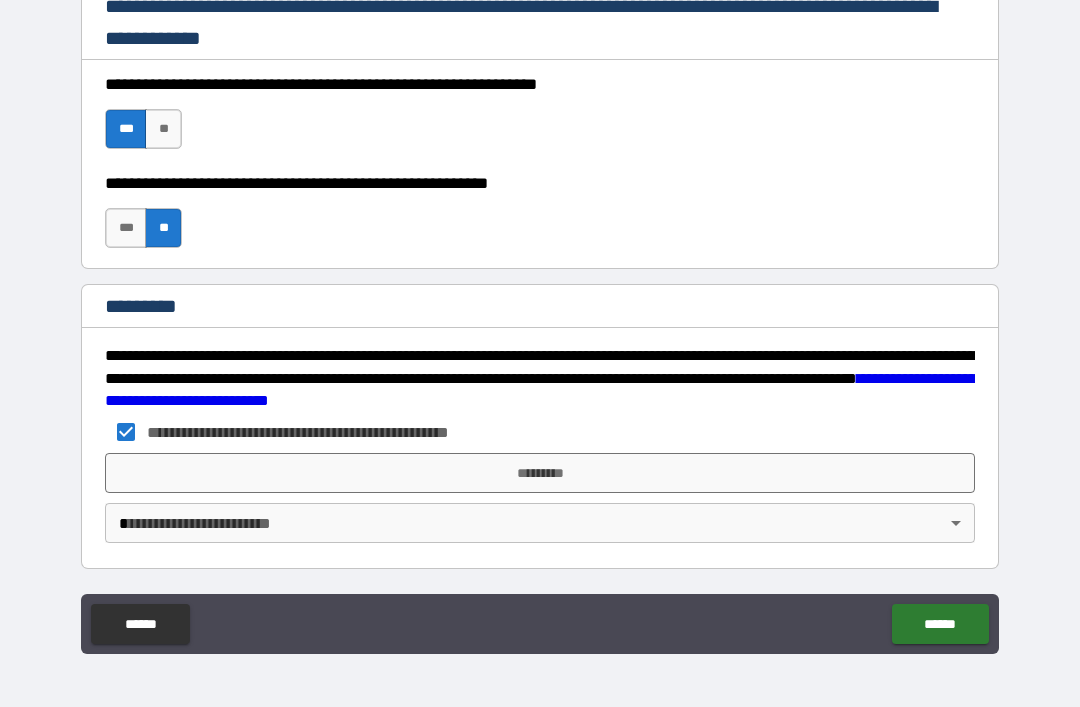 click on "*********" at bounding box center (540, 473) 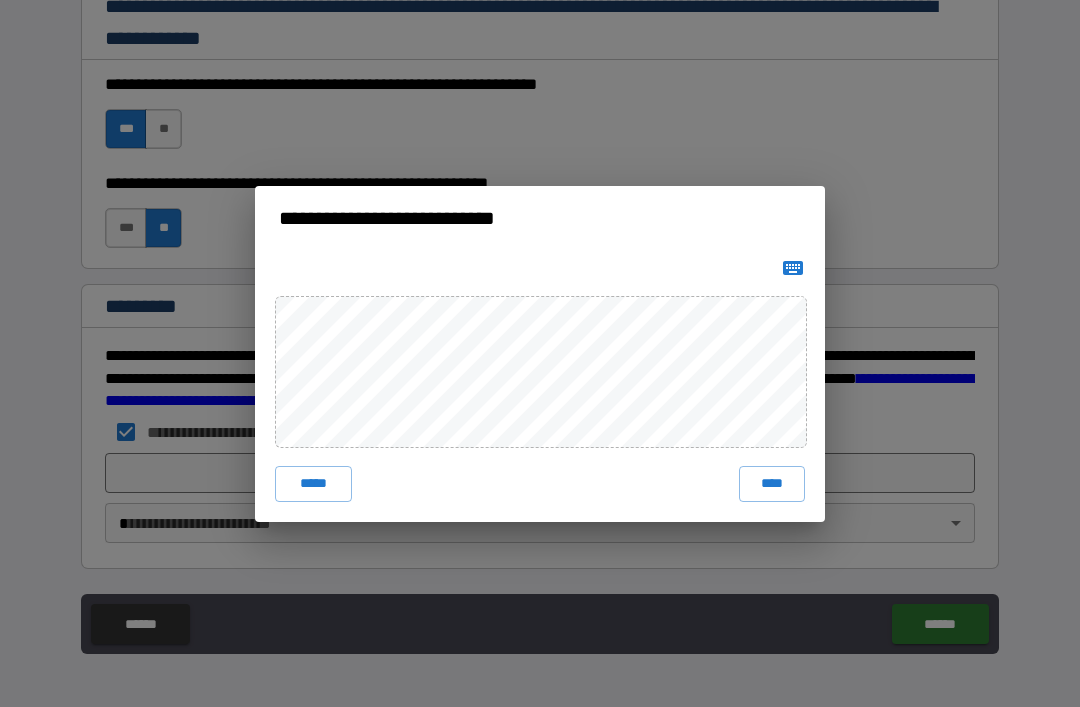 click on "****" at bounding box center [772, 484] 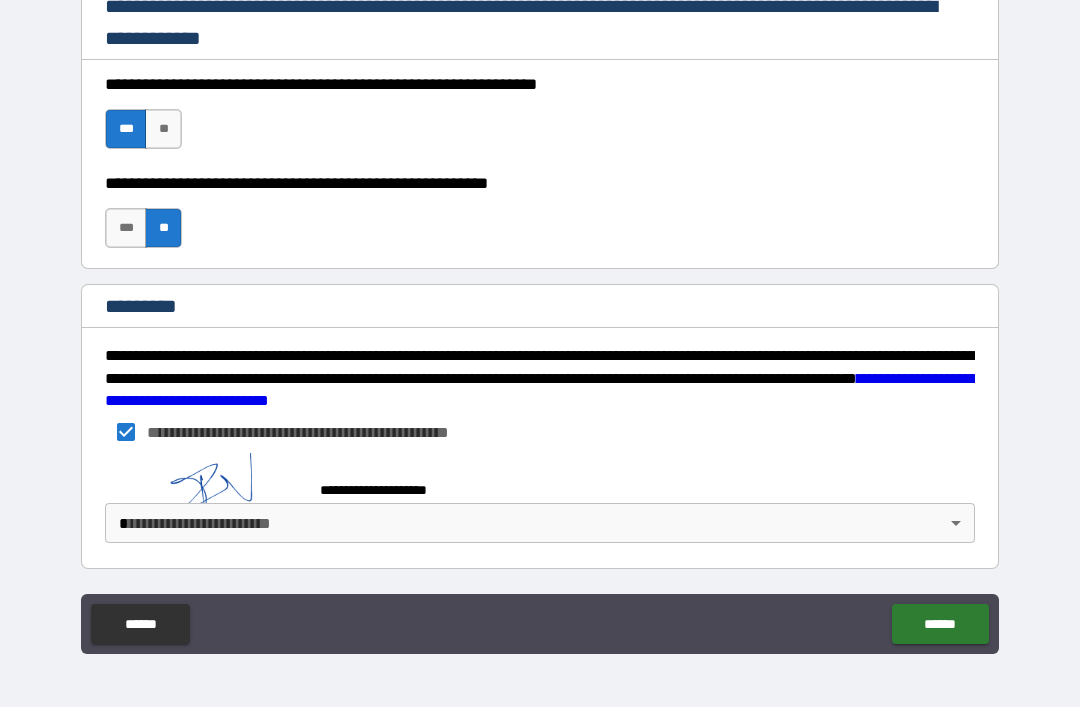 scroll, scrollTop: 2988, scrollLeft: 0, axis: vertical 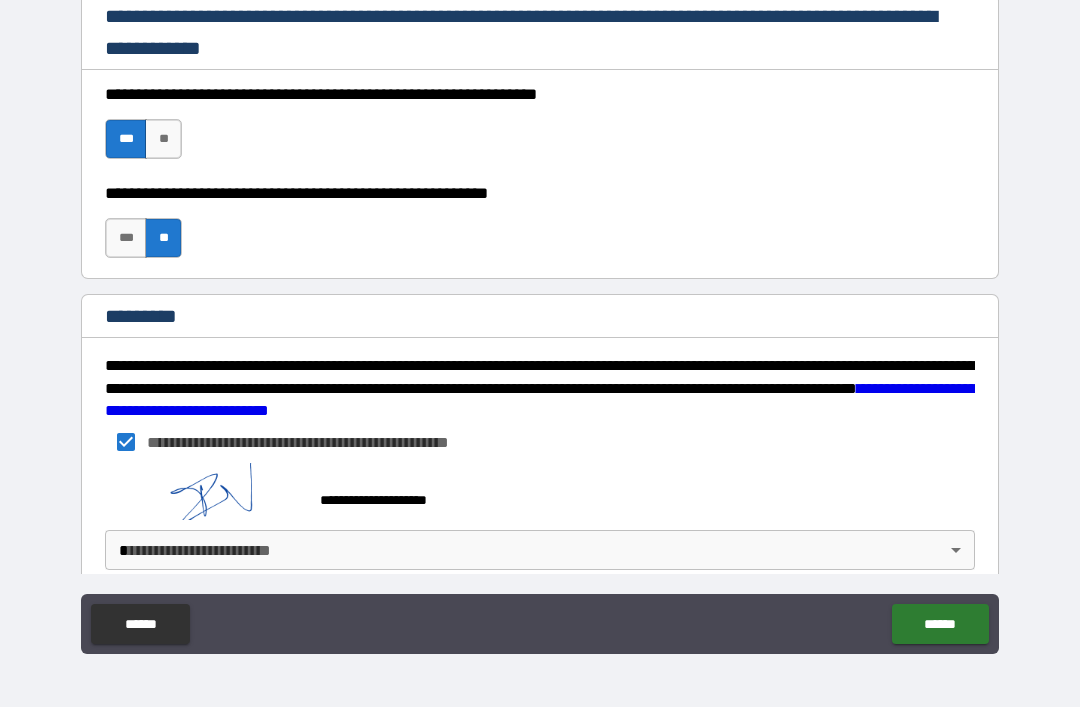click on "**********" at bounding box center (540, 321) 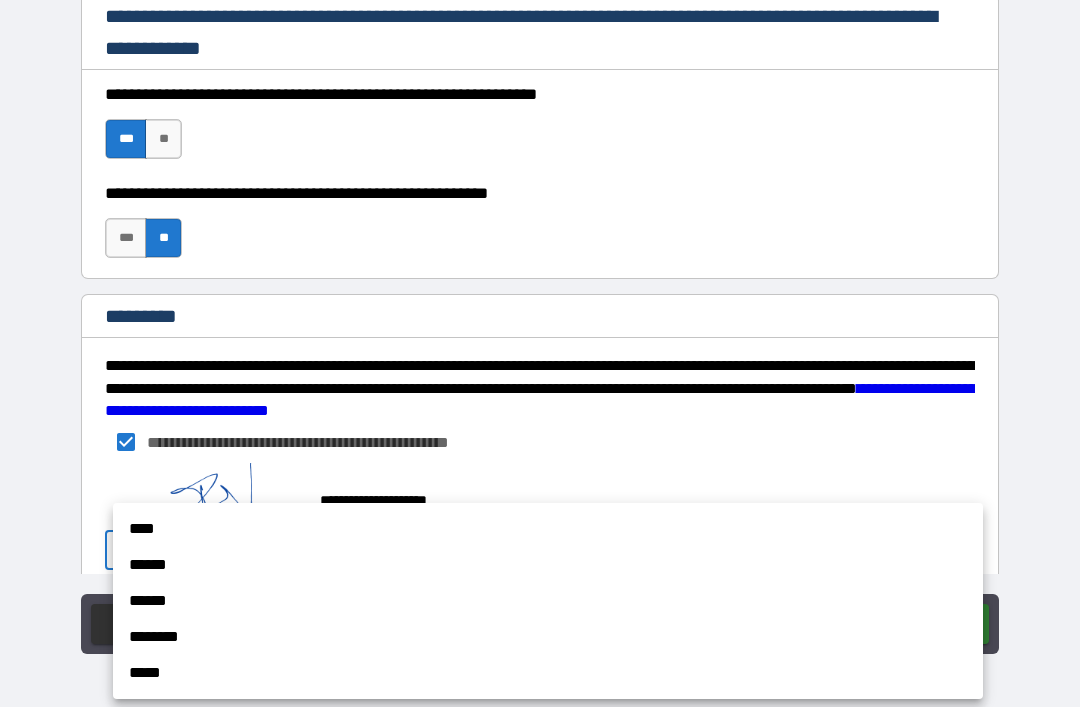 click on "********" at bounding box center (548, 637) 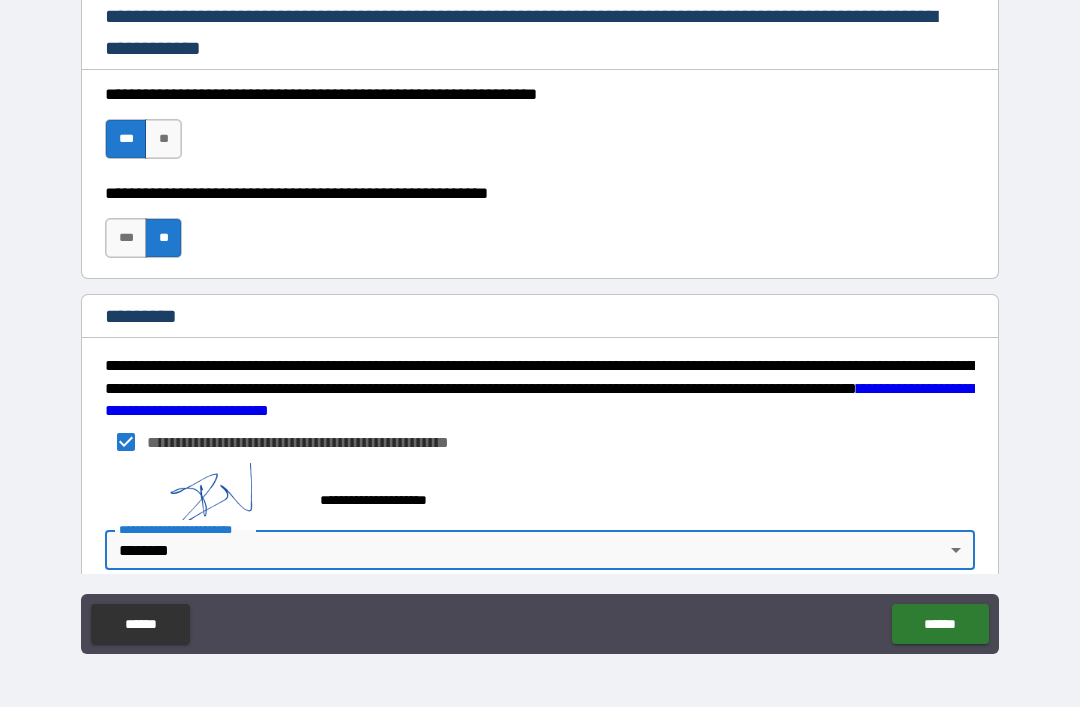 click on "**********" at bounding box center [540, 324] 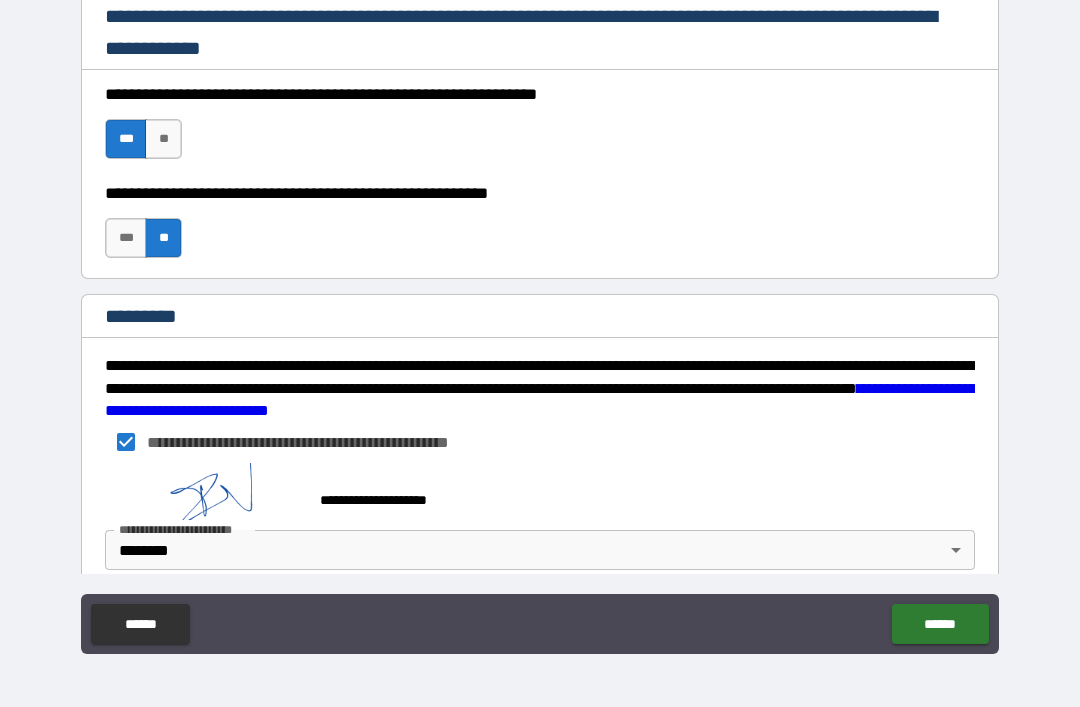 click on "**********" at bounding box center (540, 321) 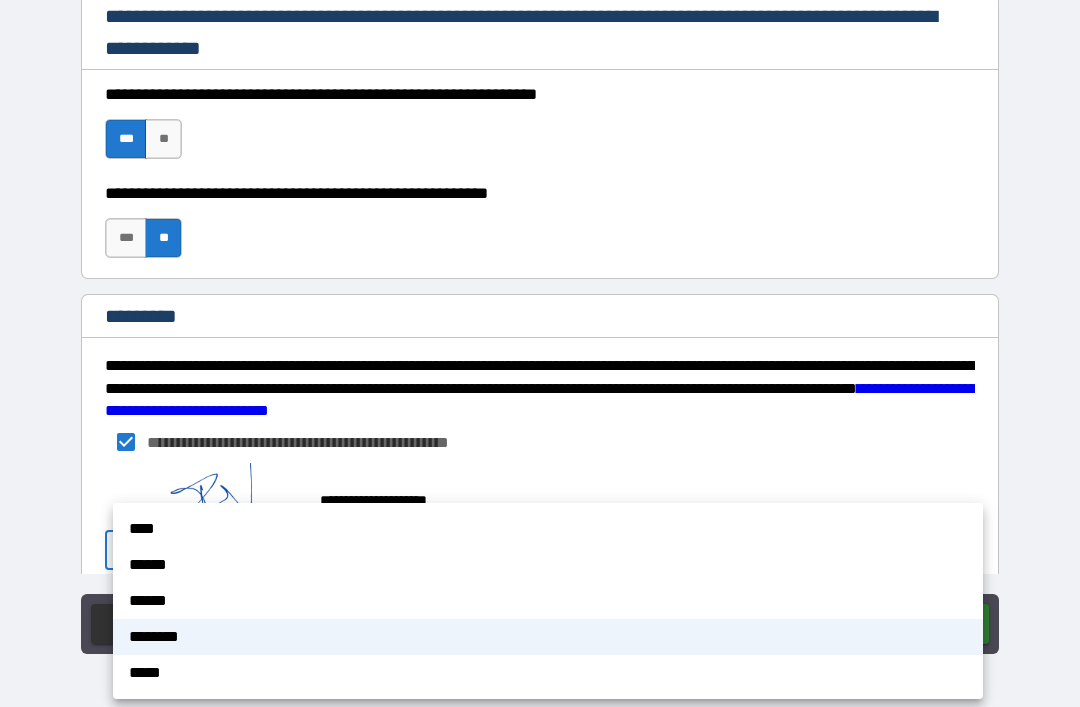 click on "******" at bounding box center [548, 601] 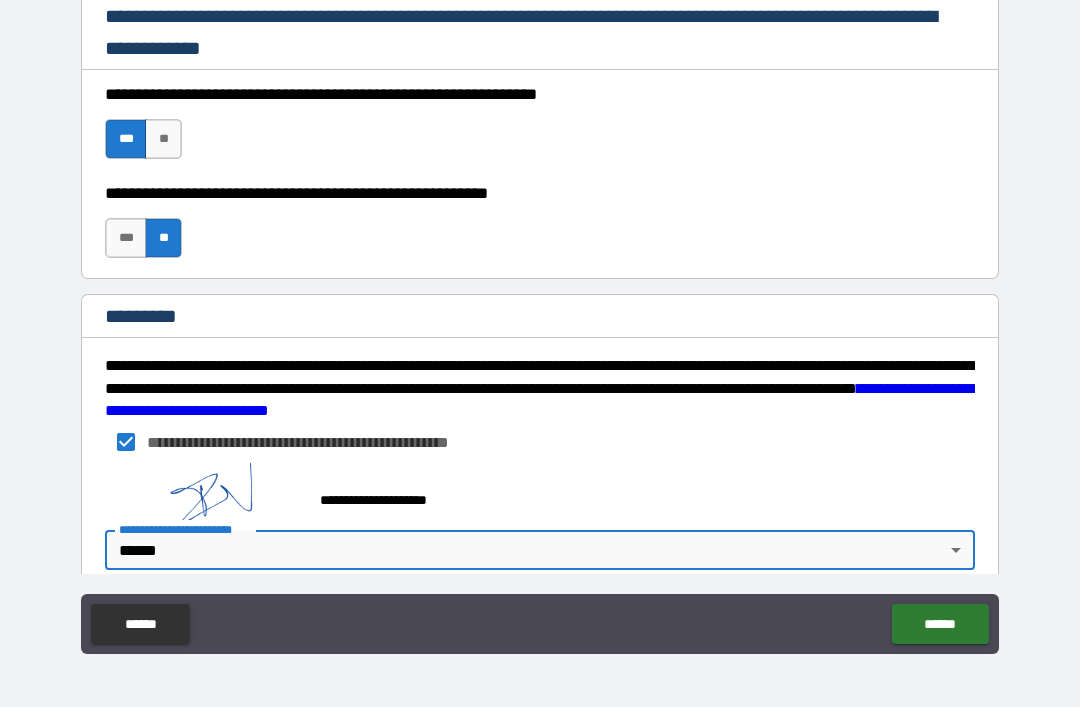 click on "******" at bounding box center [940, 624] 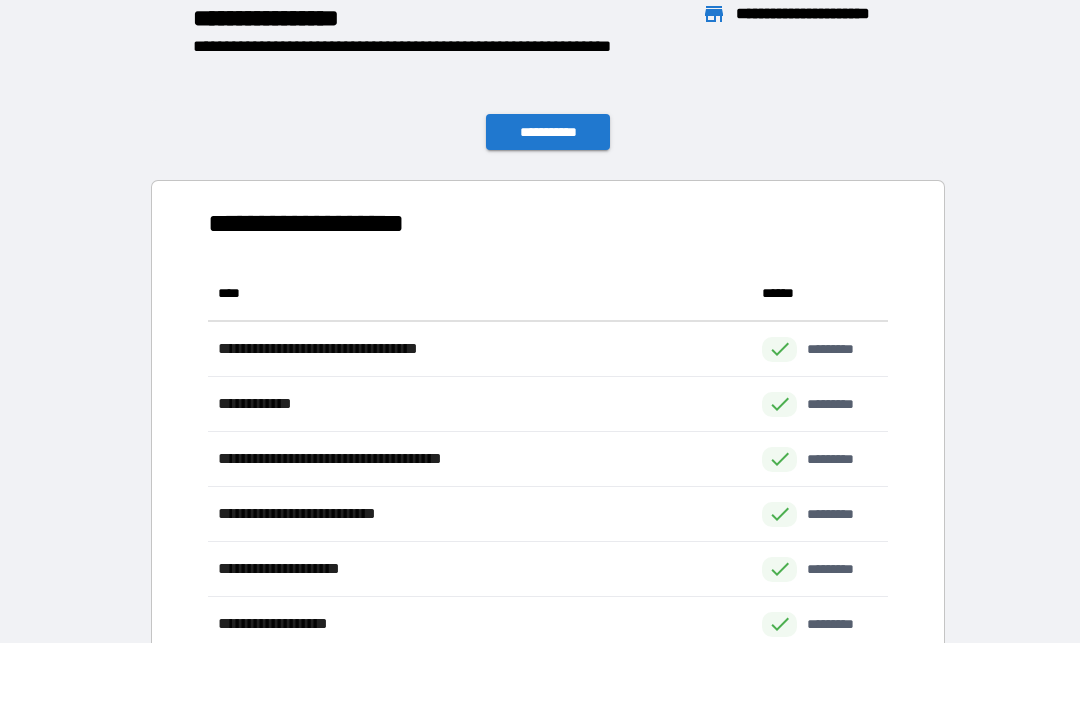 scroll, scrollTop: 1, scrollLeft: 1, axis: both 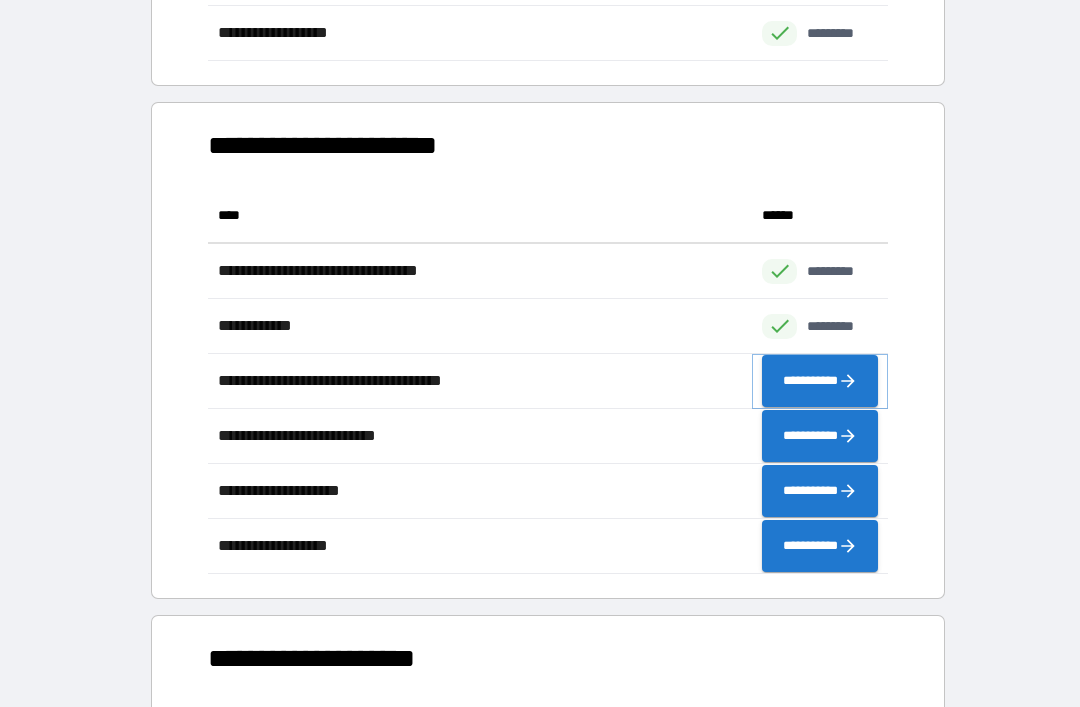 click on "**********" at bounding box center [820, 381] 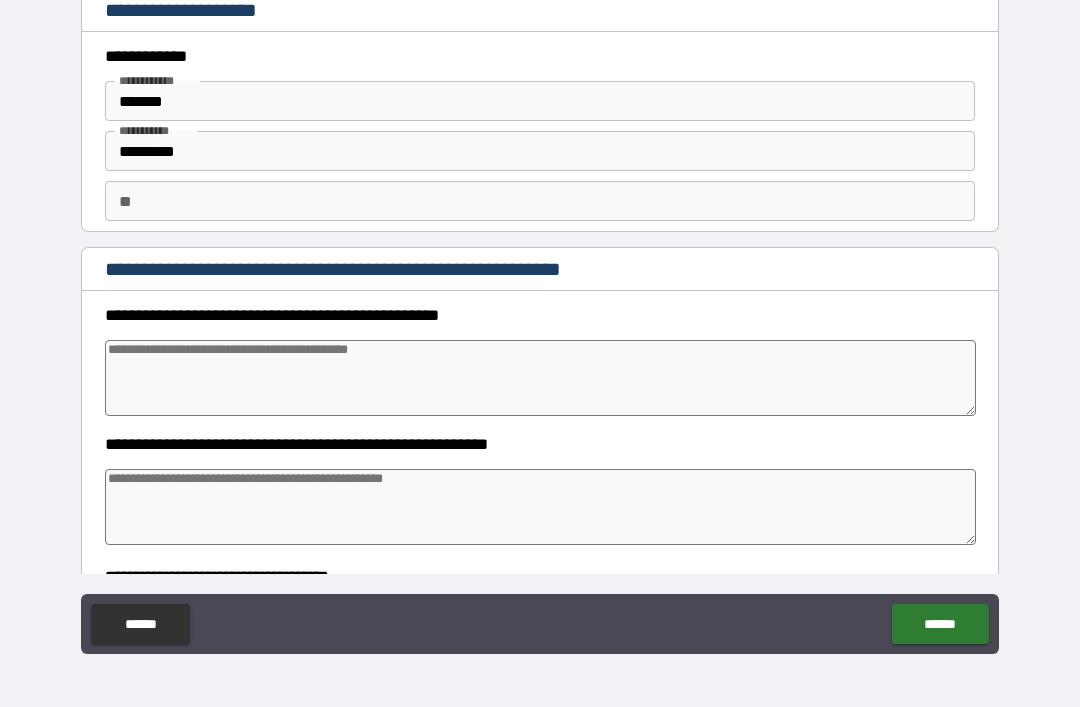 scroll, scrollTop: -4, scrollLeft: 0, axis: vertical 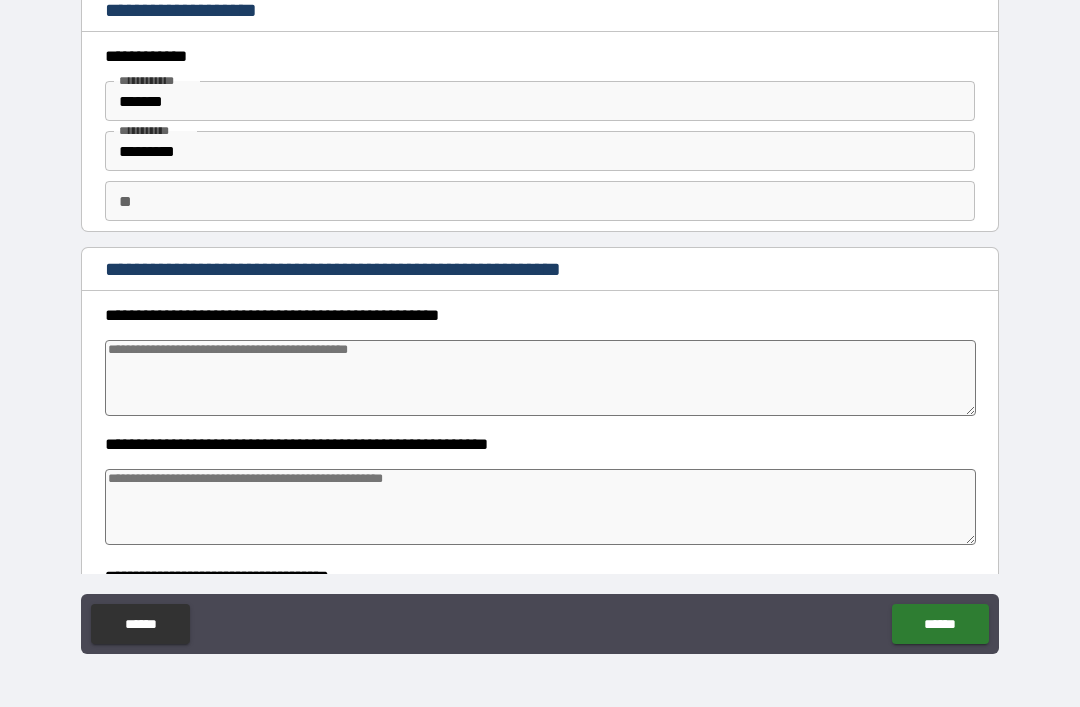 click at bounding box center [540, 378] 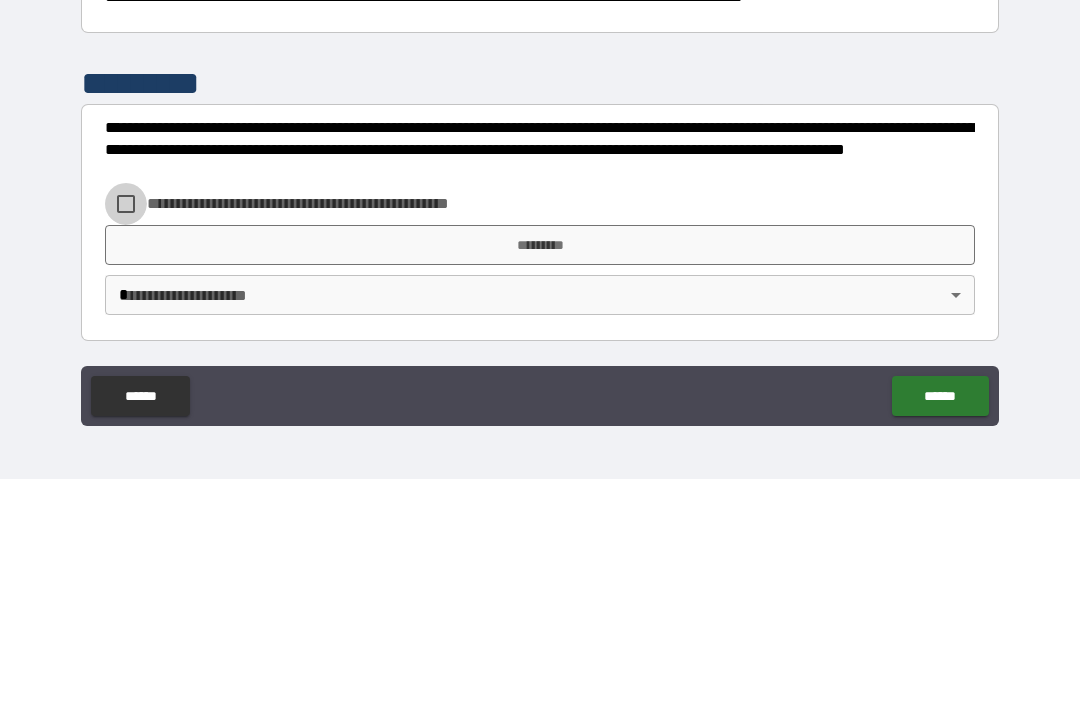 scroll, scrollTop: 526, scrollLeft: 0, axis: vertical 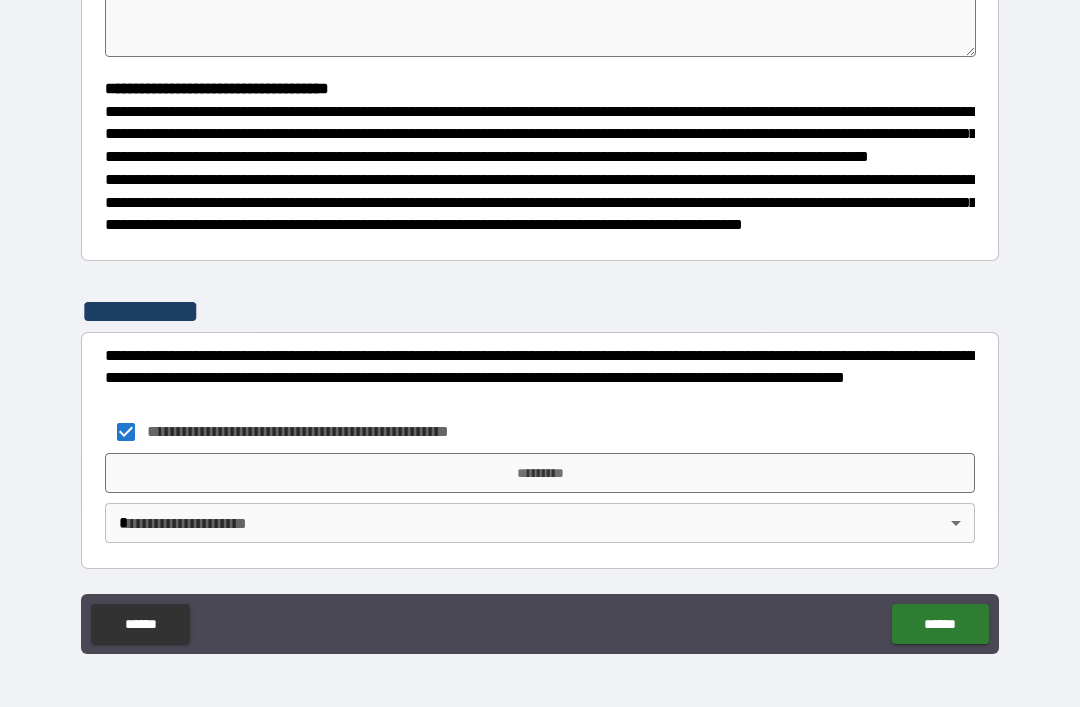 click on "*********" at bounding box center [540, 473] 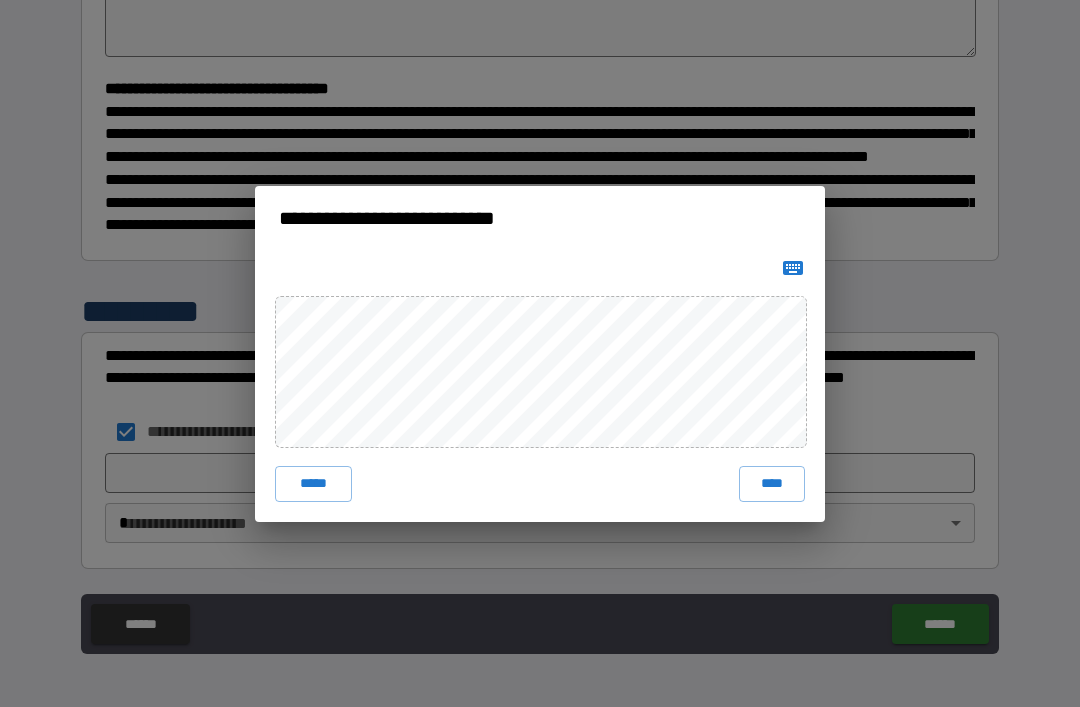 click on "****" at bounding box center (772, 484) 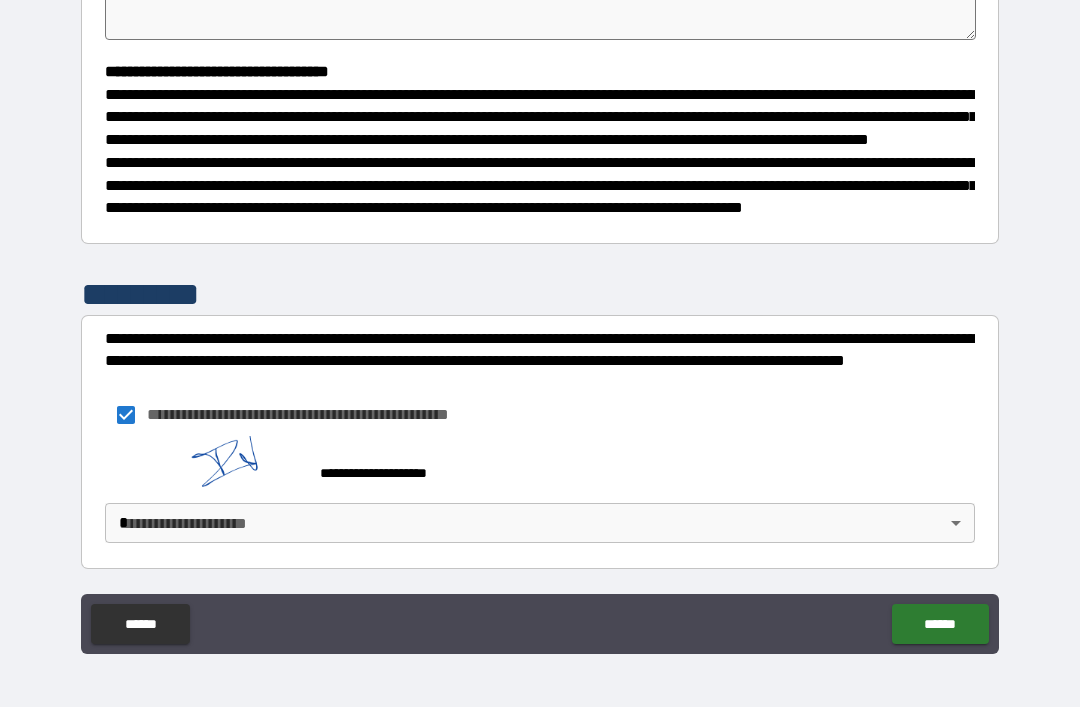 scroll, scrollTop: 516, scrollLeft: 0, axis: vertical 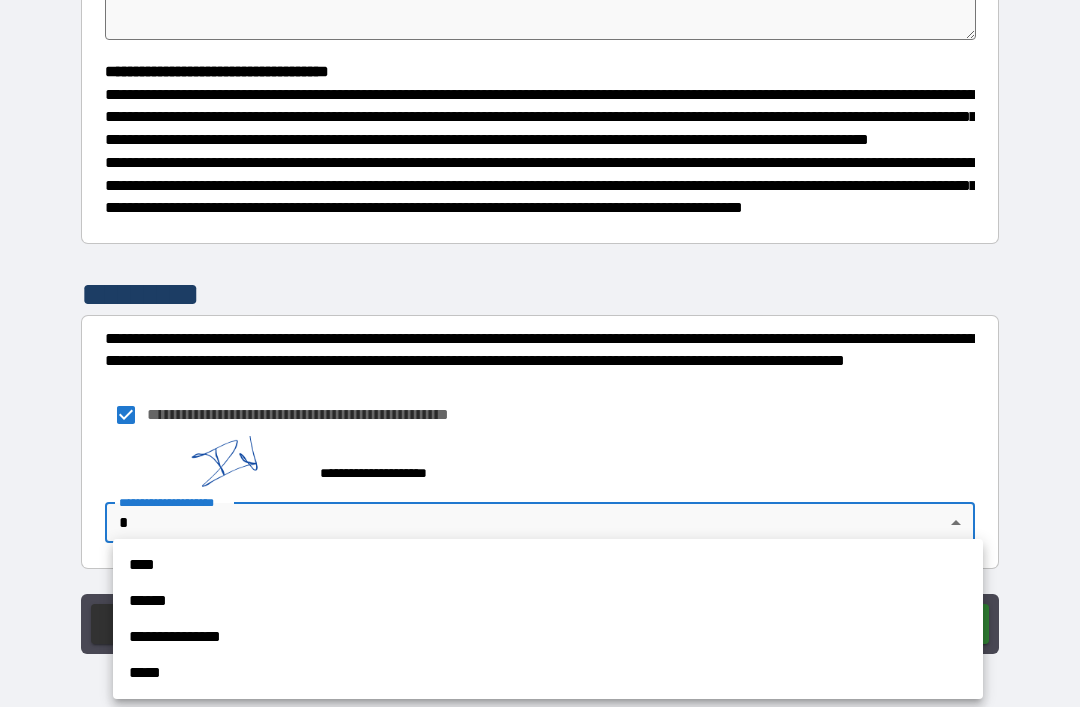 click on "******" at bounding box center [548, 601] 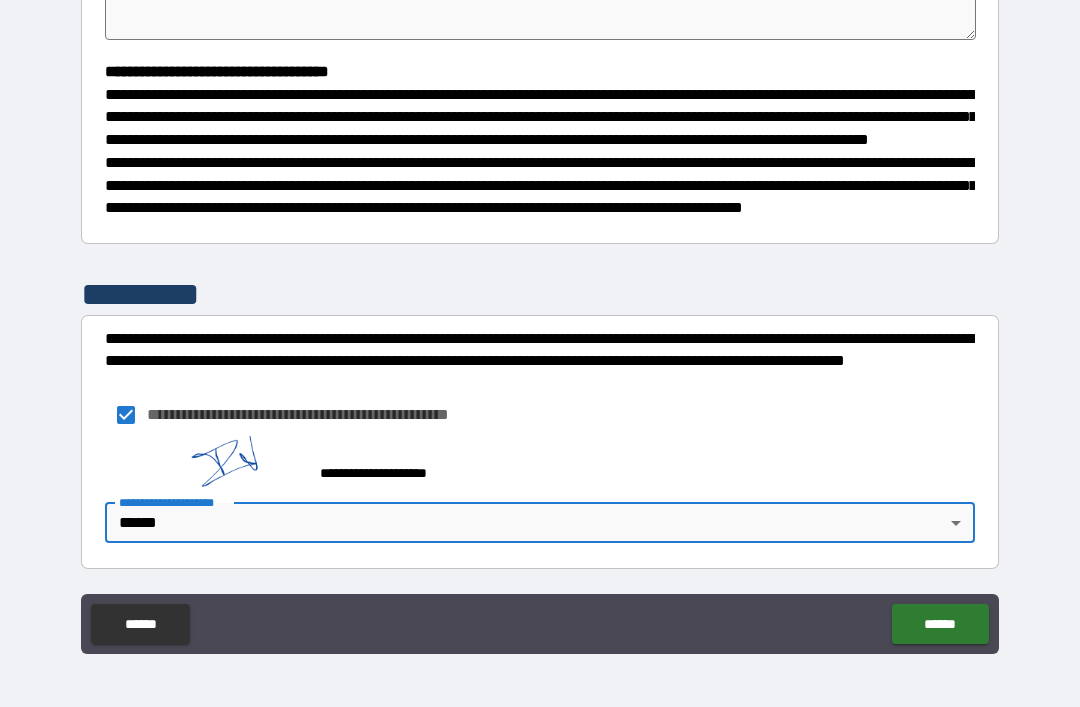 click on "******" at bounding box center [940, 624] 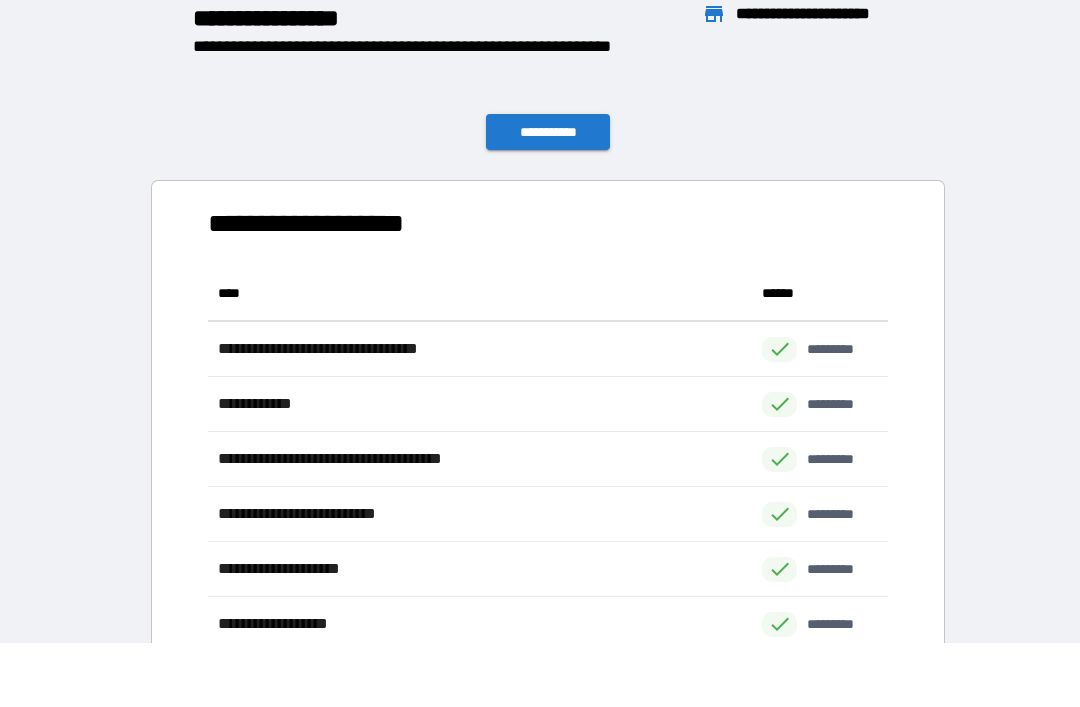 scroll, scrollTop: 1, scrollLeft: 1, axis: both 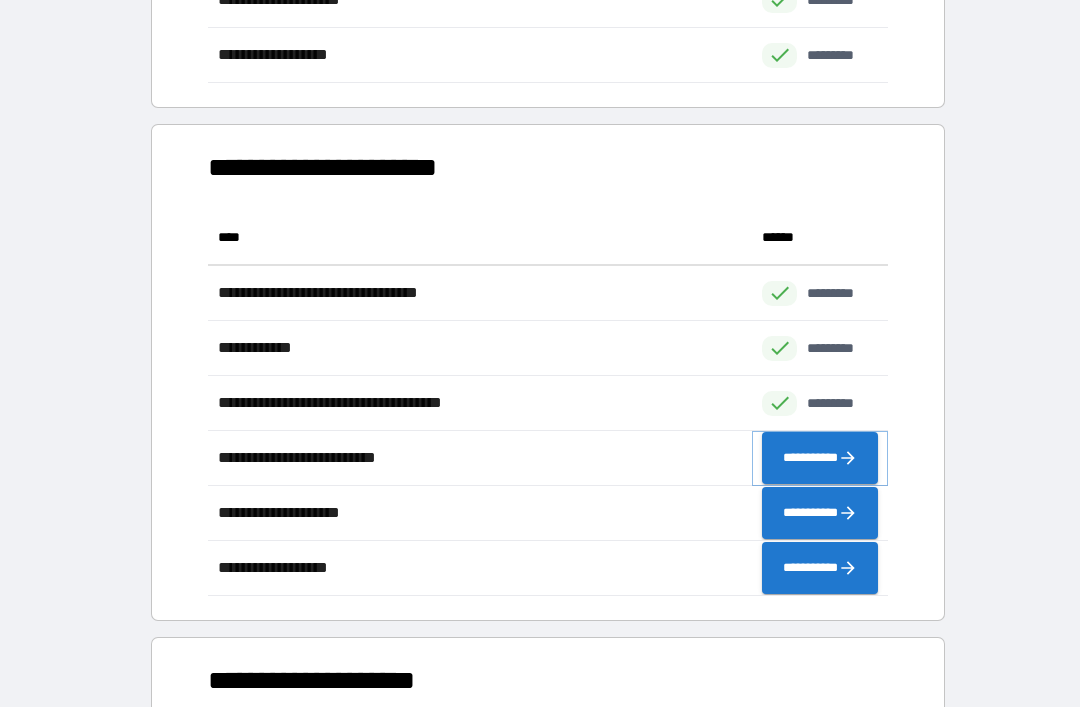 click on "**********" at bounding box center [820, 458] 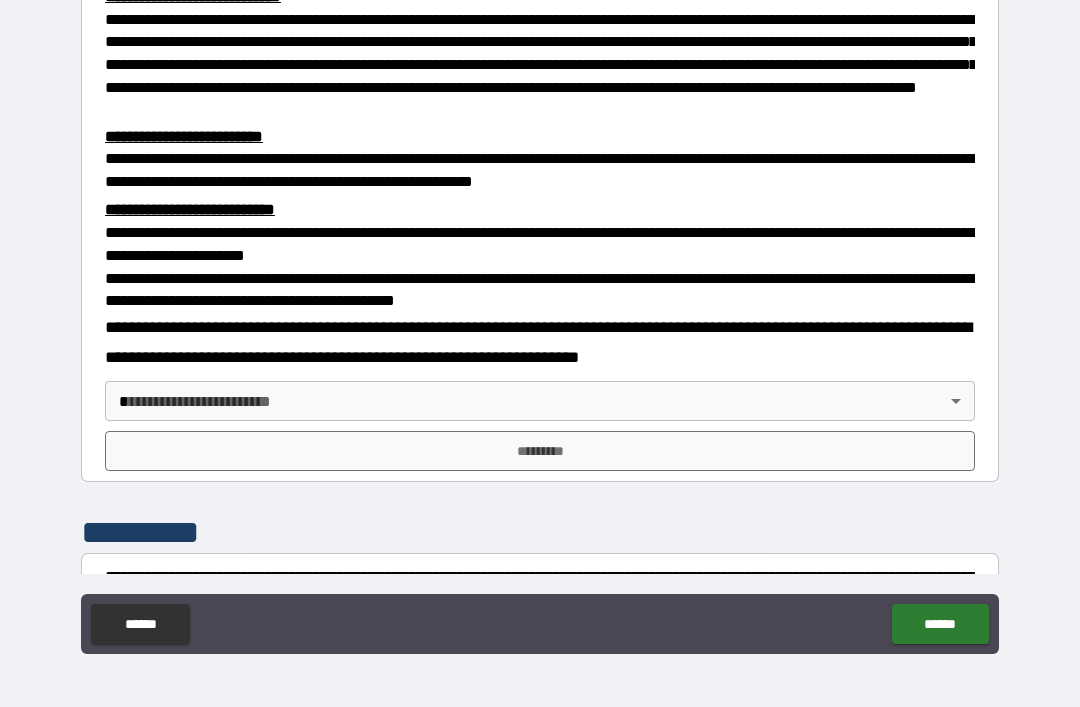 scroll, scrollTop: 541, scrollLeft: 0, axis: vertical 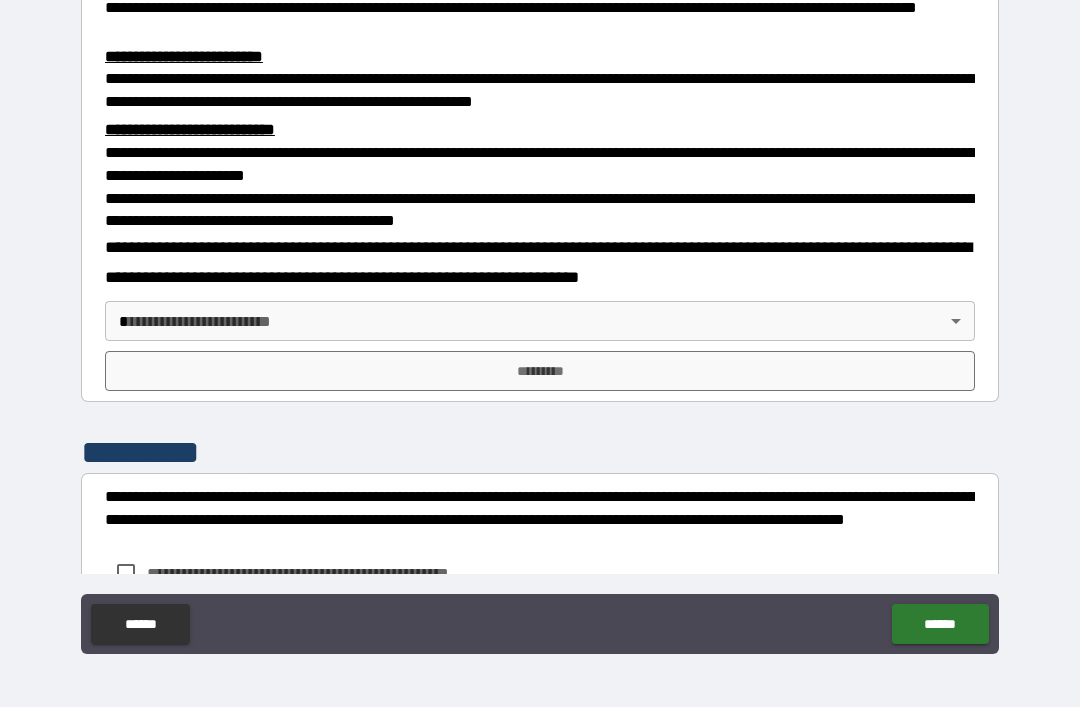 click on "**********" at bounding box center [540, 321] 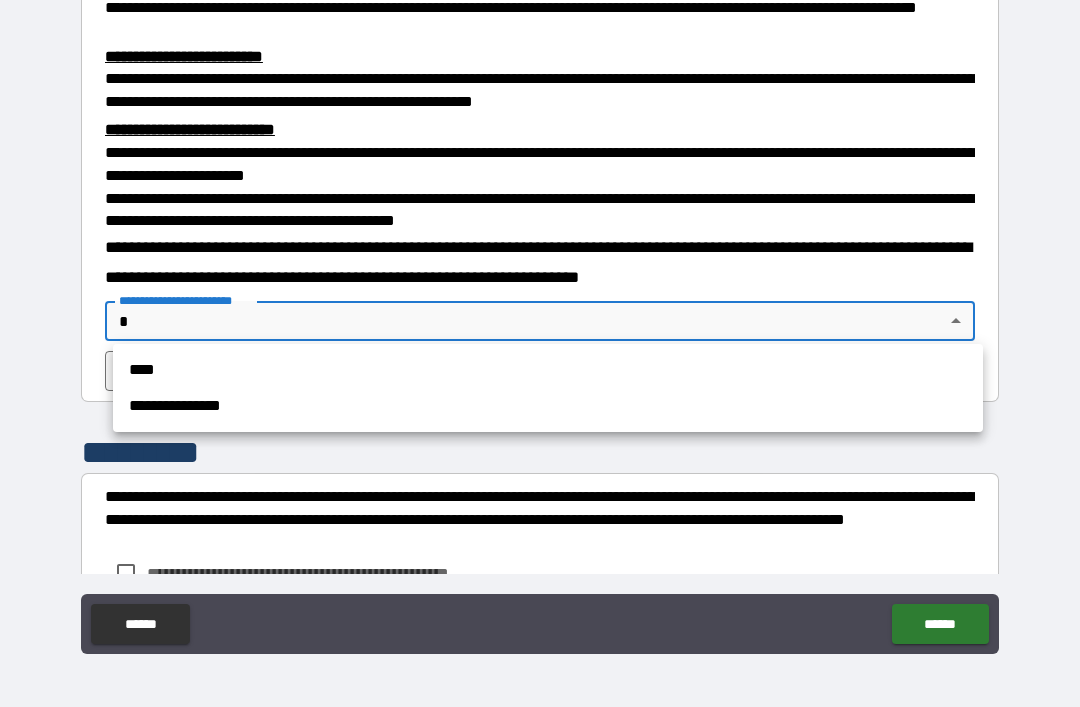 click on "****" at bounding box center [548, 370] 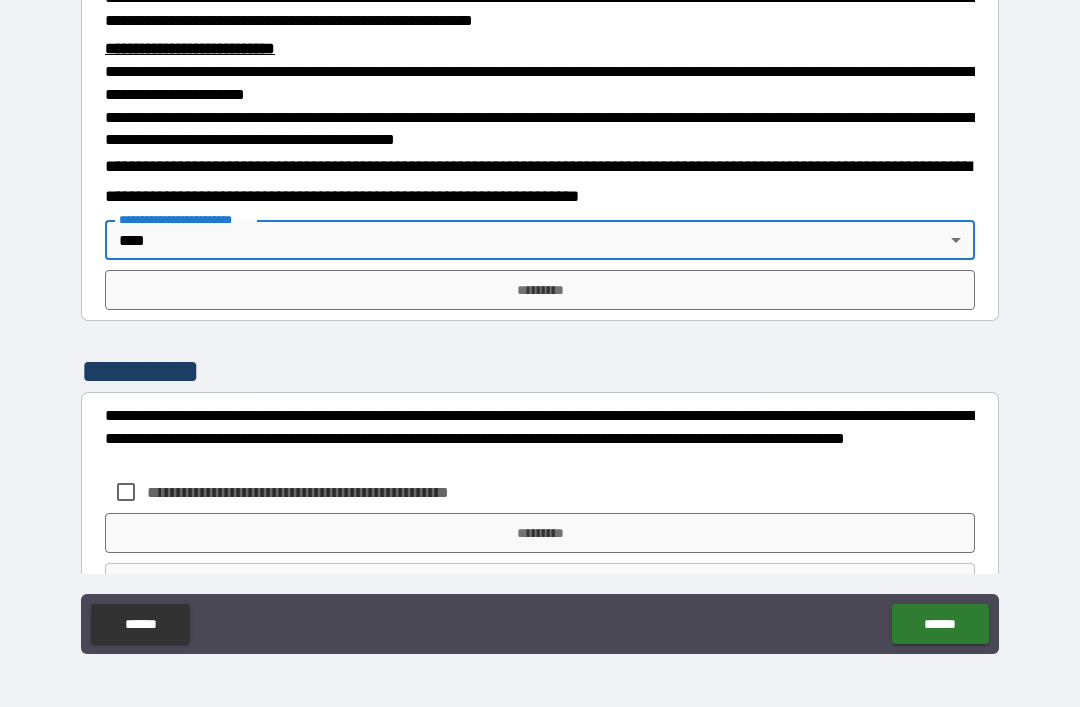 scroll, scrollTop: 624, scrollLeft: 0, axis: vertical 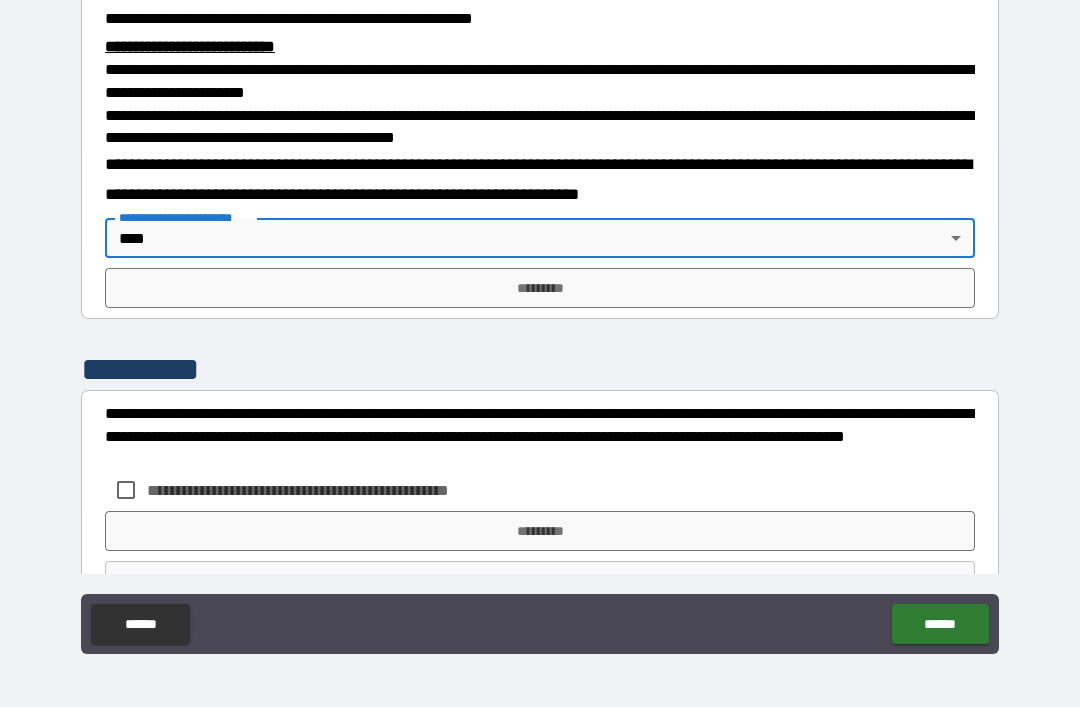 click on "*********" at bounding box center (540, 288) 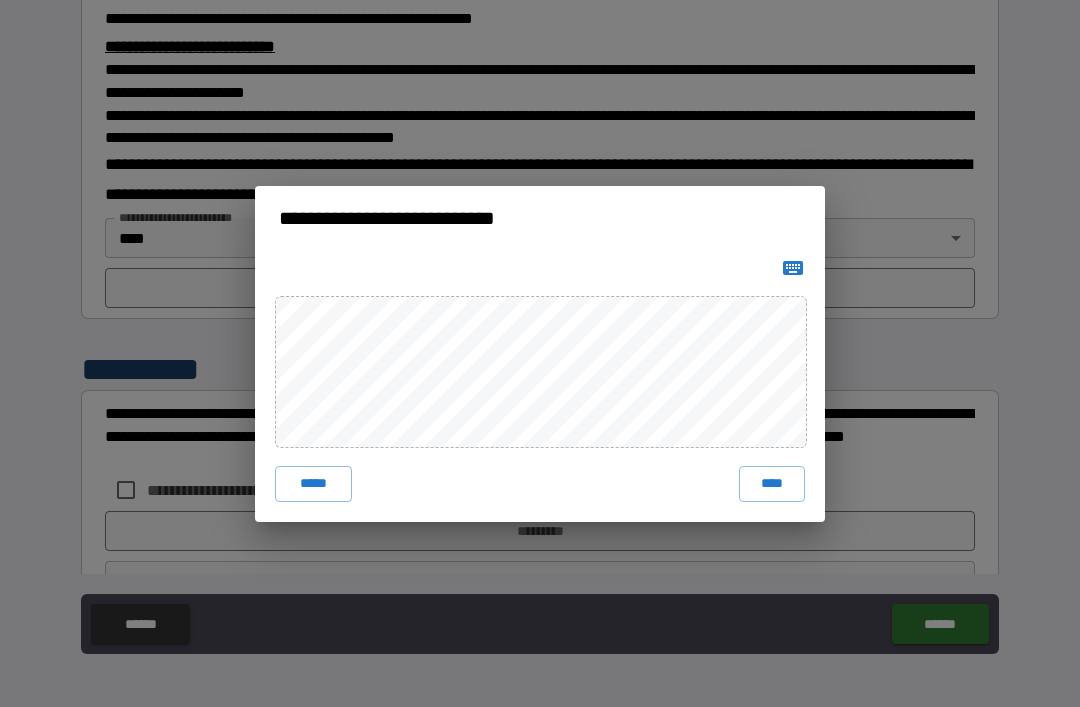 click on "****" at bounding box center (772, 484) 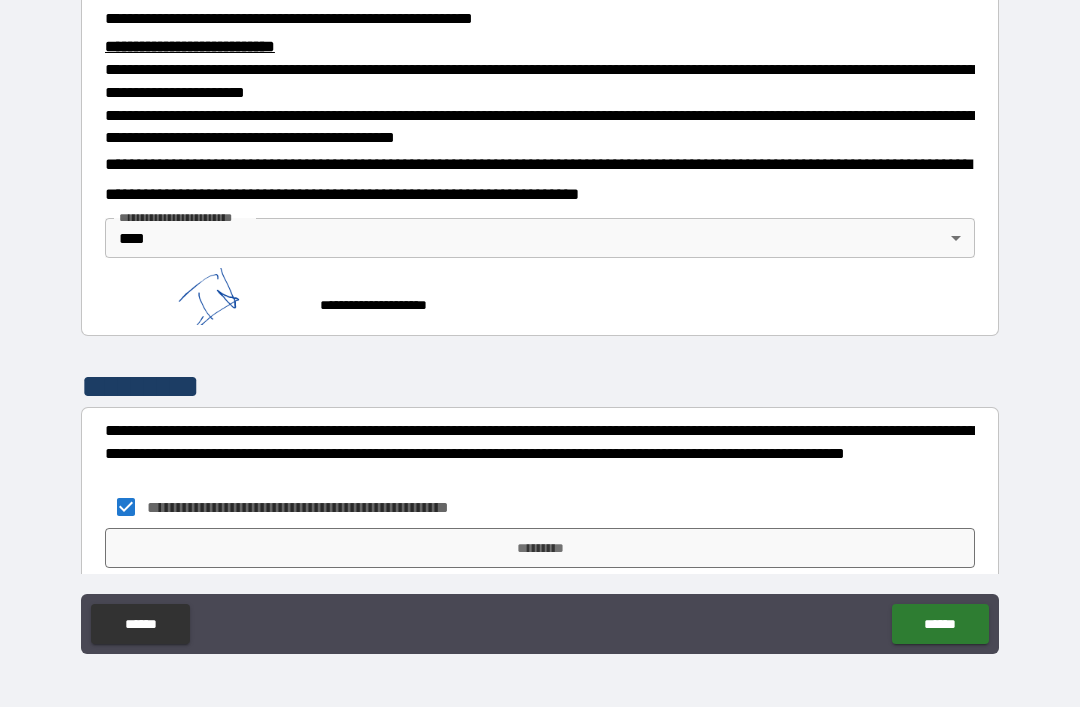 click on "*********" at bounding box center [540, 548] 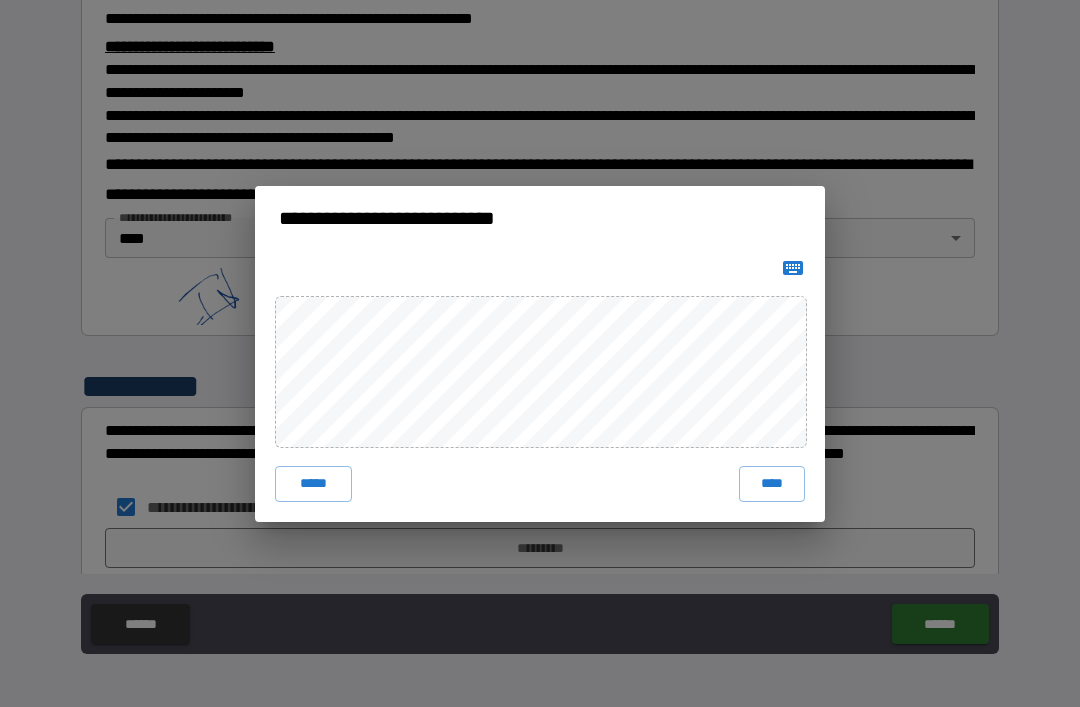 click on "****" at bounding box center [772, 484] 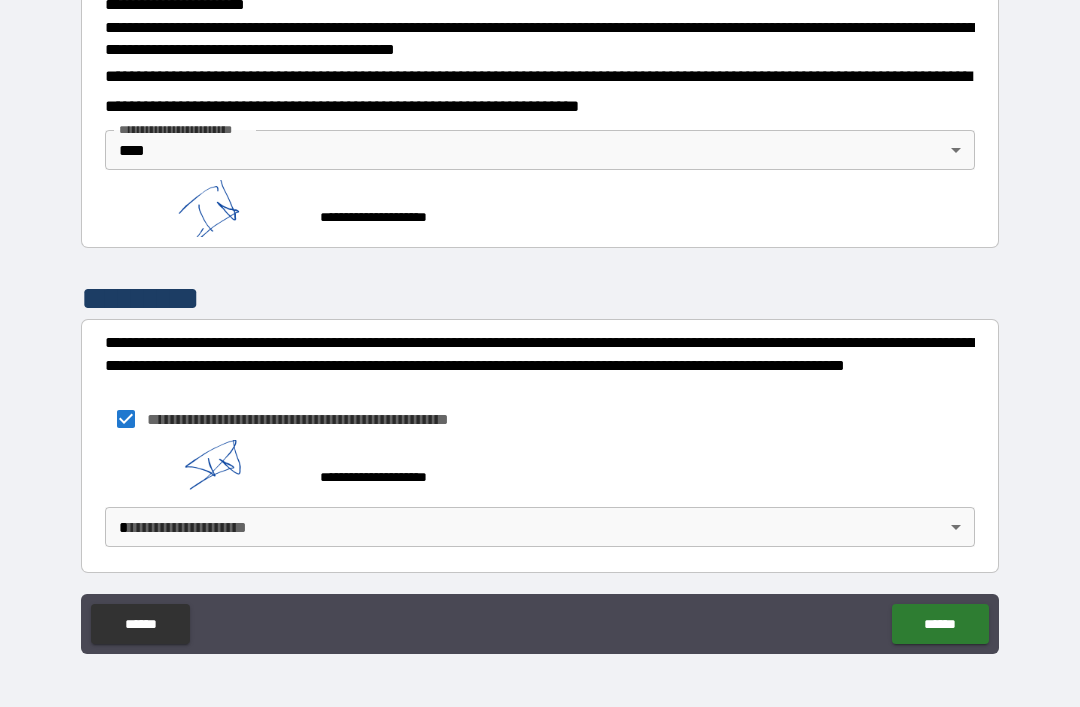 scroll, scrollTop: 711, scrollLeft: 0, axis: vertical 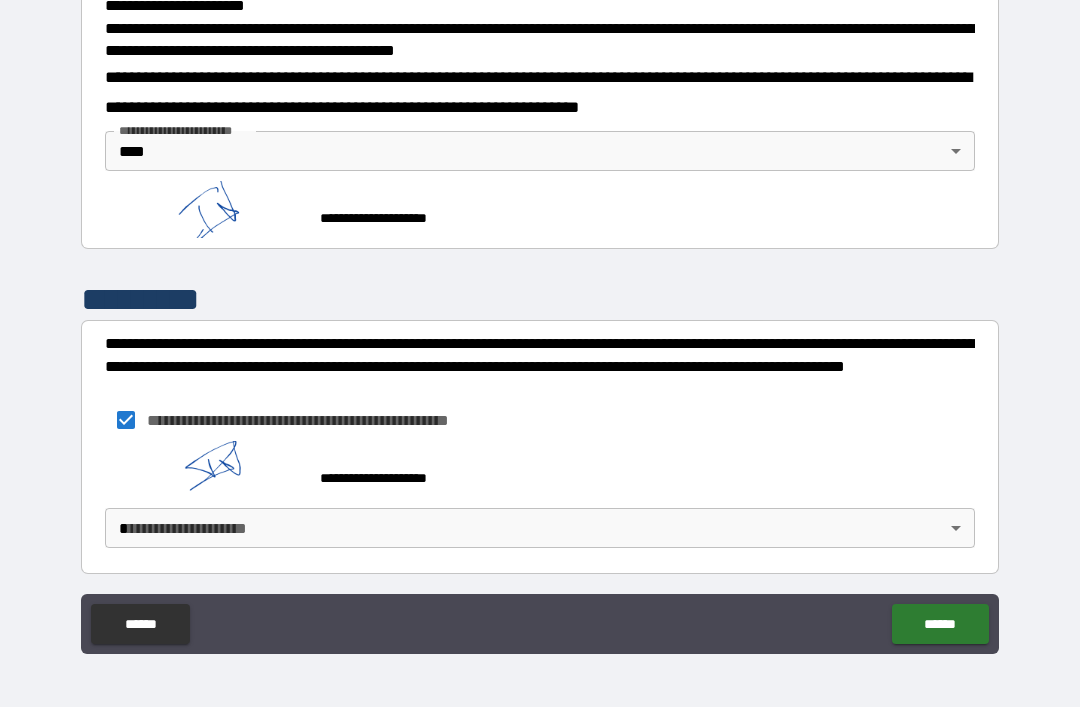 click on "**********" at bounding box center [540, 321] 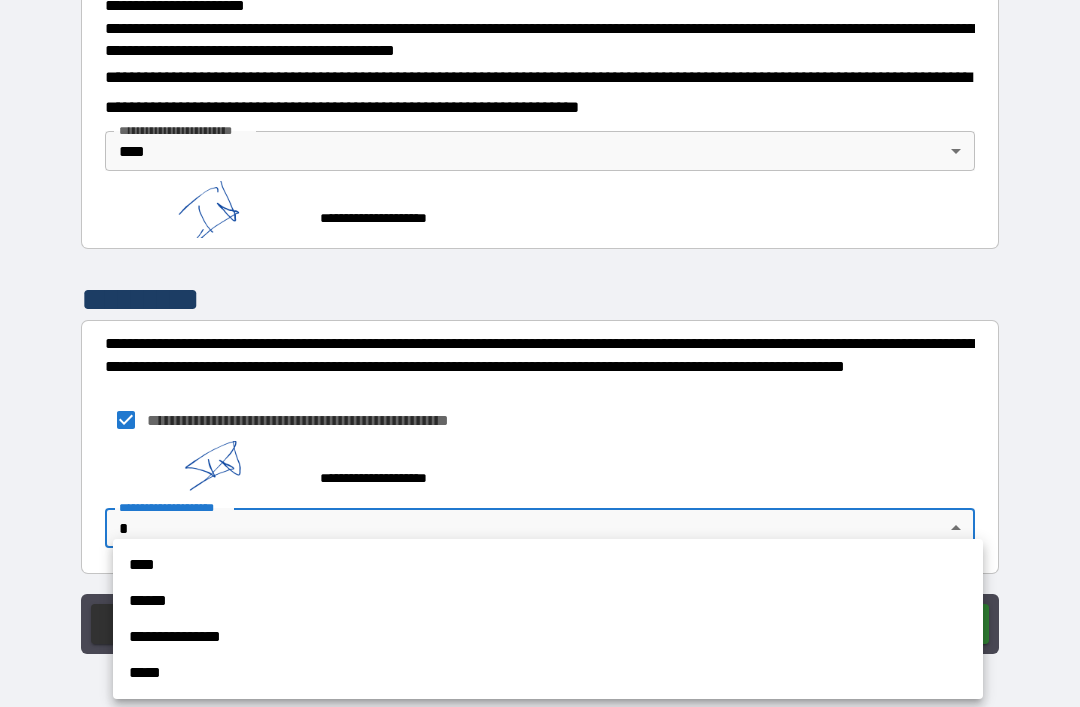 click on "******" at bounding box center [548, 601] 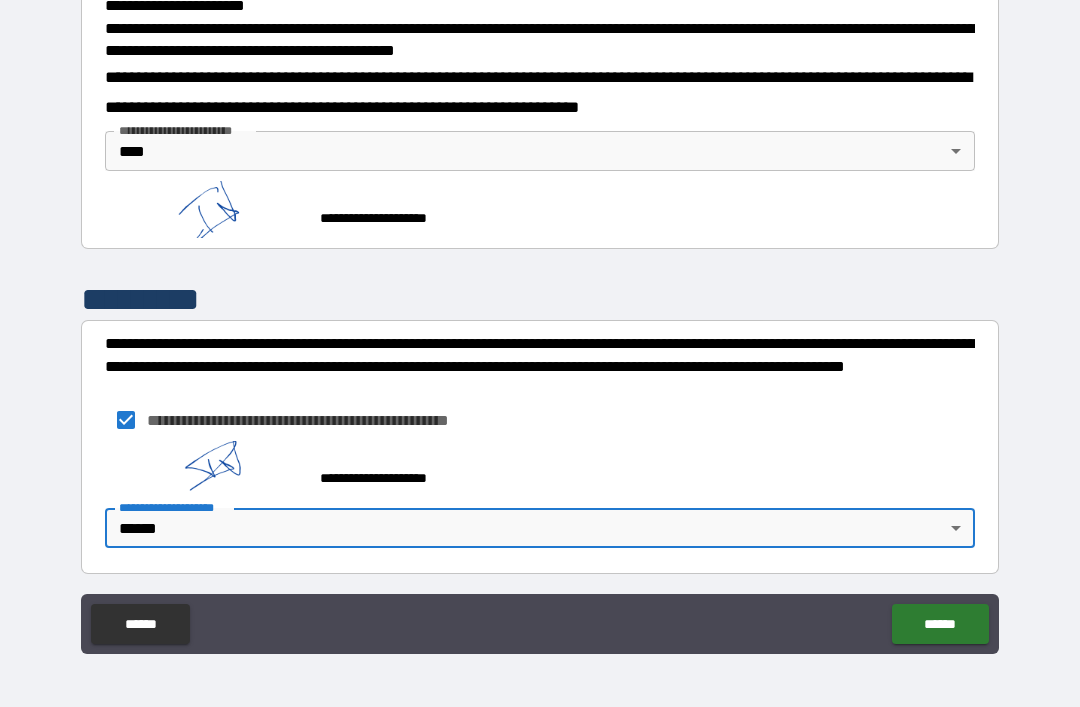 click on "******" at bounding box center (940, 624) 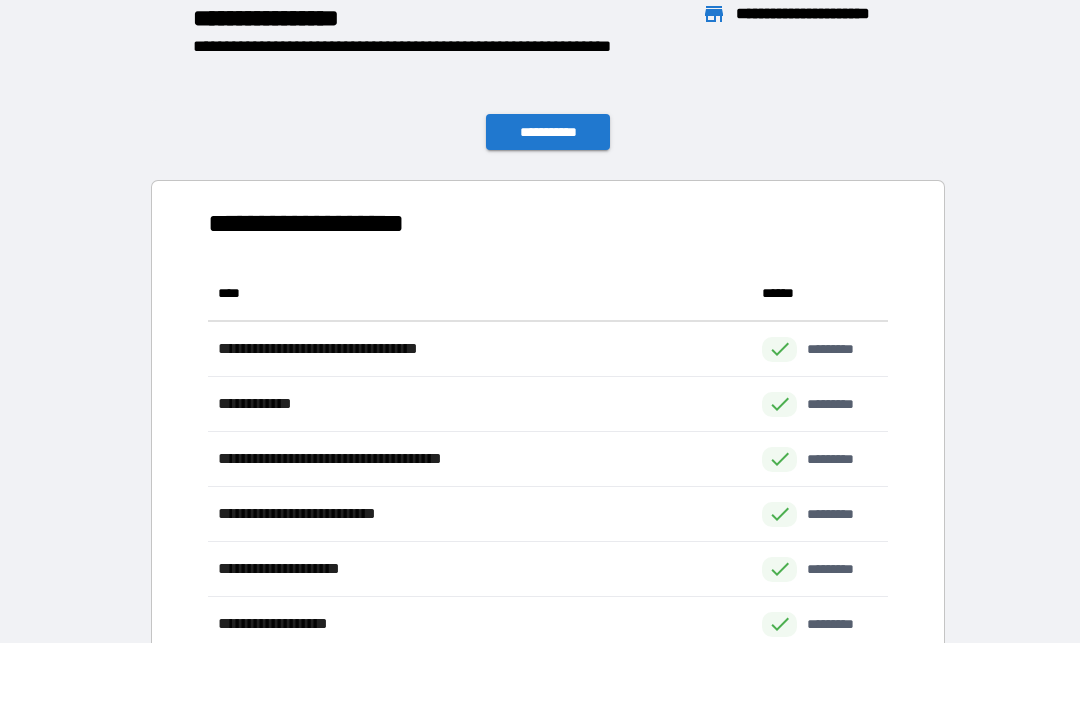 scroll, scrollTop: 1, scrollLeft: 1, axis: both 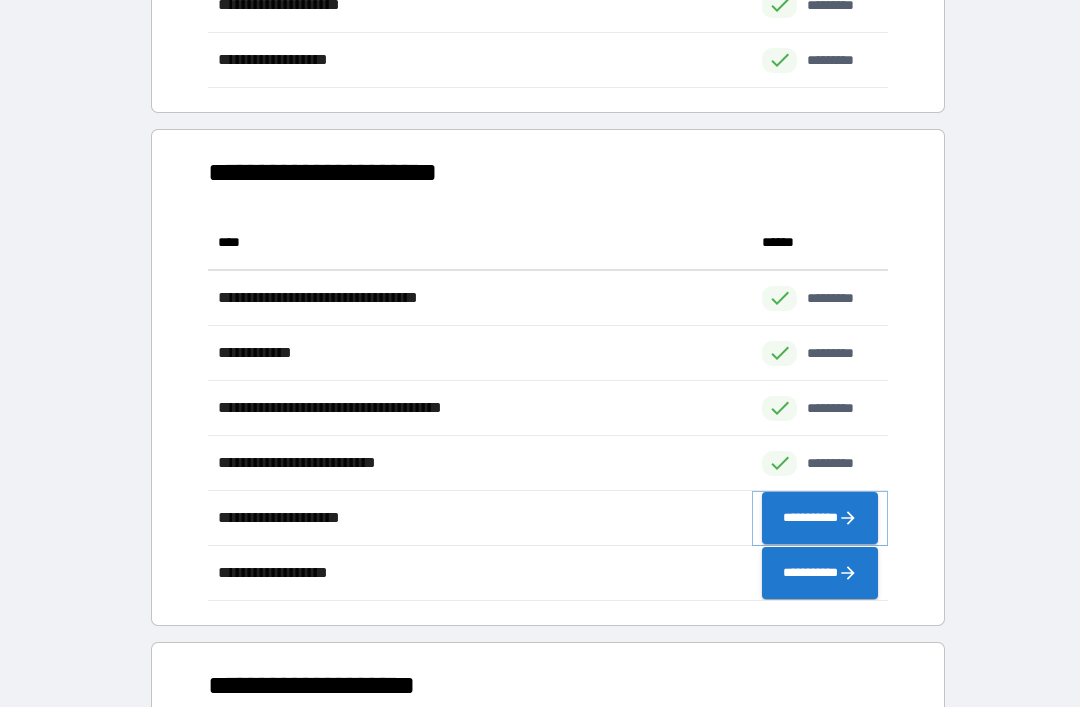 click on "**********" at bounding box center [820, 518] 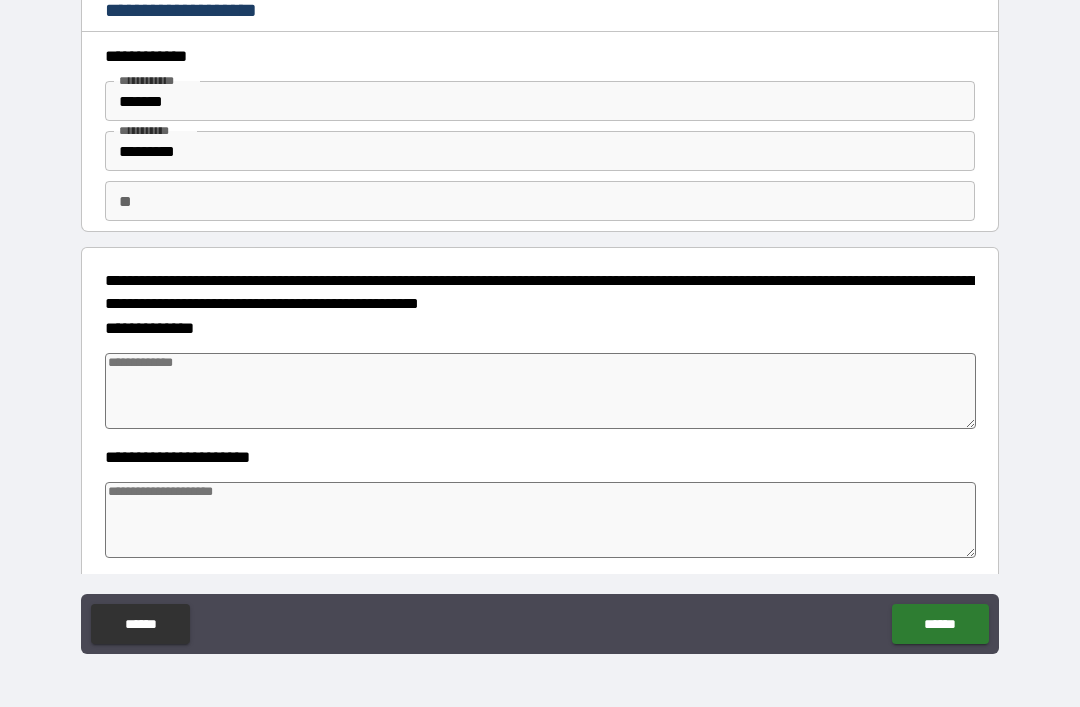 click at bounding box center (540, 391) 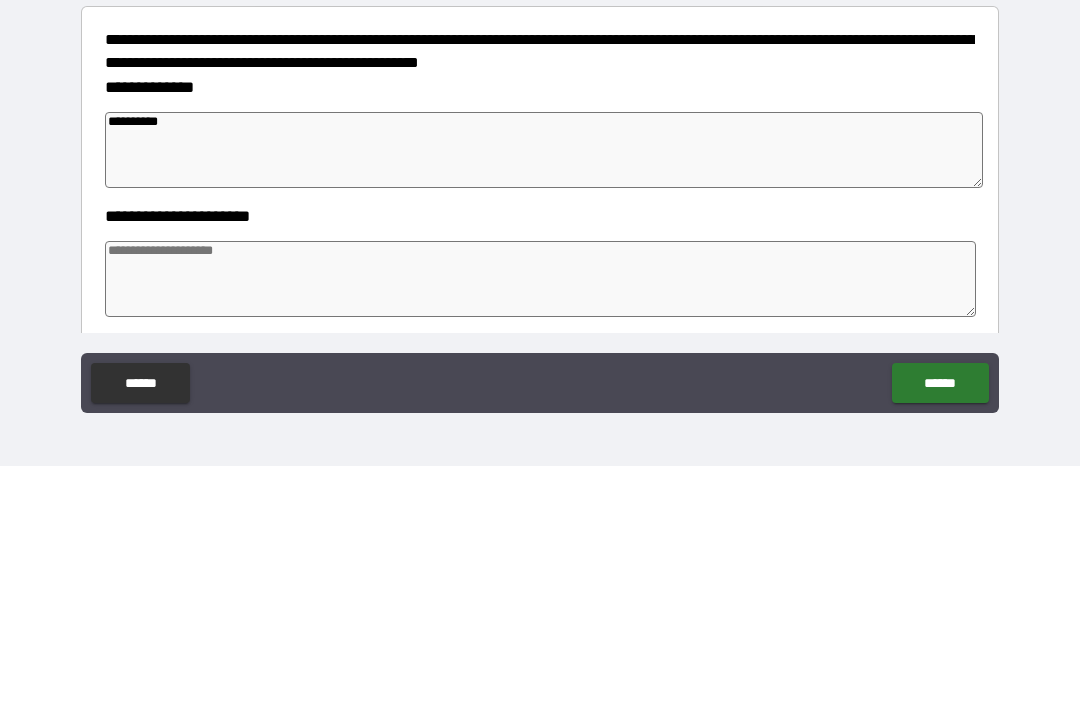 click at bounding box center (540, 520) 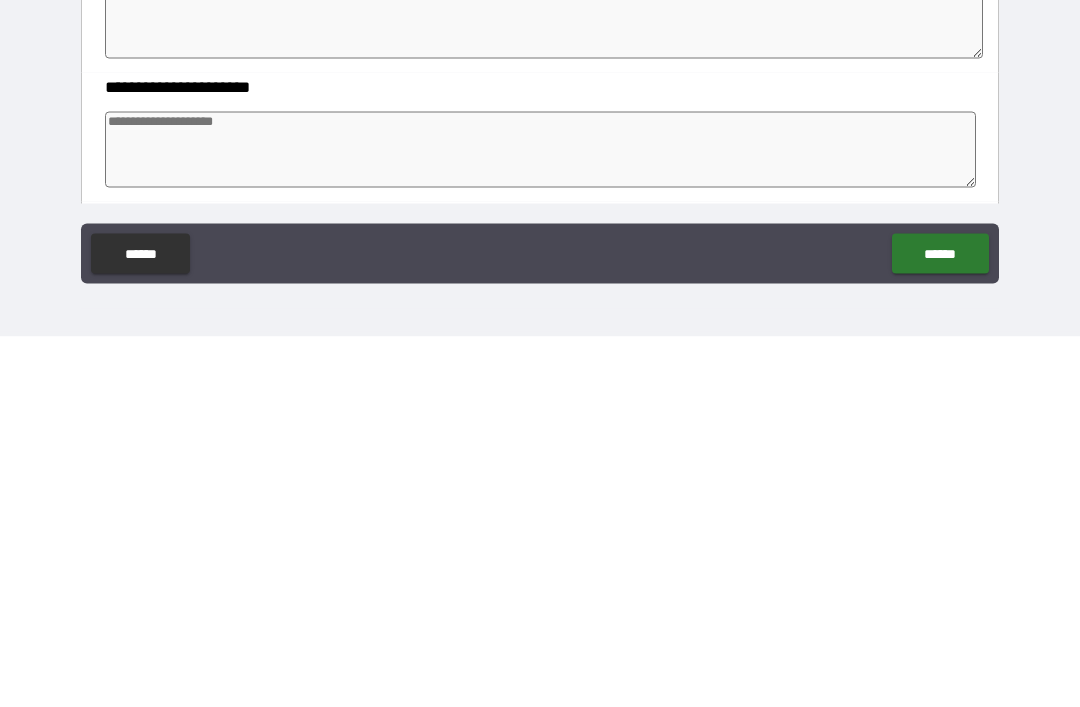 click on "******" at bounding box center [940, 624] 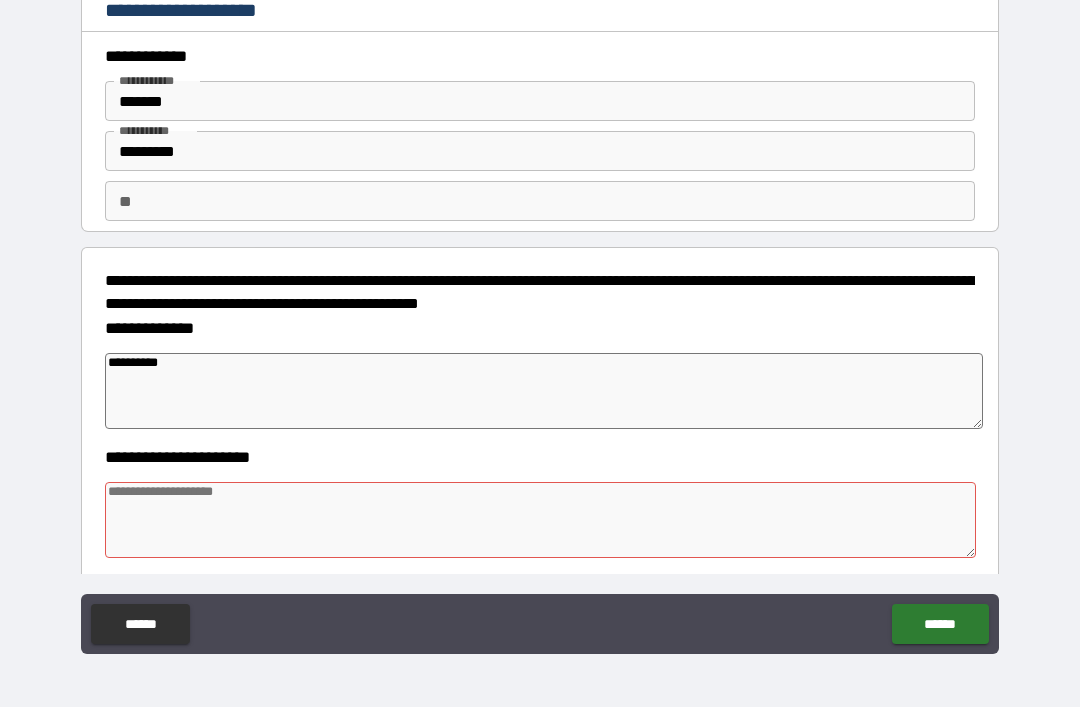 click at bounding box center (540, 520) 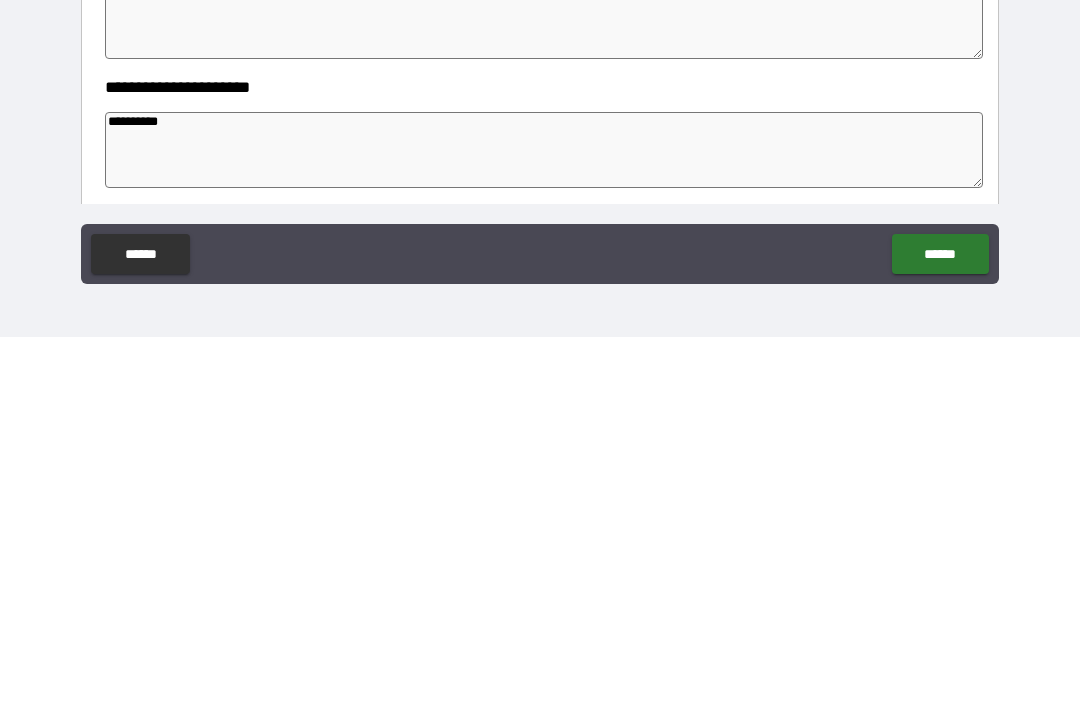 click on "******" at bounding box center (940, 624) 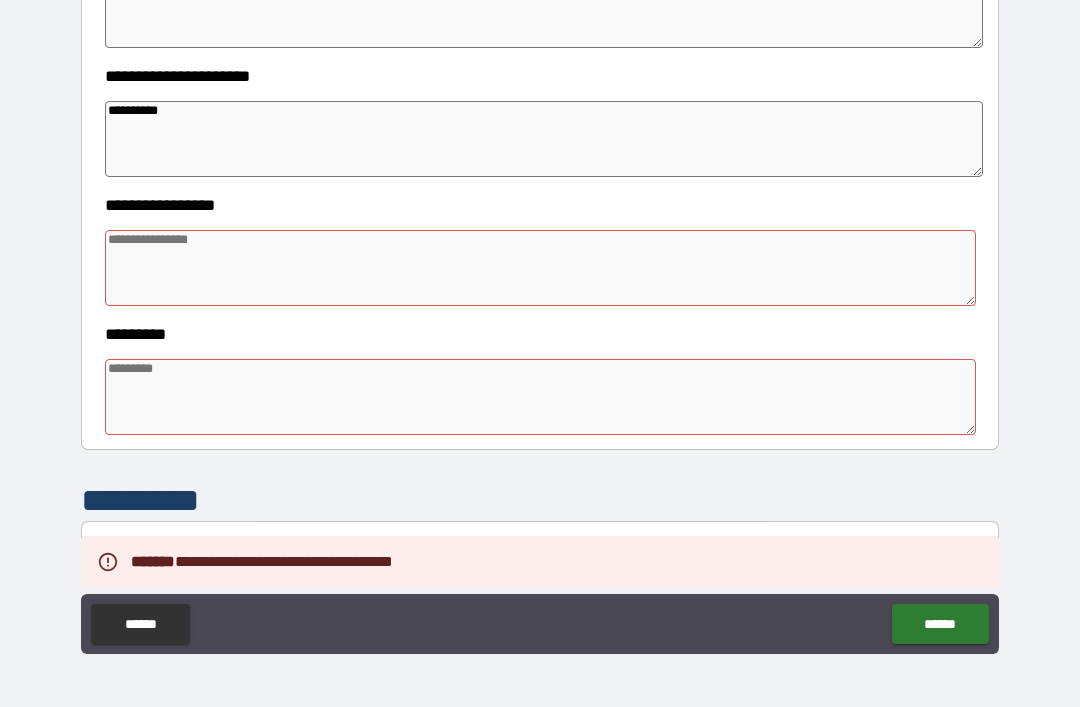 scroll, scrollTop: 382, scrollLeft: 0, axis: vertical 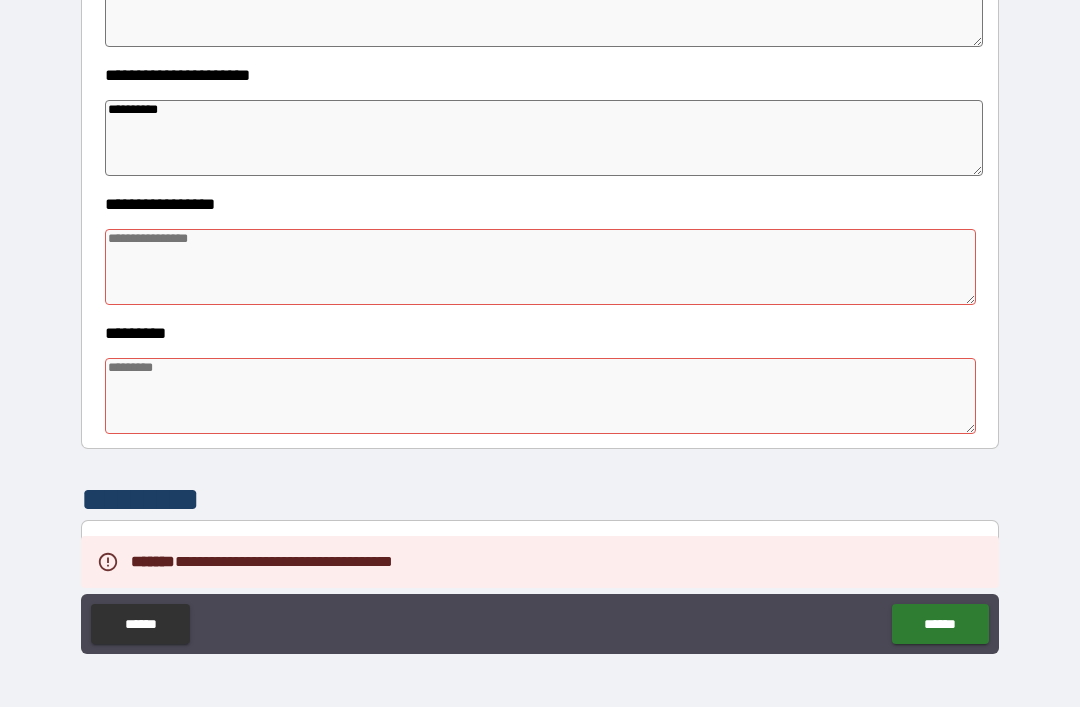 click at bounding box center (540, 267) 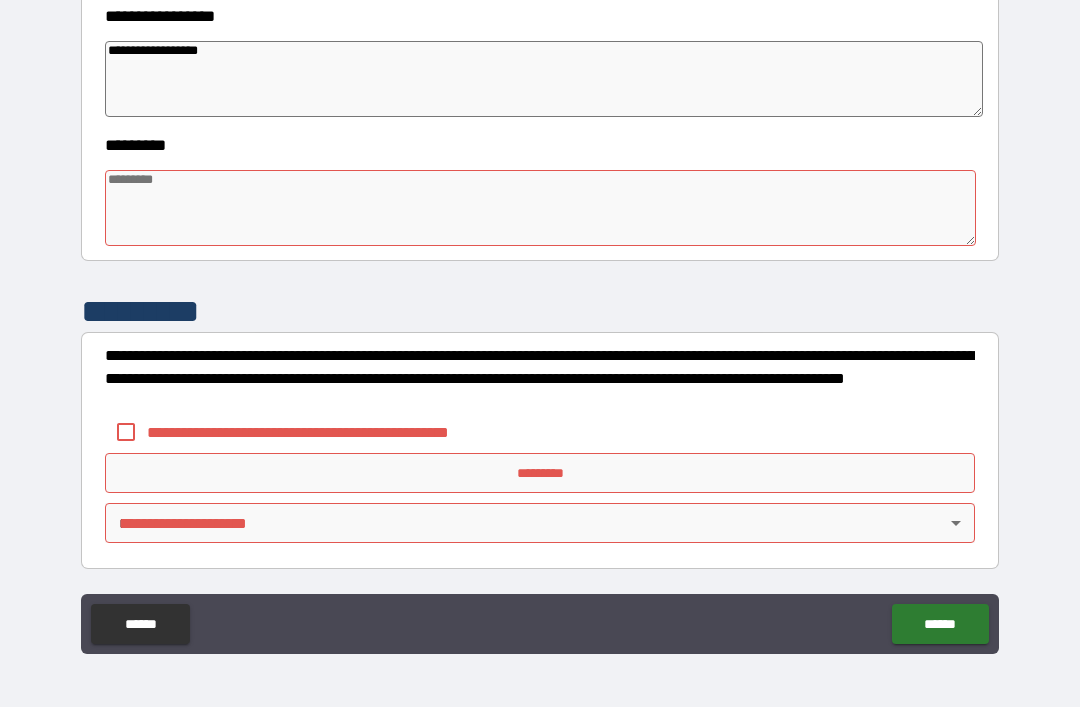 scroll, scrollTop: 570, scrollLeft: 0, axis: vertical 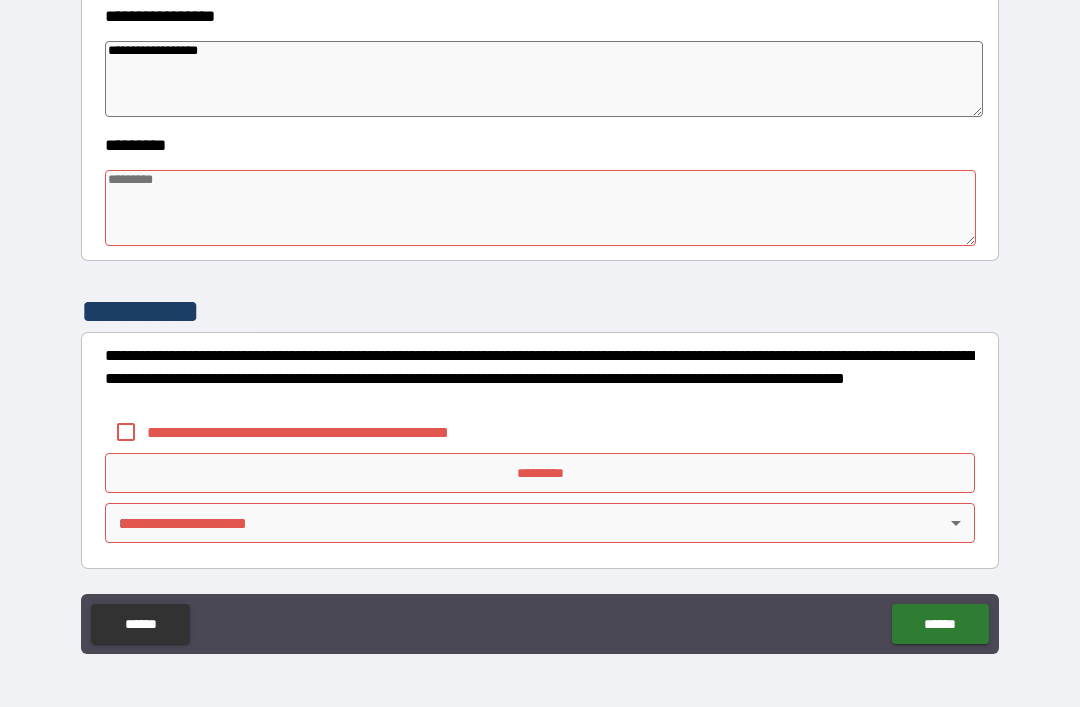 click at bounding box center [540, 208] 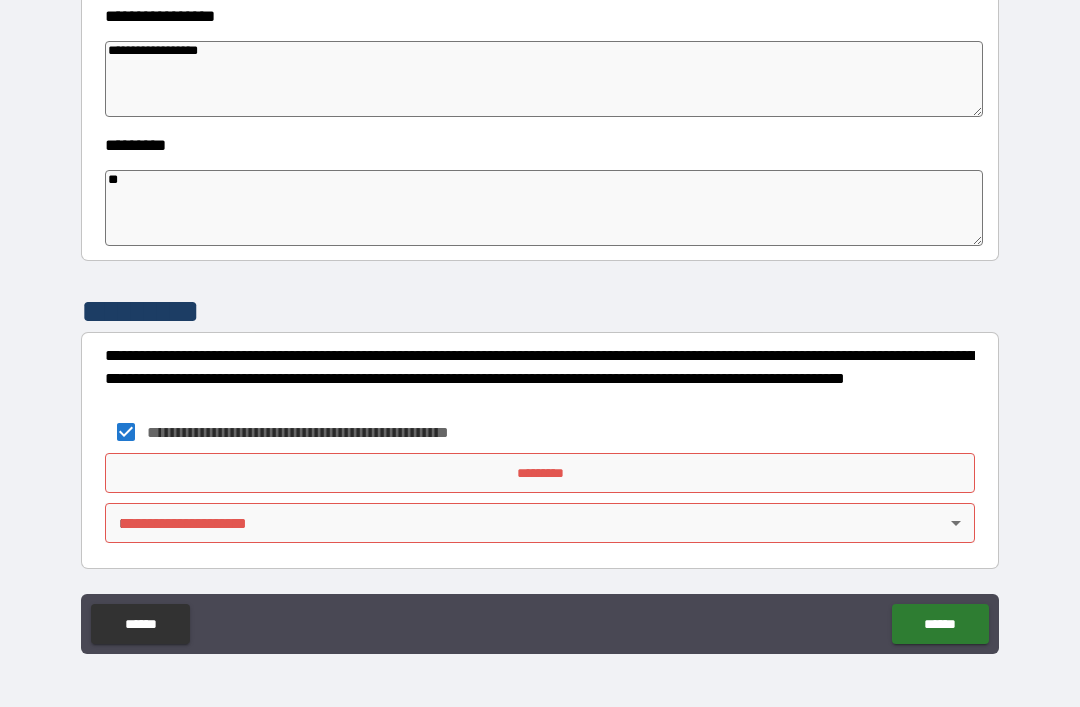 click on "*********" at bounding box center [540, 473] 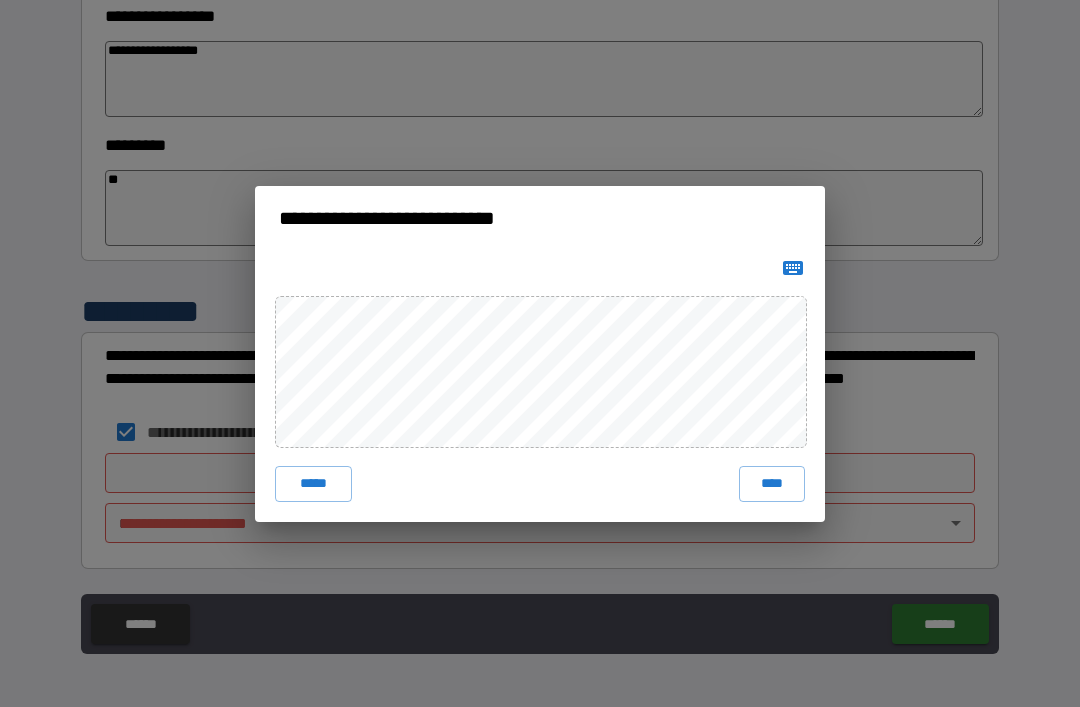 click on "****" at bounding box center [772, 484] 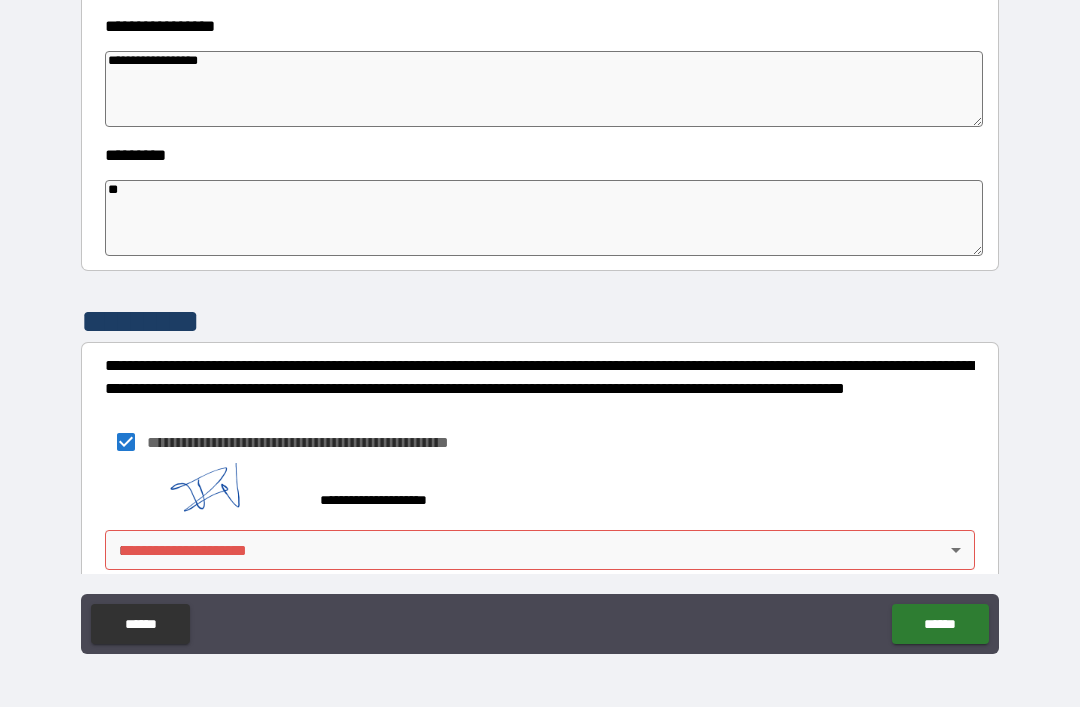 click on "**********" at bounding box center (540, 321) 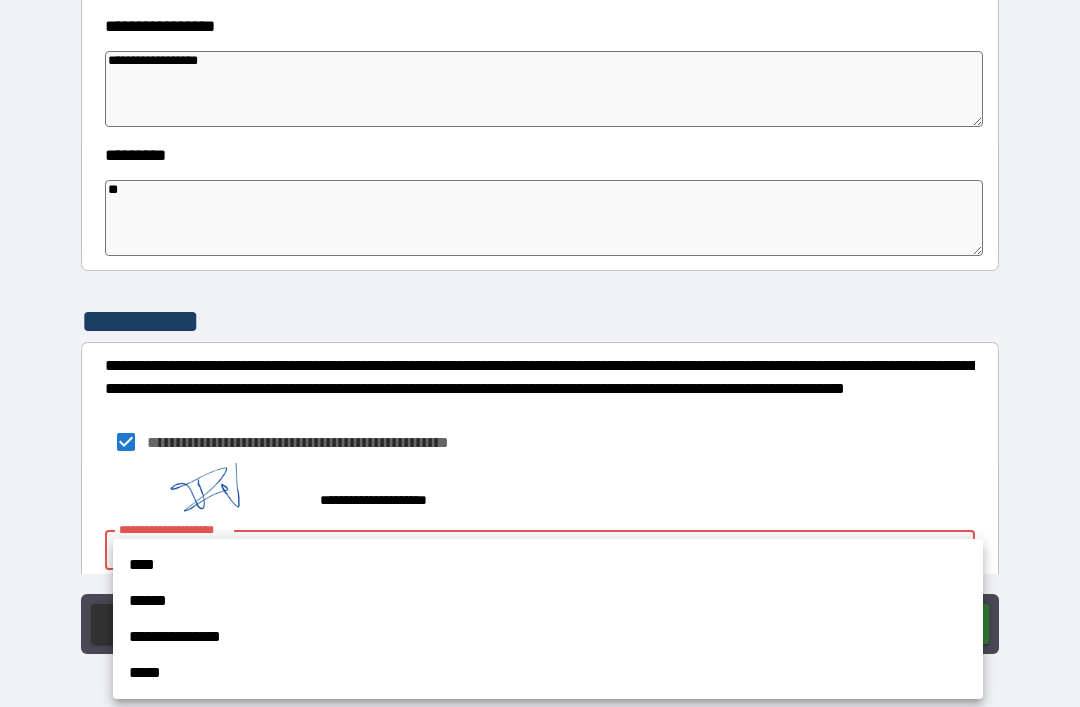 click on "******" at bounding box center (548, 601) 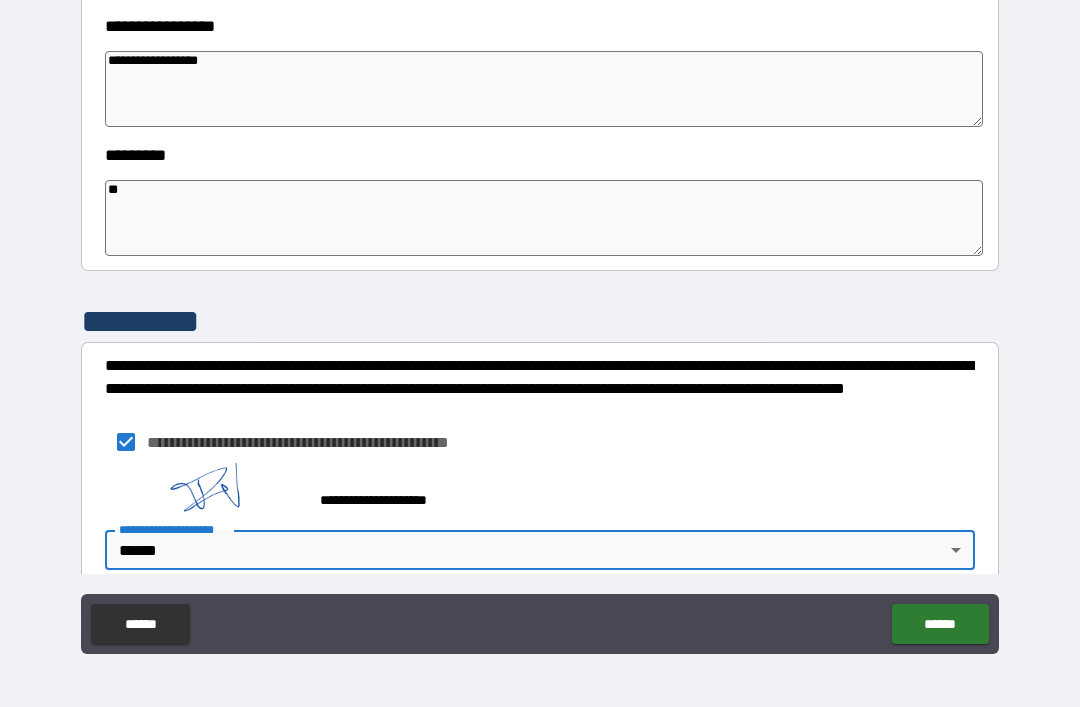 click on "******" at bounding box center (940, 624) 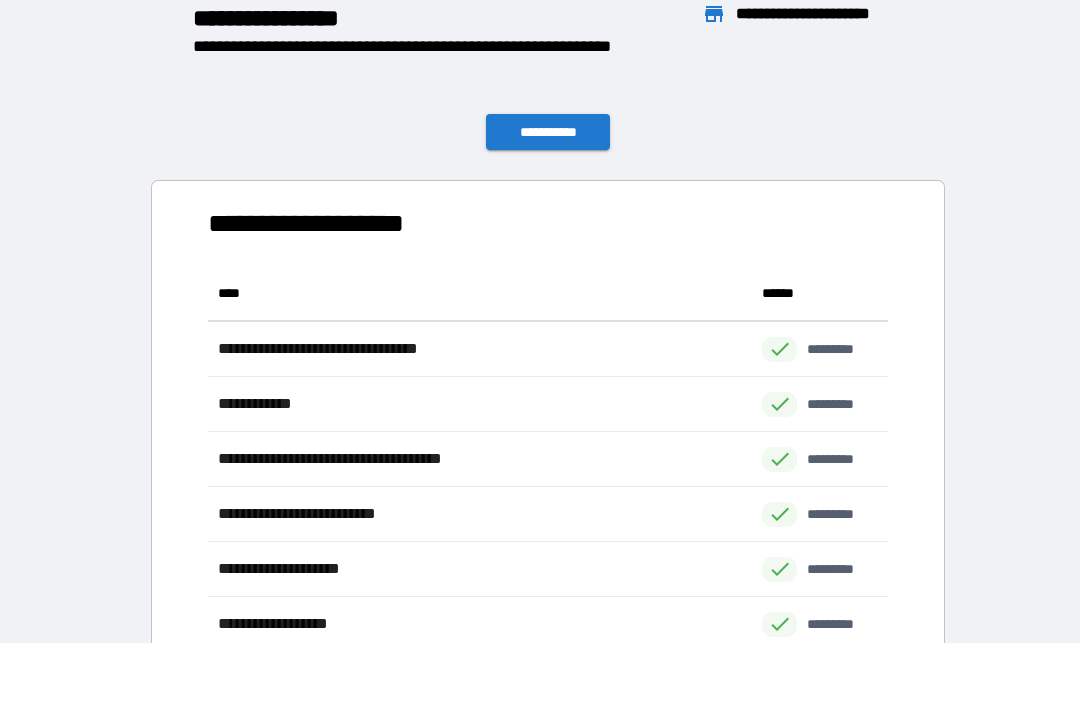 scroll, scrollTop: 386, scrollLeft: 680, axis: both 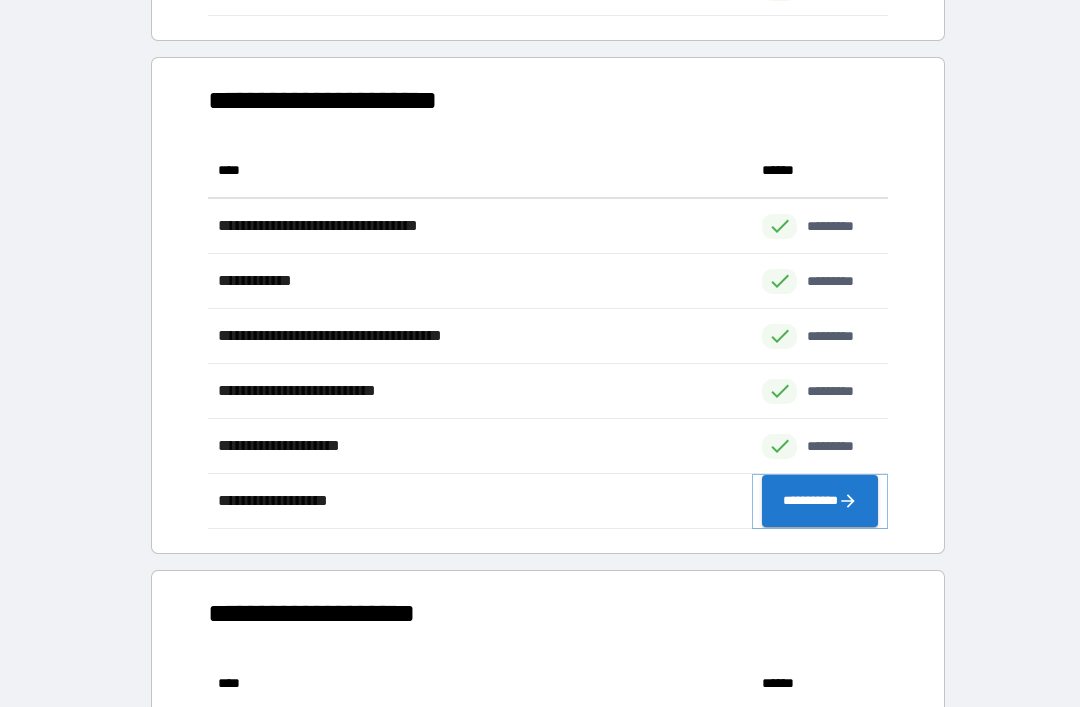 click on "**********" at bounding box center (820, 501) 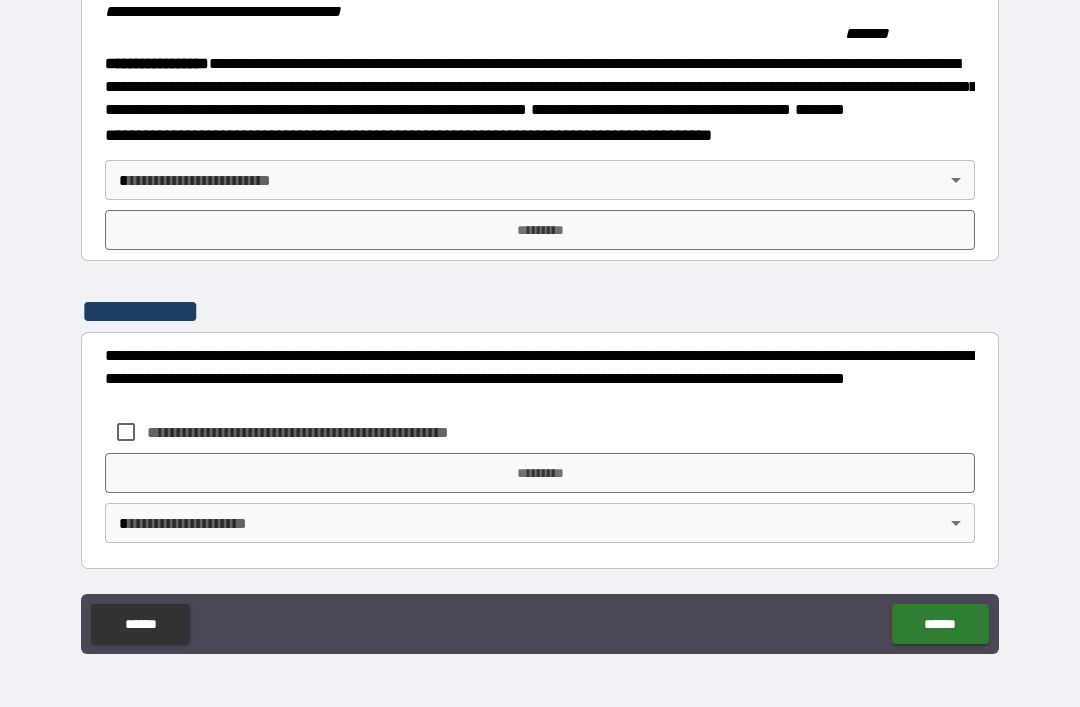 scroll, scrollTop: 2216, scrollLeft: 0, axis: vertical 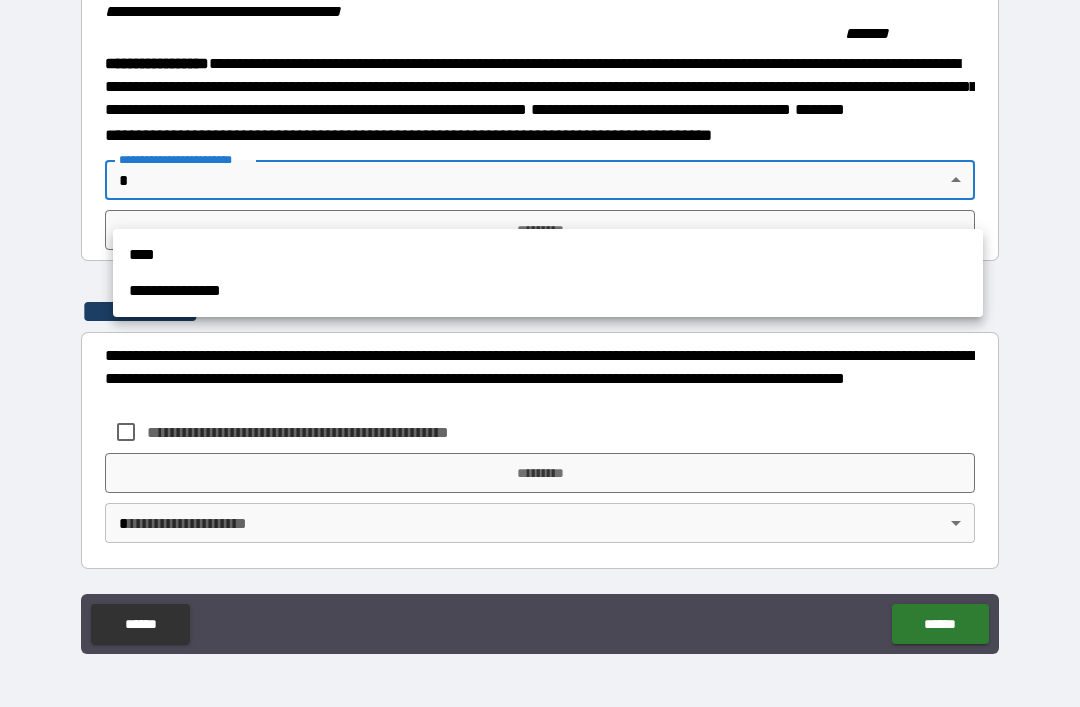 click on "****" at bounding box center [548, 255] 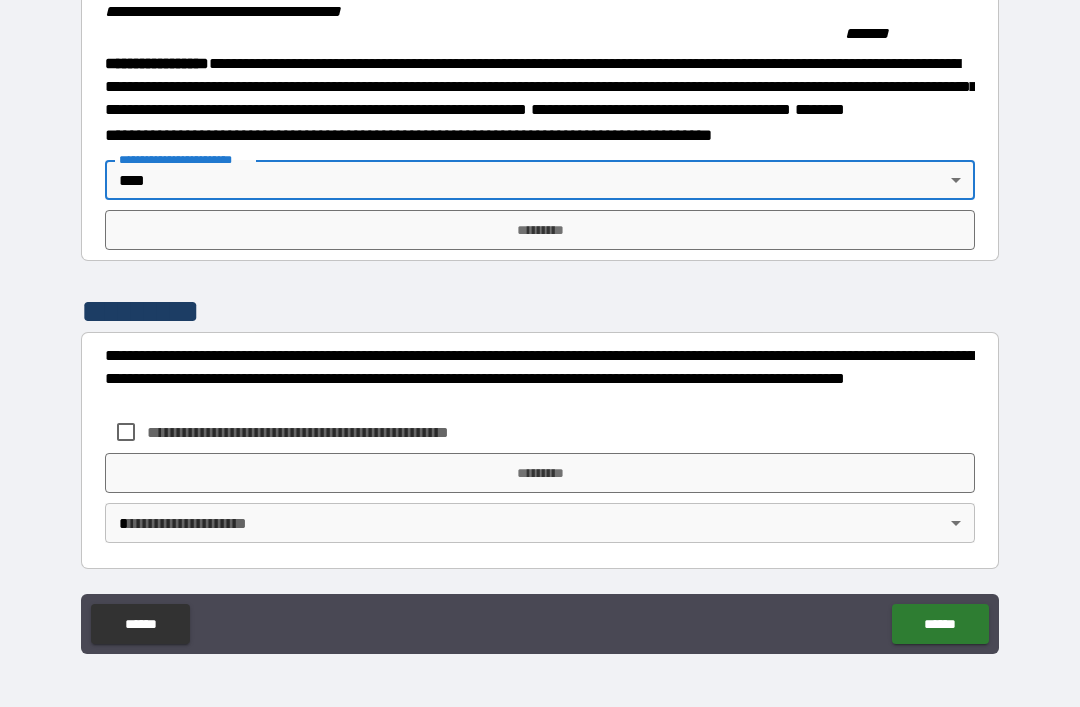 click on "*********" at bounding box center [540, 230] 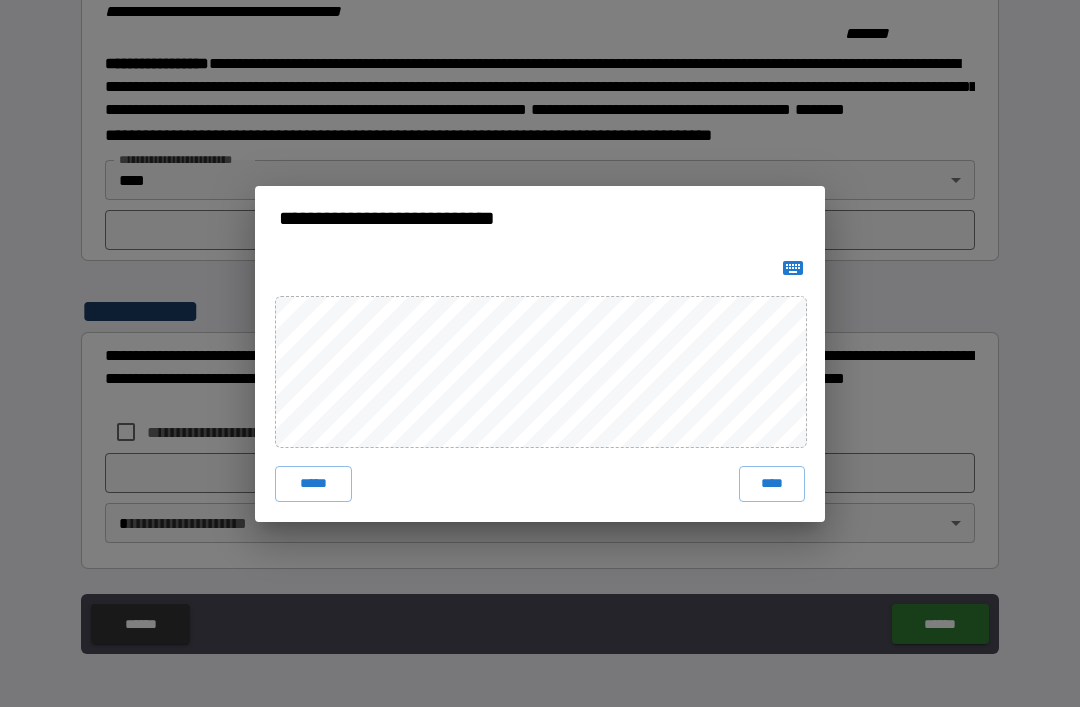 click on "****" at bounding box center (772, 484) 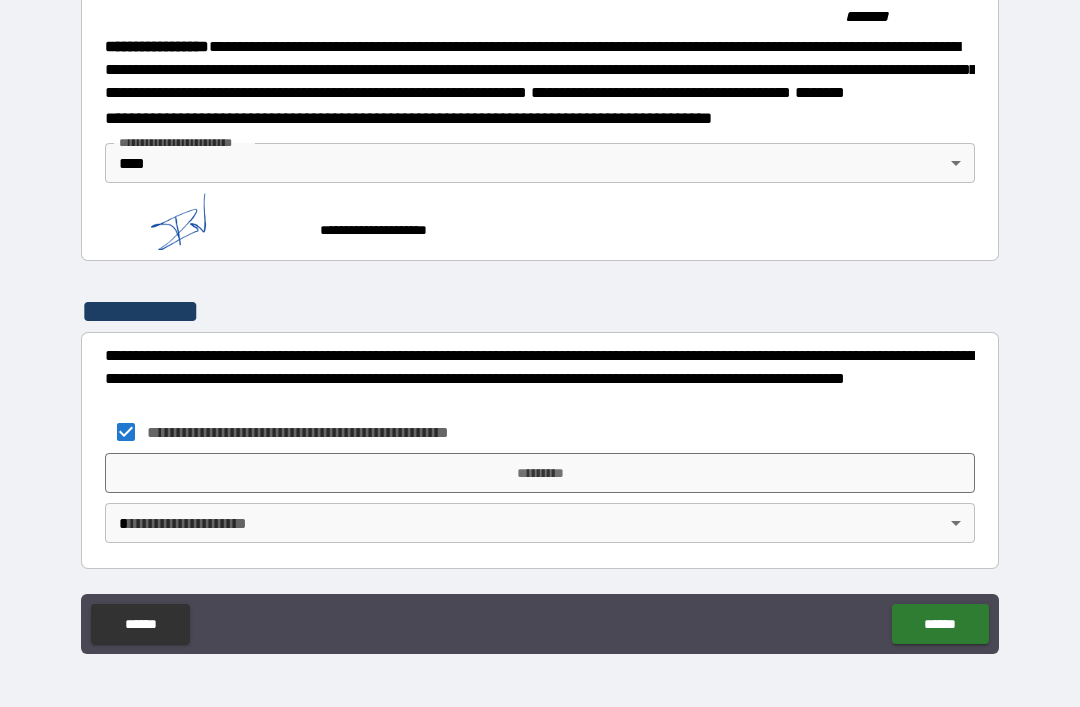 click on "*********" at bounding box center [540, 473] 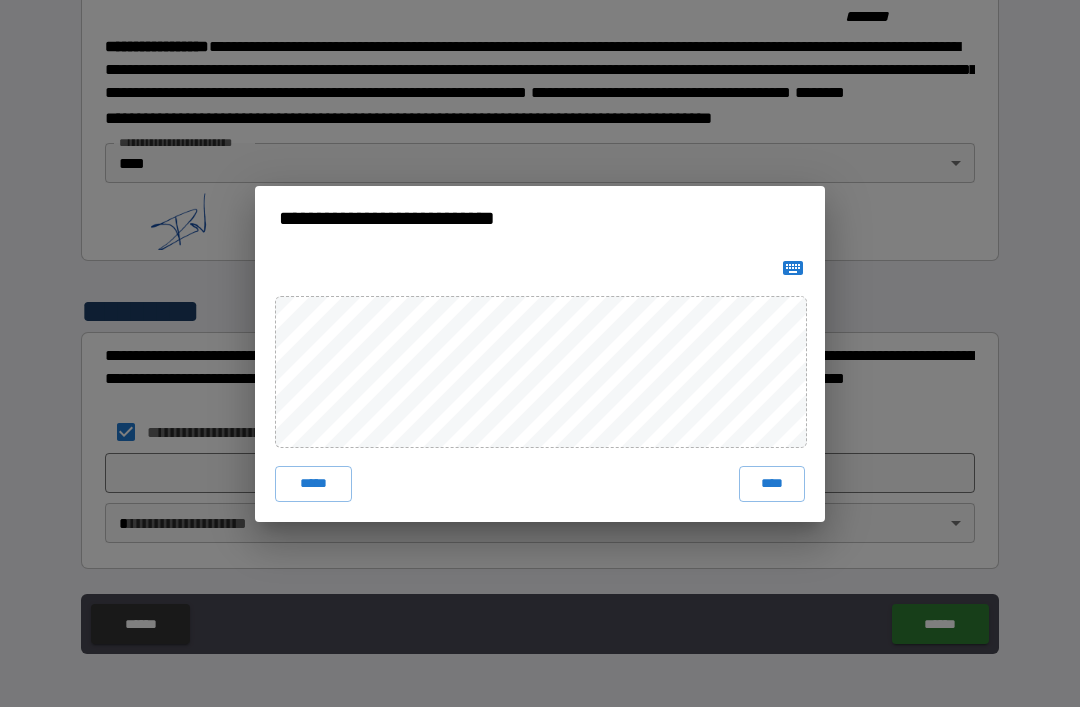 click on "****" at bounding box center [772, 484] 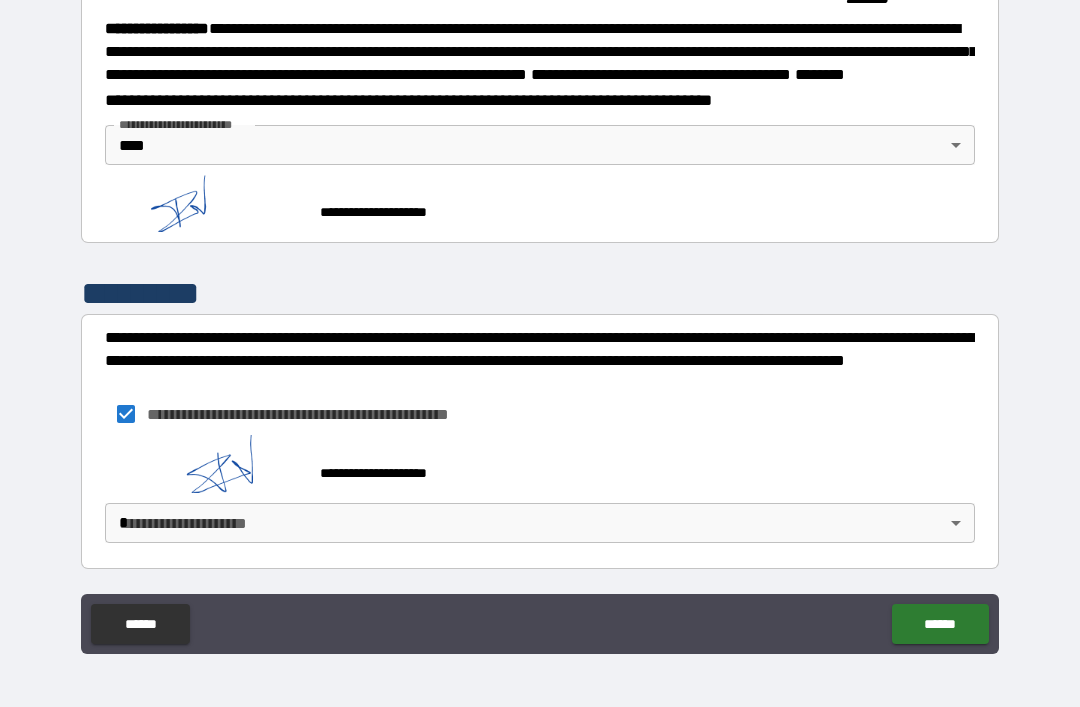 click on "******" at bounding box center (940, 624) 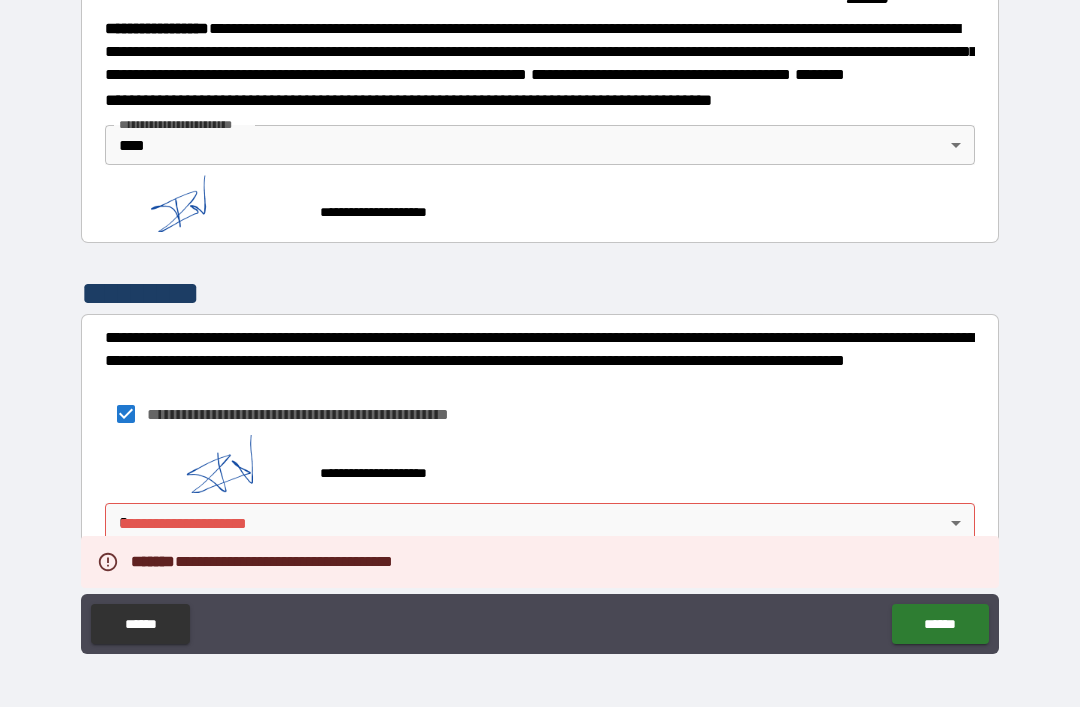 scroll, scrollTop: 2271, scrollLeft: 0, axis: vertical 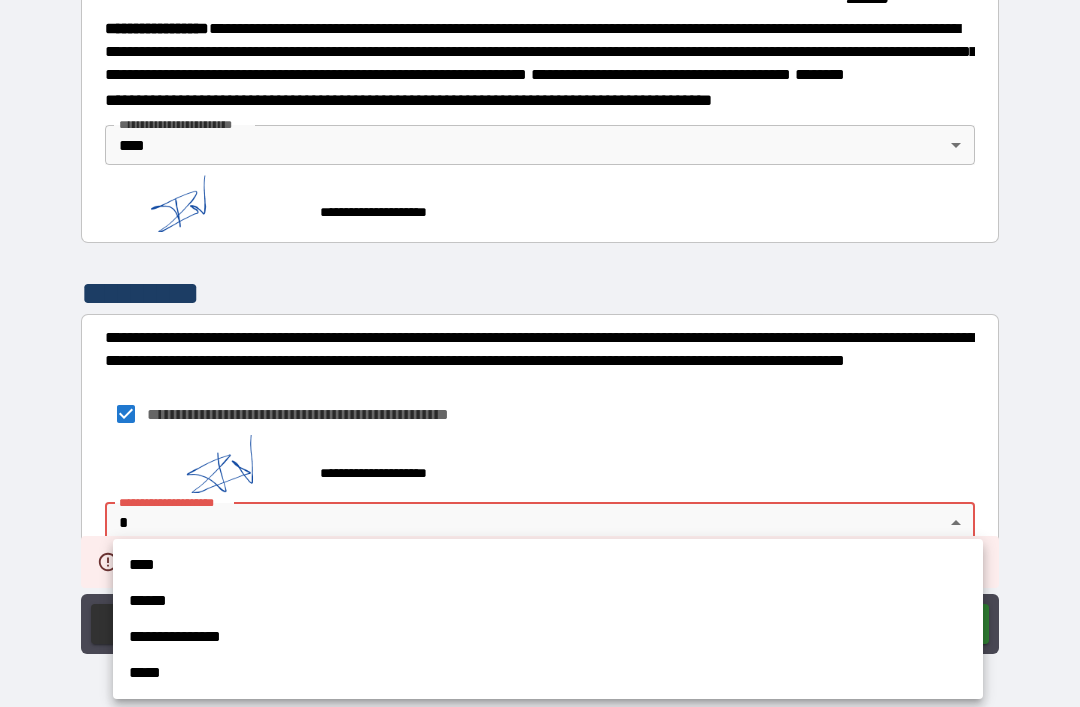 click on "****" at bounding box center [548, 565] 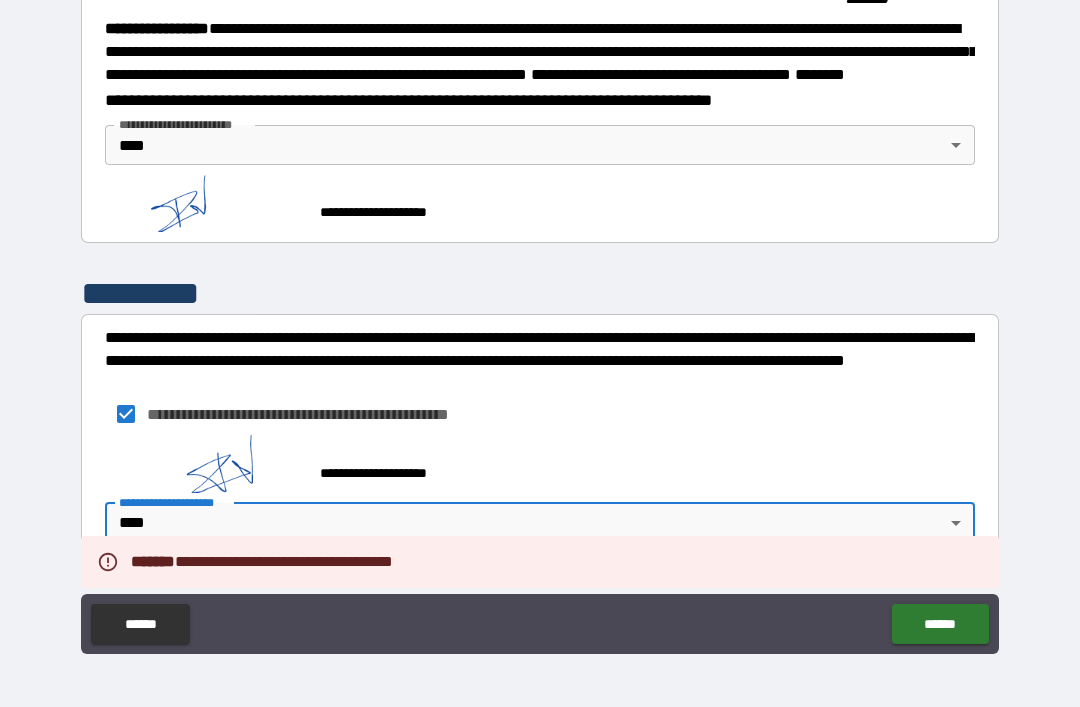 click on "**********" at bounding box center [540, 321] 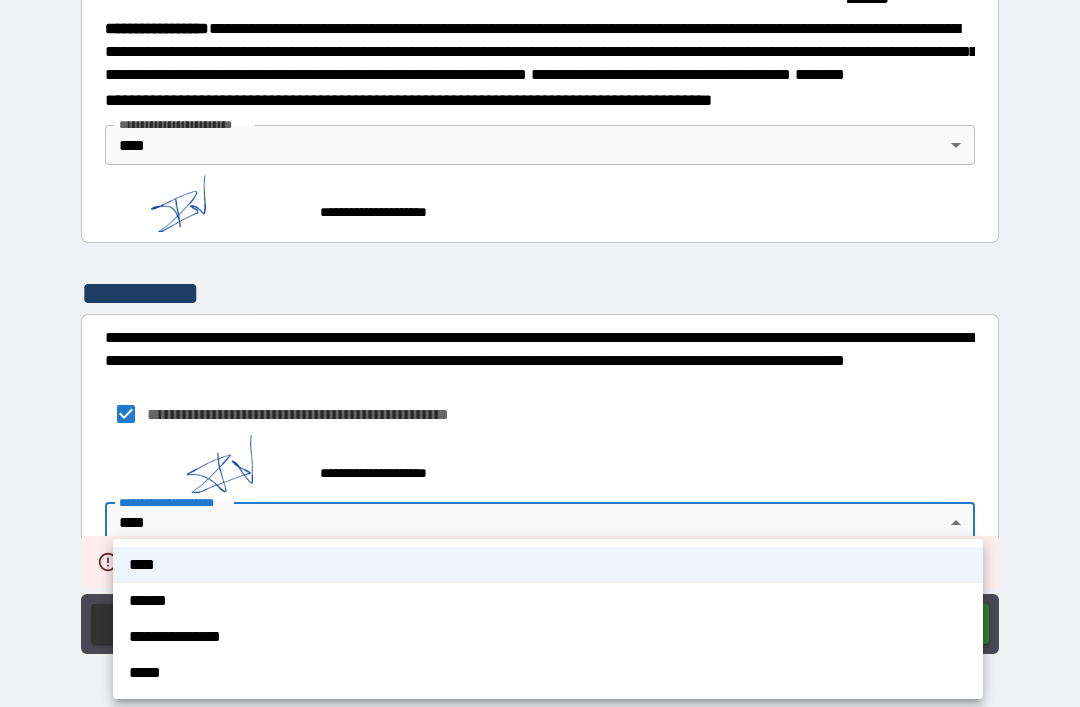 click on "******" at bounding box center (548, 601) 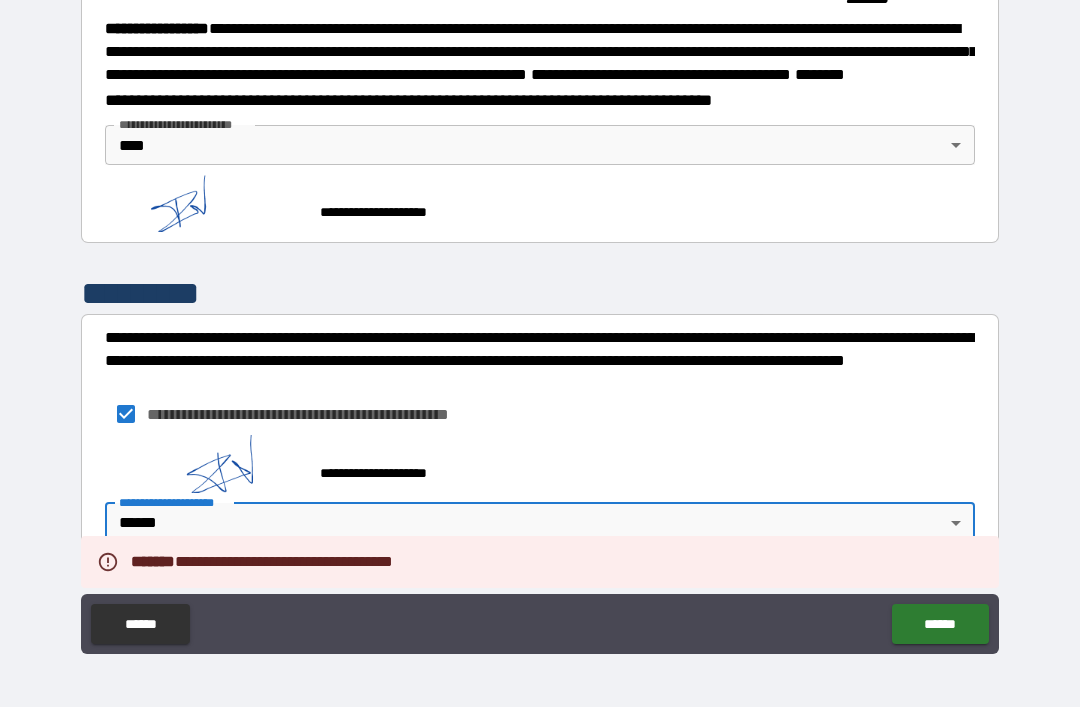 click on "******" at bounding box center (940, 624) 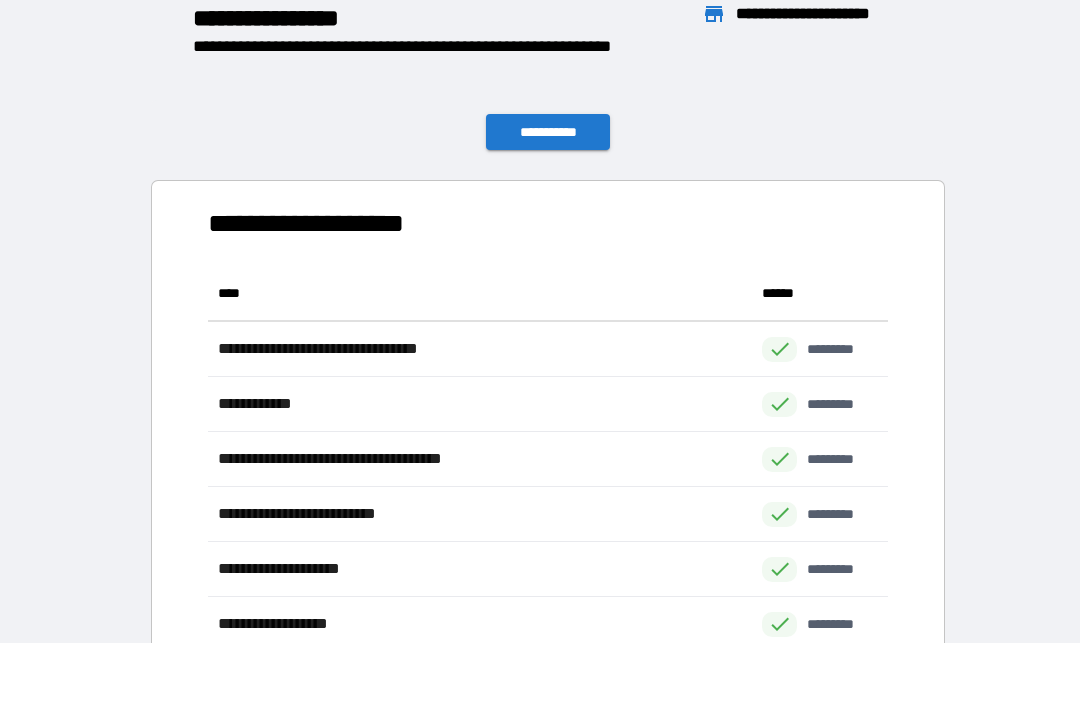 scroll, scrollTop: 1, scrollLeft: 1, axis: both 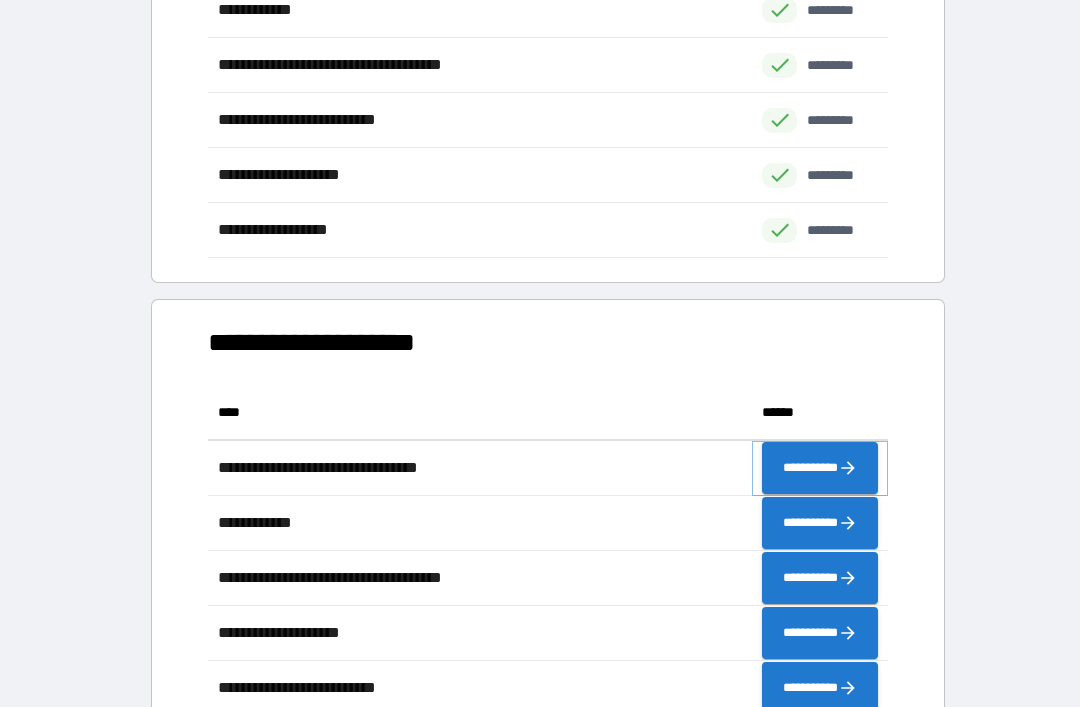 click on "**********" at bounding box center [820, 468] 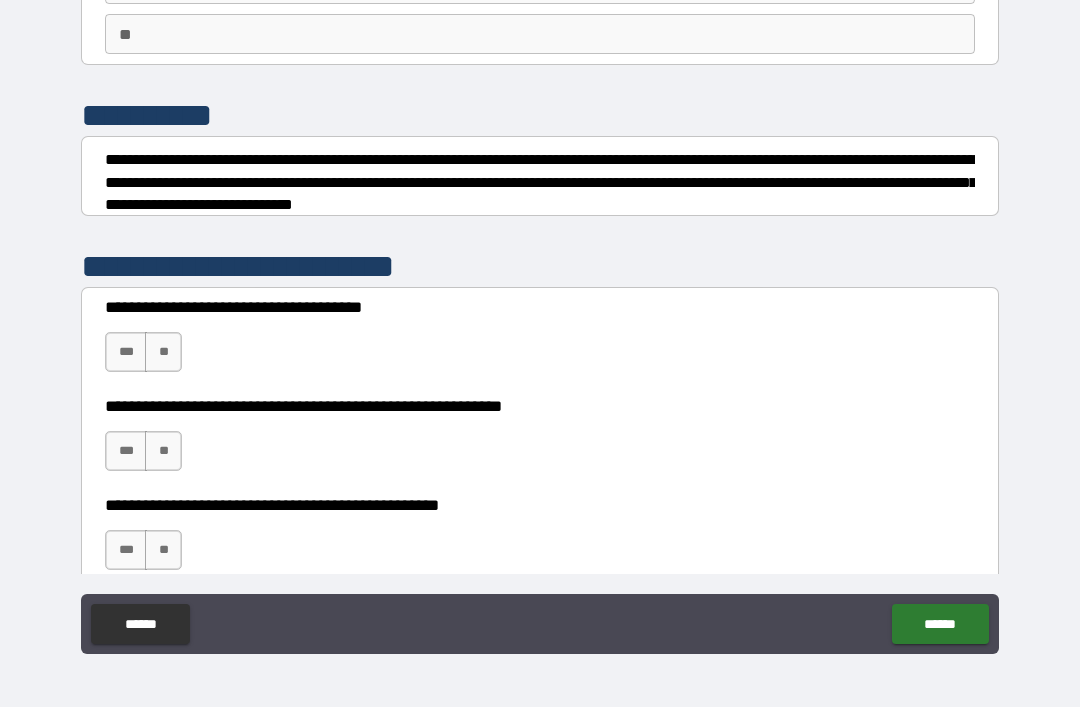 scroll, scrollTop: 157, scrollLeft: 0, axis: vertical 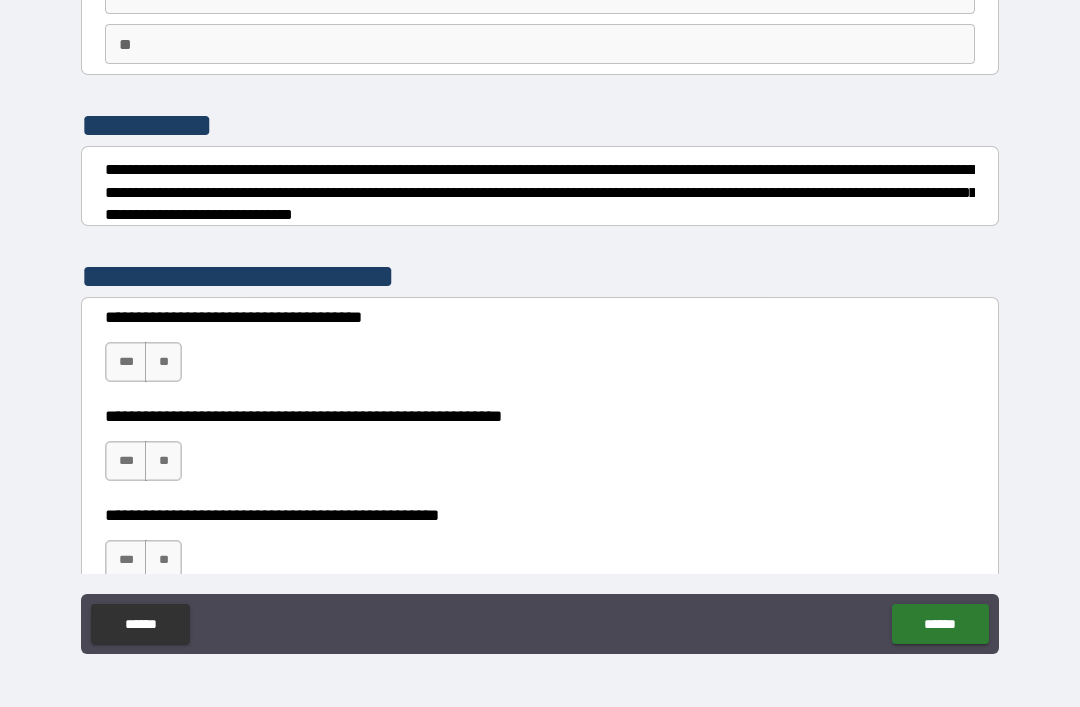 click on "**" at bounding box center [163, 362] 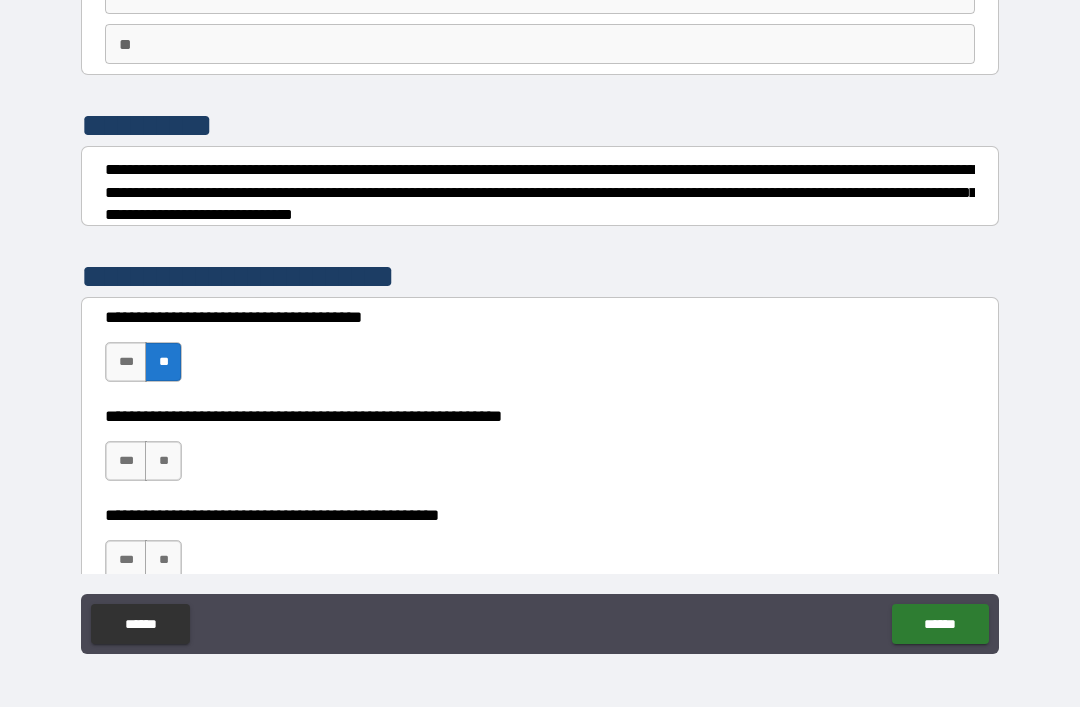 click on "**" at bounding box center (163, 461) 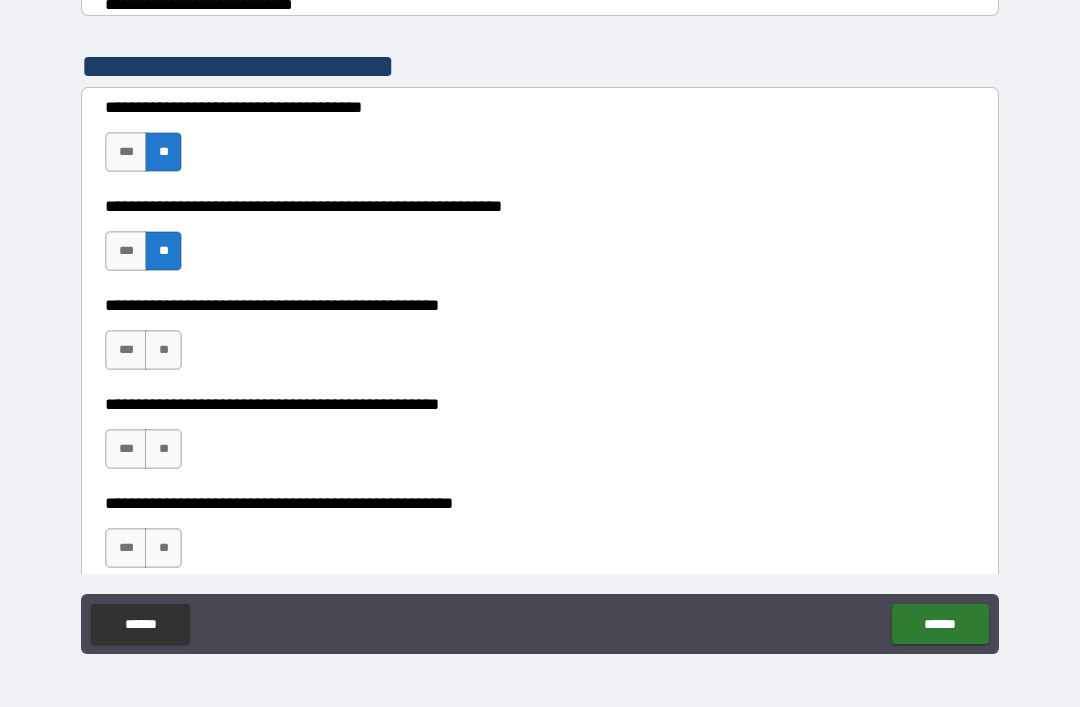 scroll, scrollTop: 456, scrollLeft: 0, axis: vertical 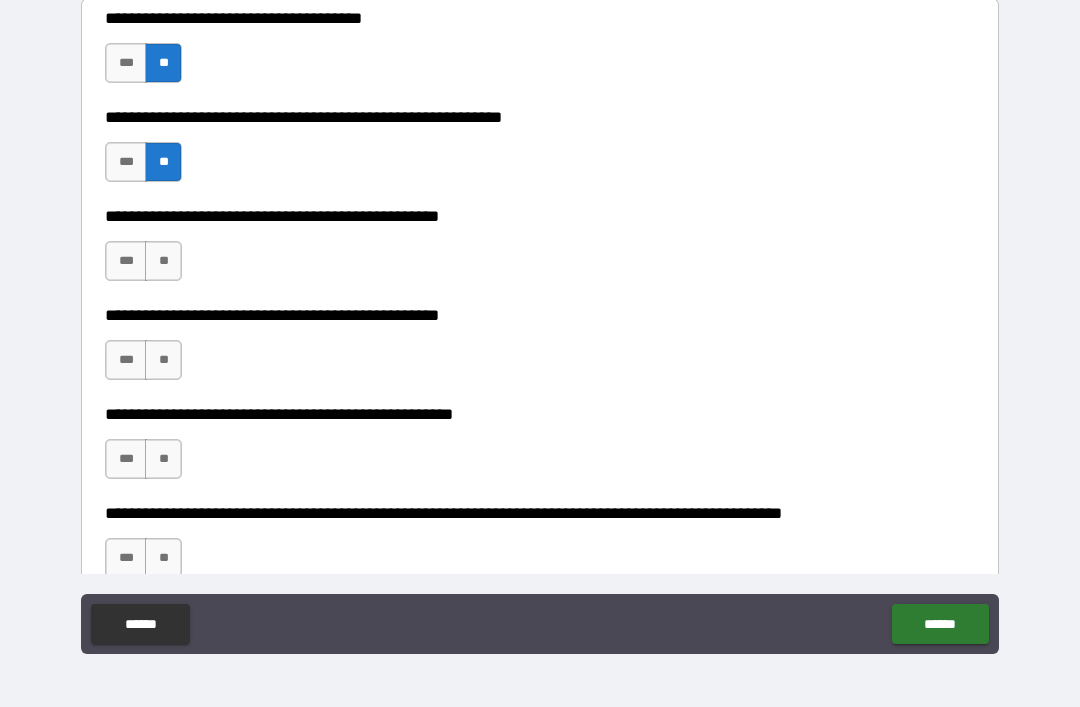 click on "**" at bounding box center [163, 261] 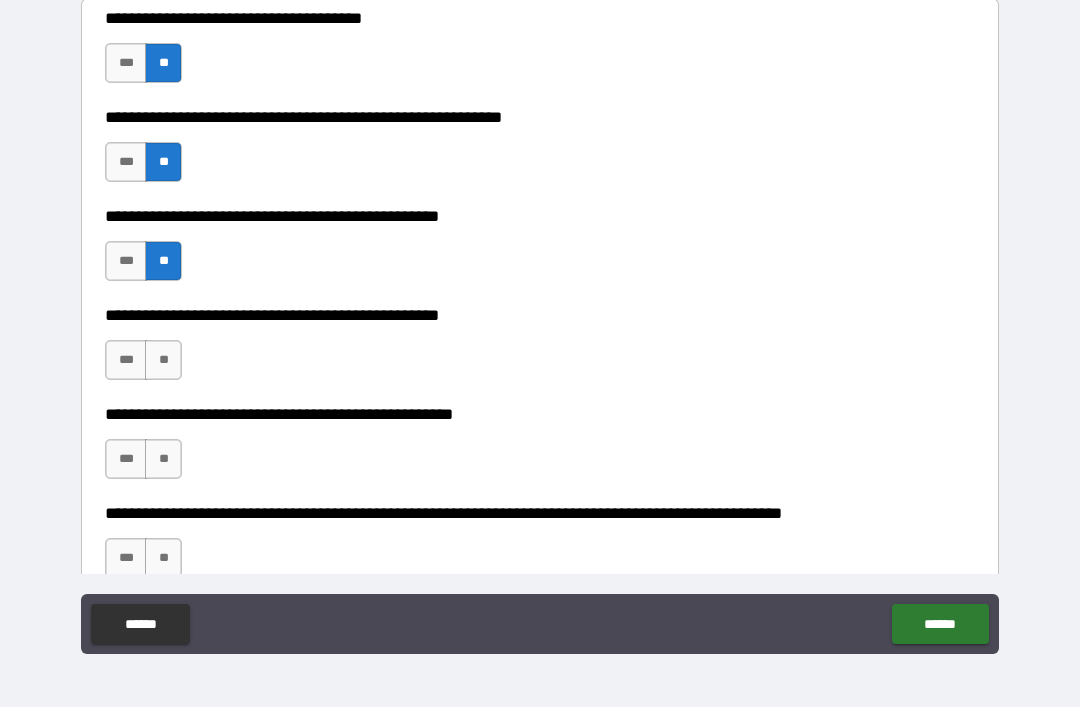 click on "**" at bounding box center (163, 360) 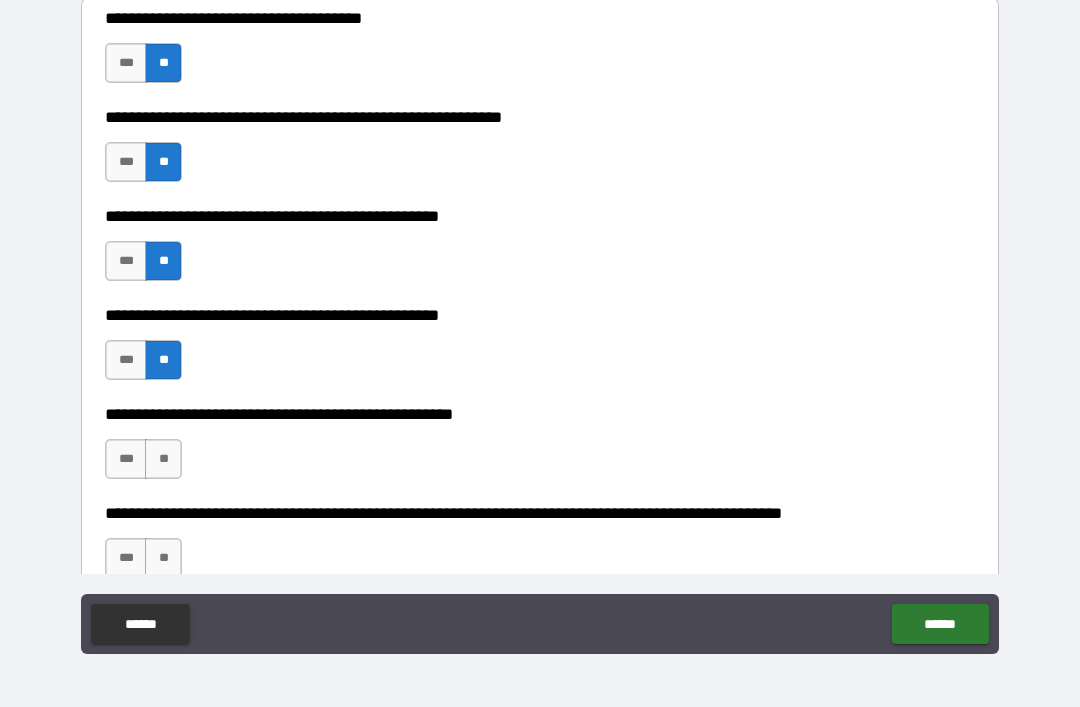 click on "**********" at bounding box center (540, 414) 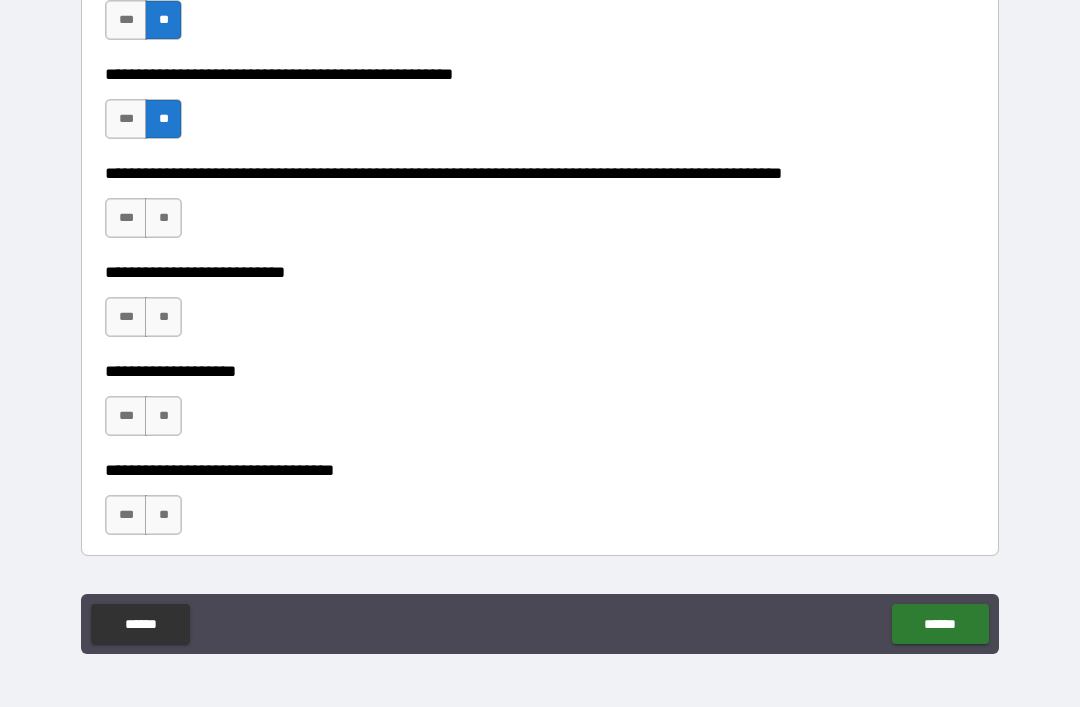 scroll, scrollTop: 803, scrollLeft: 0, axis: vertical 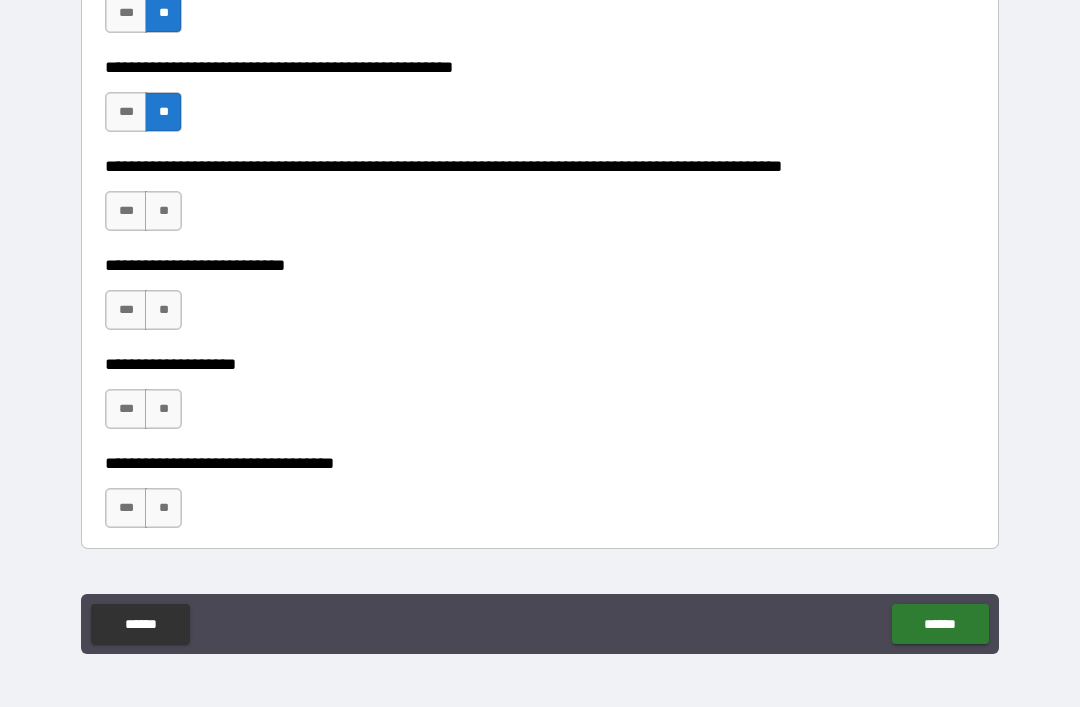 click on "**" at bounding box center (163, 211) 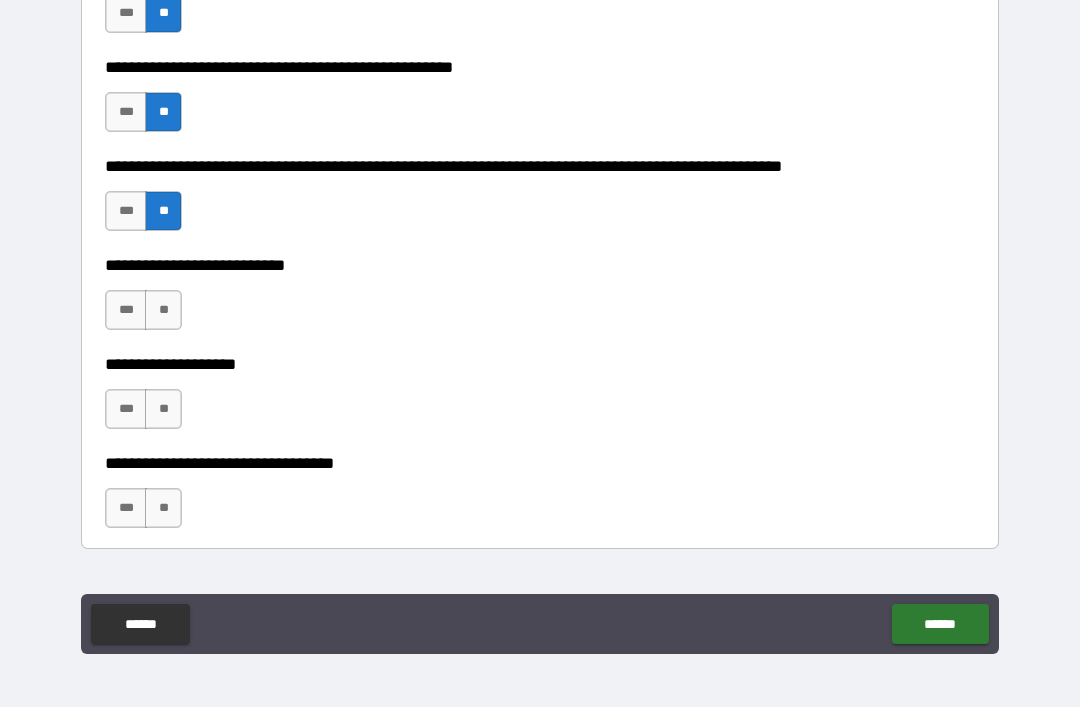 click on "**" at bounding box center [163, 310] 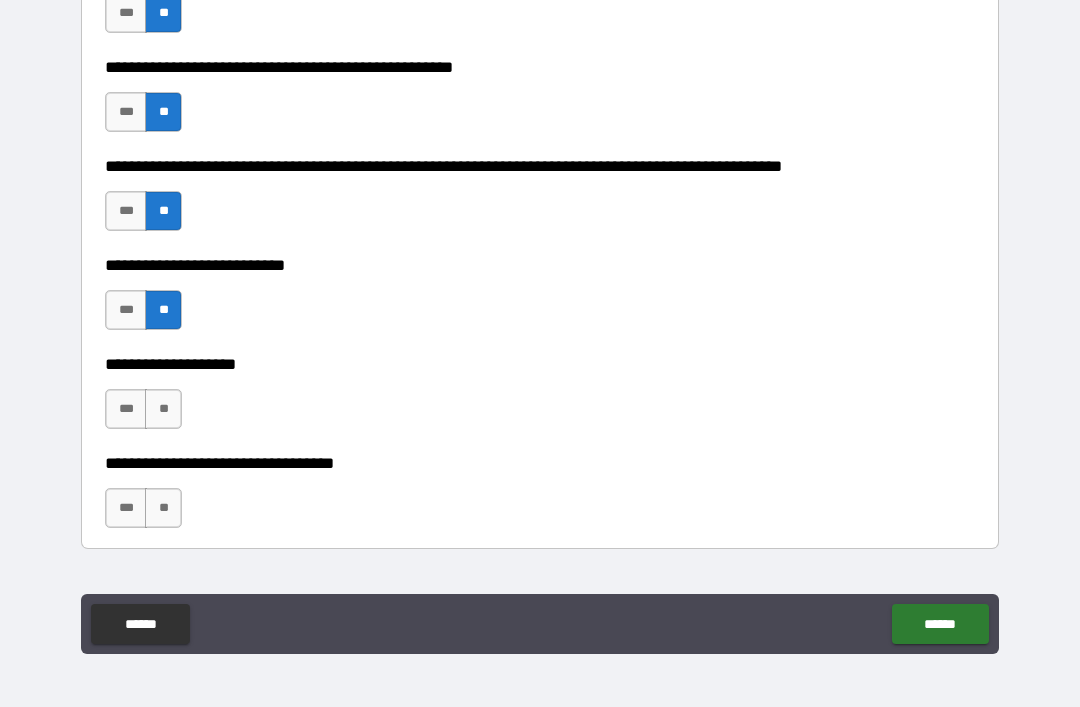 click on "**" at bounding box center [163, 409] 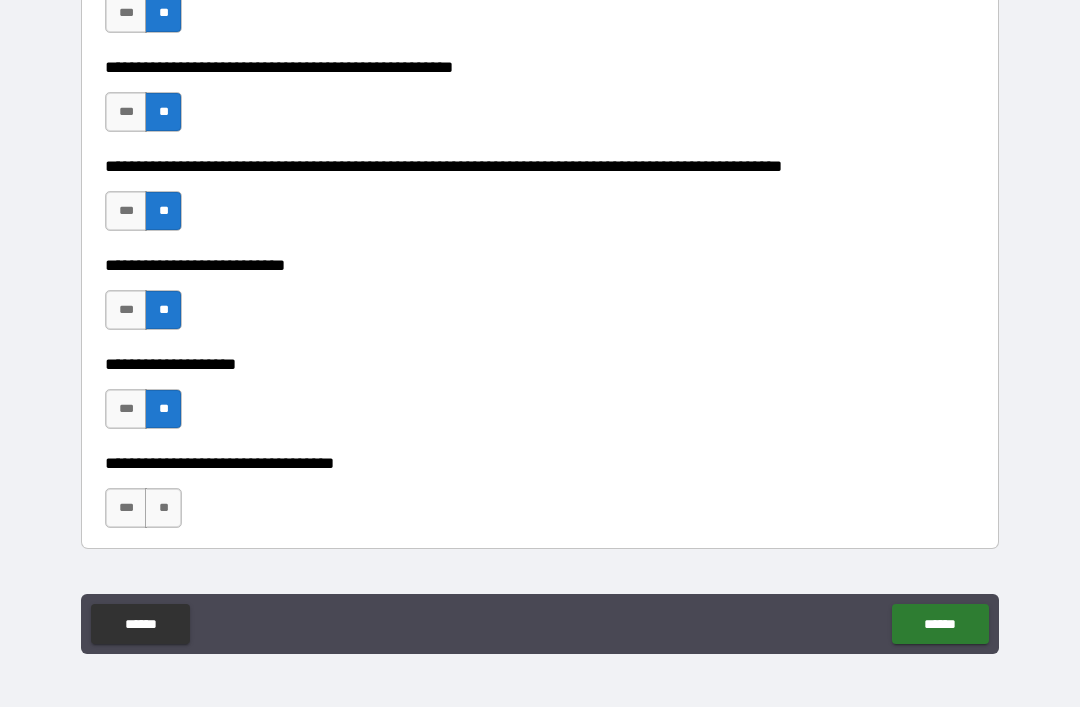click on "**" at bounding box center [163, 508] 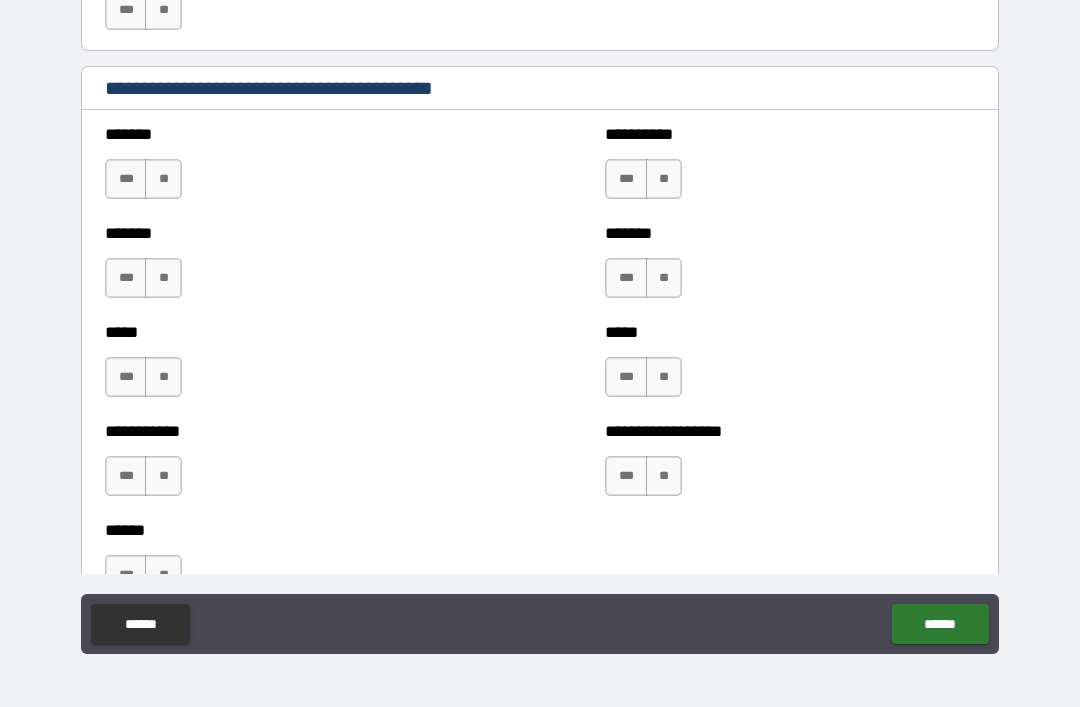 scroll, scrollTop: 1638, scrollLeft: 0, axis: vertical 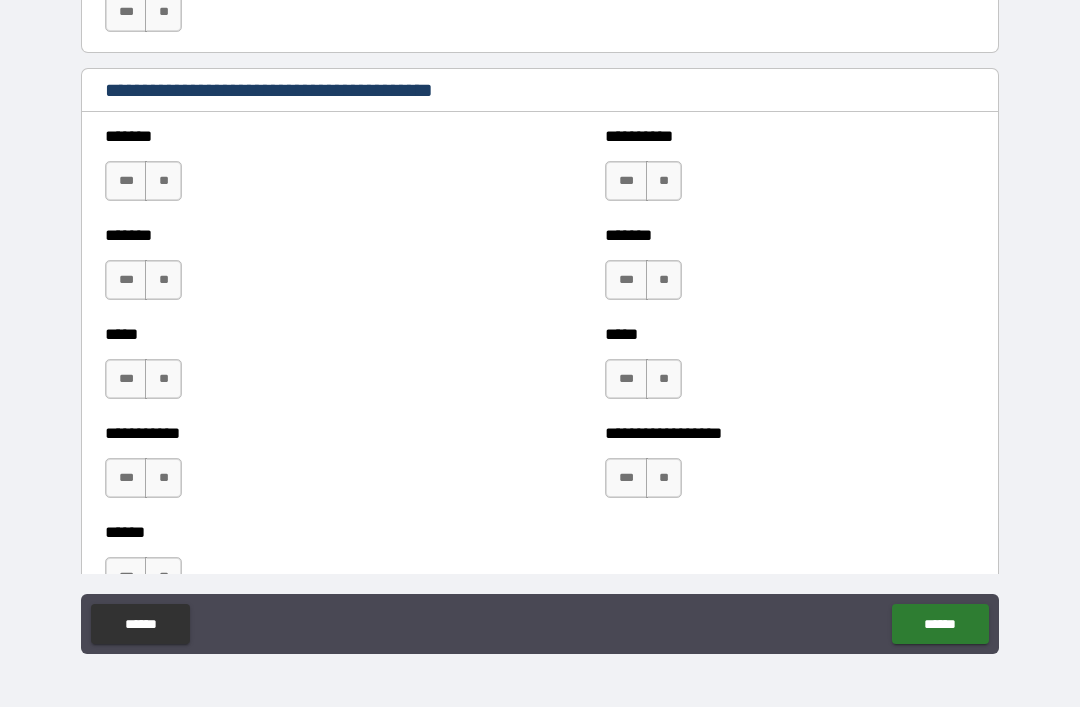click on "**" at bounding box center [163, 181] 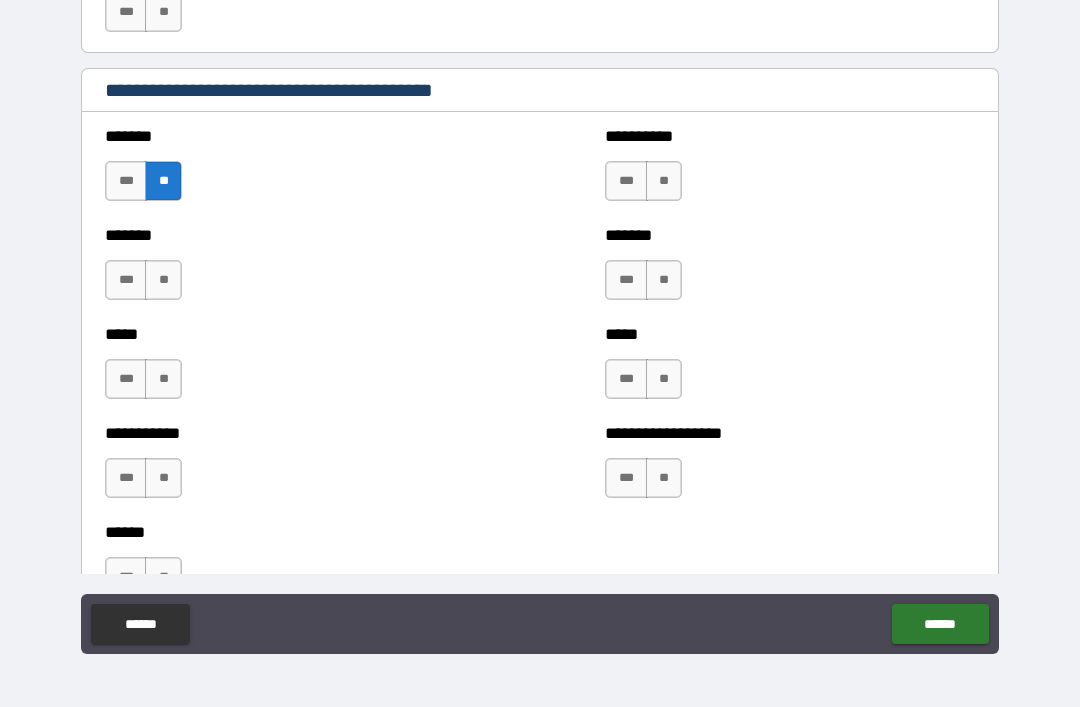click on "**" at bounding box center (163, 280) 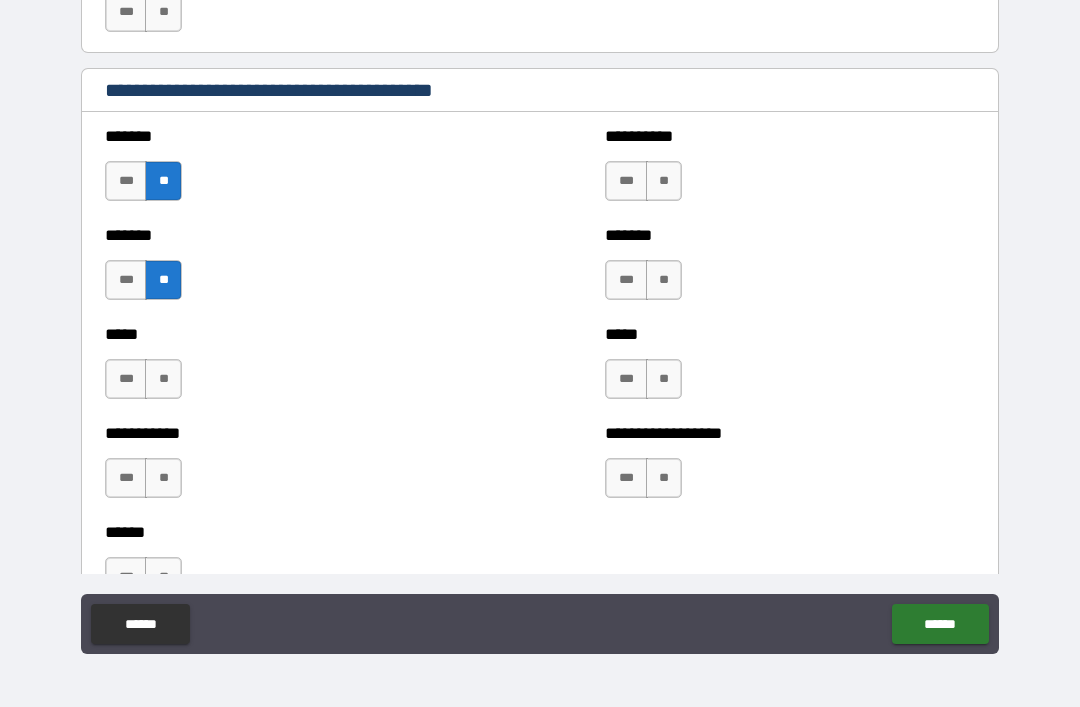 click on "**" at bounding box center (163, 379) 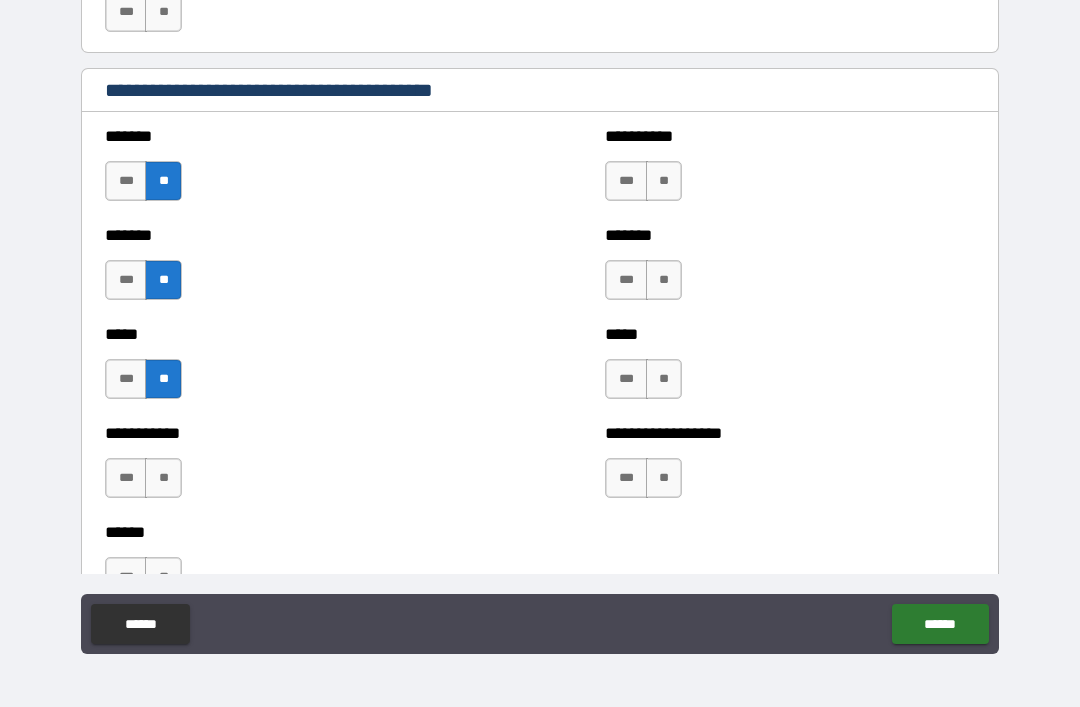 click on "**" at bounding box center [163, 478] 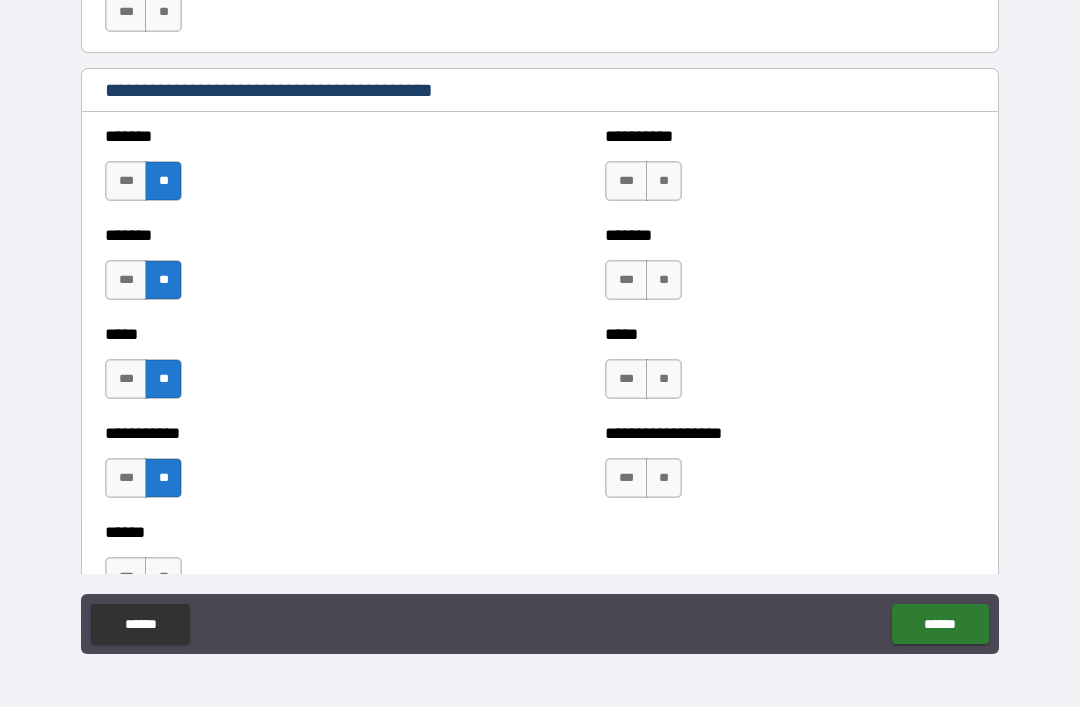 click on "**" at bounding box center (664, 181) 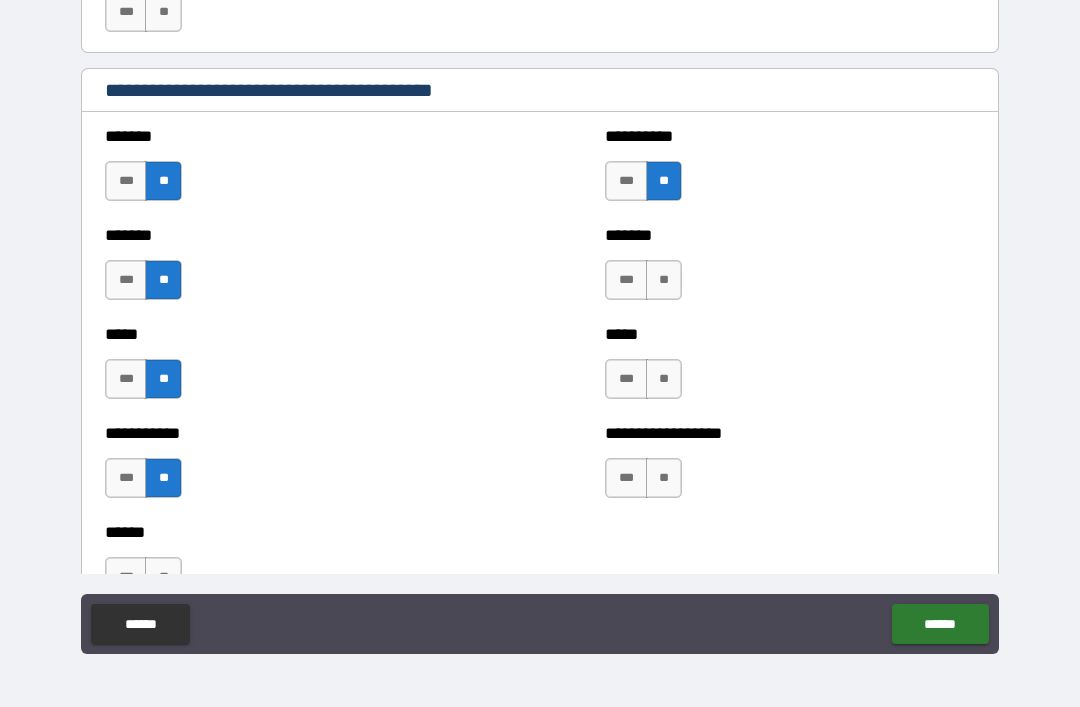 click on "**" at bounding box center (664, 280) 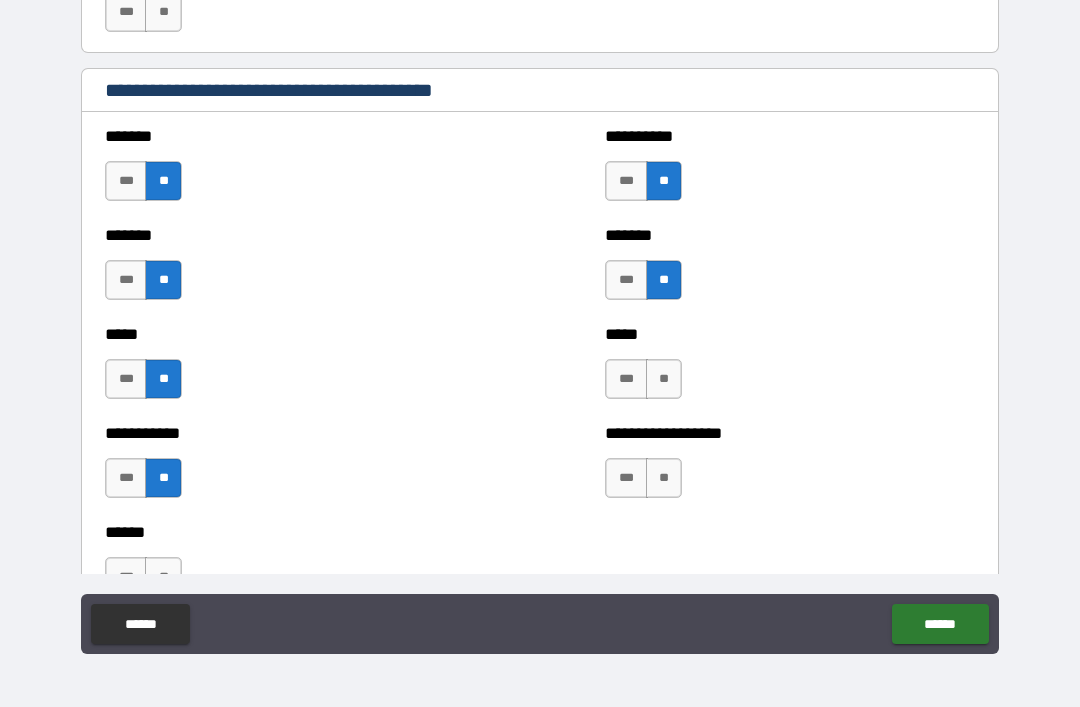 click on "**" at bounding box center [664, 379] 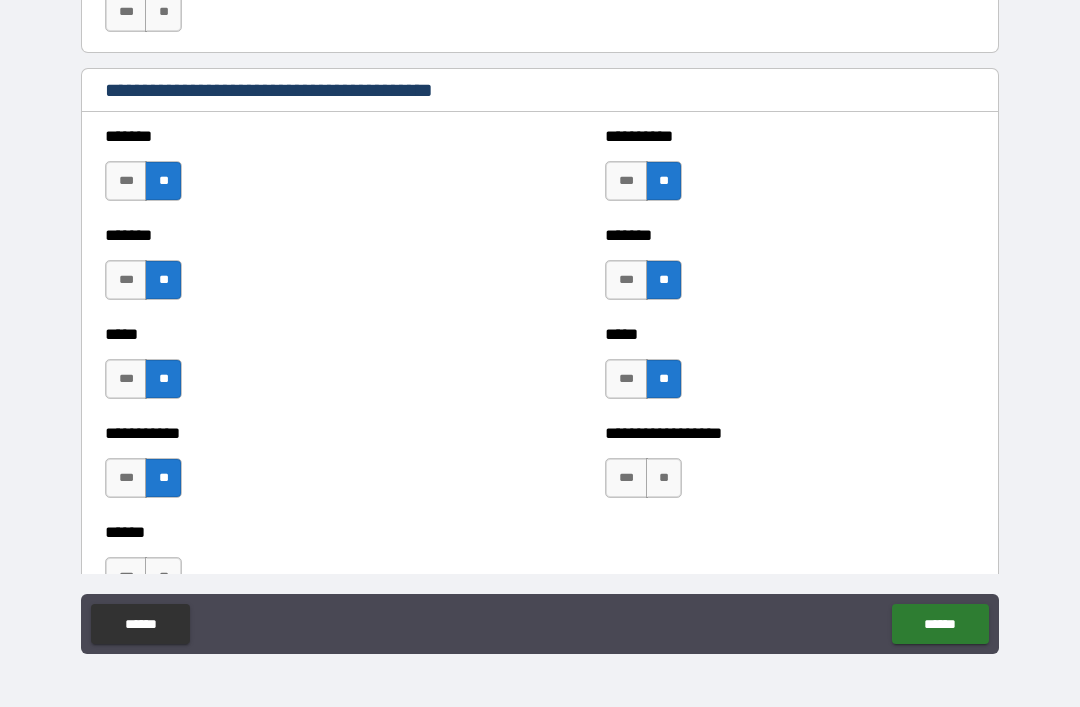 click on "**" at bounding box center (664, 478) 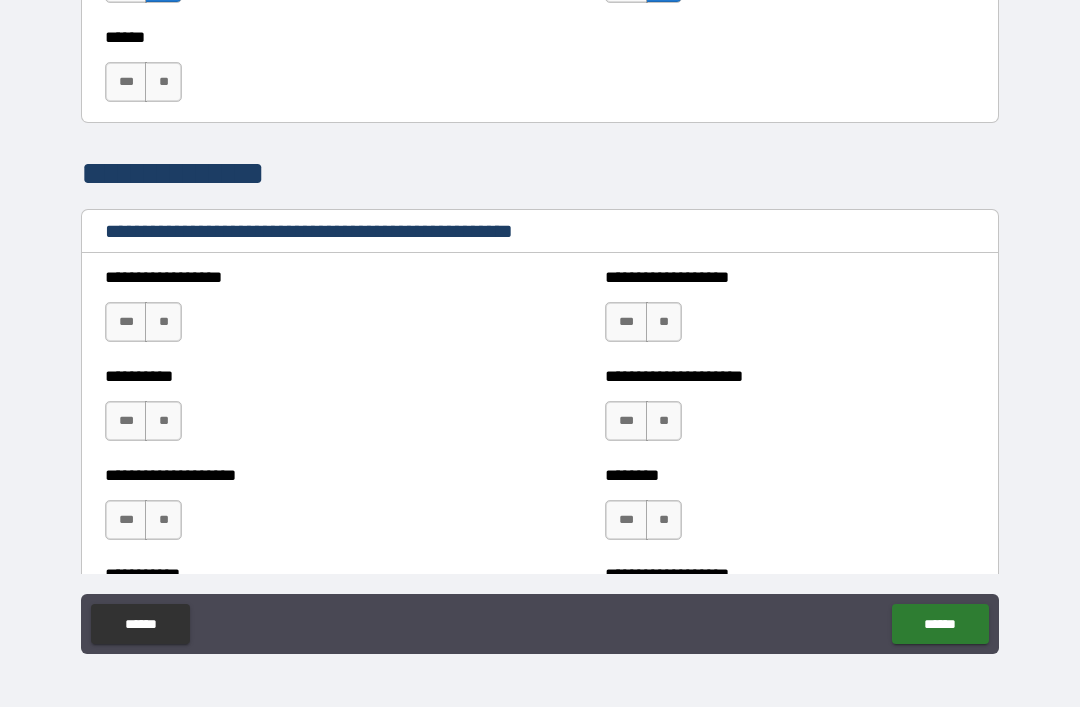 scroll, scrollTop: 2128, scrollLeft: 0, axis: vertical 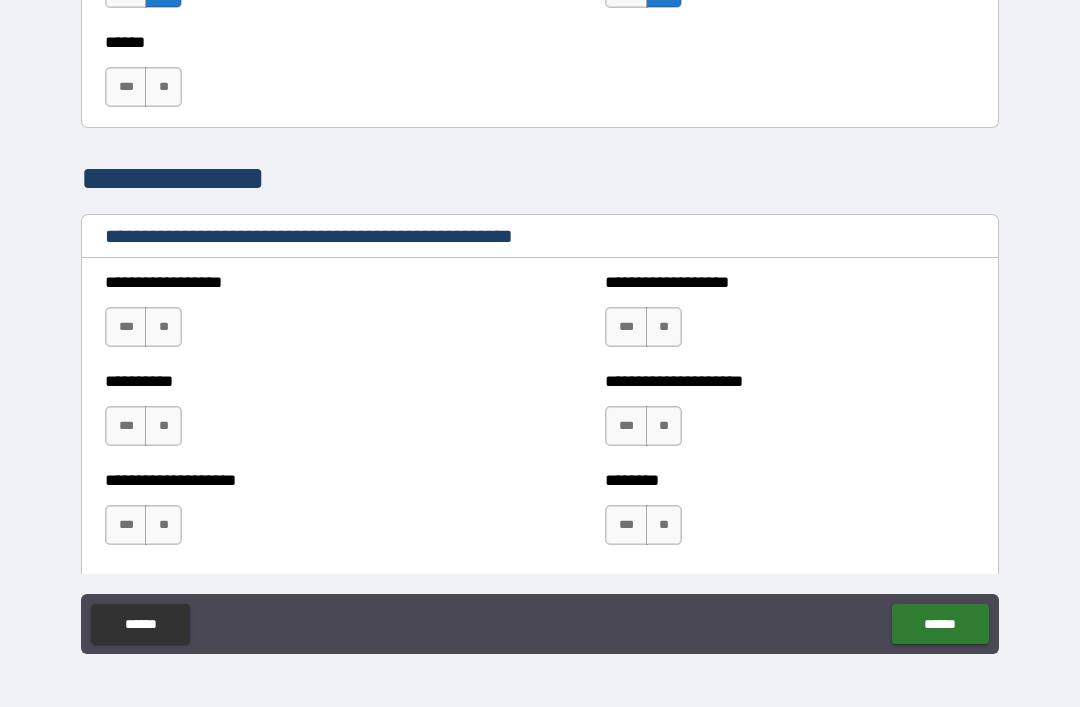 click on "**" at bounding box center [163, 87] 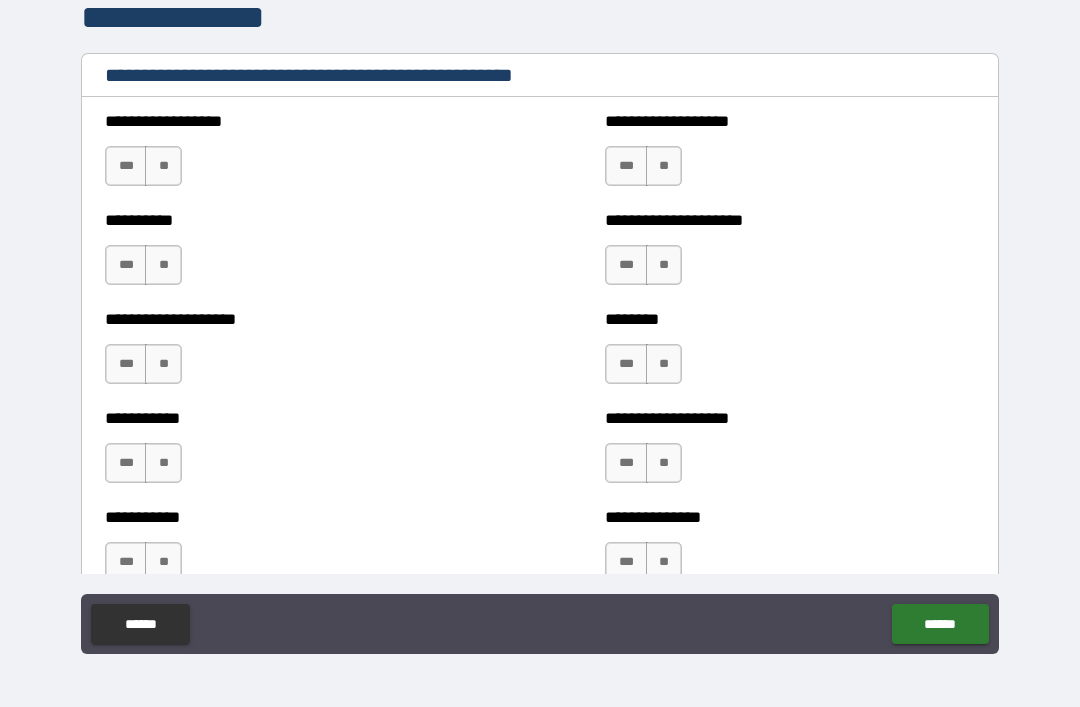 scroll, scrollTop: 2322, scrollLeft: 0, axis: vertical 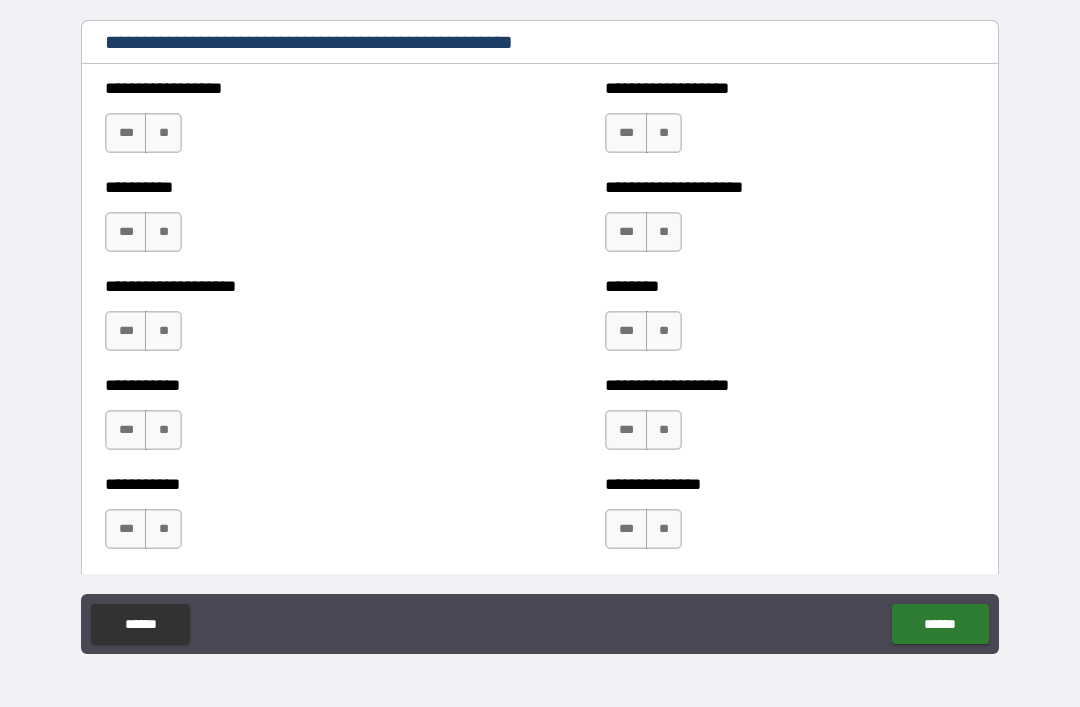 click on "**" at bounding box center [163, 133] 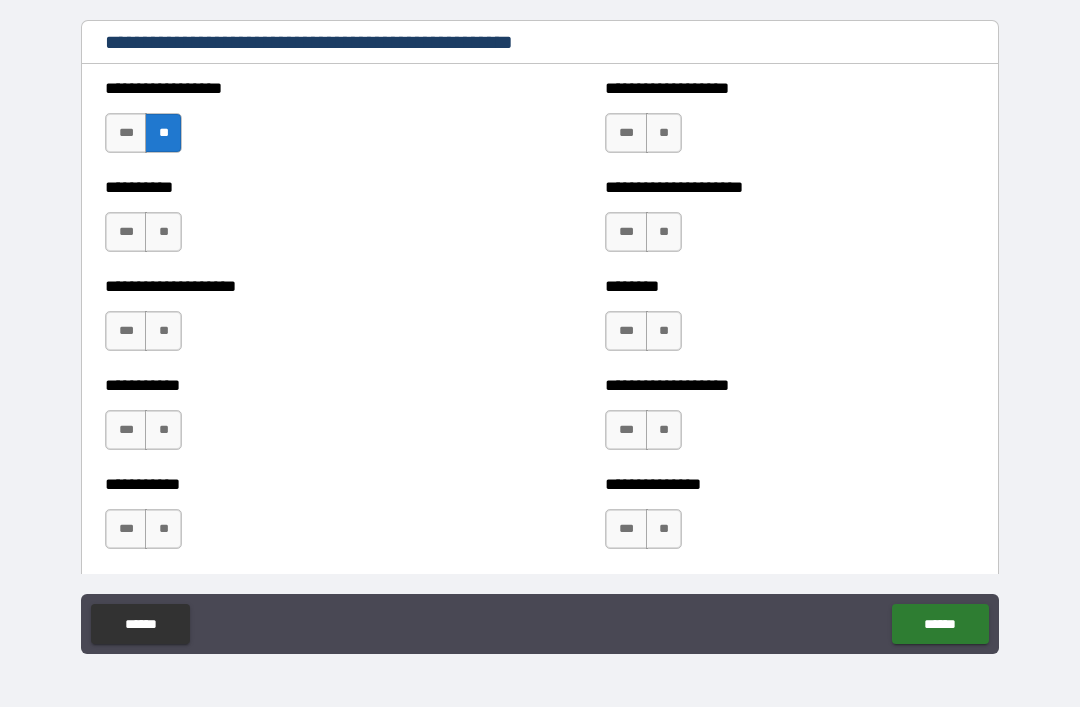 click on "**" at bounding box center (163, 232) 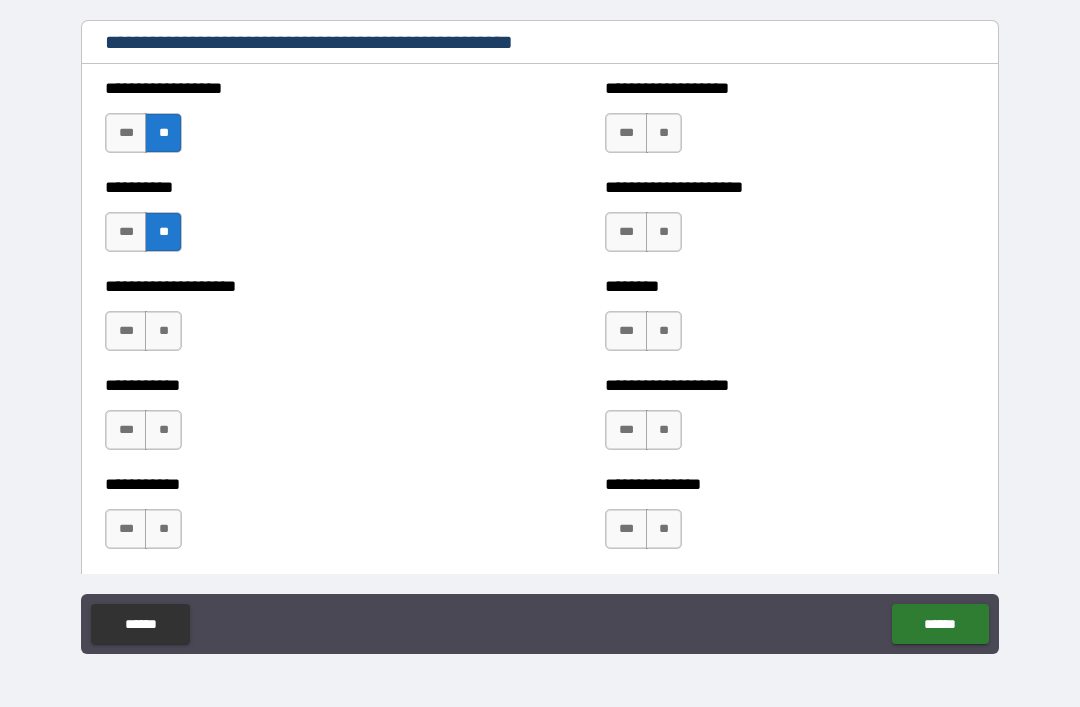 click on "**" at bounding box center [163, 331] 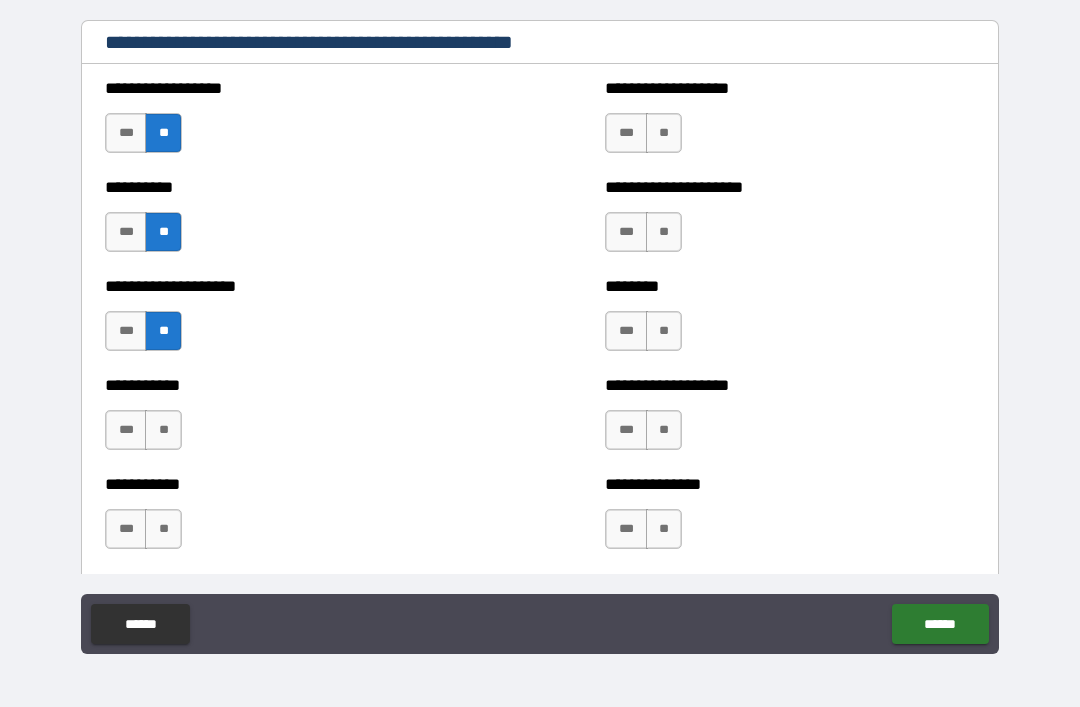 click on "**" at bounding box center (163, 430) 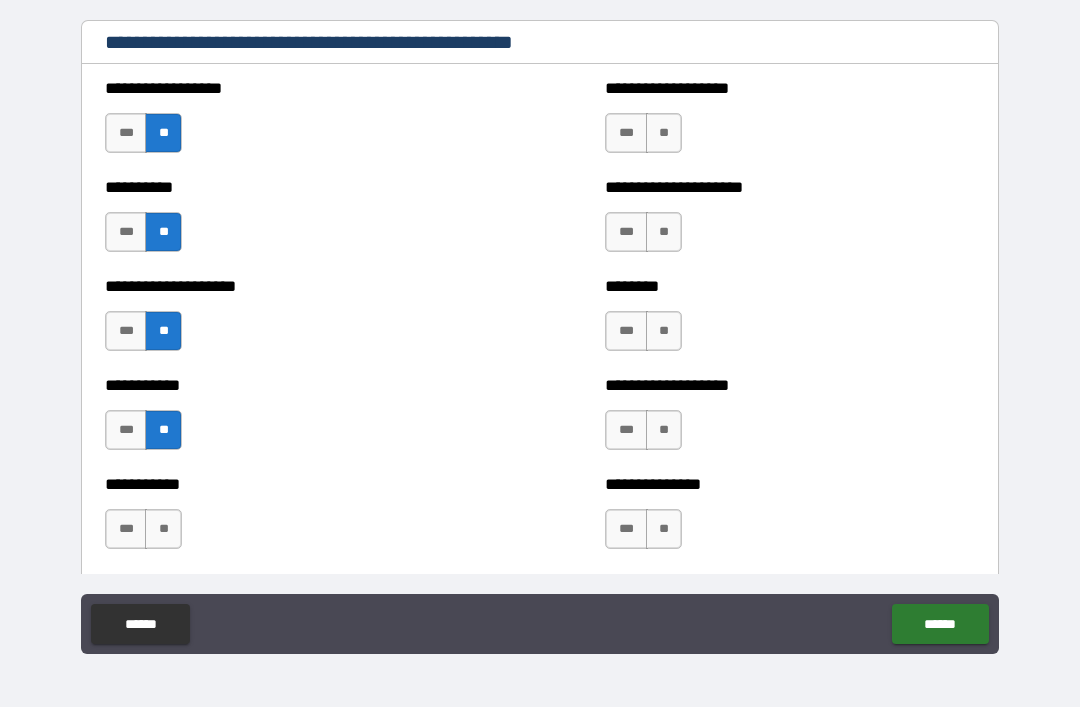 click on "**" at bounding box center [163, 529] 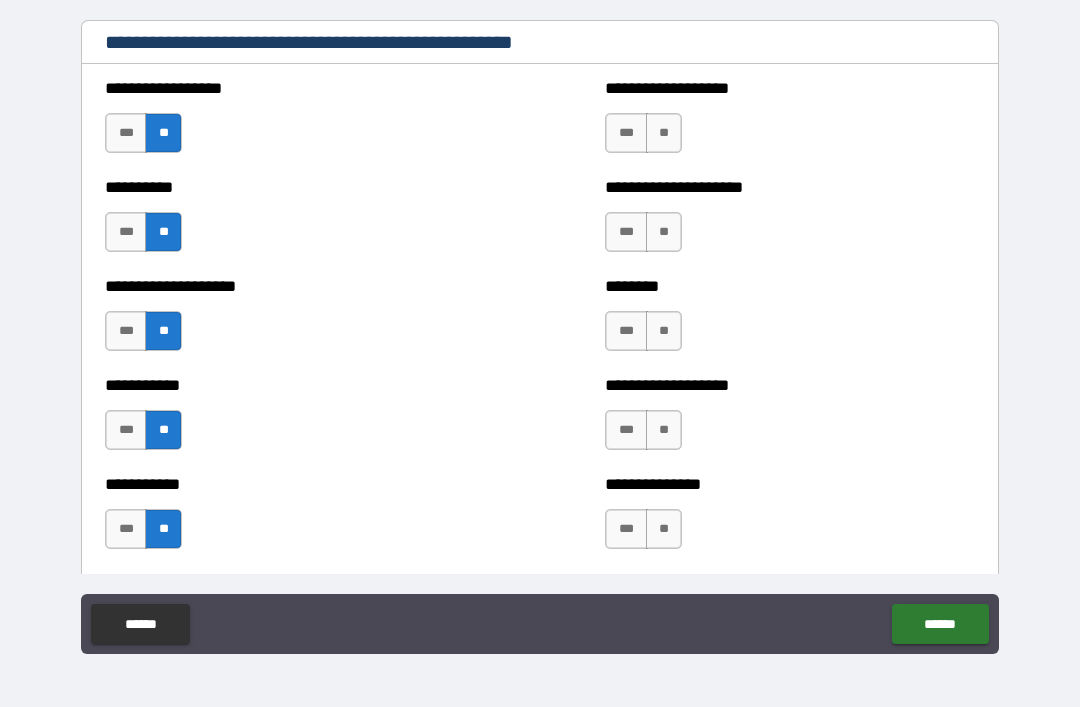 click on "**" at bounding box center [664, 133] 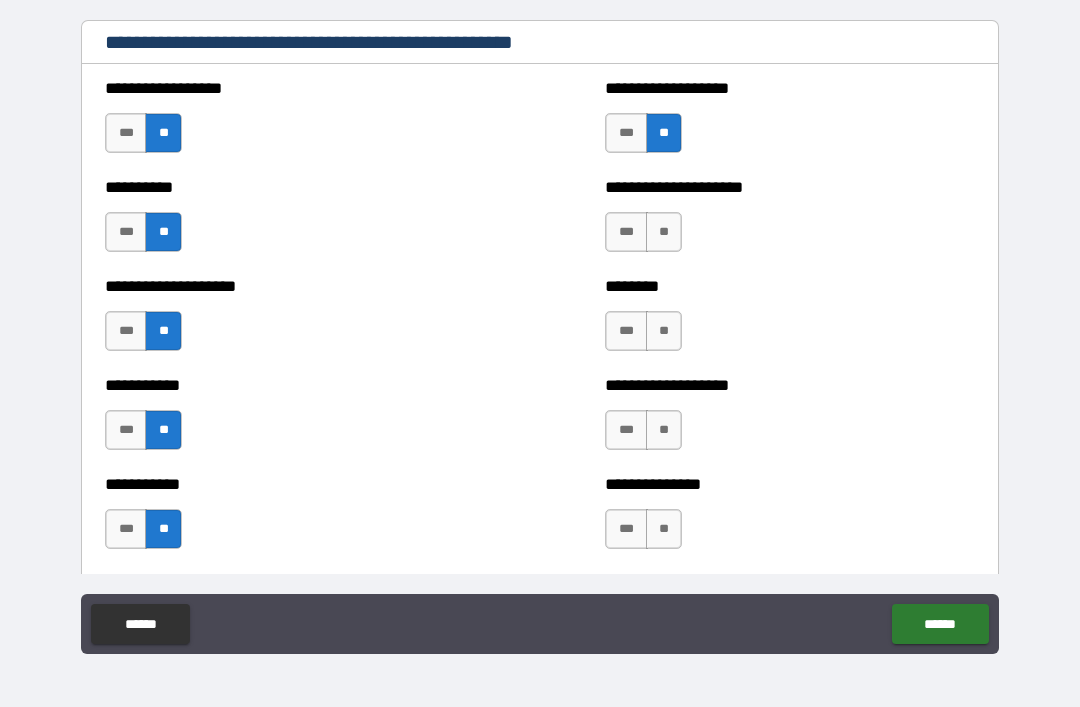 click on "**" at bounding box center (664, 232) 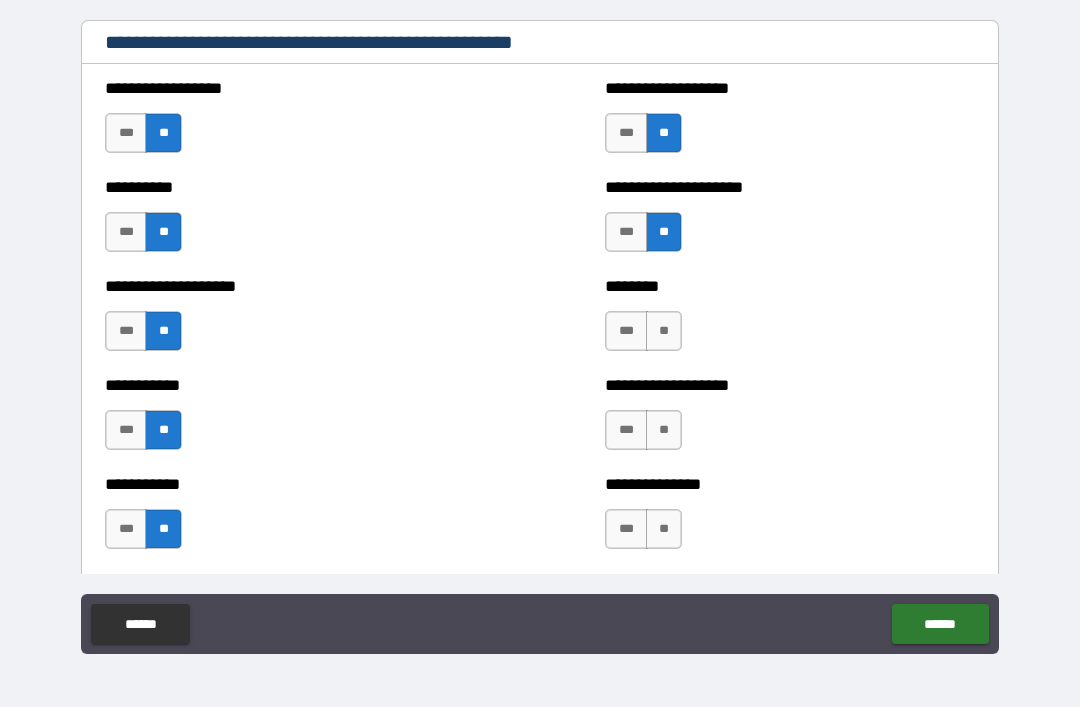 click on "**" at bounding box center (664, 331) 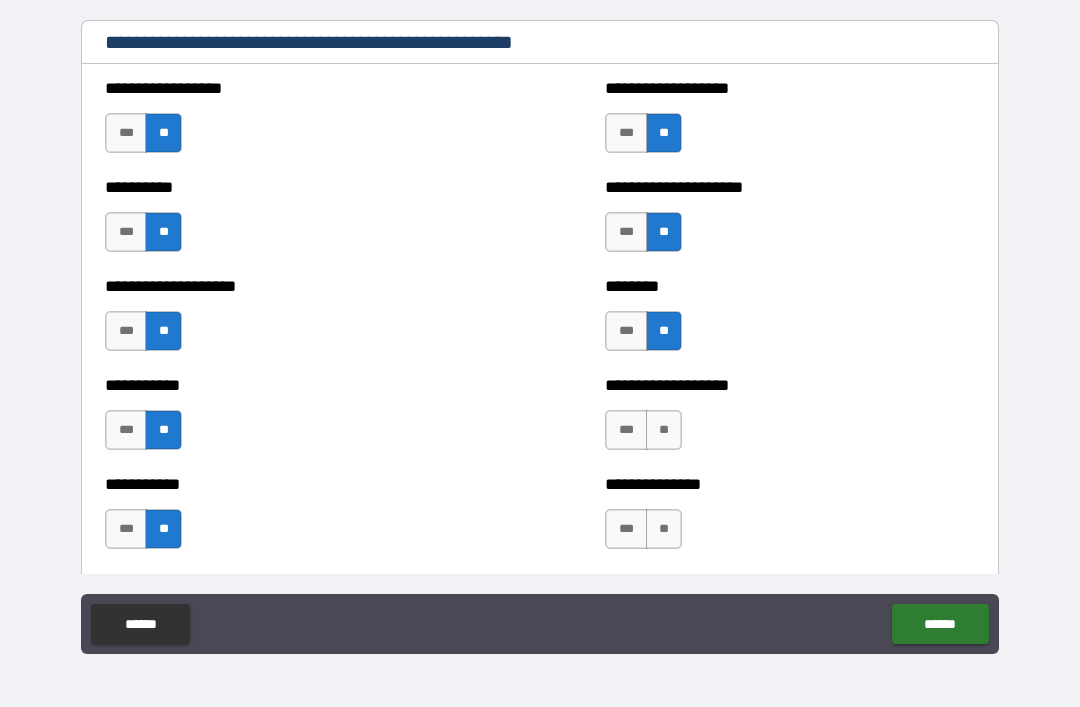 click on "**" at bounding box center (664, 430) 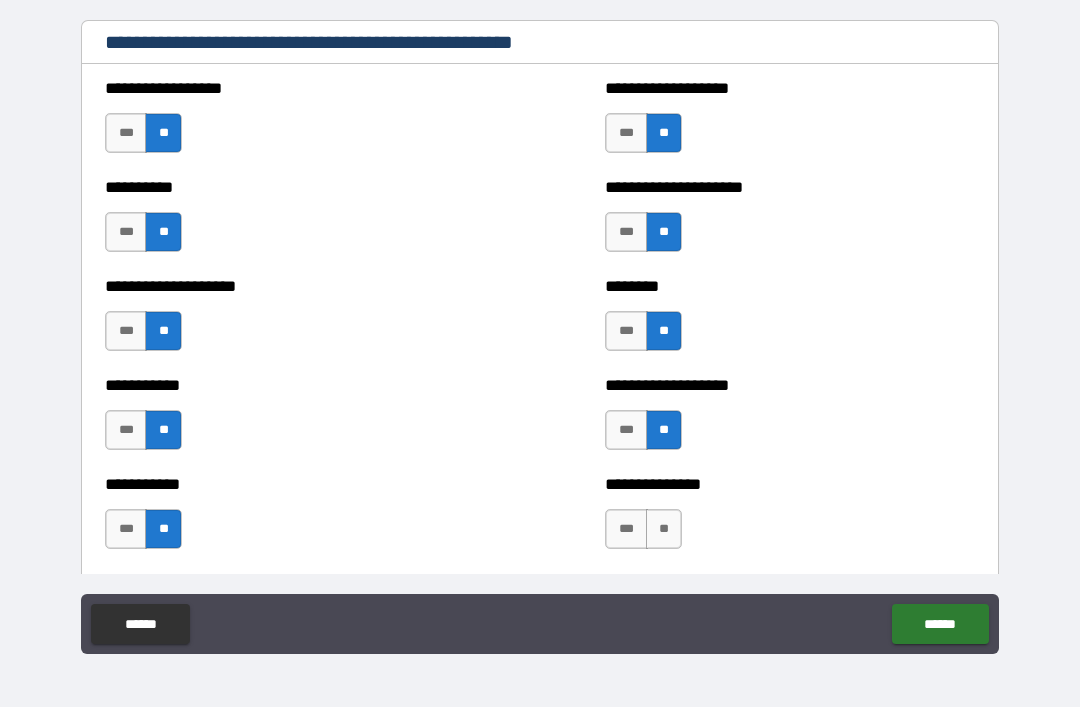 click on "**" at bounding box center [664, 529] 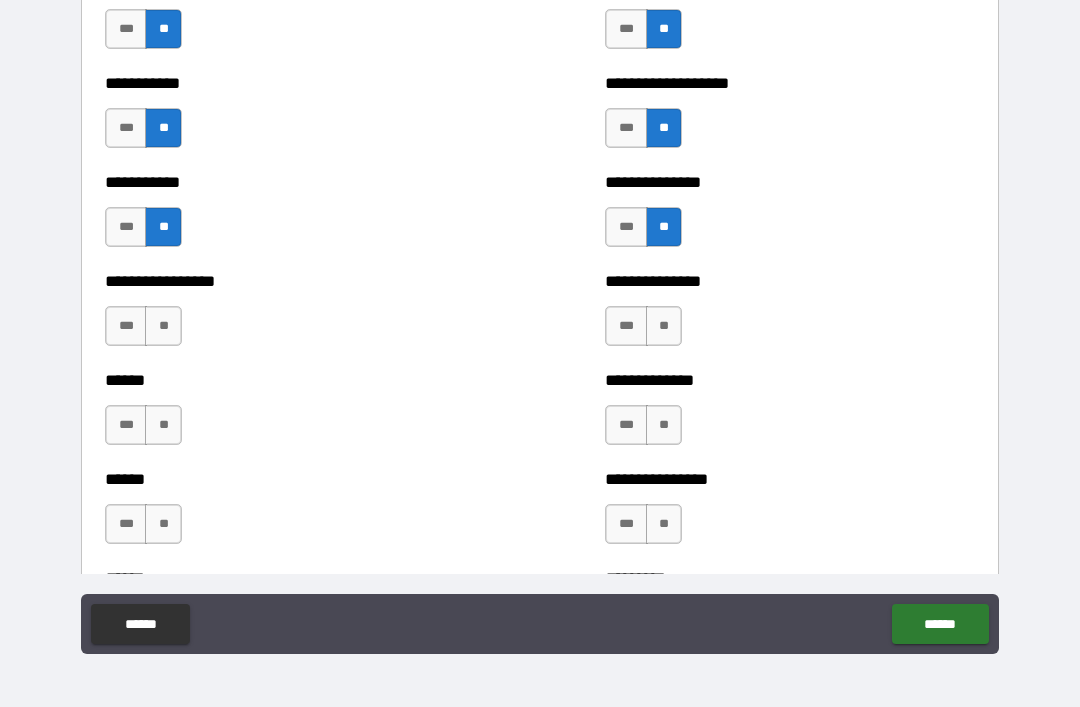 scroll, scrollTop: 2627, scrollLeft: 0, axis: vertical 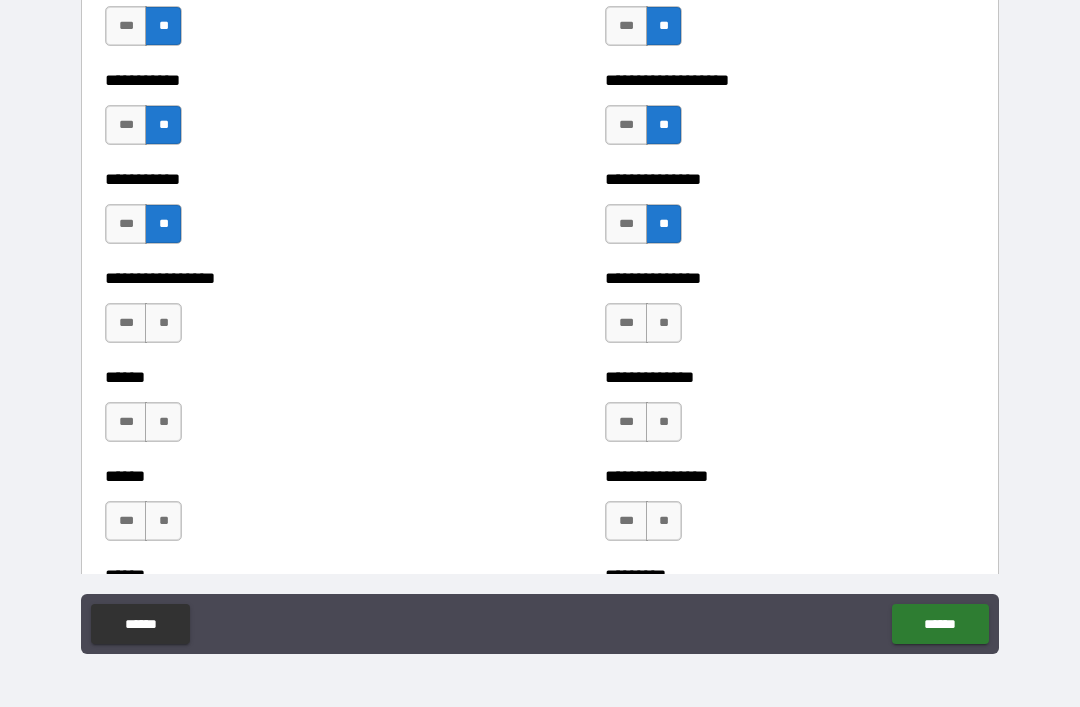 click on "**" at bounding box center [163, 323] 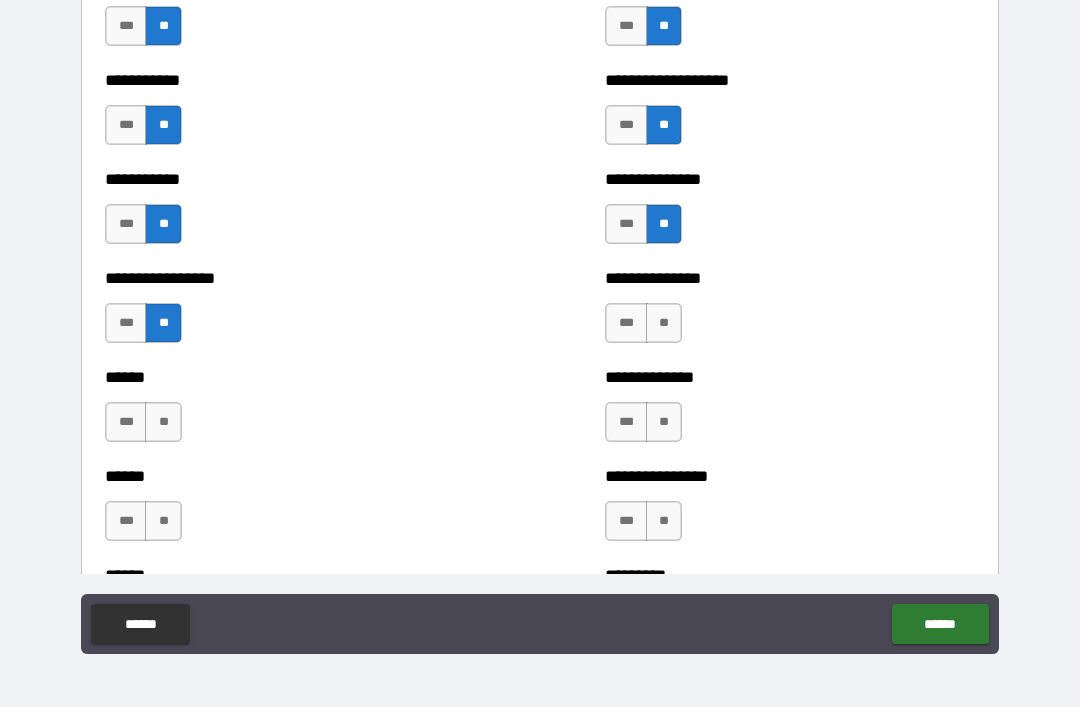 click on "**" at bounding box center (163, 422) 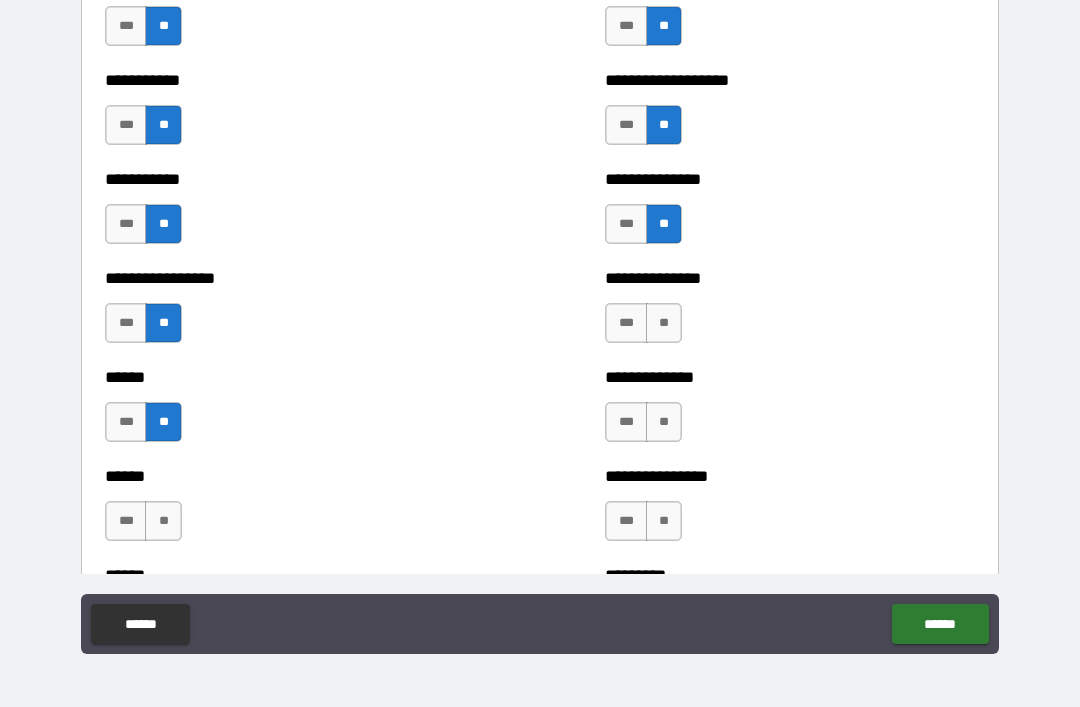 click on "**" at bounding box center [163, 521] 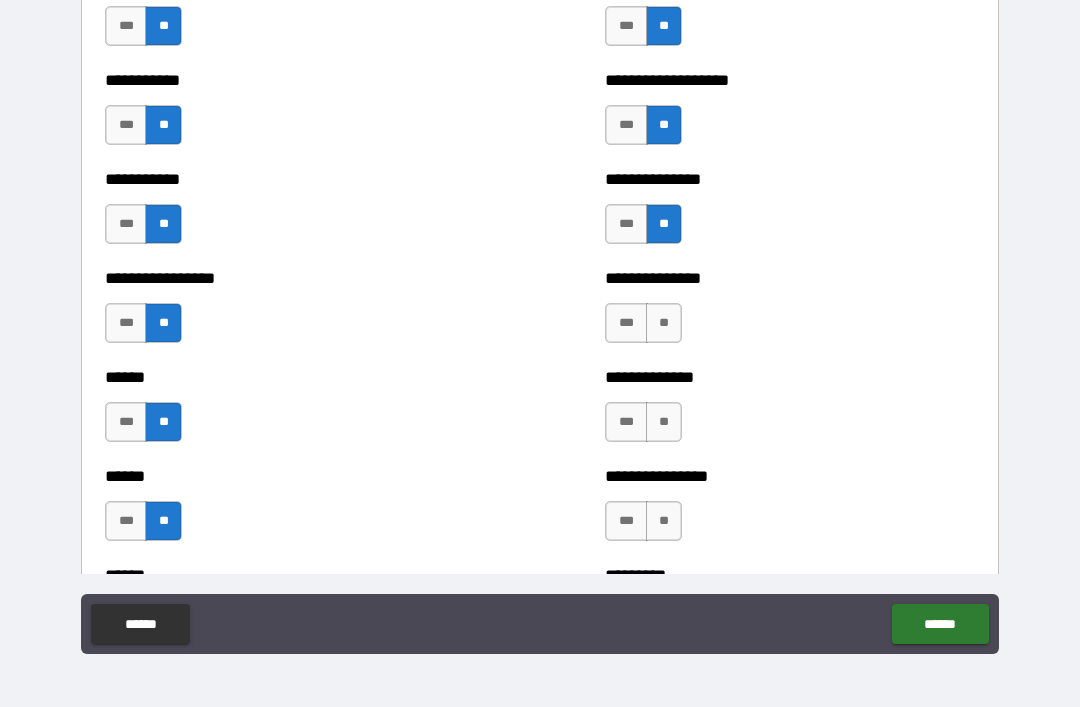 click on "**" at bounding box center [664, 323] 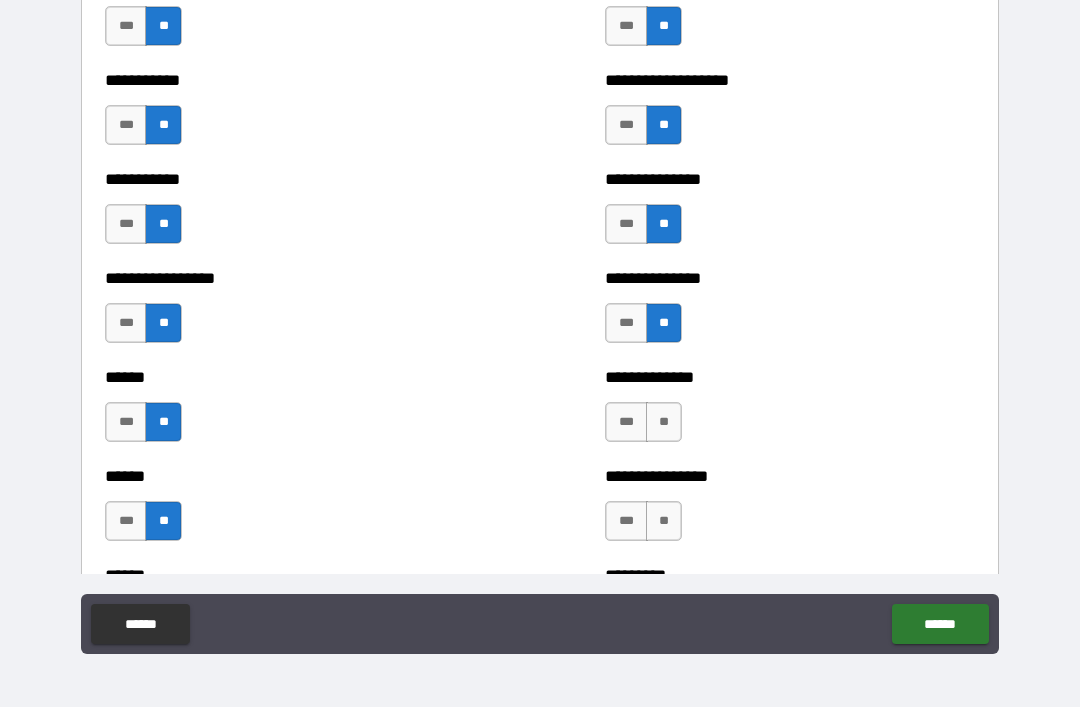 click on "**" at bounding box center [664, 422] 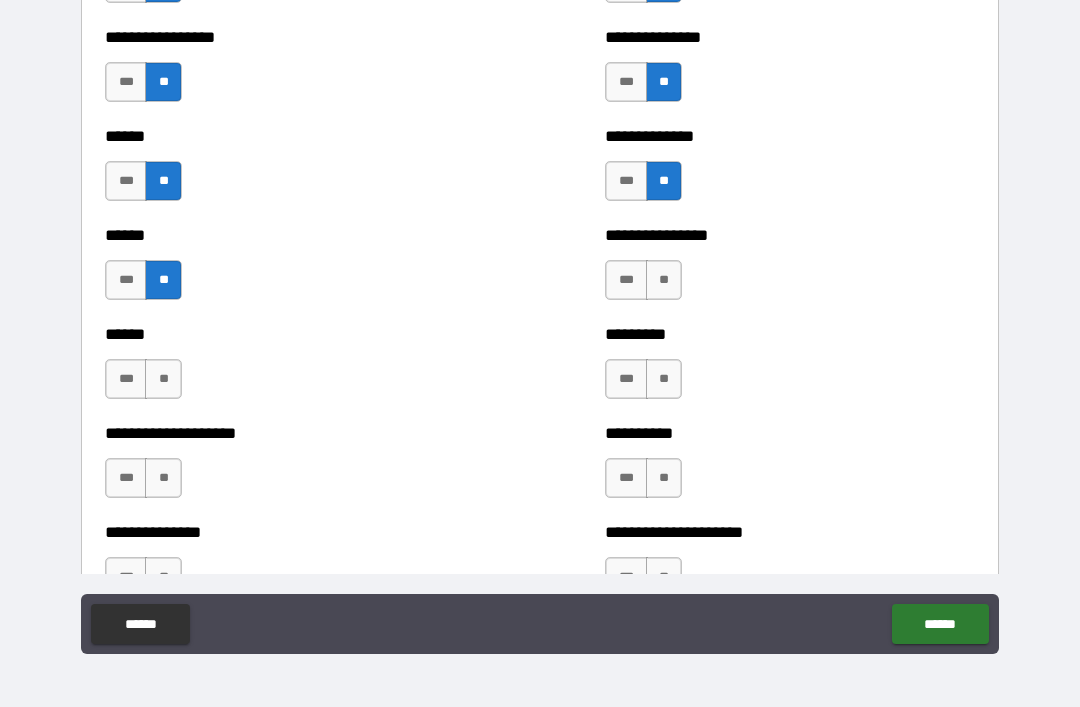 scroll, scrollTop: 2870, scrollLeft: 0, axis: vertical 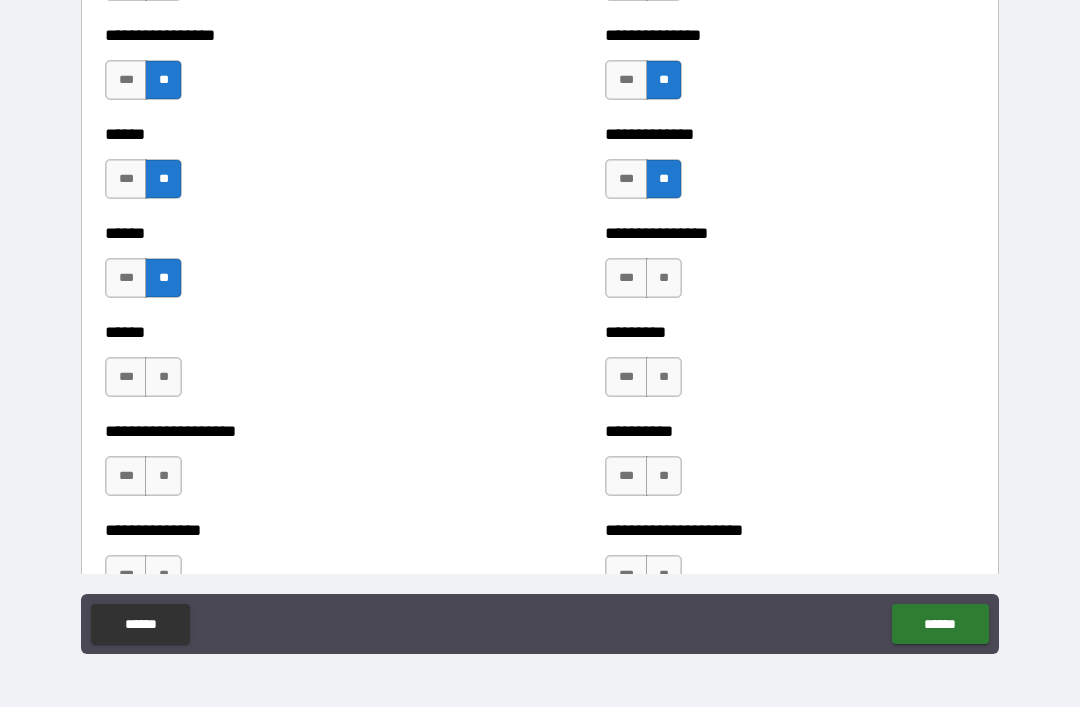 click on "**" at bounding box center [664, 278] 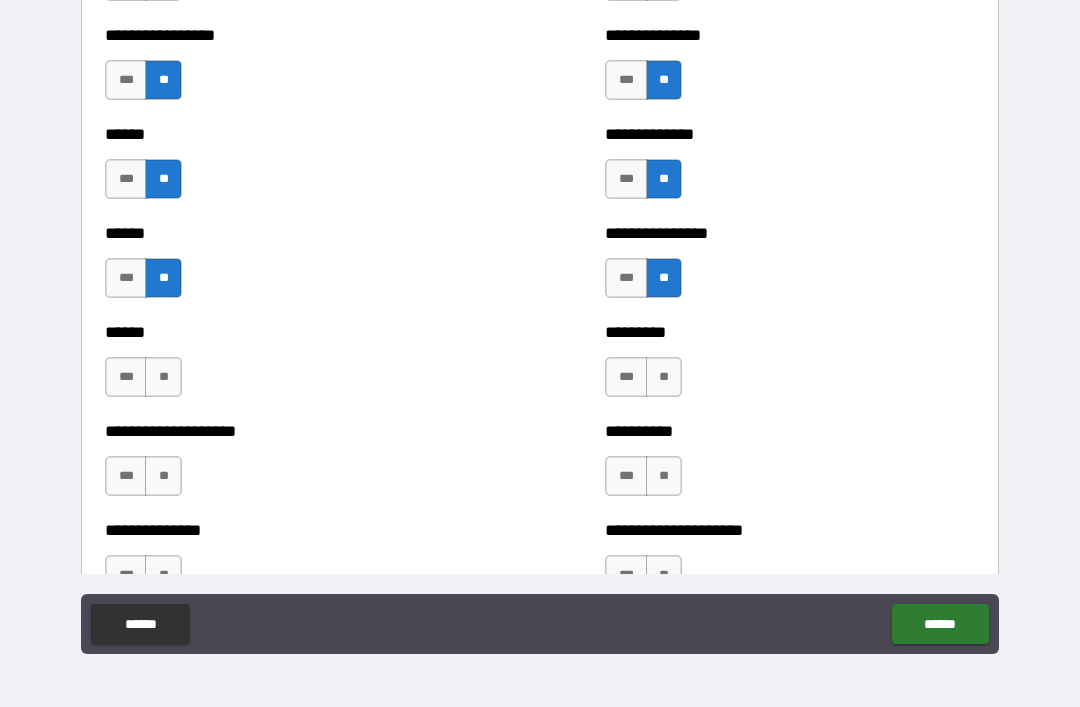 click on "**" at bounding box center [664, 377] 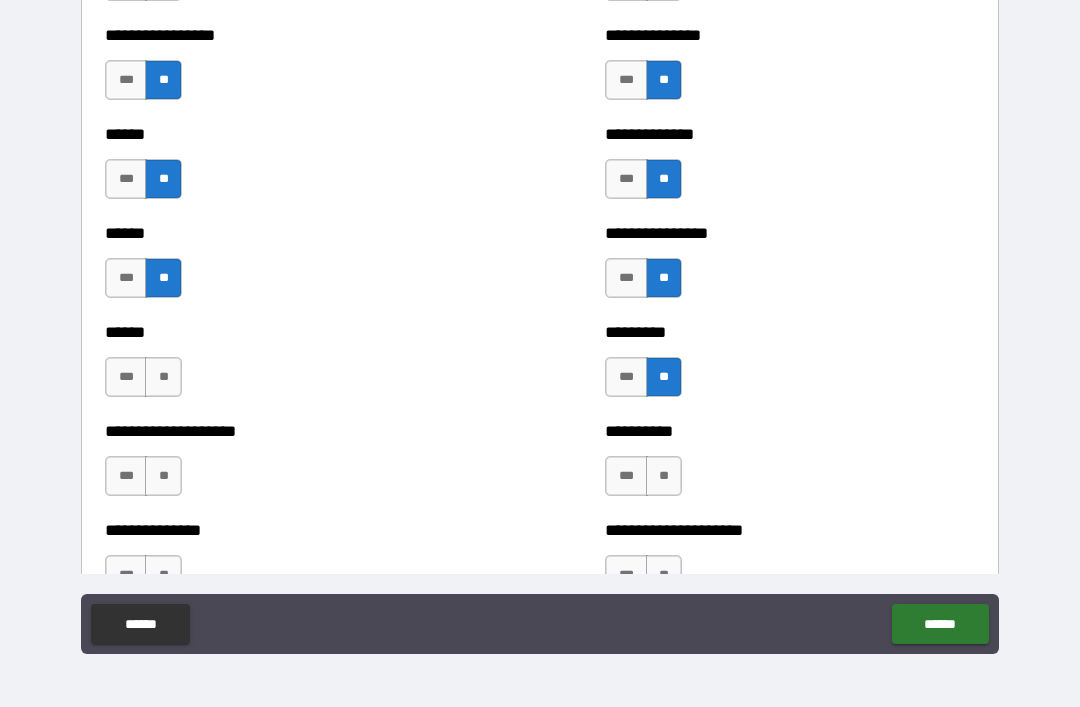 click on "**" at bounding box center (163, 377) 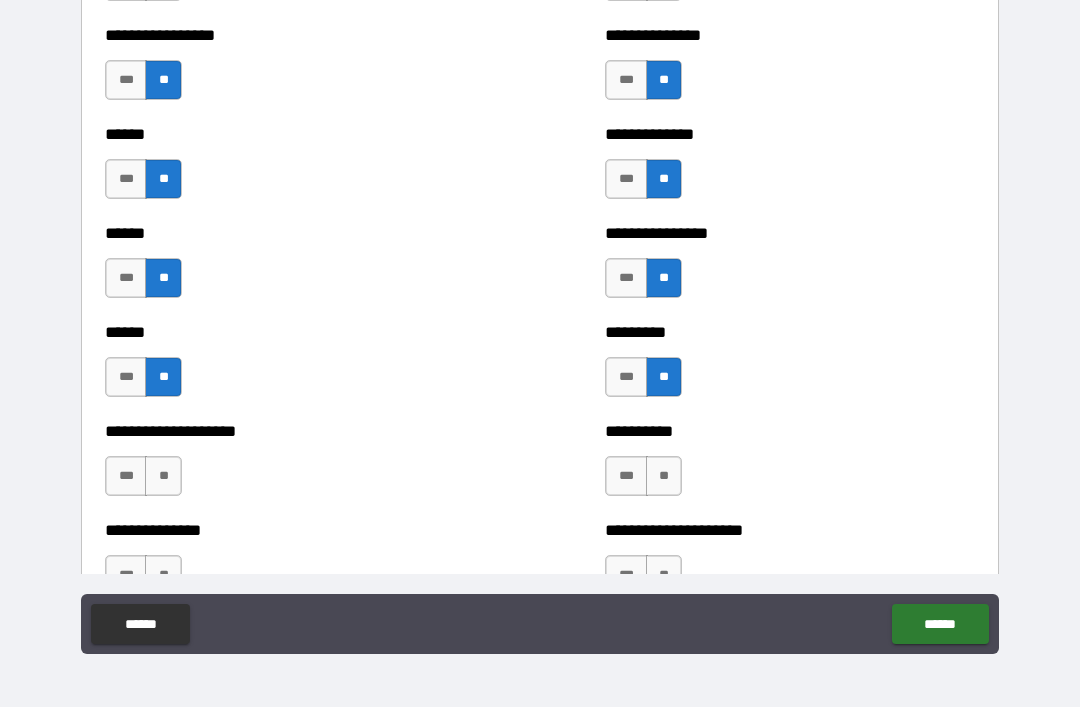 click on "**" at bounding box center (163, 476) 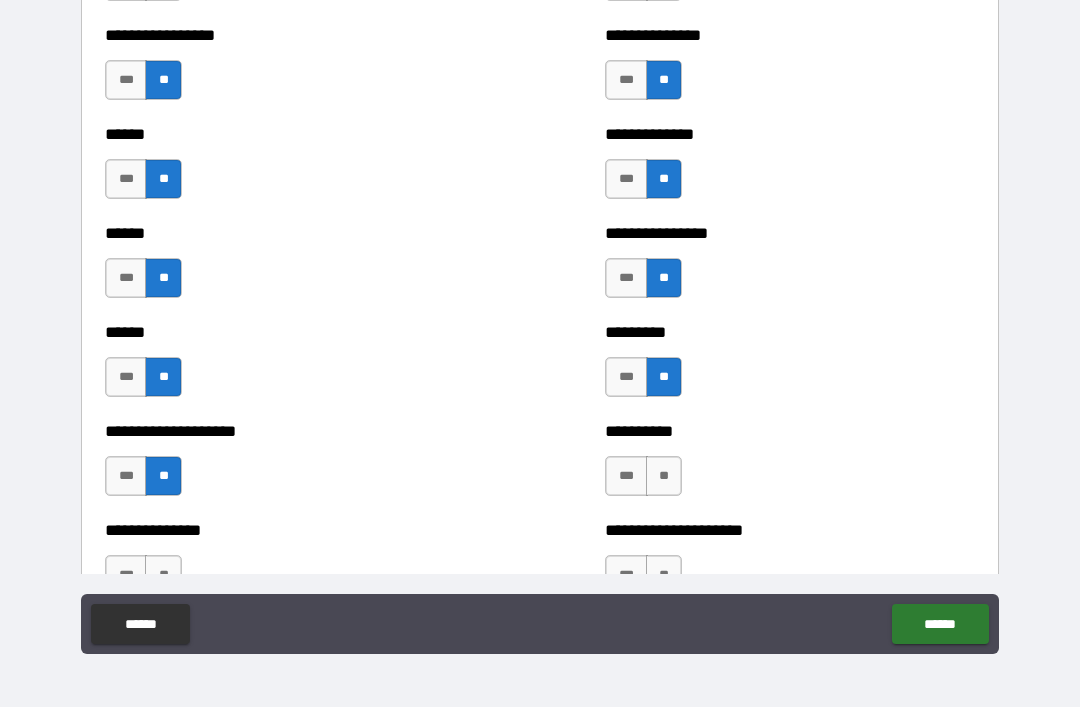 click on "**" at bounding box center [664, 476] 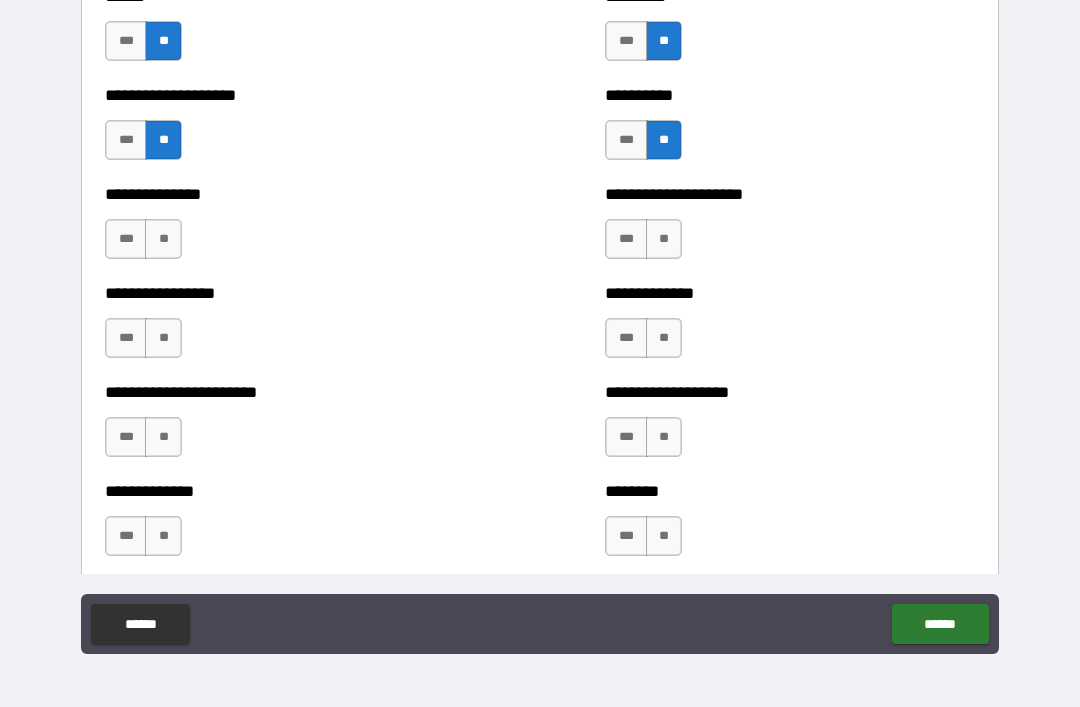 scroll, scrollTop: 3209, scrollLeft: 0, axis: vertical 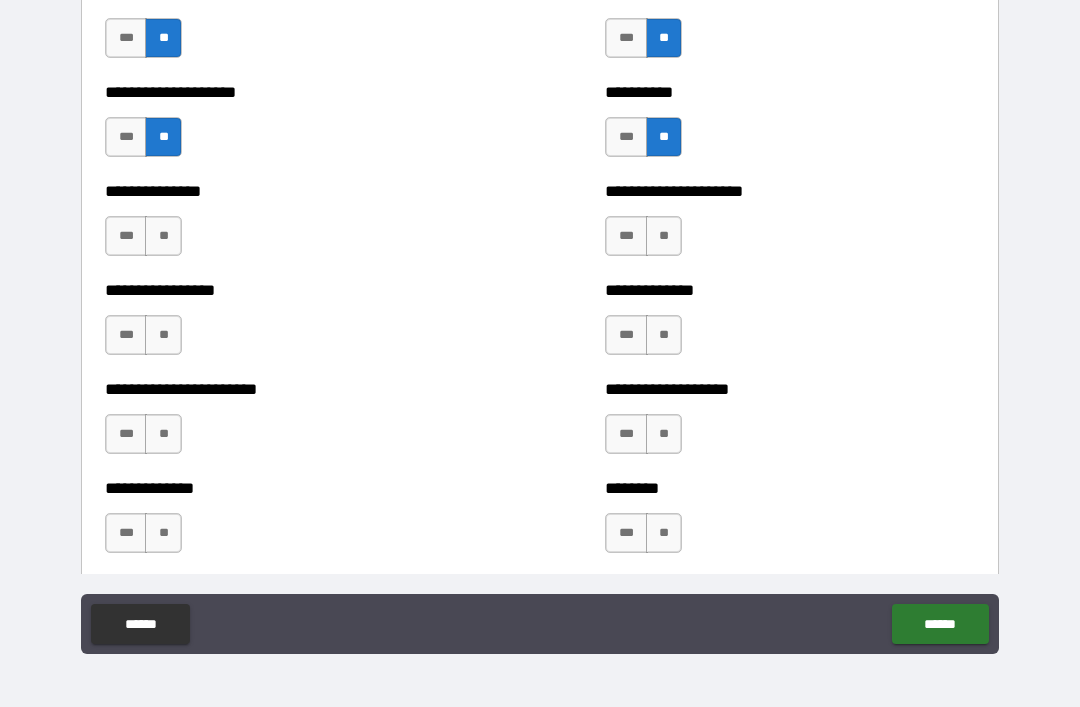 click on "**" at bounding box center [163, 236] 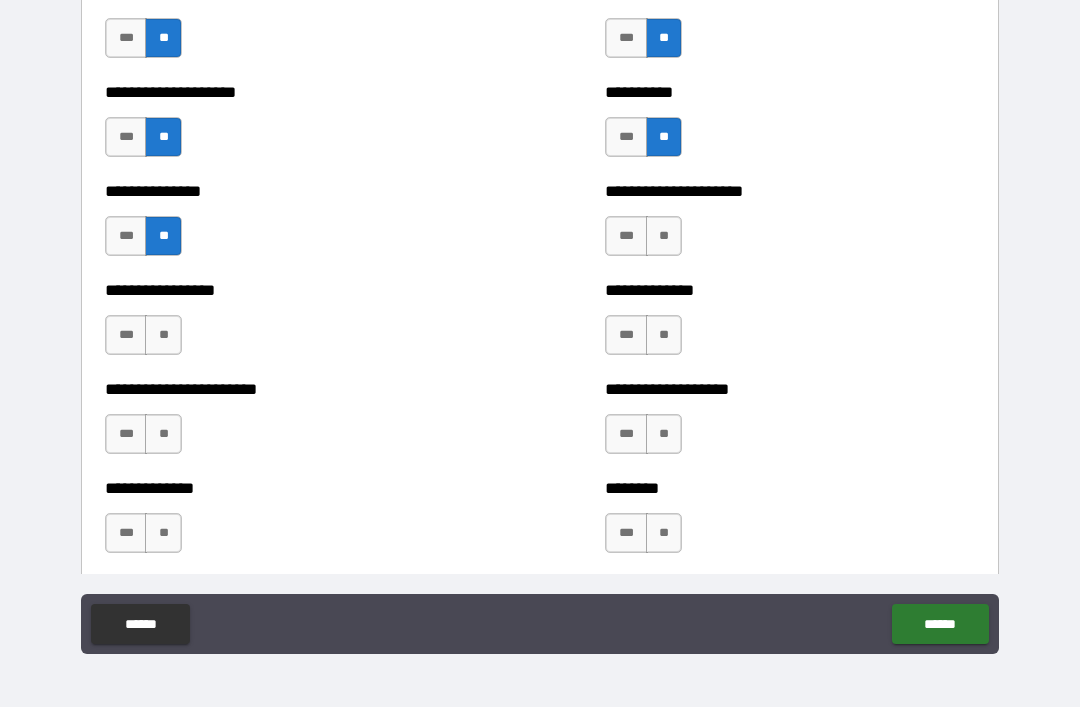 click on "**" at bounding box center (163, 335) 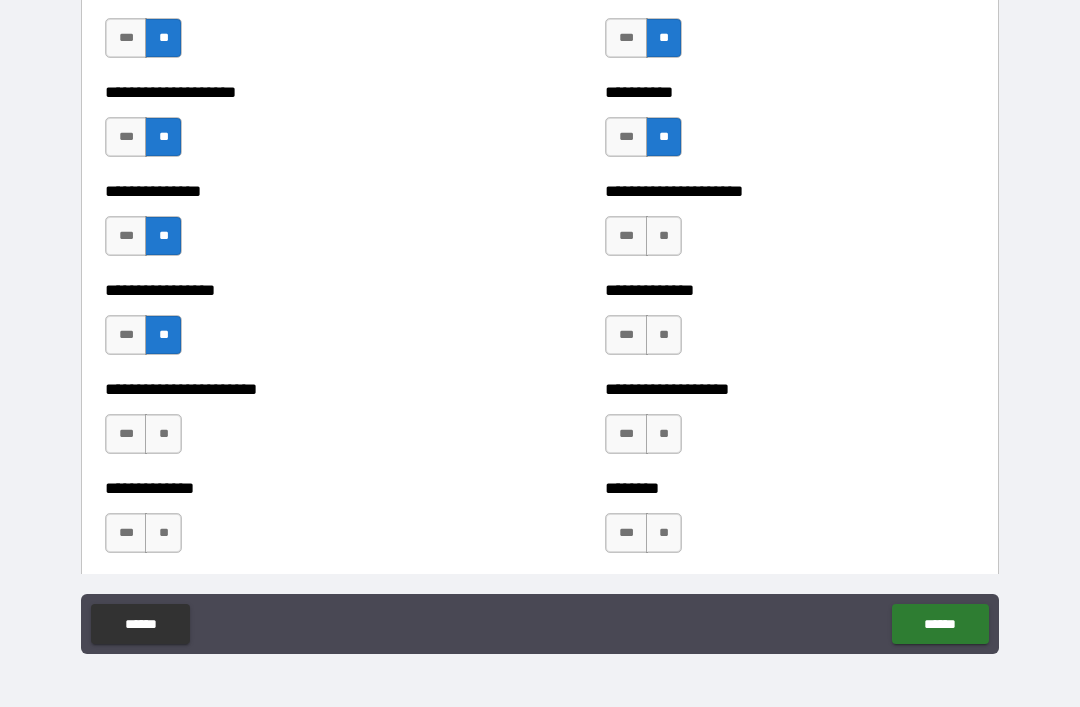 click on "**" at bounding box center [163, 434] 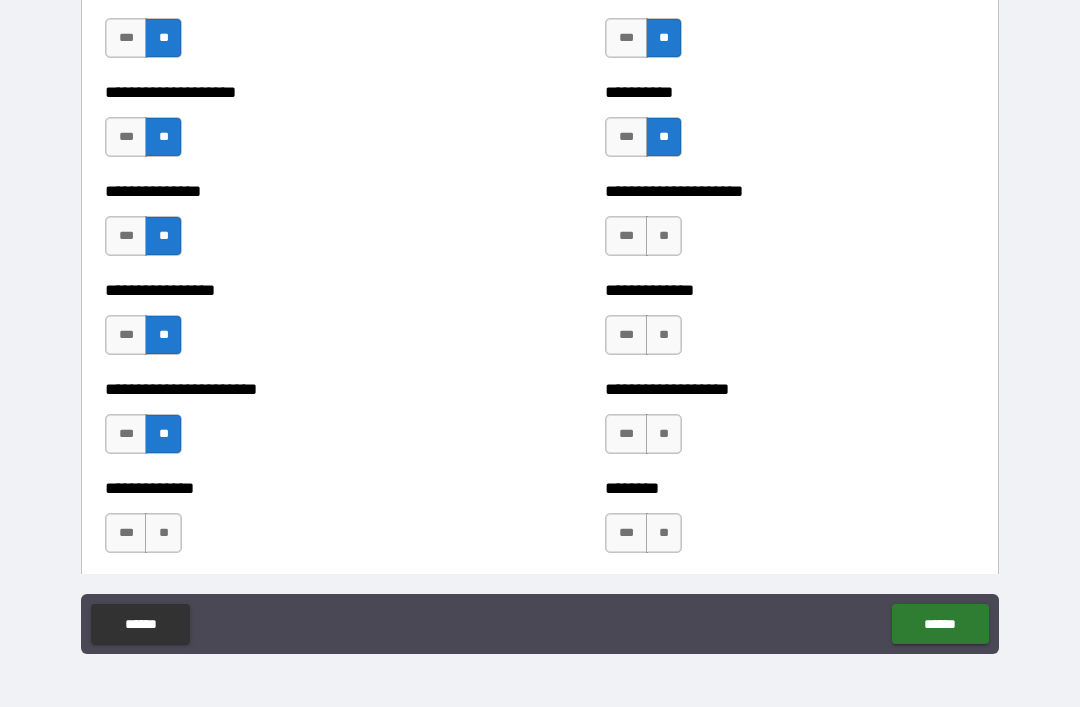 click on "**" at bounding box center (163, 533) 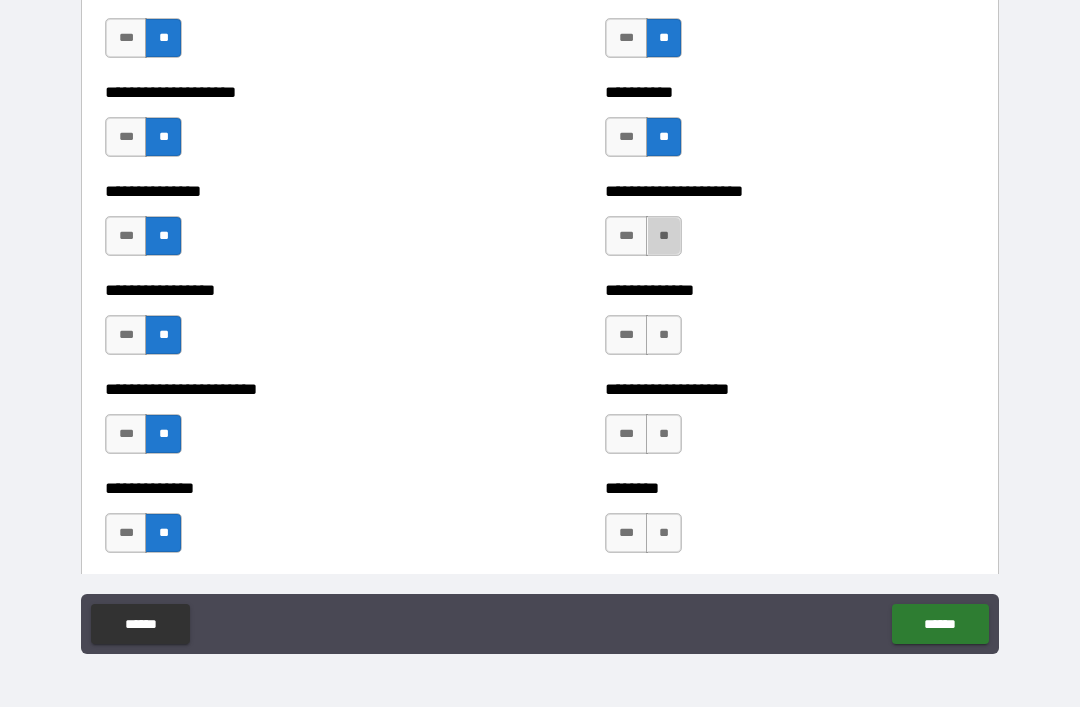 click on "**" at bounding box center [664, 236] 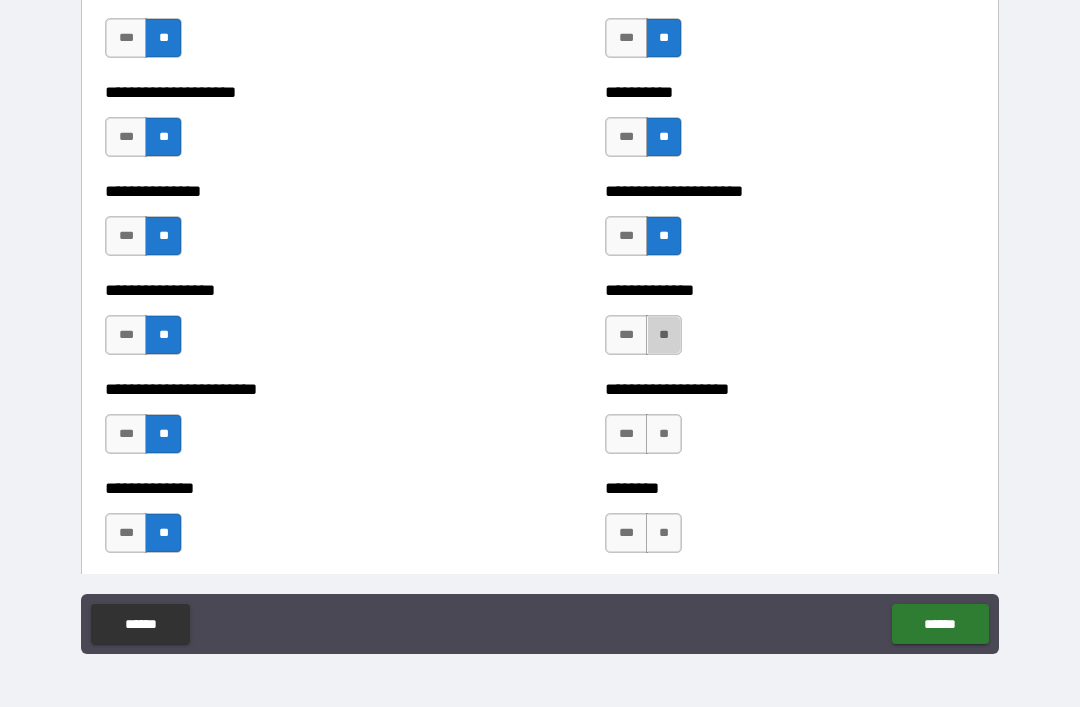 click on "**" at bounding box center [664, 335] 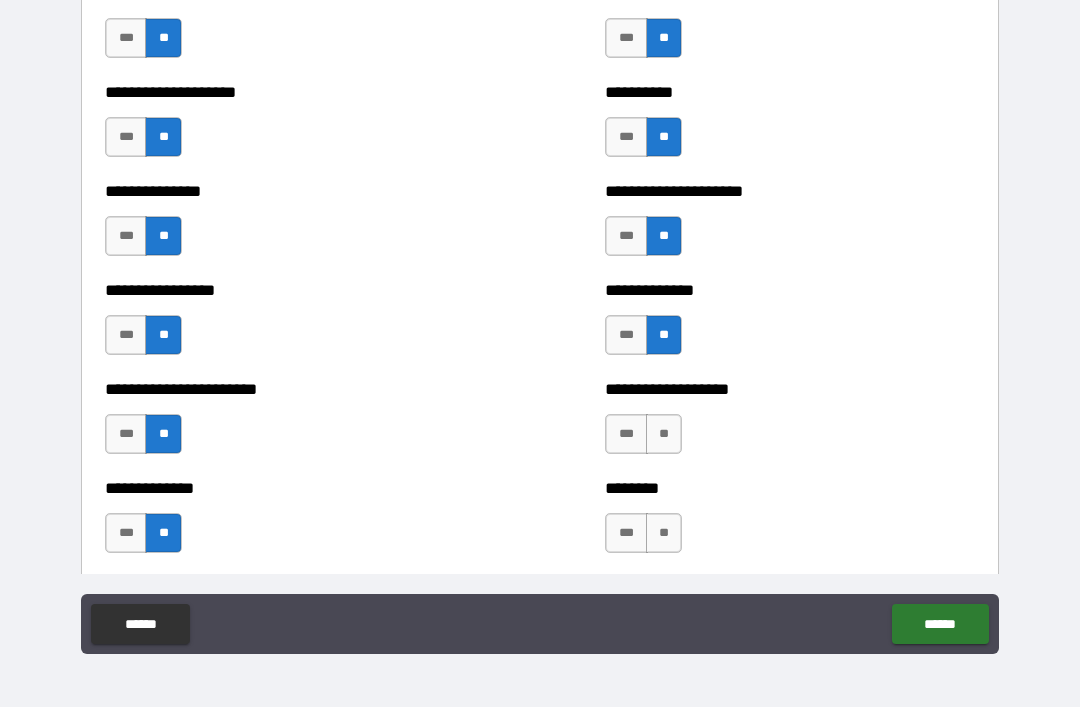 click on "**" at bounding box center [664, 434] 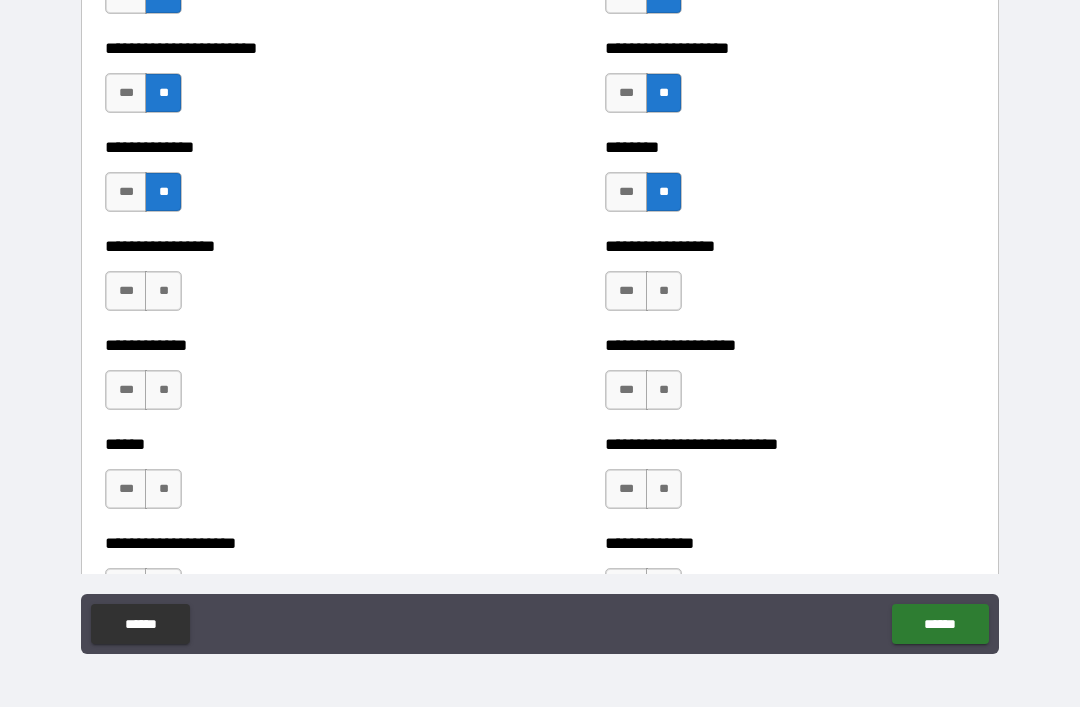 scroll, scrollTop: 3551, scrollLeft: 0, axis: vertical 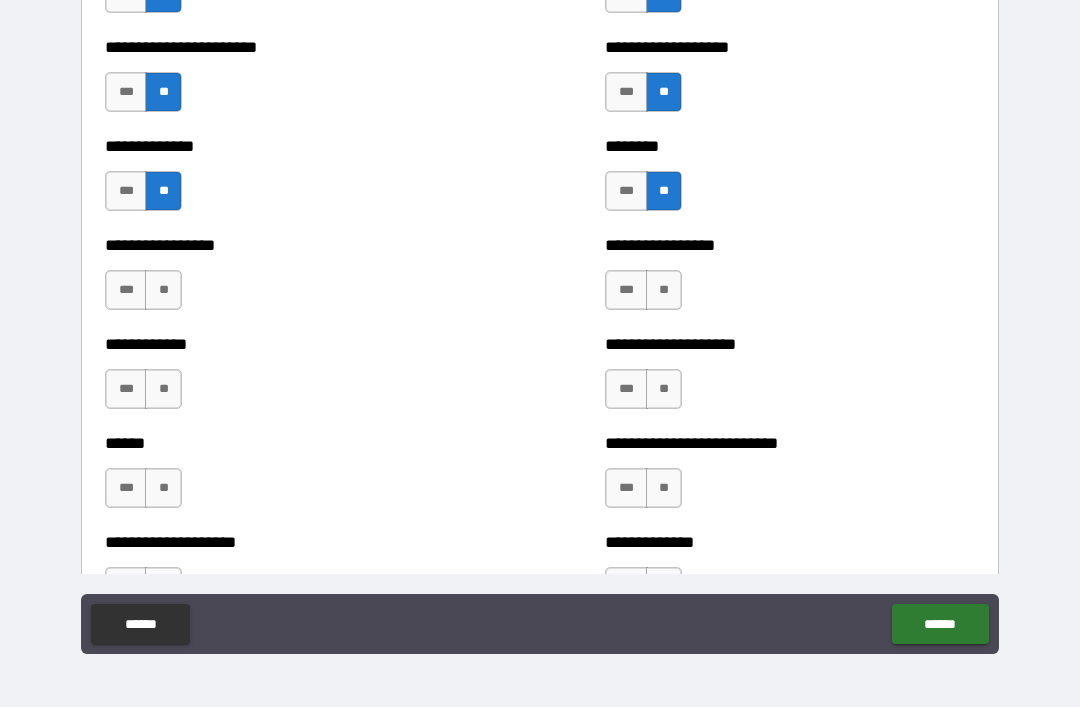 click on "**" at bounding box center [664, 290] 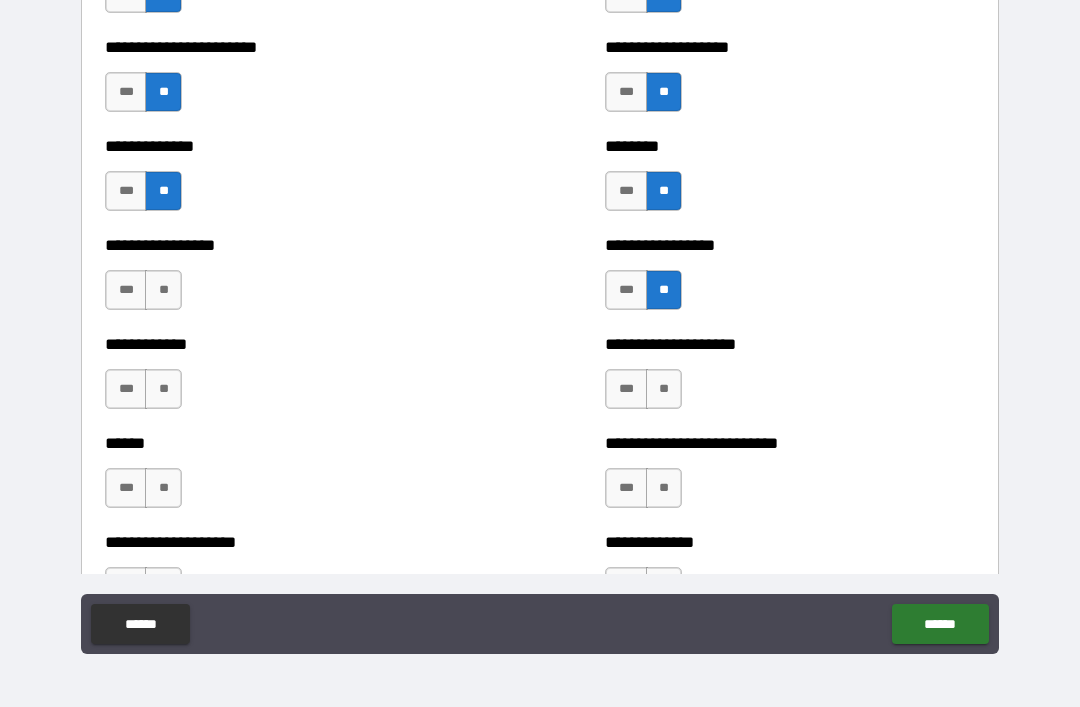 click on "**" at bounding box center (664, 389) 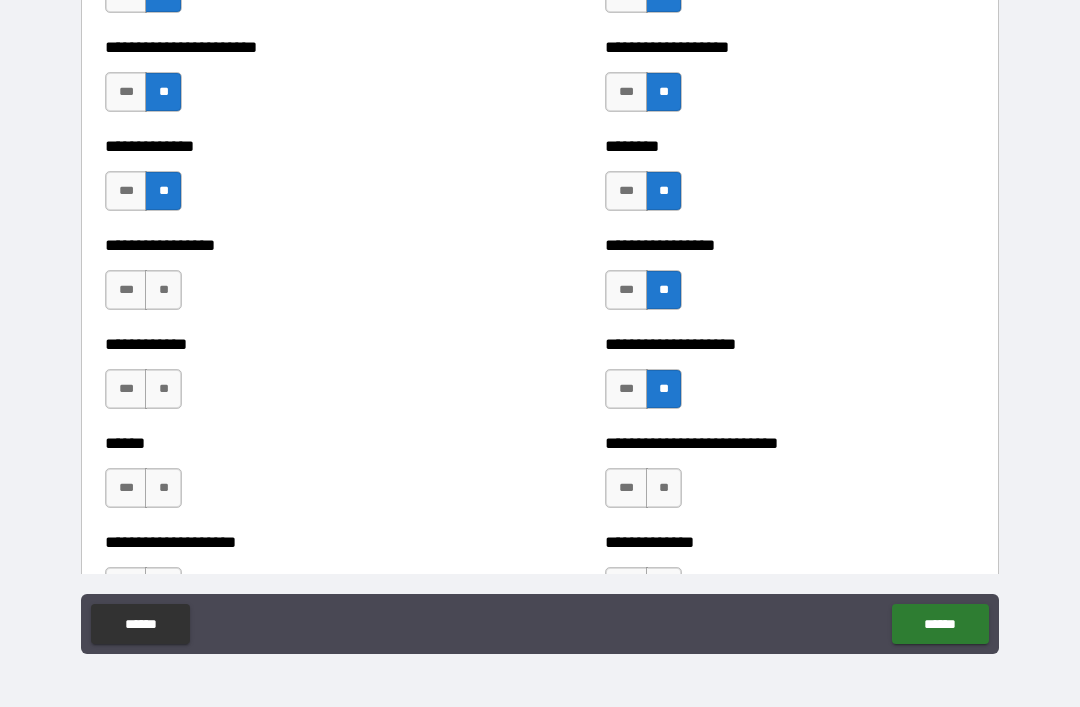 click on "**" at bounding box center (664, 488) 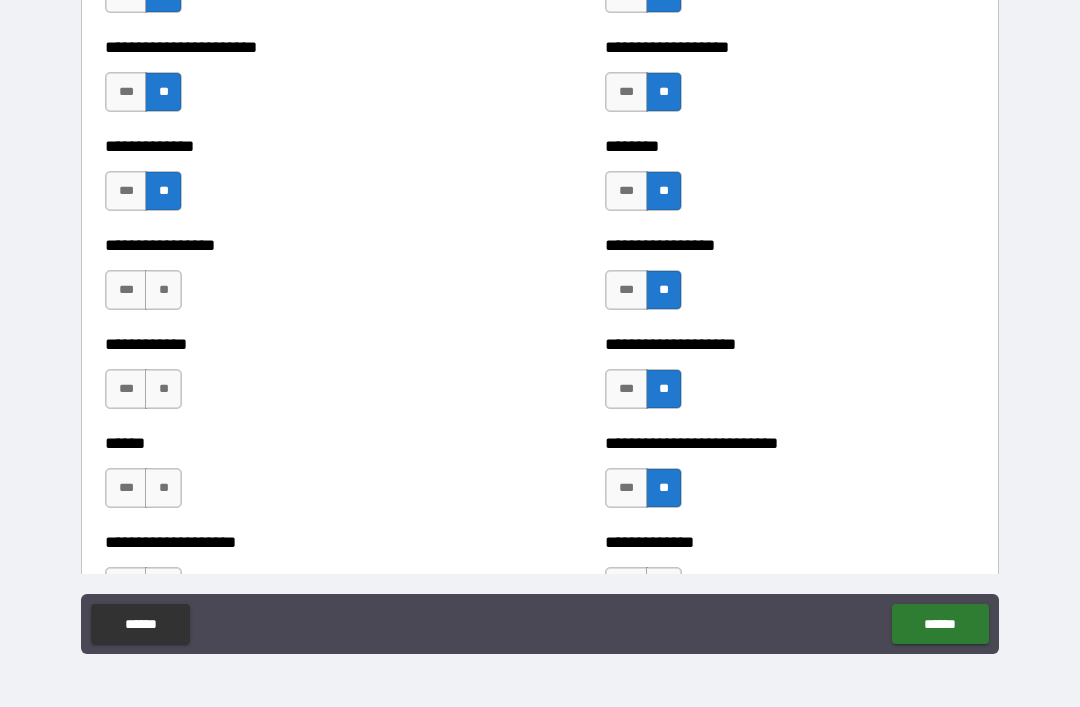 click on "**" at bounding box center (163, 290) 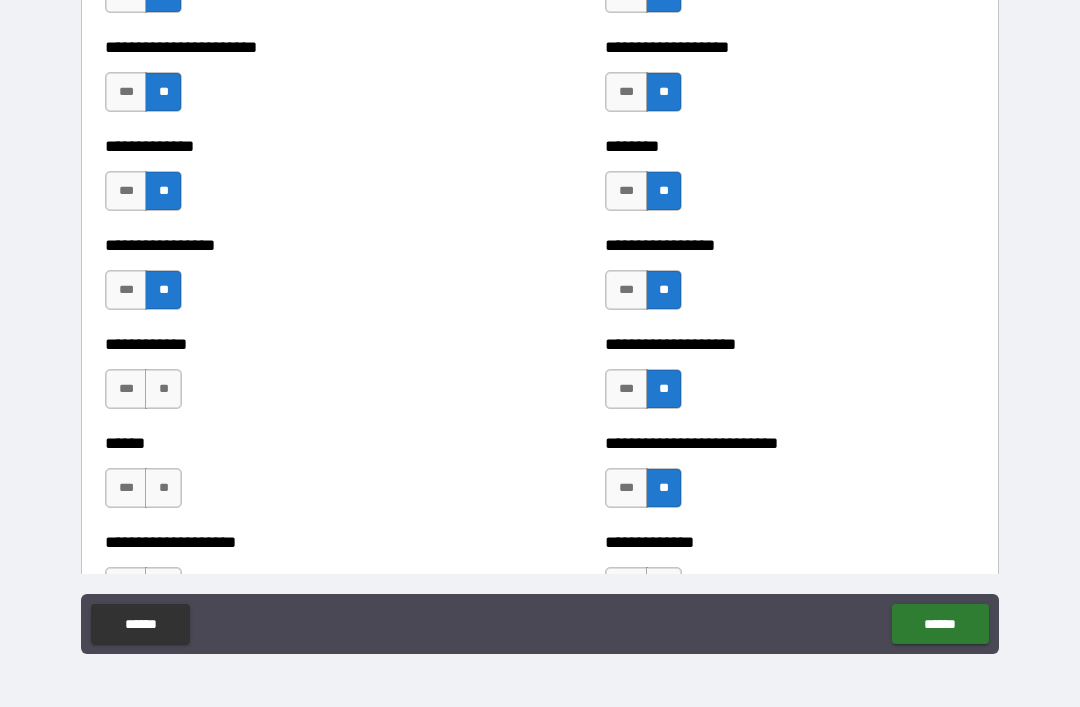 click on "**" at bounding box center [163, 389] 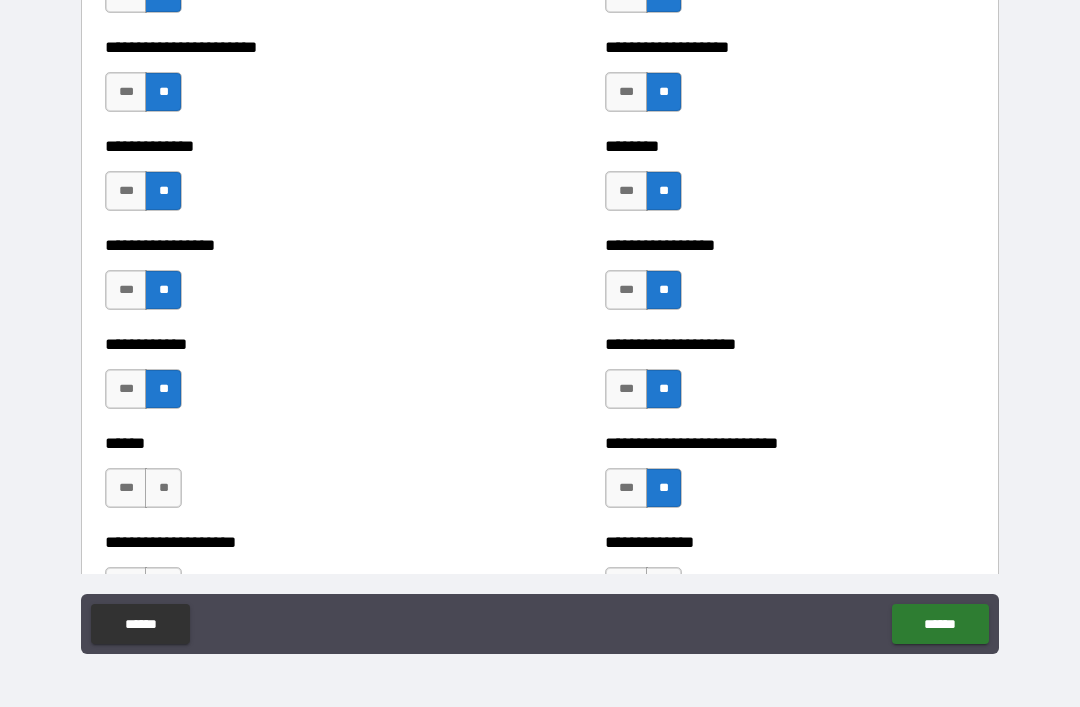 click on "**" at bounding box center [163, 488] 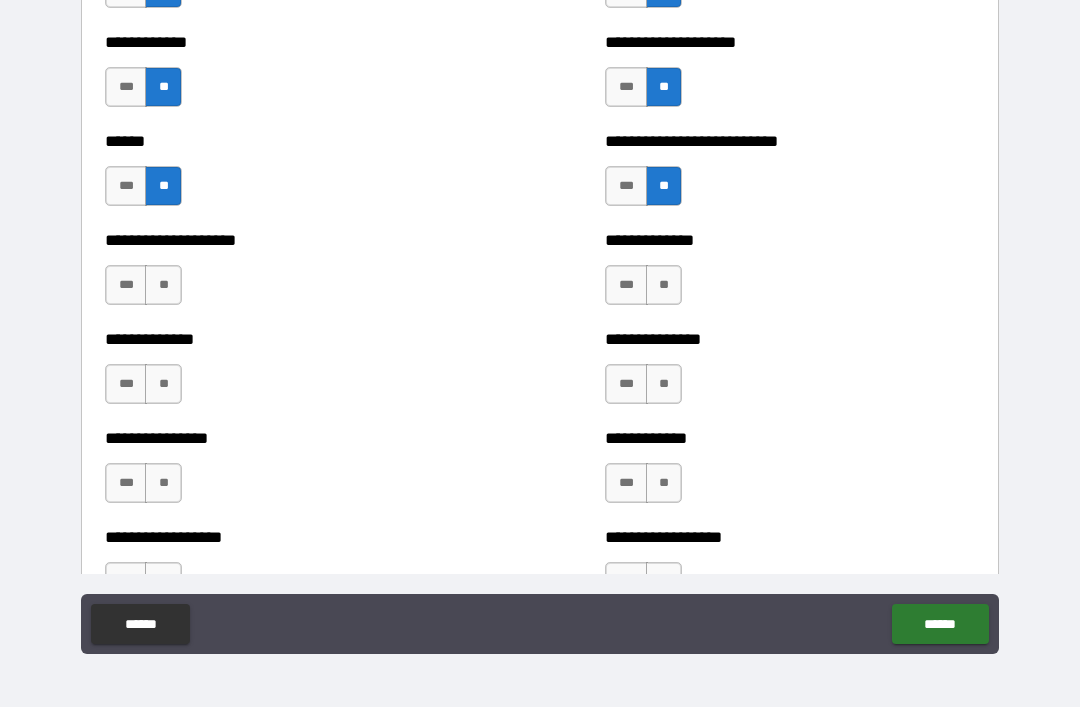 scroll, scrollTop: 3871, scrollLeft: 0, axis: vertical 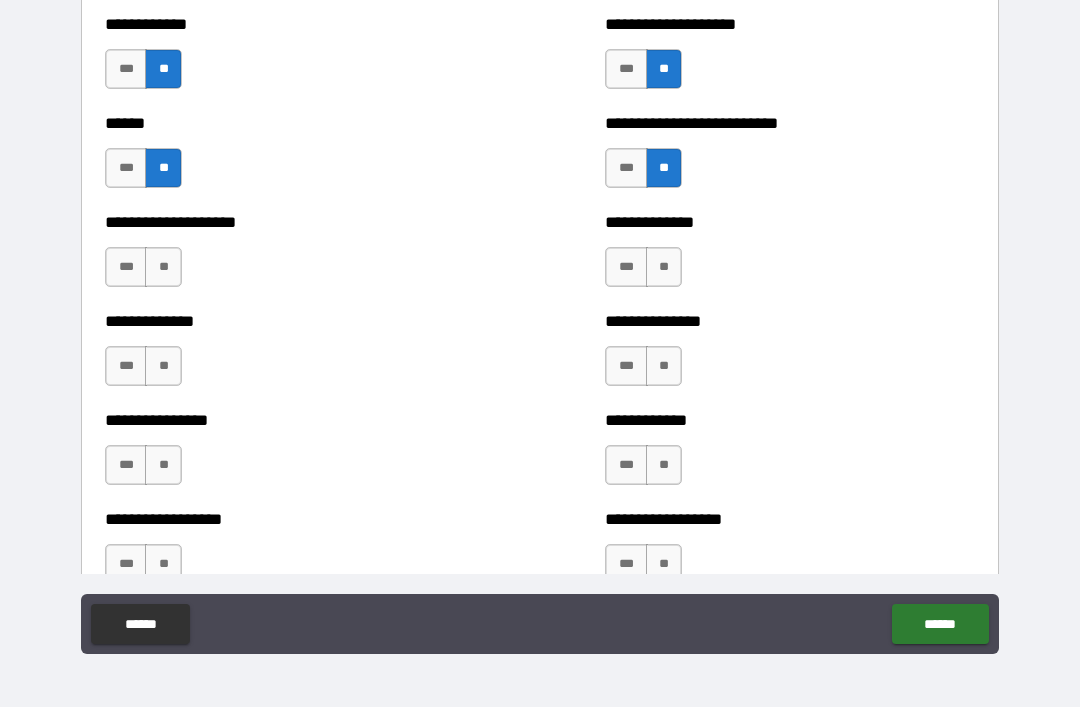 click on "**" at bounding box center (163, 267) 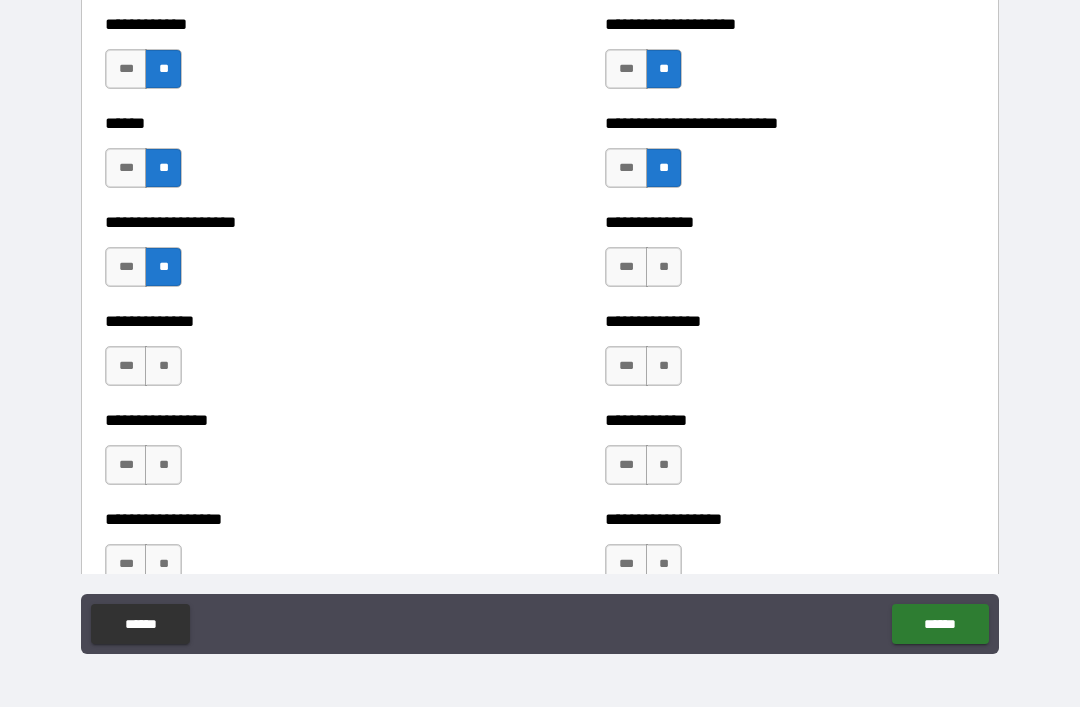 click on "**" at bounding box center (163, 366) 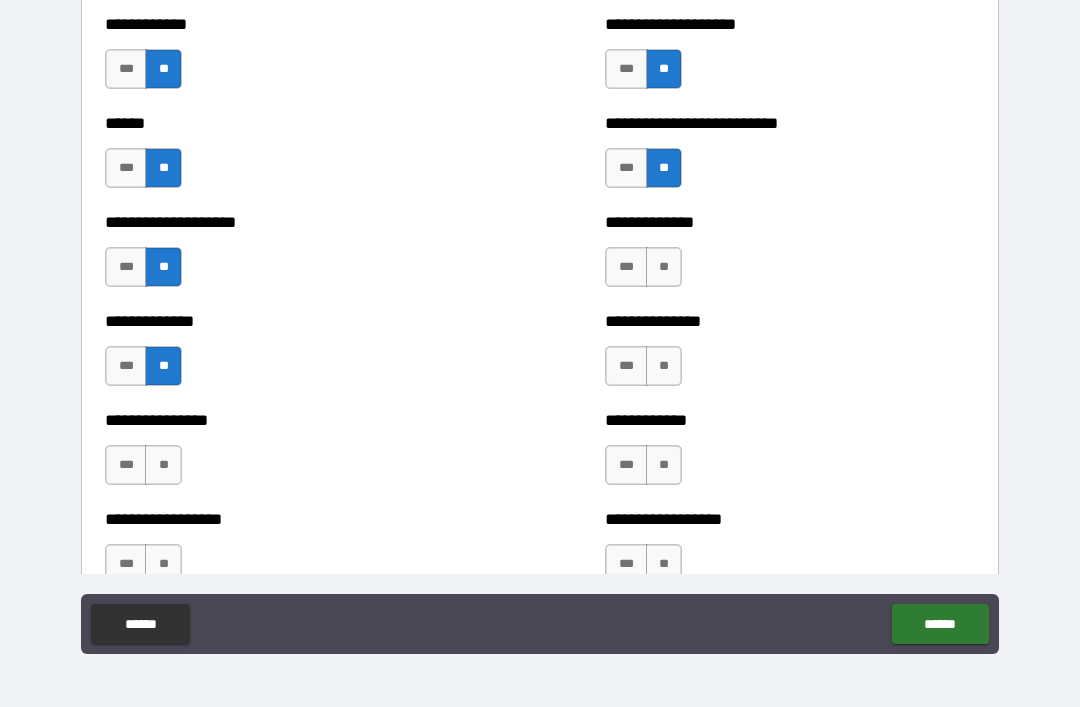 click on "**" at bounding box center (163, 465) 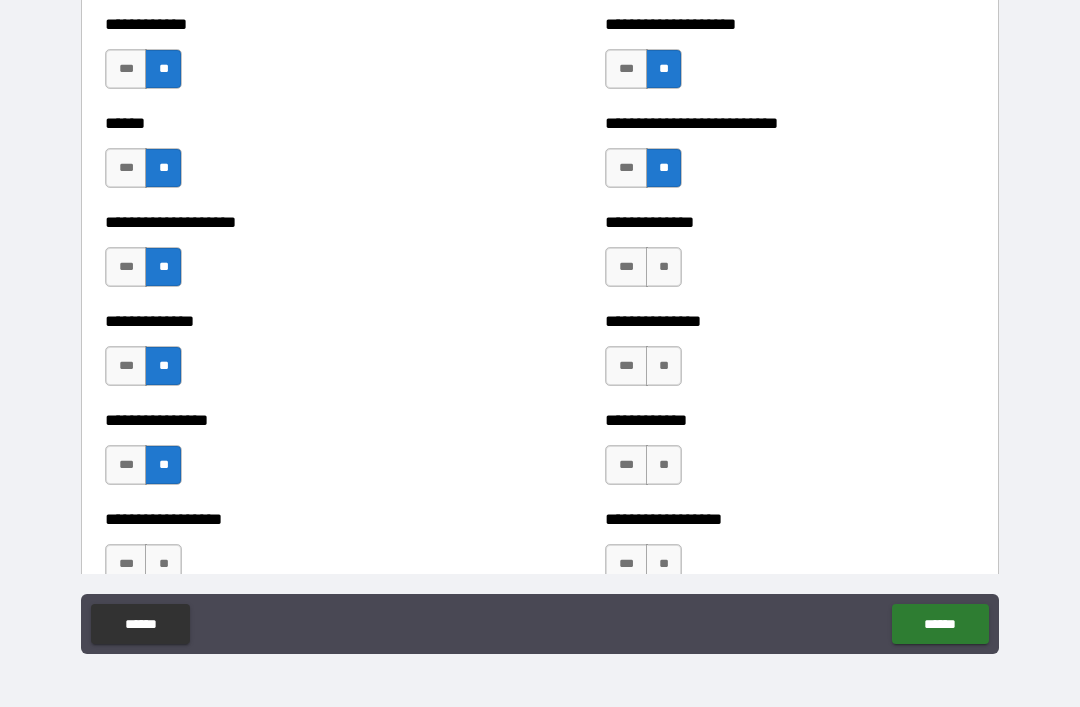 click on "**" at bounding box center (163, 564) 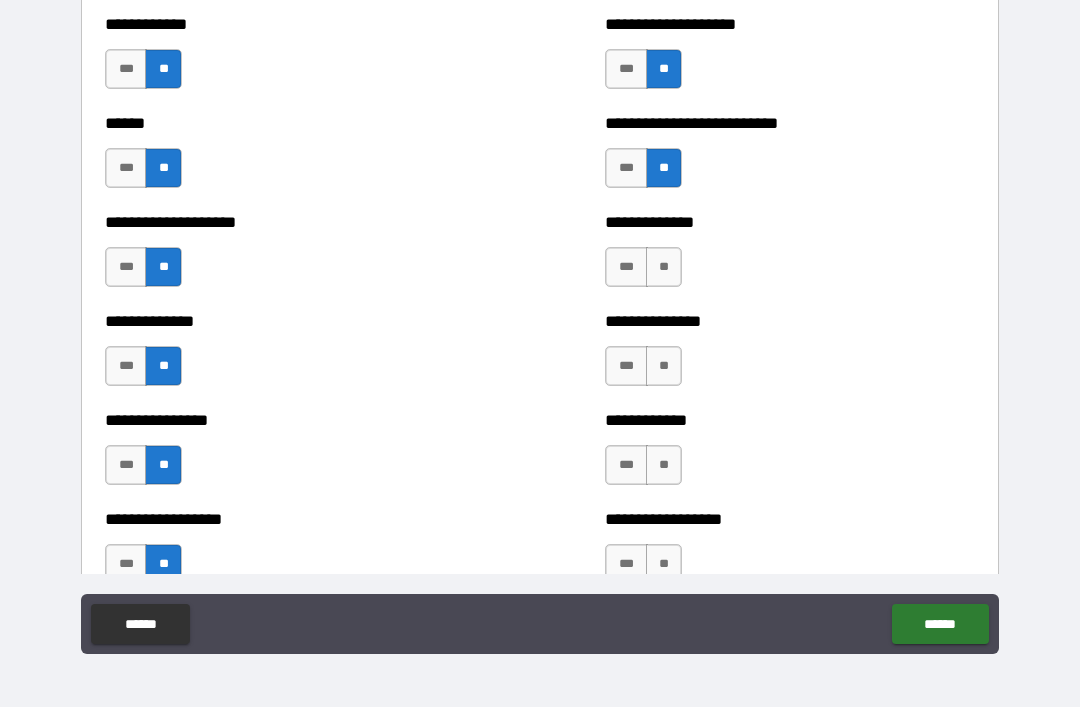 click on "**" at bounding box center (664, 267) 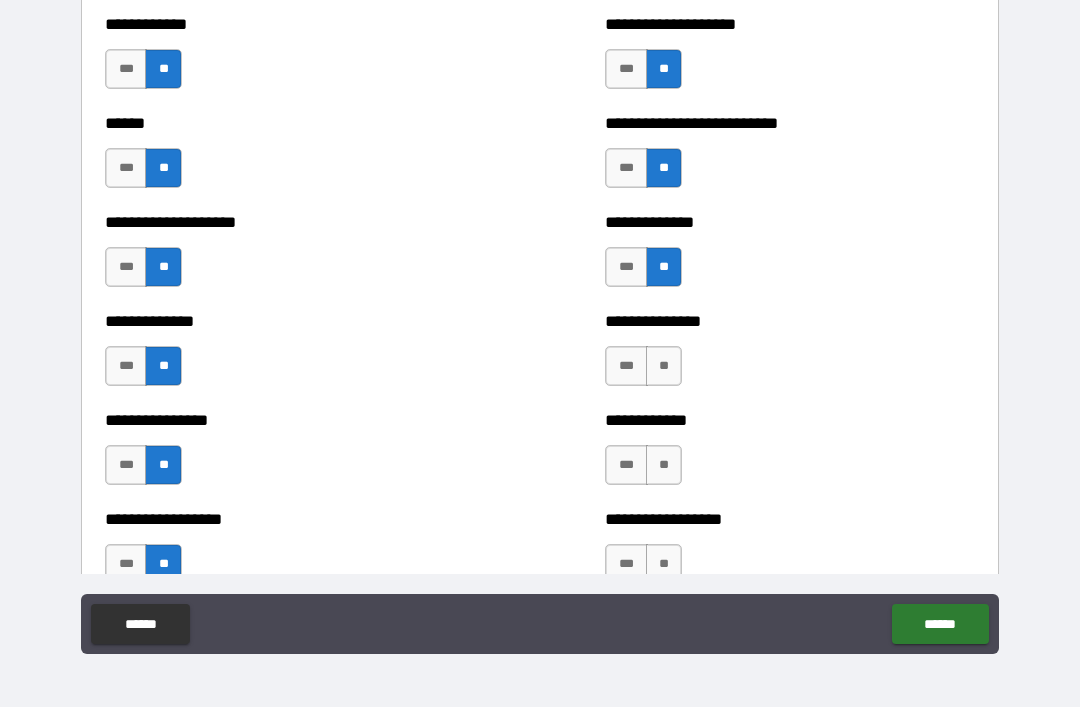 click on "**" at bounding box center [664, 366] 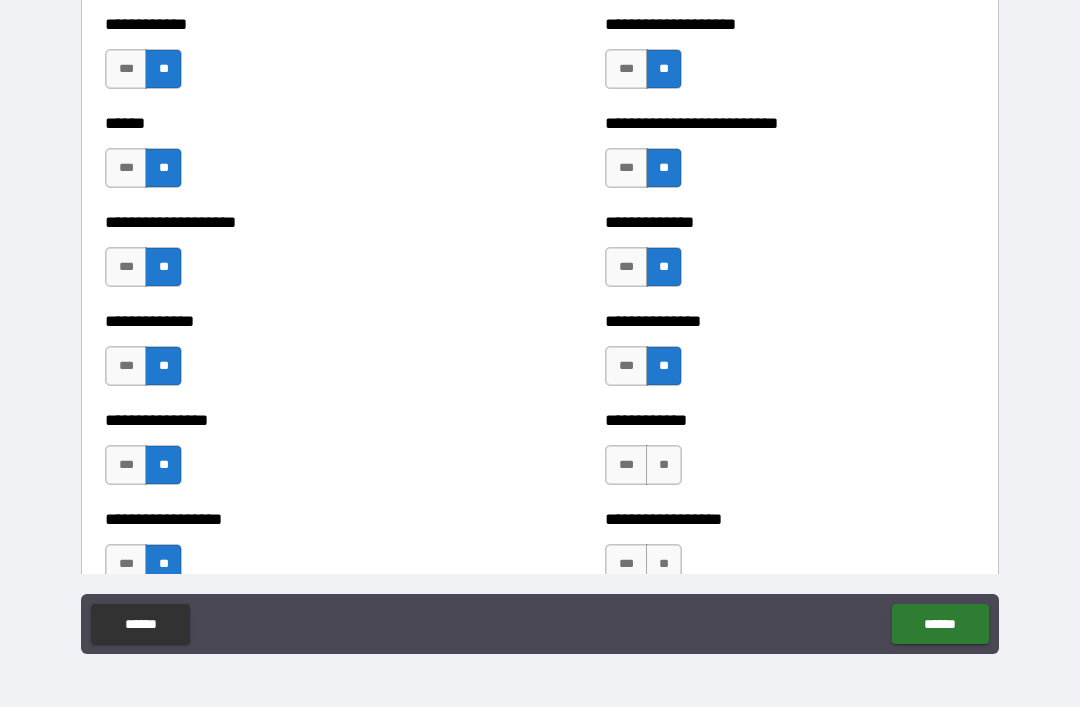 click on "**" at bounding box center [664, 465] 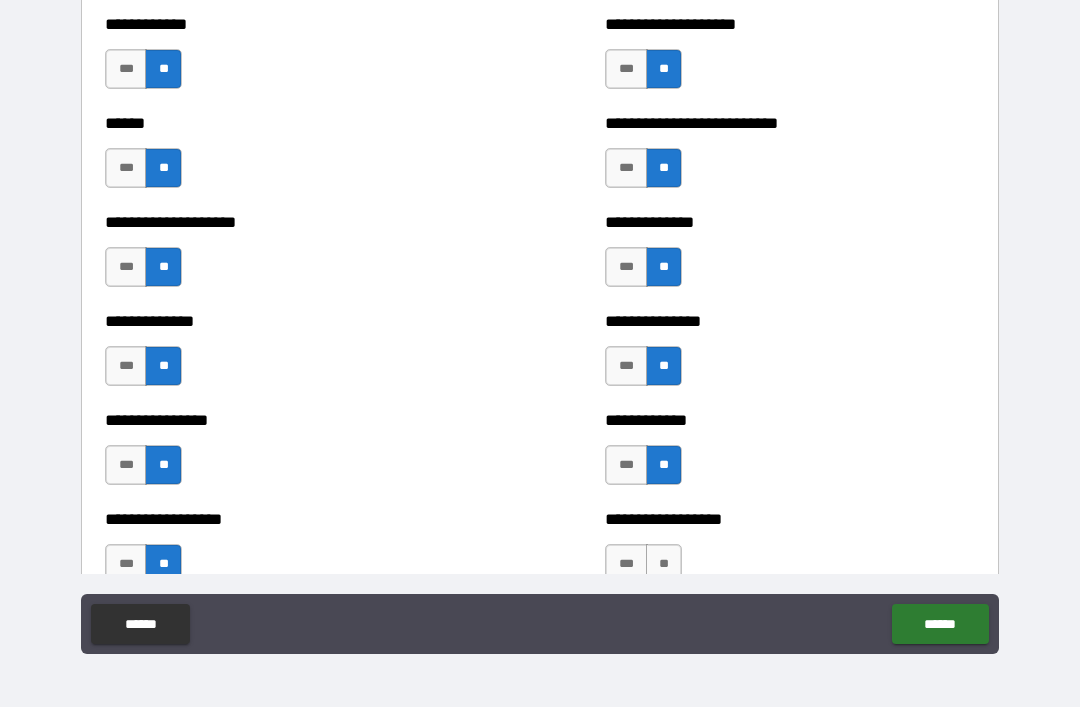 click on "**" at bounding box center [664, 564] 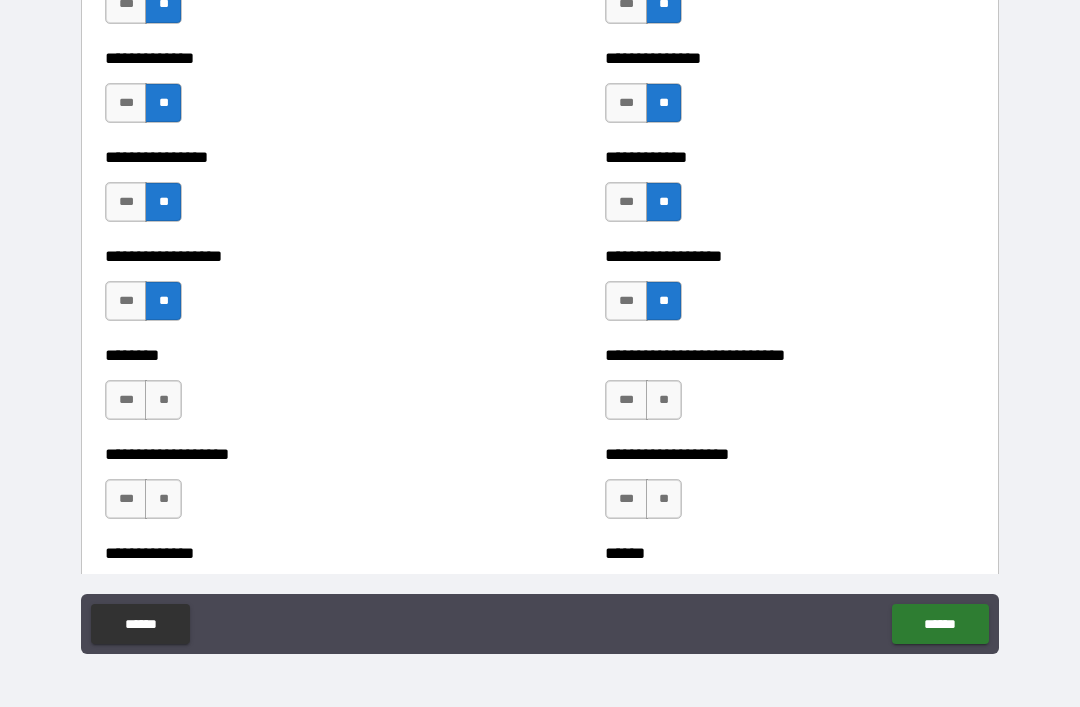 scroll, scrollTop: 4139, scrollLeft: 0, axis: vertical 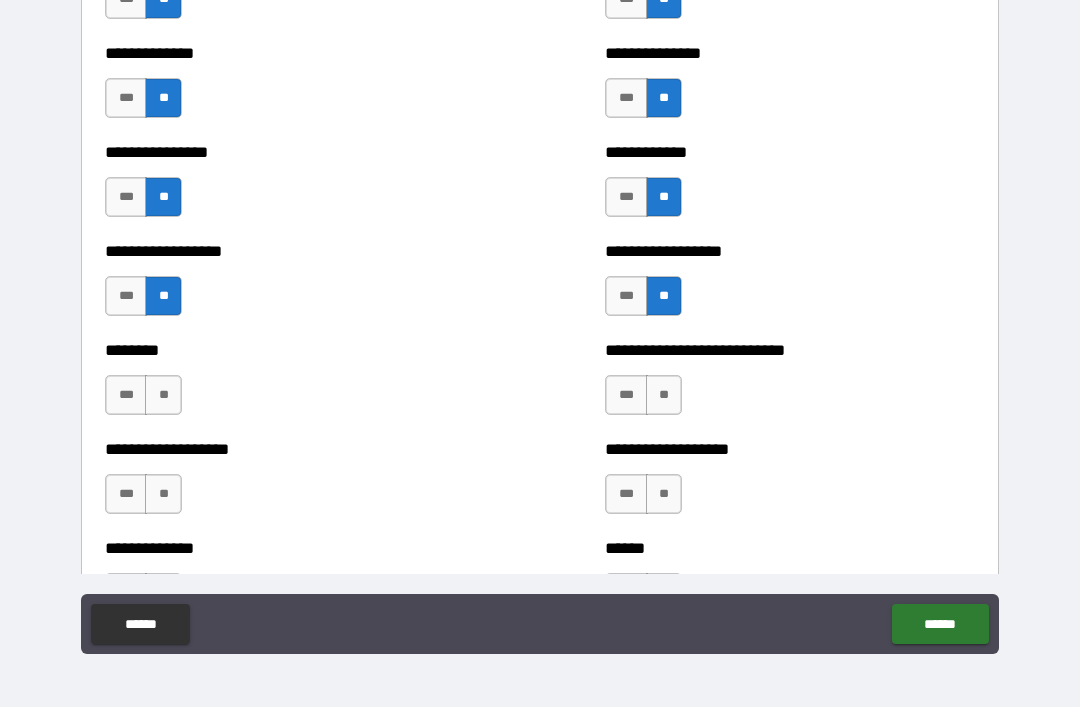 click on "**" at bounding box center (163, 395) 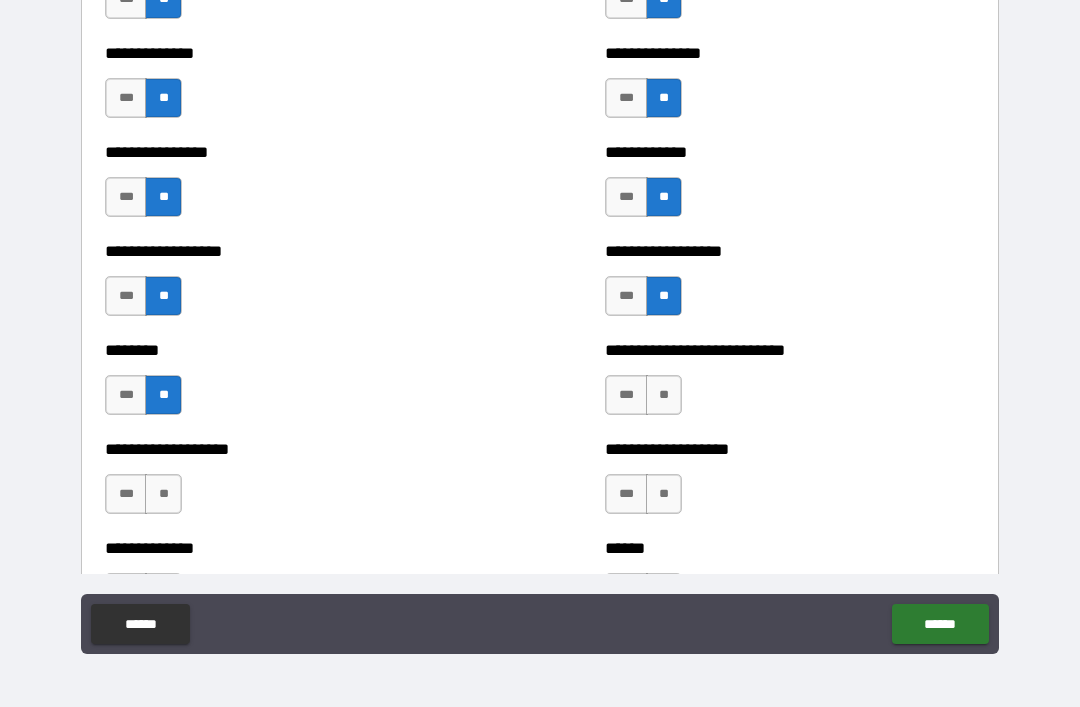 click on "**" at bounding box center [163, 494] 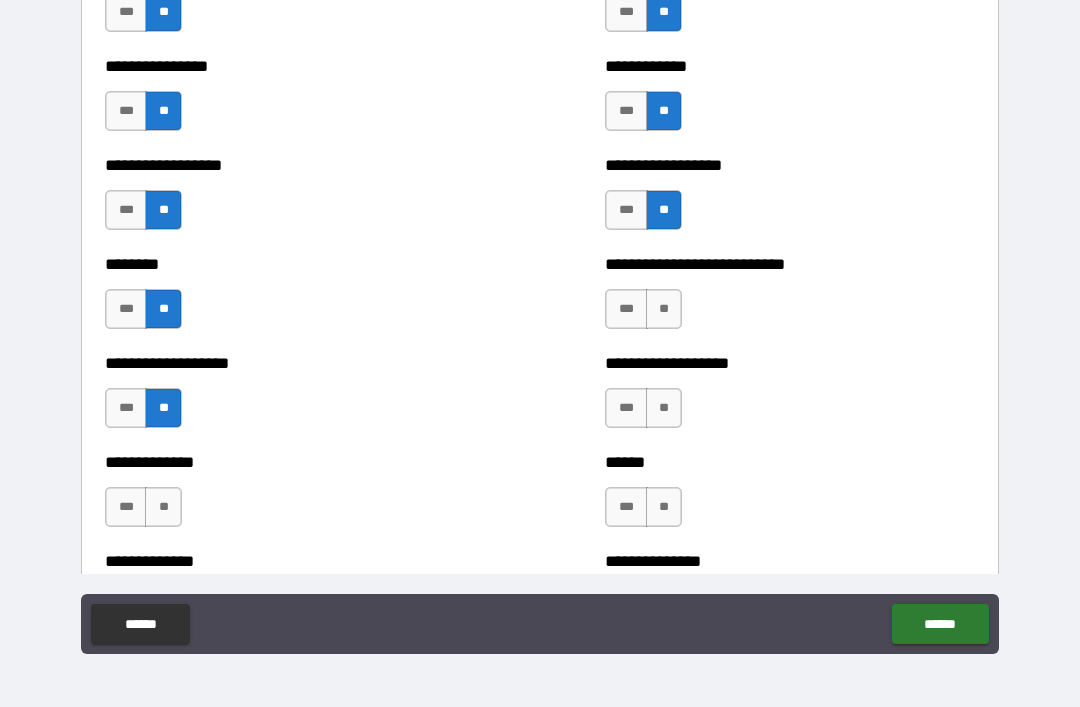 scroll, scrollTop: 4366, scrollLeft: 0, axis: vertical 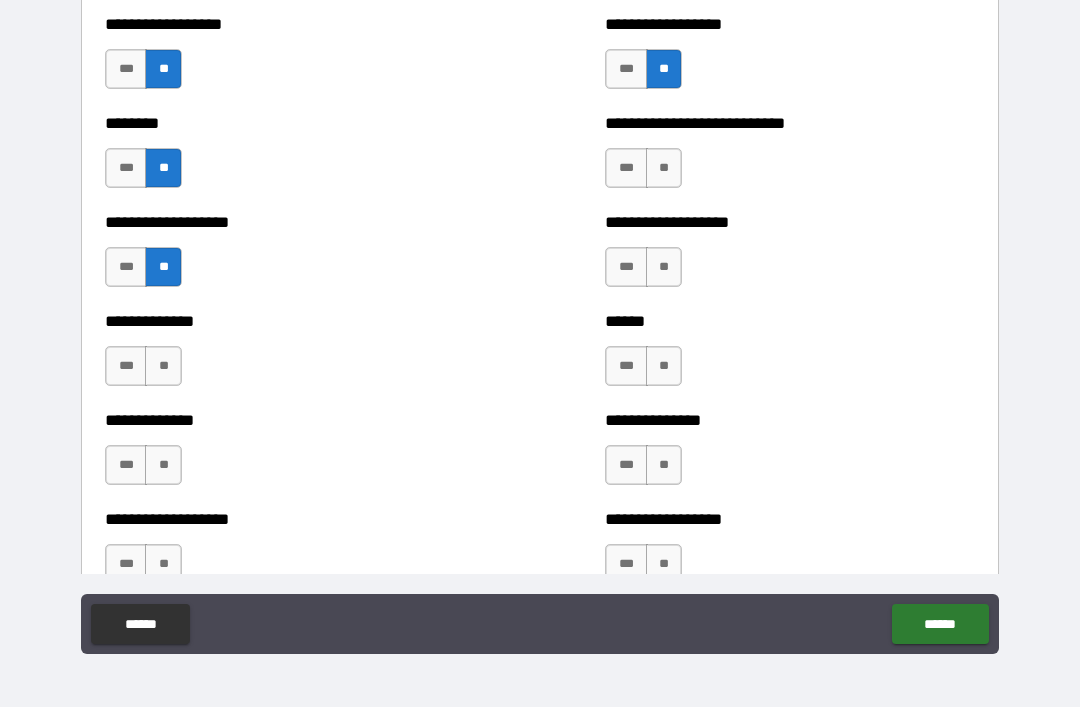 click on "**" at bounding box center (664, 168) 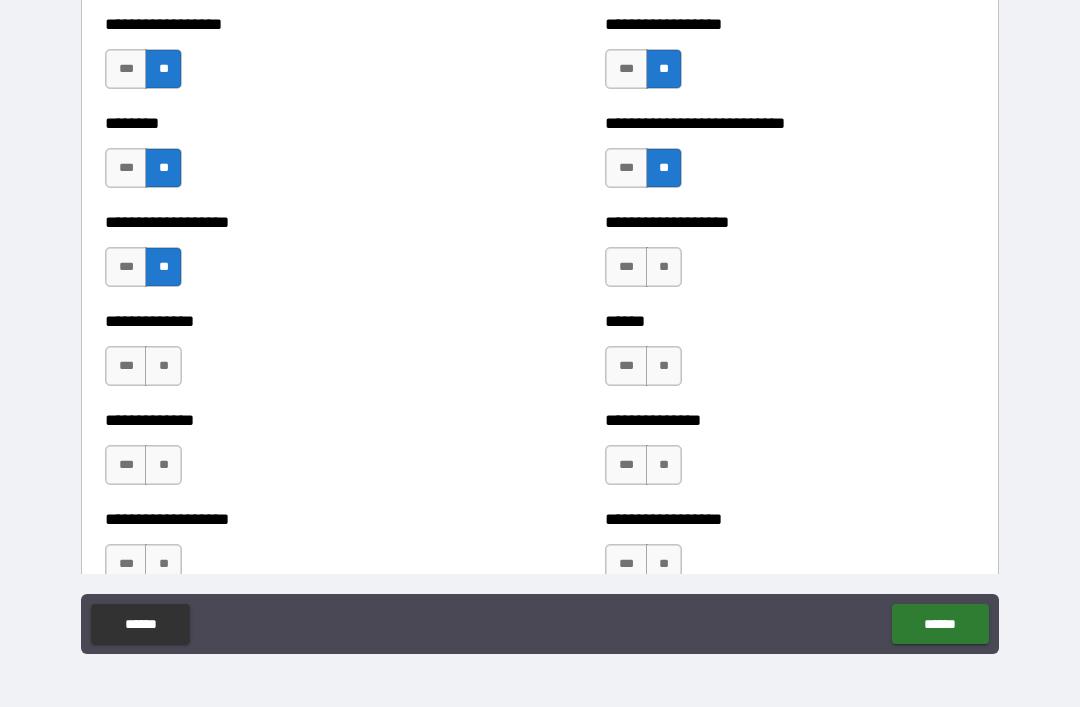 click on "**" at bounding box center (664, 267) 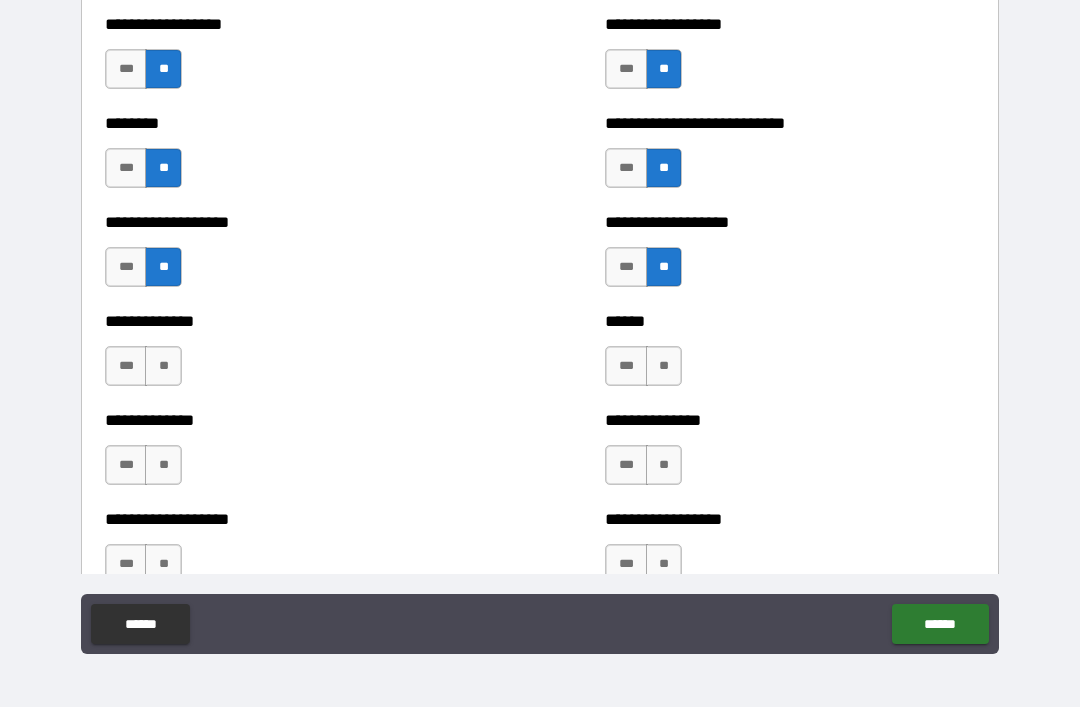 click on "**" at bounding box center (664, 366) 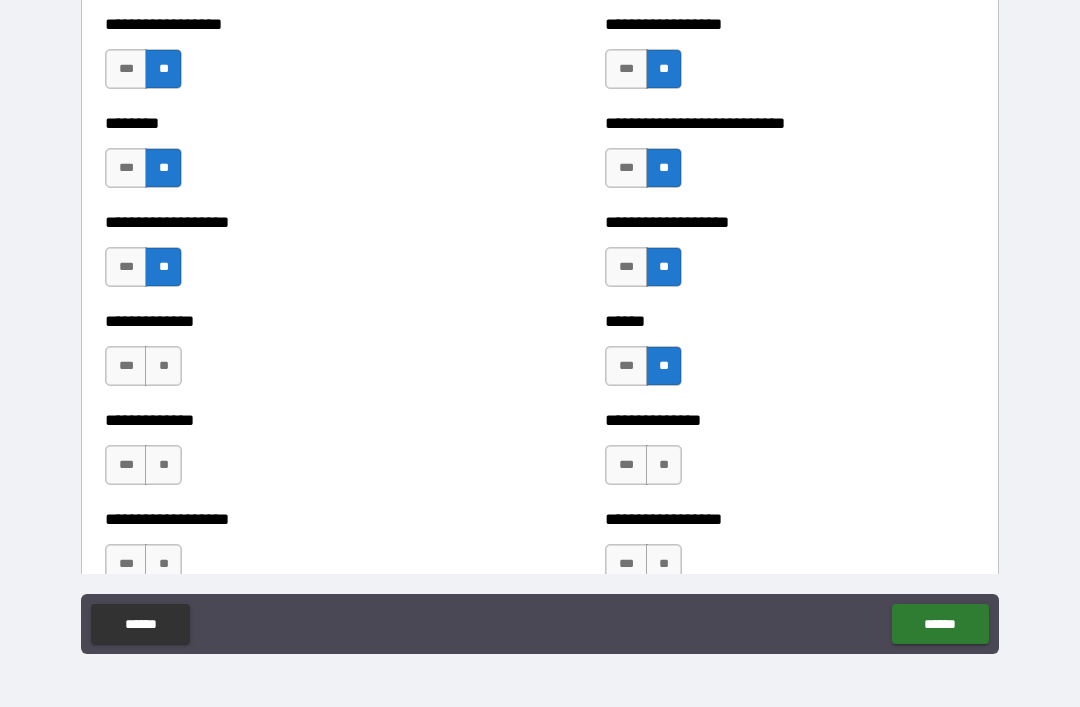 click on "**" at bounding box center [664, 465] 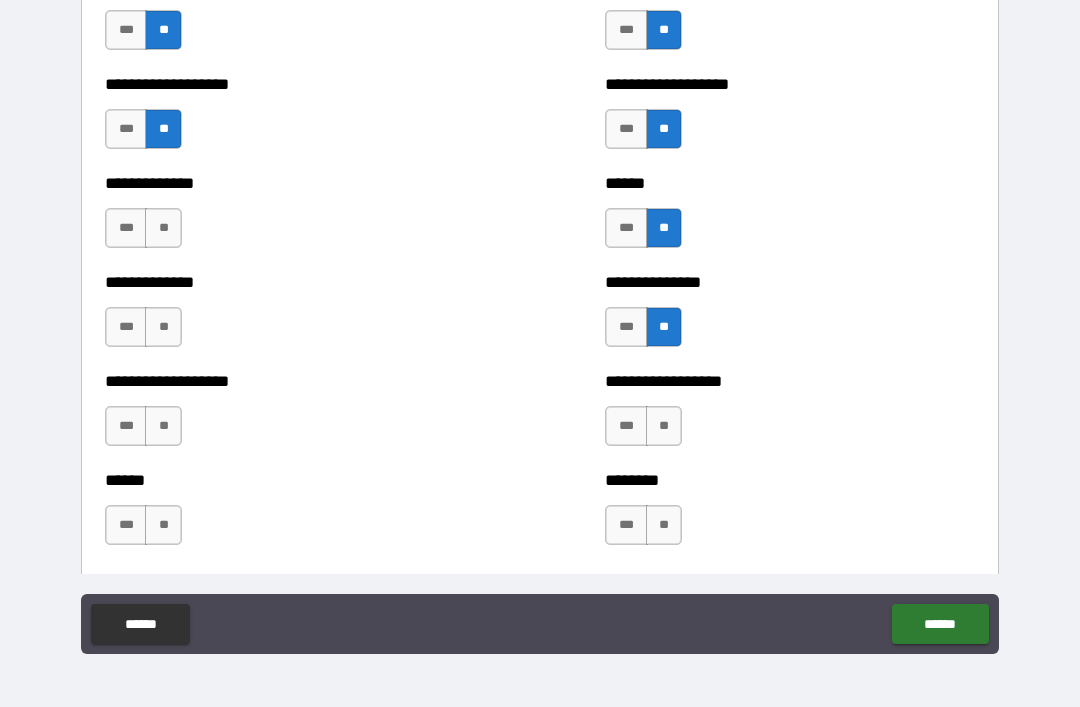 scroll, scrollTop: 4505, scrollLeft: 0, axis: vertical 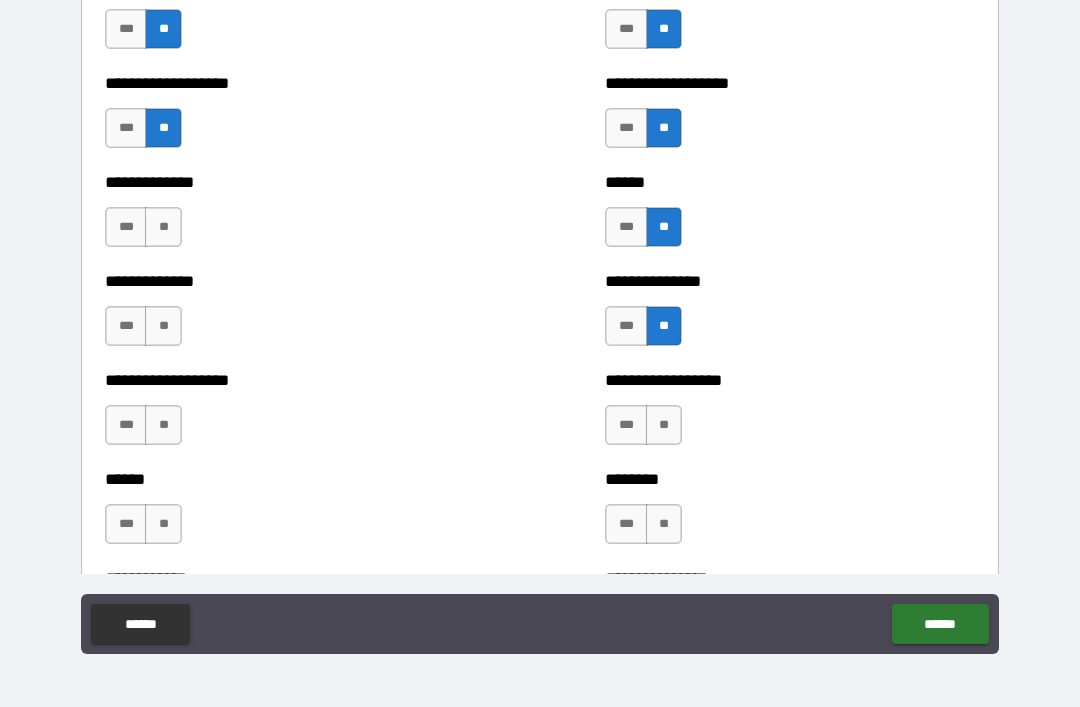click on "**" at bounding box center (163, 227) 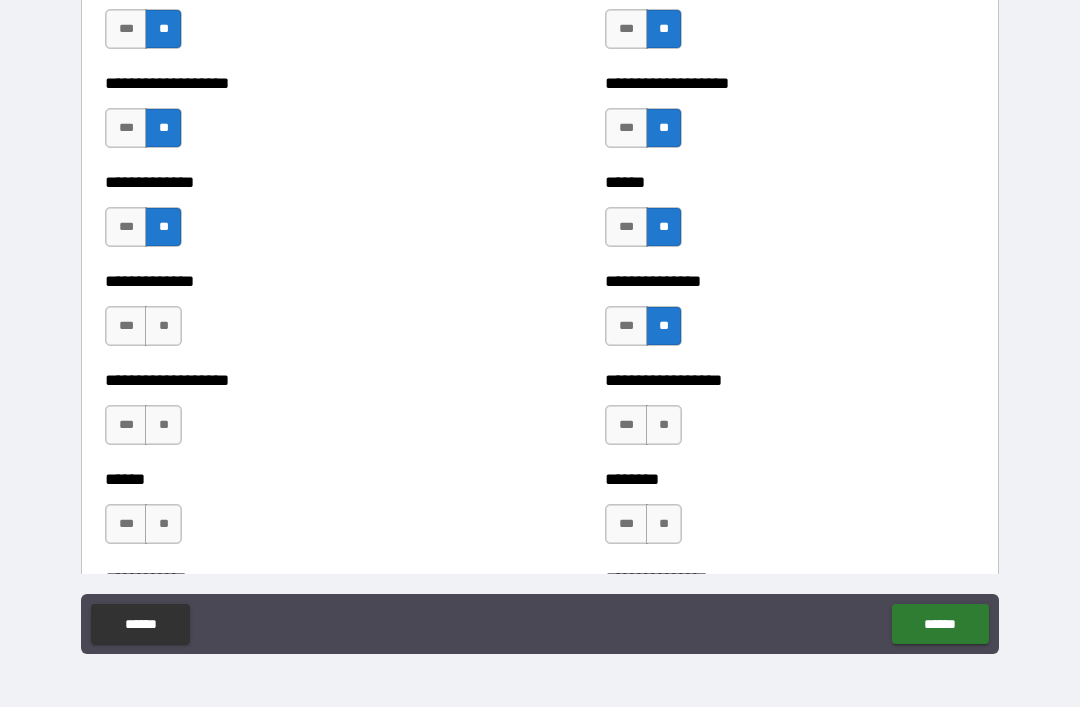 click on "**" at bounding box center [163, 326] 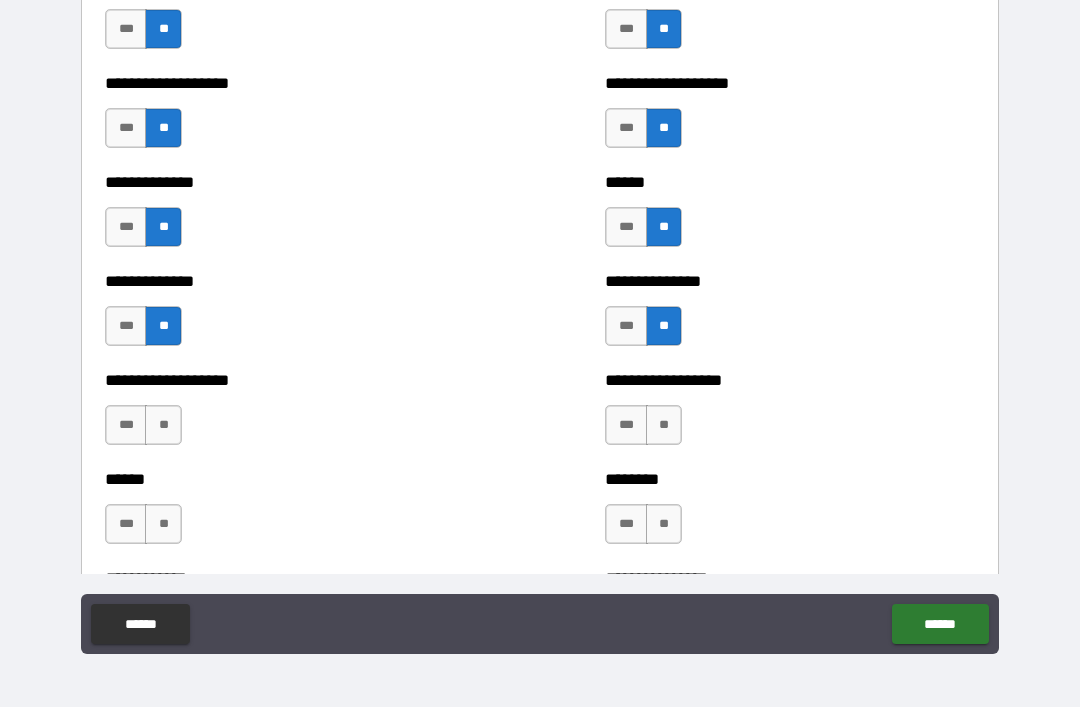 click on "**" at bounding box center [163, 425] 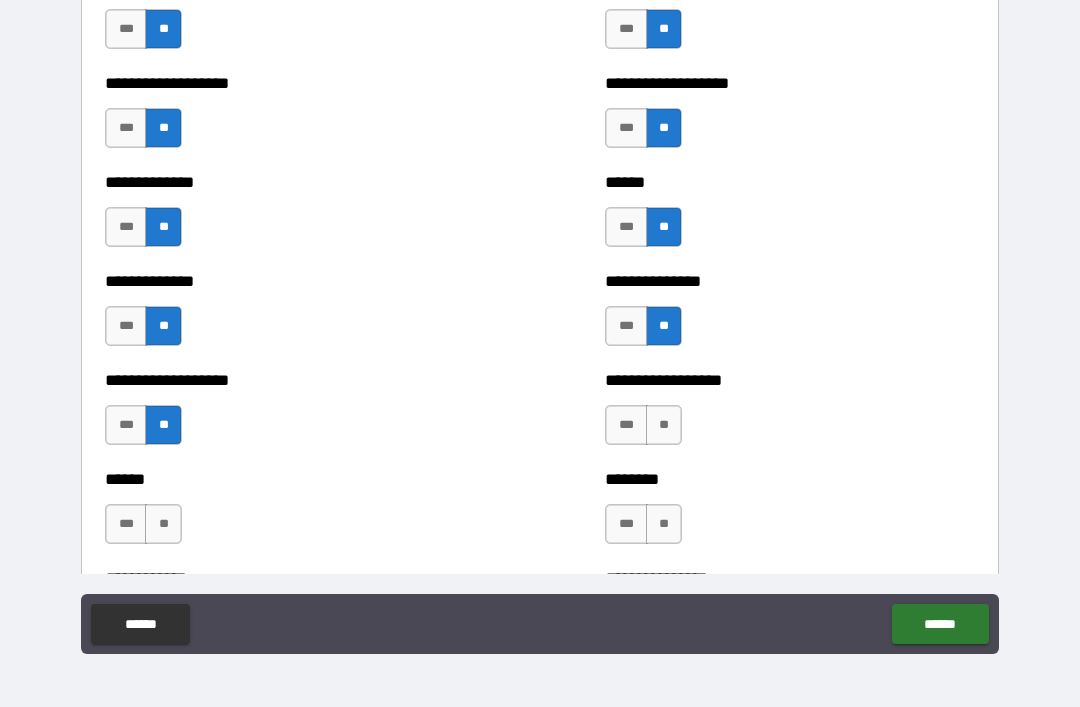 click on "**" at bounding box center (163, 524) 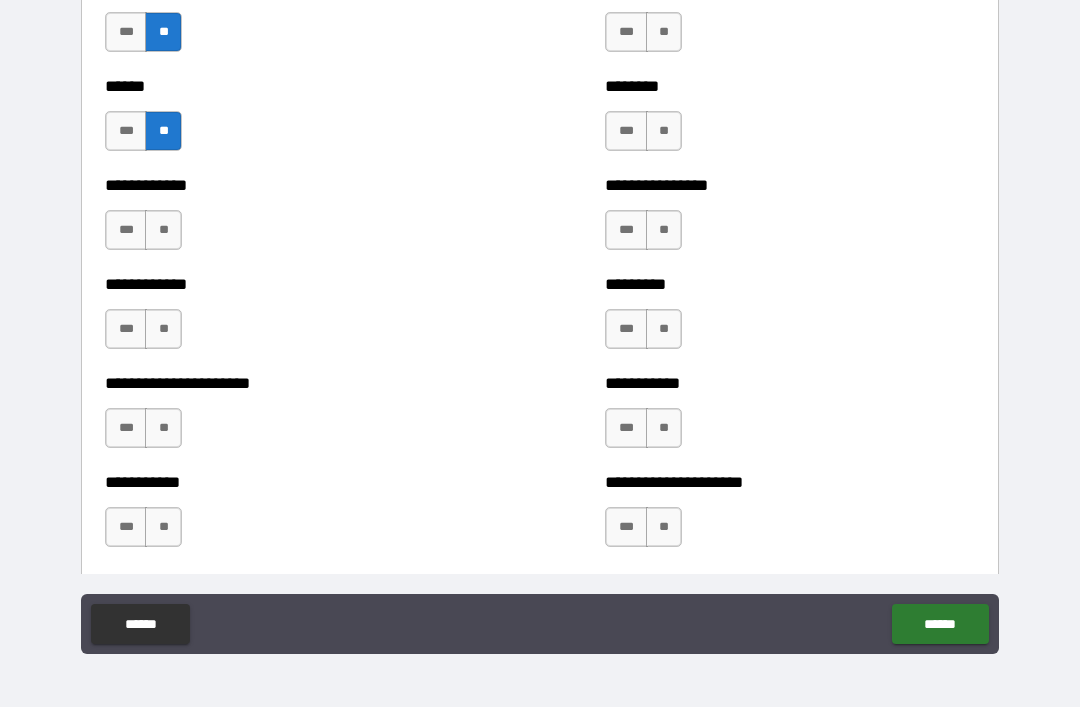 scroll, scrollTop: 4897, scrollLeft: 0, axis: vertical 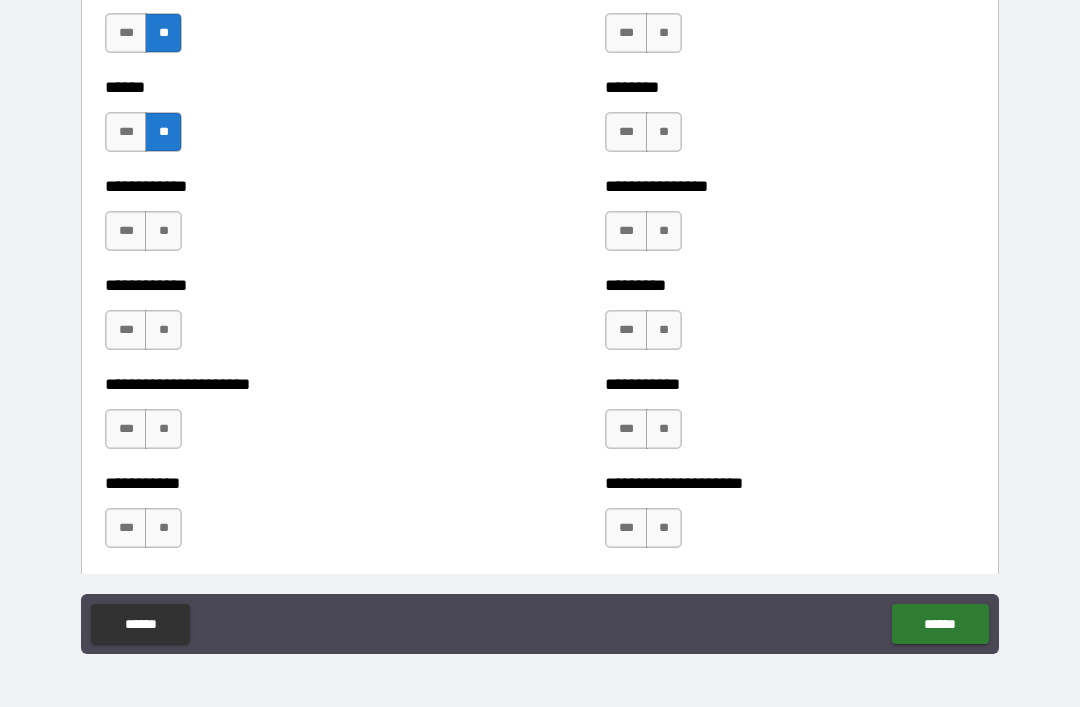 click on "**" at bounding box center (664, 132) 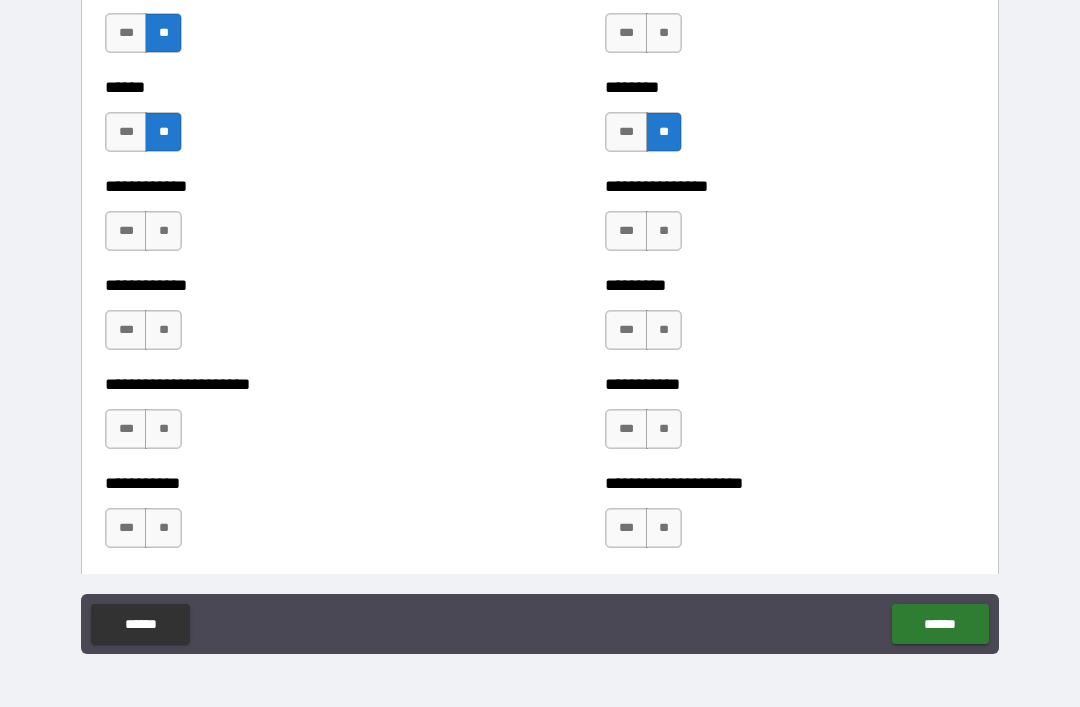 click on "**" at bounding box center [664, 33] 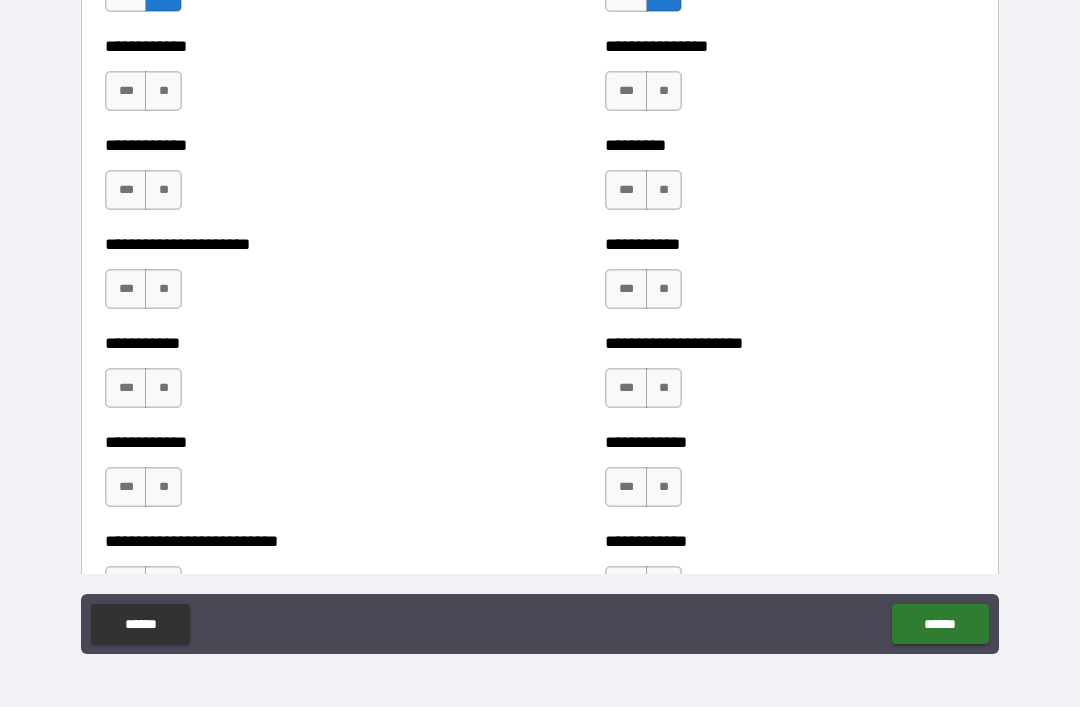 scroll, scrollTop: 5038, scrollLeft: 0, axis: vertical 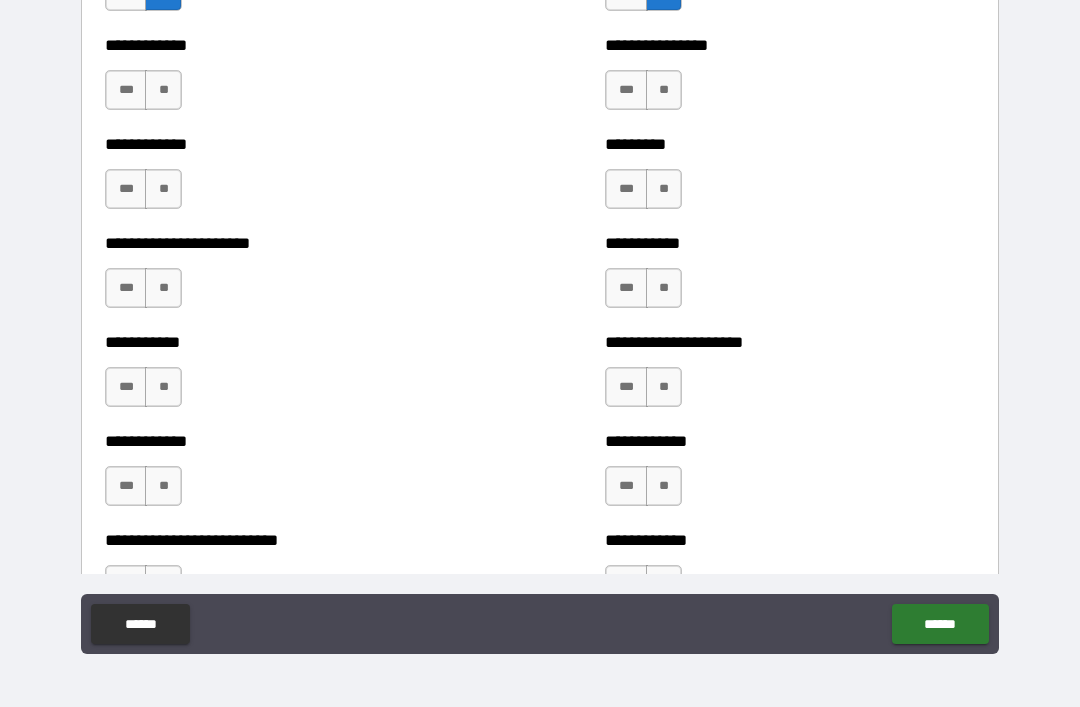 click on "**" at bounding box center [163, 90] 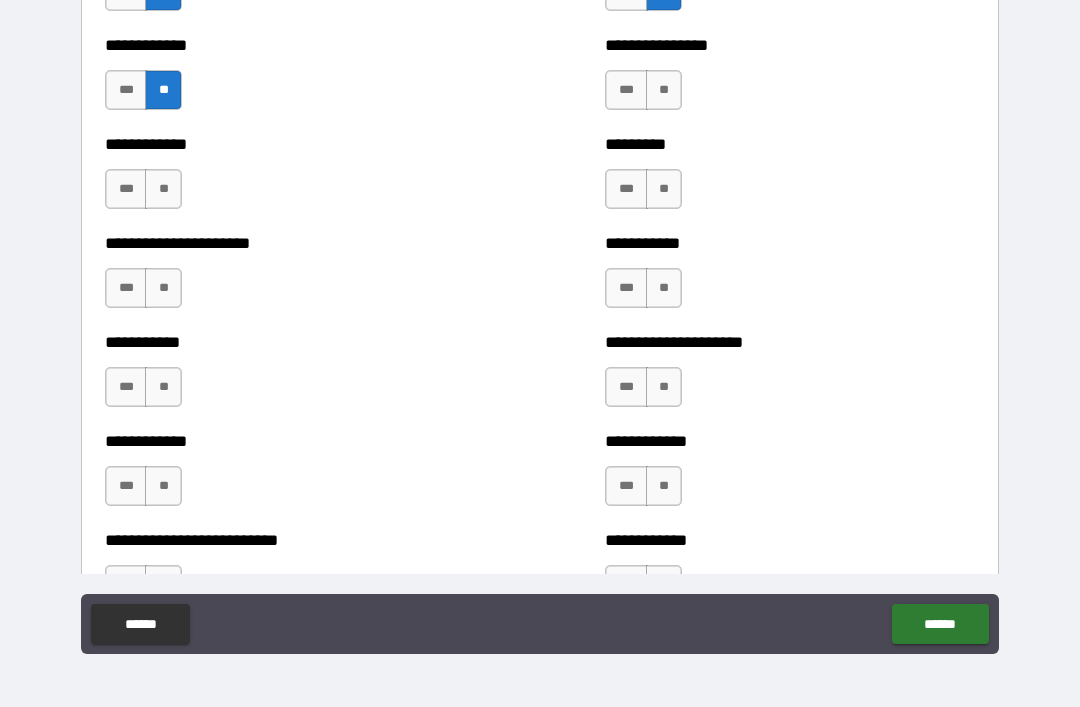 click on "**" at bounding box center [163, 189] 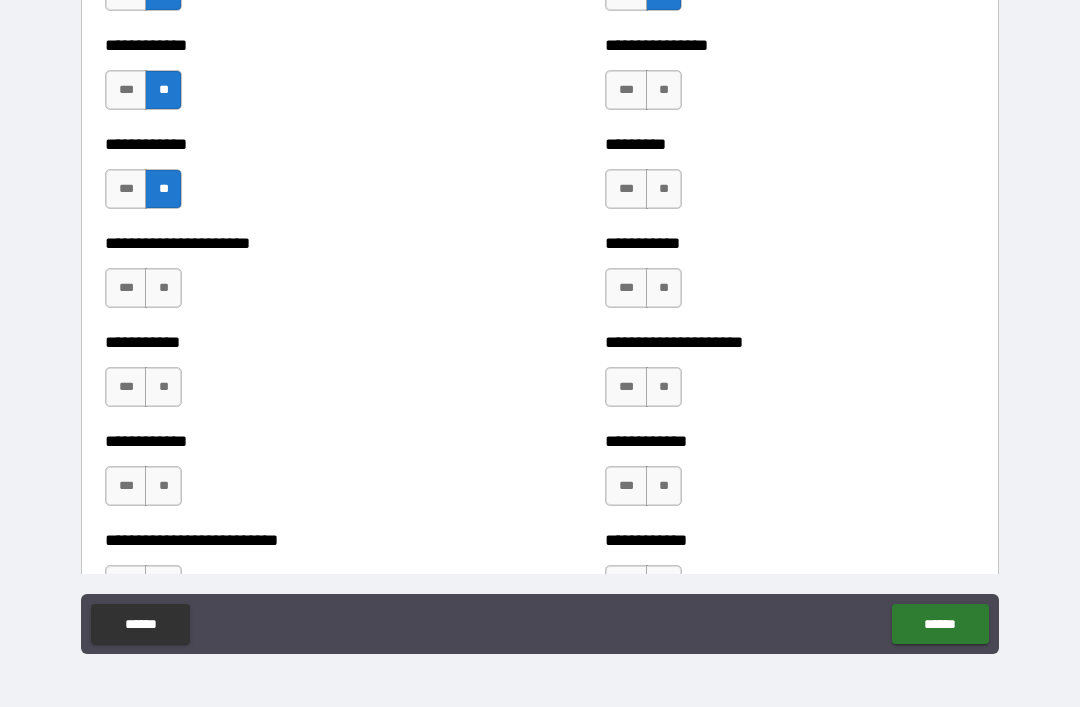 click on "**" at bounding box center (163, 288) 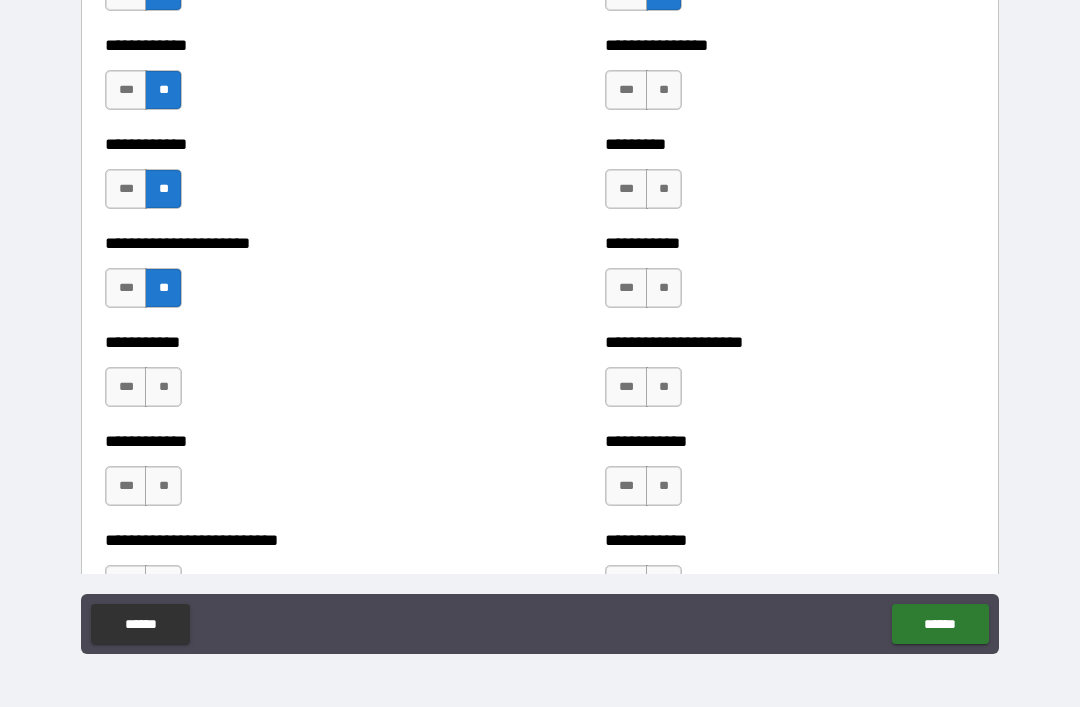 click on "**" at bounding box center [163, 387] 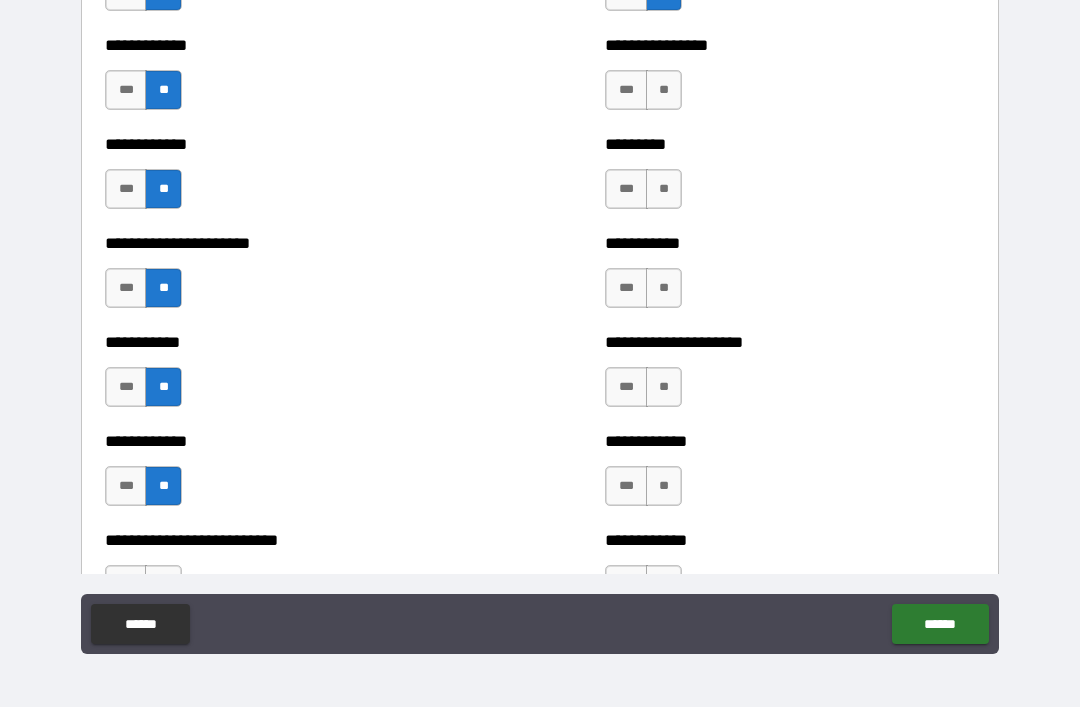click on "**" at bounding box center (664, 90) 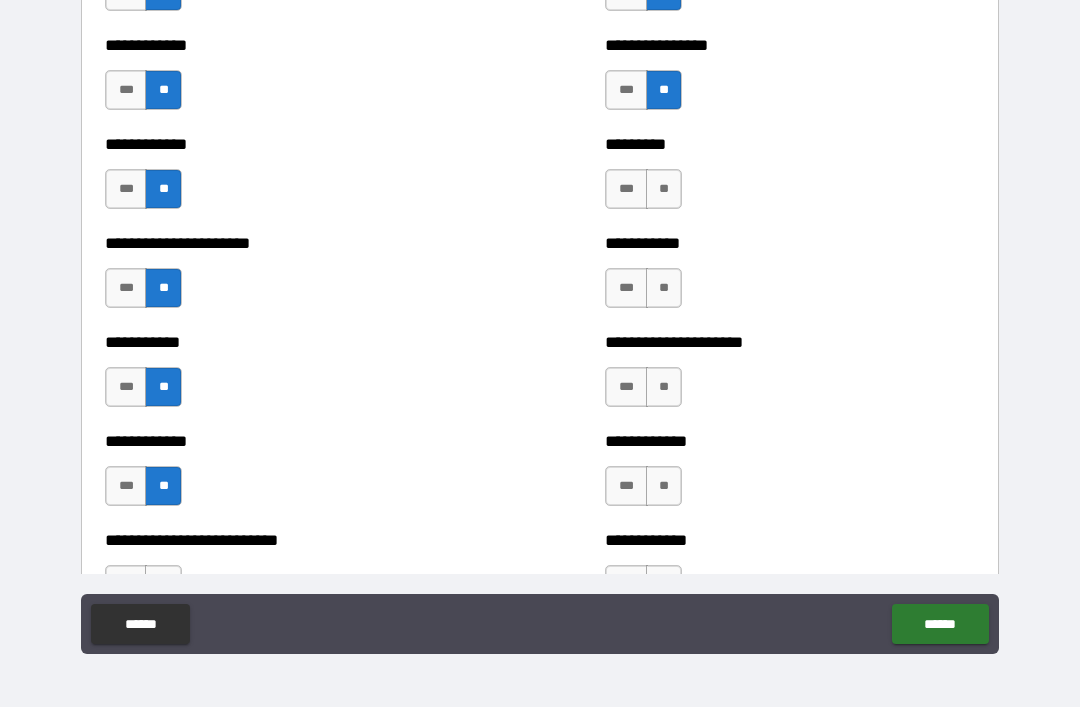 click on "**" at bounding box center (664, 189) 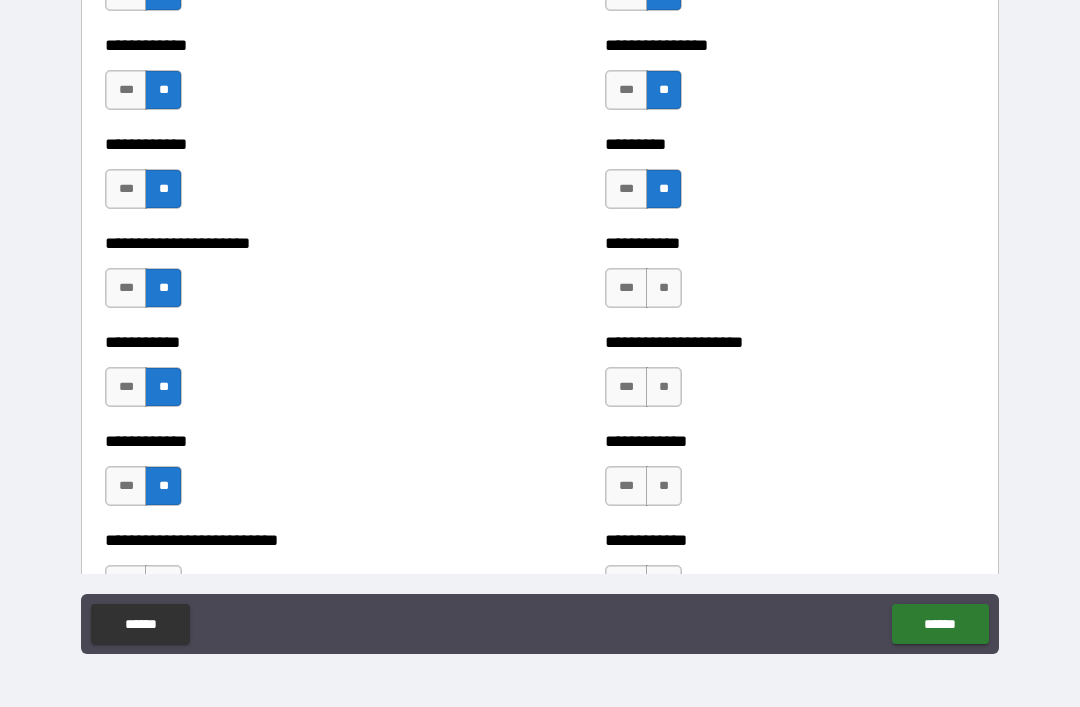 click on "**" at bounding box center [664, 288] 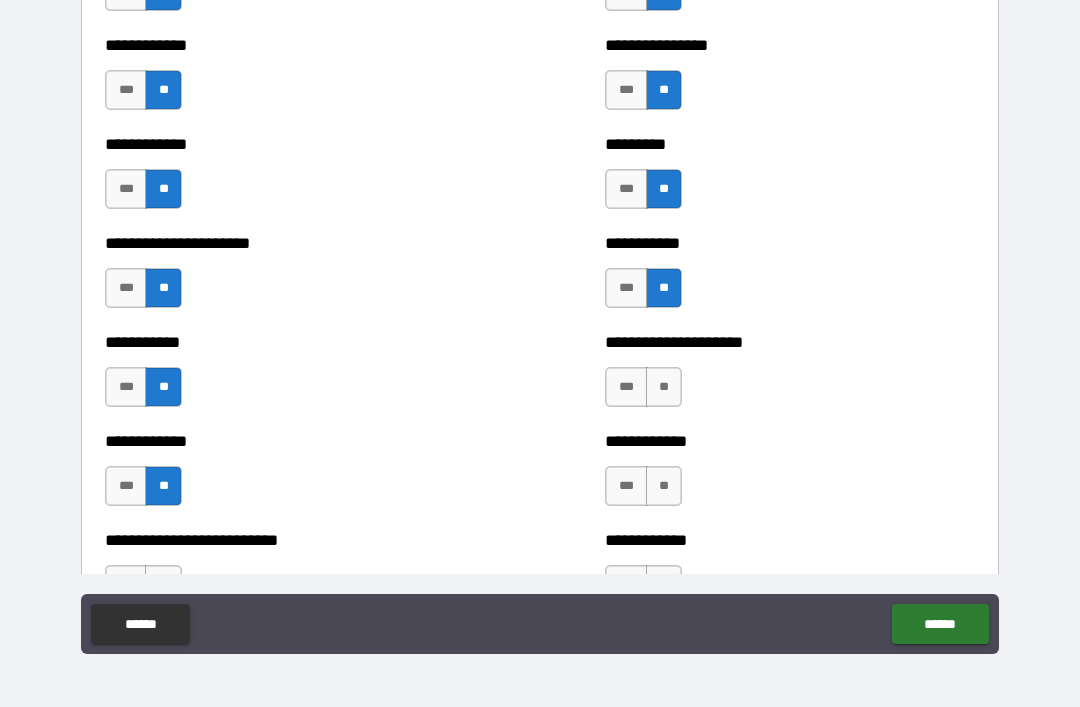 click on "**" at bounding box center [664, 387] 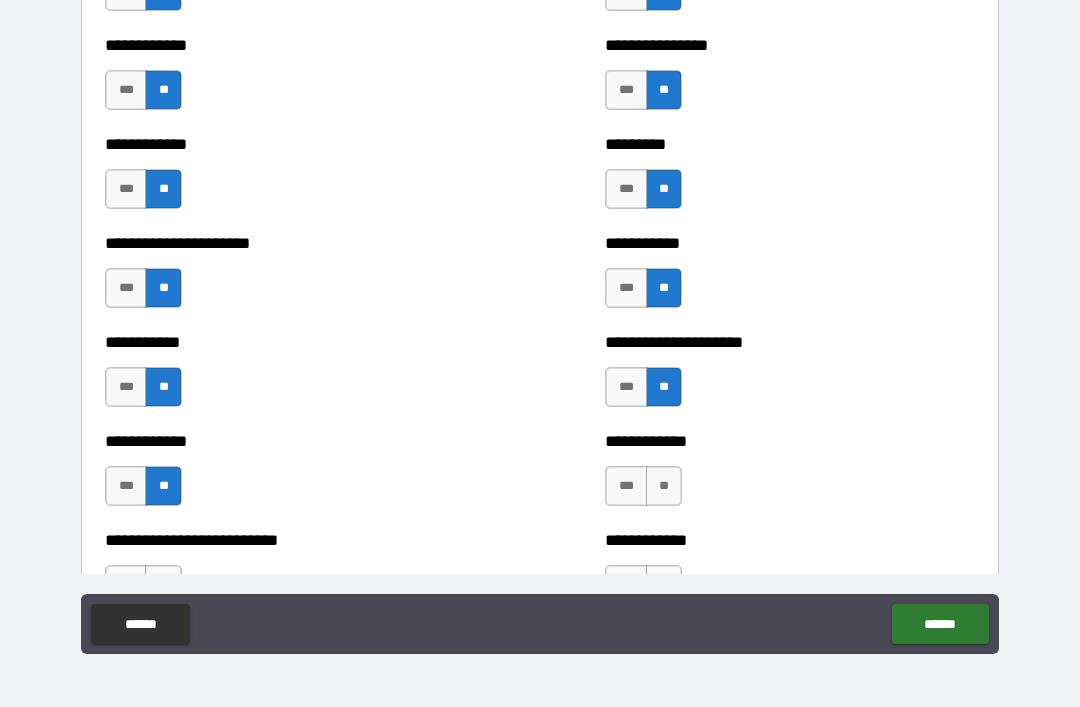 click on "**" at bounding box center [664, 486] 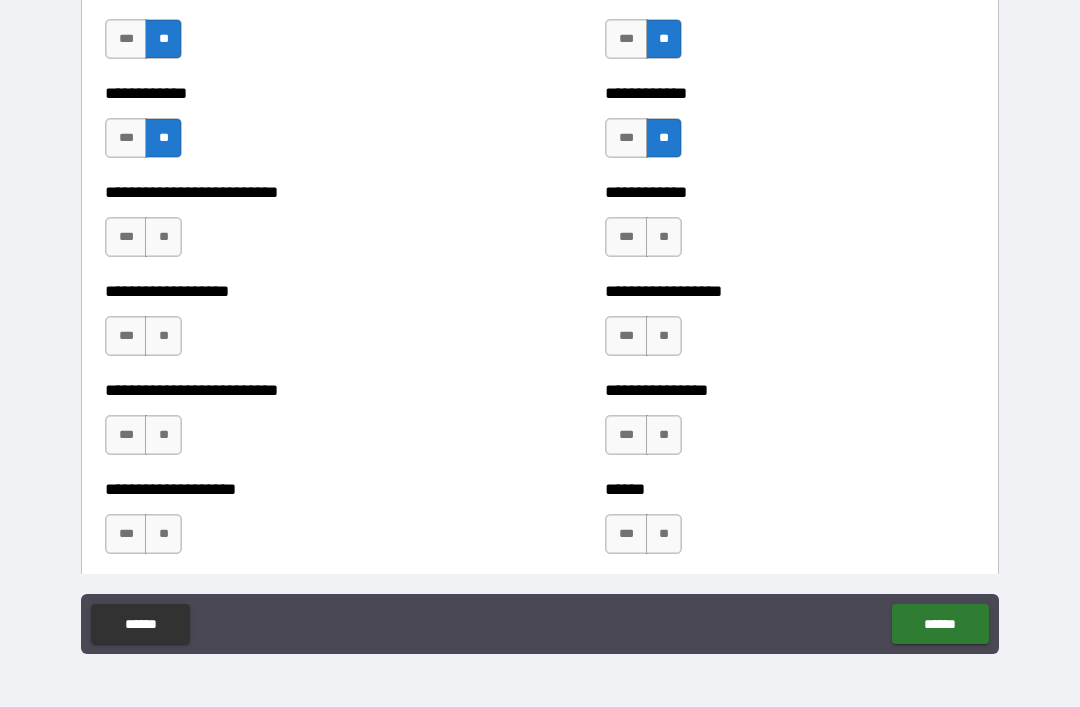 scroll, scrollTop: 5407, scrollLeft: 0, axis: vertical 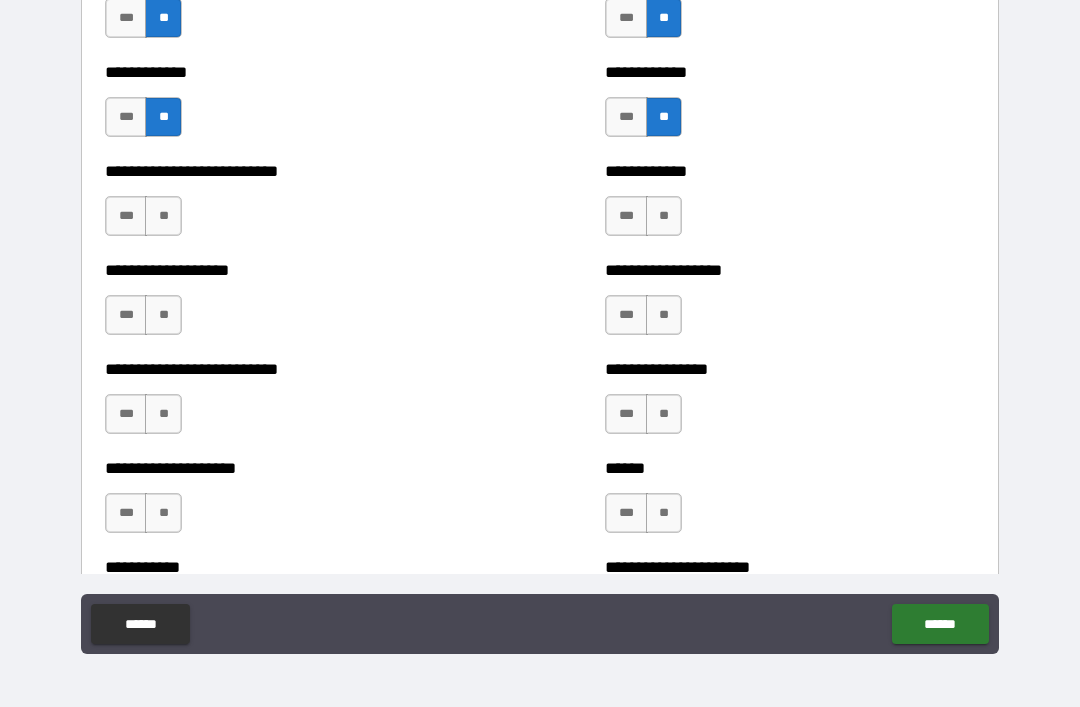 click on "**" at bounding box center (163, 216) 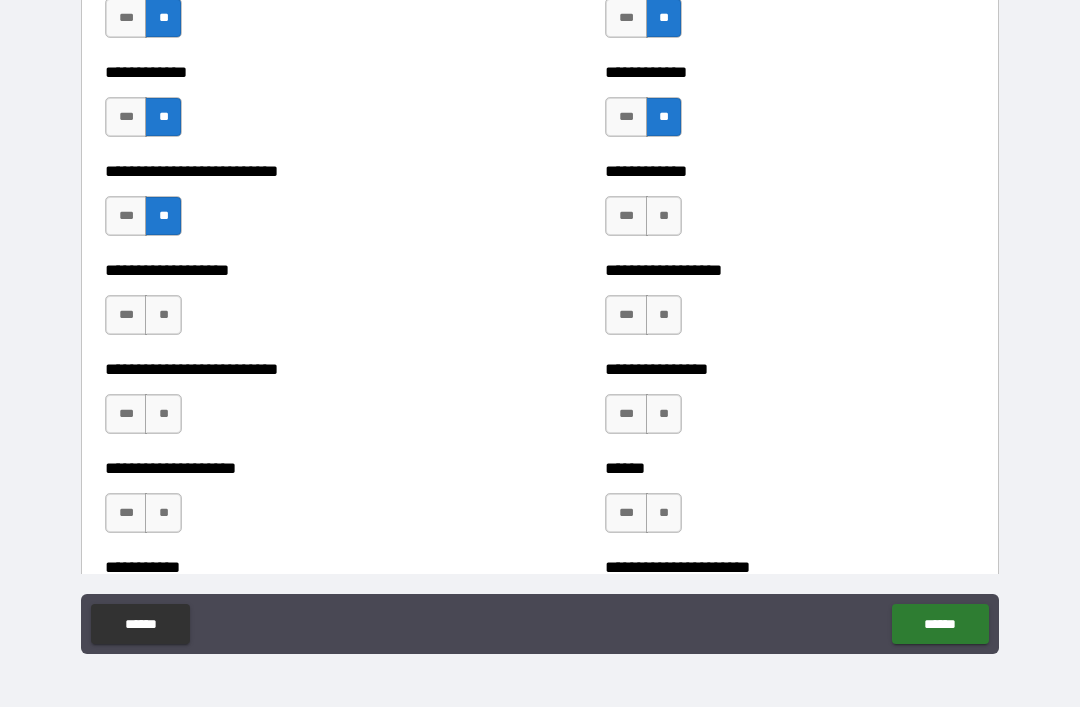 click on "**" at bounding box center (163, 315) 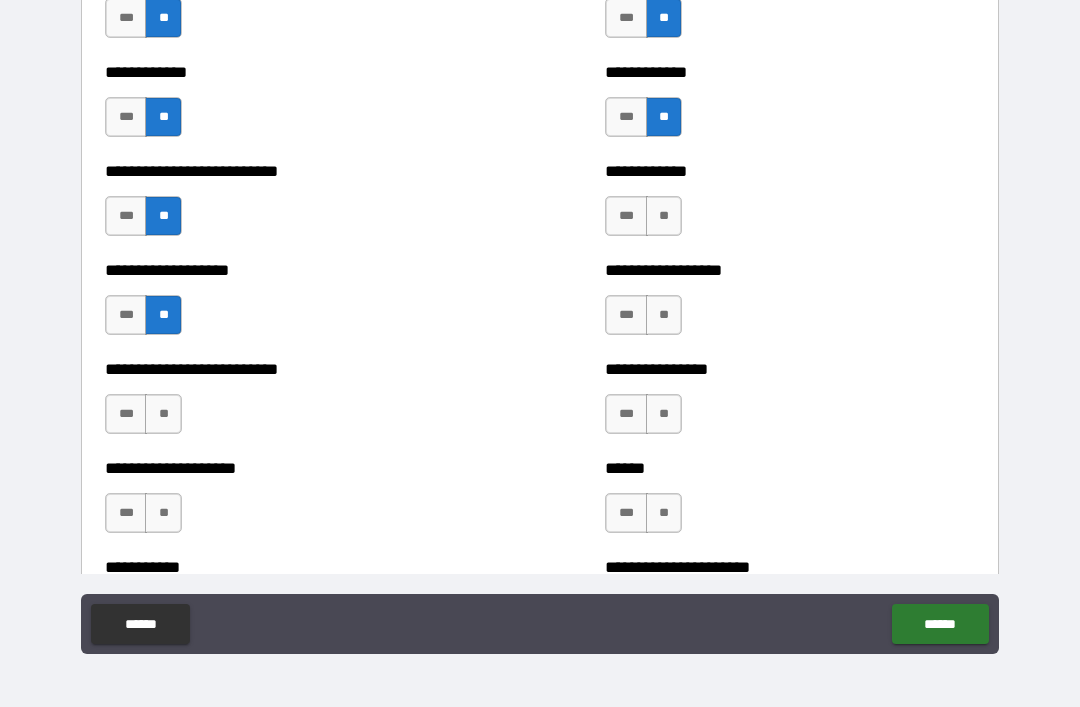 click on "**" at bounding box center (163, 414) 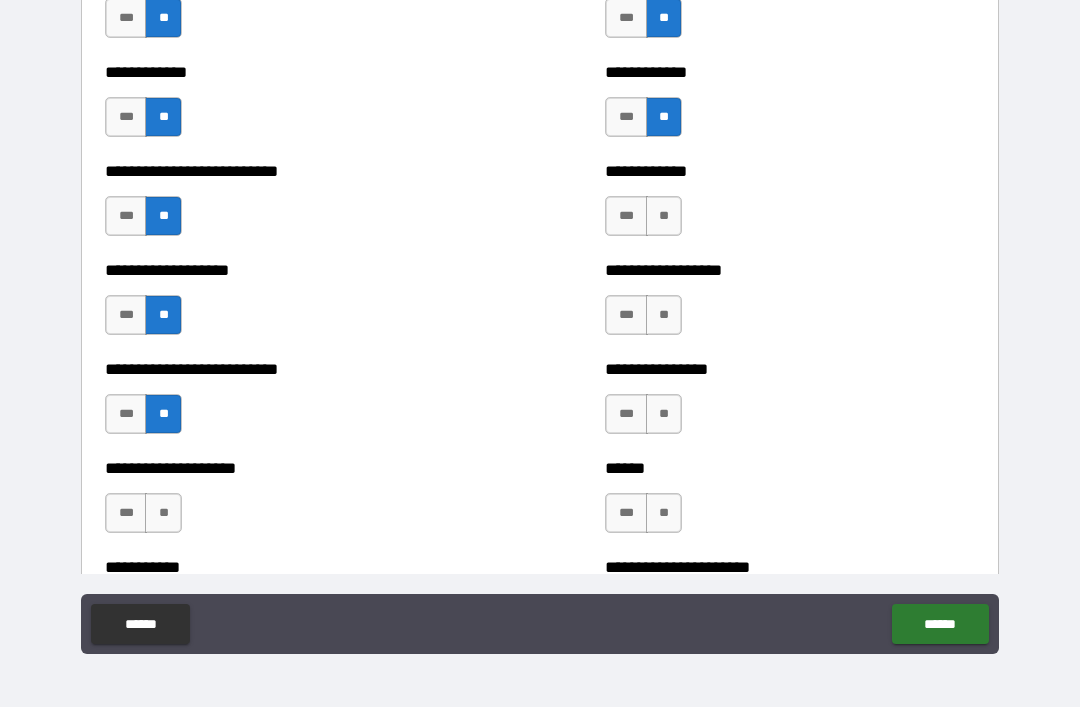 click on "**" at bounding box center [163, 513] 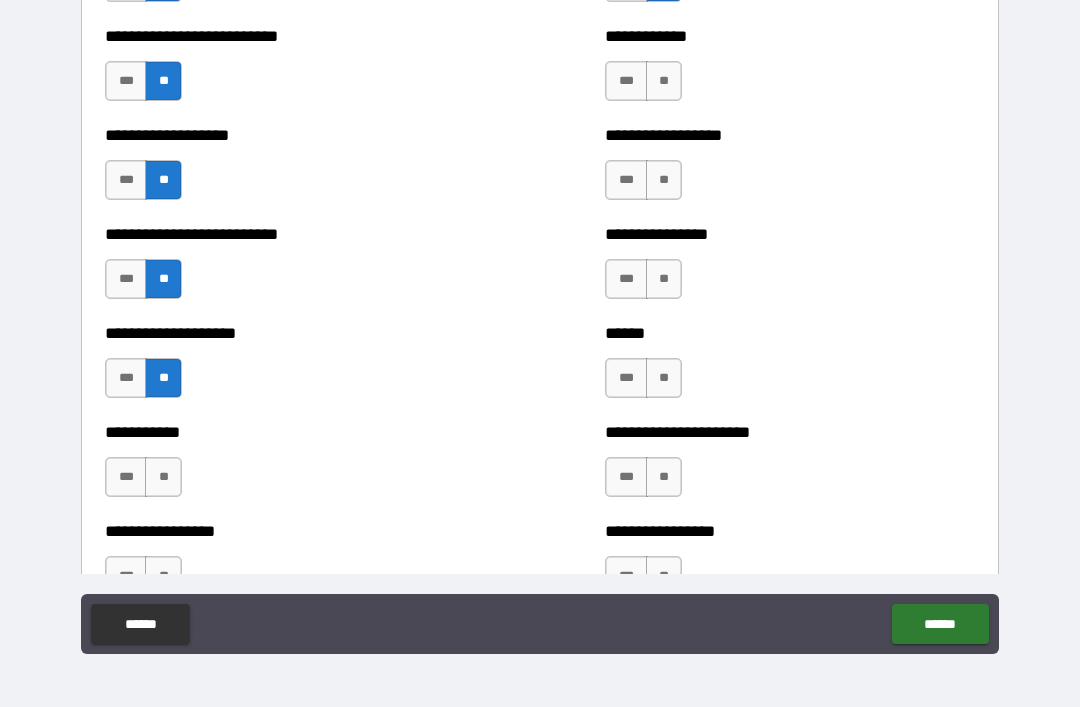 scroll, scrollTop: 5515, scrollLeft: 0, axis: vertical 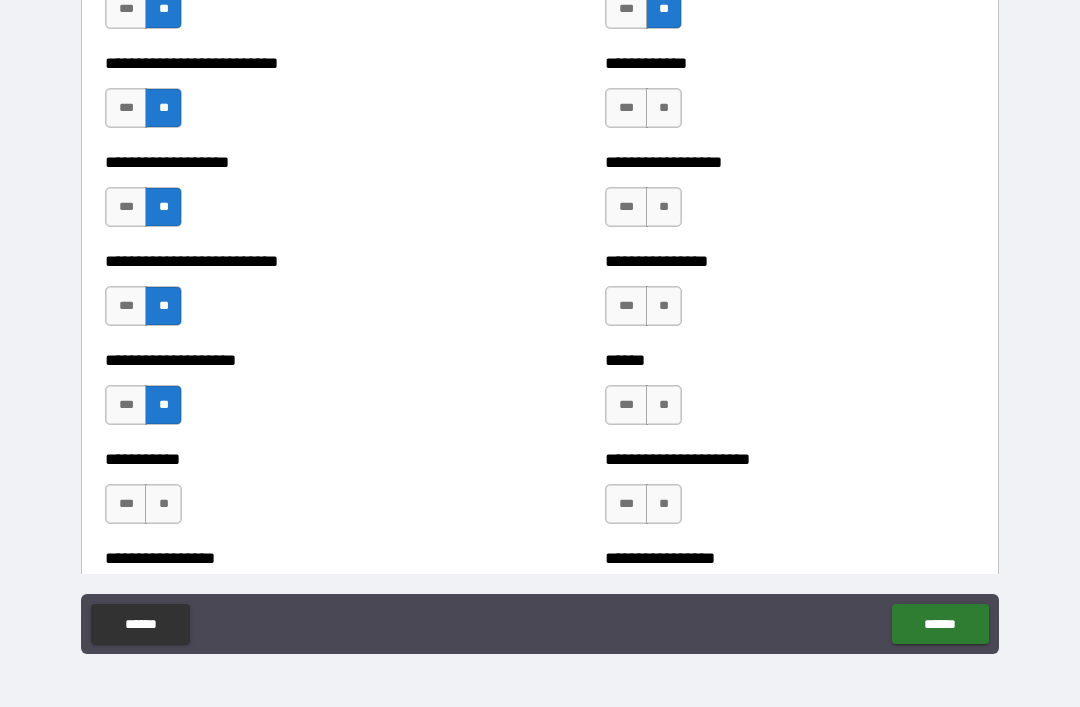 click on "**" at bounding box center [664, 108] 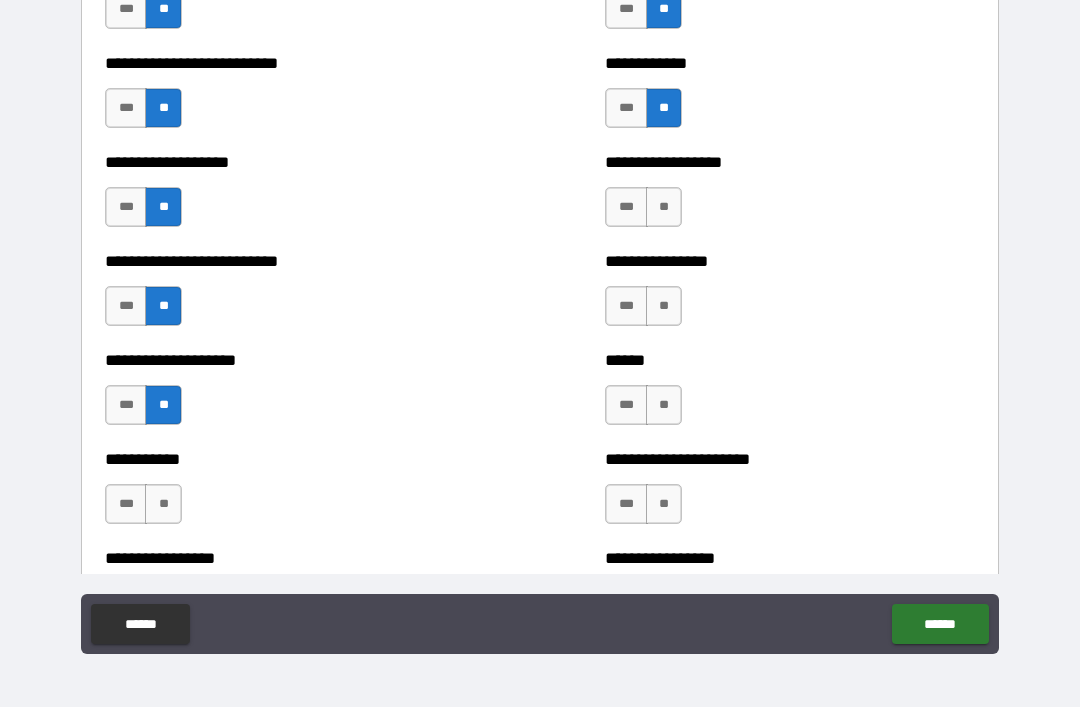 click on "**" at bounding box center (664, 207) 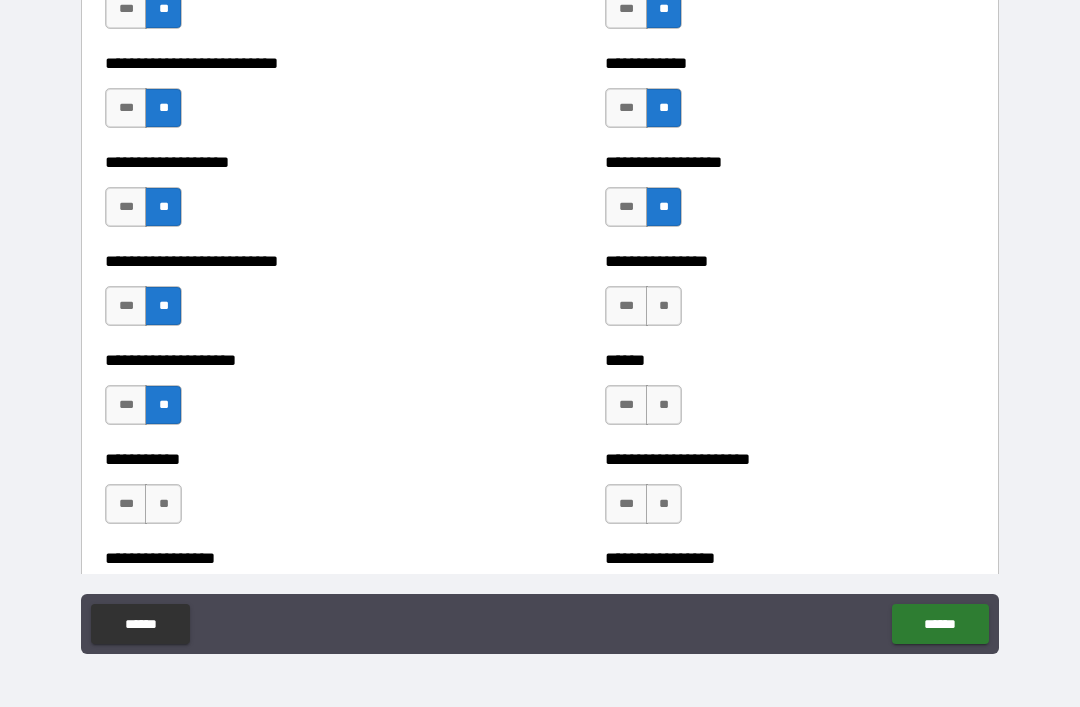 click on "**" at bounding box center (664, 306) 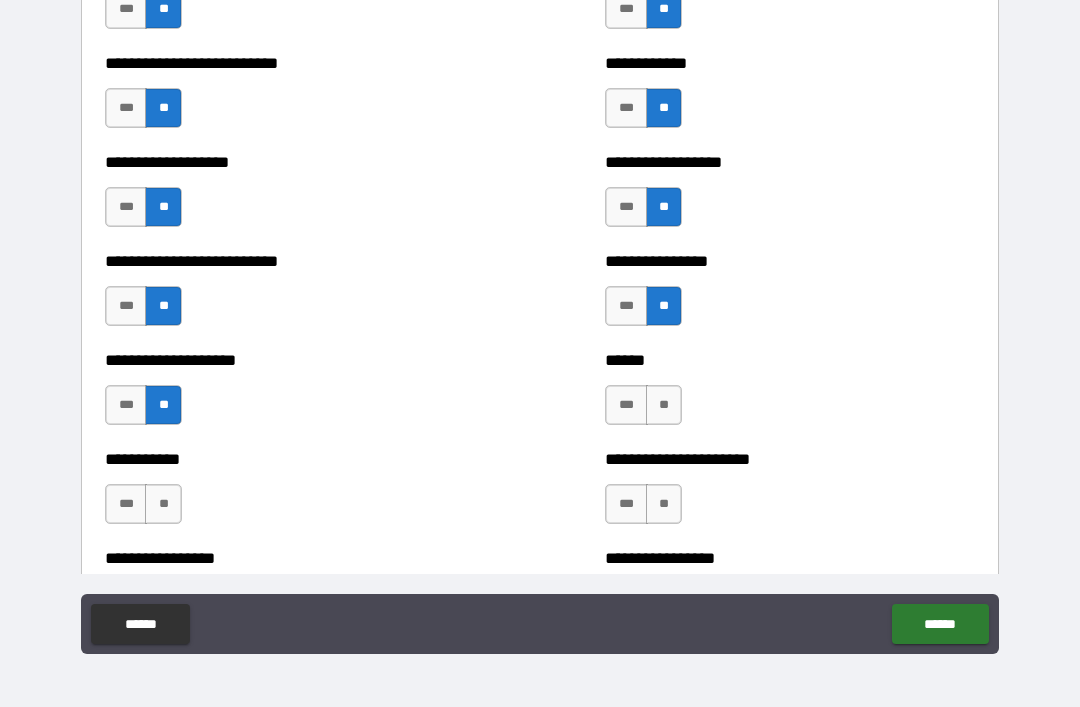 click on "**" at bounding box center [664, 405] 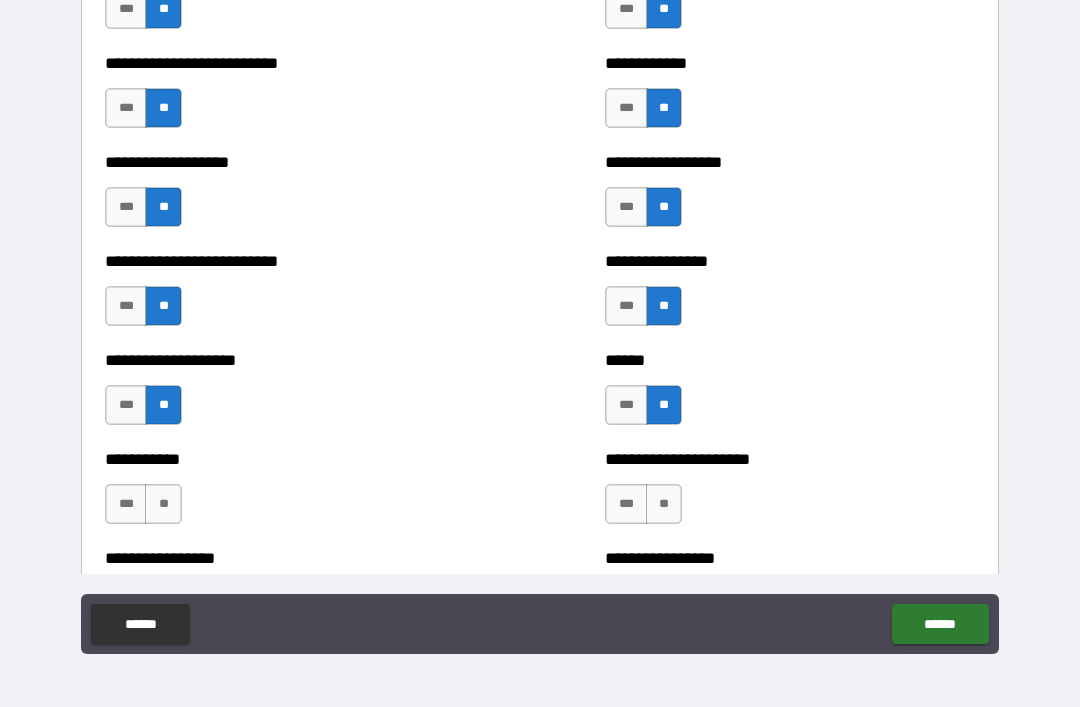 click on "**" at bounding box center (664, 504) 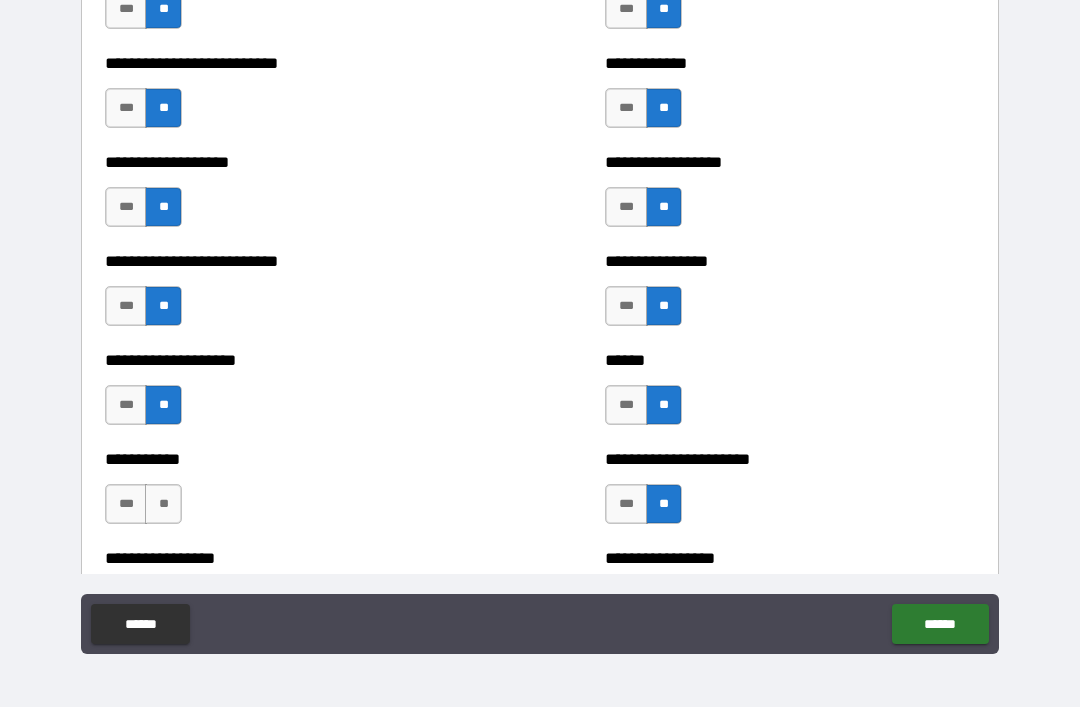 click on "**" at bounding box center [163, 504] 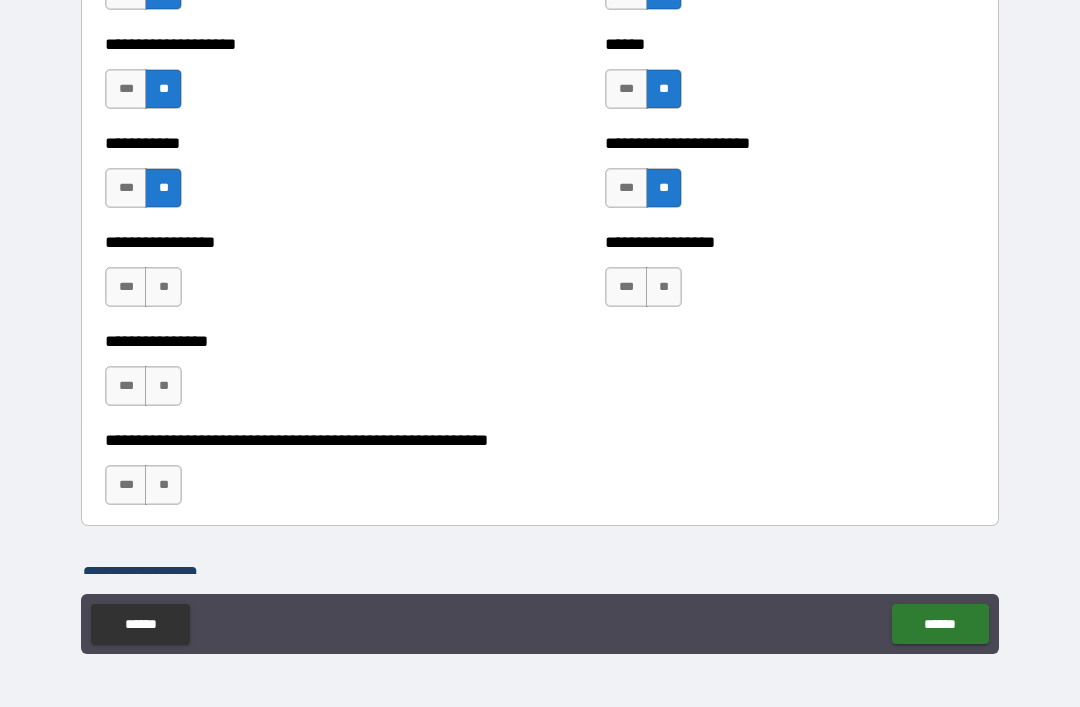 scroll, scrollTop: 5835, scrollLeft: 0, axis: vertical 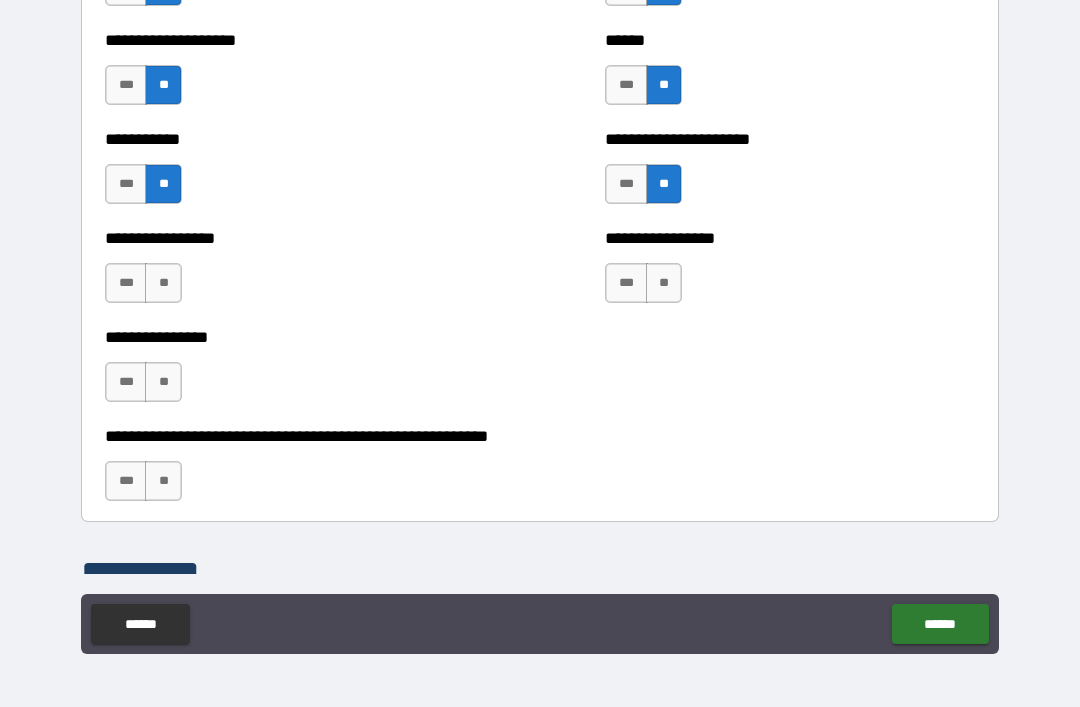 click on "**" at bounding box center [664, 283] 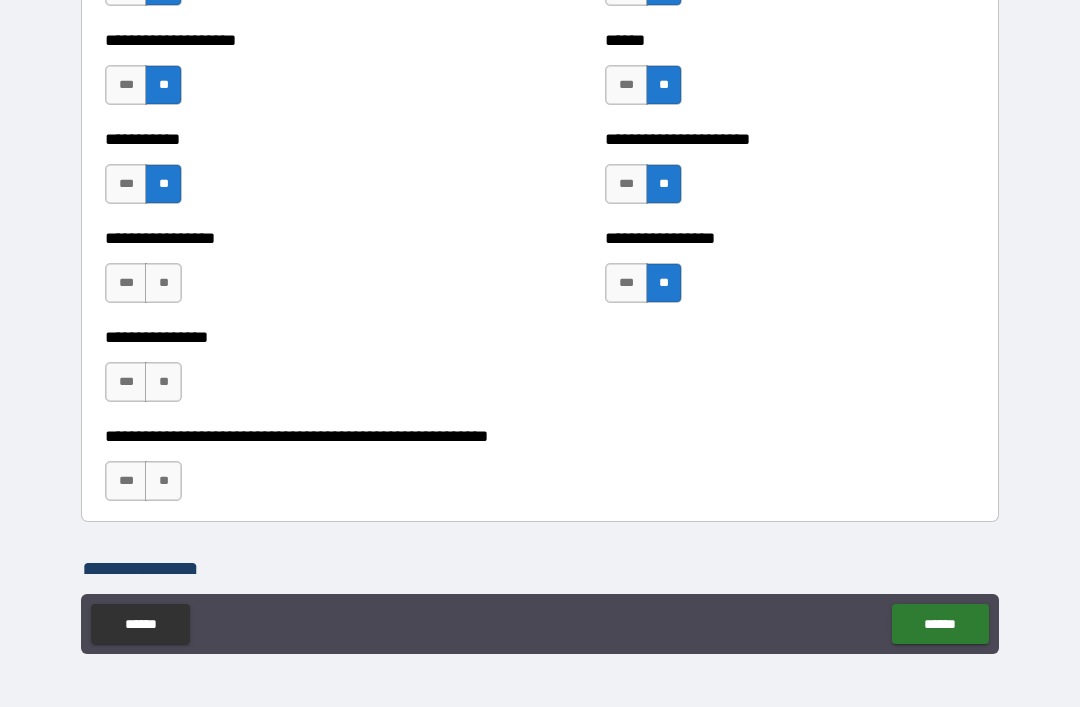 click on "**" at bounding box center [163, 283] 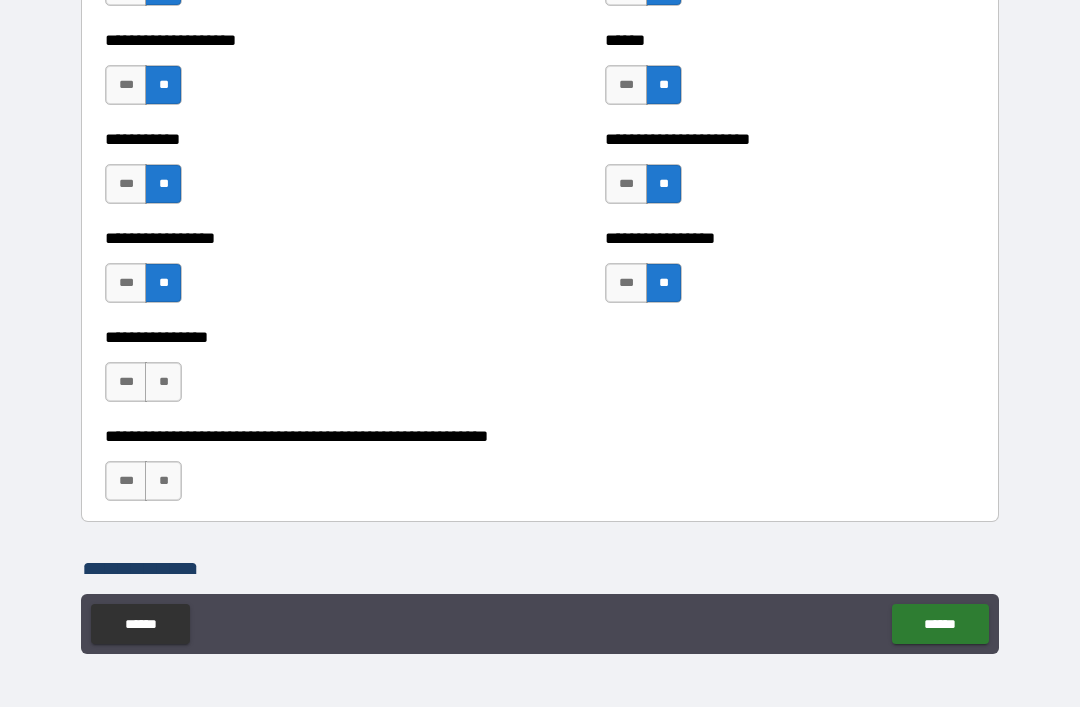 click on "**" at bounding box center [163, 382] 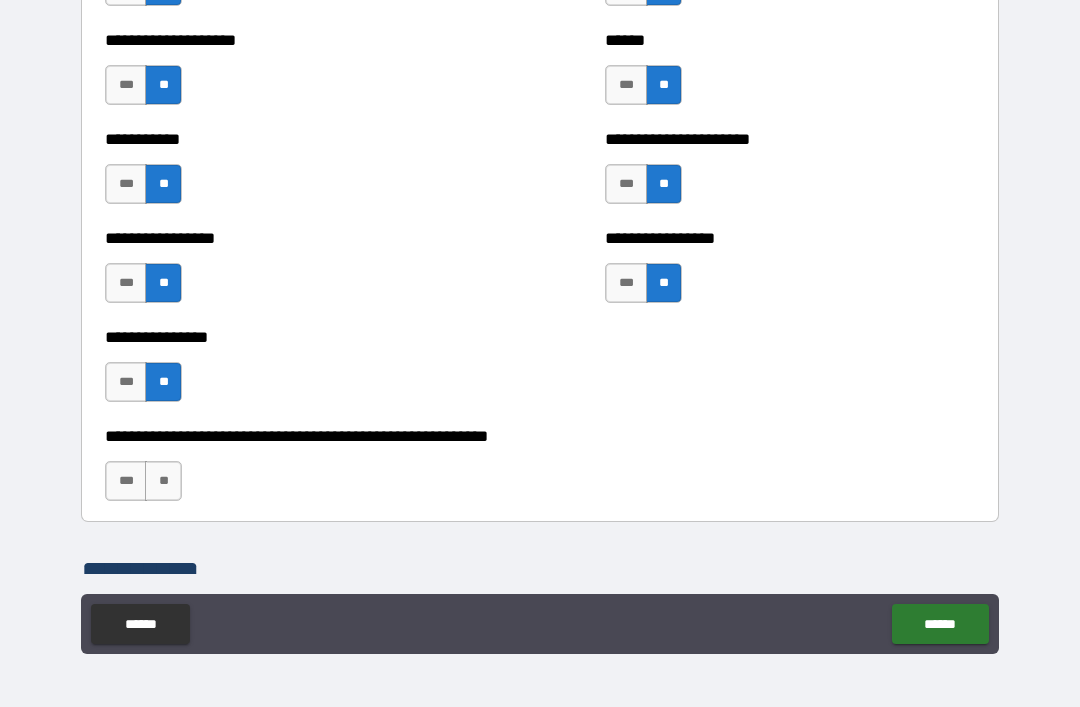 click on "**" at bounding box center (163, 481) 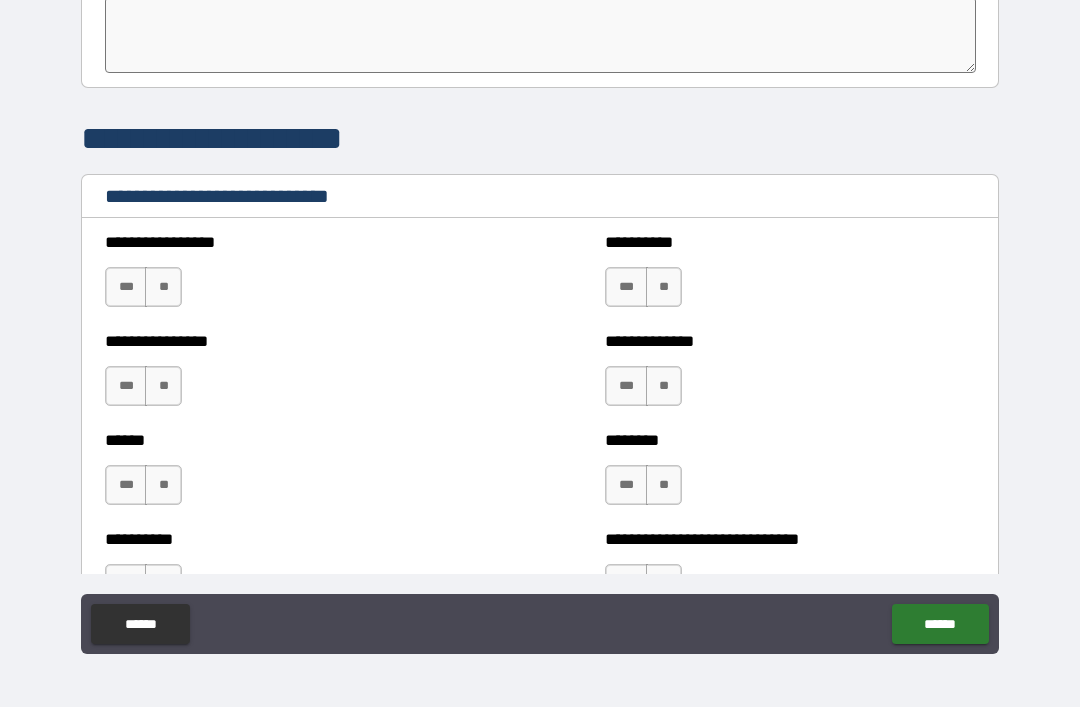 scroll, scrollTop: 6481, scrollLeft: 0, axis: vertical 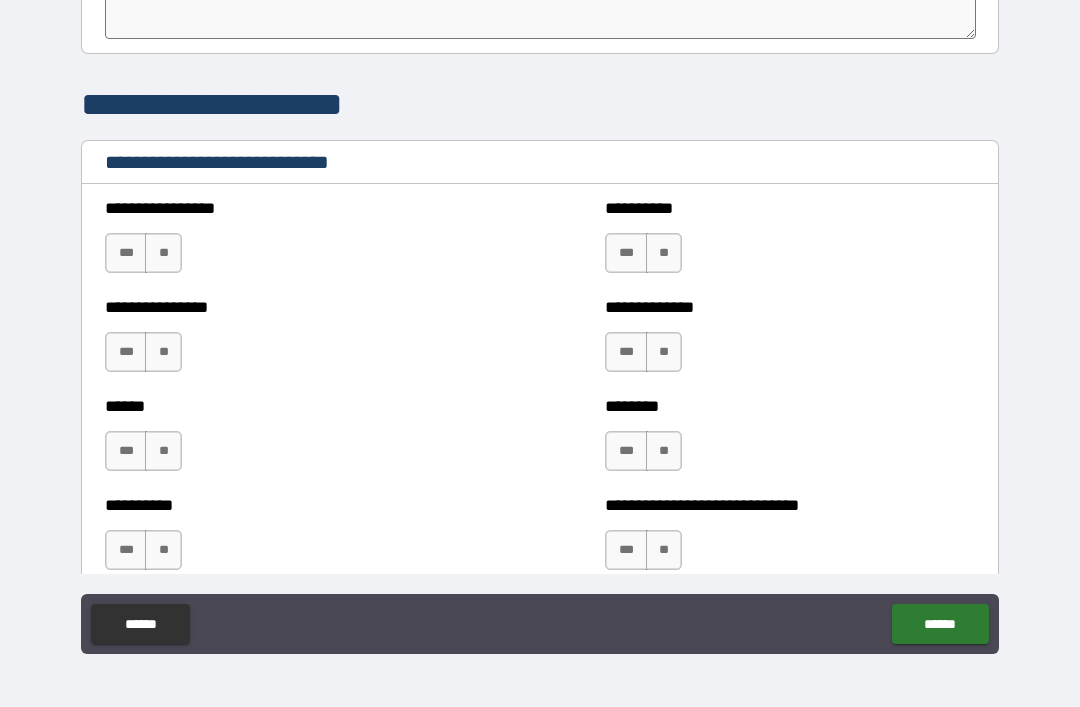 click on "**" at bounding box center (163, 253) 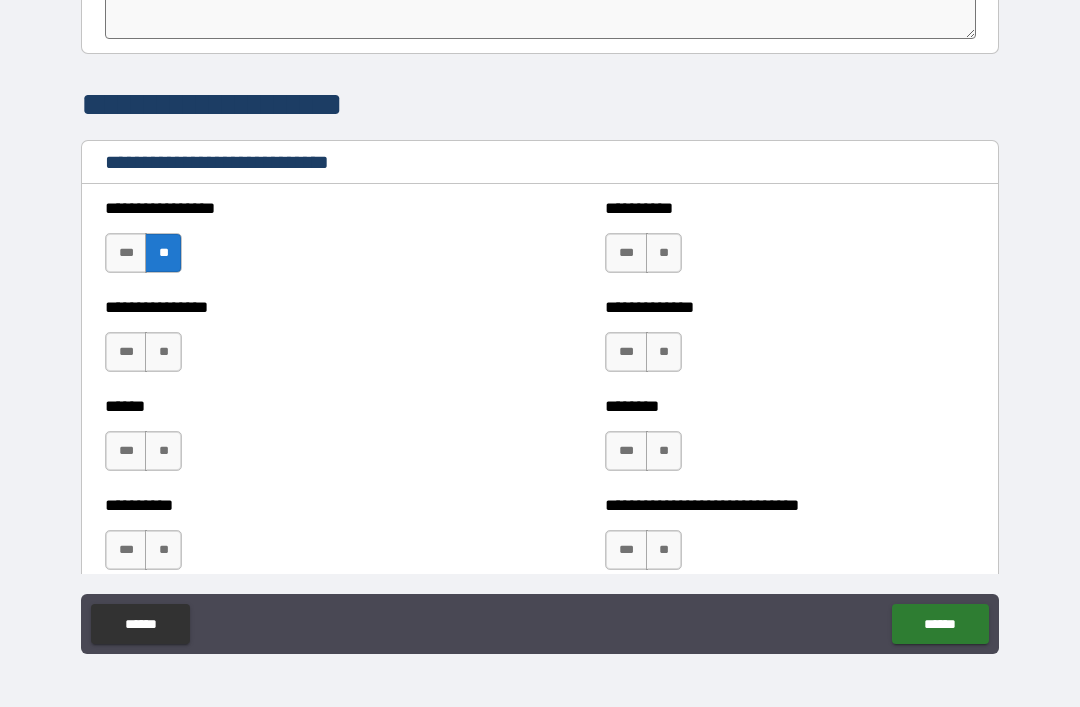 click on "**" at bounding box center [163, 352] 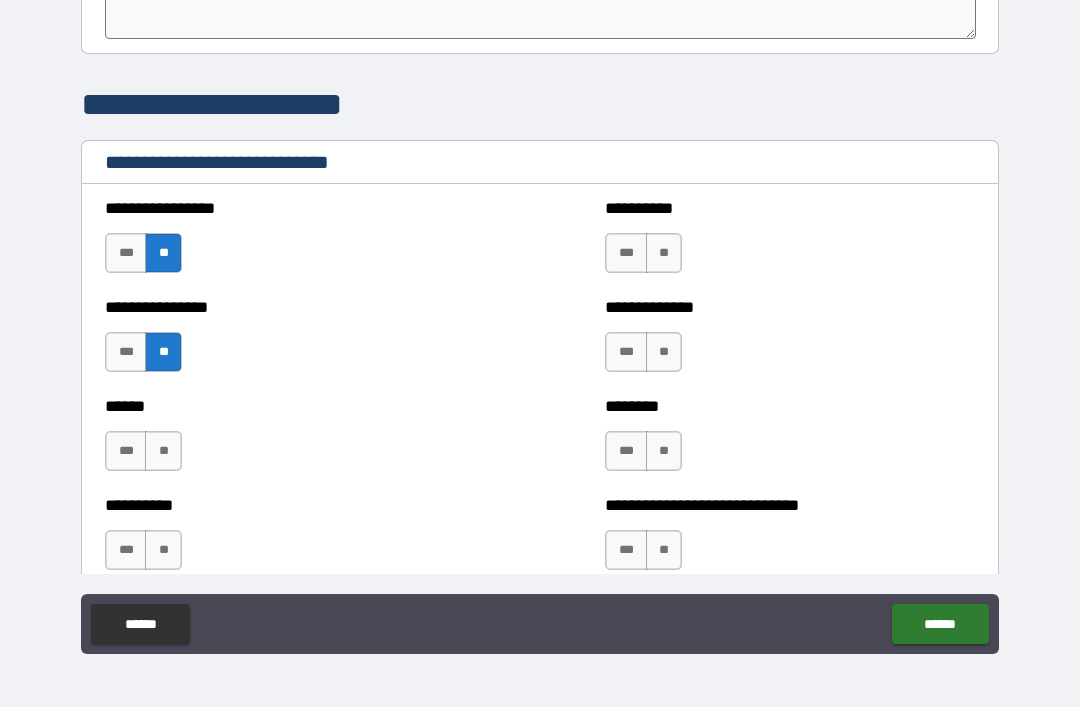 click on "**" at bounding box center [163, 451] 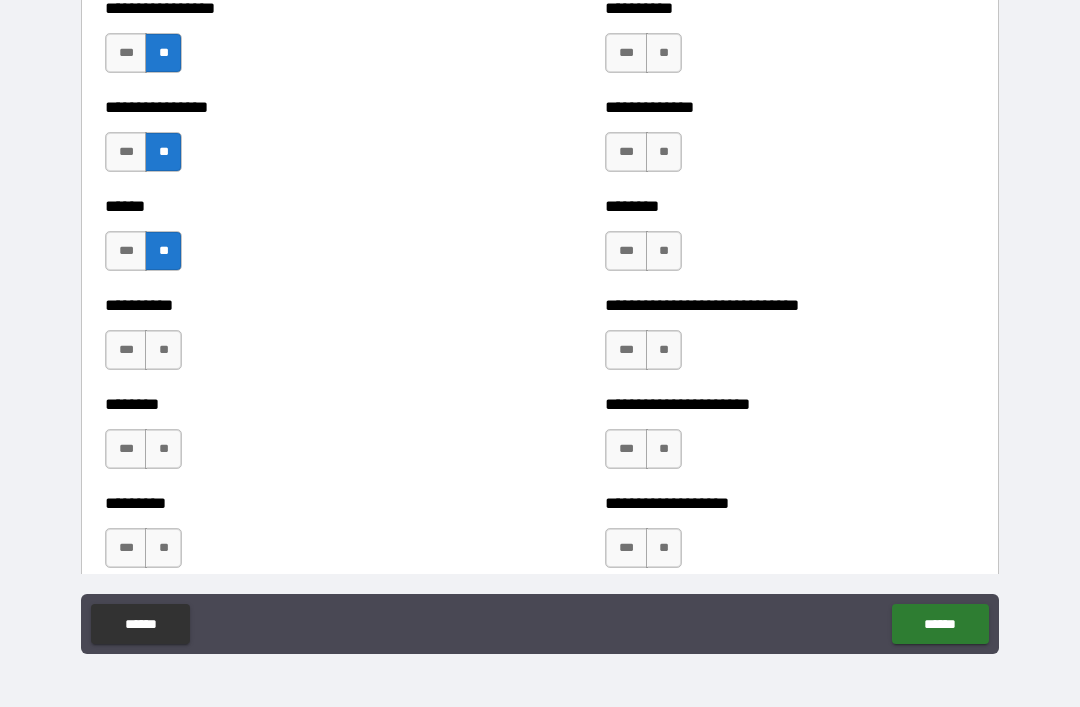scroll, scrollTop: 6679, scrollLeft: 0, axis: vertical 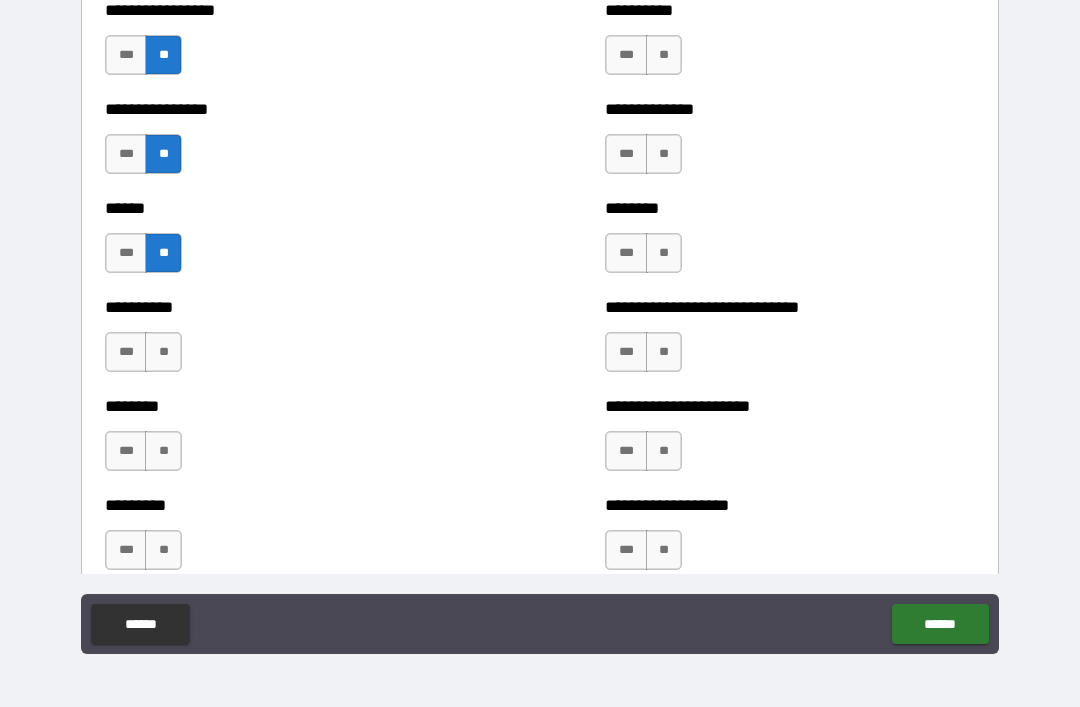 click on "**" at bounding box center [163, 352] 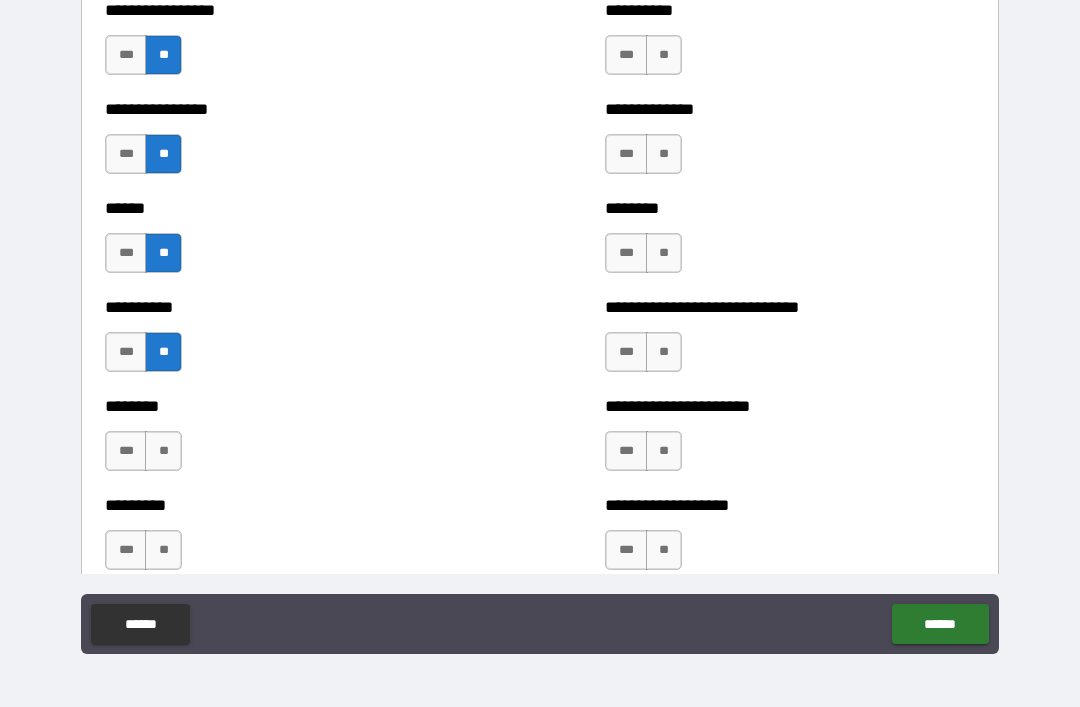 click on "**" at bounding box center (163, 451) 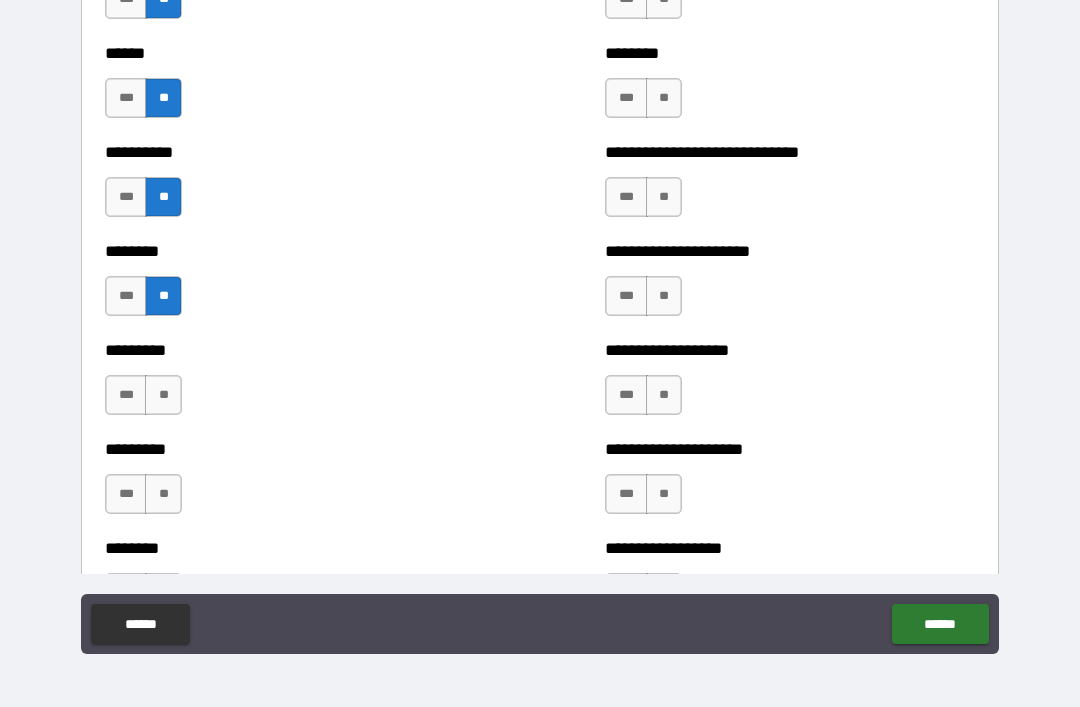 scroll, scrollTop: 6829, scrollLeft: 0, axis: vertical 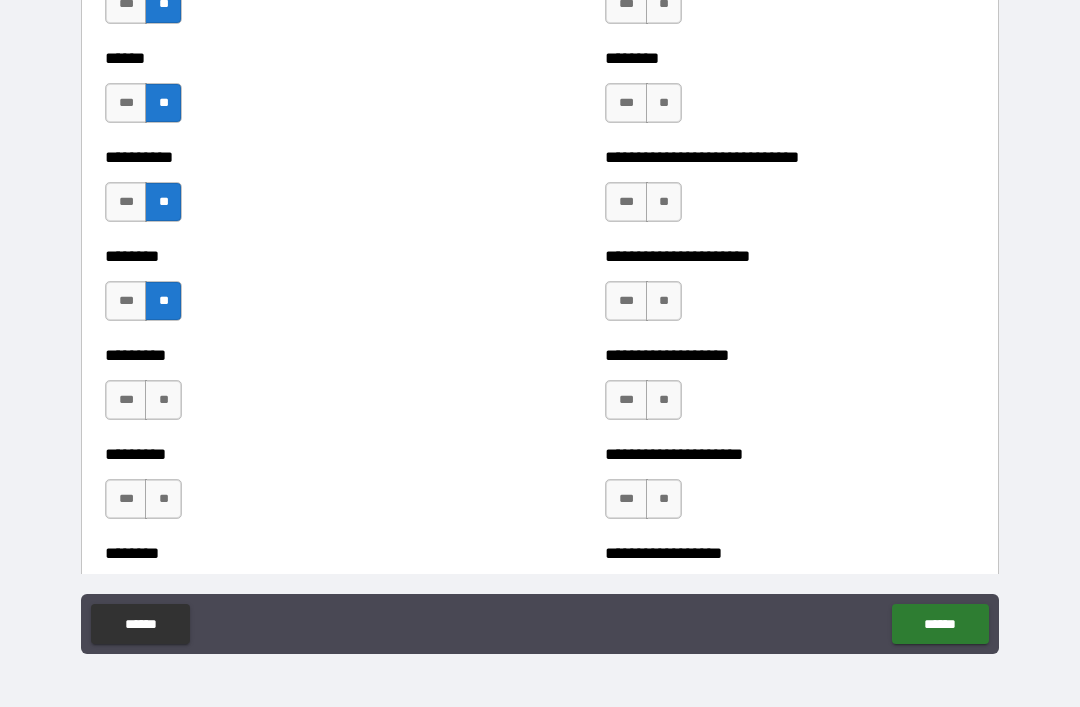 click on "**" at bounding box center [163, 400] 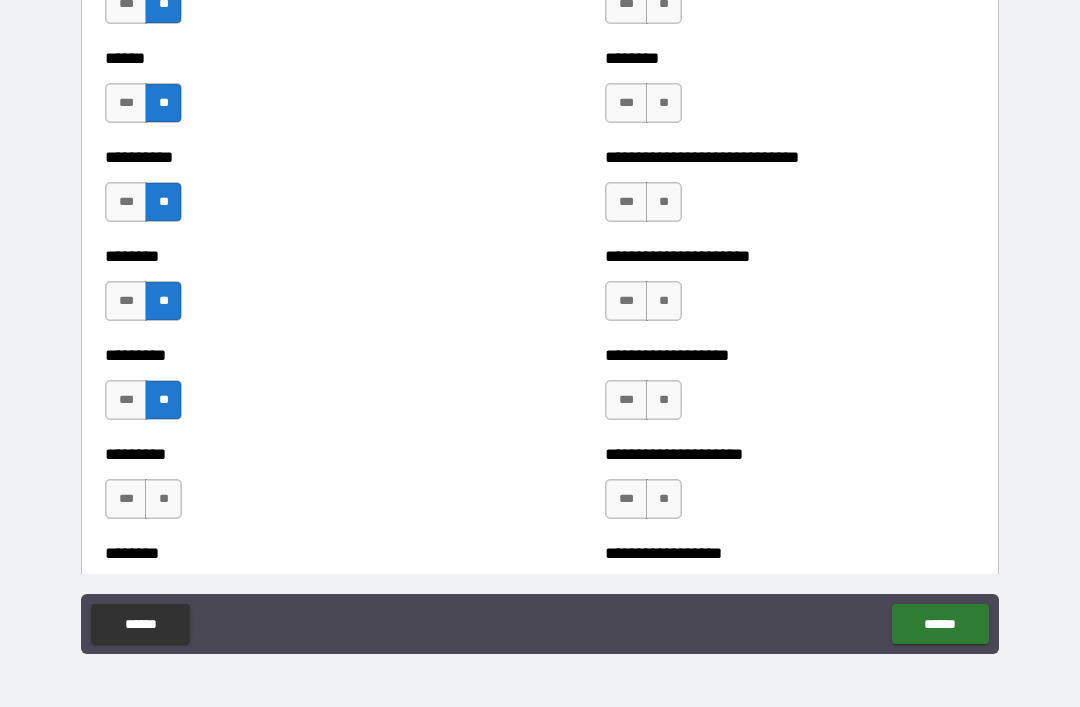 click on "**" at bounding box center [163, 499] 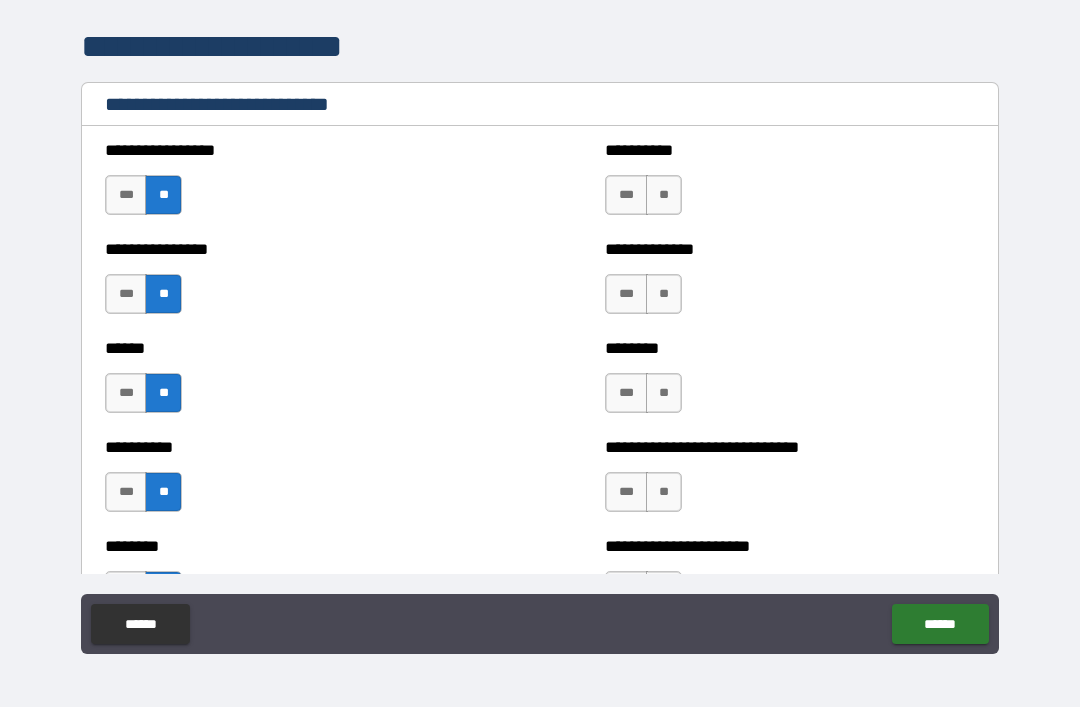 scroll, scrollTop: 6545, scrollLeft: 0, axis: vertical 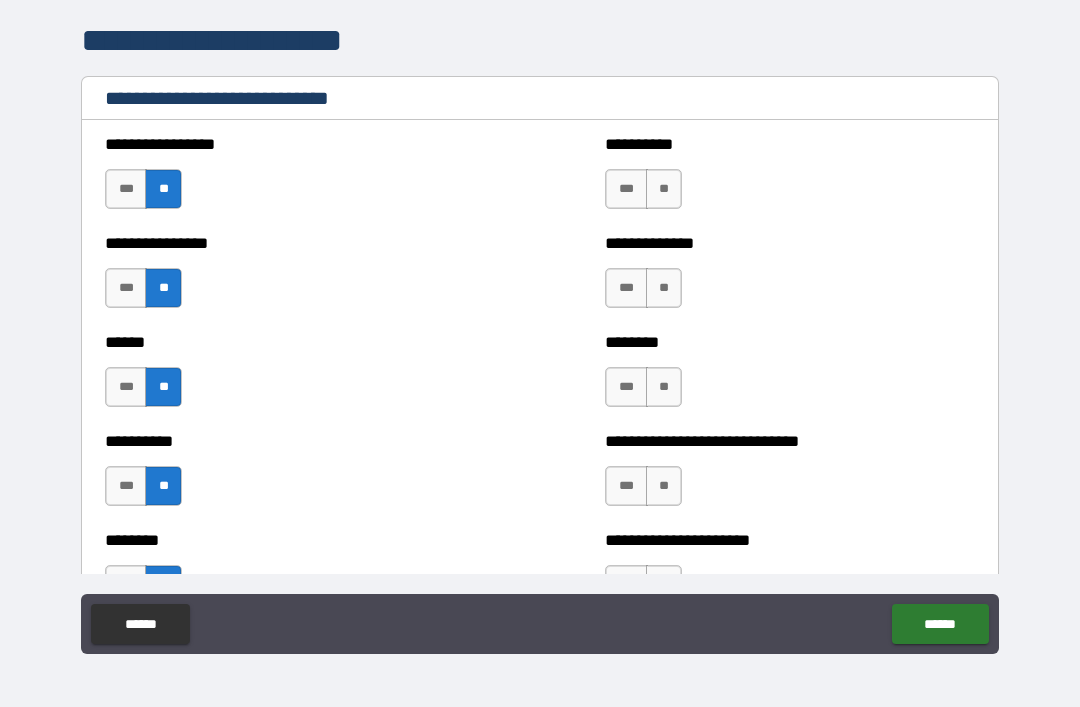 click on "**" at bounding box center (664, 189) 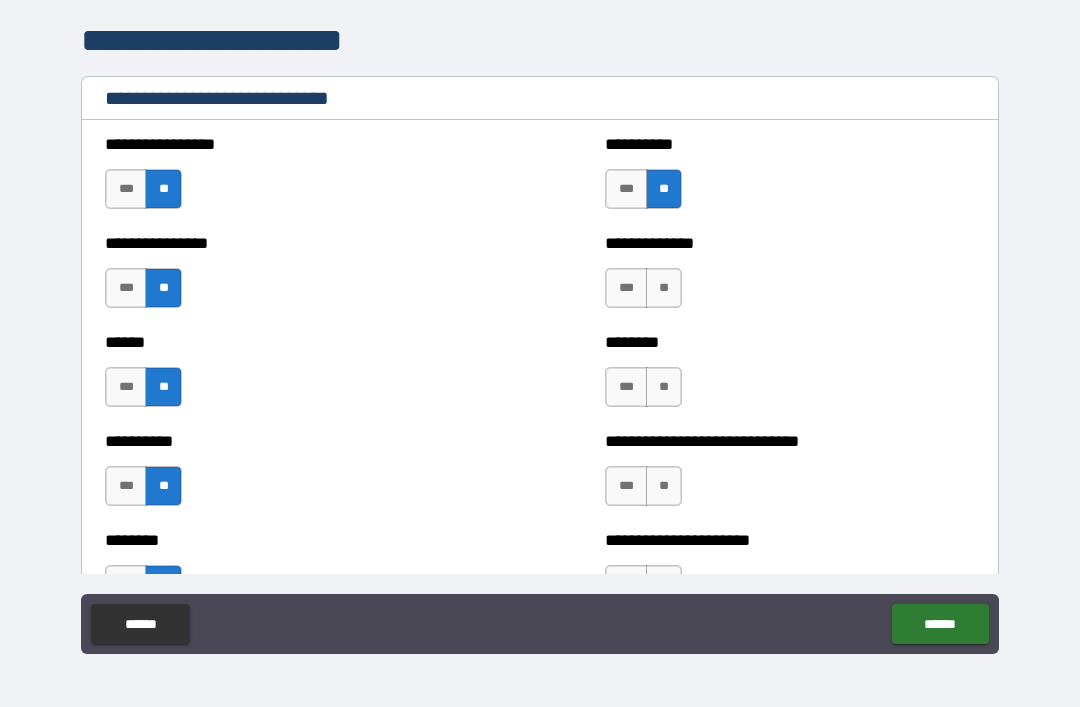 click on "**" at bounding box center [664, 288] 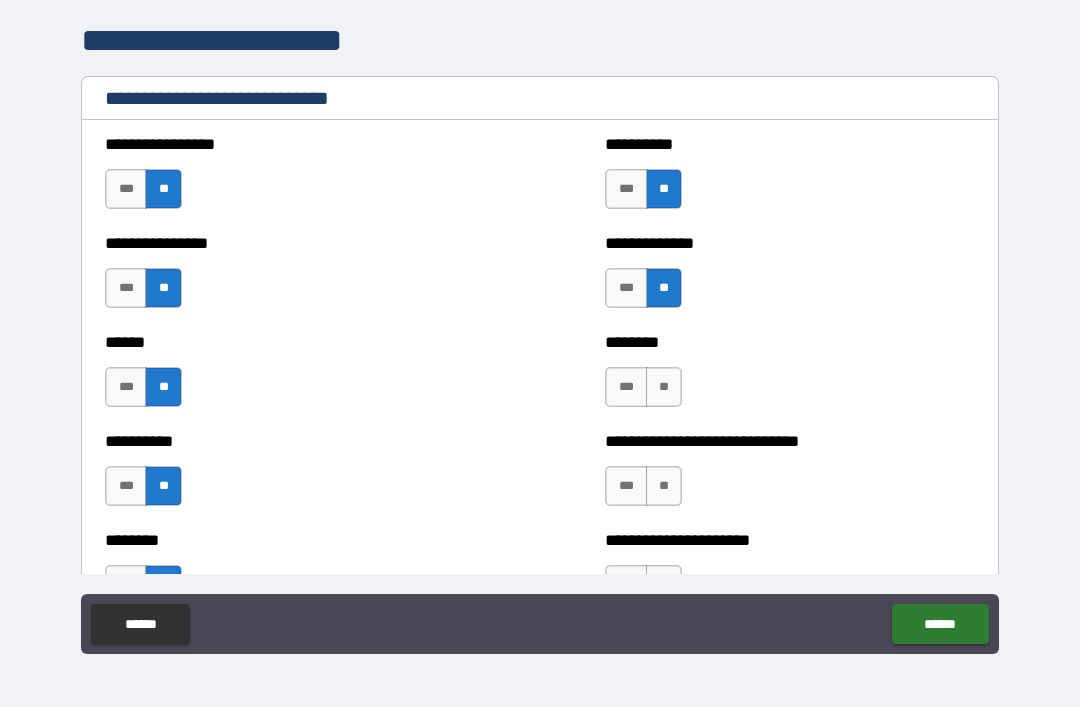 click on "**" at bounding box center [664, 387] 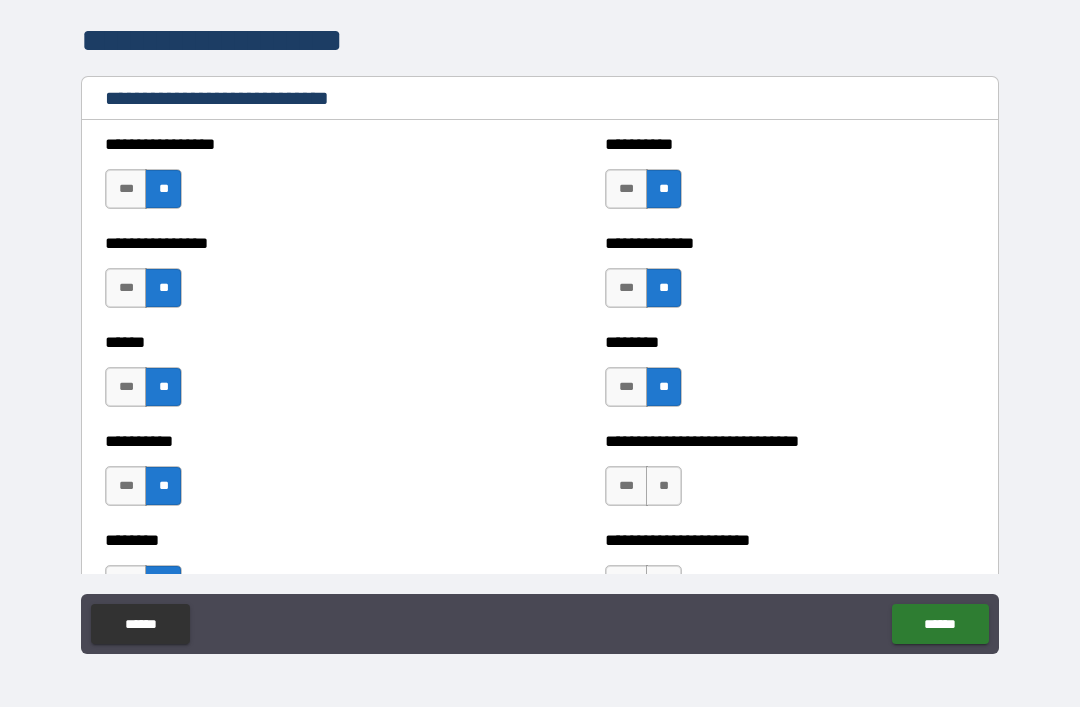 click on "**" at bounding box center (664, 486) 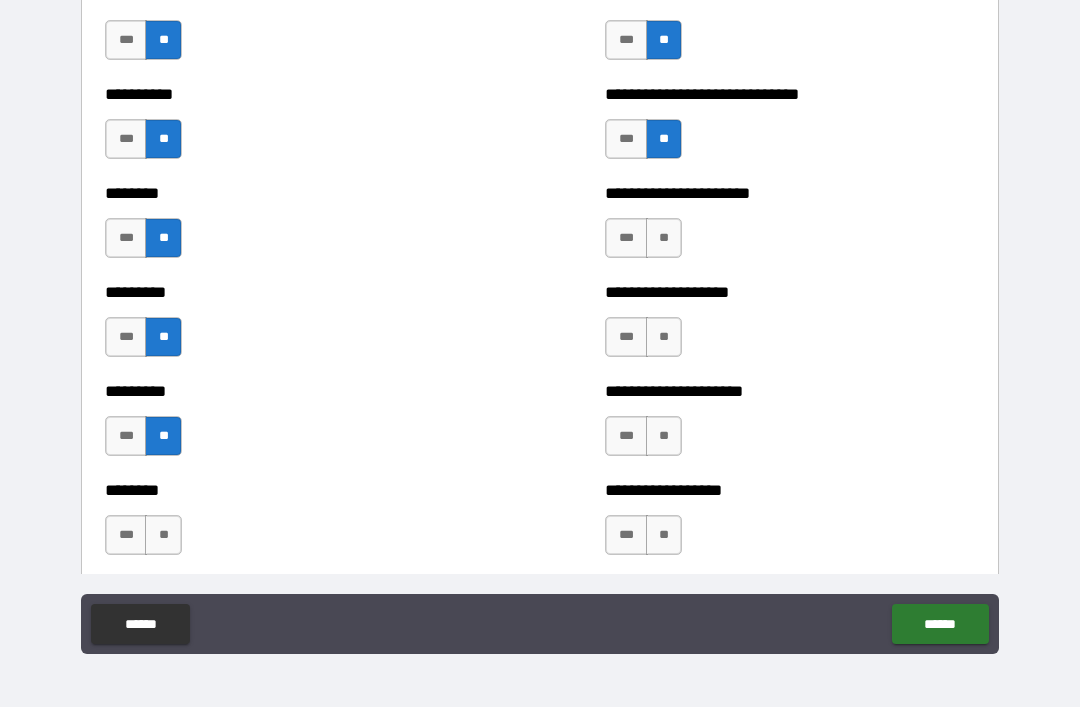 scroll, scrollTop: 6893, scrollLeft: 0, axis: vertical 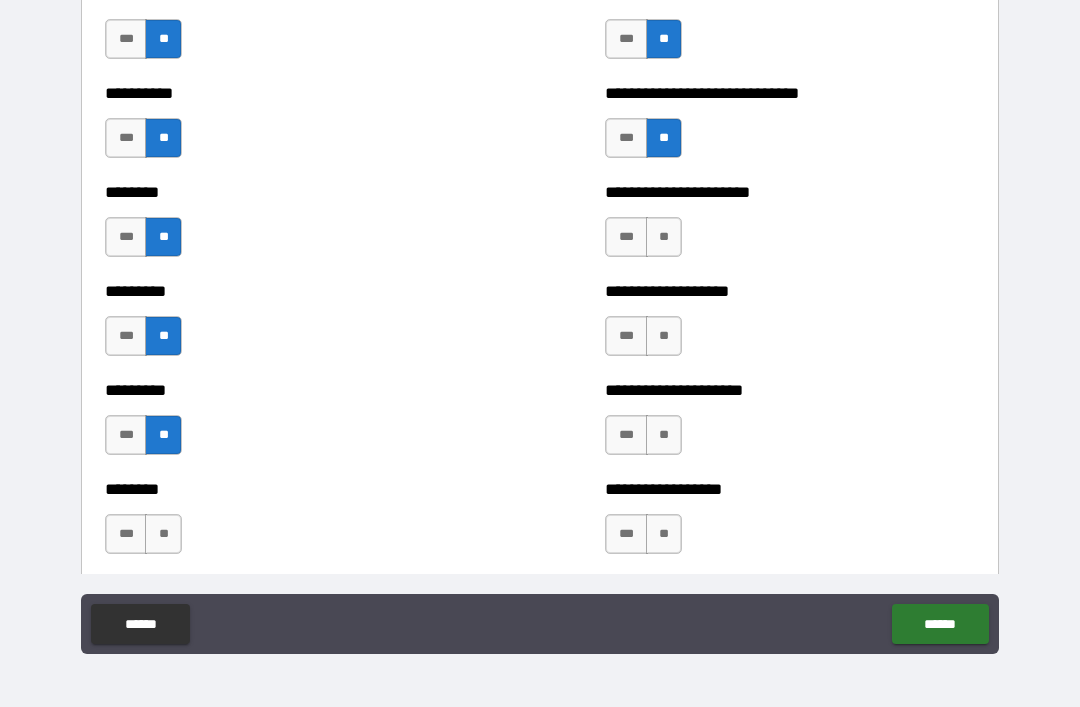 click on "**" at bounding box center (664, 237) 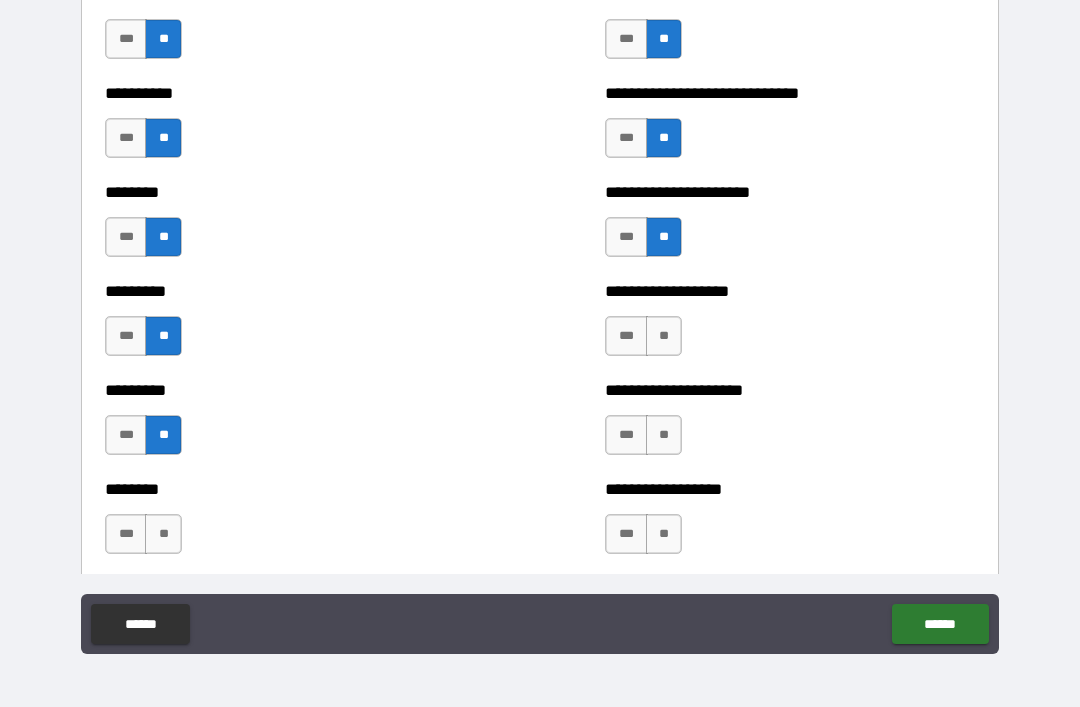 click on "**" at bounding box center [664, 336] 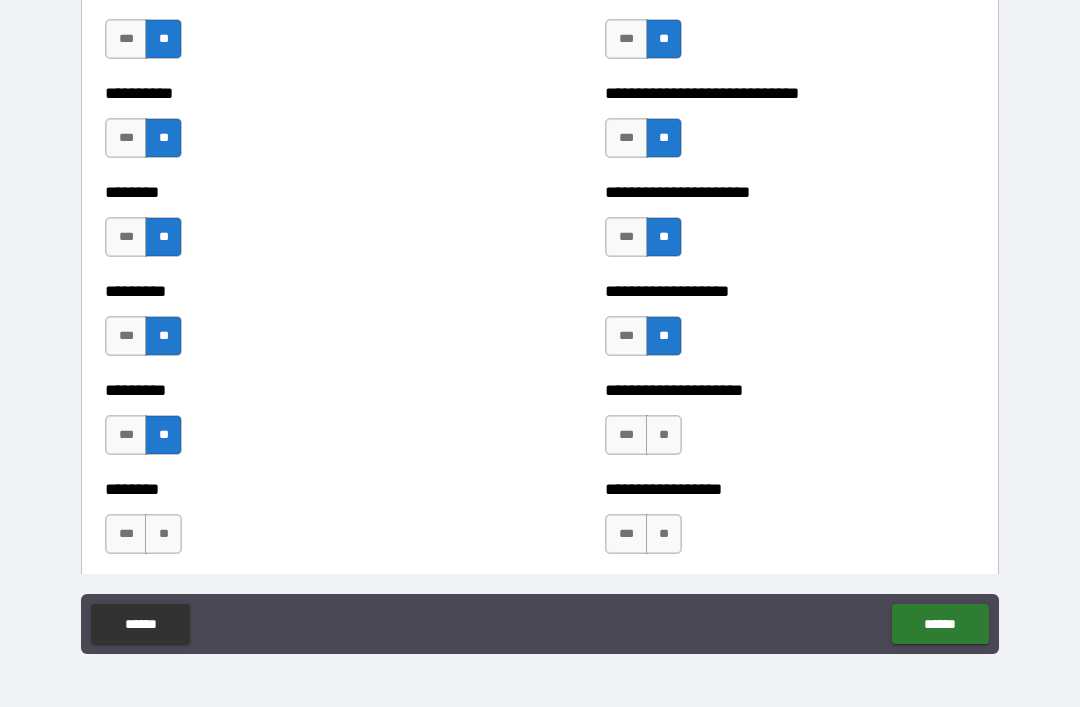 click on "**" at bounding box center [664, 435] 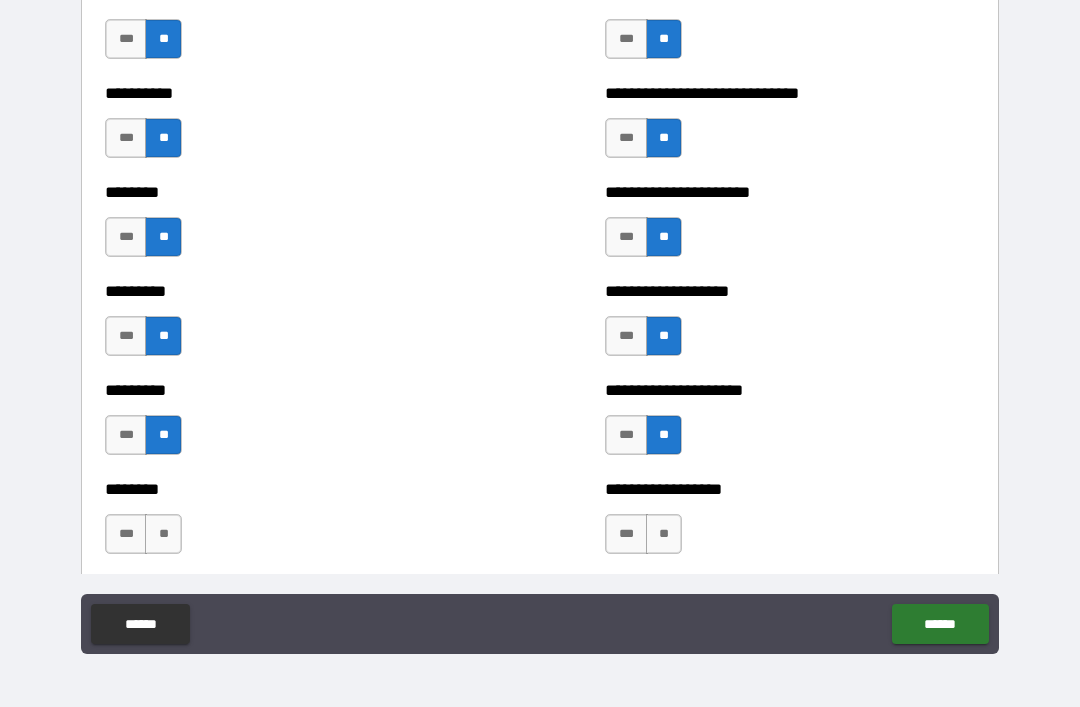 click on "**" at bounding box center (664, 534) 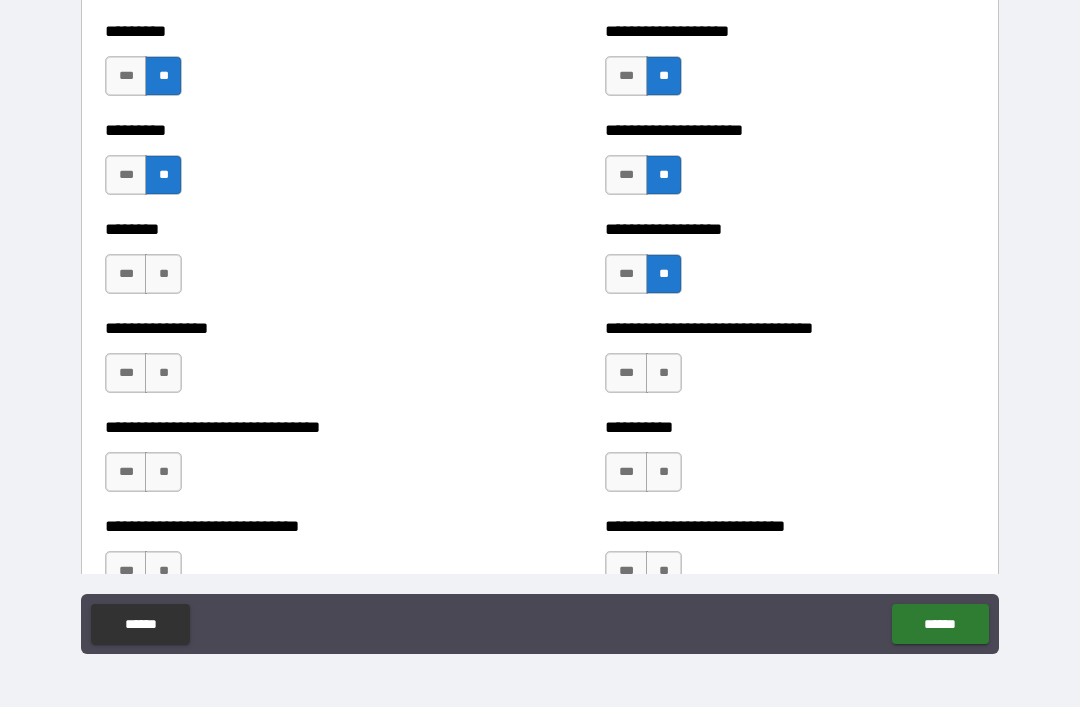 scroll, scrollTop: 7165, scrollLeft: 0, axis: vertical 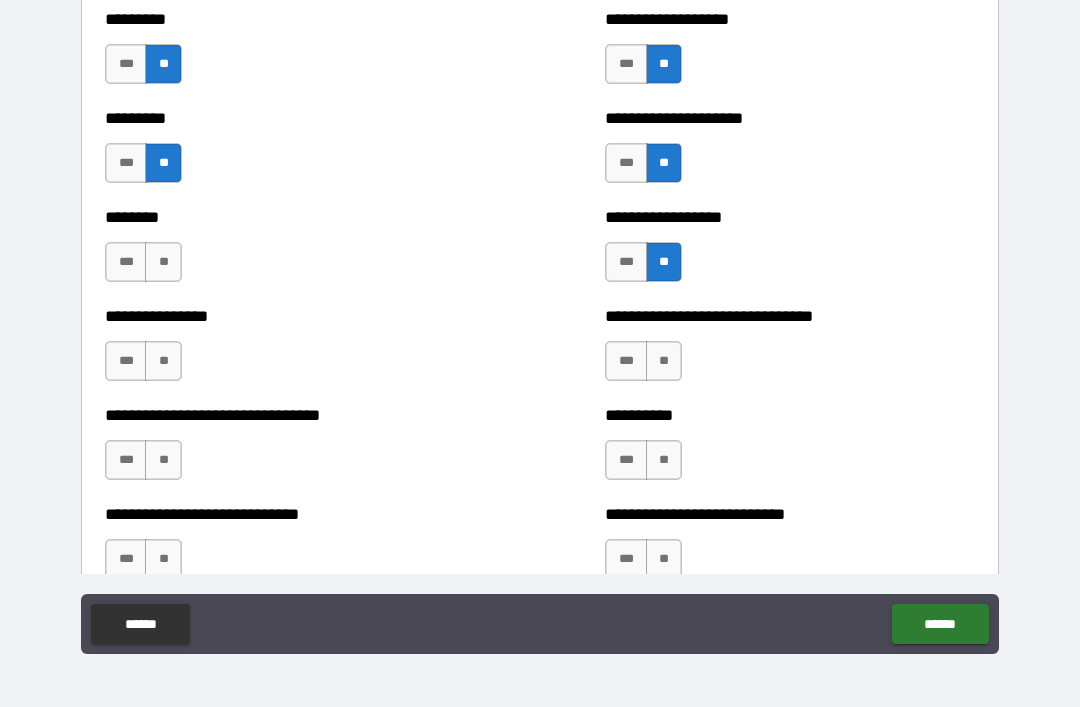 click on "**" at bounding box center (163, 262) 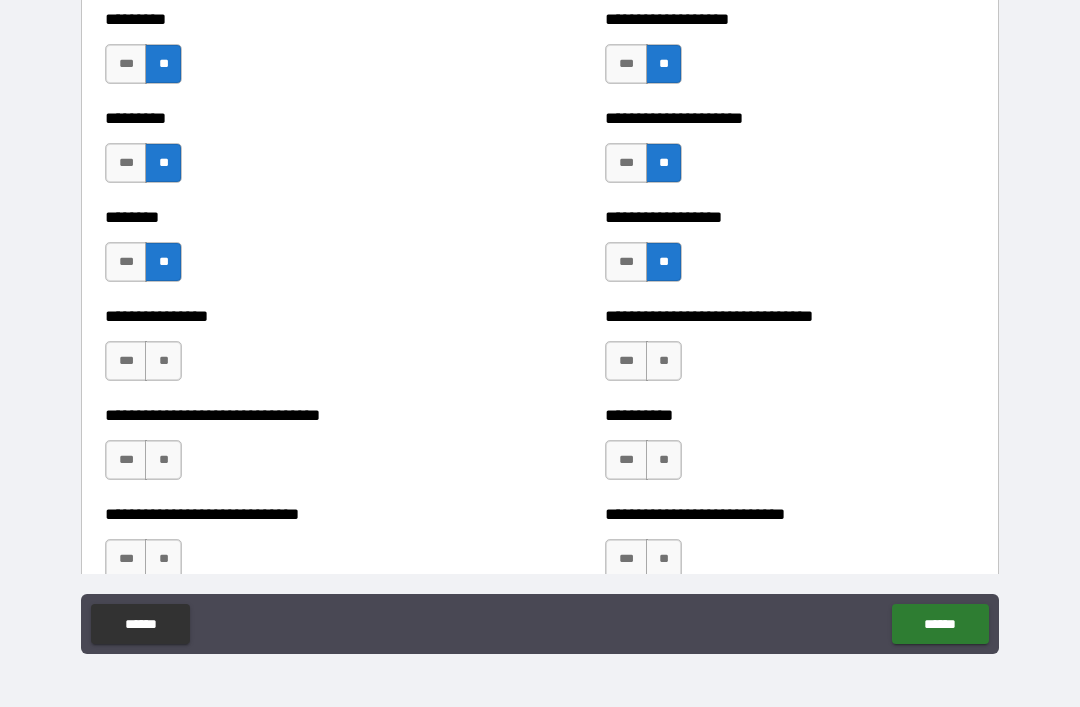 click on "**" at bounding box center [163, 361] 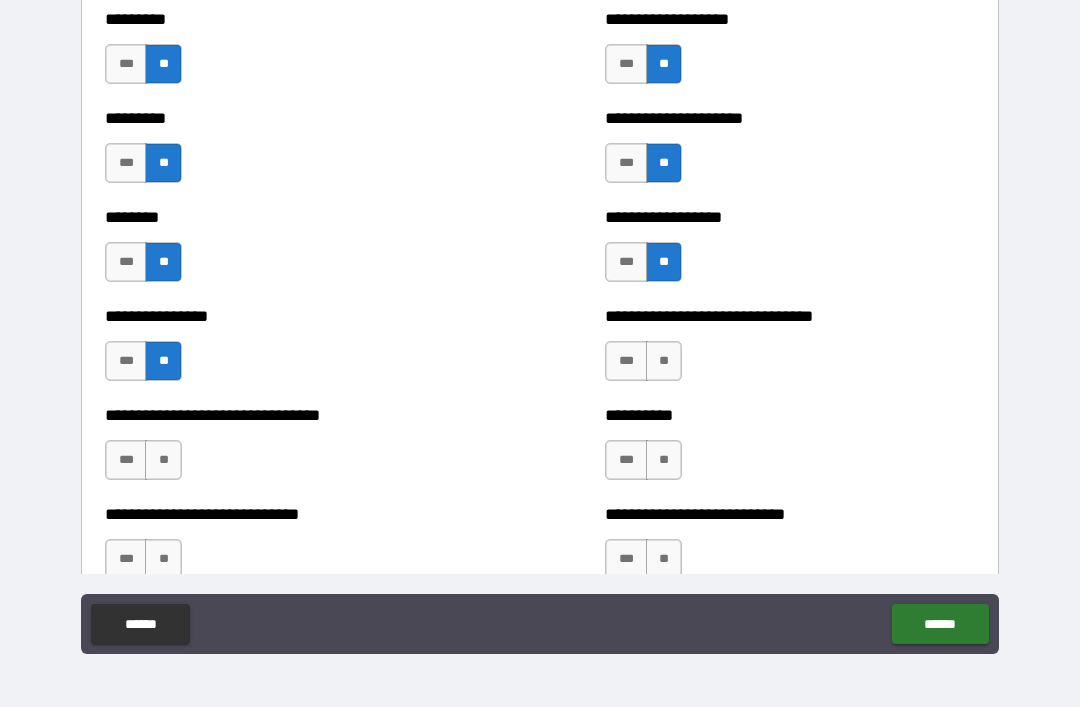 click on "**" at bounding box center (163, 460) 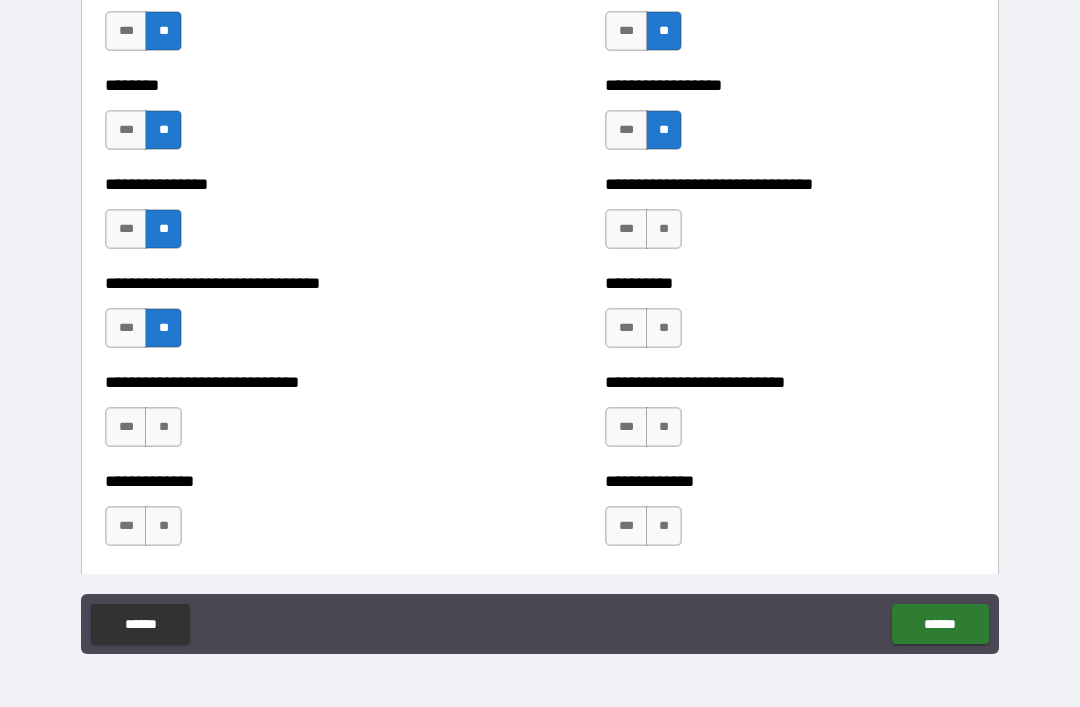 scroll, scrollTop: 7296, scrollLeft: 0, axis: vertical 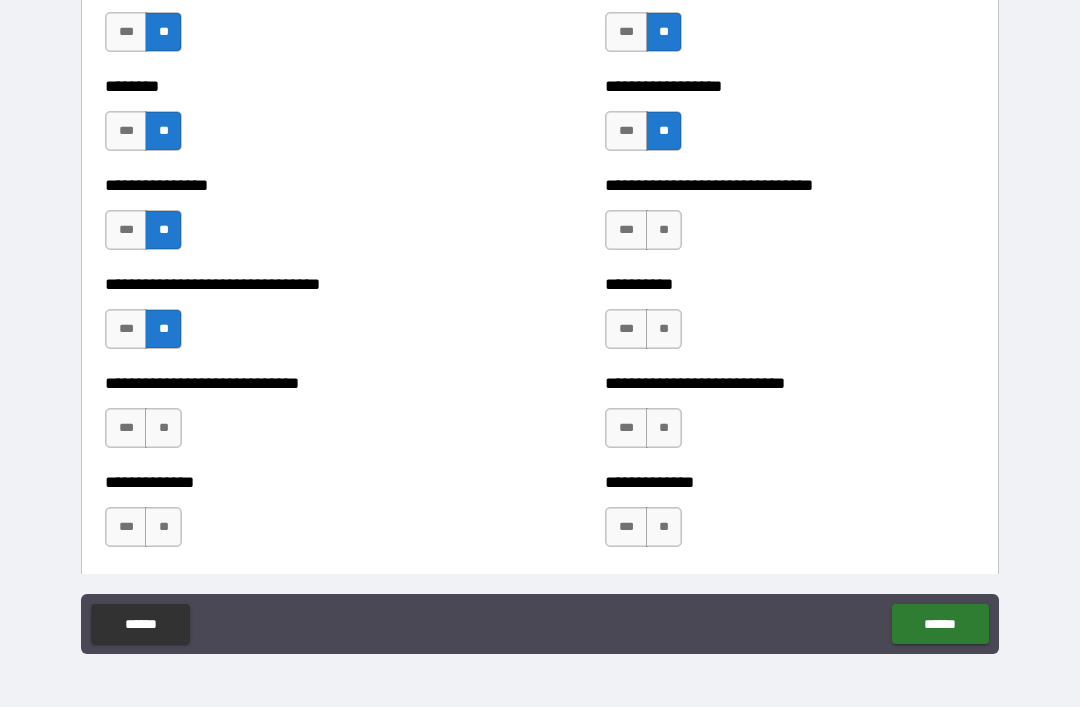 click on "**" at bounding box center [163, 428] 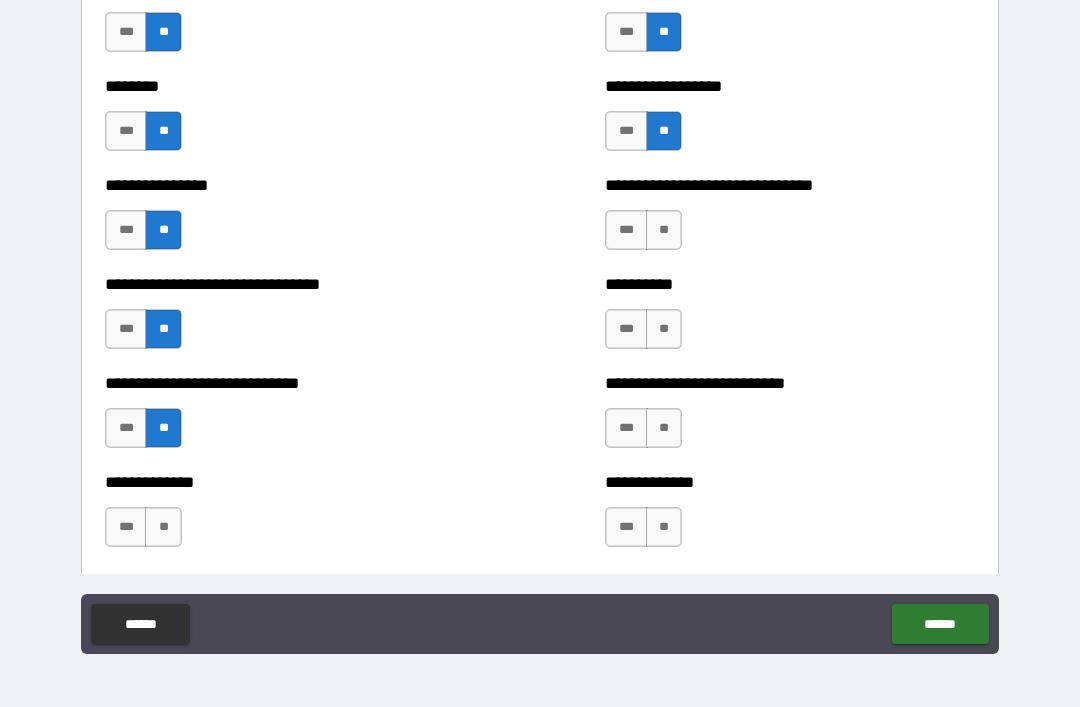 click on "**" at bounding box center [163, 527] 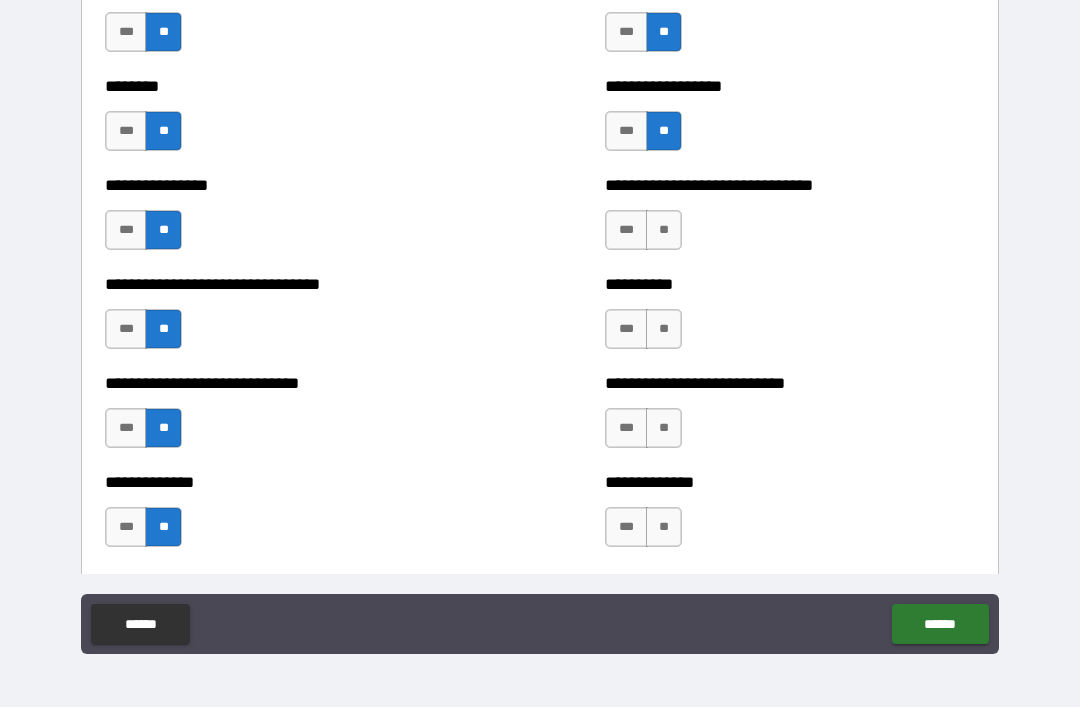 click on "**" at bounding box center [664, 230] 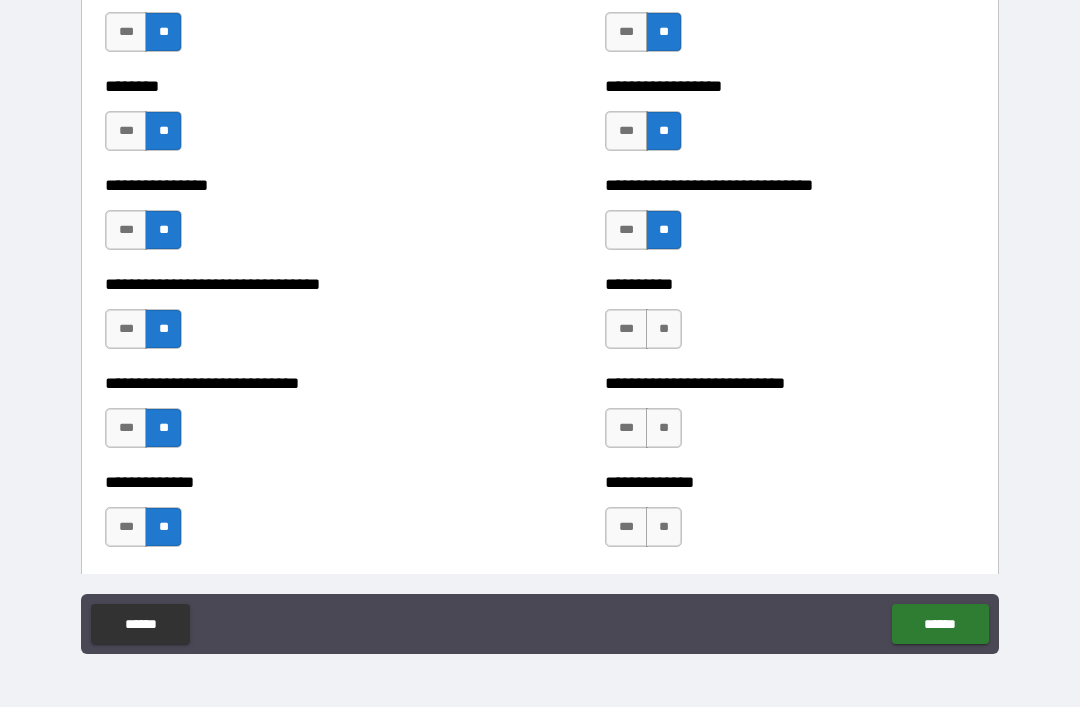 click on "**" at bounding box center (664, 329) 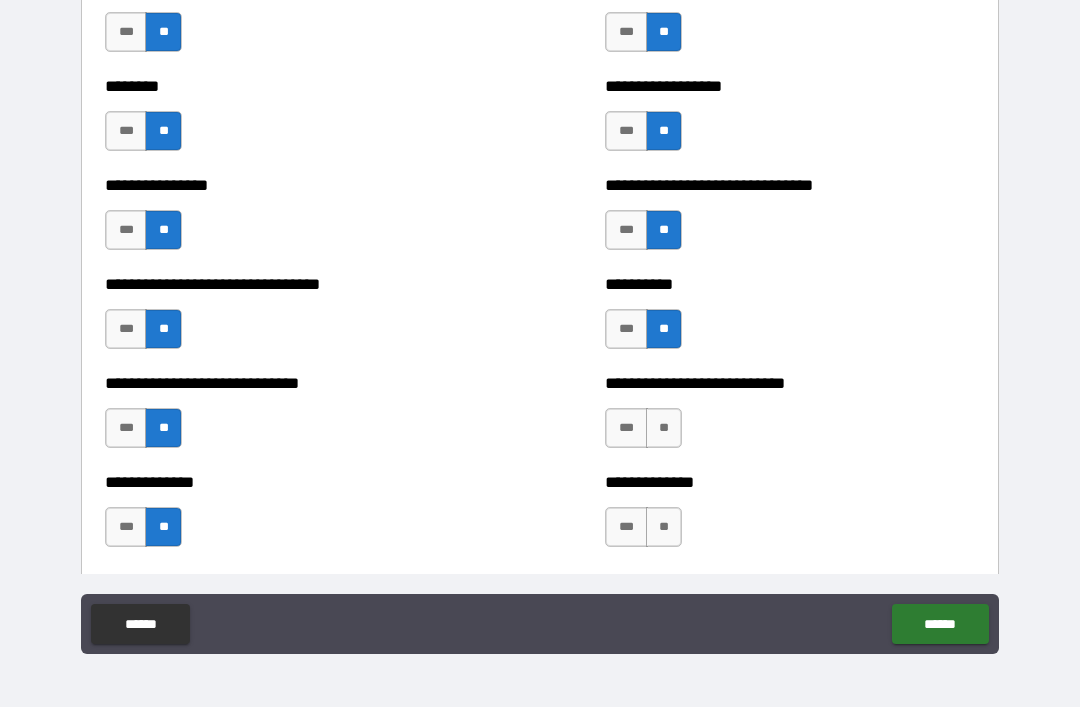click on "**" at bounding box center (664, 428) 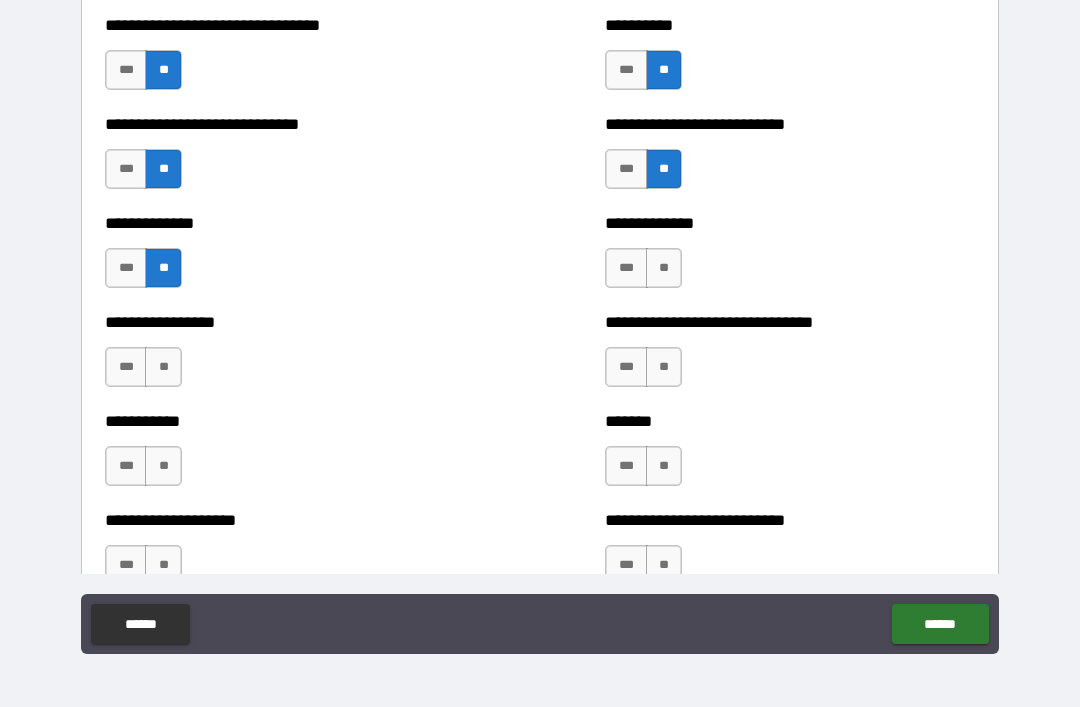 scroll, scrollTop: 7560, scrollLeft: 0, axis: vertical 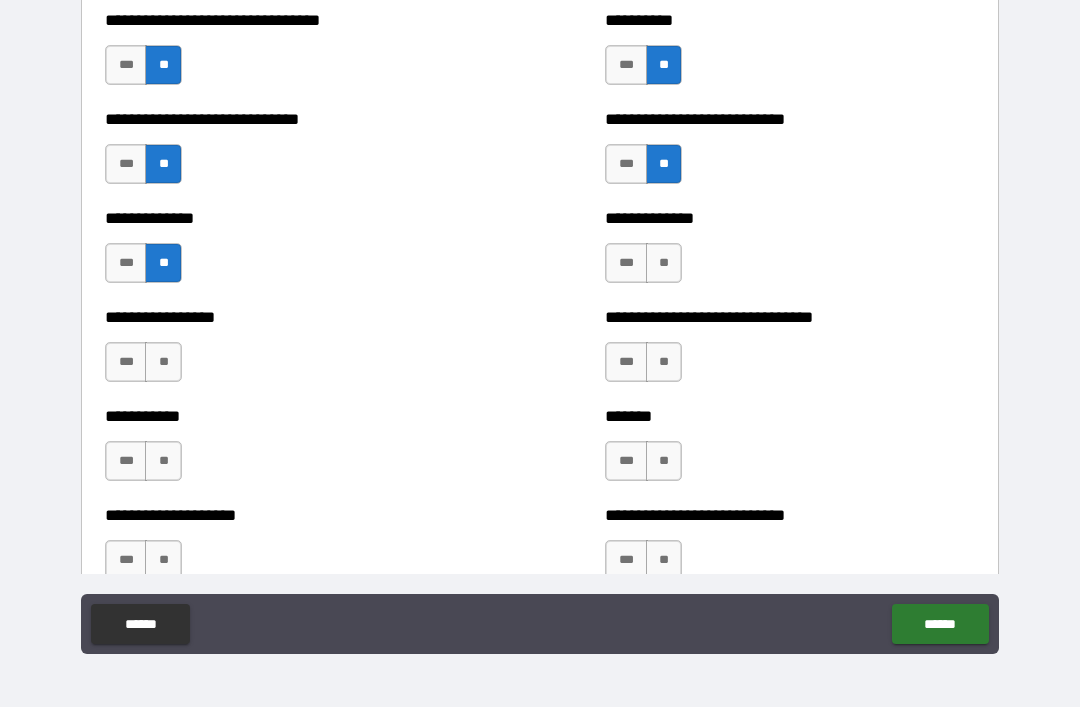 click on "**" at bounding box center (664, 263) 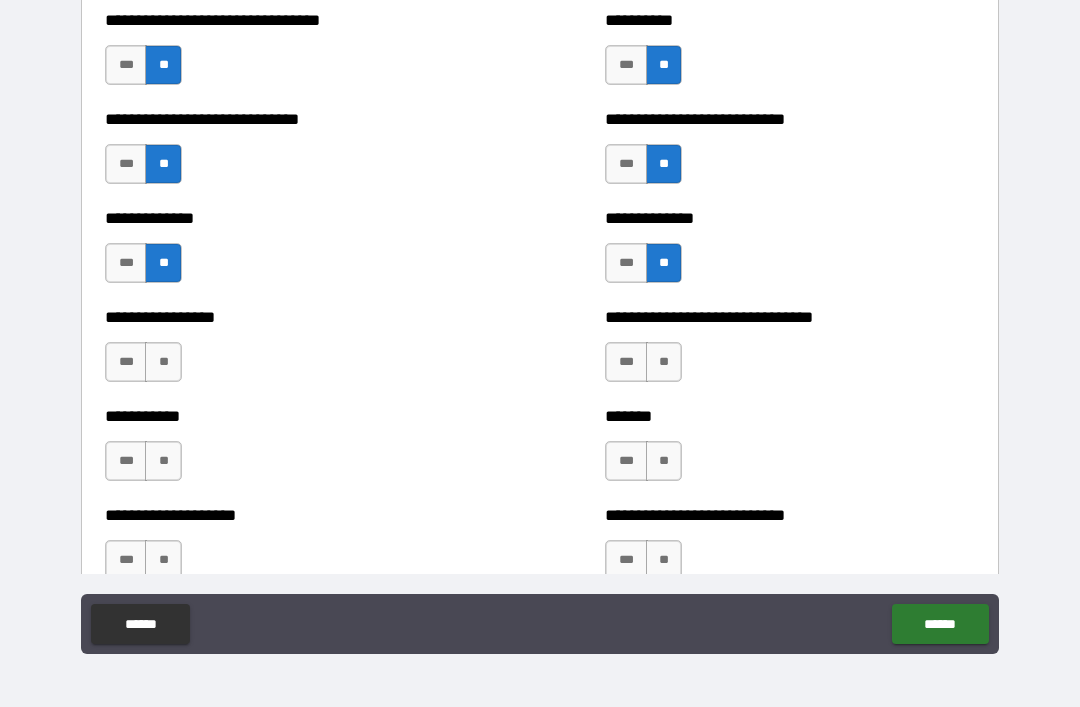 click on "**" at bounding box center (664, 362) 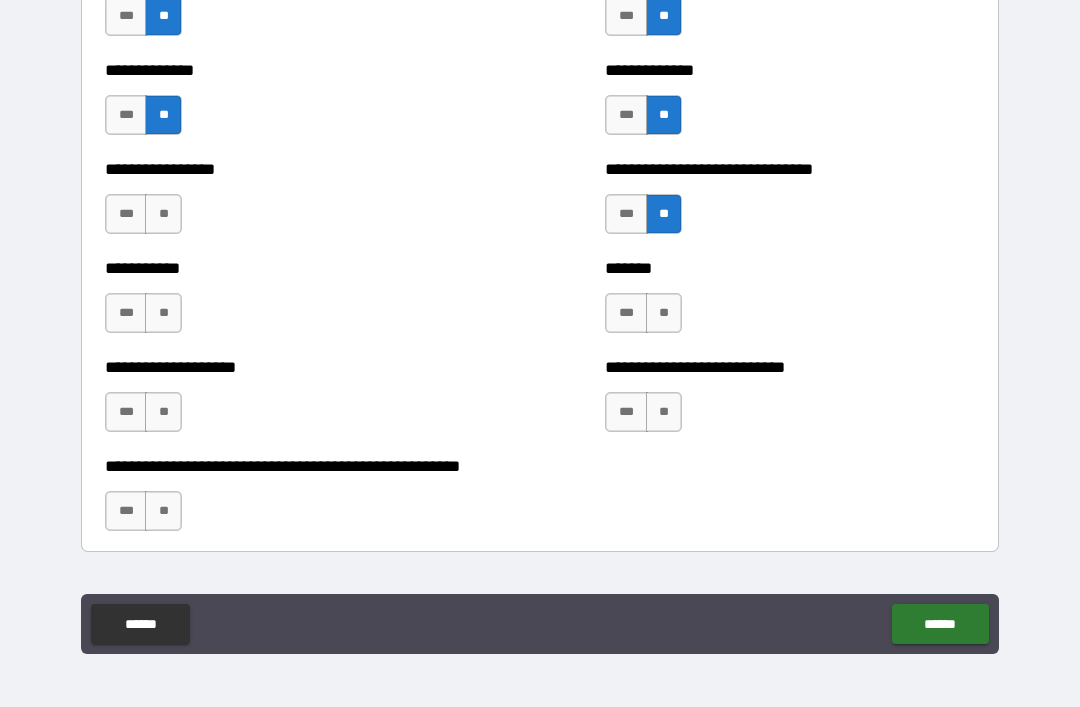 scroll, scrollTop: 7744, scrollLeft: 0, axis: vertical 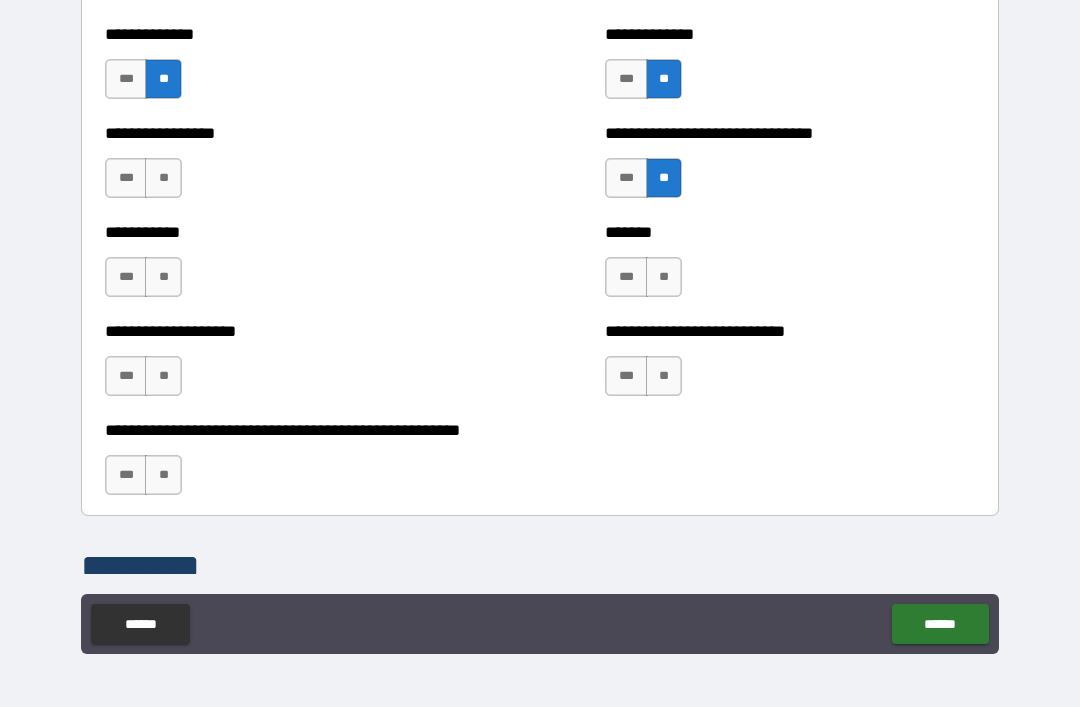 click on "**" at bounding box center (664, 277) 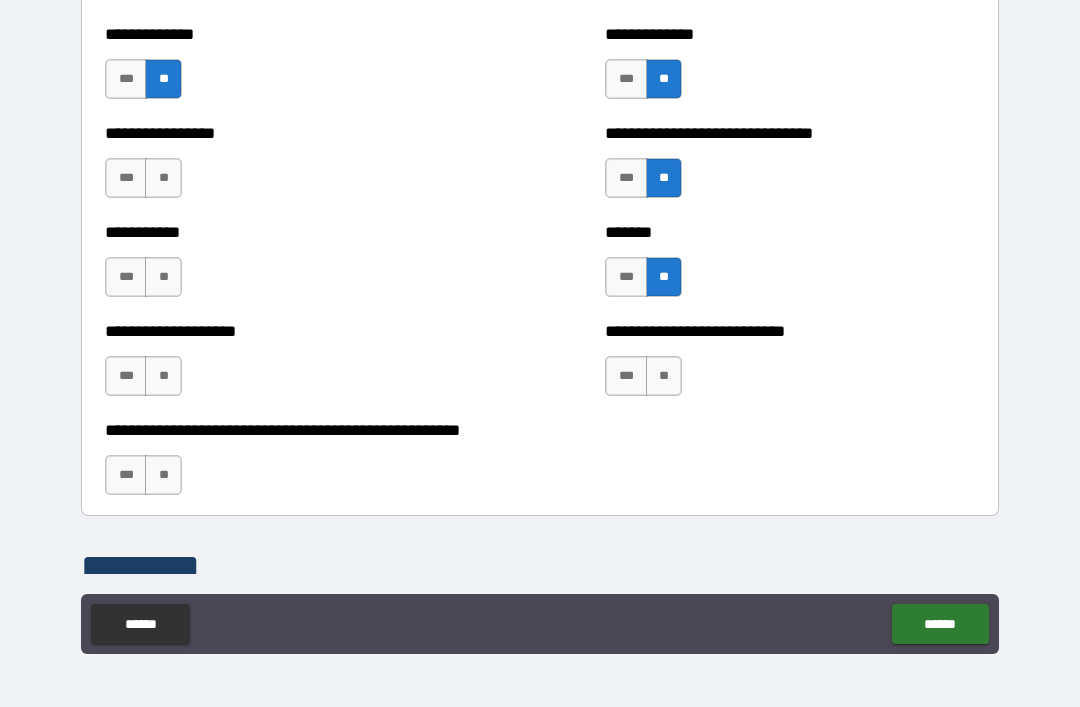 click on "**" at bounding box center (163, 178) 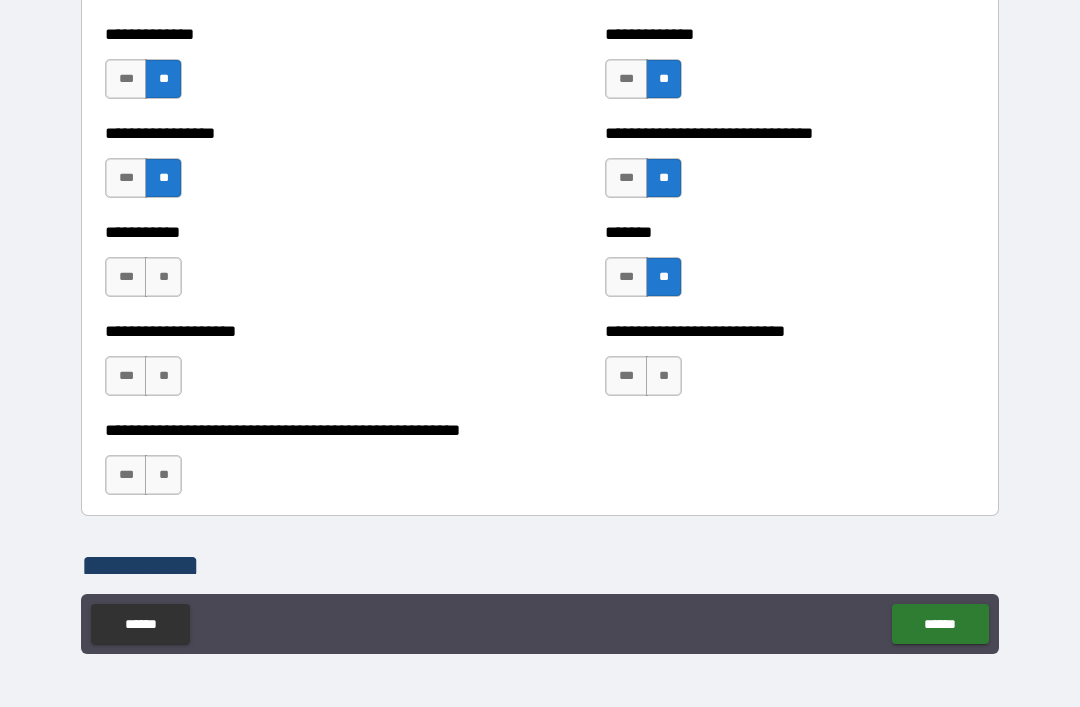 click on "**" at bounding box center (163, 277) 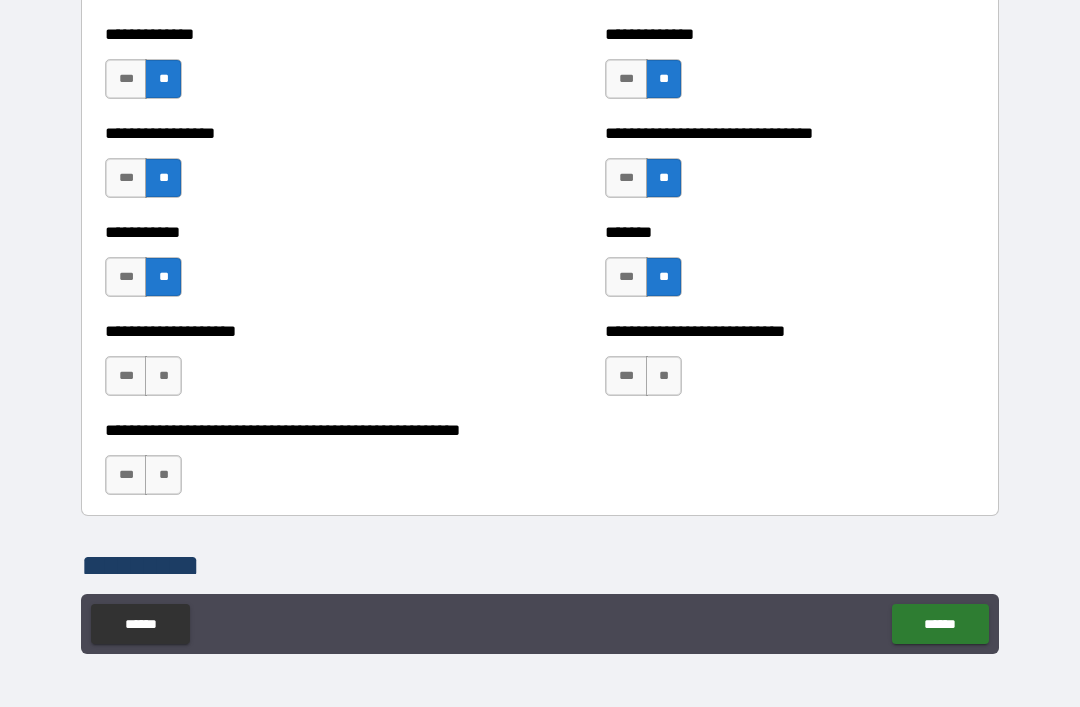 click on "**" at bounding box center (163, 376) 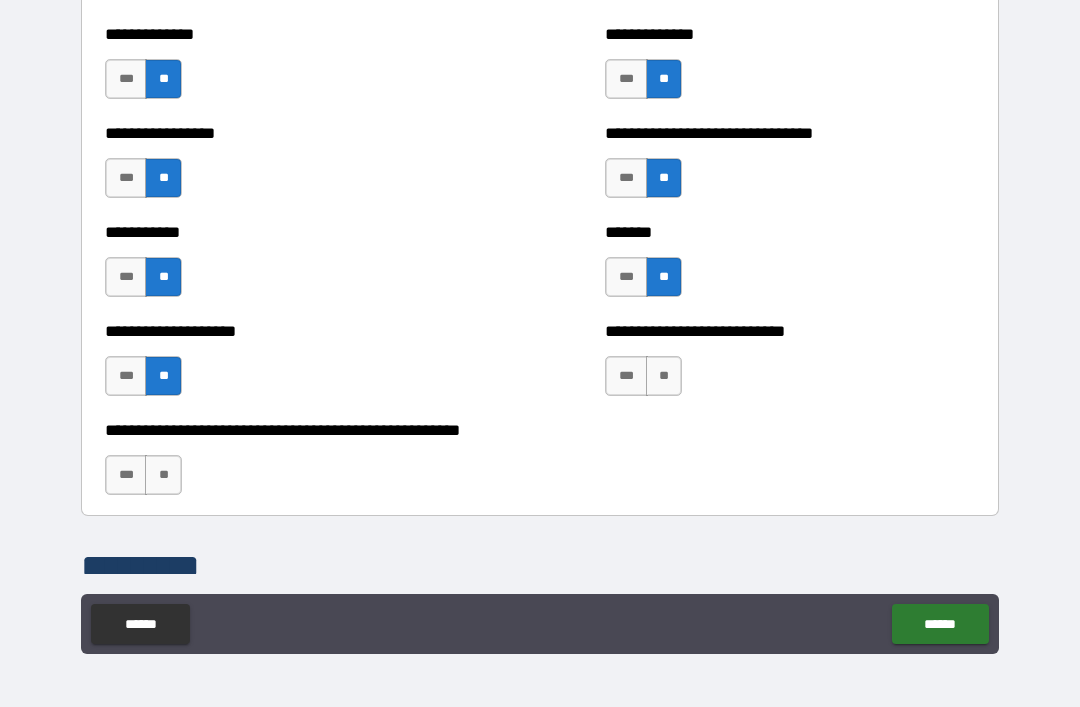click on "**" at bounding box center (163, 475) 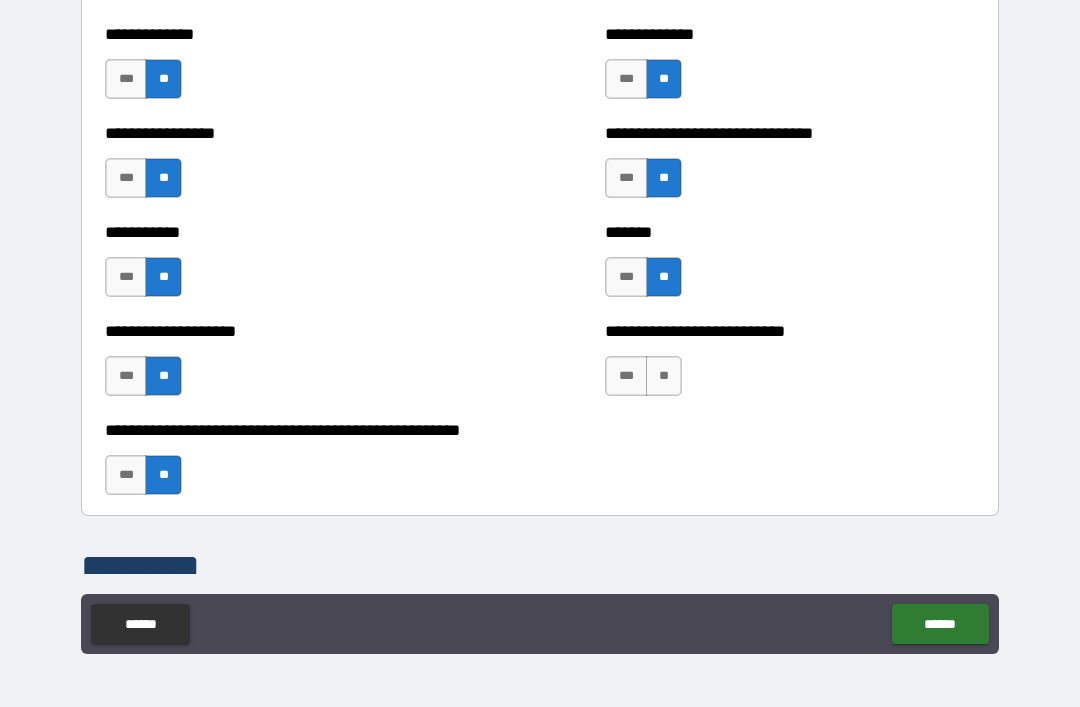 click on "**" at bounding box center (664, 376) 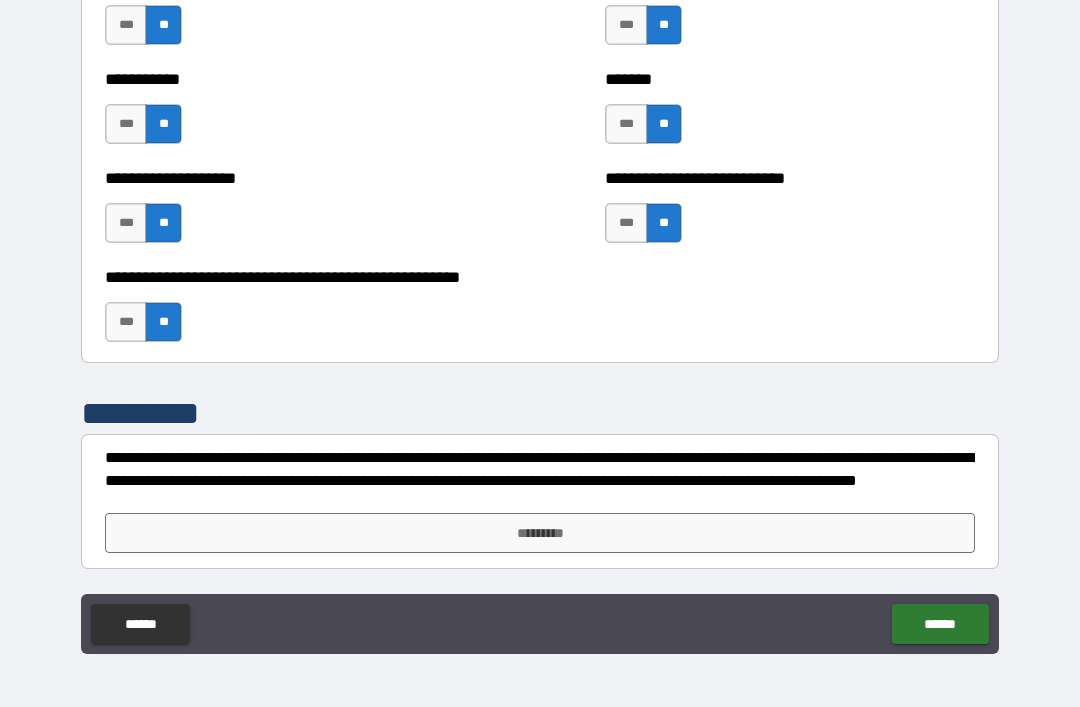scroll, scrollTop: 7897, scrollLeft: 0, axis: vertical 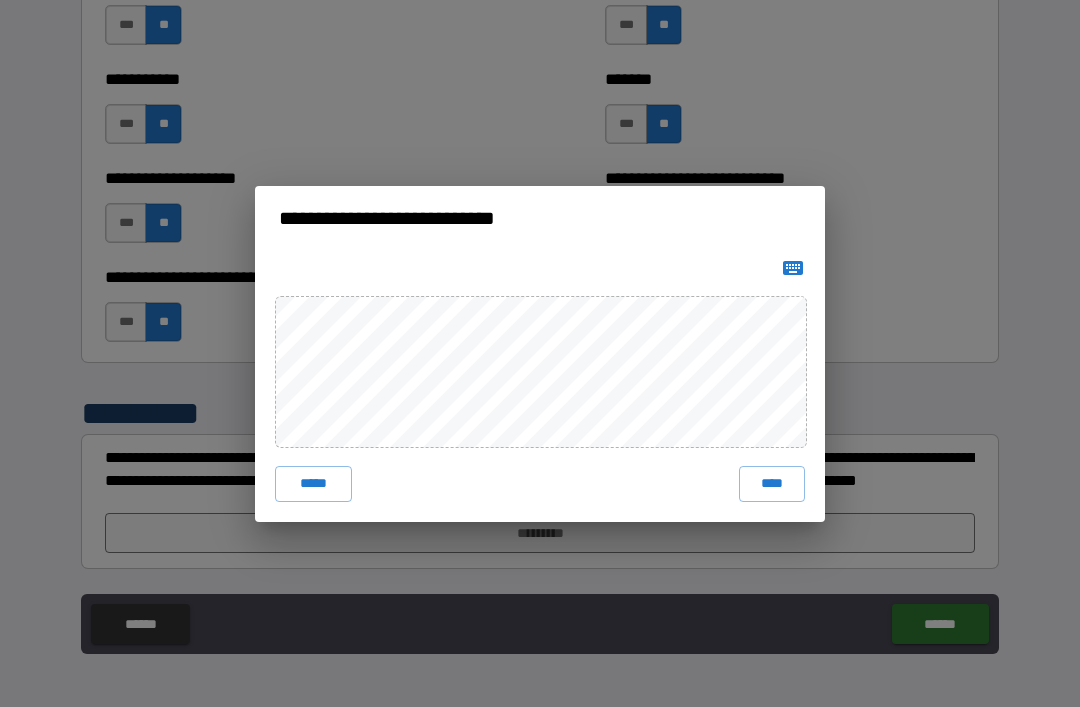 click on "****" at bounding box center [772, 484] 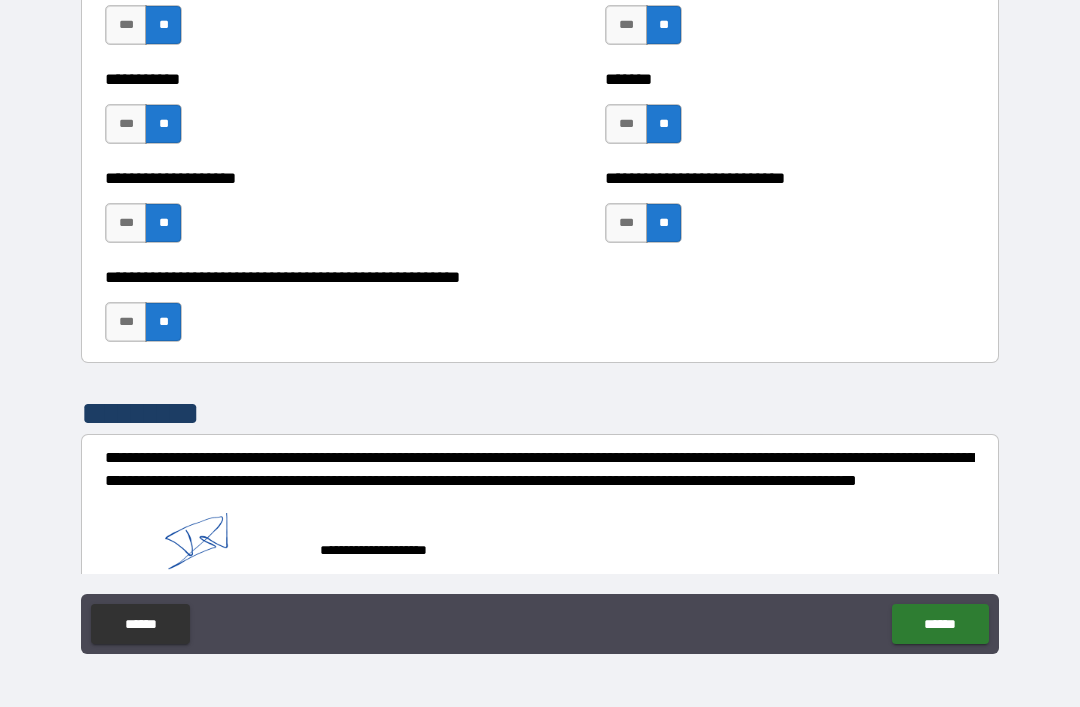 click on "******" at bounding box center (940, 624) 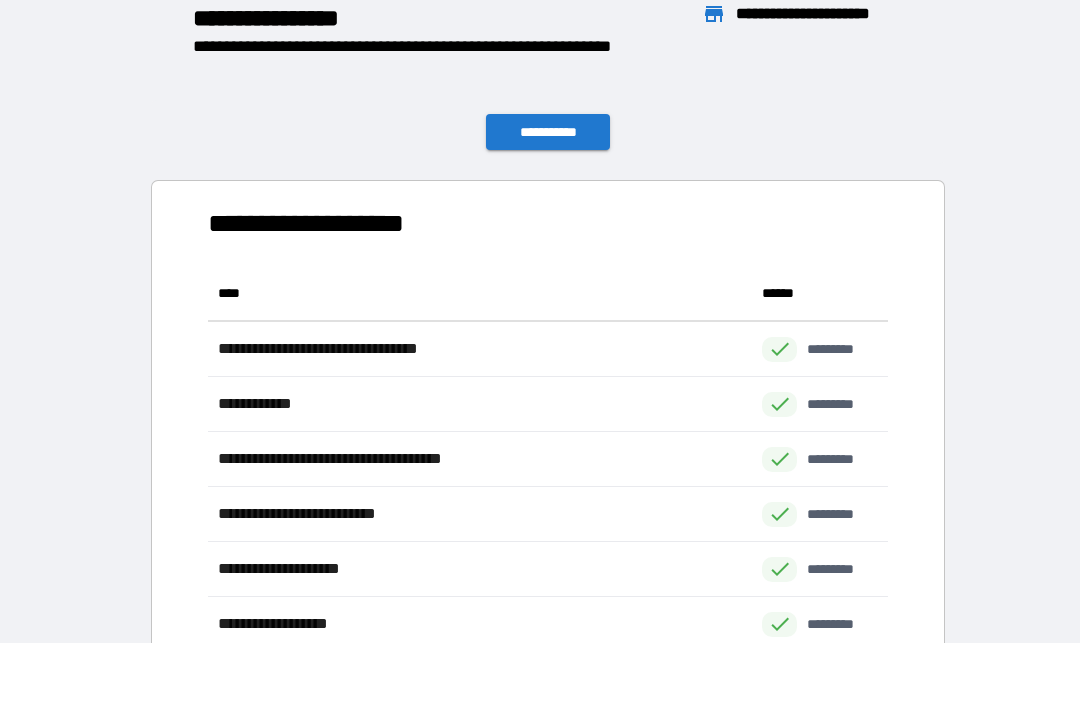 scroll, scrollTop: 1, scrollLeft: 1, axis: both 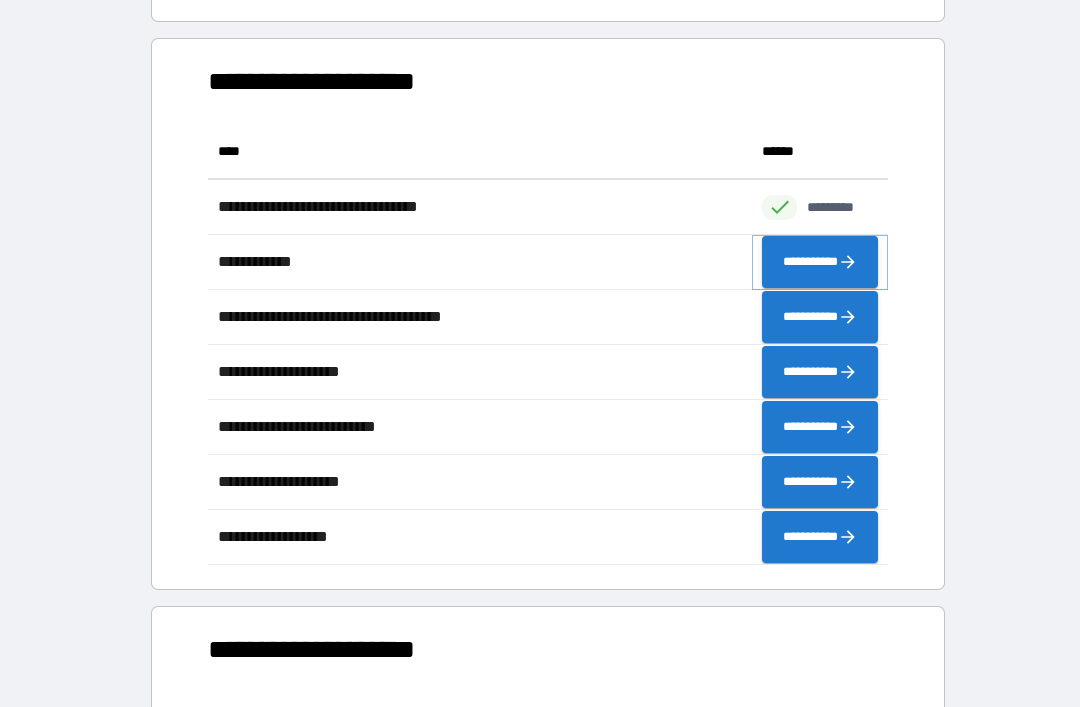 click on "**********" at bounding box center (820, 262) 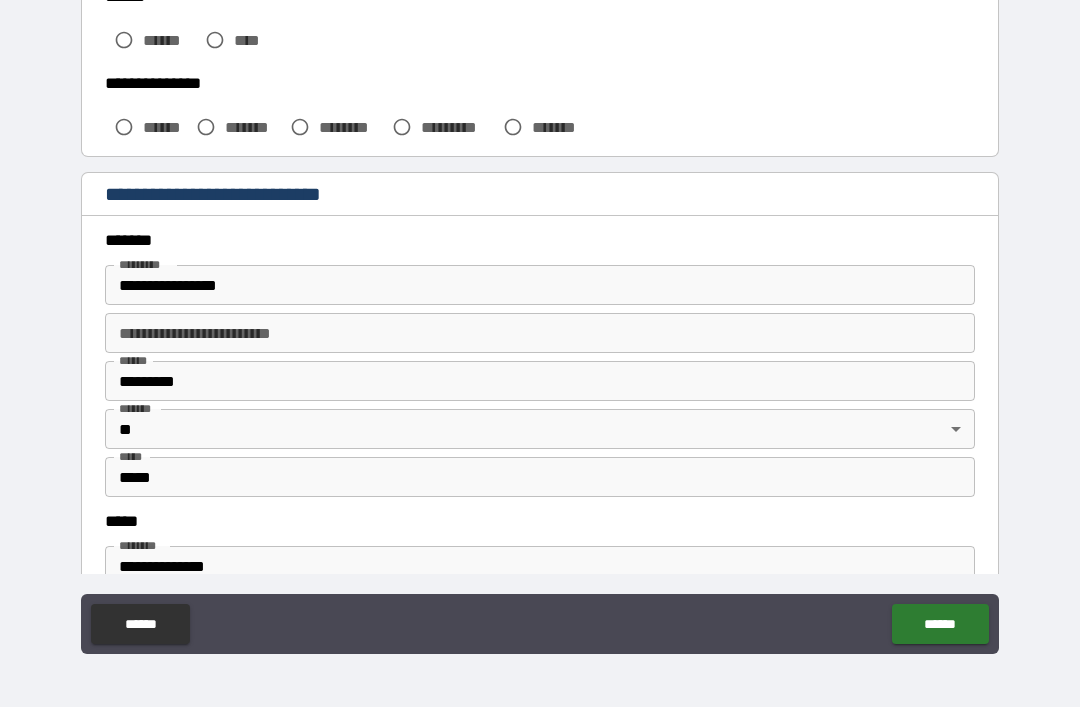 click on "**********" at bounding box center [540, 324] 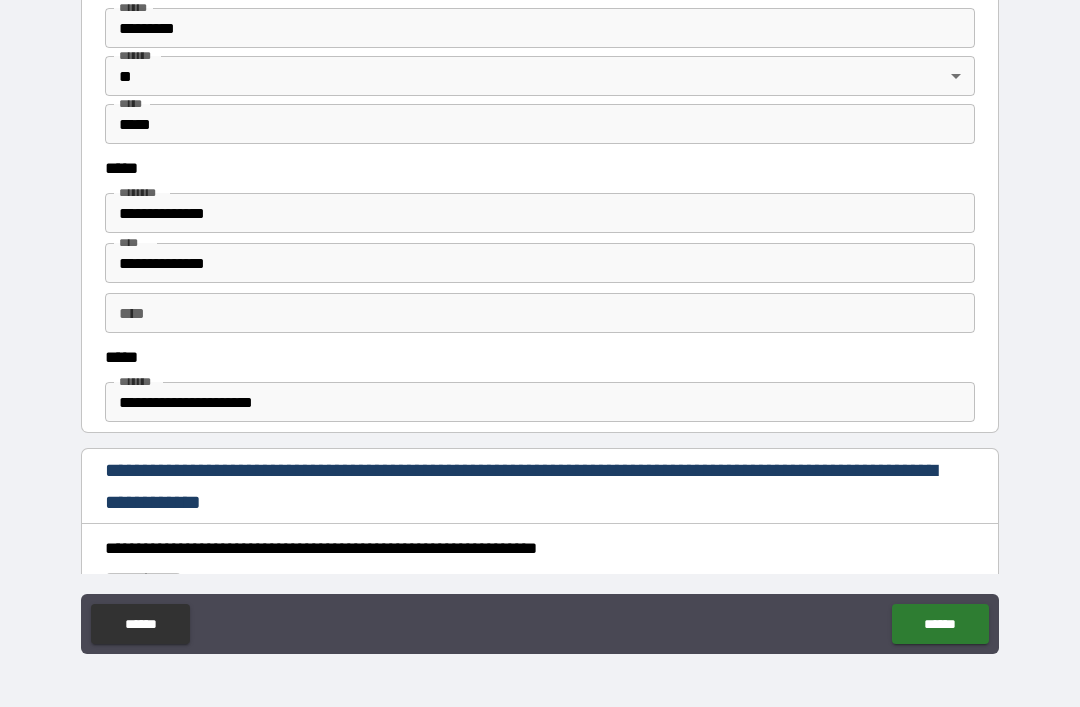click on "******   ******" at bounding box center [540, 626] 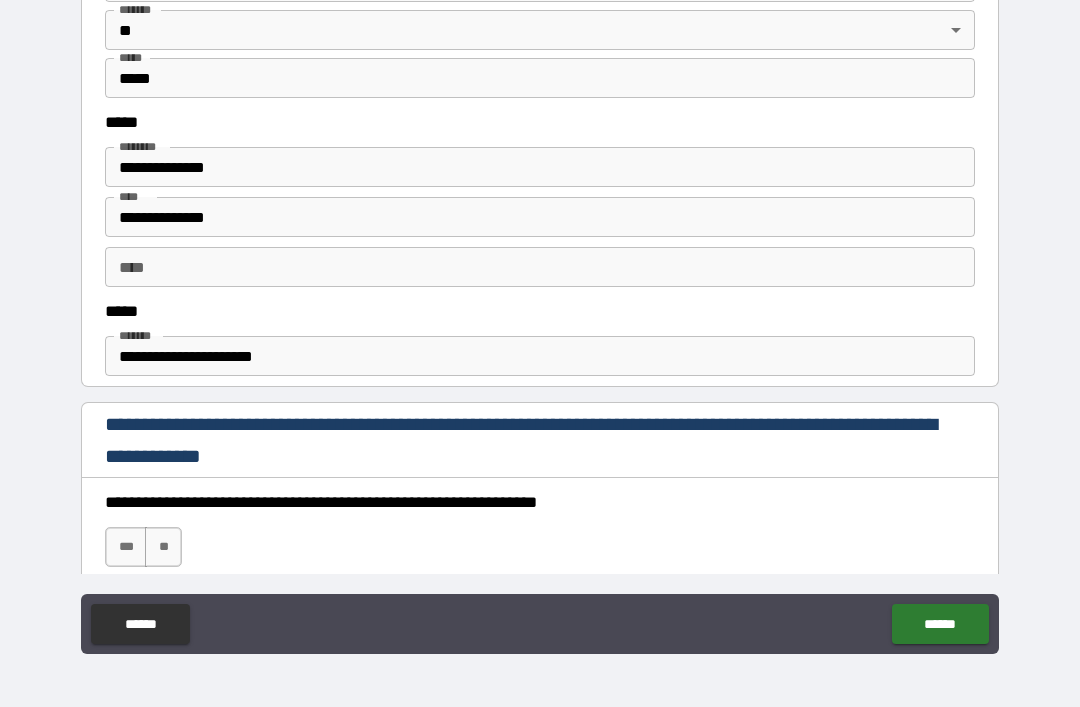 click on "******" at bounding box center [940, 624] 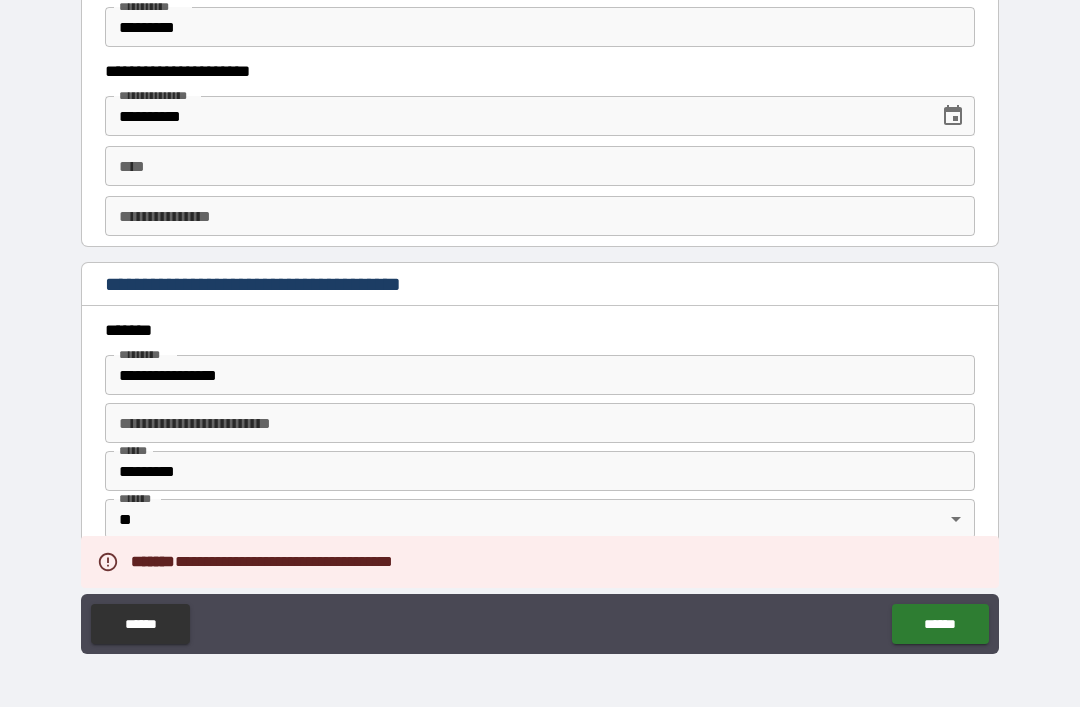 scroll, scrollTop: 2092, scrollLeft: 0, axis: vertical 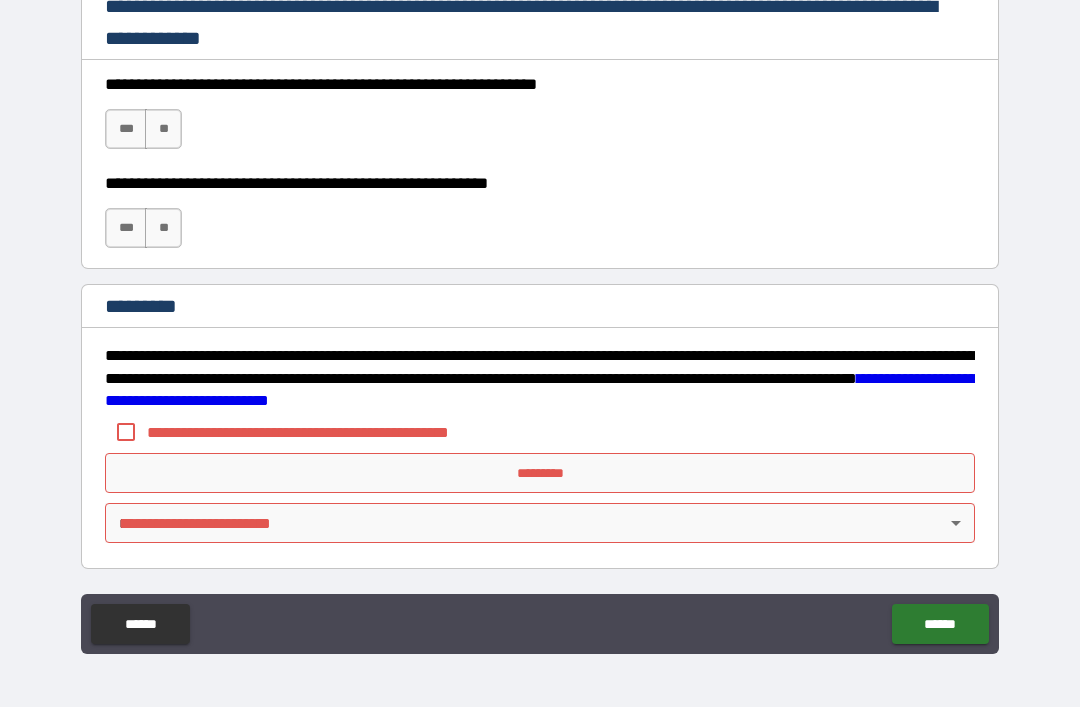 click on "*********" at bounding box center [540, 473] 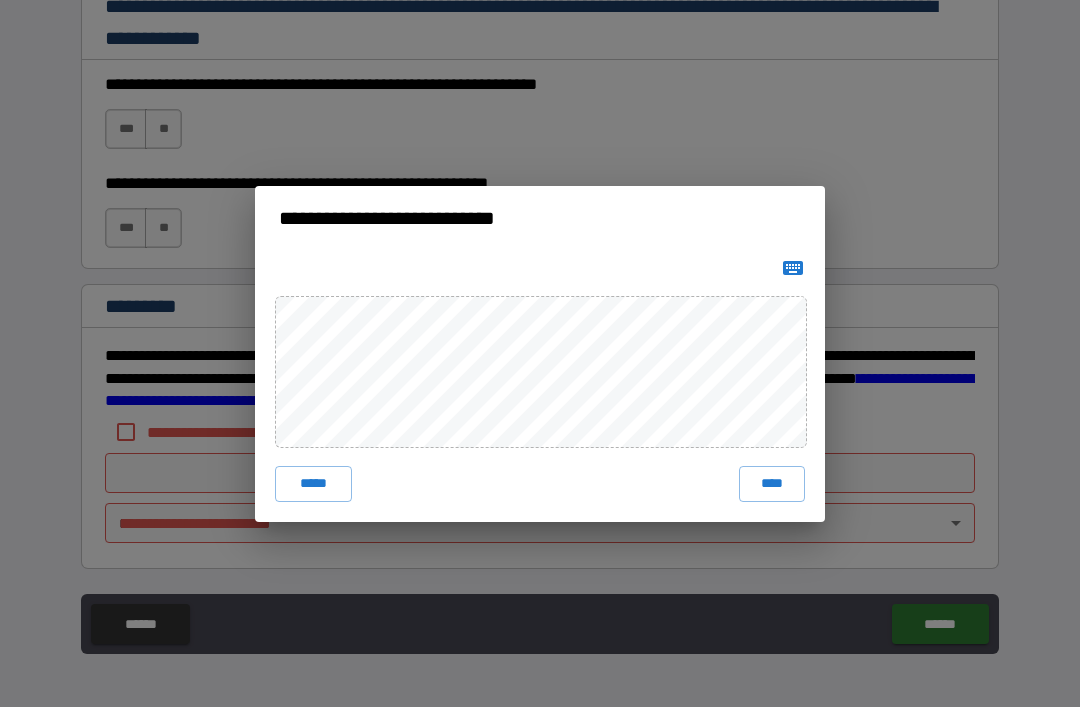 click on "****" at bounding box center [772, 484] 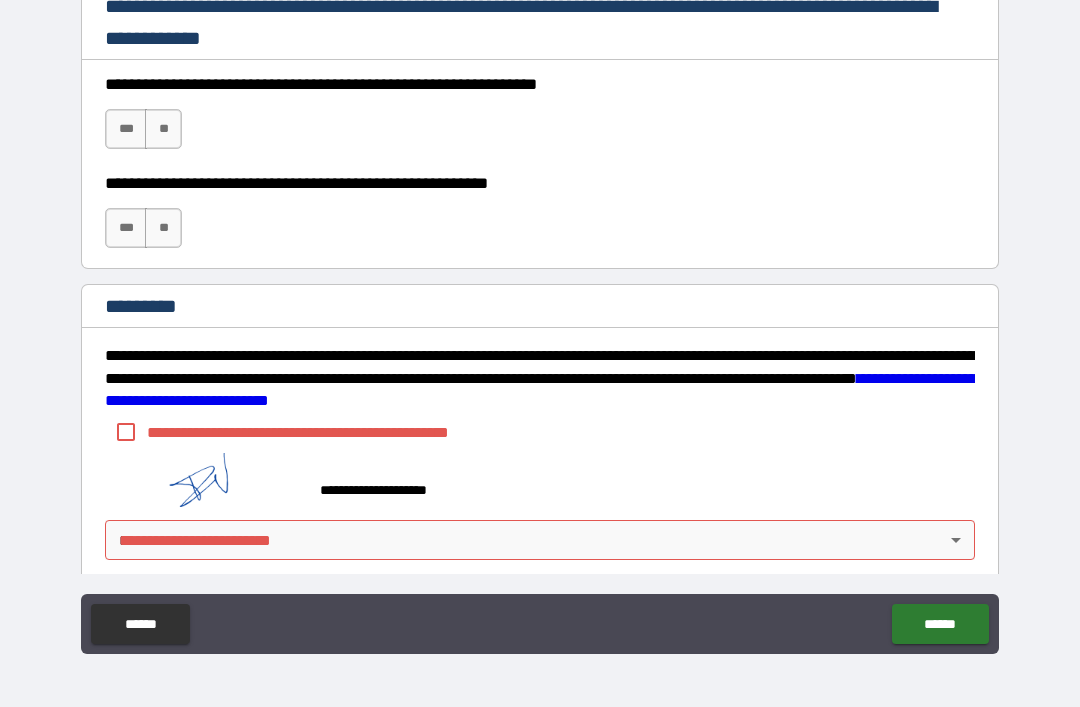 click on "**********" at bounding box center [540, 321] 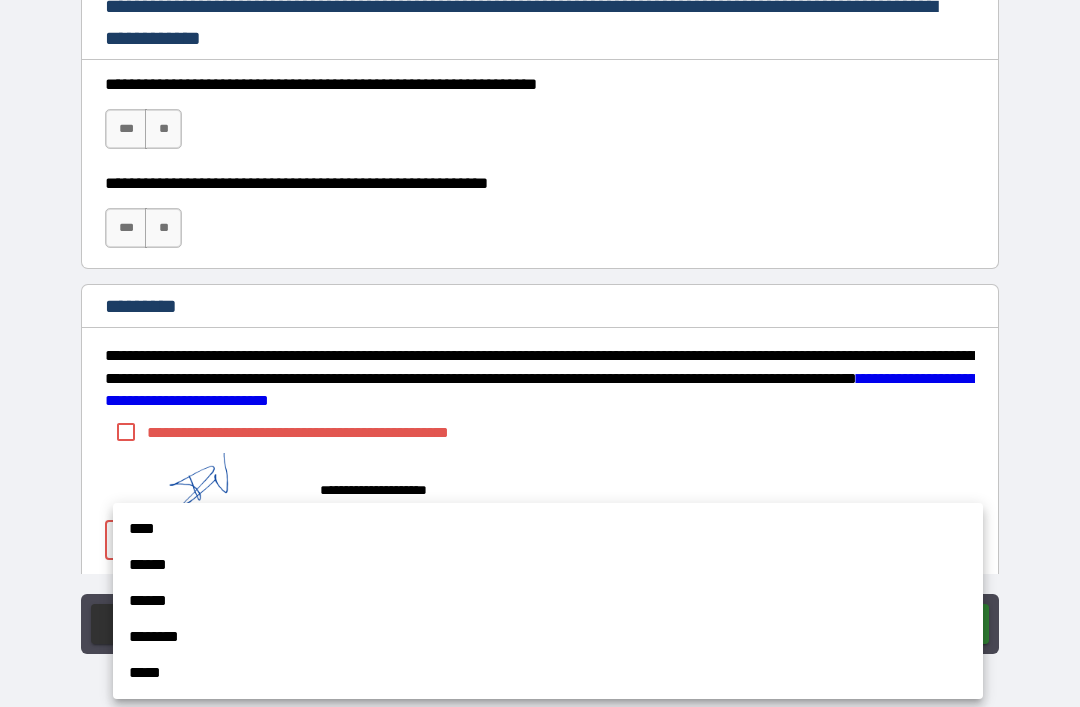 click on "******" at bounding box center (548, 565) 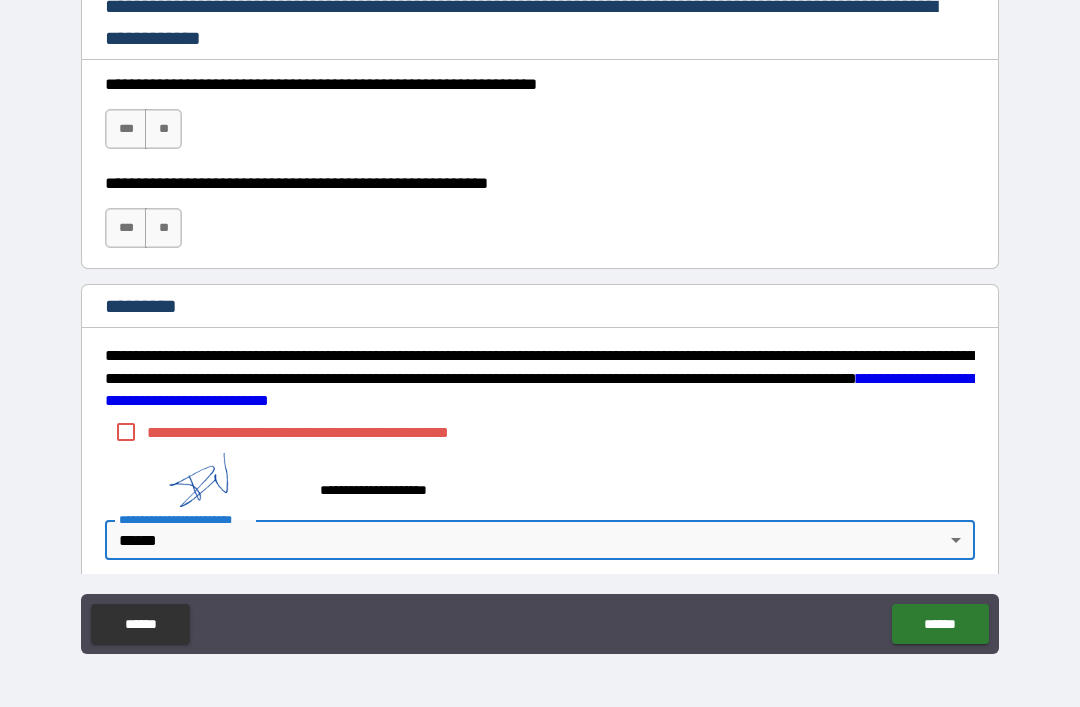 click on "******" at bounding box center [940, 624] 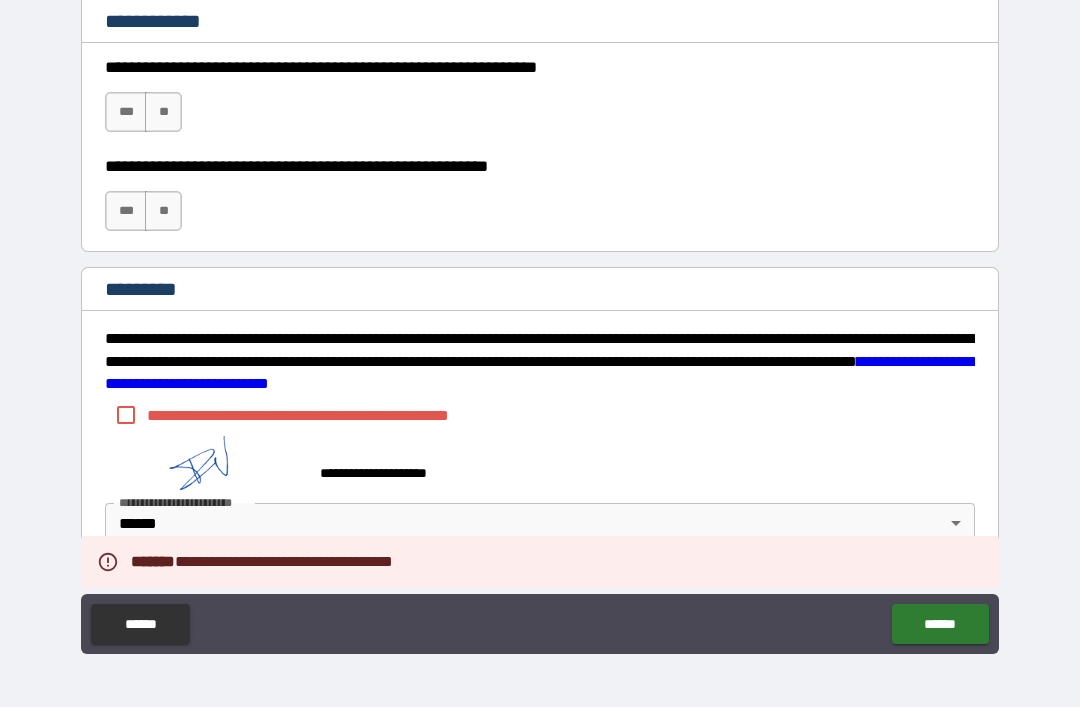 scroll, scrollTop: 3015, scrollLeft: 0, axis: vertical 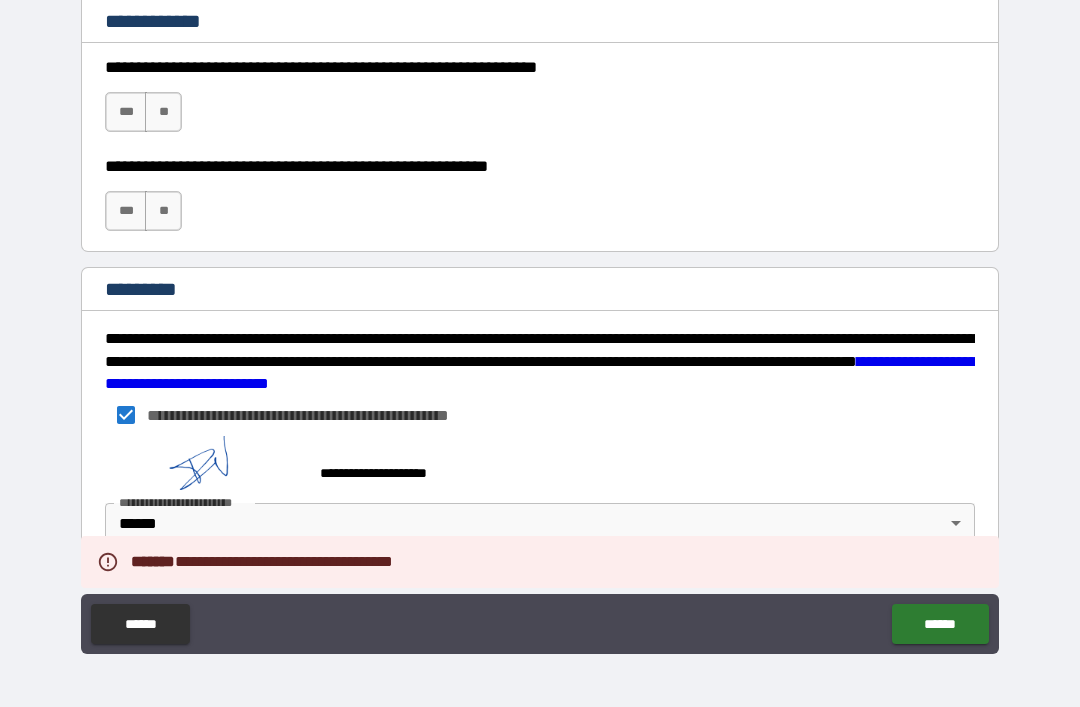 click on "******" at bounding box center (940, 624) 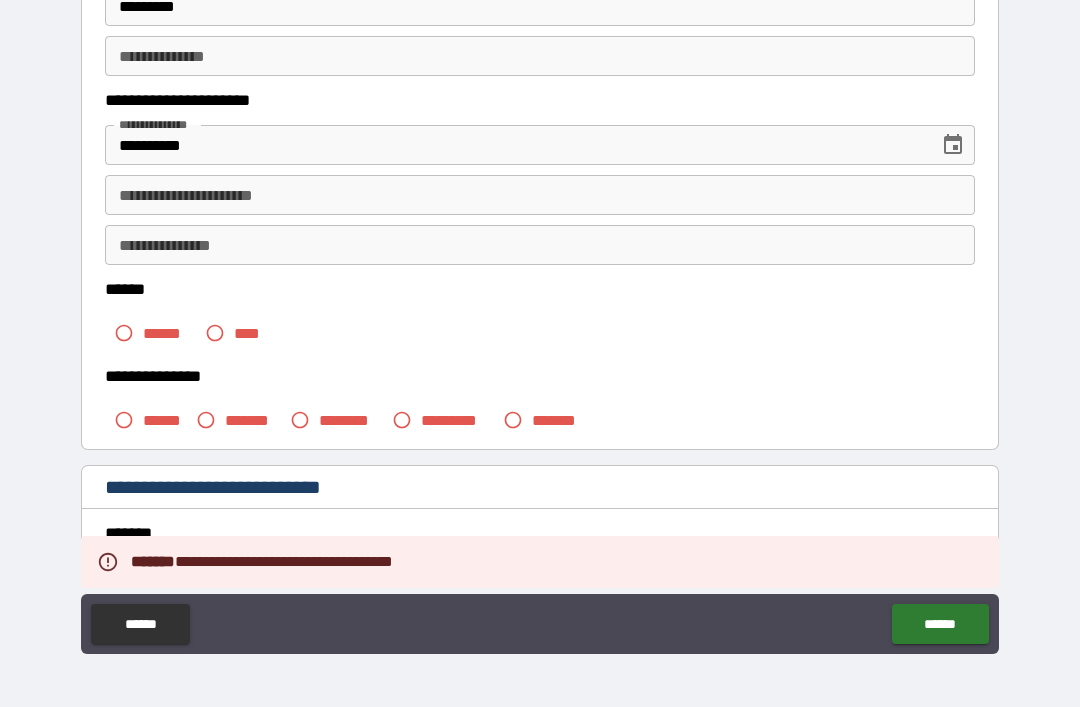 scroll, scrollTop: 272, scrollLeft: 0, axis: vertical 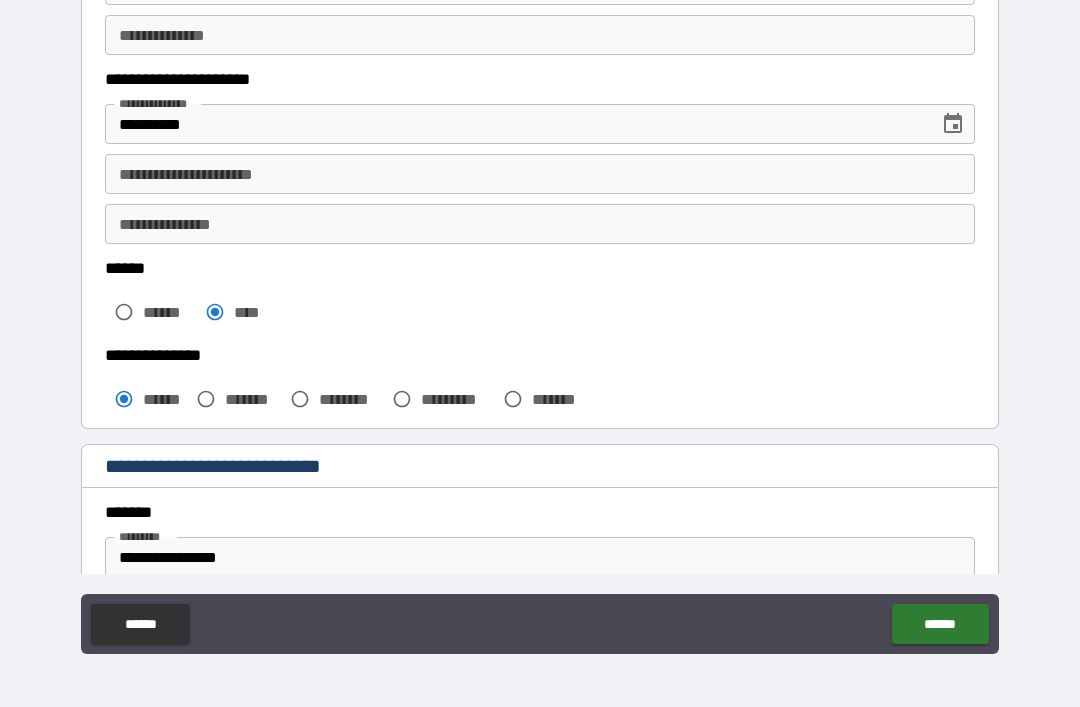click on "******" at bounding box center (940, 624) 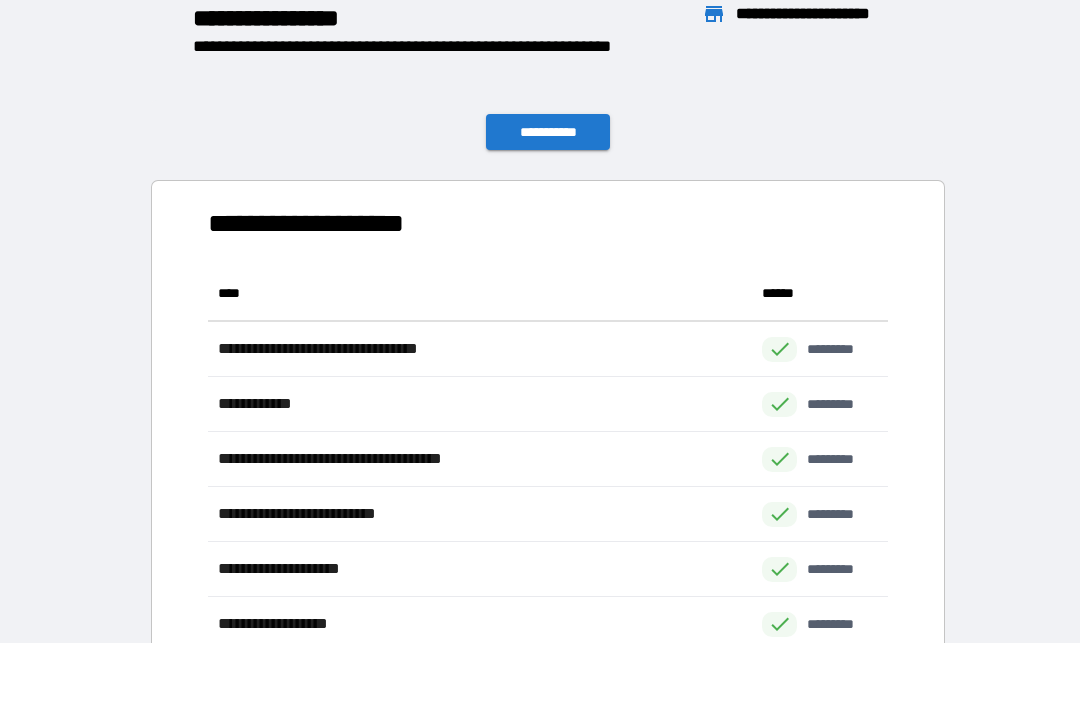 scroll, scrollTop: 1, scrollLeft: 1, axis: both 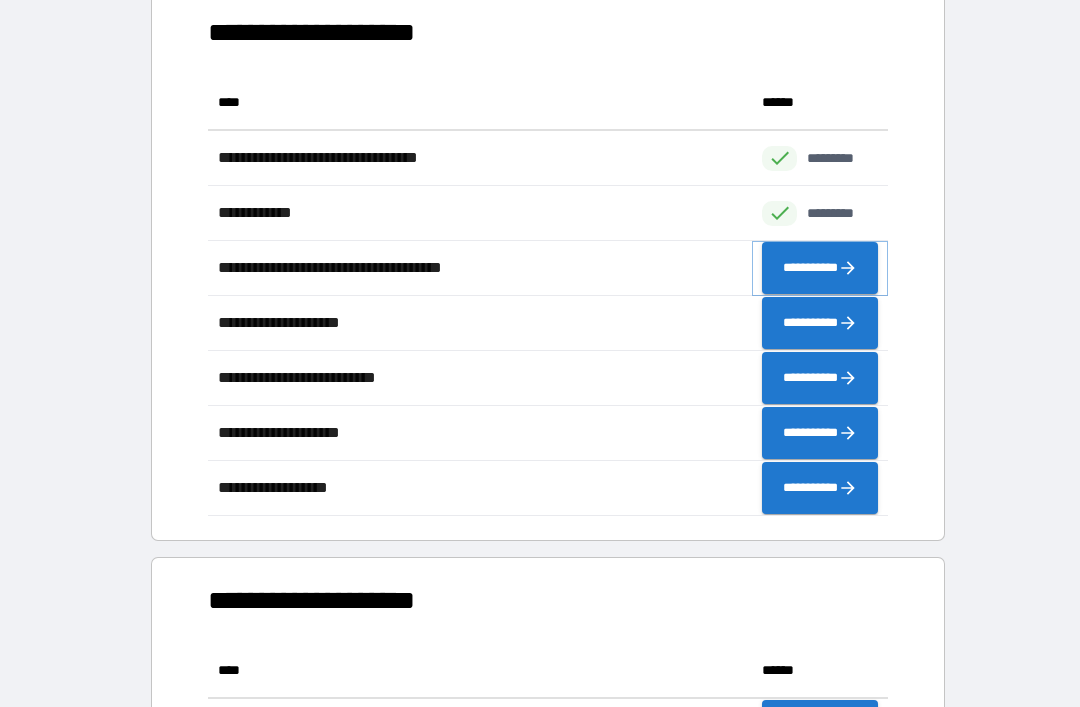 click on "**********" at bounding box center [820, 268] 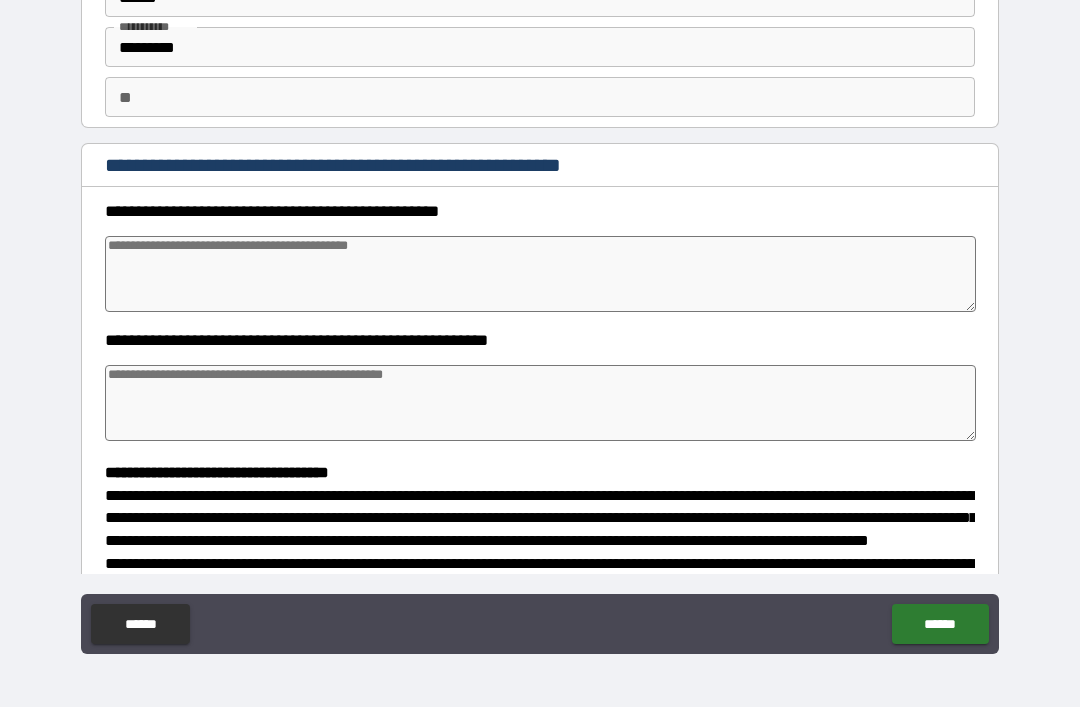 scroll, scrollTop: 105, scrollLeft: 0, axis: vertical 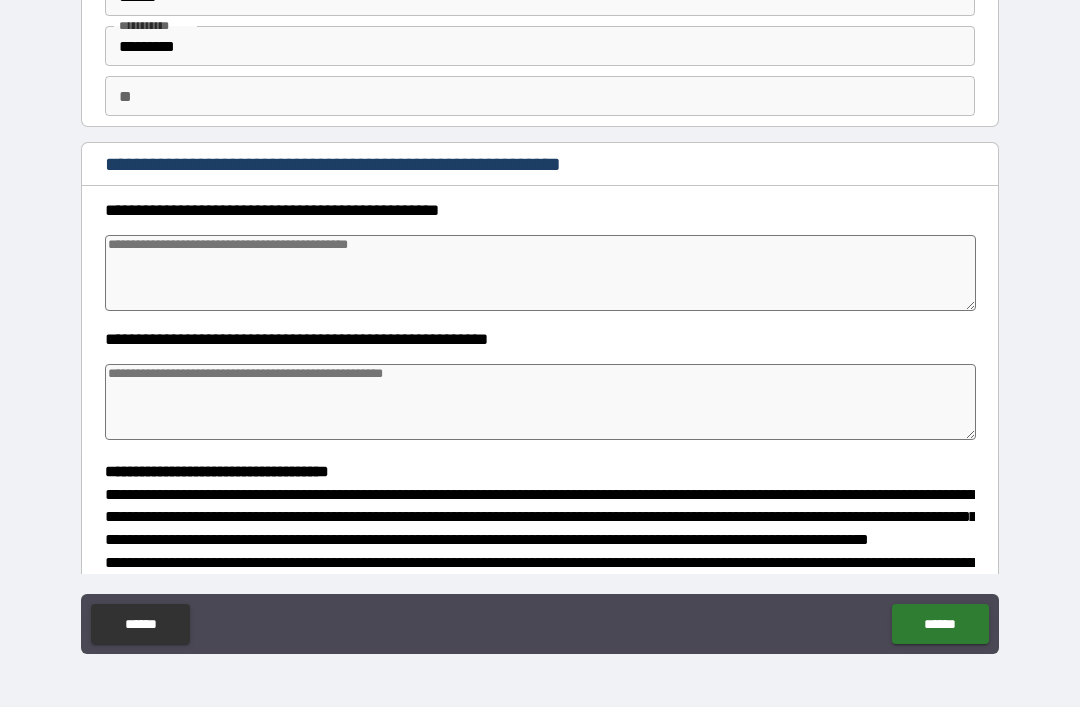 click at bounding box center (540, 273) 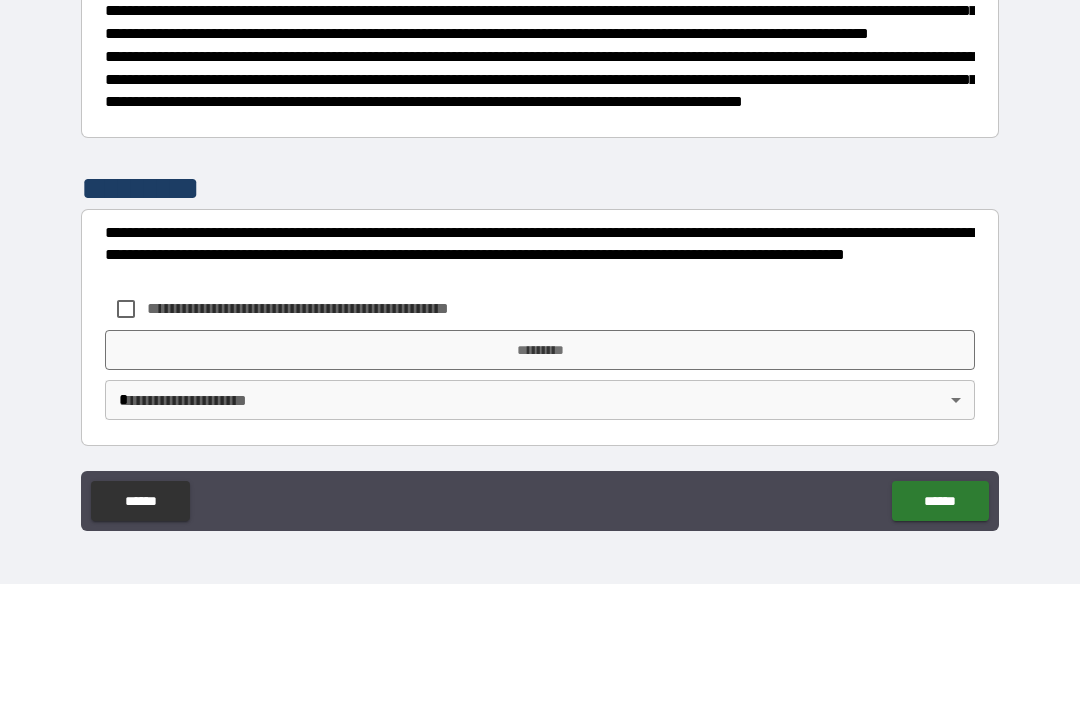 scroll, scrollTop: 526, scrollLeft: 0, axis: vertical 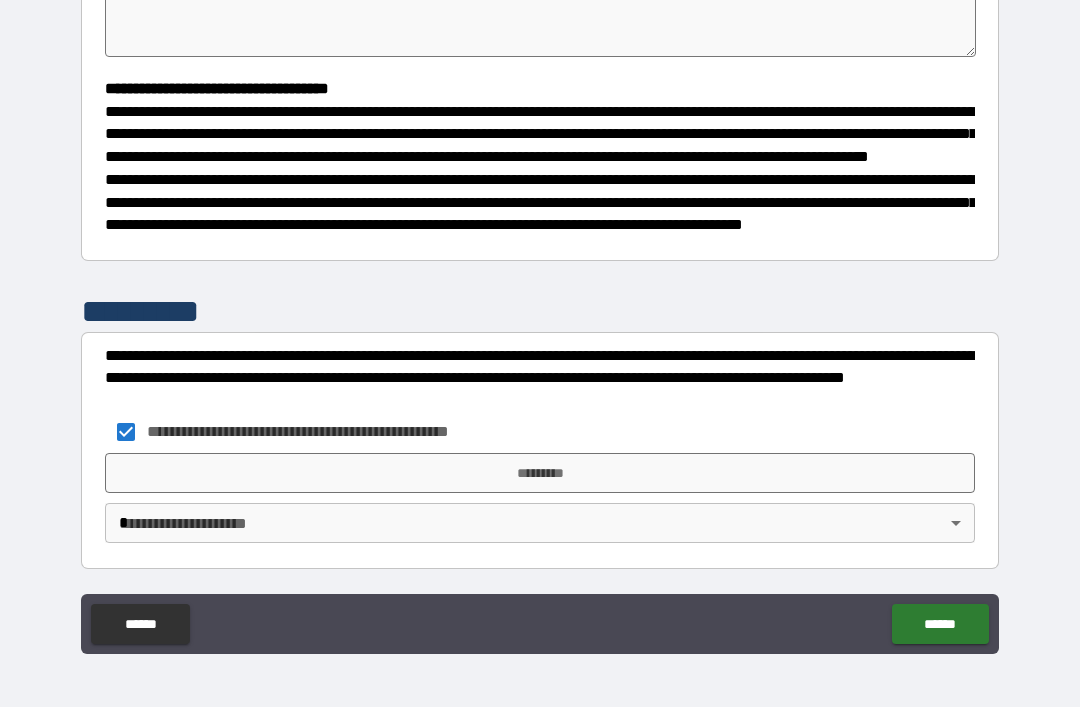 click on "*********" at bounding box center [540, 473] 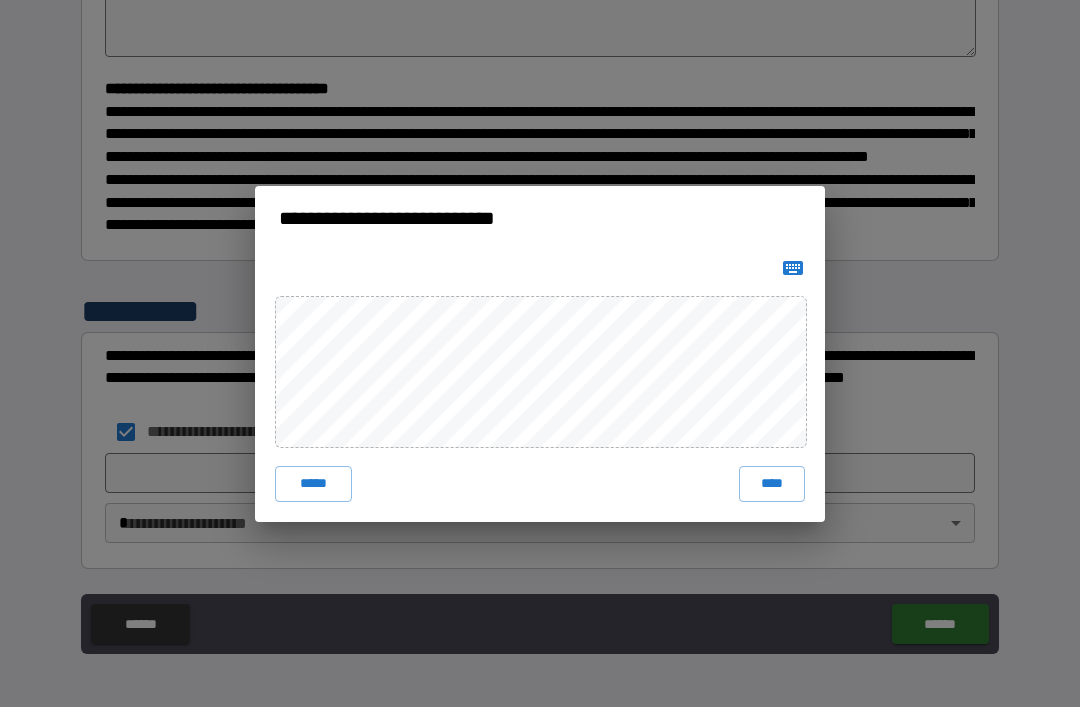 click on "****" at bounding box center (772, 484) 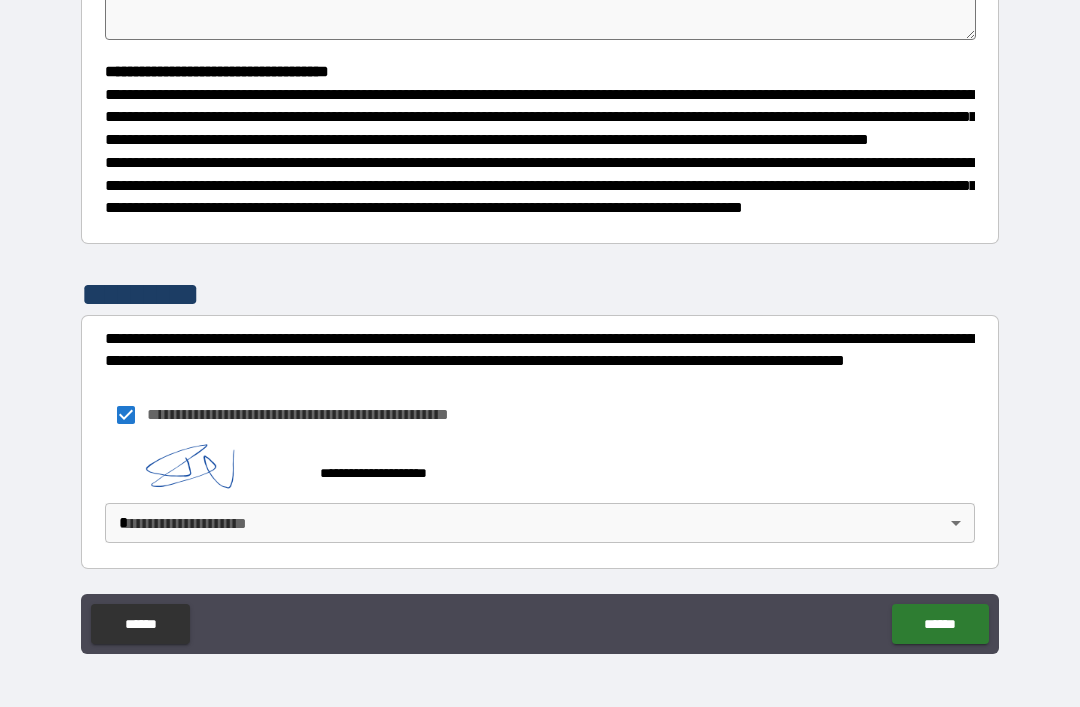 click on "**********" at bounding box center [540, 321] 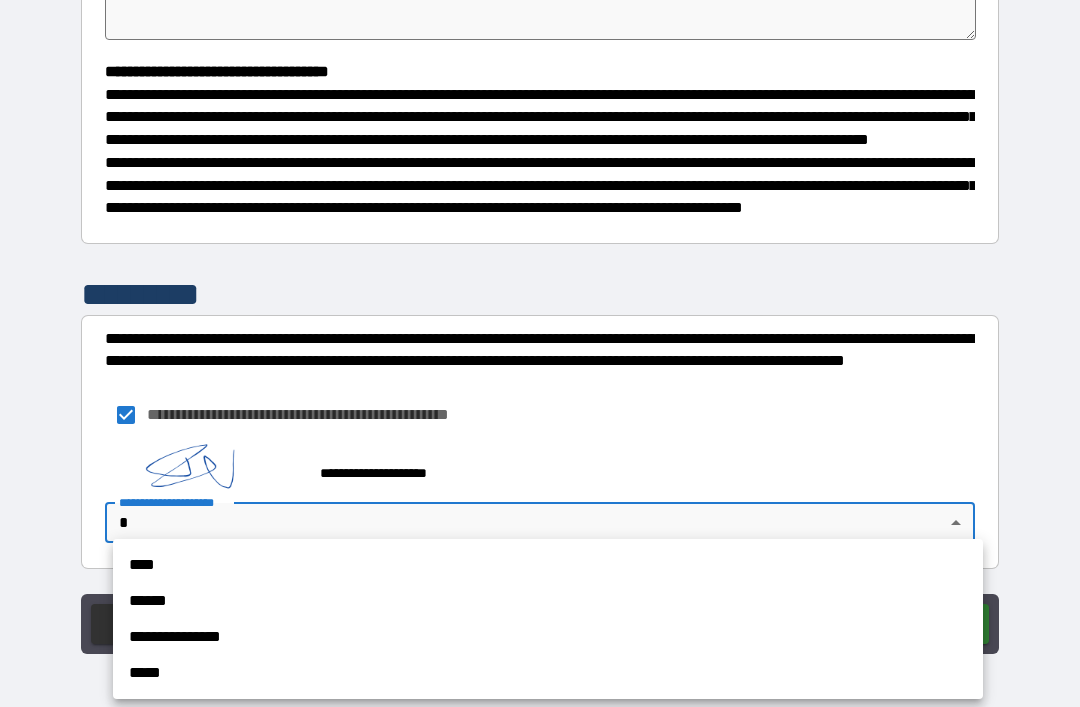 click on "**********" at bounding box center [548, 637] 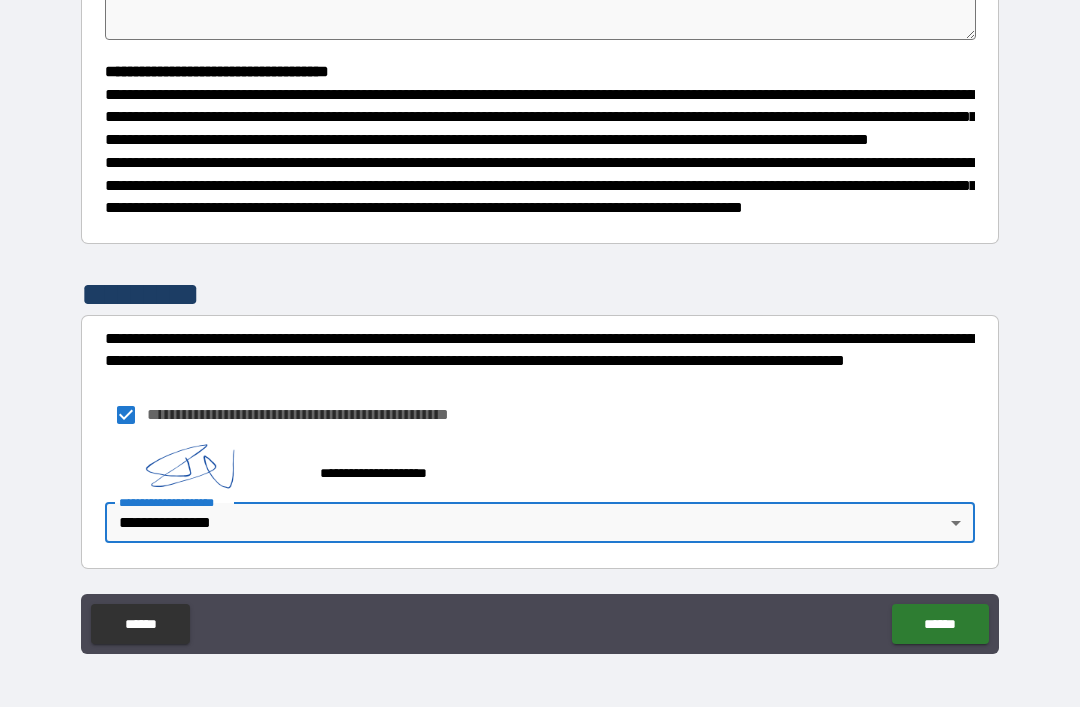 click on "******" at bounding box center [940, 624] 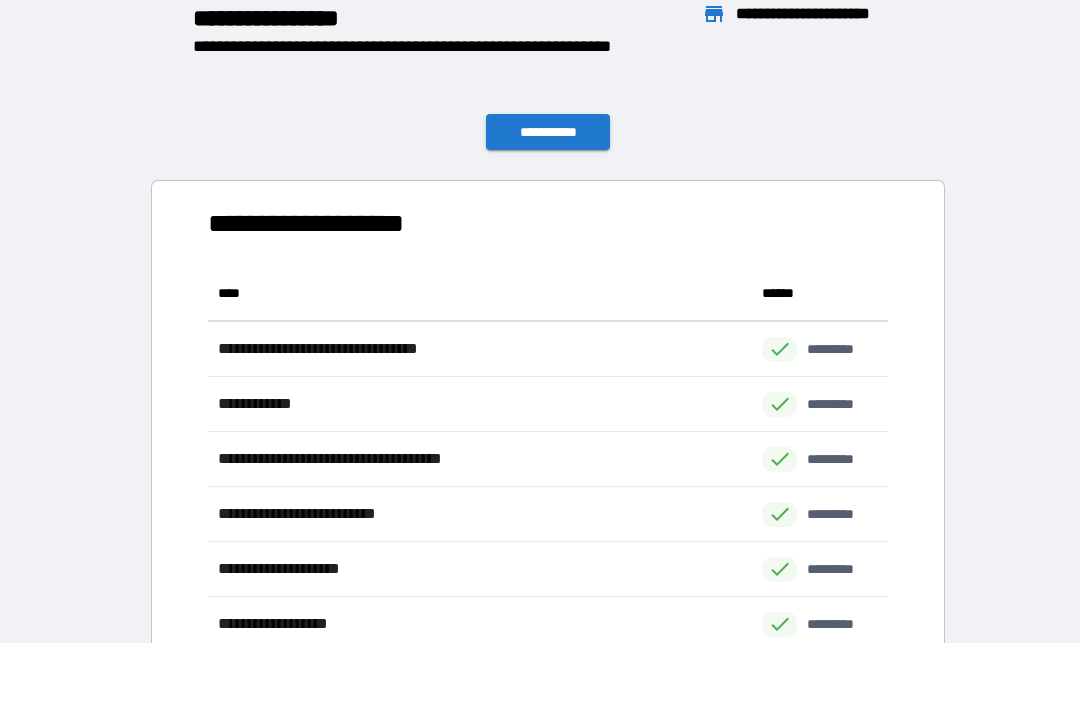 scroll, scrollTop: 1, scrollLeft: 1, axis: both 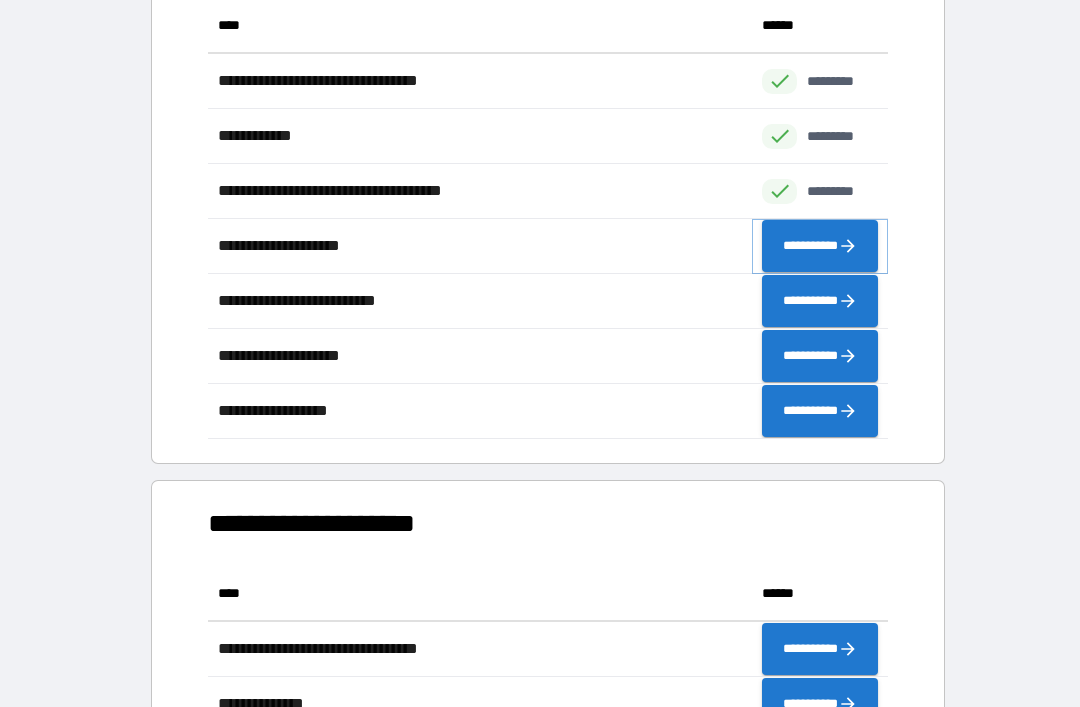 click on "**********" at bounding box center [820, 246] 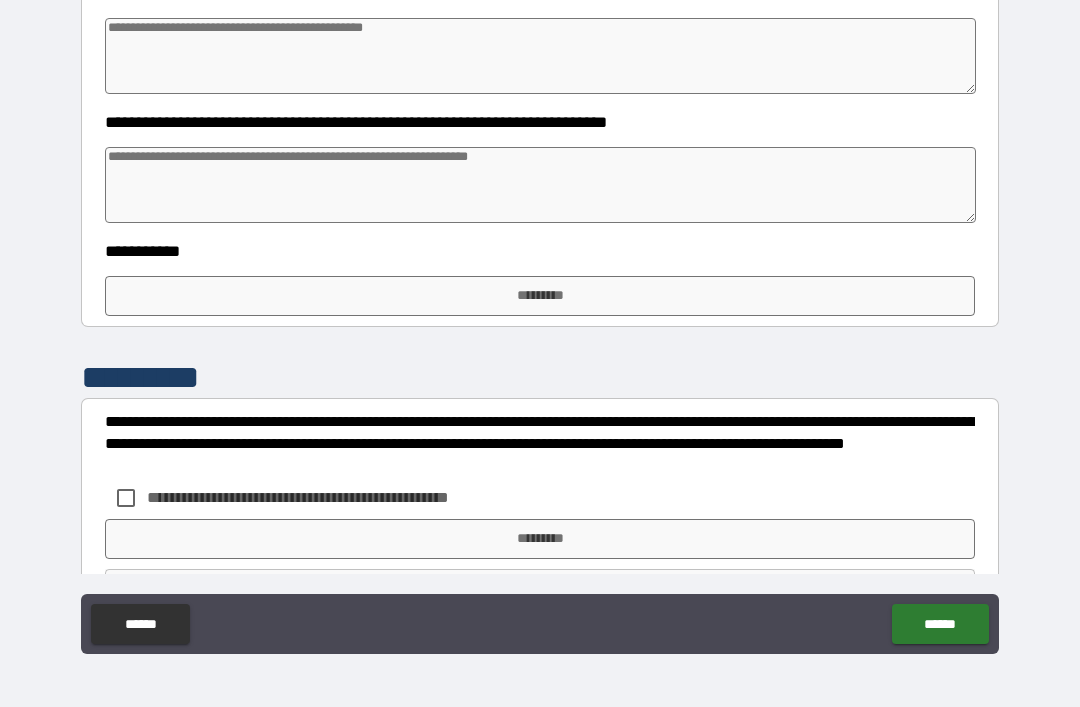 scroll, scrollTop: 498, scrollLeft: 0, axis: vertical 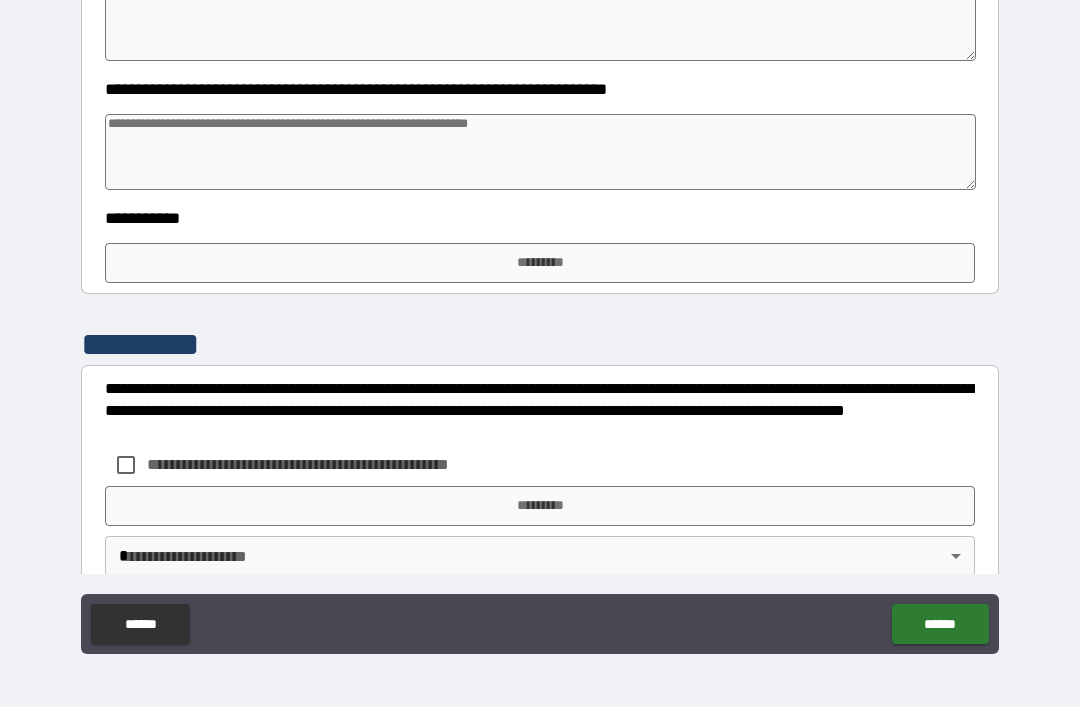 click on "*********" at bounding box center (540, 263) 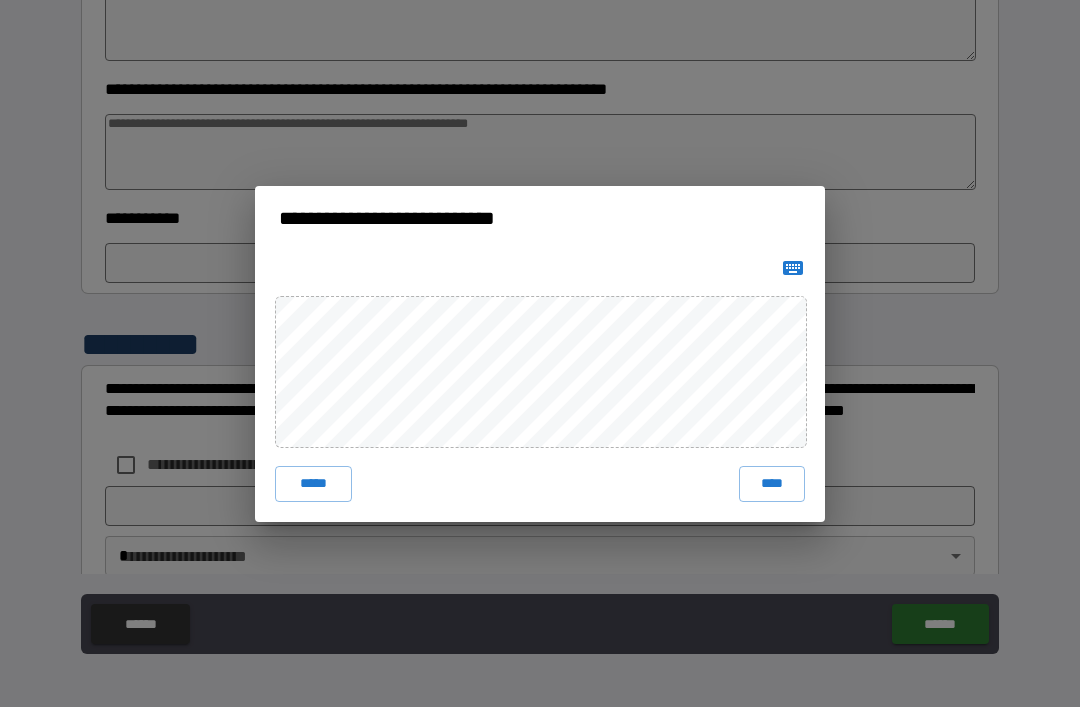 click on "****" at bounding box center (772, 484) 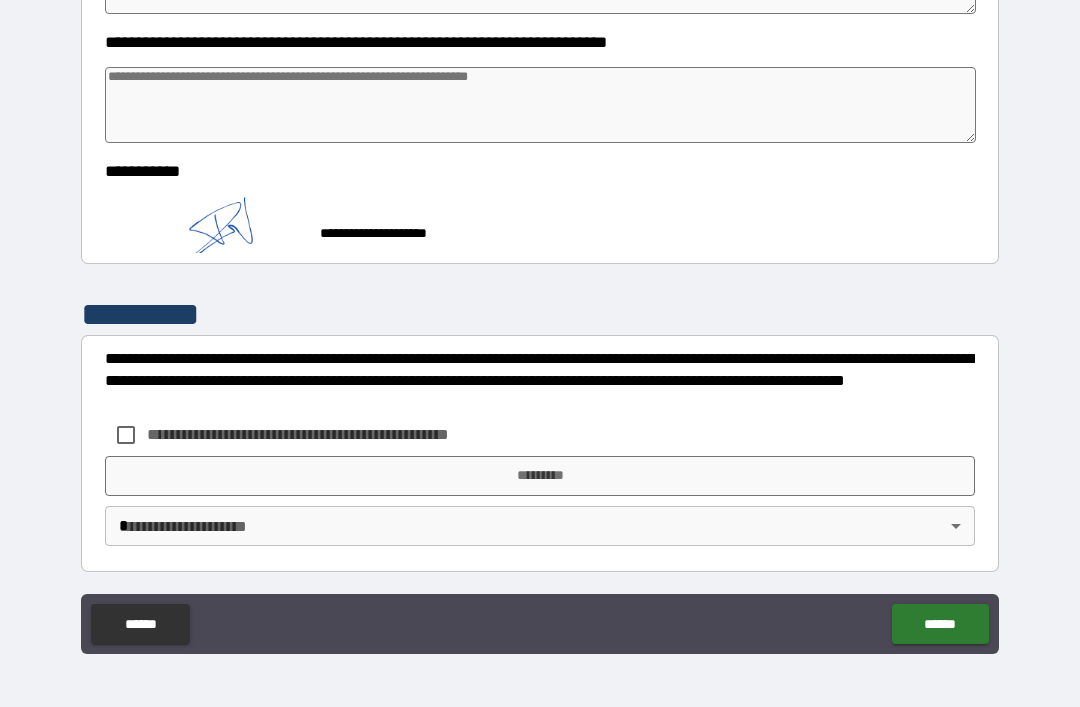 scroll, scrollTop: 544, scrollLeft: 0, axis: vertical 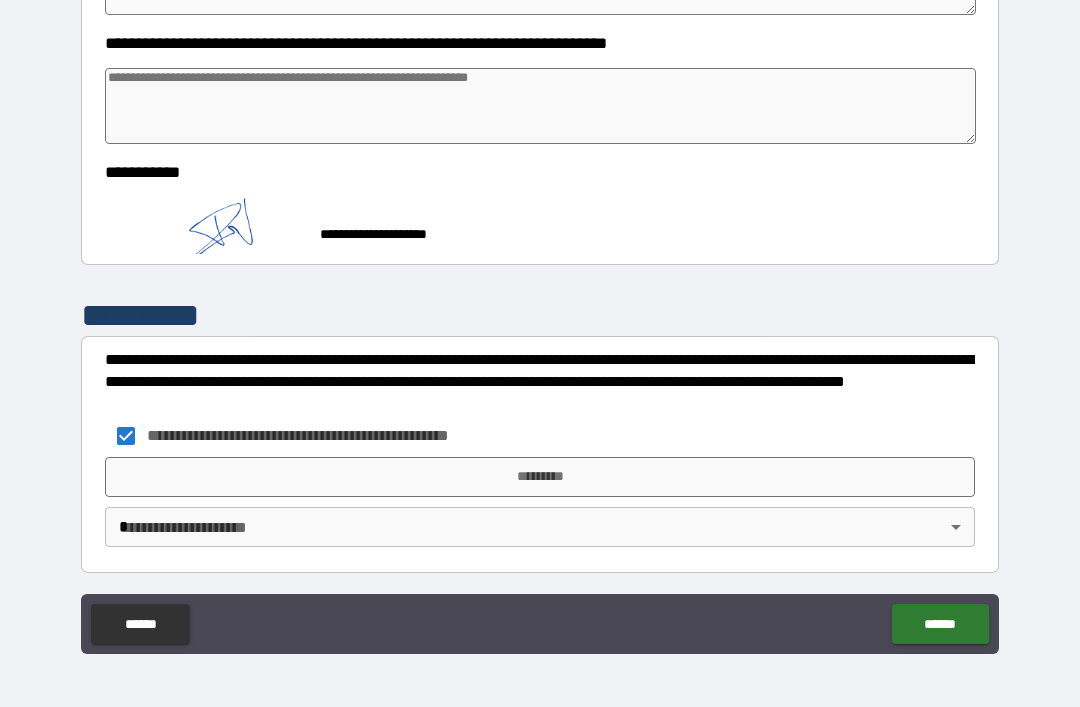 click on "*********" at bounding box center (540, 477) 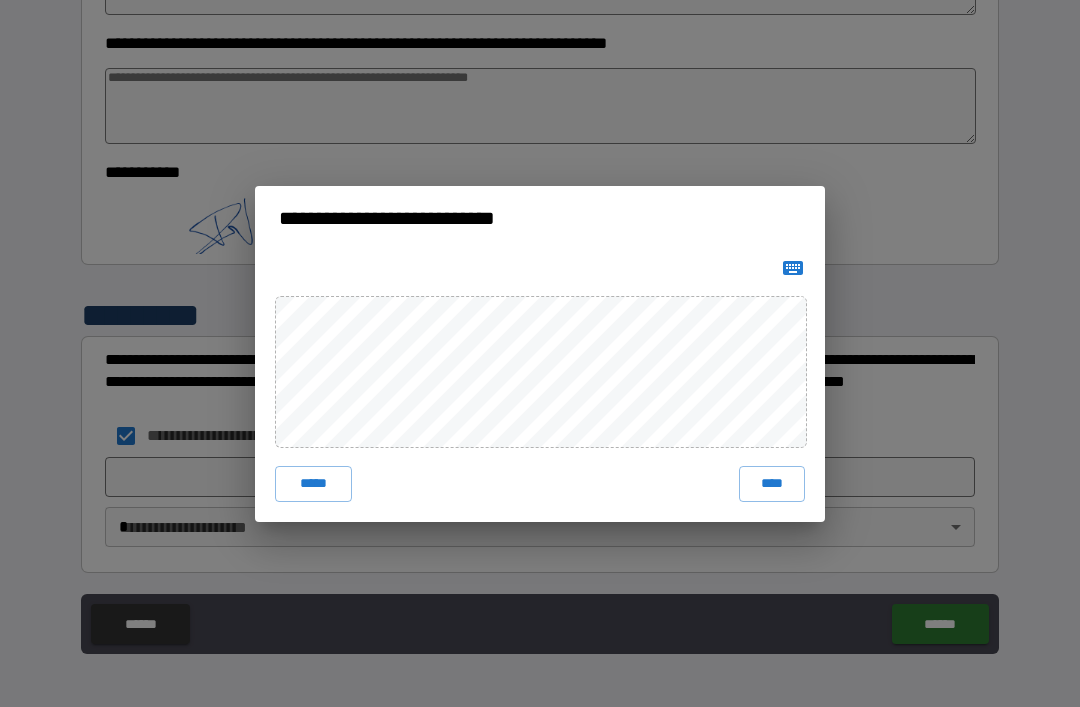 click on "****" at bounding box center (772, 484) 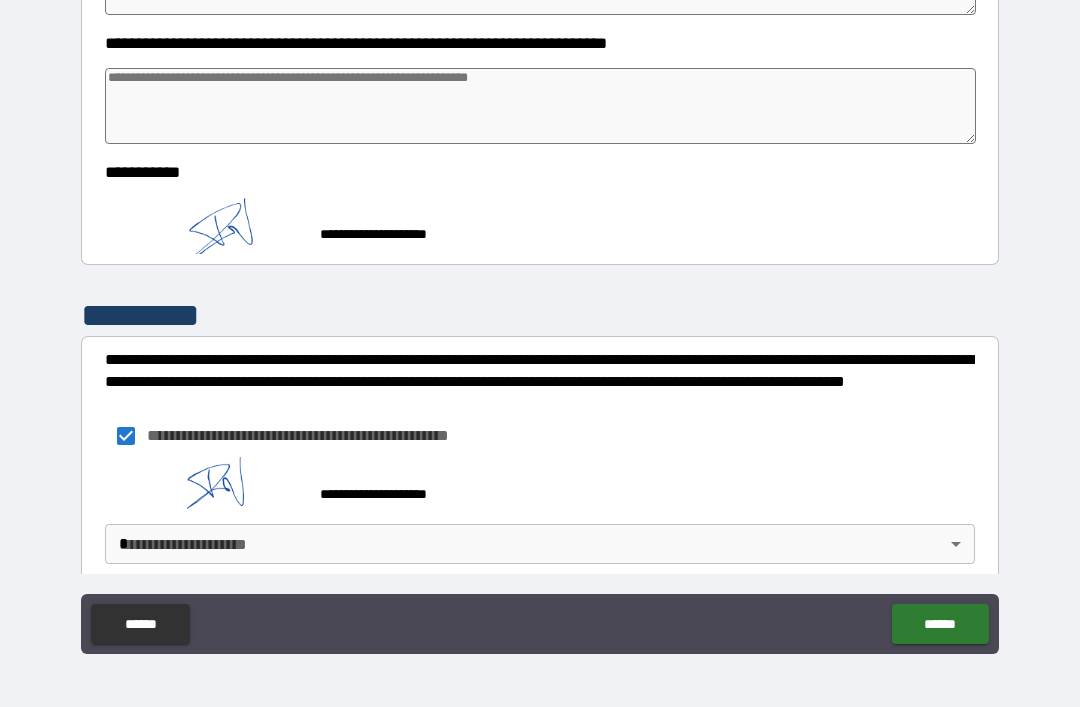 scroll, scrollTop: 534, scrollLeft: 0, axis: vertical 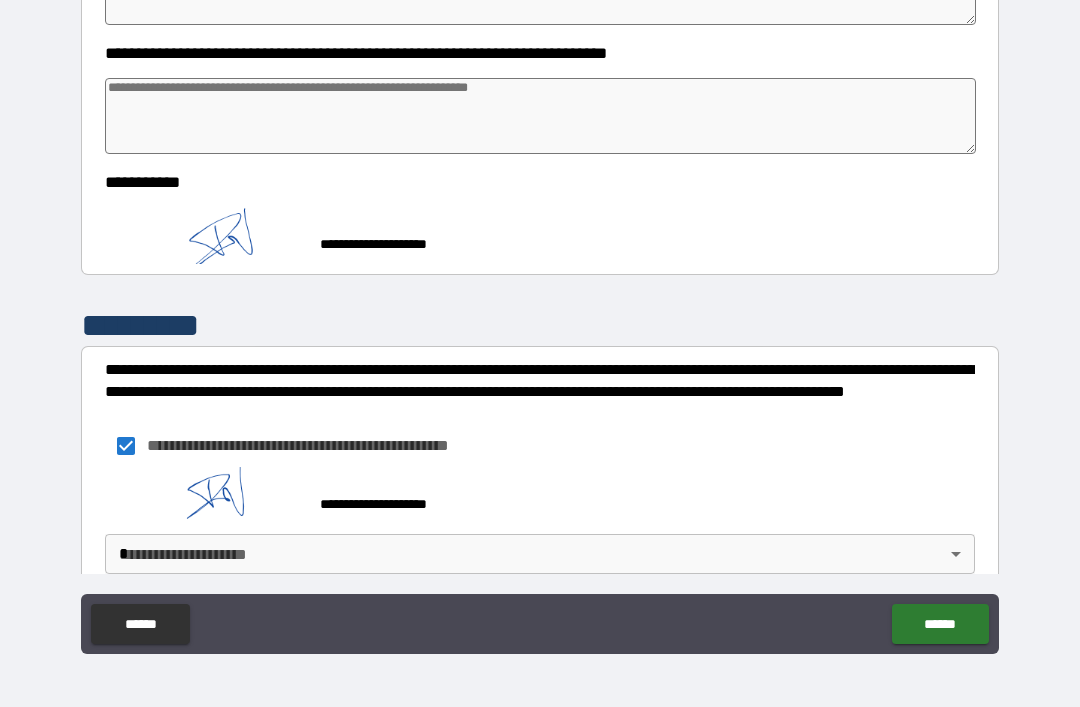 click on "**********" at bounding box center [540, 321] 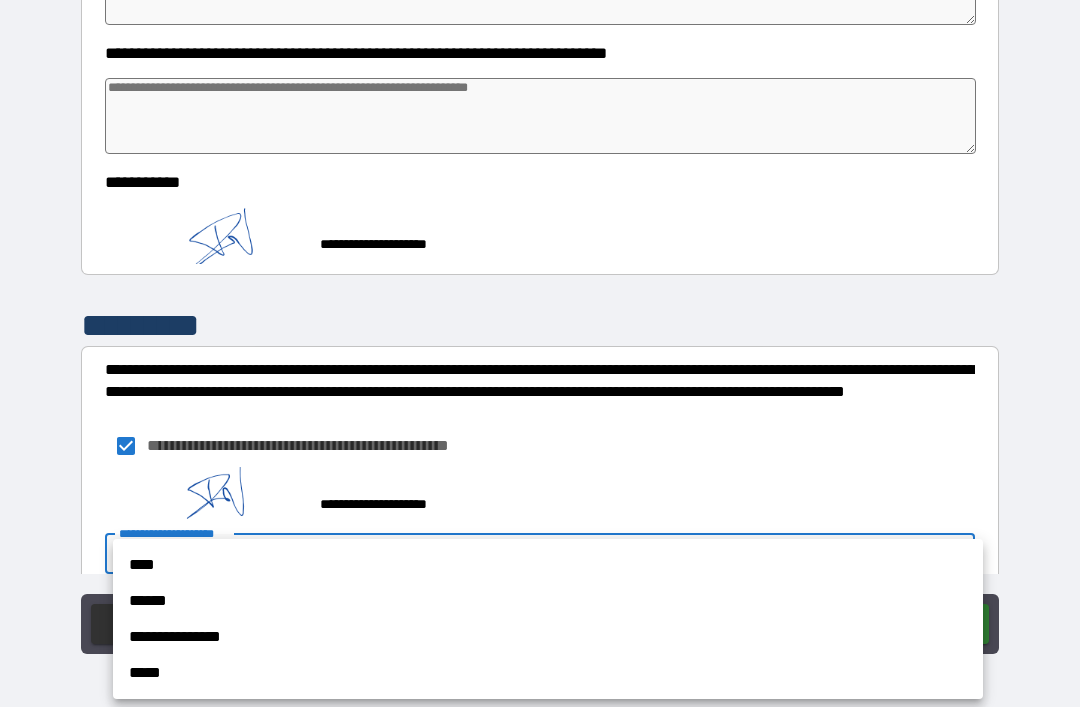 click on "**********" at bounding box center (548, 637) 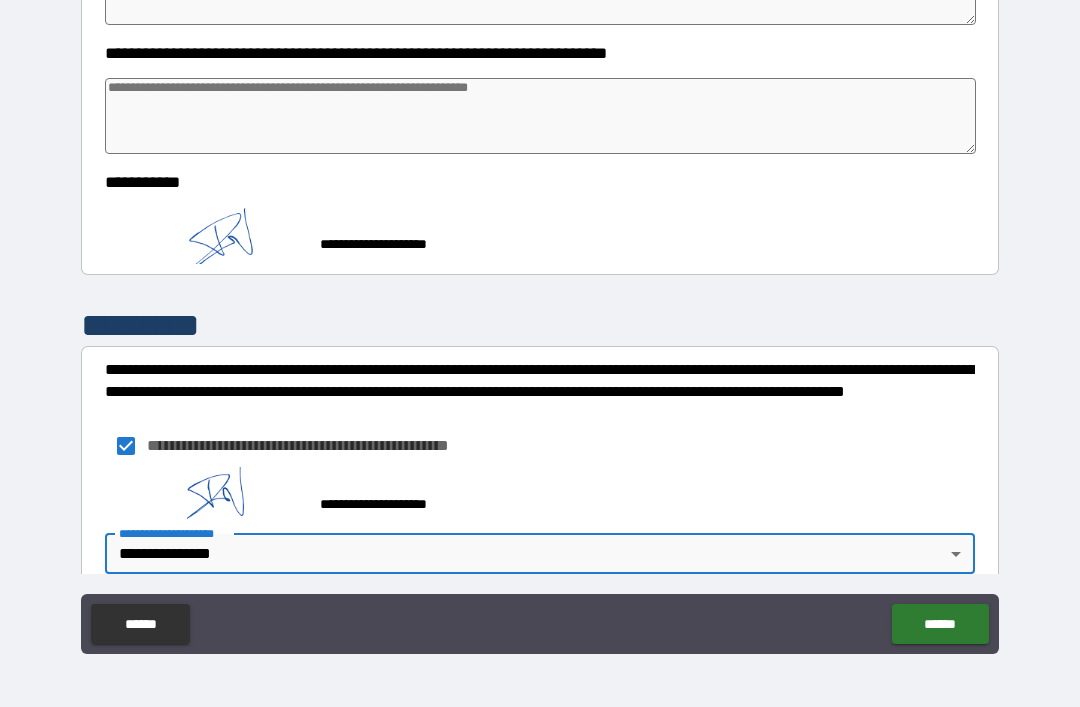 click on "******" at bounding box center [940, 624] 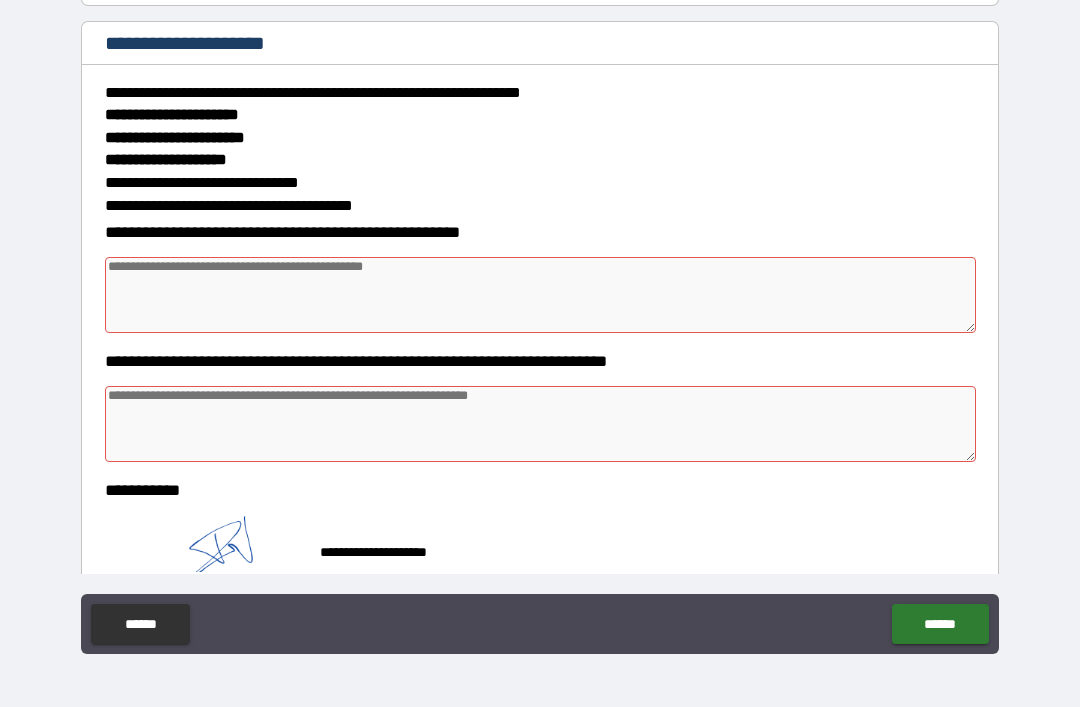scroll, scrollTop: 221, scrollLeft: 0, axis: vertical 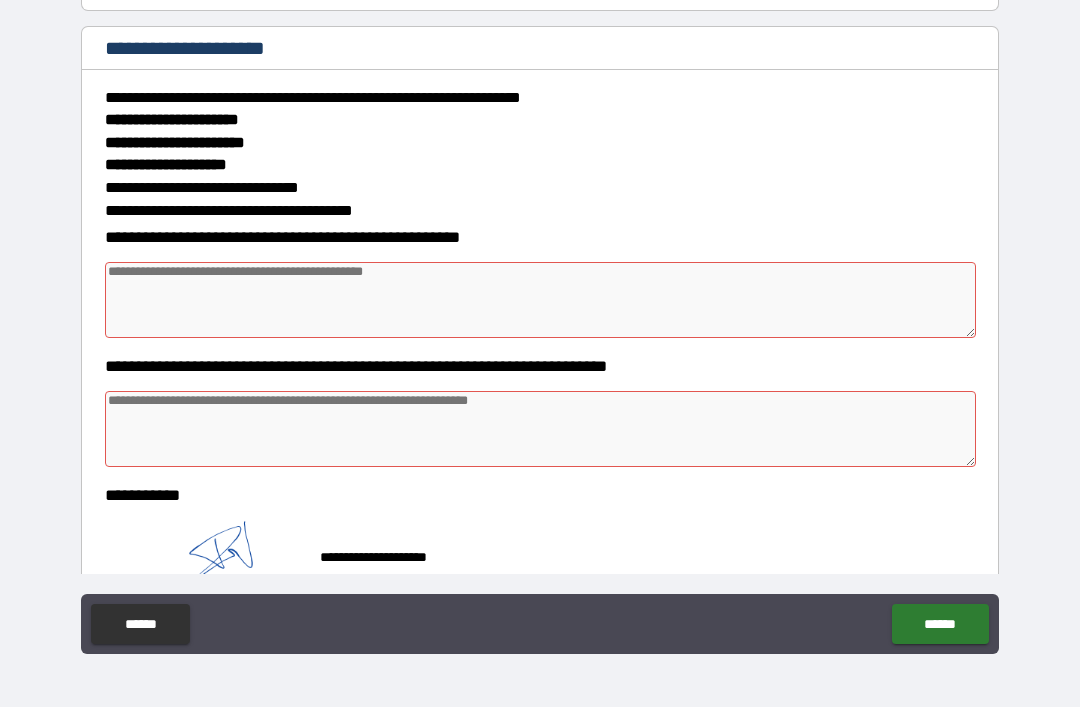 click on "******" at bounding box center (940, 624) 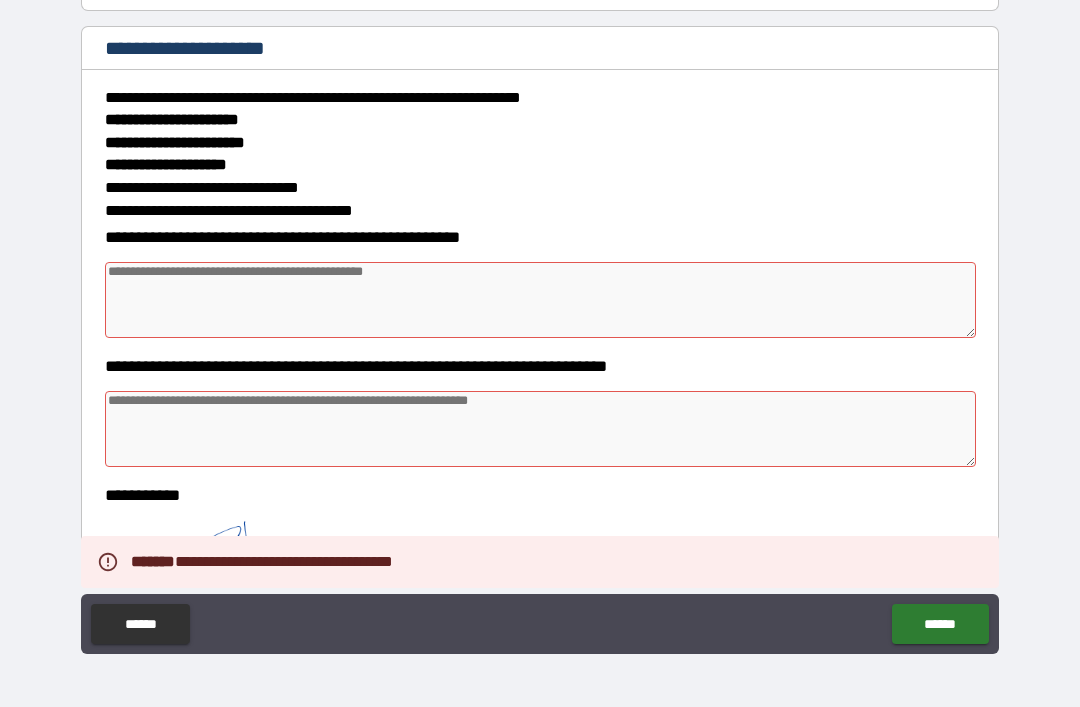 click on "******" at bounding box center [140, 624] 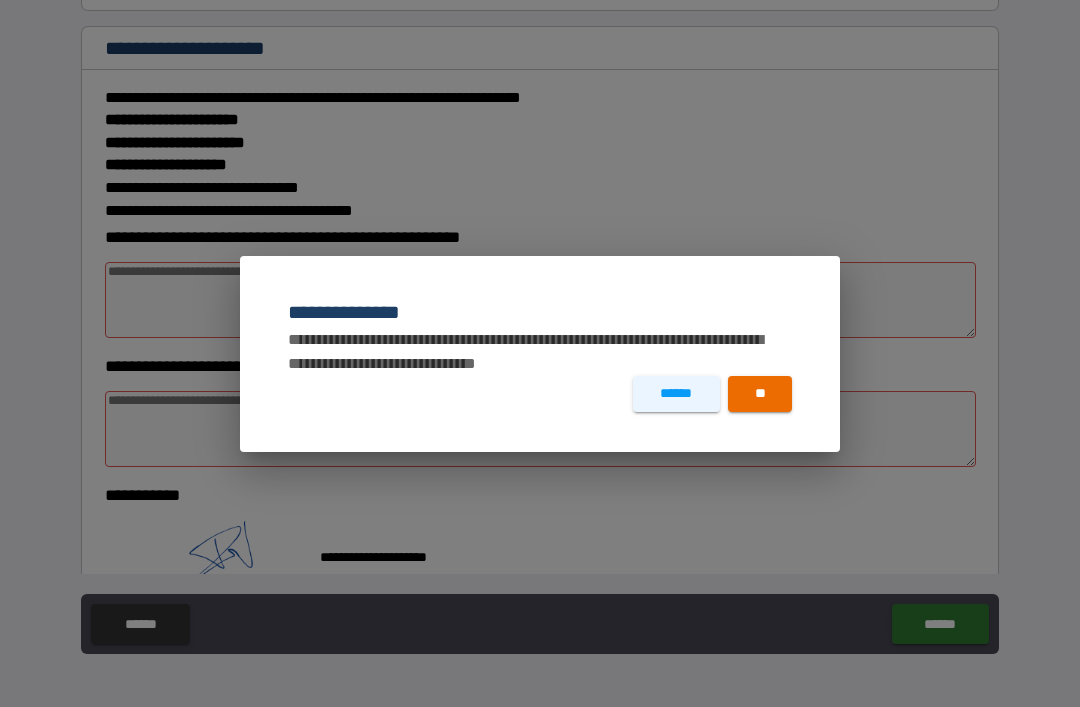 click on "**" at bounding box center (760, 394) 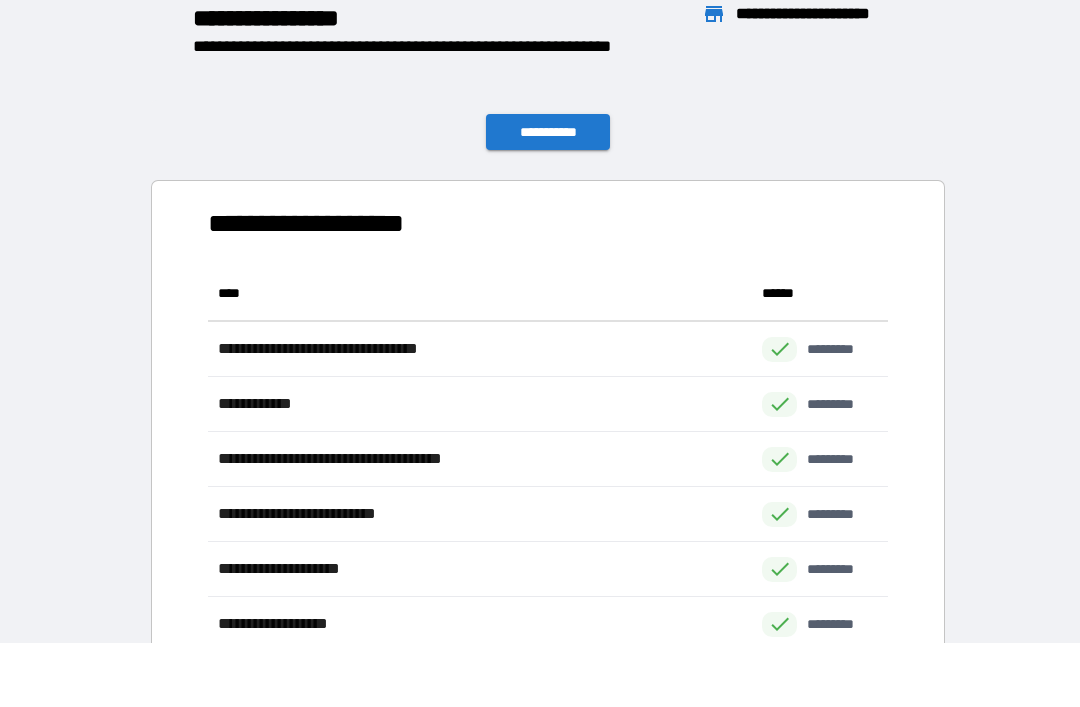 scroll, scrollTop: 1, scrollLeft: 1, axis: both 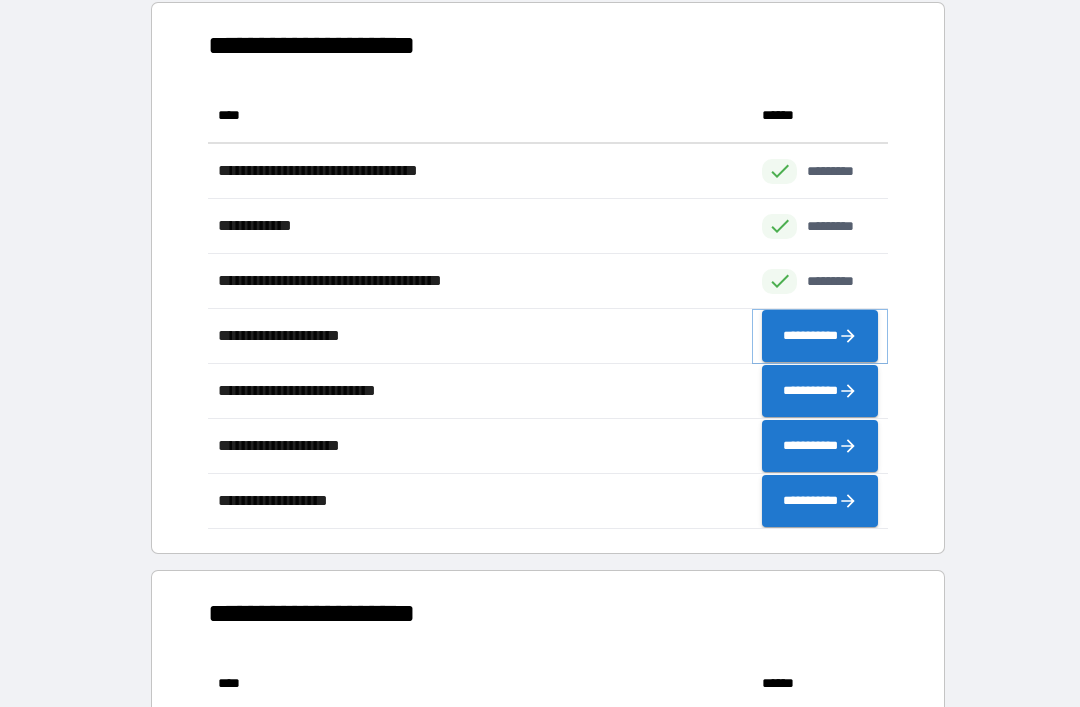click on "**********" at bounding box center (820, 336) 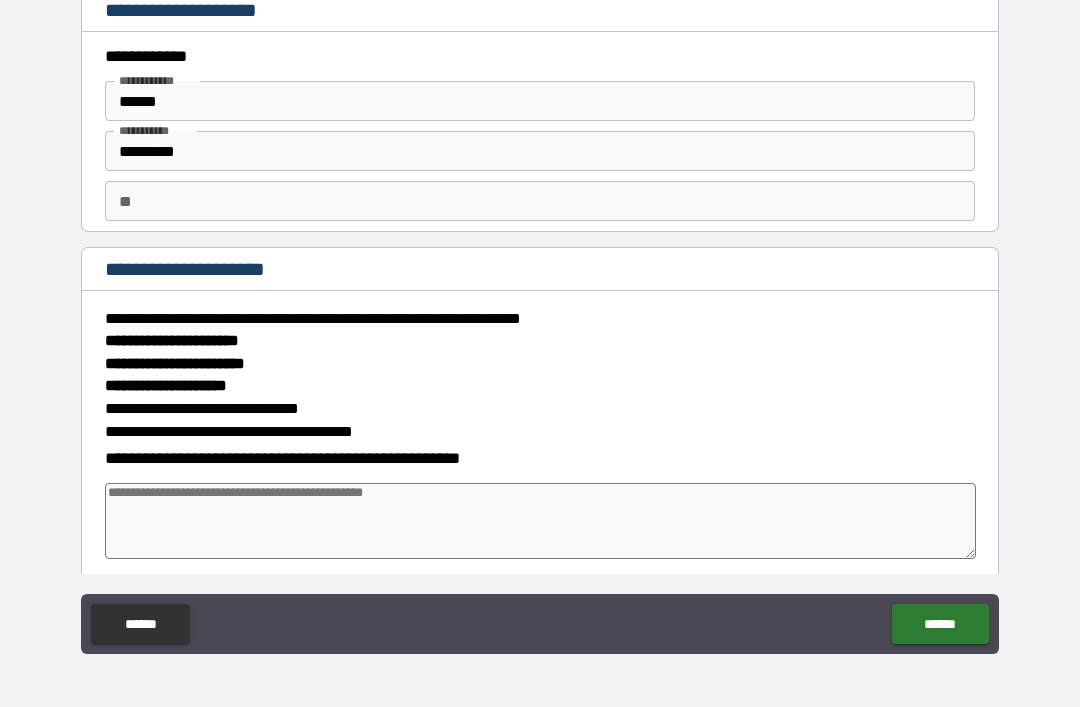 click on "******" at bounding box center [140, 624] 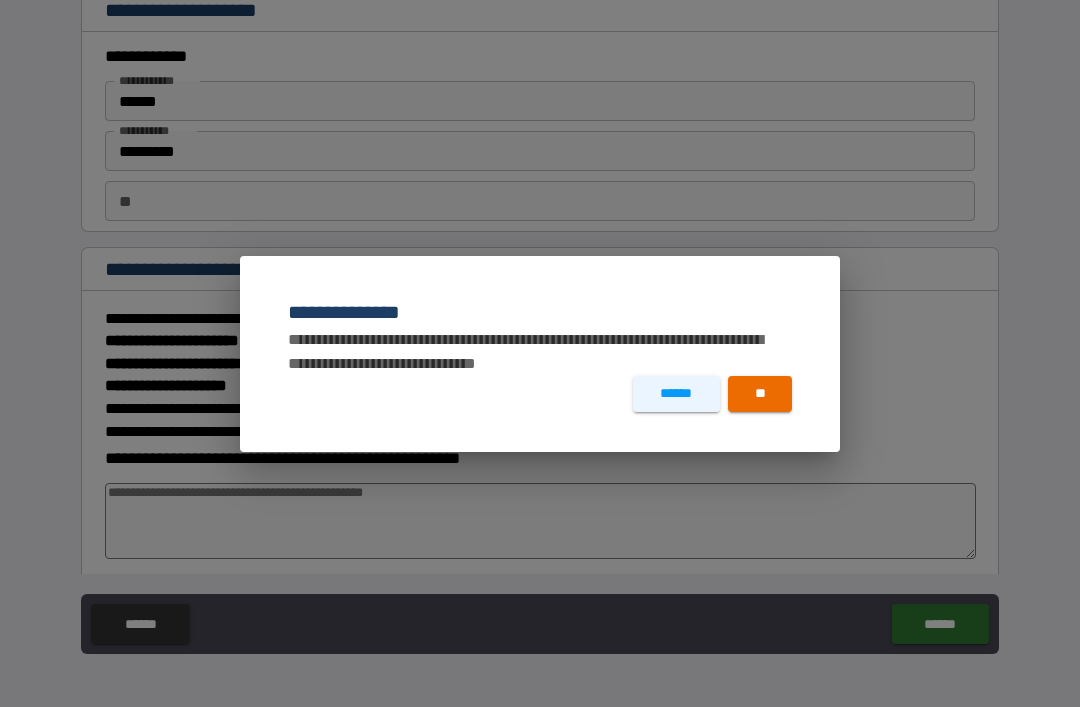 click on "**" at bounding box center [760, 394] 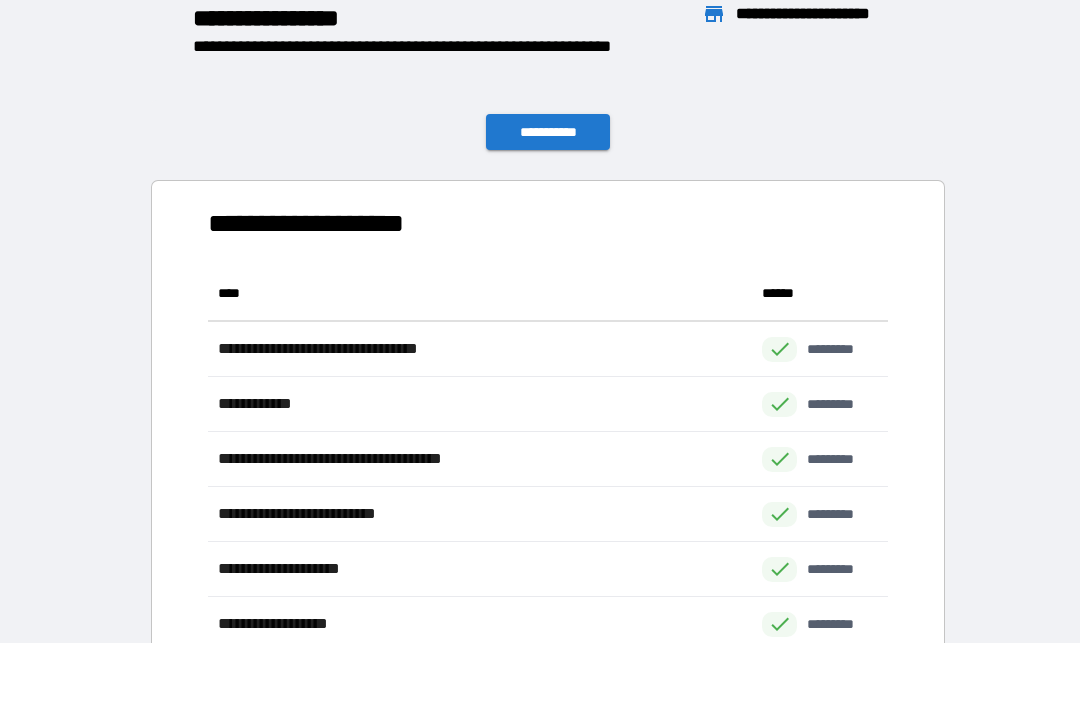 scroll, scrollTop: 386, scrollLeft: 680, axis: both 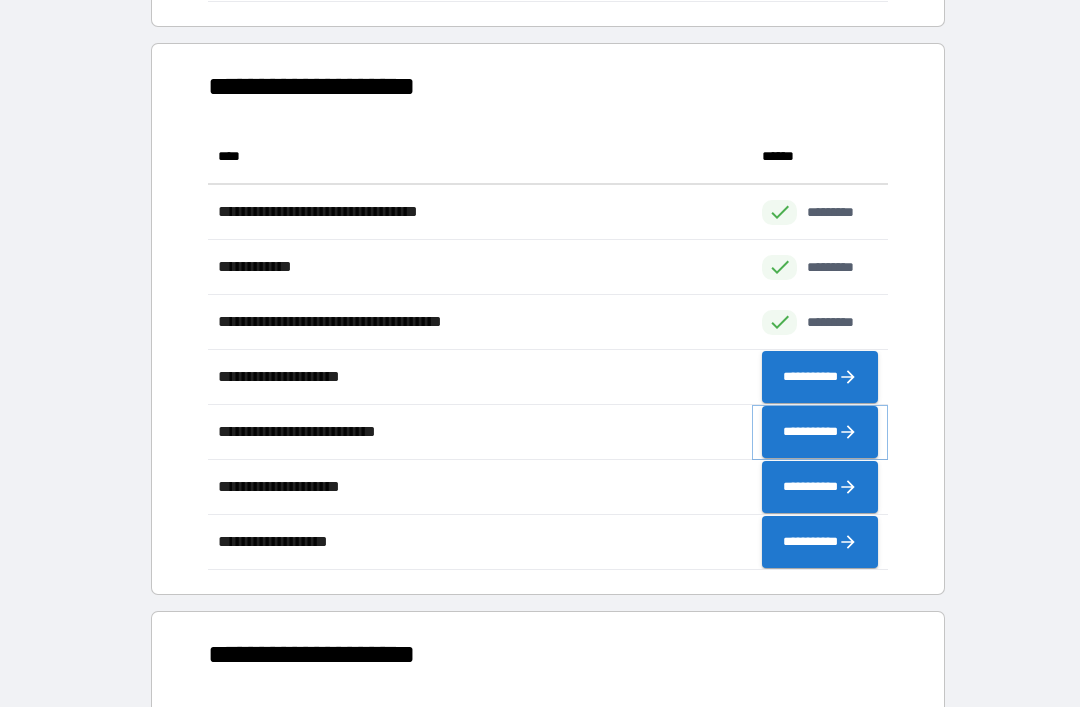 click on "**********" at bounding box center (820, 432) 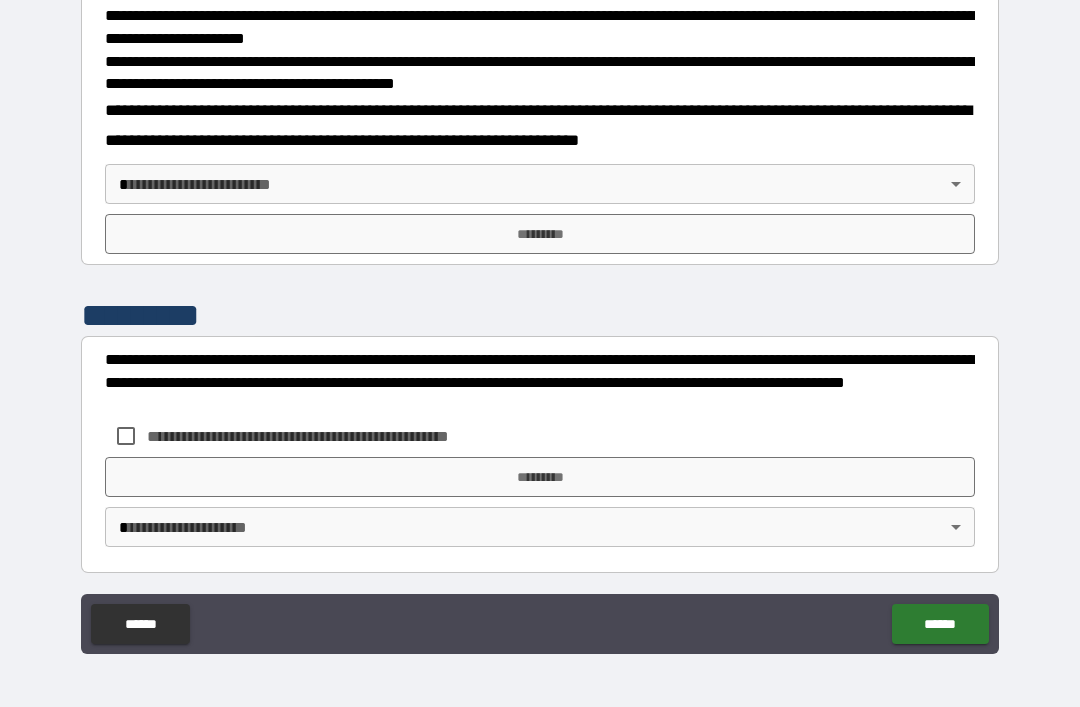 click on "**********" at bounding box center (540, 321) 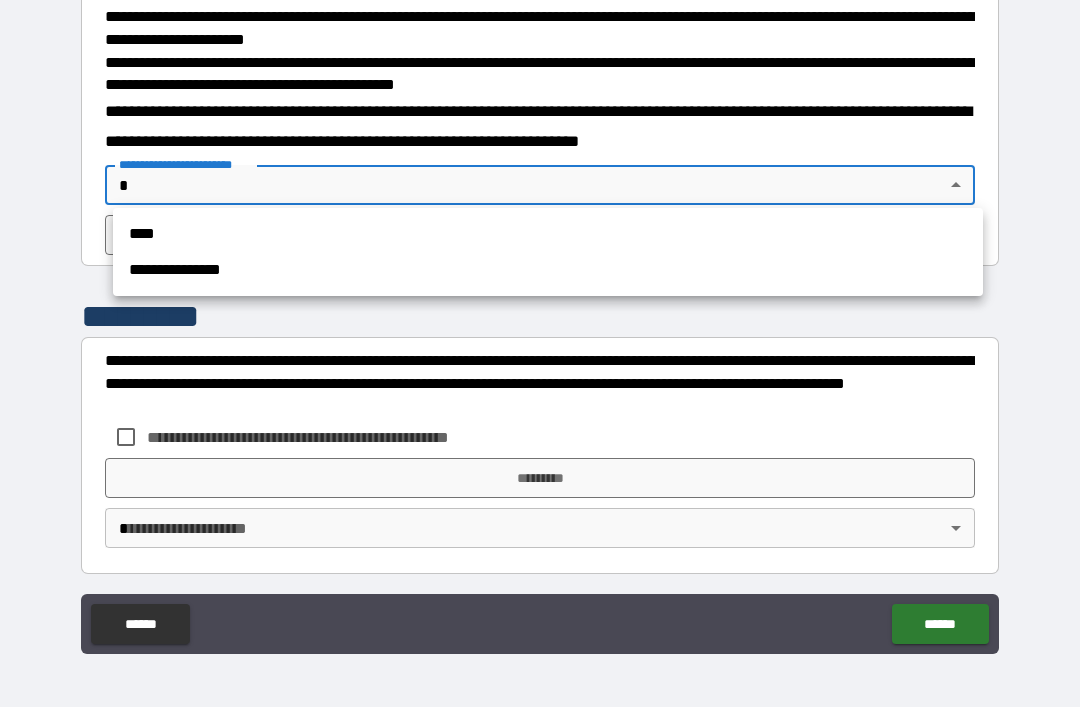 click on "**********" at bounding box center (548, 270) 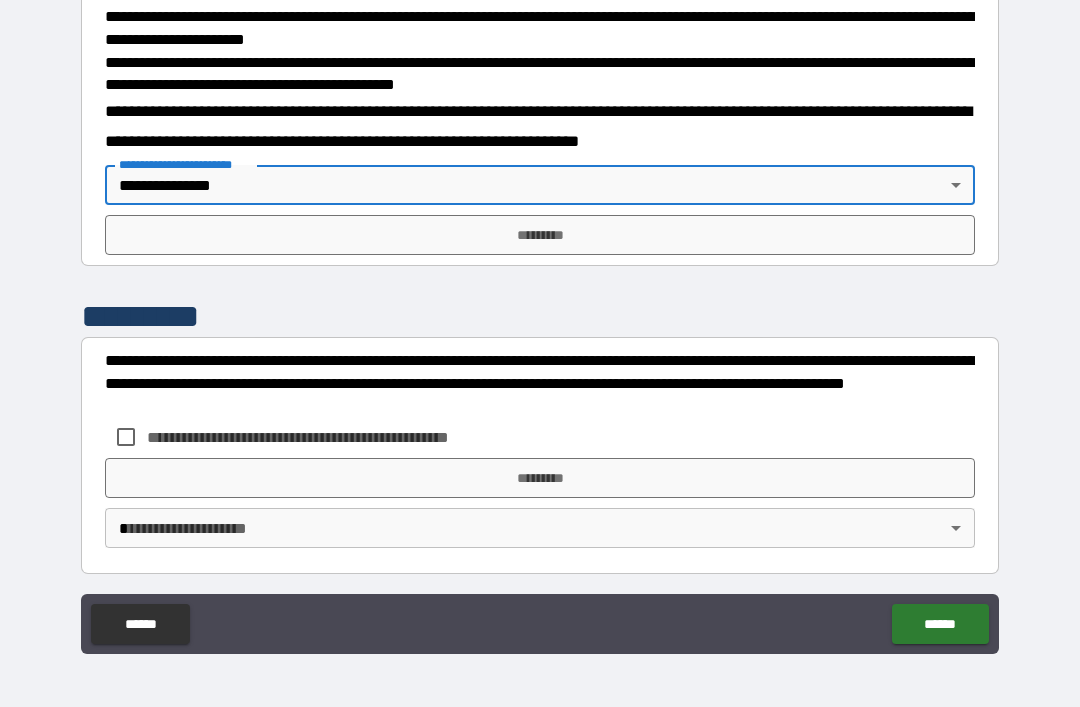 click on "*********" at bounding box center [540, 235] 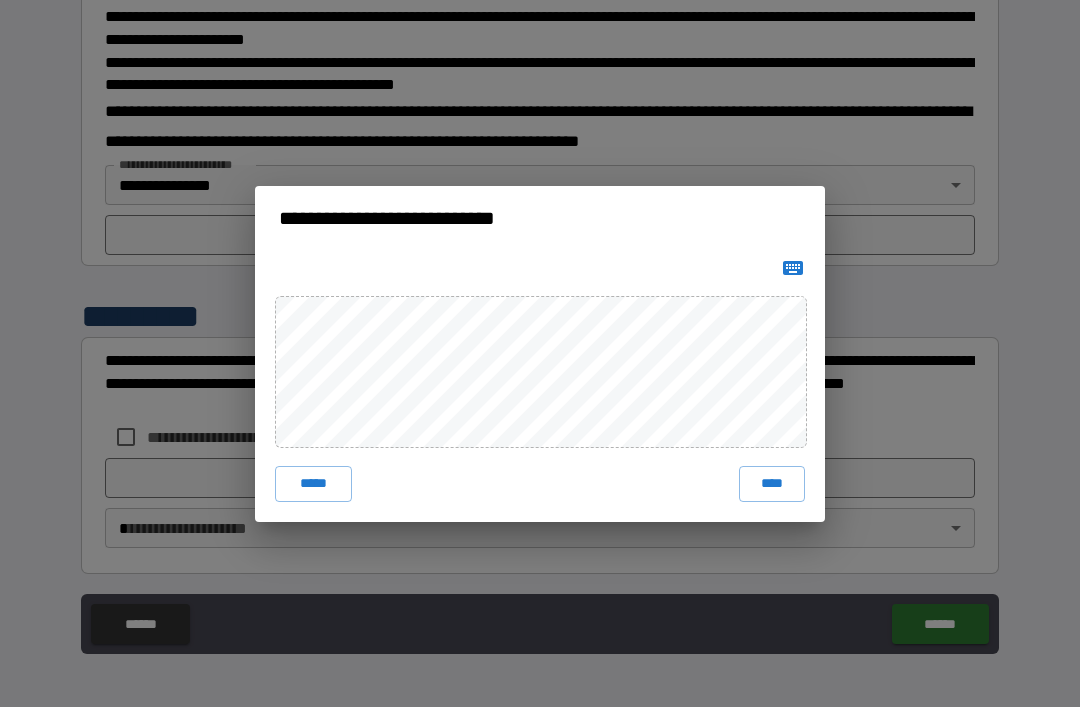click on "****" at bounding box center [772, 484] 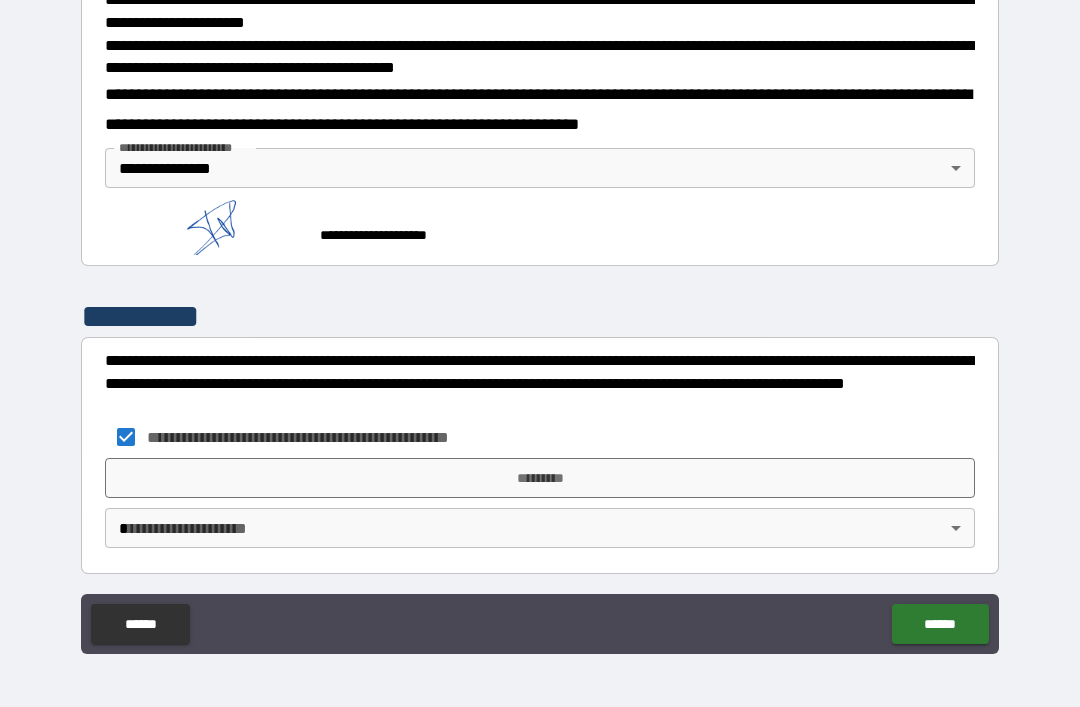 click on "*********" at bounding box center [540, 478] 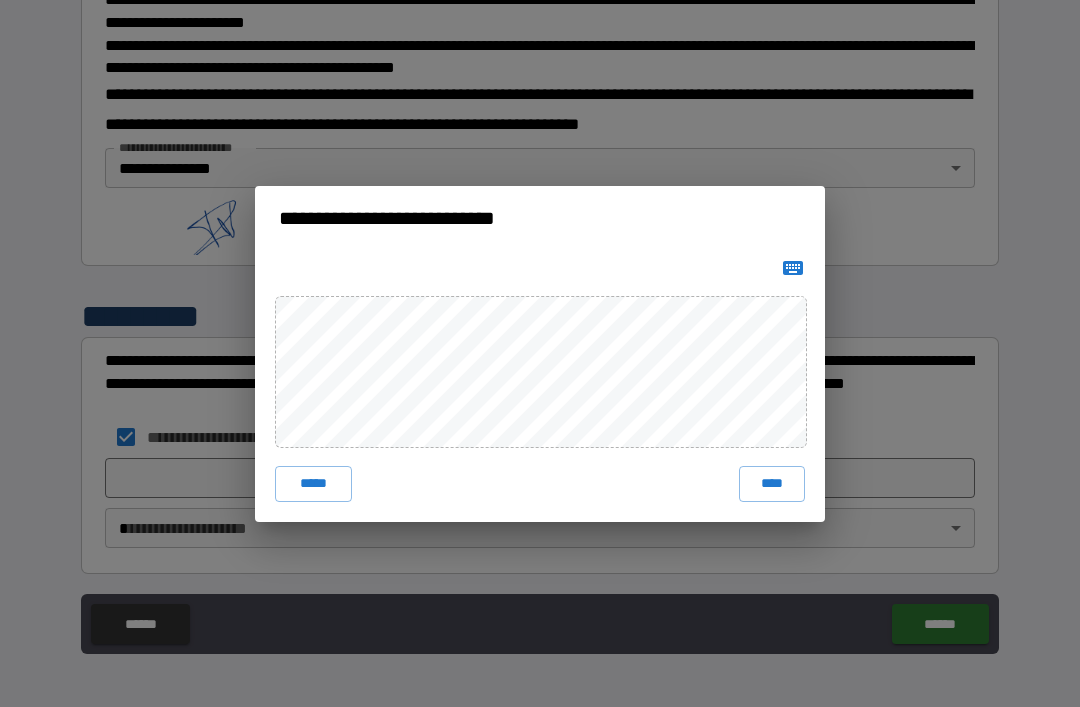 click on "****" at bounding box center [772, 484] 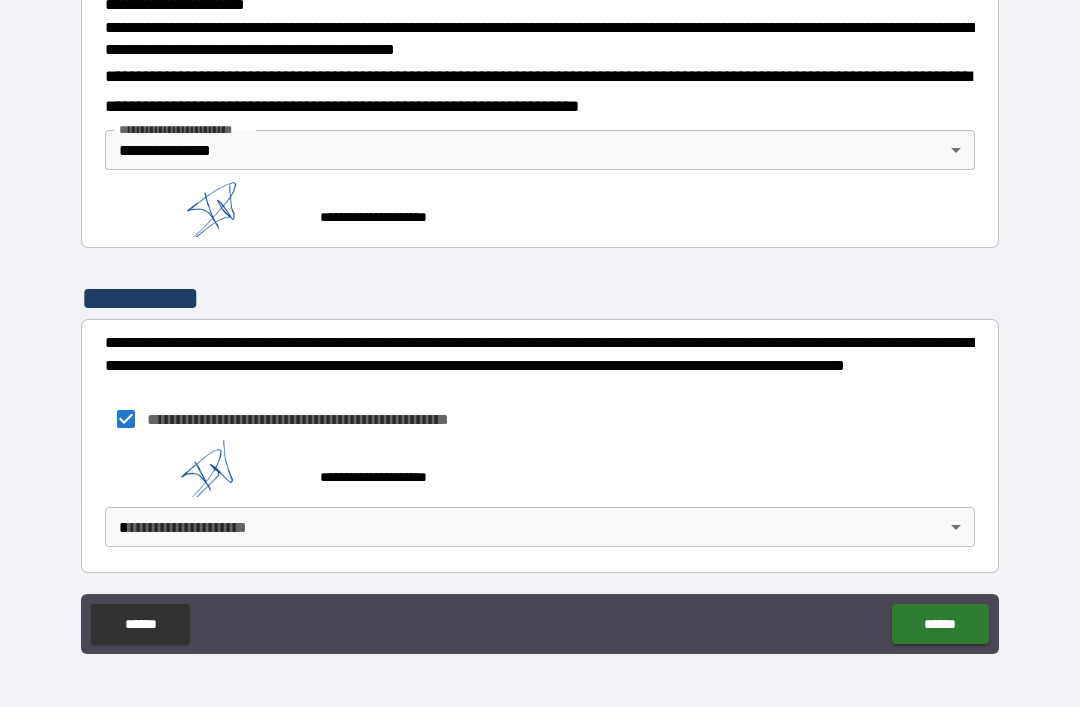 scroll, scrollTop: 711, scrollLeft: 0, axis: vertical 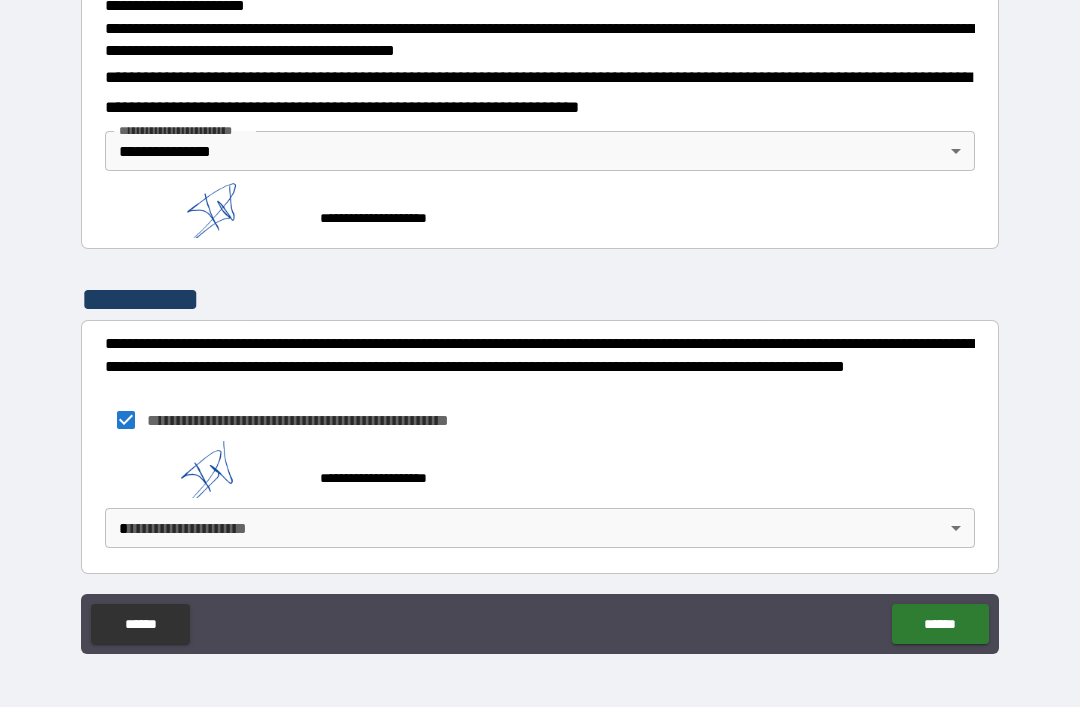 click on "**********" at bounding box center (540, 321) 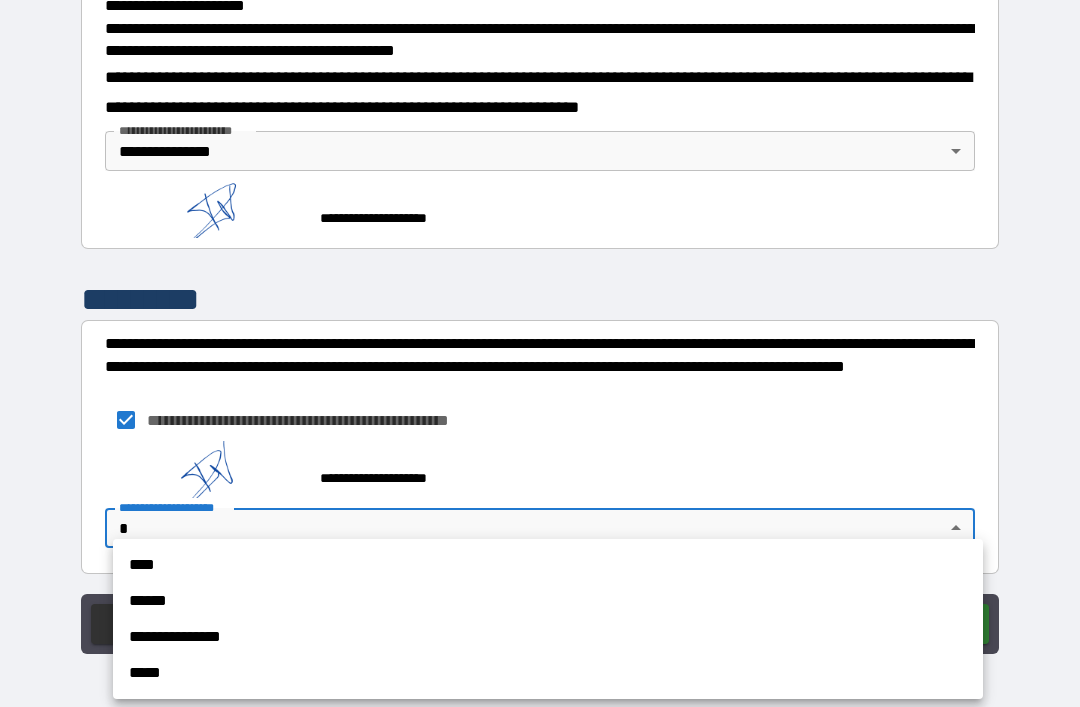 click on "**********" at bounding box center (548, 637) 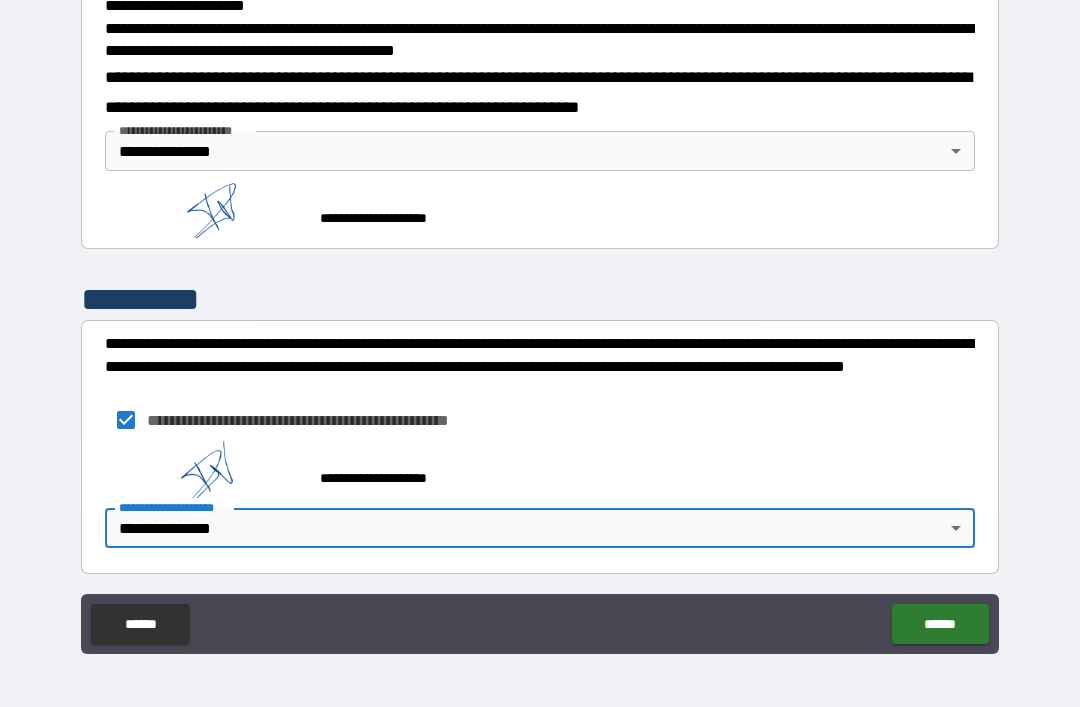 click on "******" at bounding box center (940, 624) 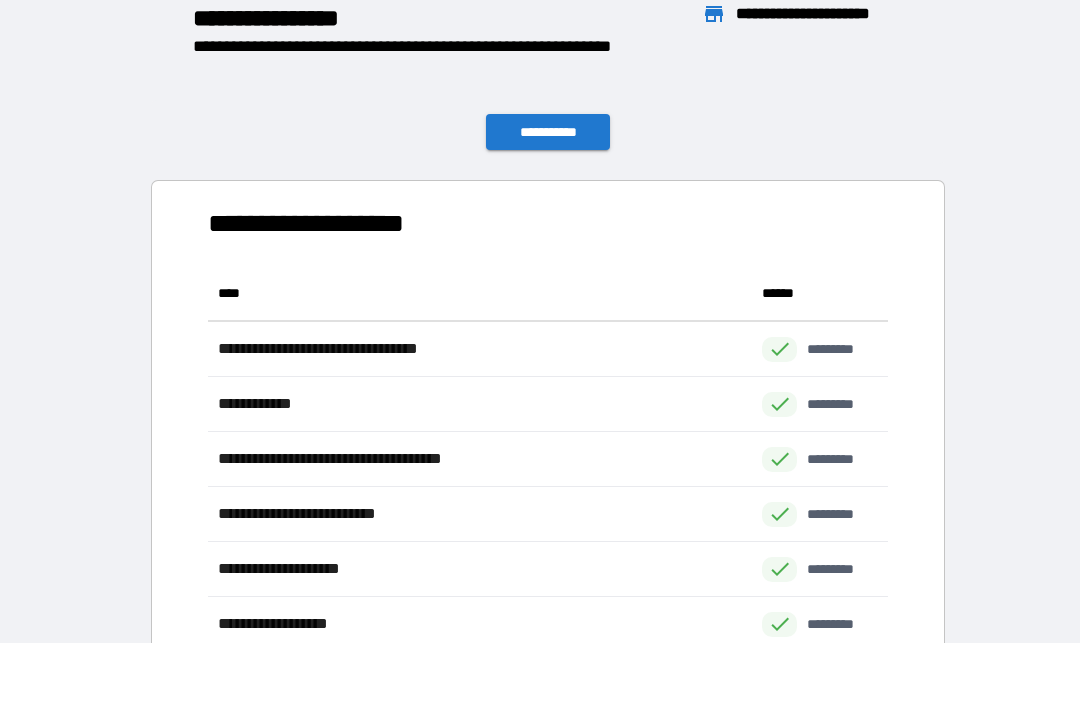 scroll, scrollTop: 386, scrollLeft: 680, axis: both 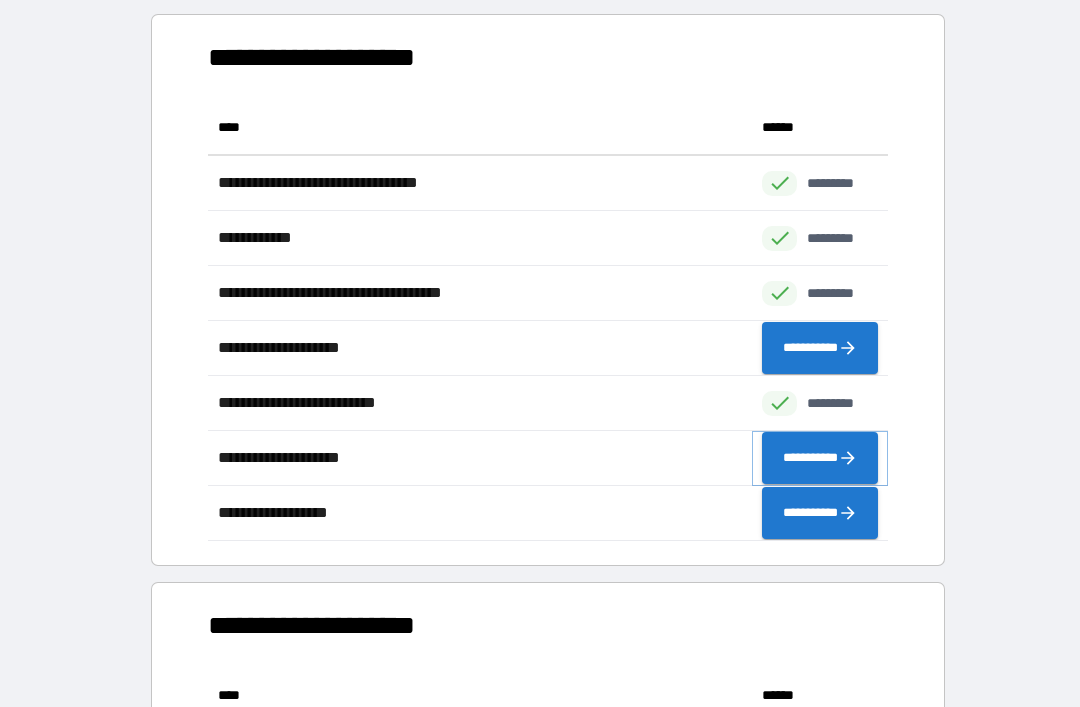 click on "**********" at bounding box center (820, 458) 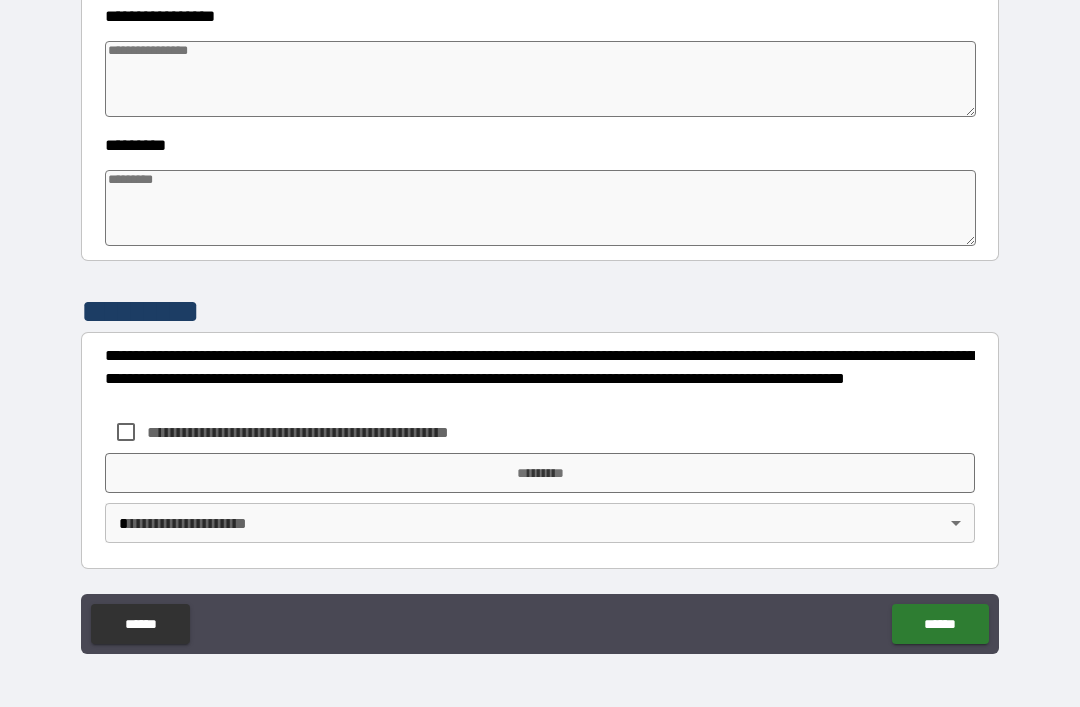 click on "******" at bounding box center (140, 624) 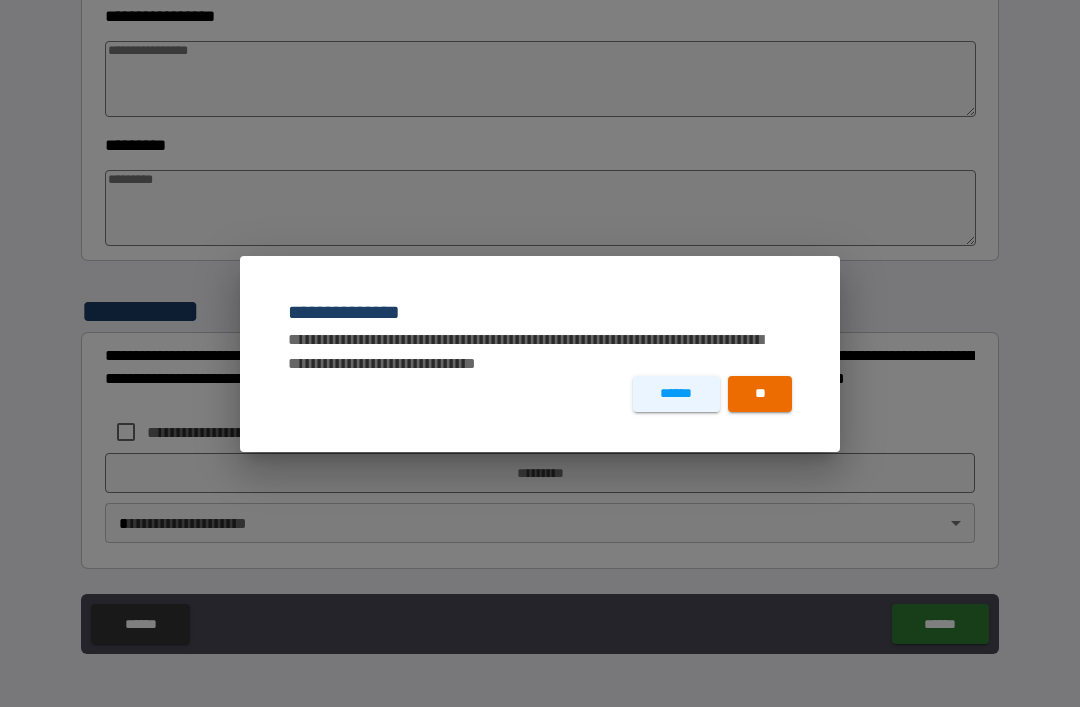 click on "**" at bounding box center (760, 394) 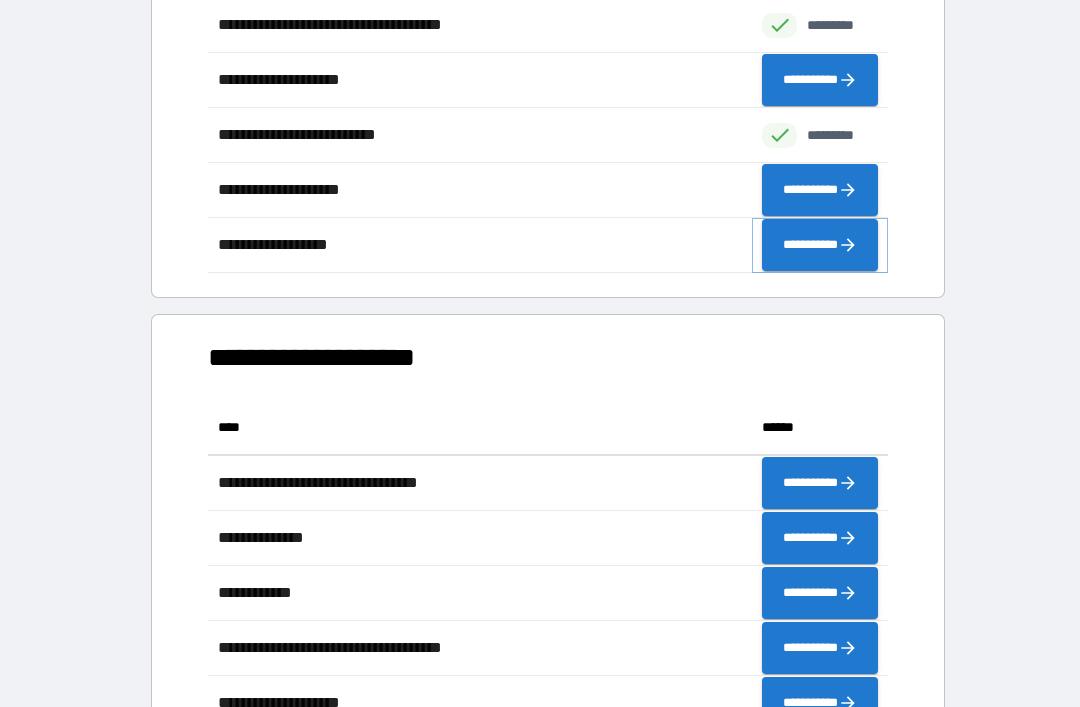 click on "**********" at bounding box center (820, 245) 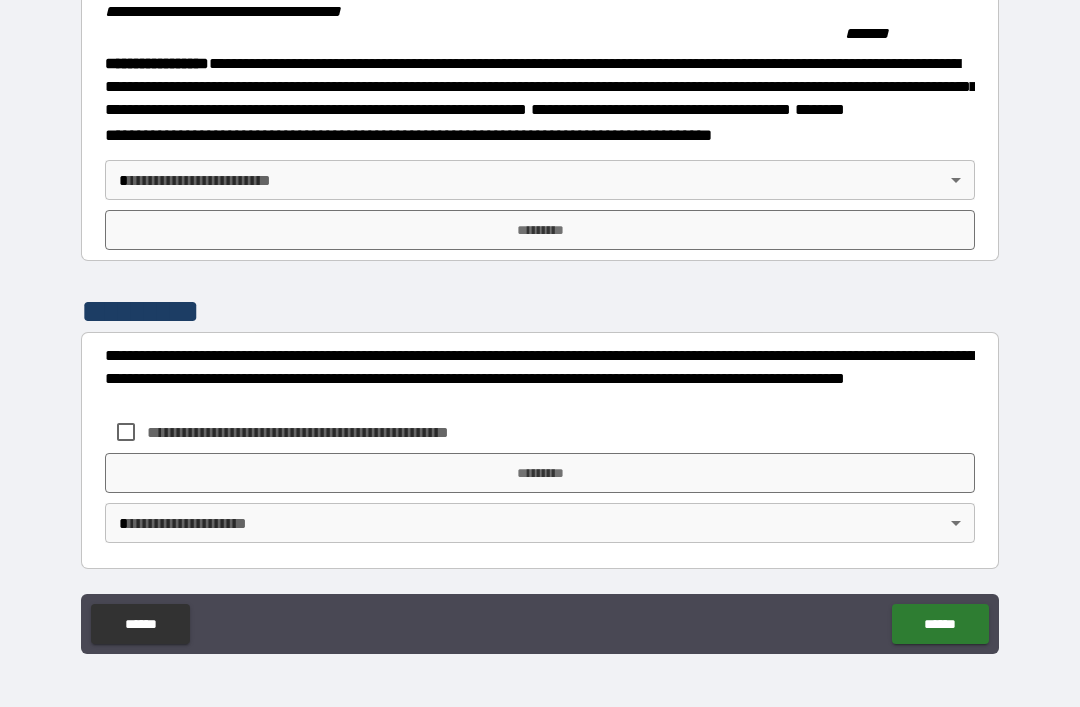 click on "**********" at bounding box center (540, 321) 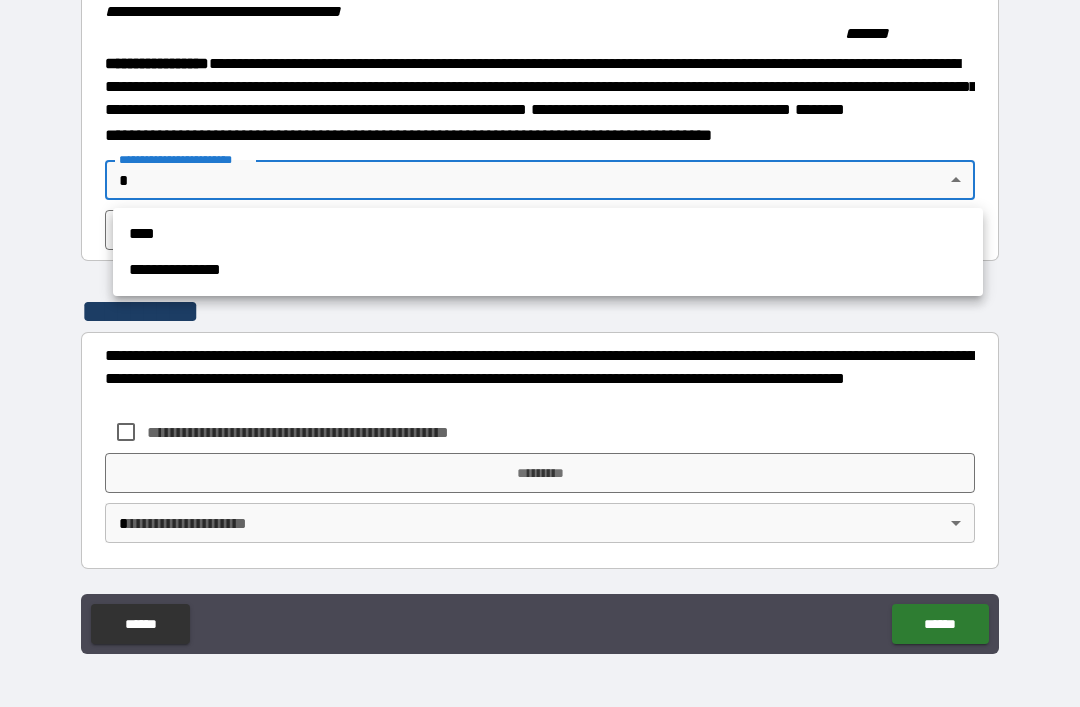 click on "**********" at bounding box center [548, 270] 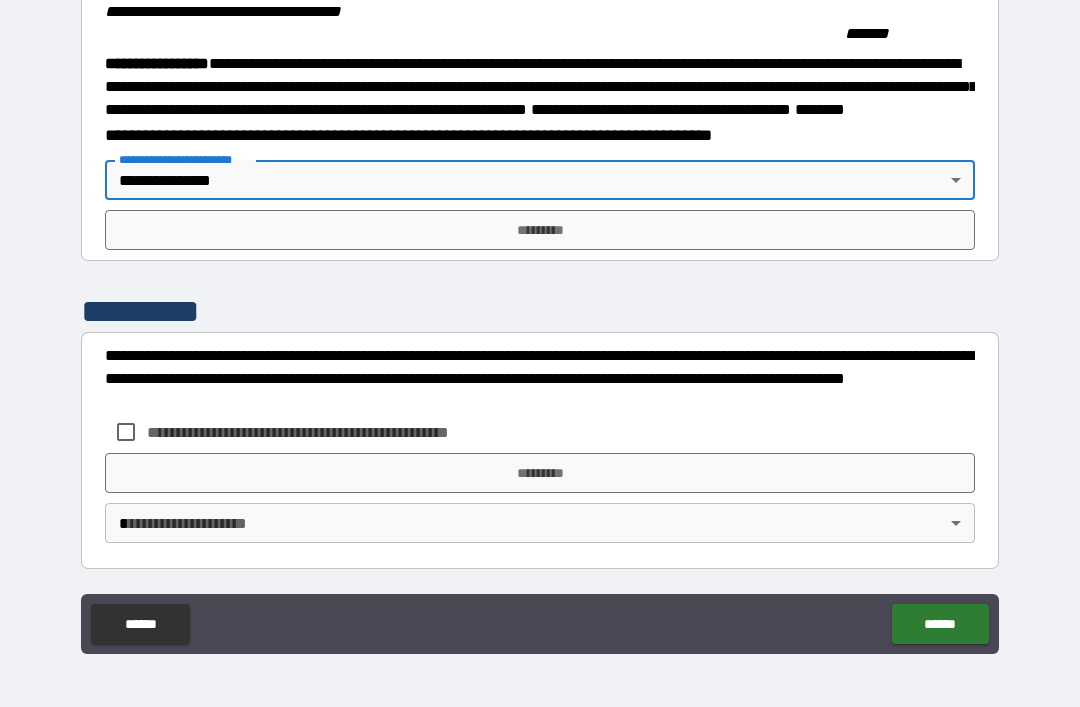 click on "*********" at bounding box center (540, 230) 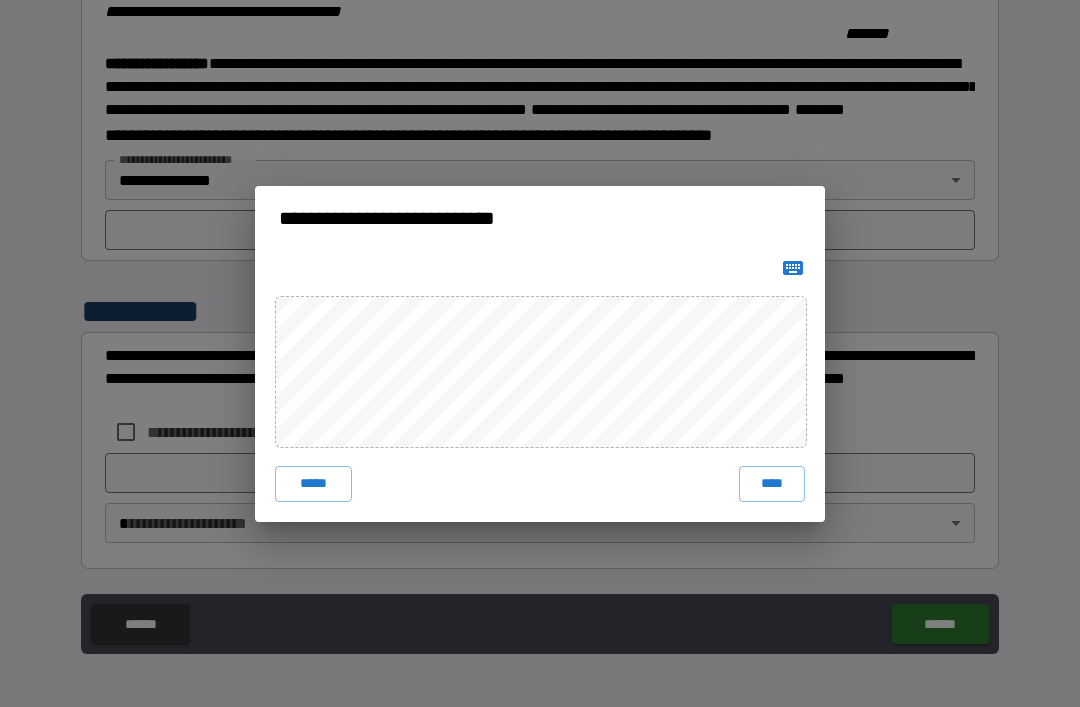 click on "****" at bounding box center [772, 484] 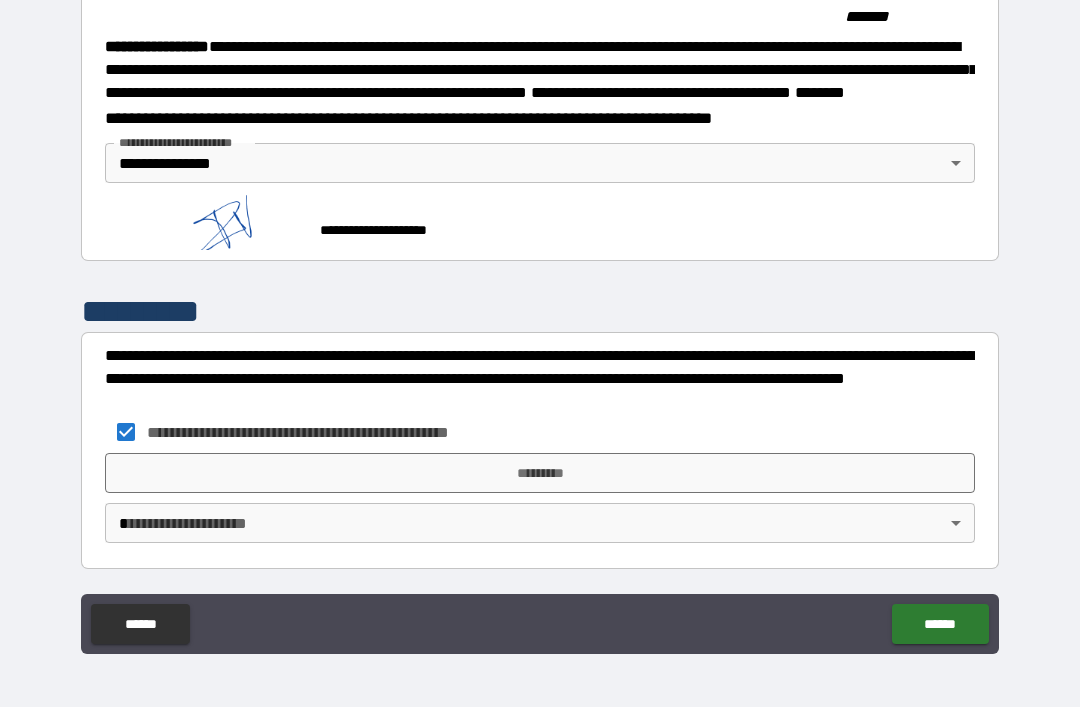 click on "*********" at bounding box center (540, 473) 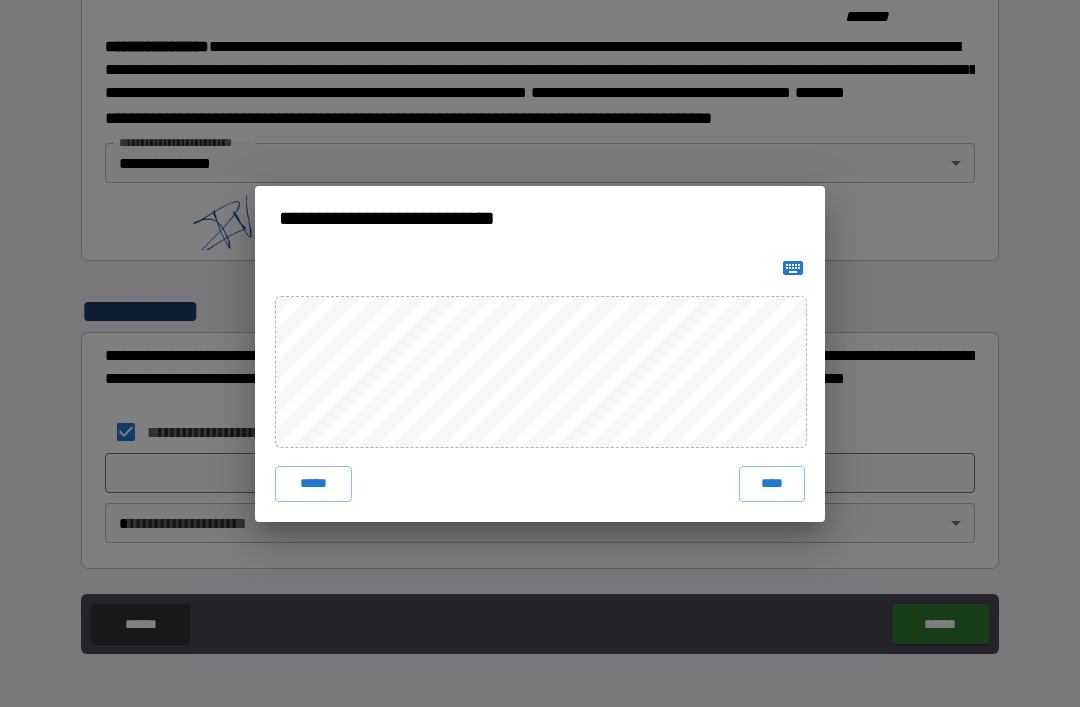 click on "****" at bounding box center (772, 484) 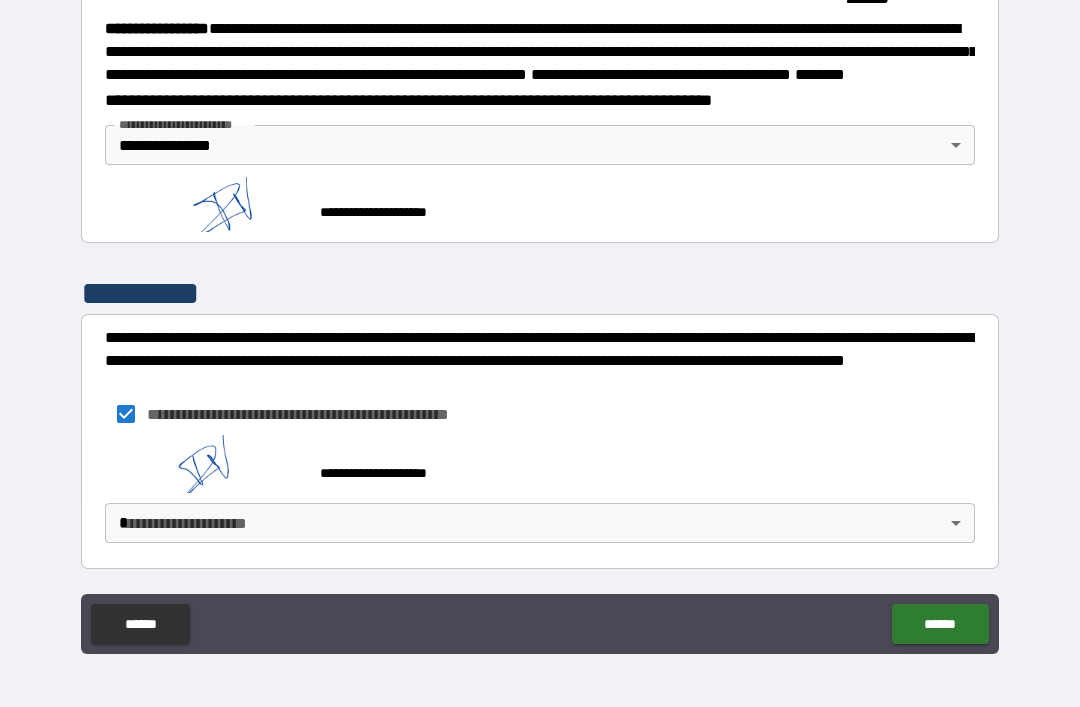 click on "**********" at bounding box center [540, 321] 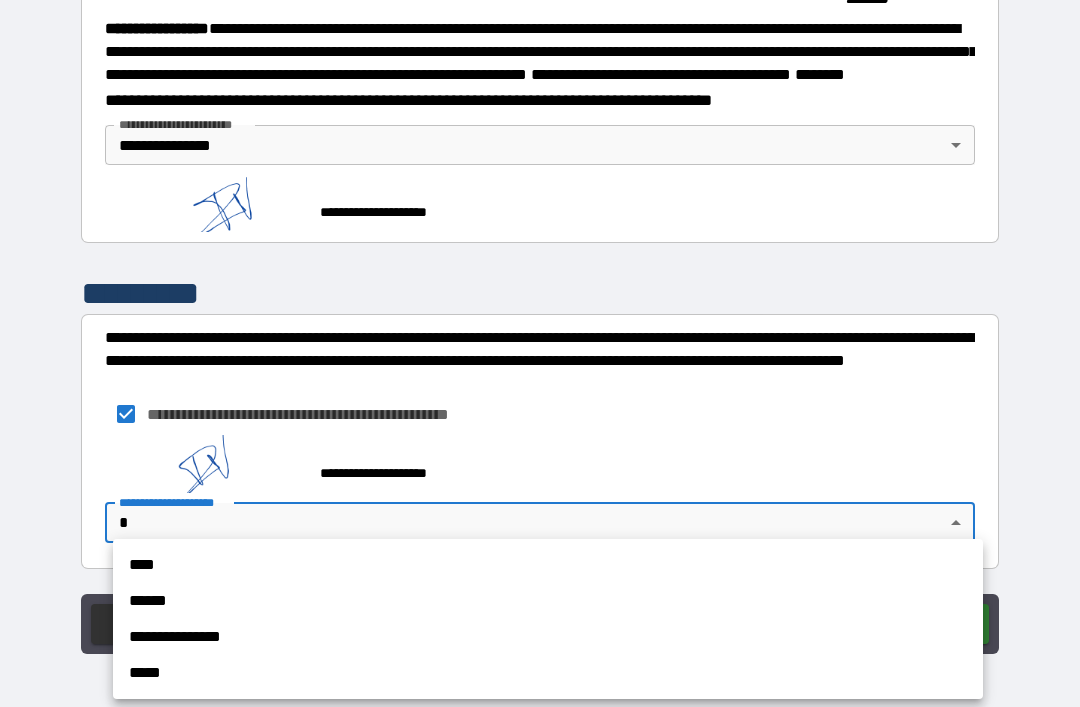 click on "**********" at bounding box center [548, 637] 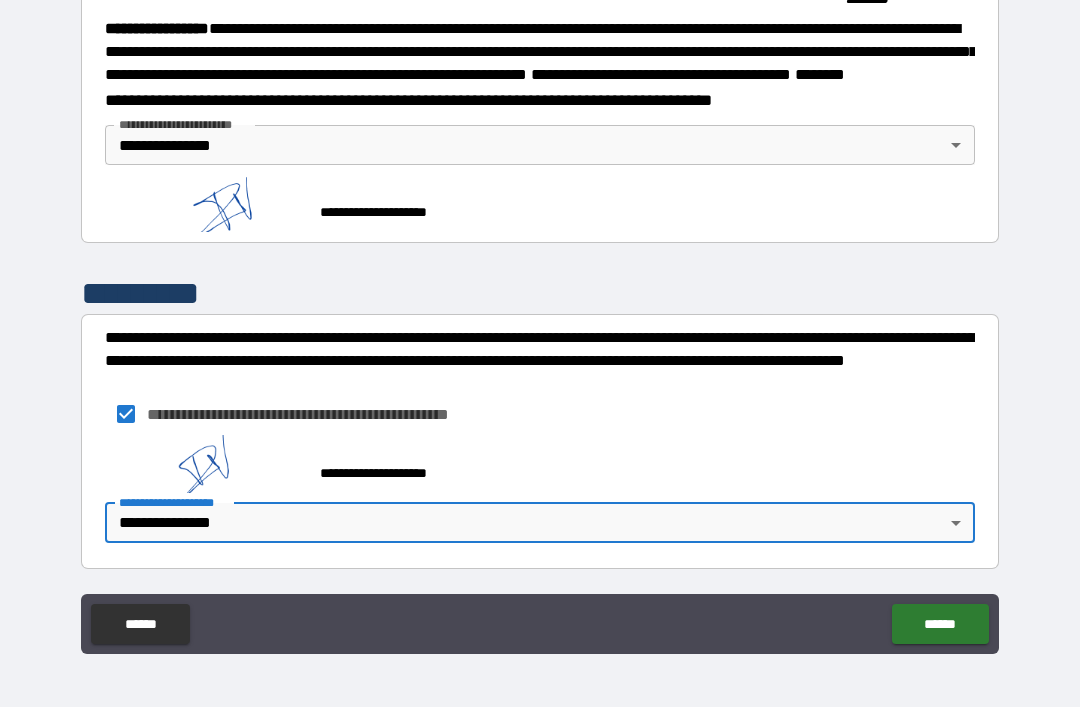 click on "******" at bounding box center (940, 624) 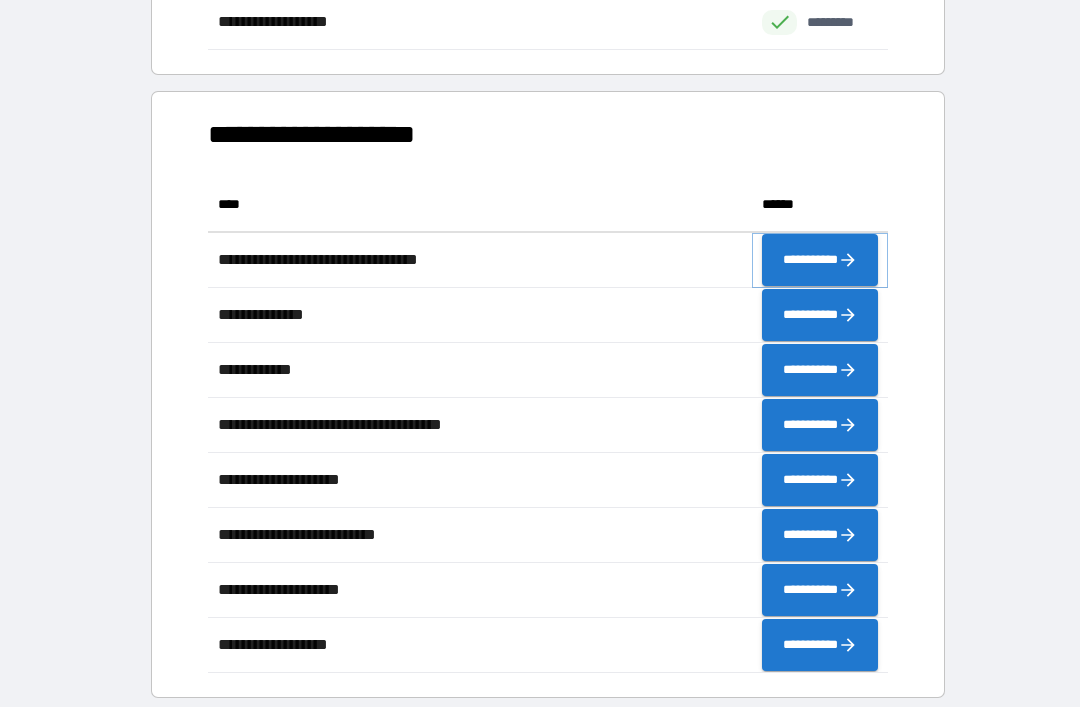click on "**********" at bounding box center [820, 260] 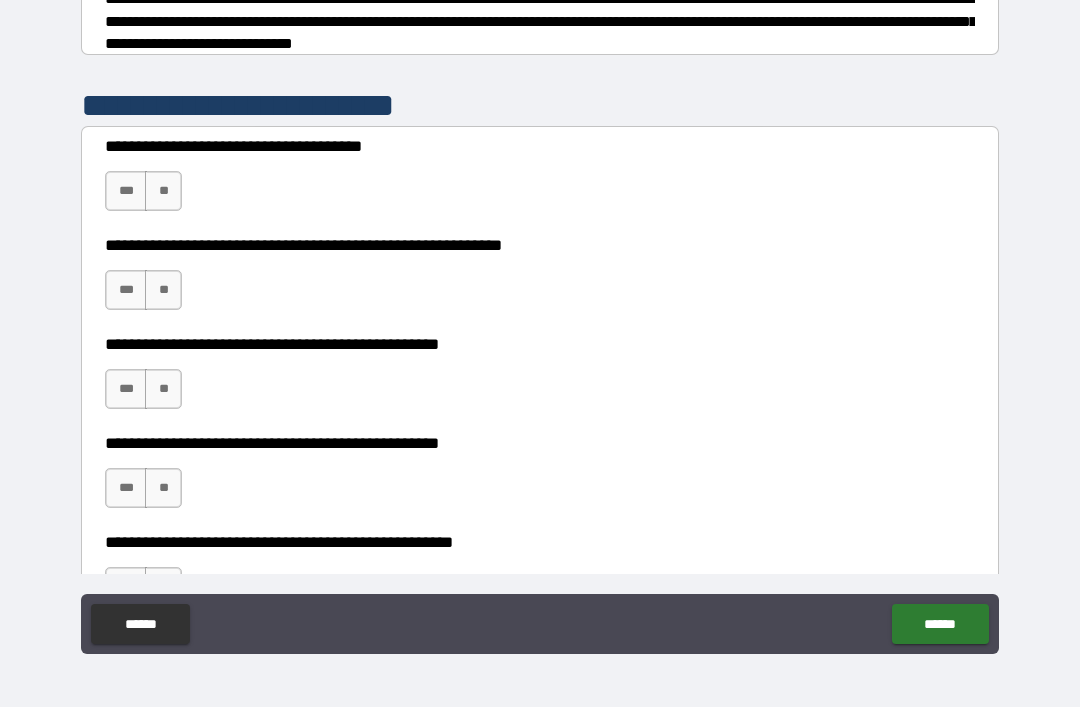 click on "**" at bounding box center [163, 191] 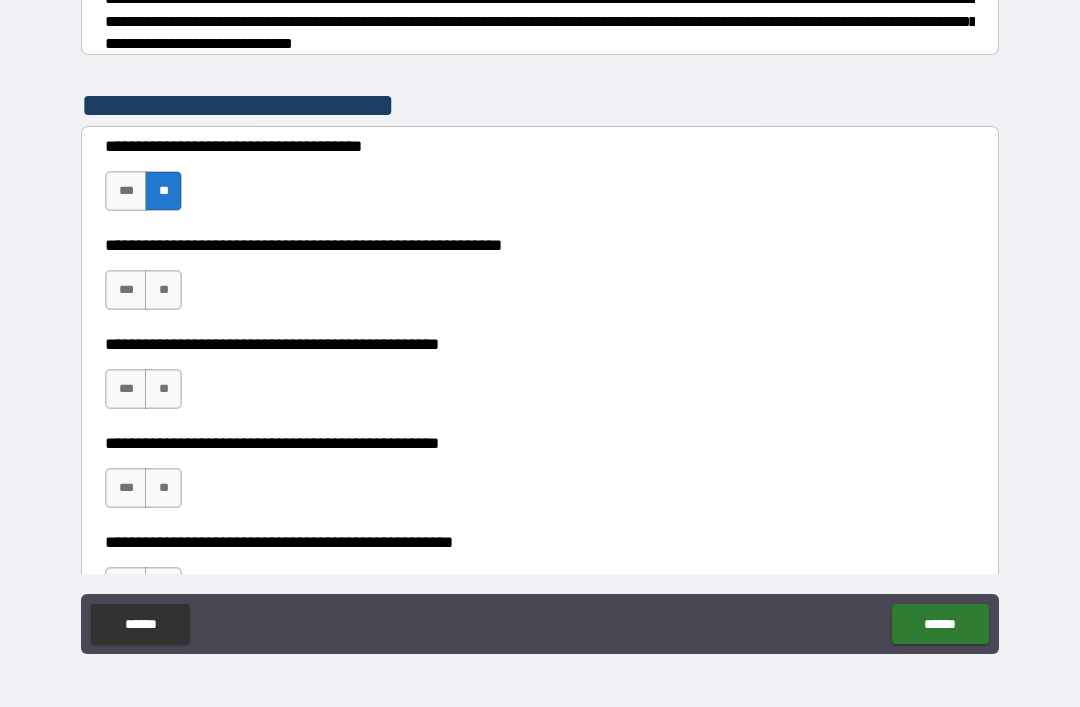 click on "**" at bounding box center (163, 290) 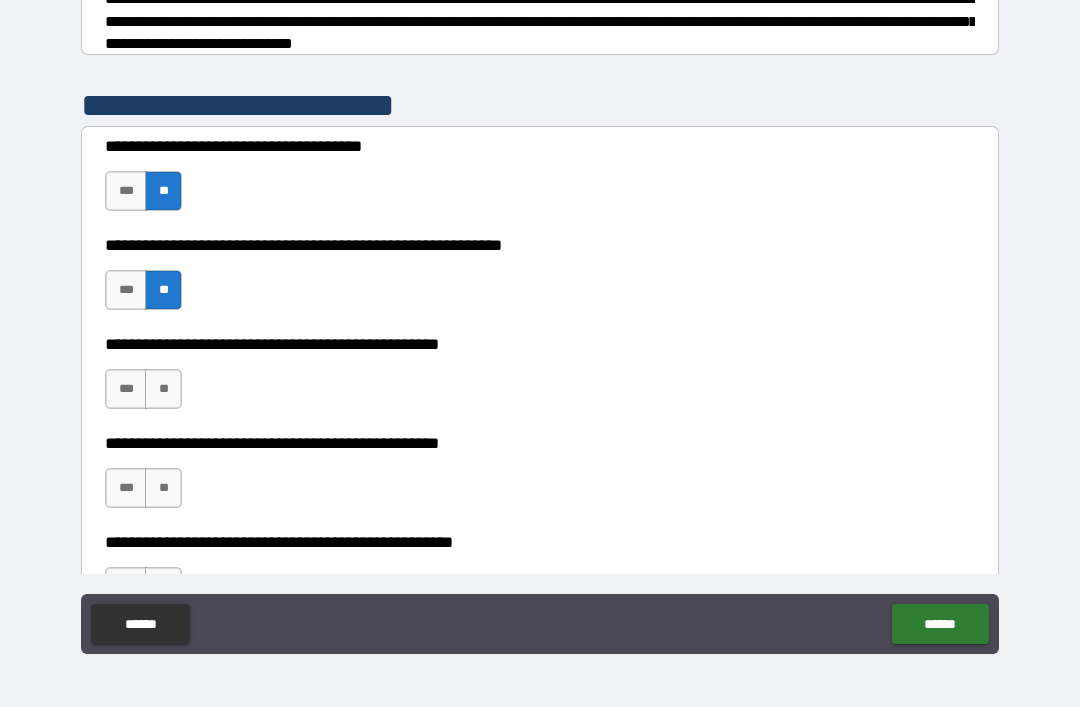 click on "**" at bounding box center [163, 389] 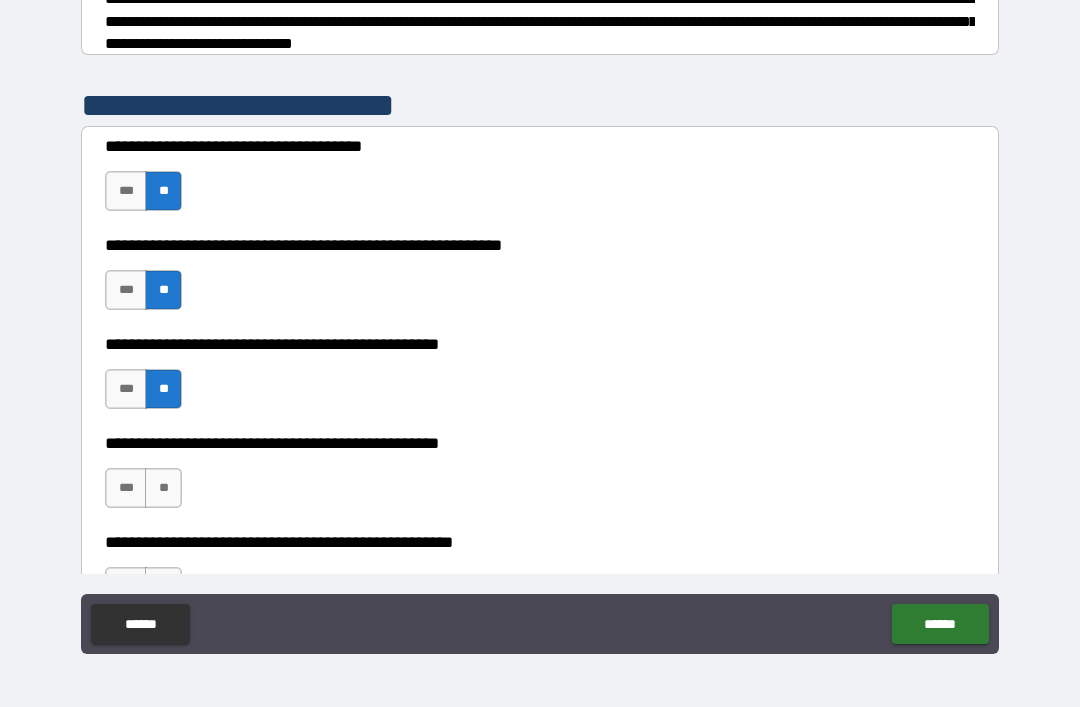 click on "**" at bounding box center (163, 488) 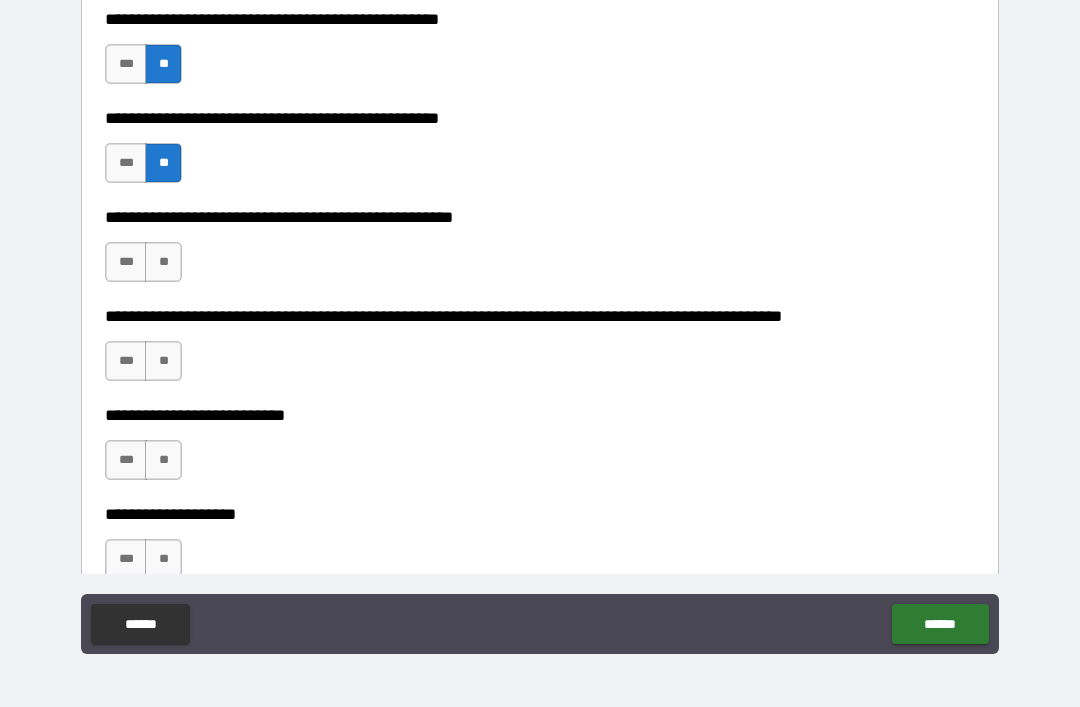 click on "**" at bounding box center [163, 262] 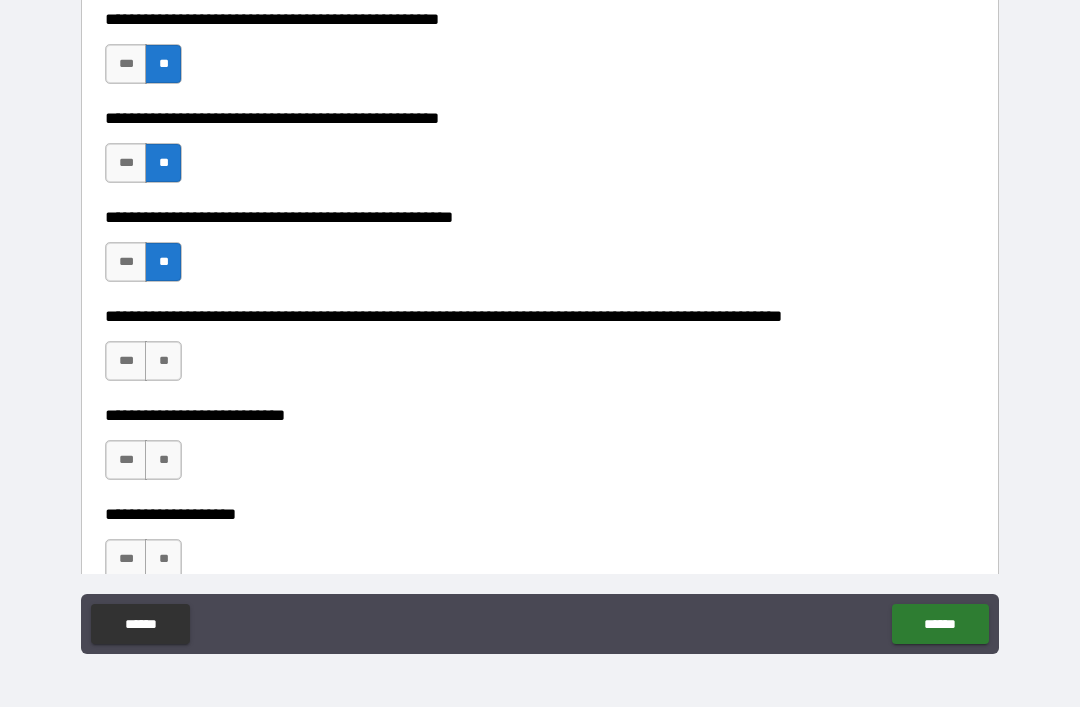 click on "**" at bounding box center (163, 361) 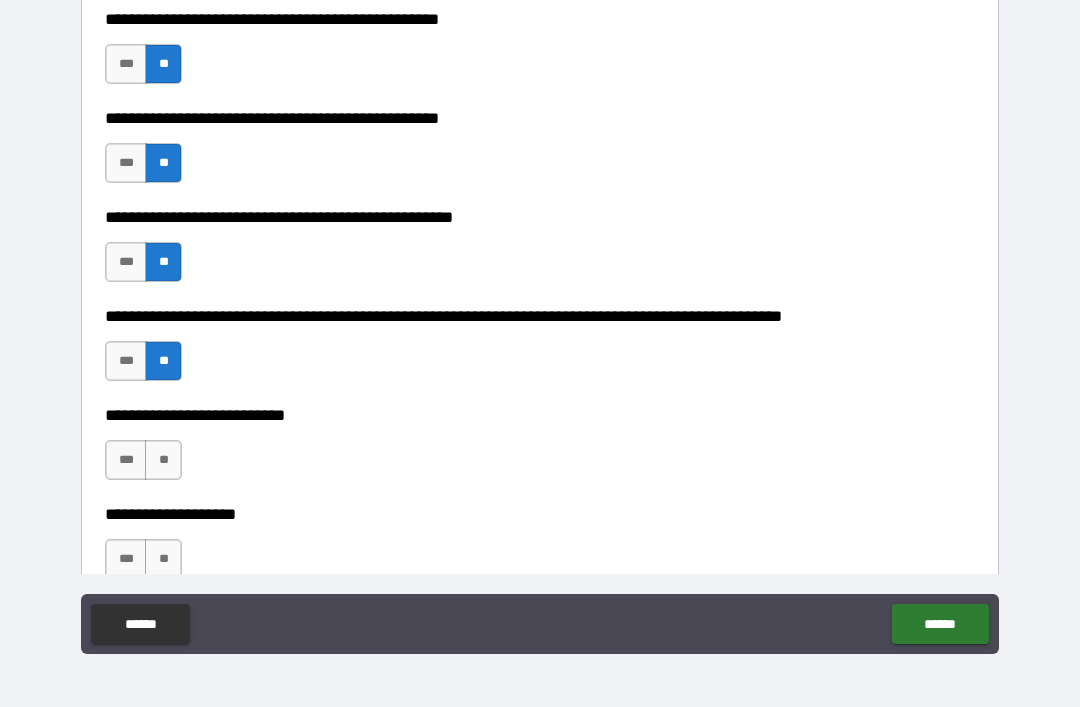 click on "**" at bounding box center [163, 460] 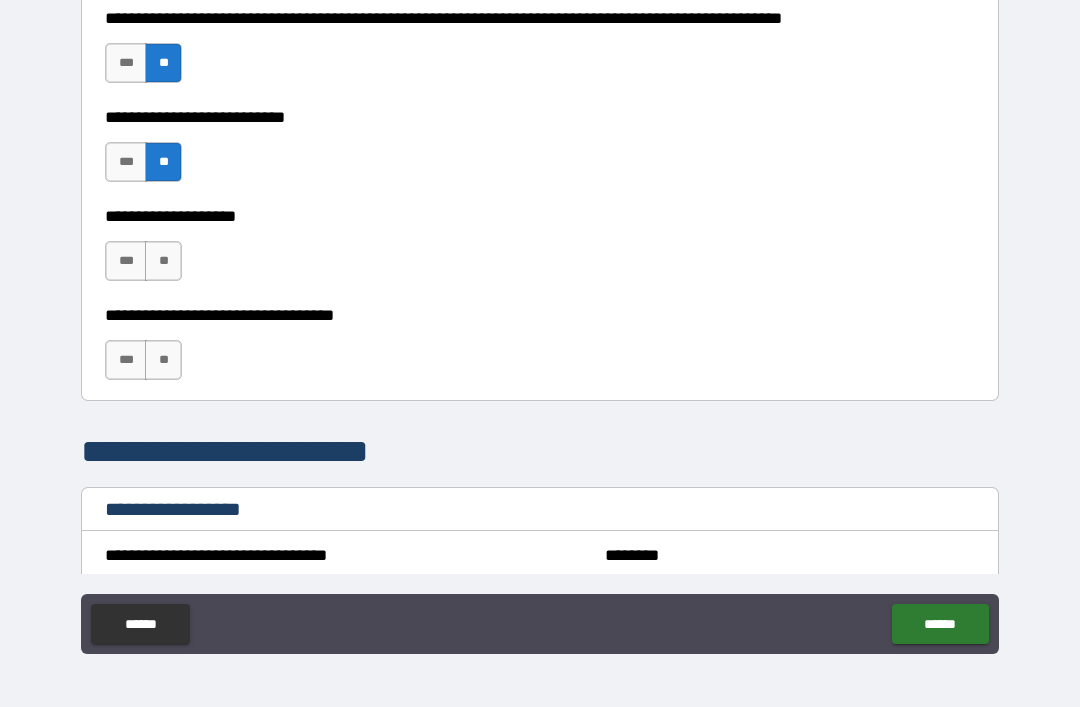 click on "**" at bounding box center (163, 261) 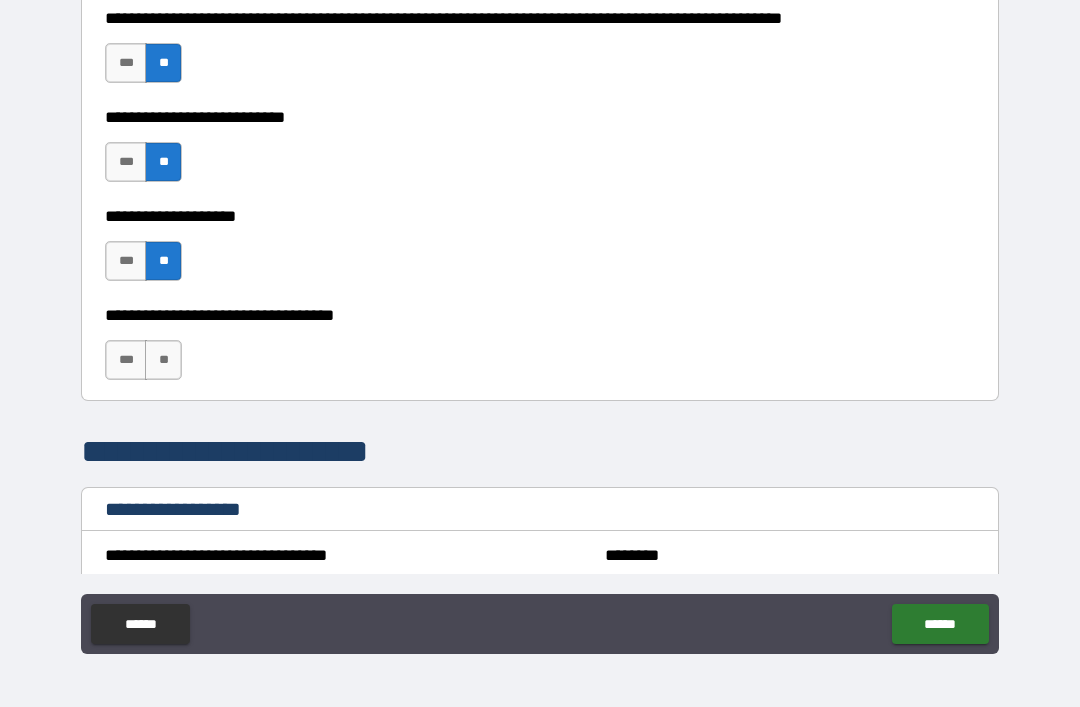 click on "**" at bounding box center (163, 360) 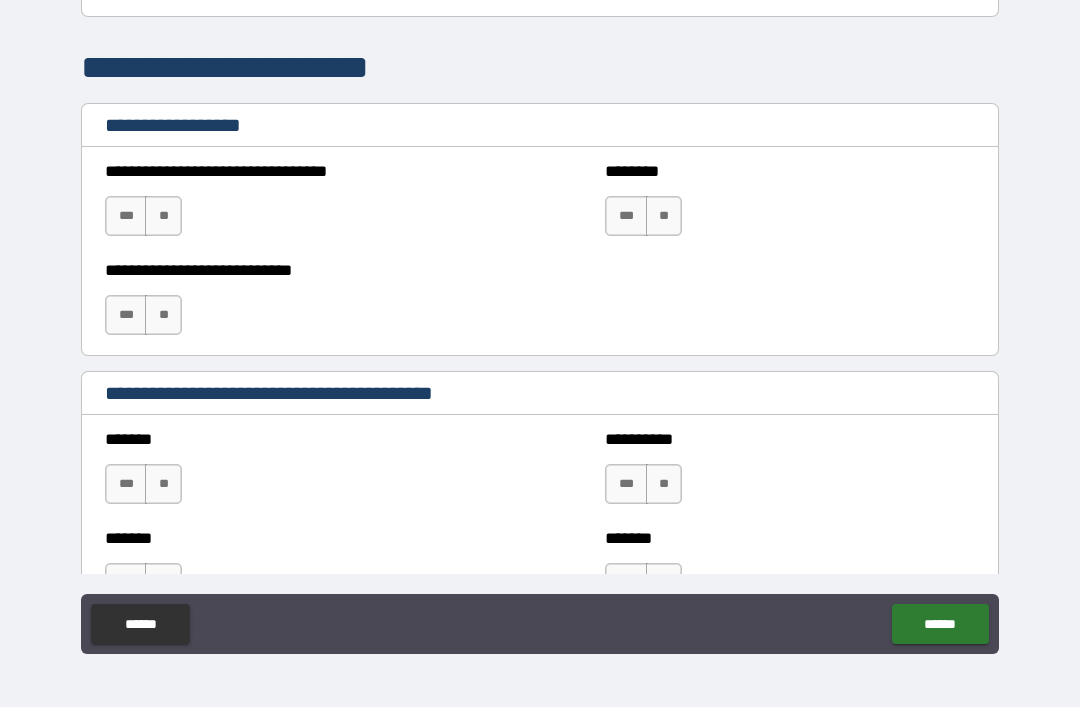 click on "**" at bounding box center (163, 216) 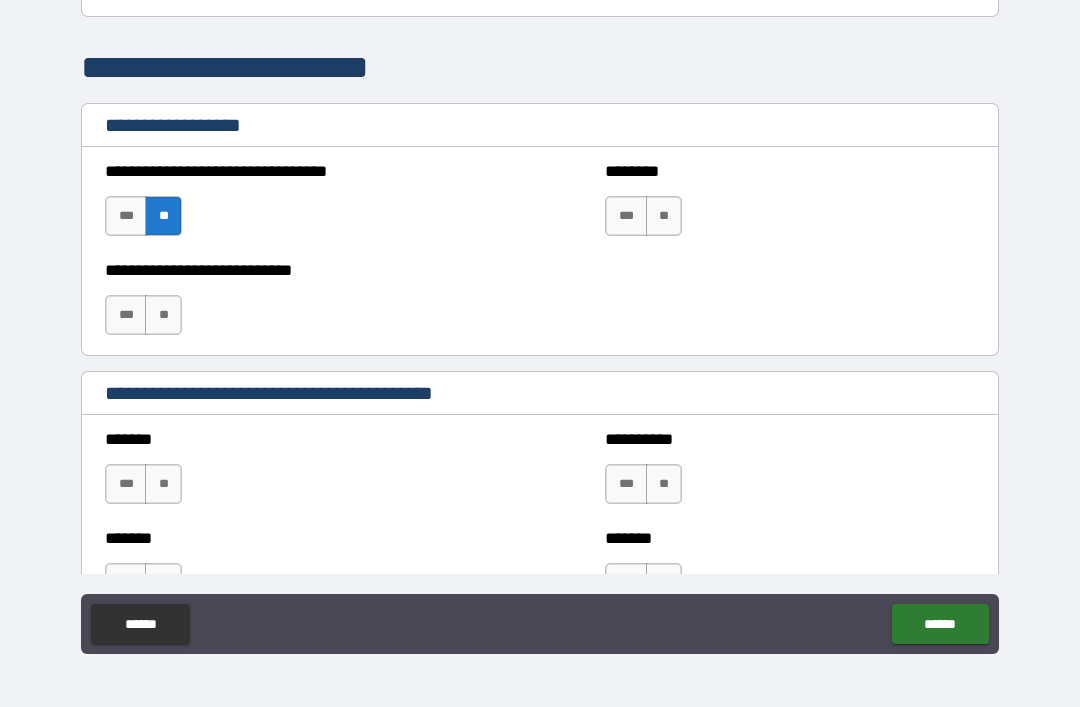 click on "**" at bounding box center [163, 216] 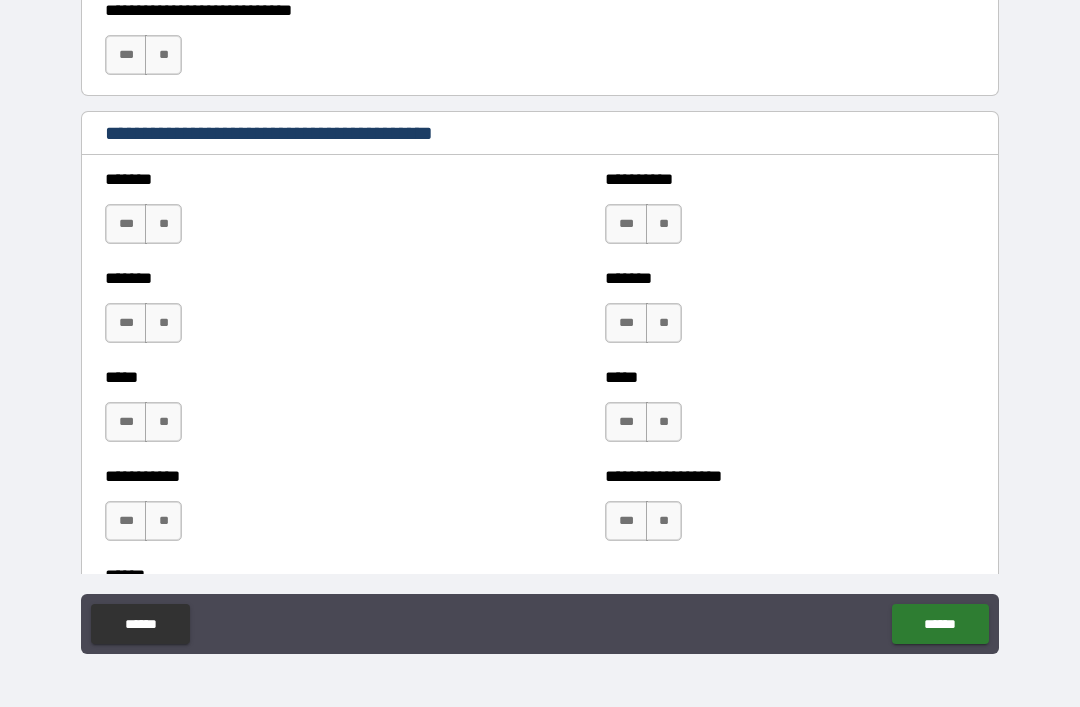 click on "**" at bounding box center (163, 224) 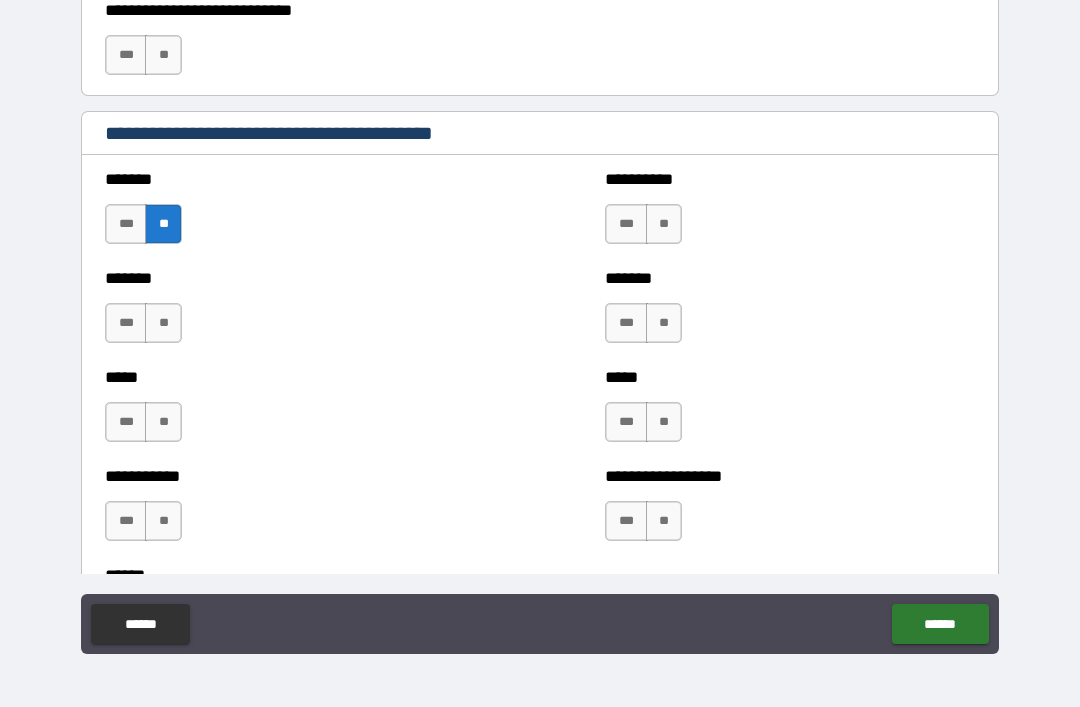 click on "**" at bounding box center [163, 323] 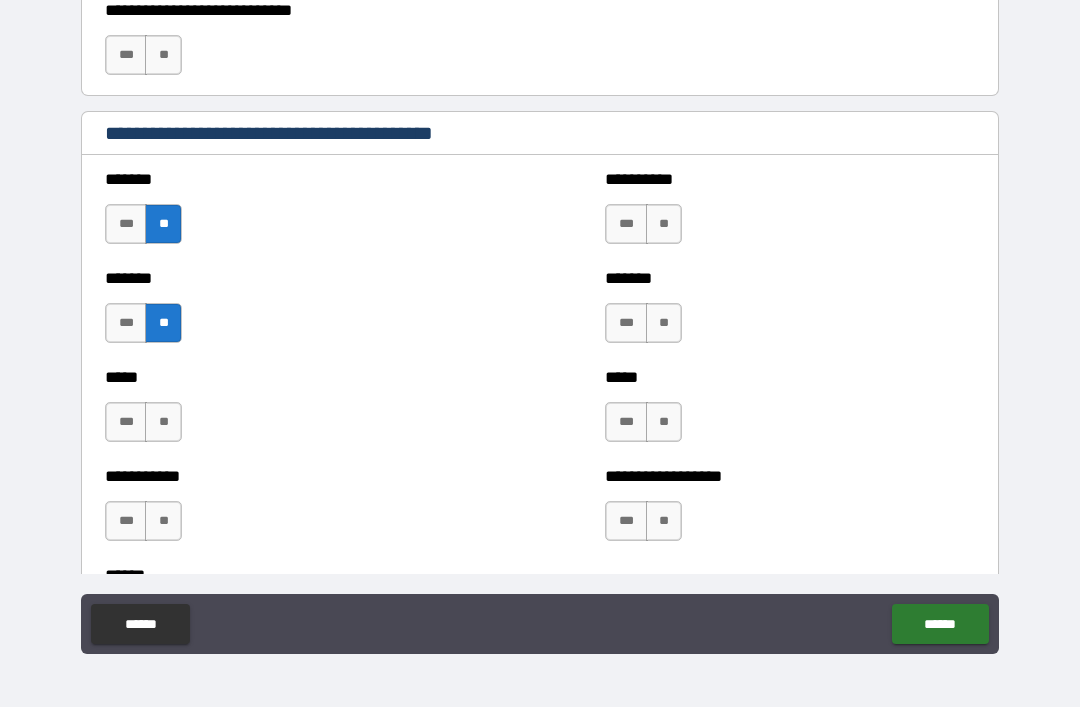 click on "**" at bounding box center [163, 422] 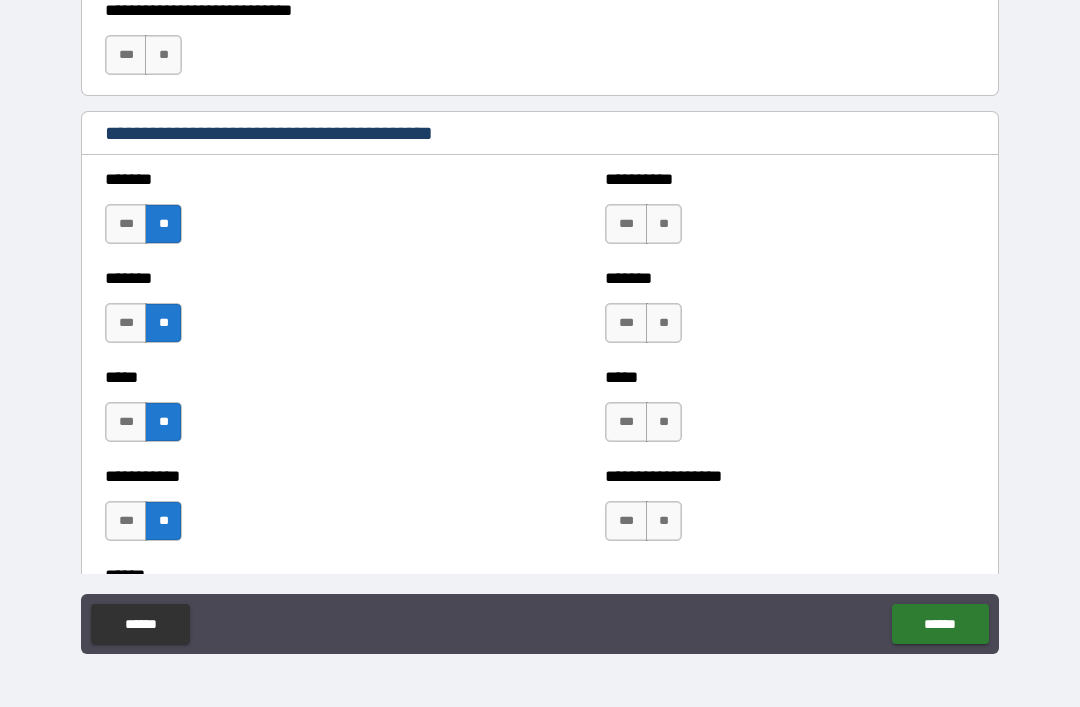 click on "**" at bounding box center (664, 224) 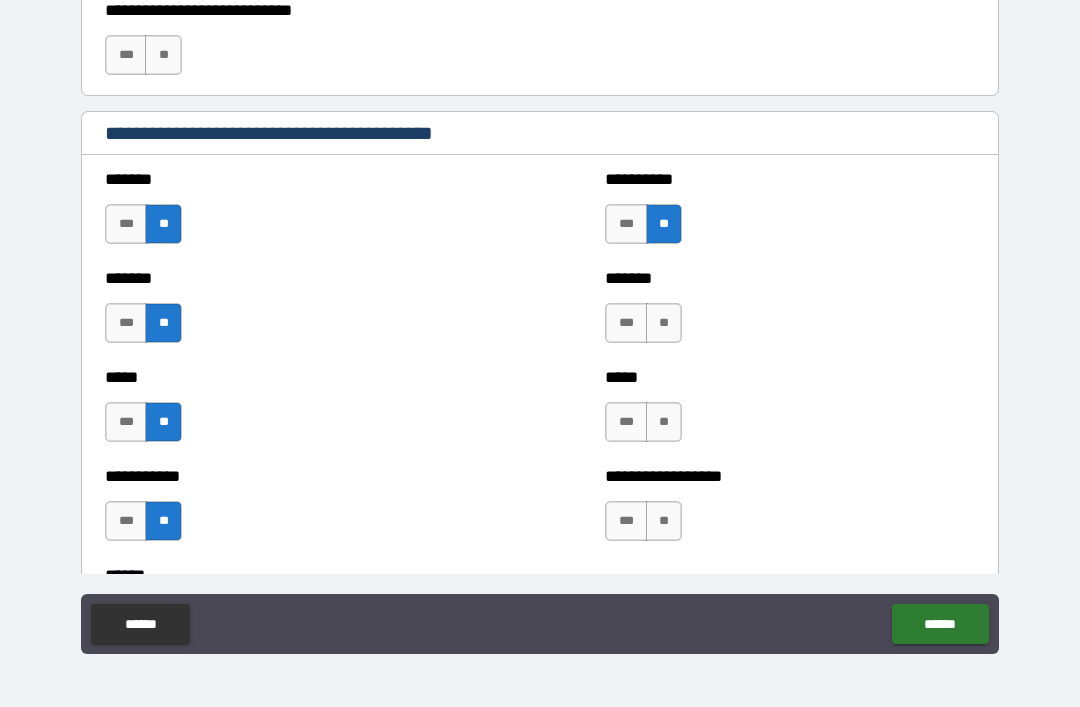 click on "**" at bounding box center [664, 323] 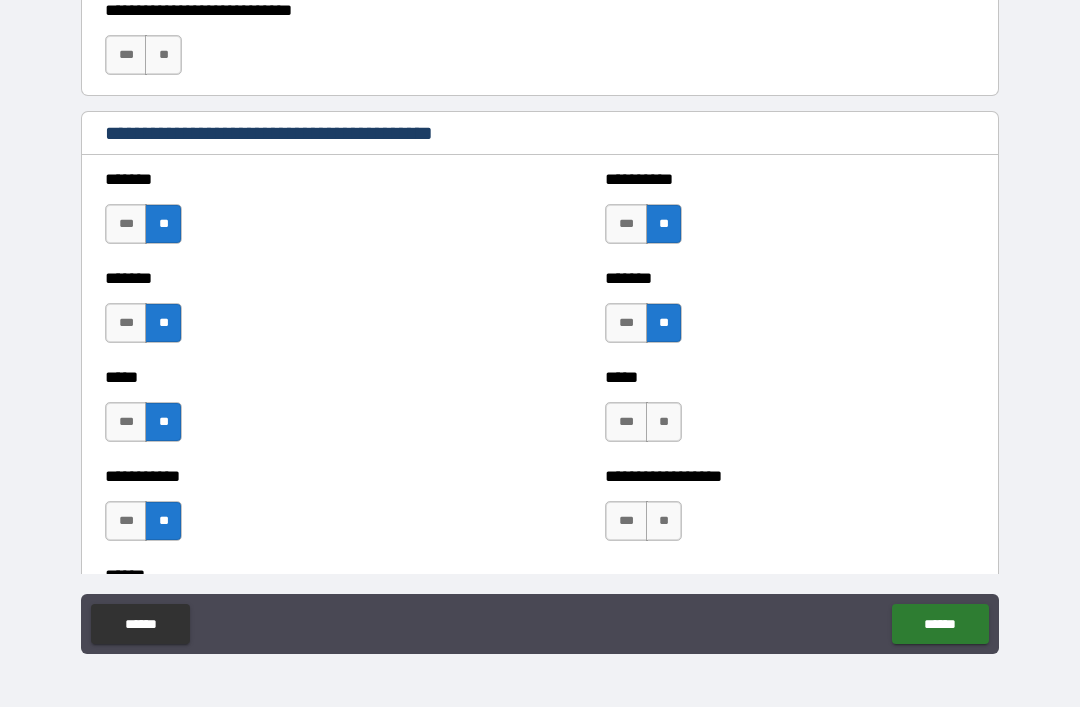 click on "**" at bounding box center [664, 422] 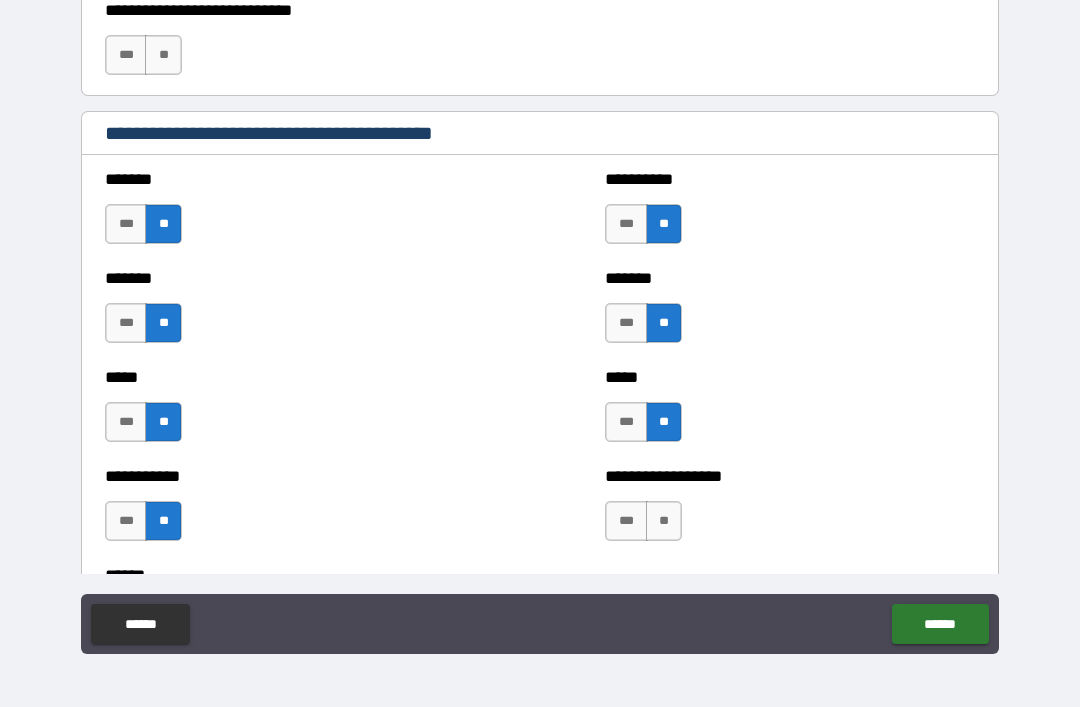 click on "**" at bounding box center (664, 521) 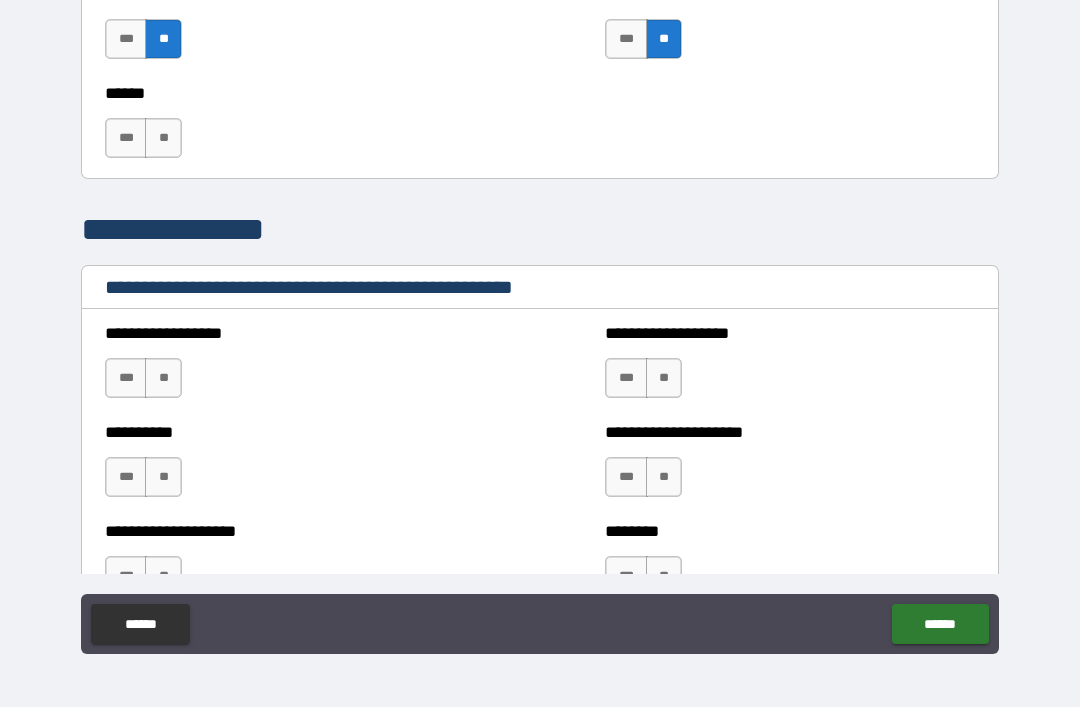 click on "**" at bounding box center [163, 138] 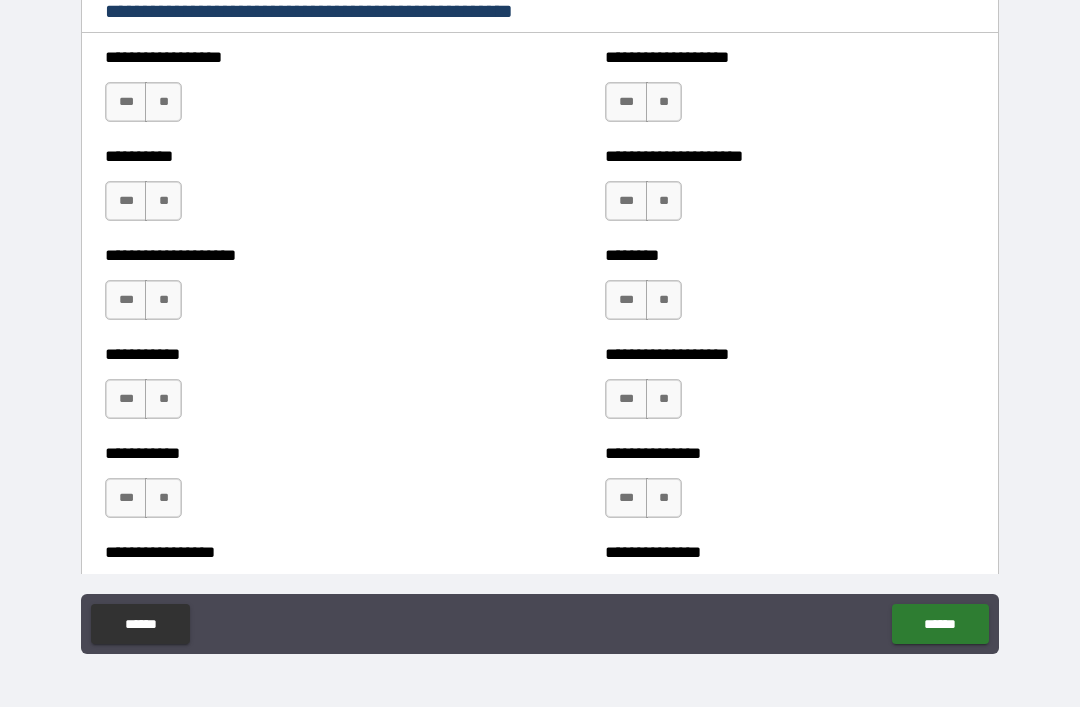 scroll, scrollTop: 2355, scrollLeft: 0, axis: vertical 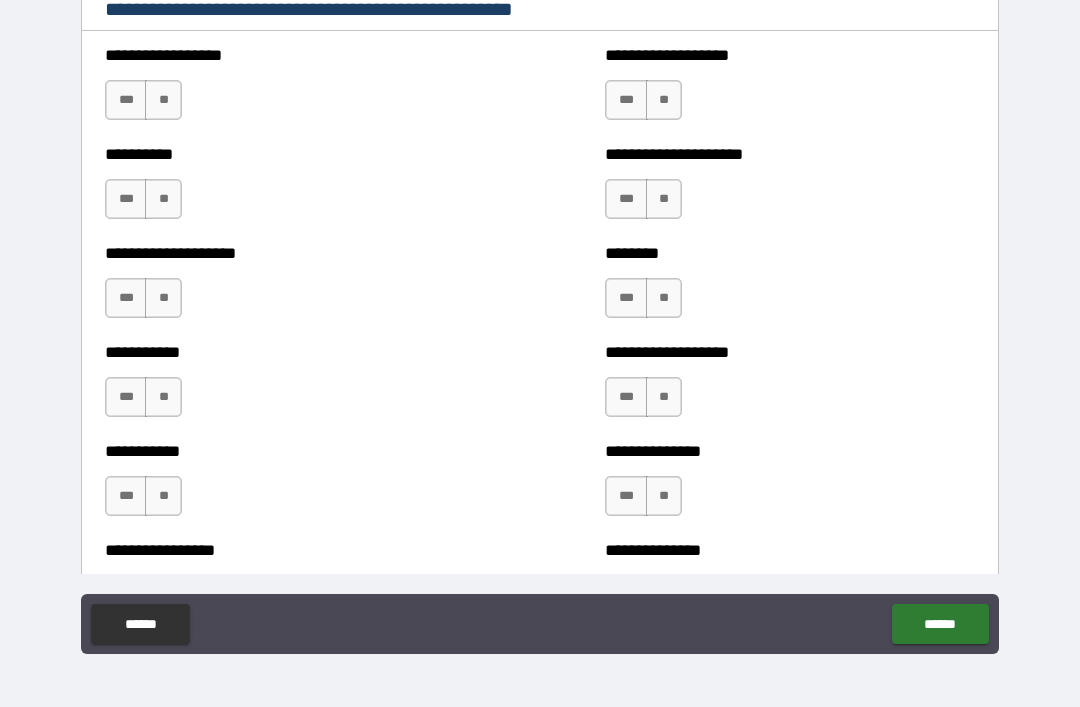 click on "**" at bounding box center [163, 100] 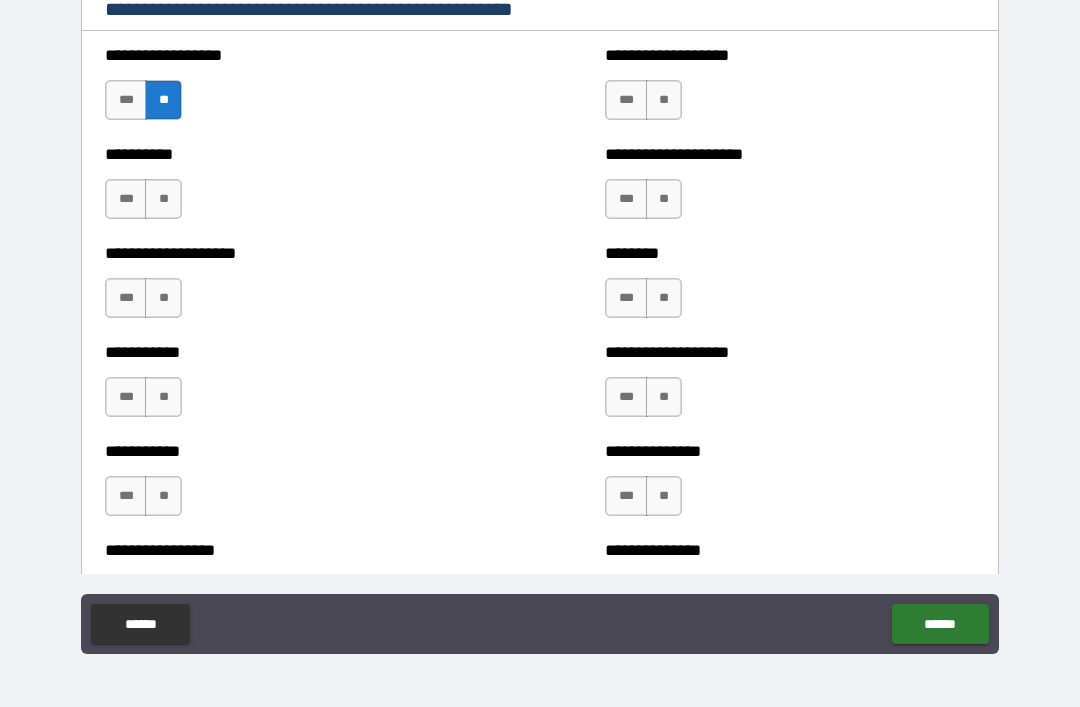 click on "**" at bounding box center [163, 199] 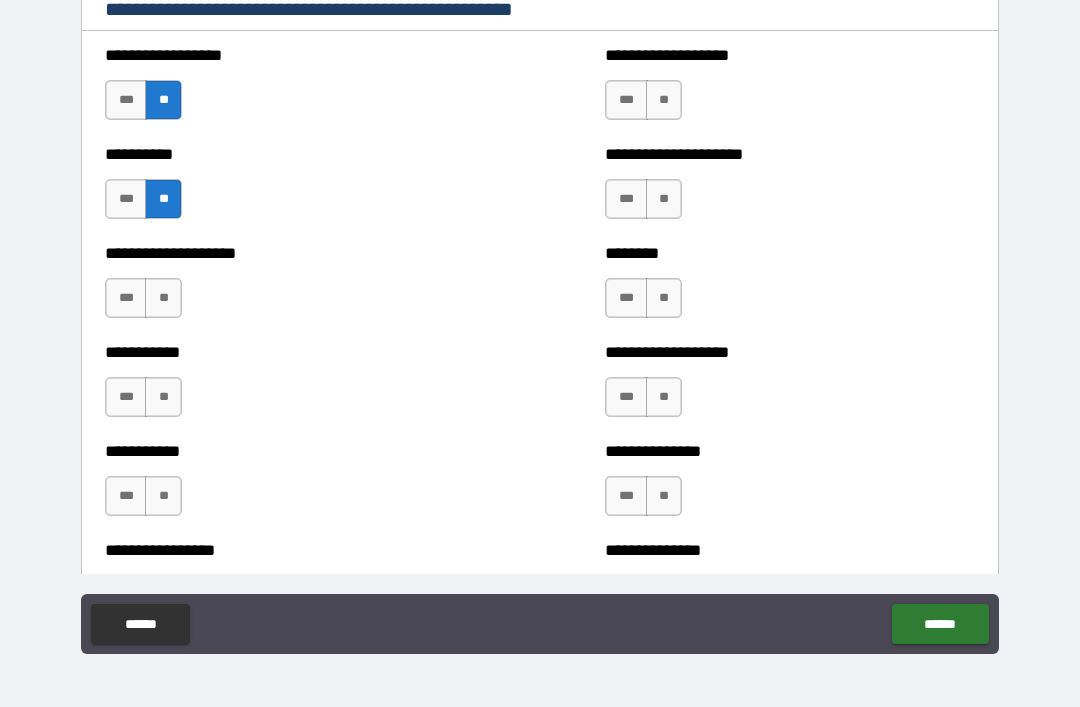 click on "**" at bounding box center (163, 298) 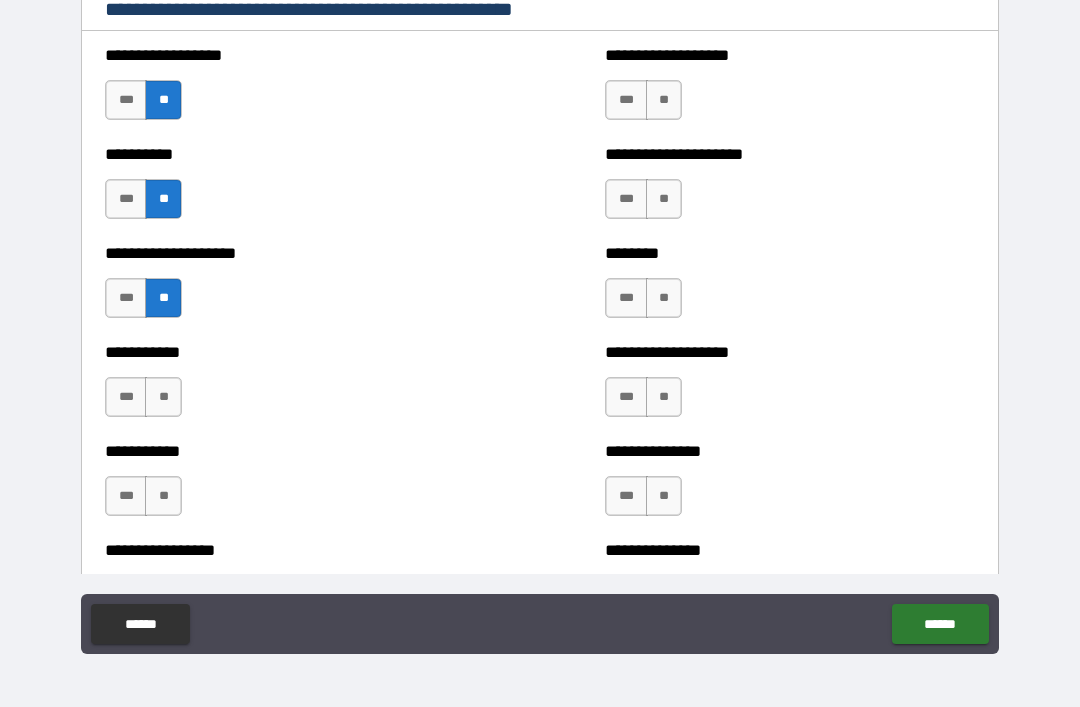 click on "**" at bounding box center [163, 397] 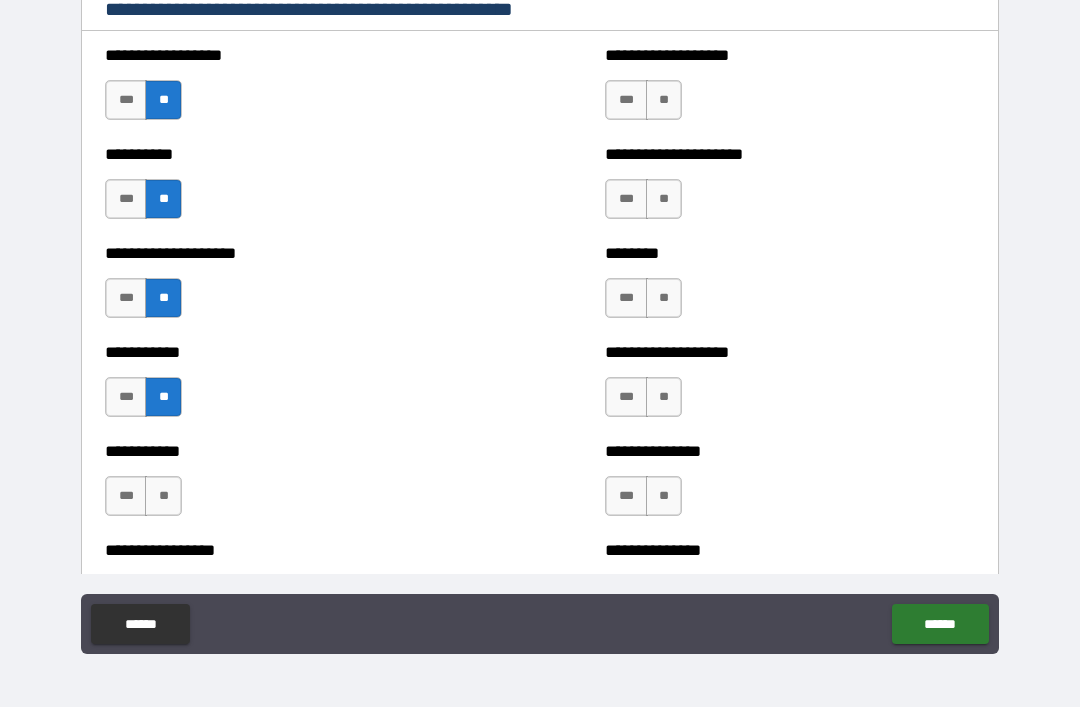 click on "**" at bounding box center (163, 496) 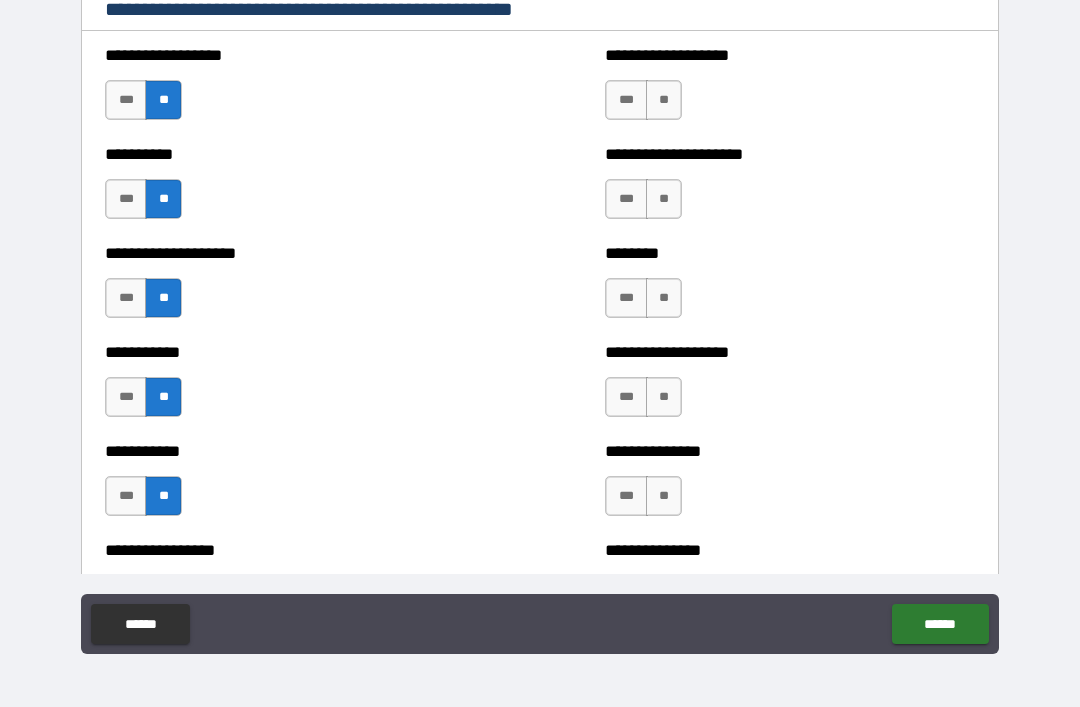click on "**" at bounding box center [664, 100] 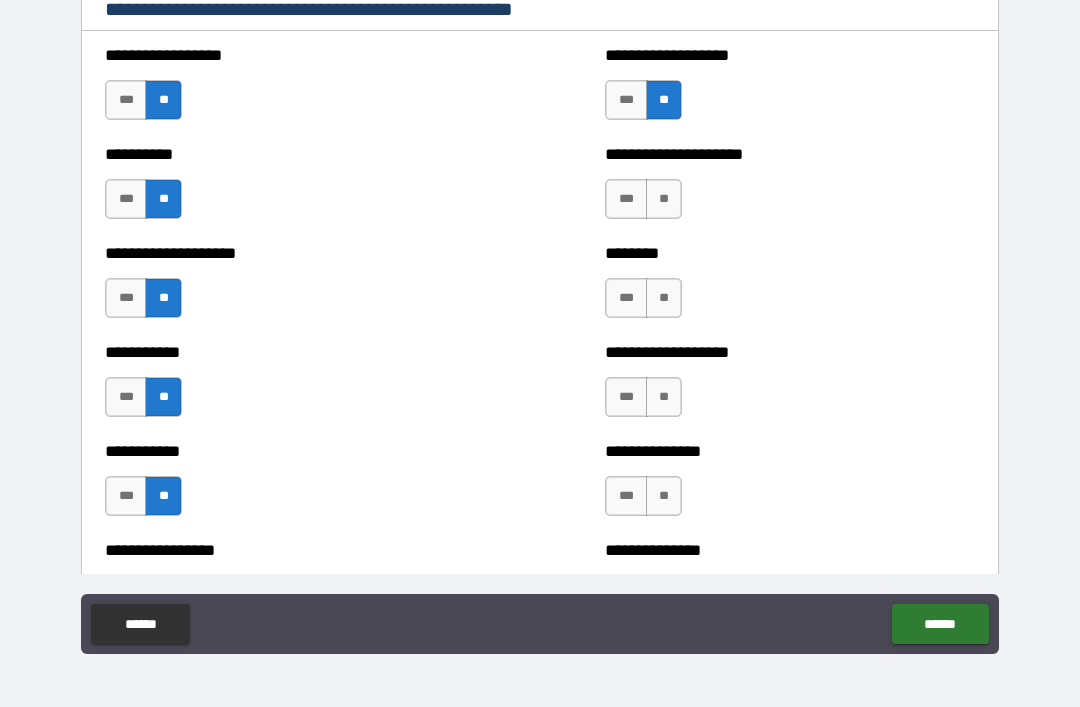 click on "**" at bounding box center [664, 199] 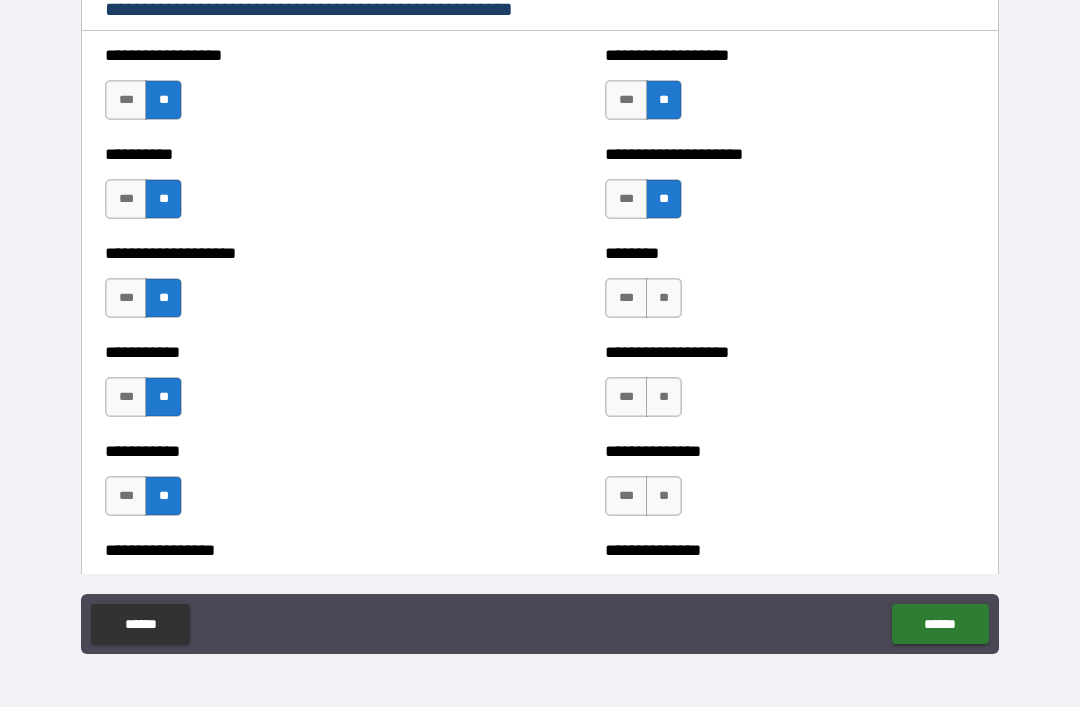 click on "**" at bounding box center (664, 298) 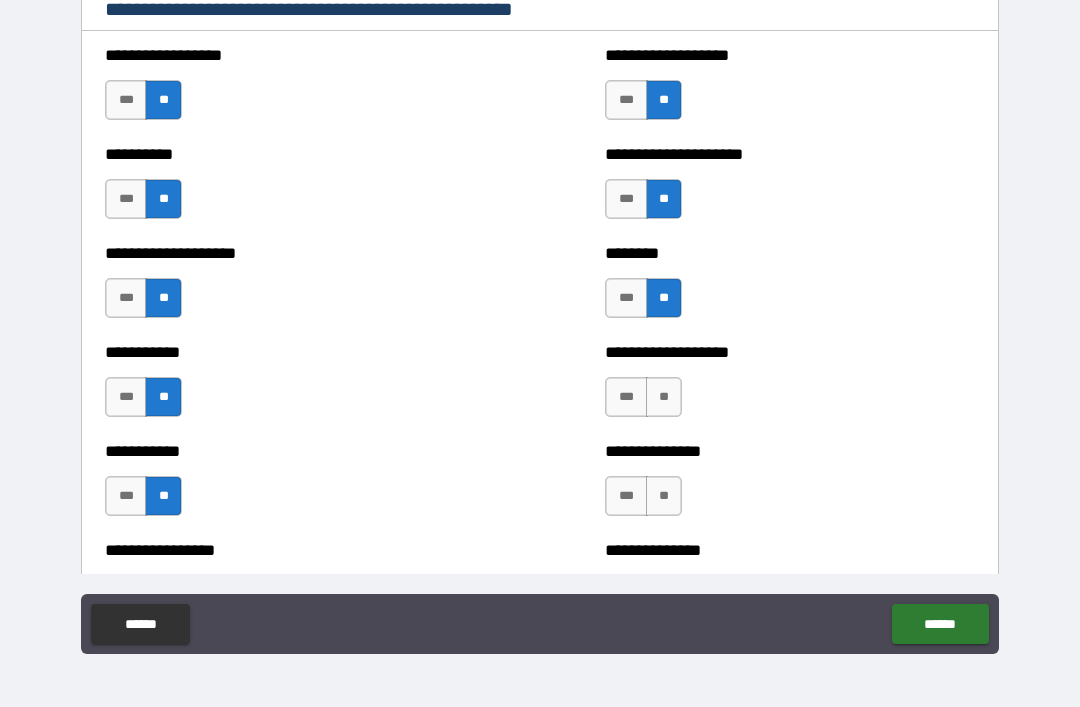 click on "**" at bounding box center (664, 397) 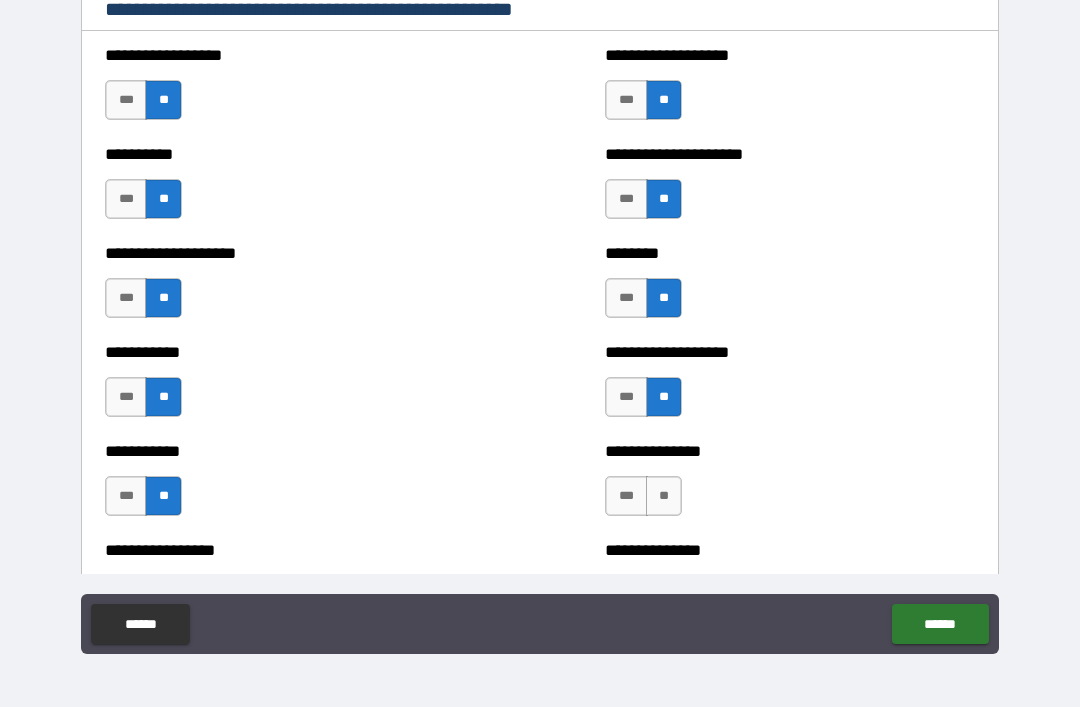 click on "**" at bounding box center [664, 496] 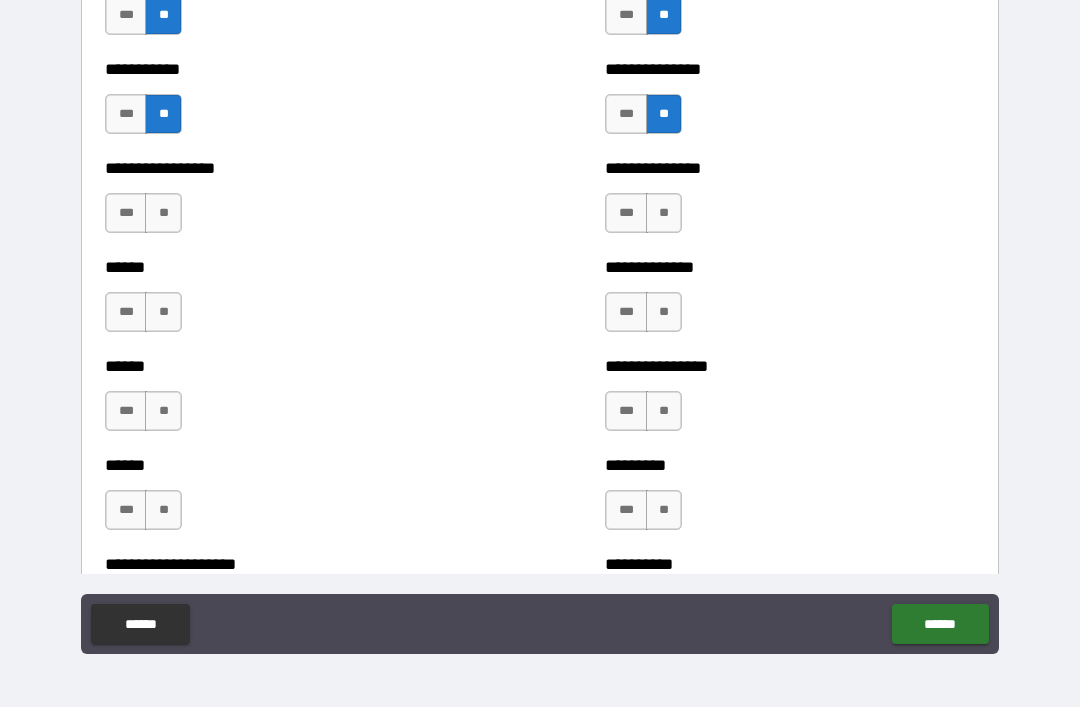 scroll, scrollTop: 2750, scrollLeft: 0, axis: vertical 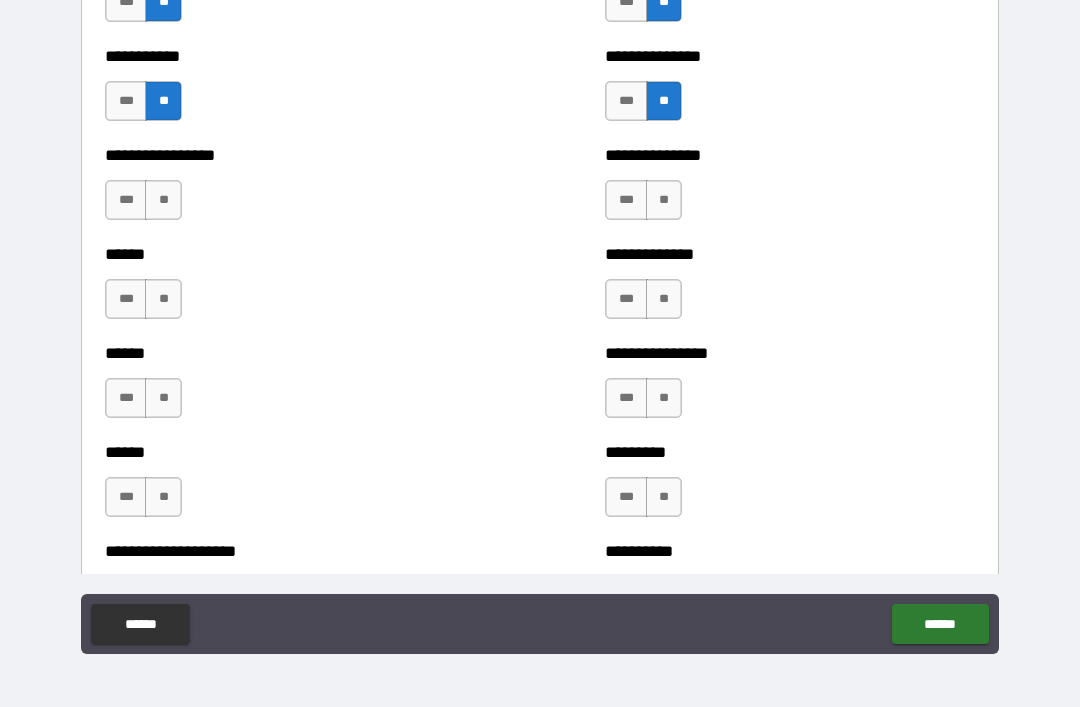 click on "**" at bounding box center [163, 200] 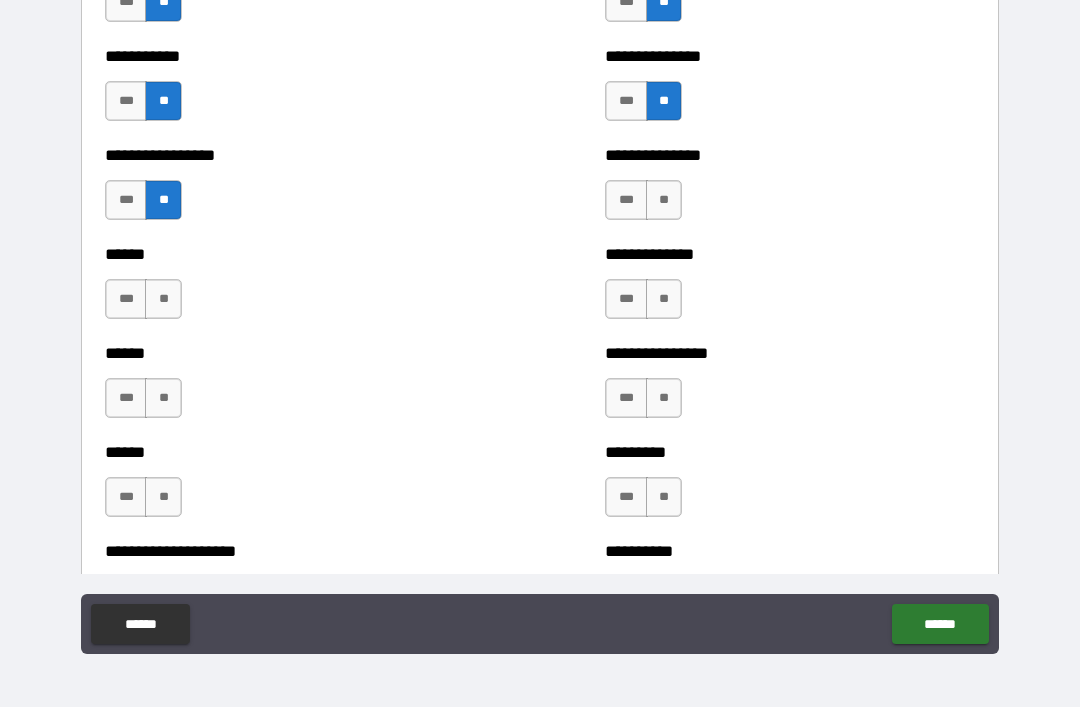 click on "**" at bounding box center (163, 299) 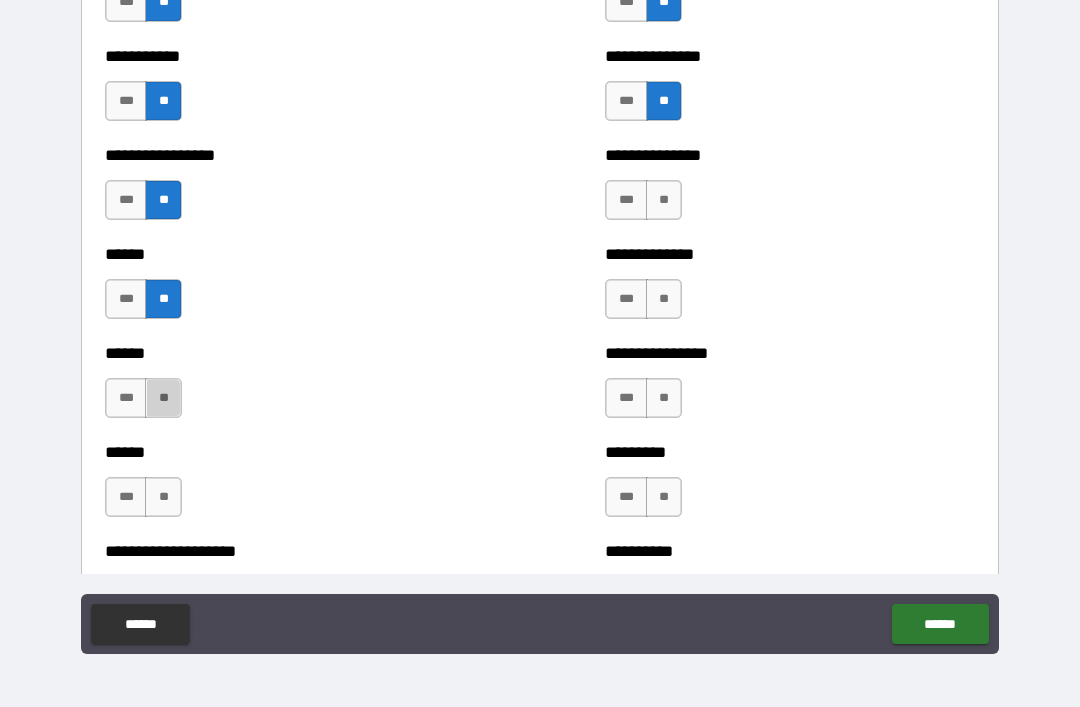 click on "**" at bounding box center (163, 398) 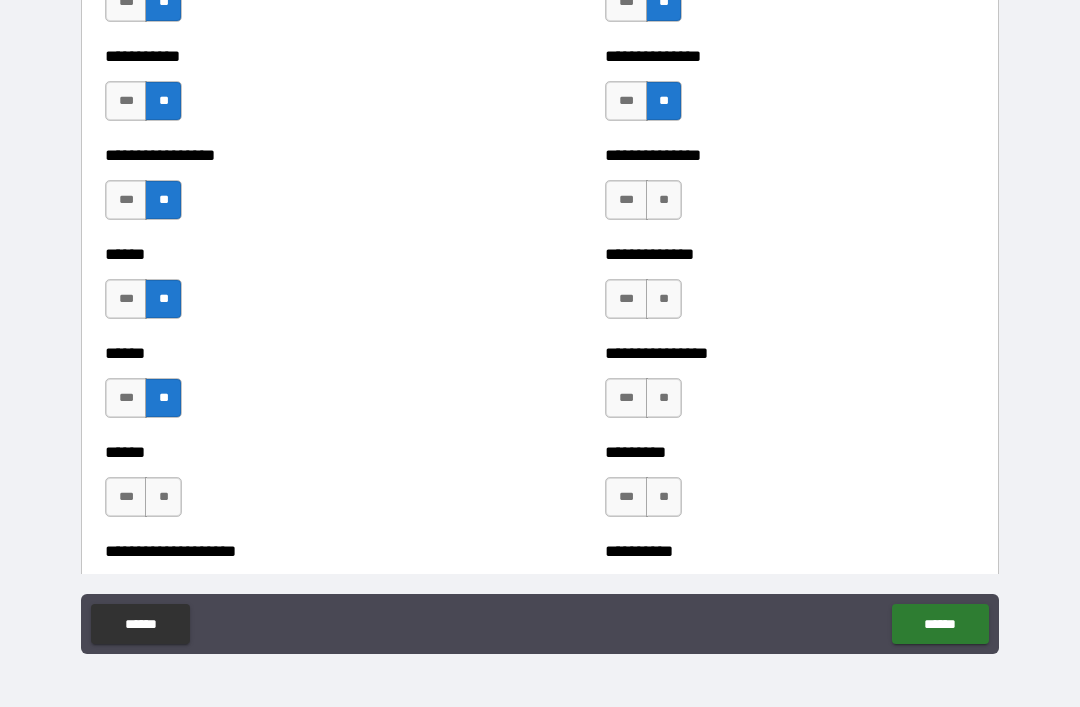 click on "**" at bounding box center (163, 497) 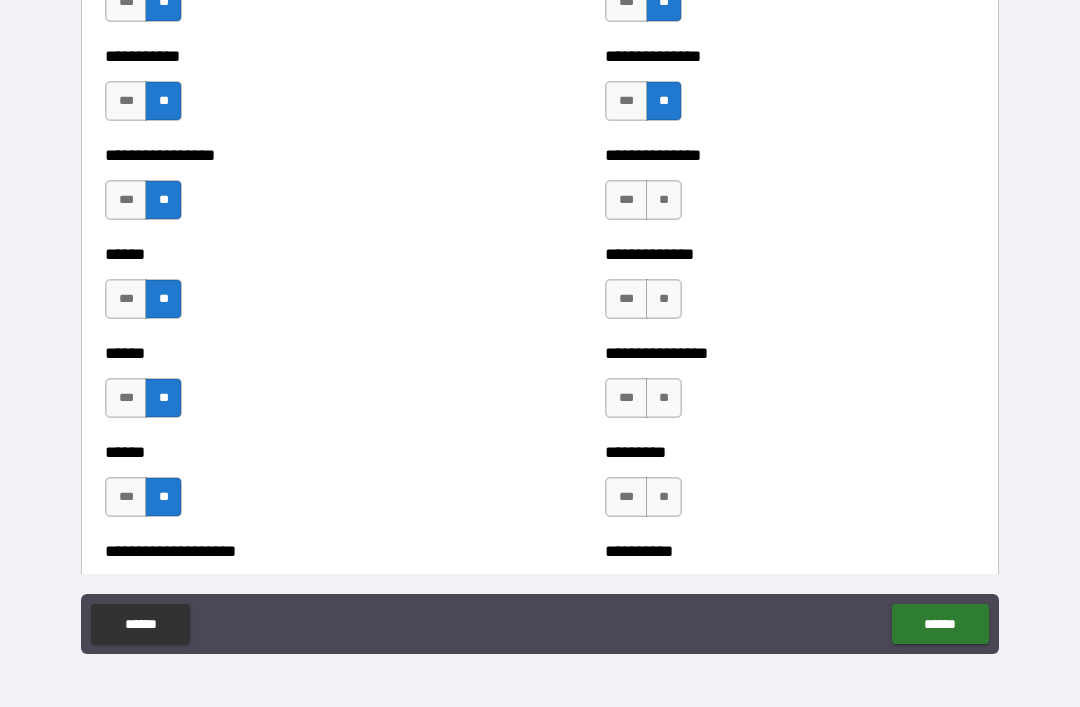 click on "**" at bounding box center (664, 200) 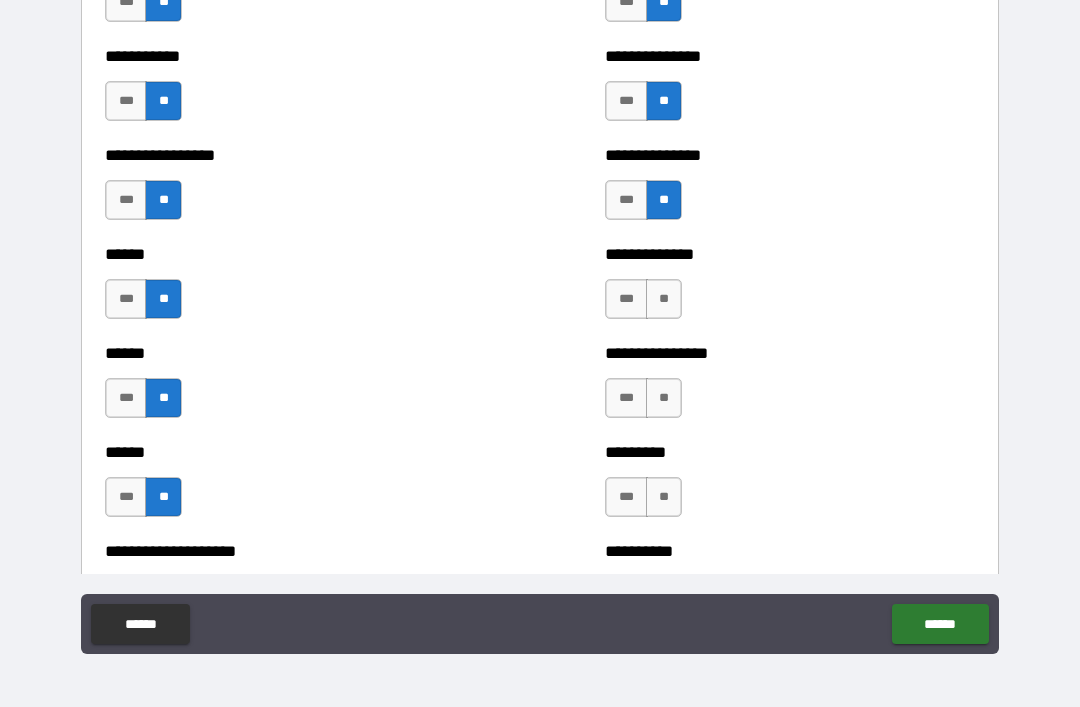 click on "**" at bounding box center (664, 299) 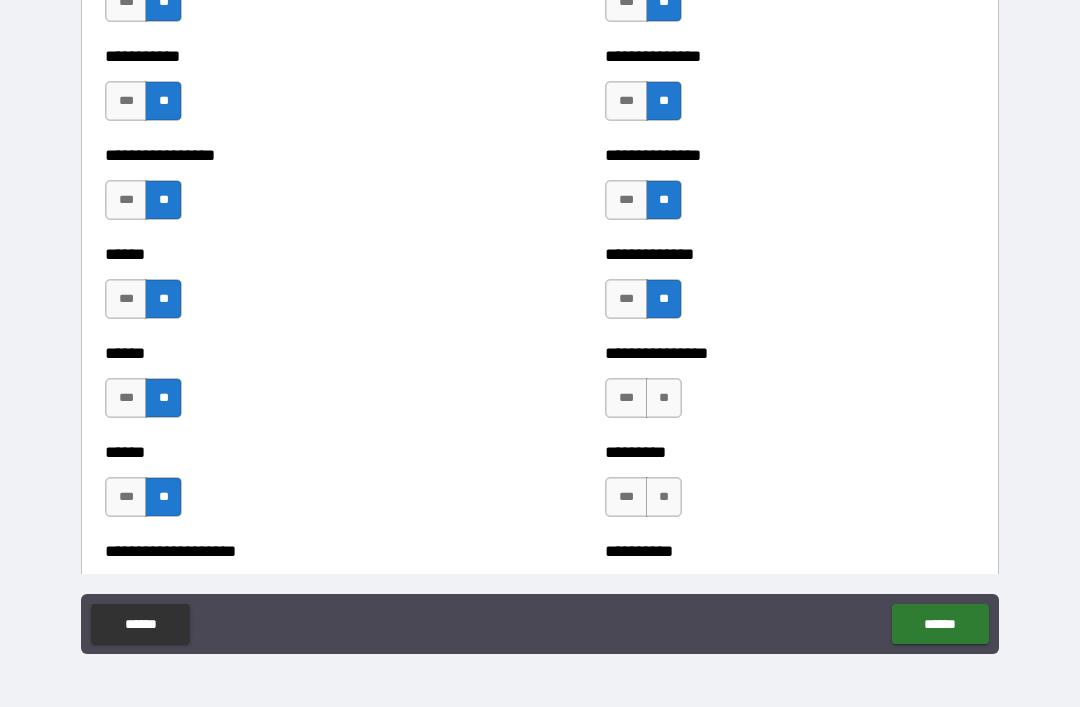 click on "**" at bounding box center [664, 398] 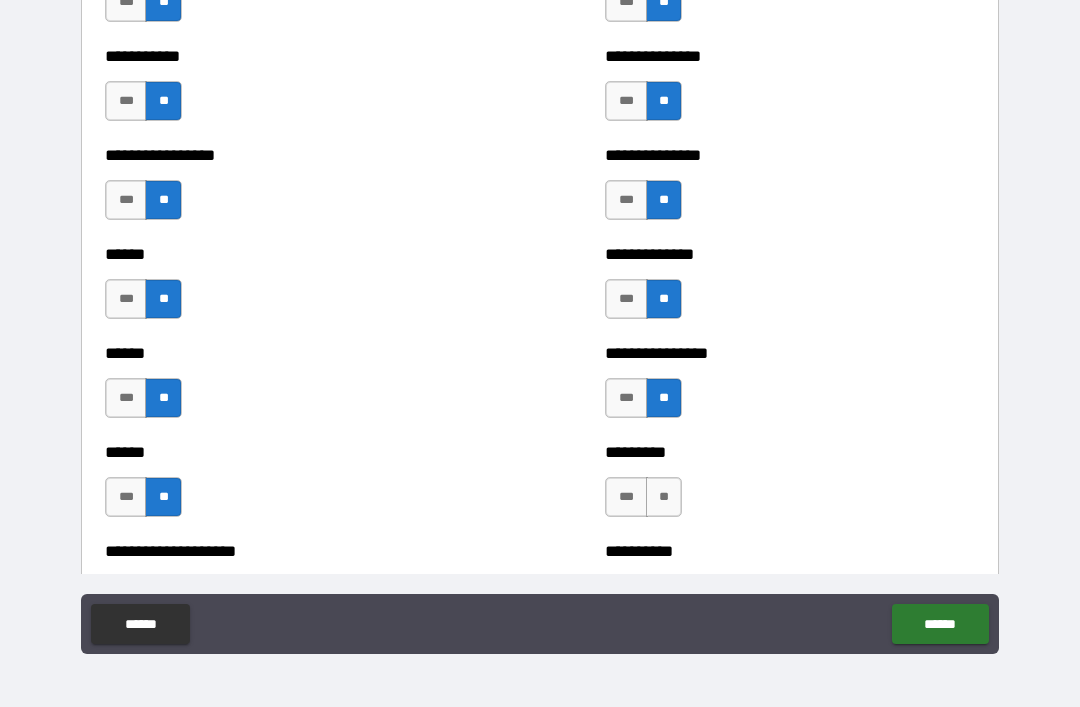click on "**" at bounding box center (664, 497) 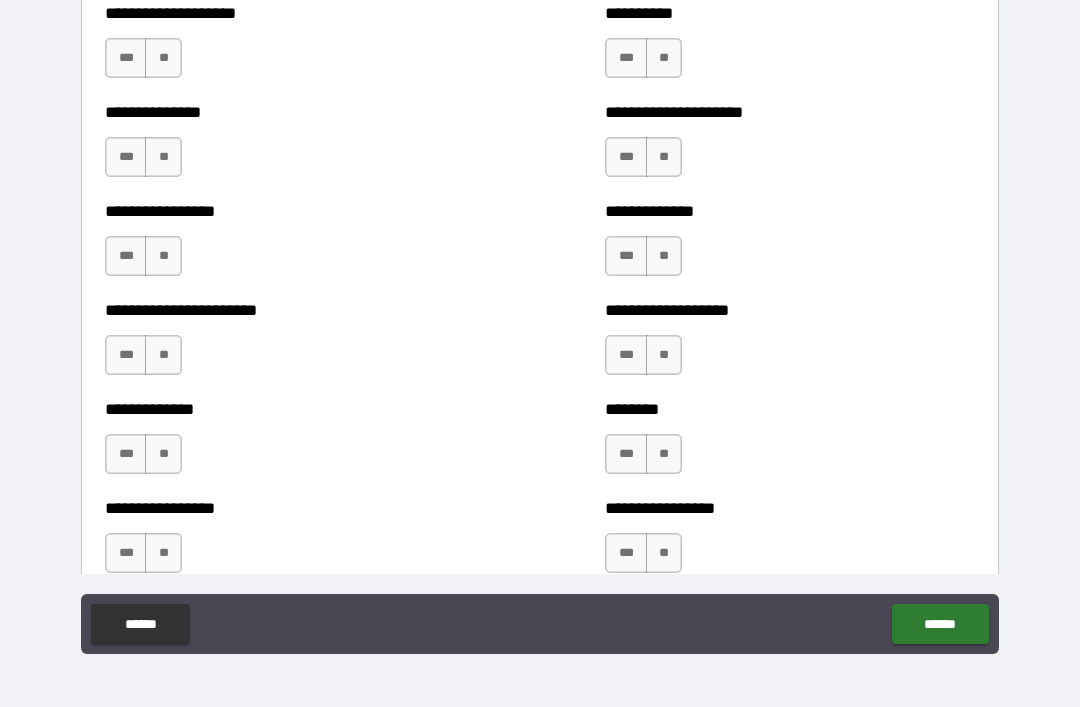 scroll, scrollTop: 3293, scrollLeft: 0, axis: vertical 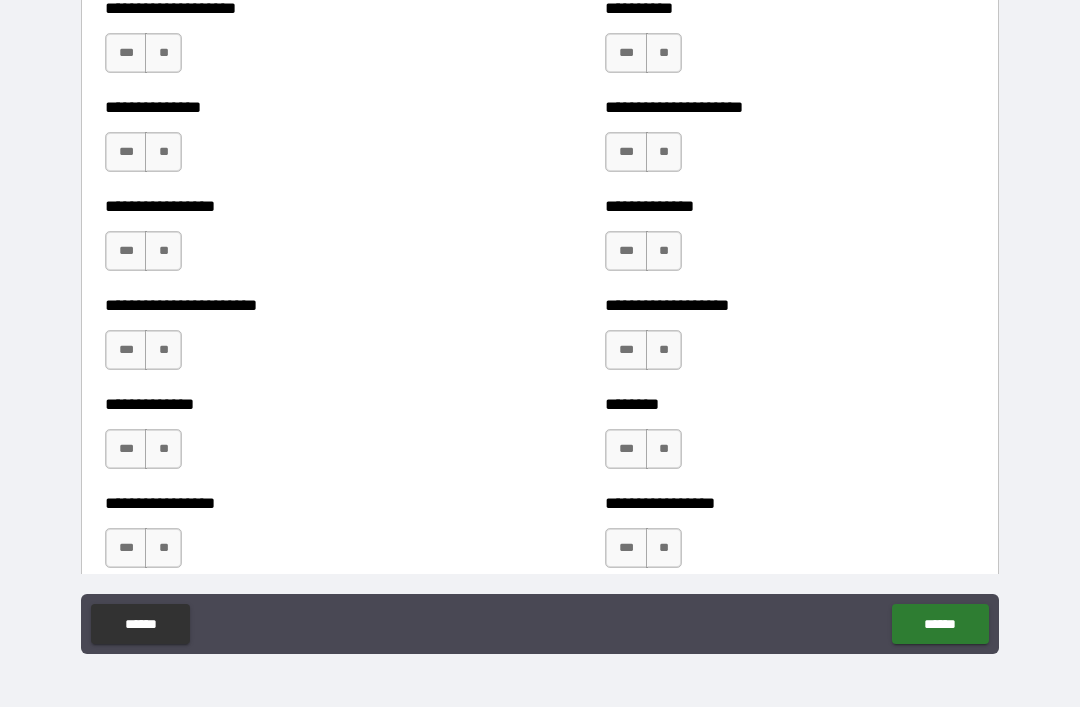 click on "**" at bounding box center [163, 53] 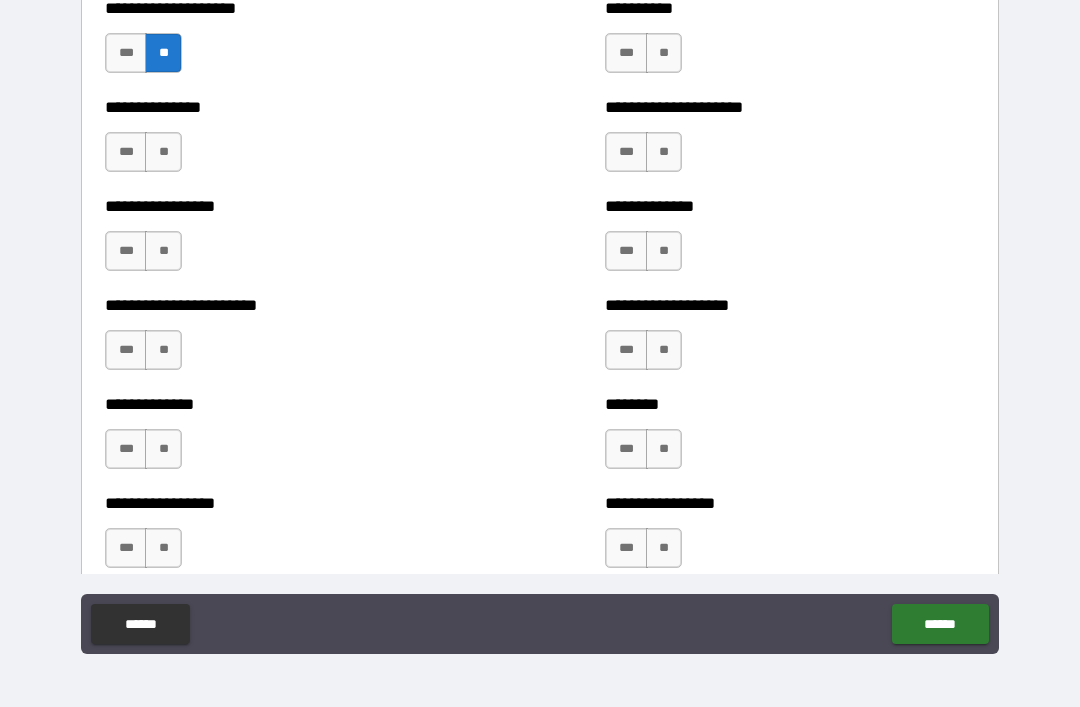 click on "**" at bounding box center (163, 152) 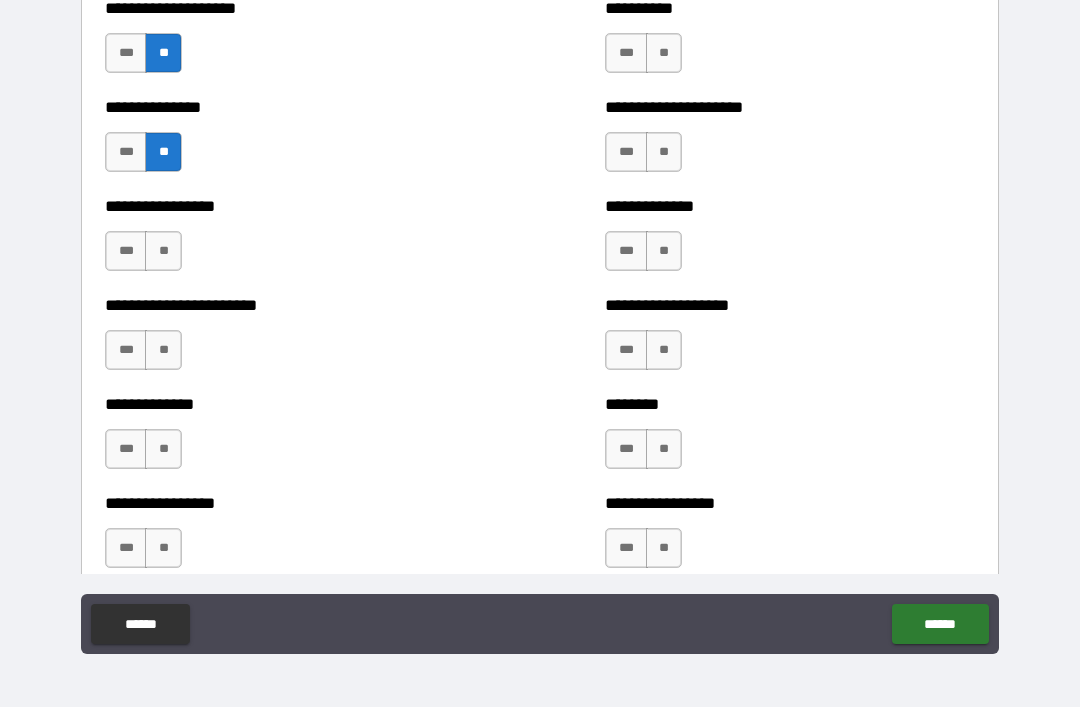click on "**" at bounding box center (163, 251) 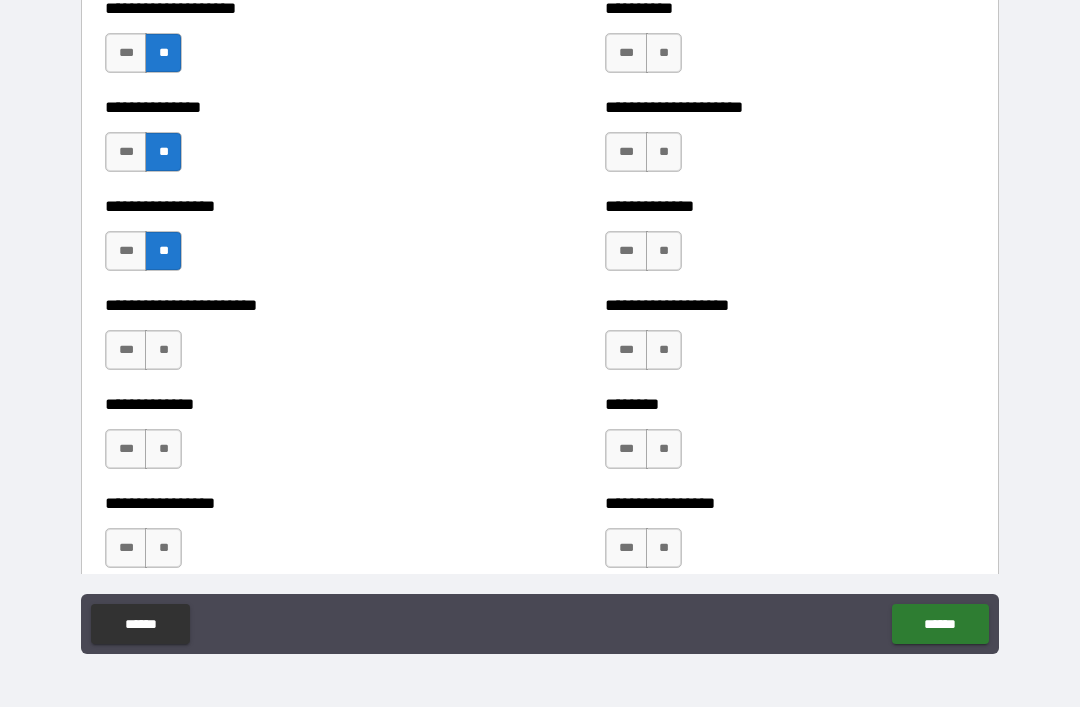 click on "**" at bounding box center (163, 350) 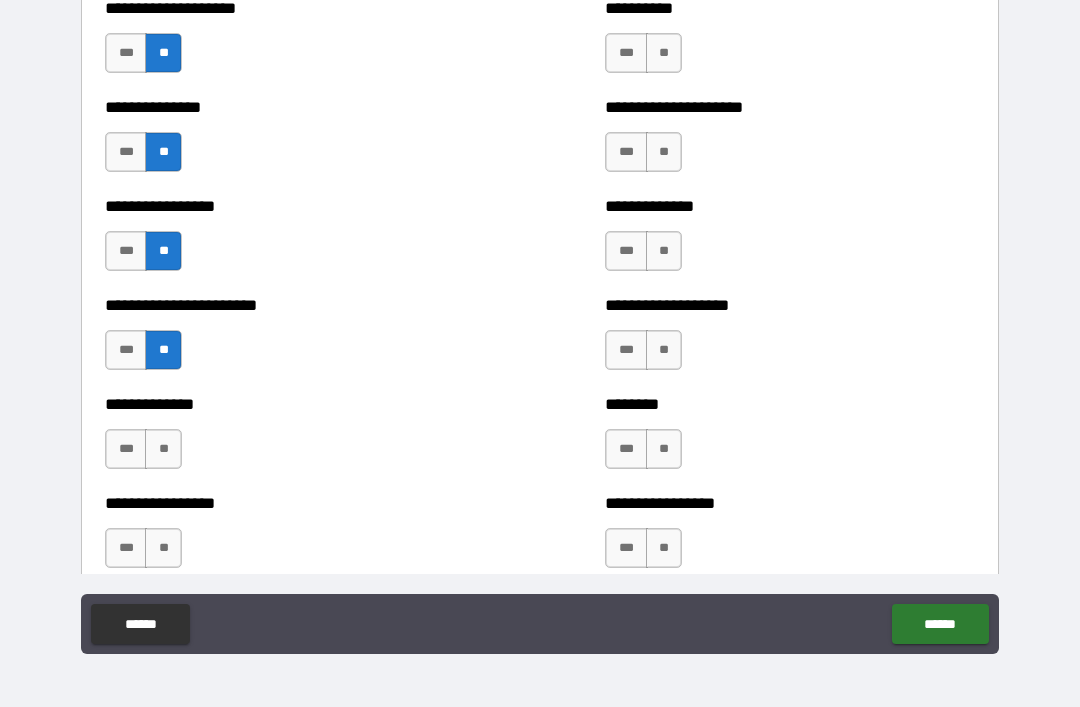 click on "**" at bounding box center (163, 449) 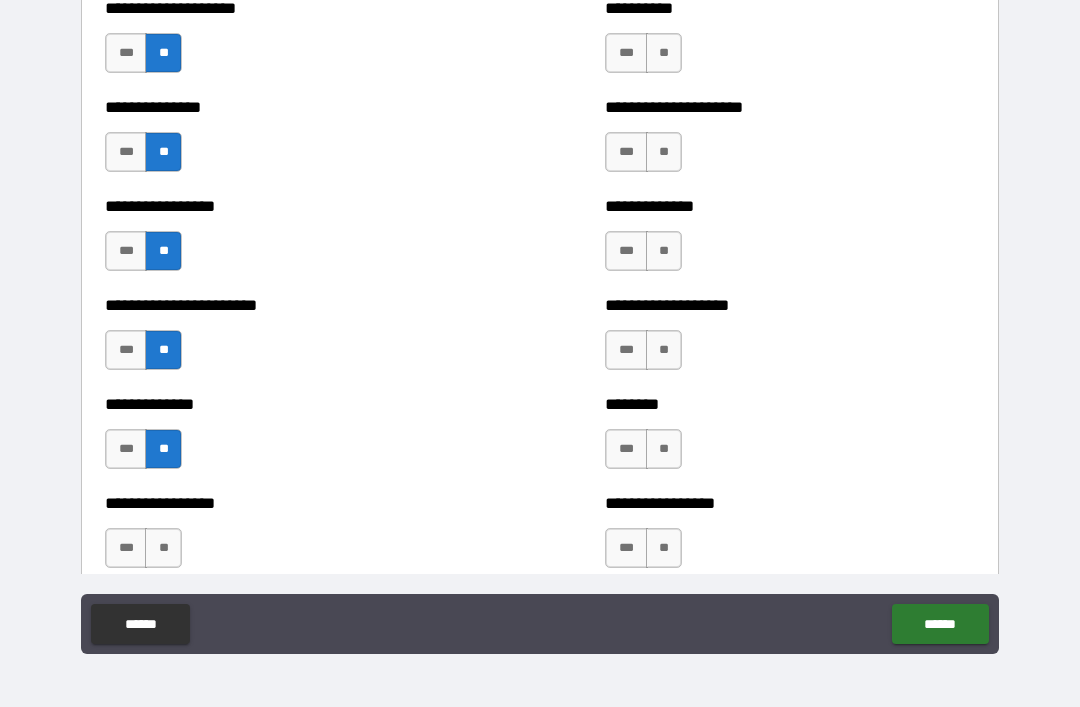 click on "**" at bounding box center [163, 548] 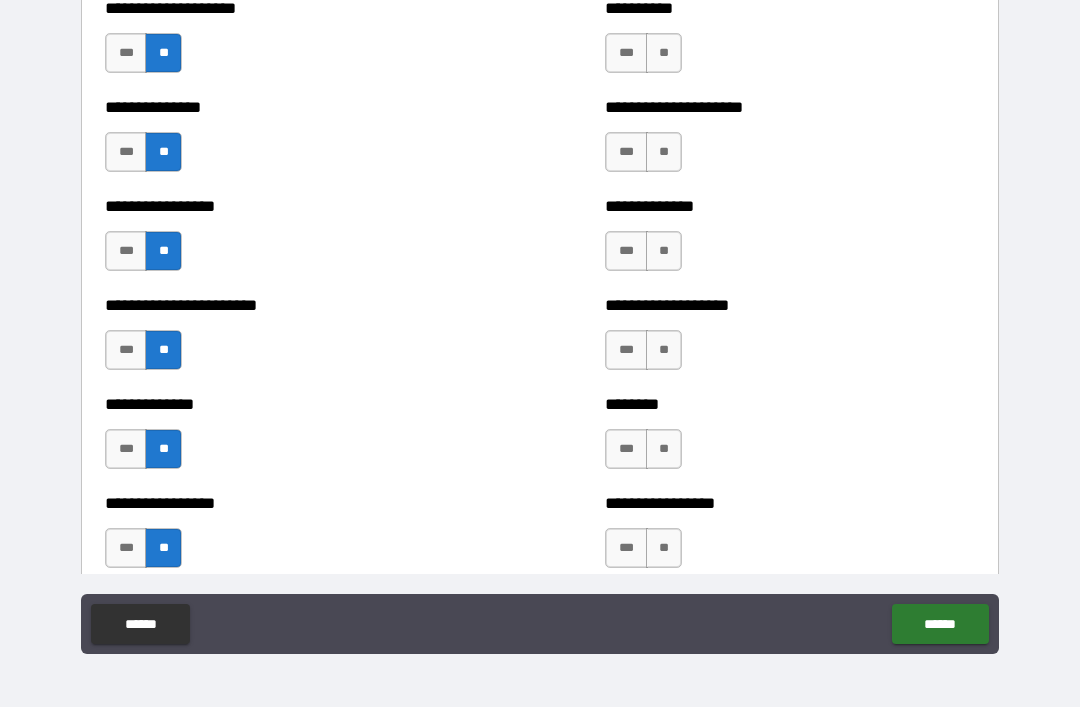 click on "**" at bounding box center (664, 53) 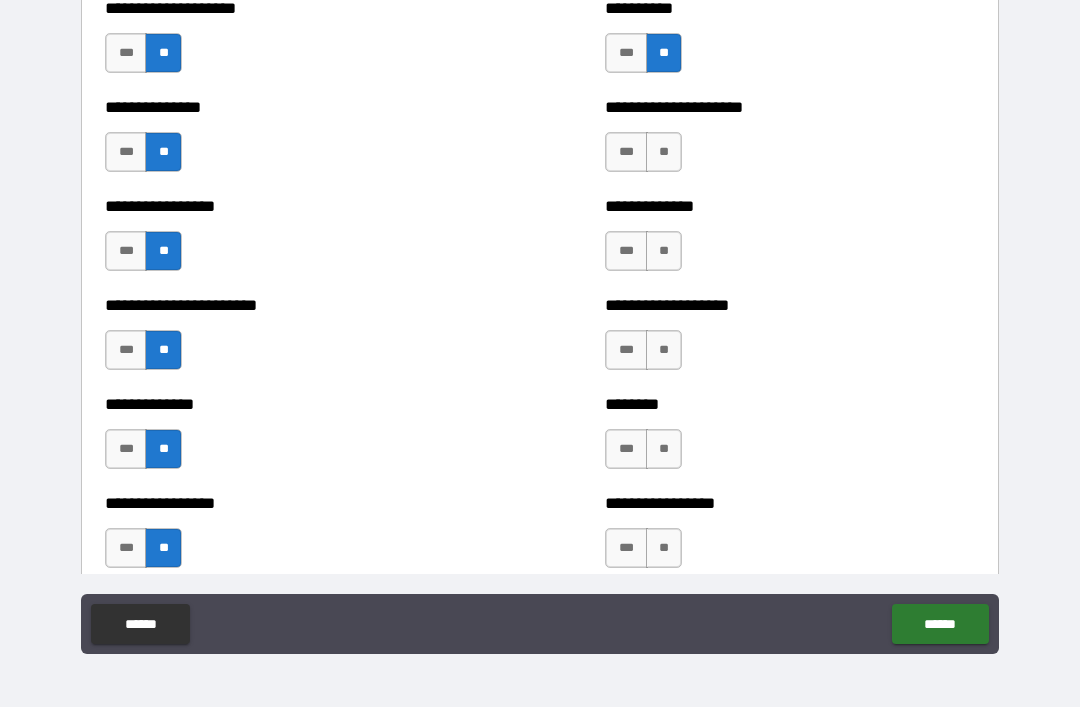 click on "**" at bounding box center [664, 152] 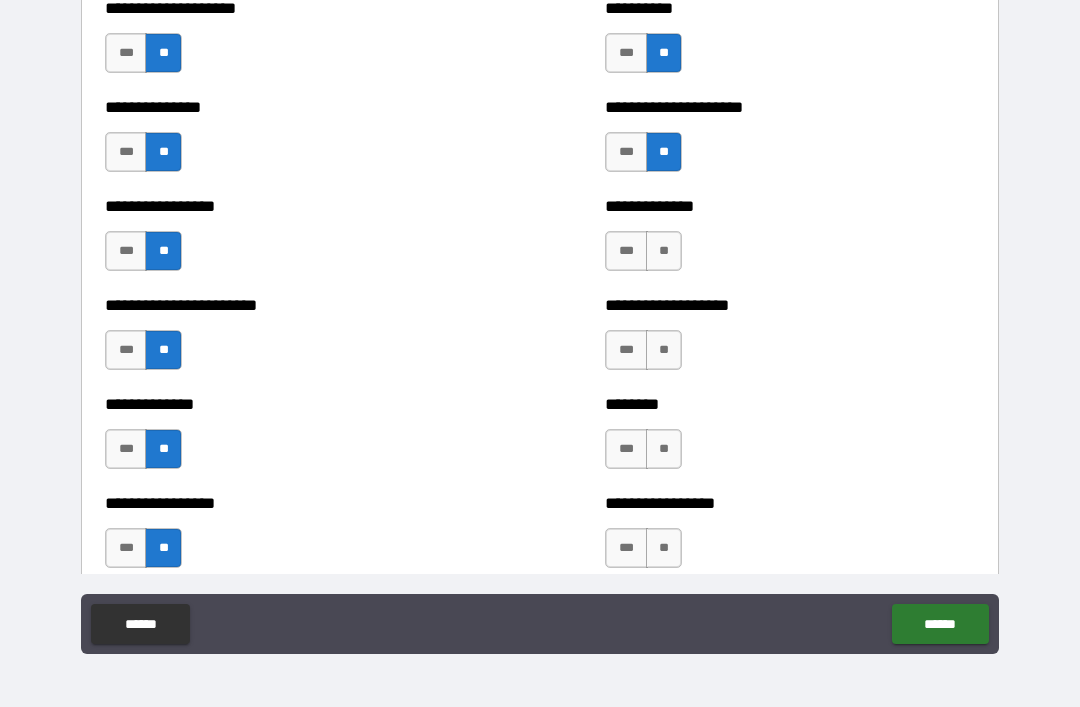 click on "**" at bounding box center (664, 251) 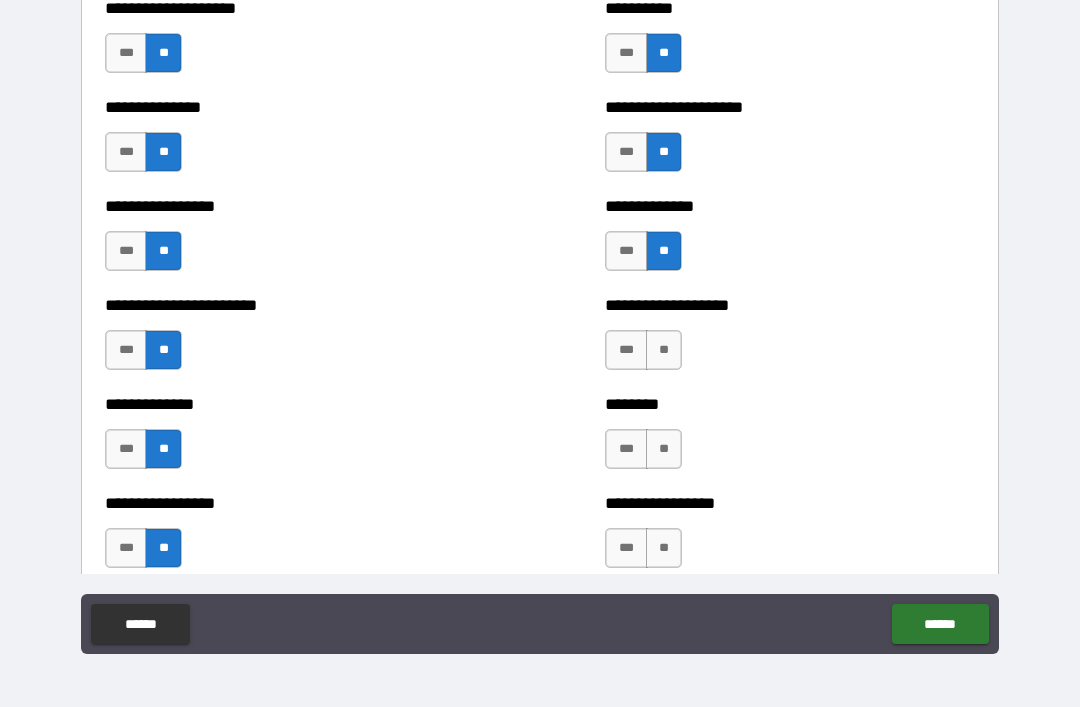 click on "**" at bounding box center (664, 350) 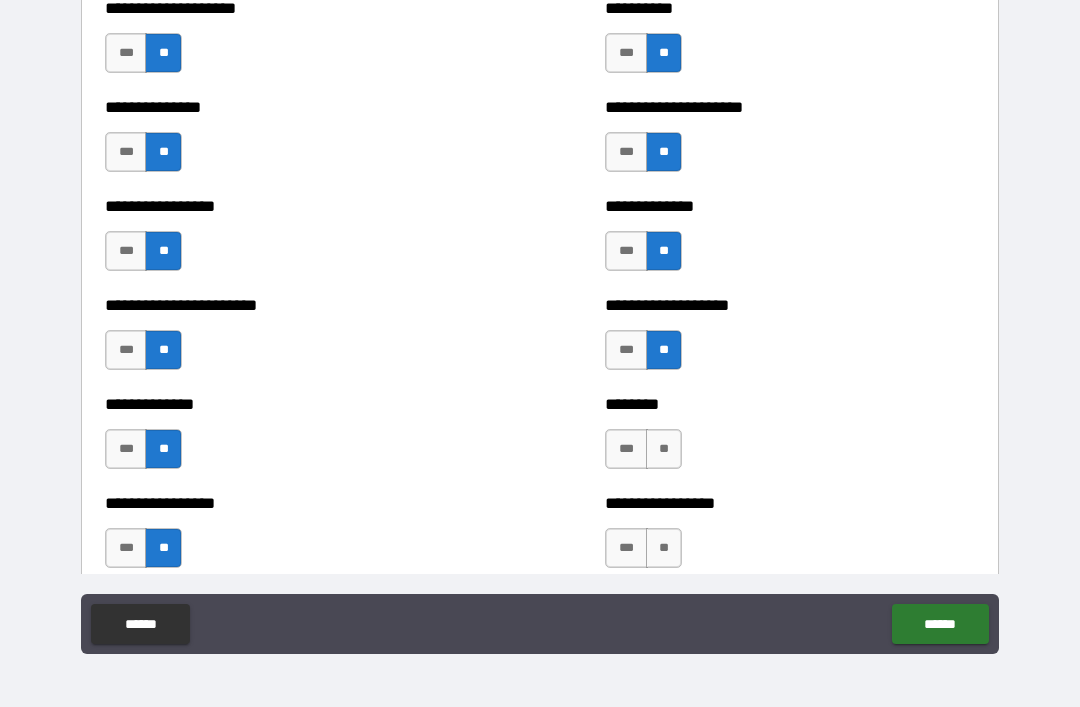 click on "**" at bounding box center (664, 449) 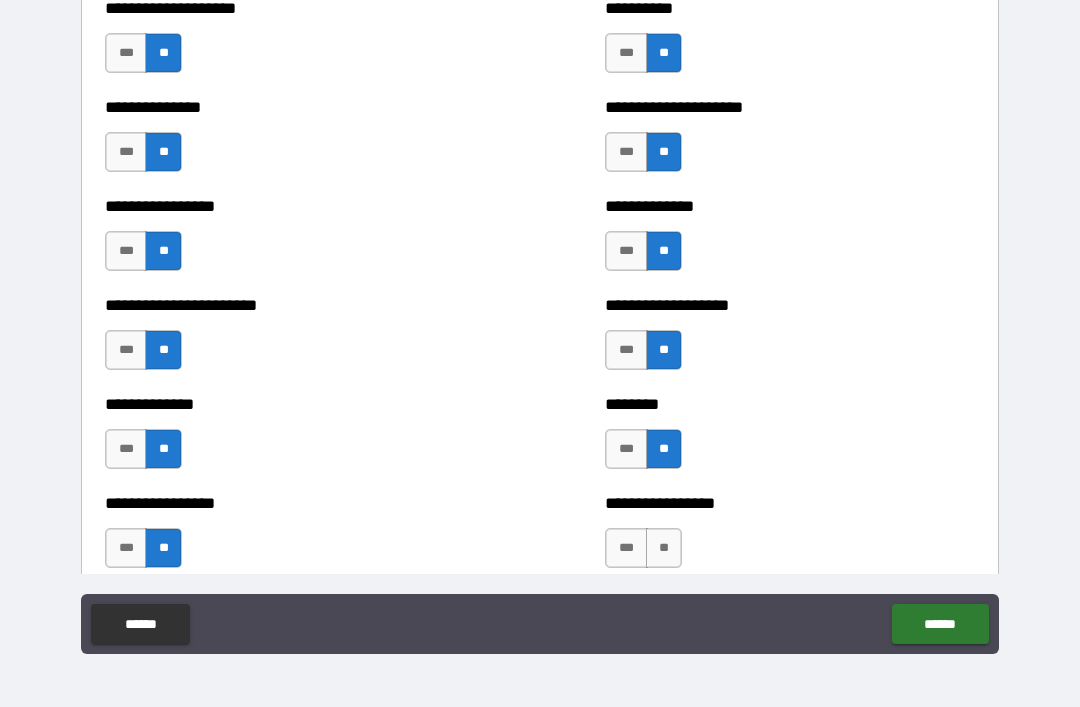 click on "**" at bounding box center (664, 548) 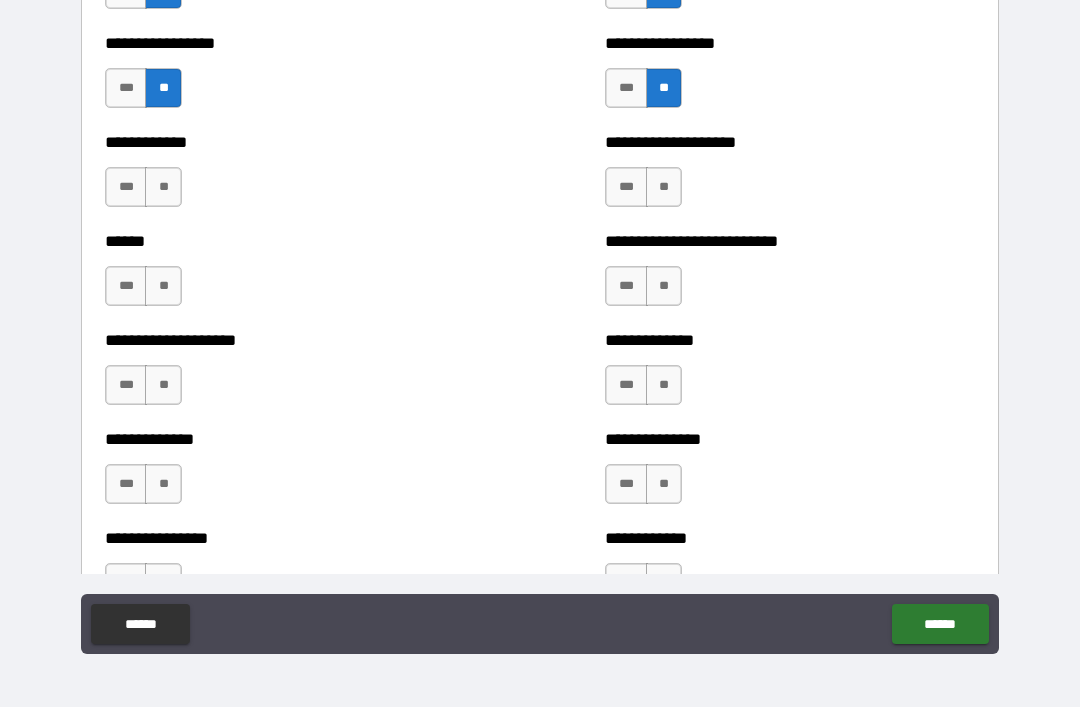 scroll, scrollTop: 3755, scrollLeft: 0, axis: vertical 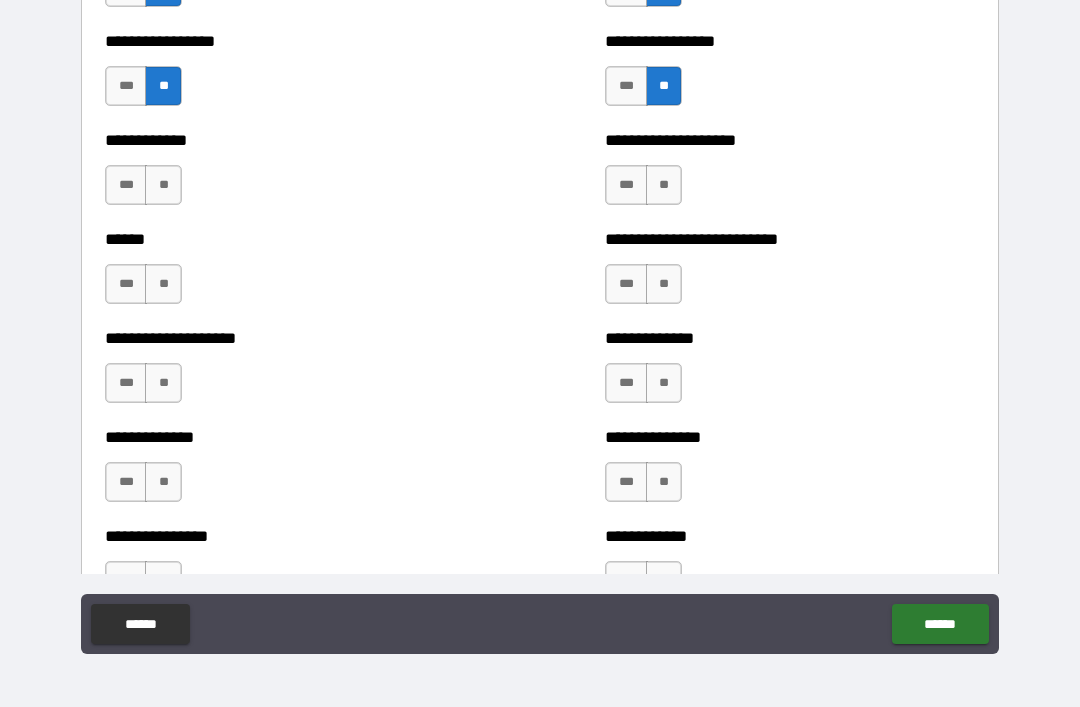 click on "**" at bounding box center [163, 185] 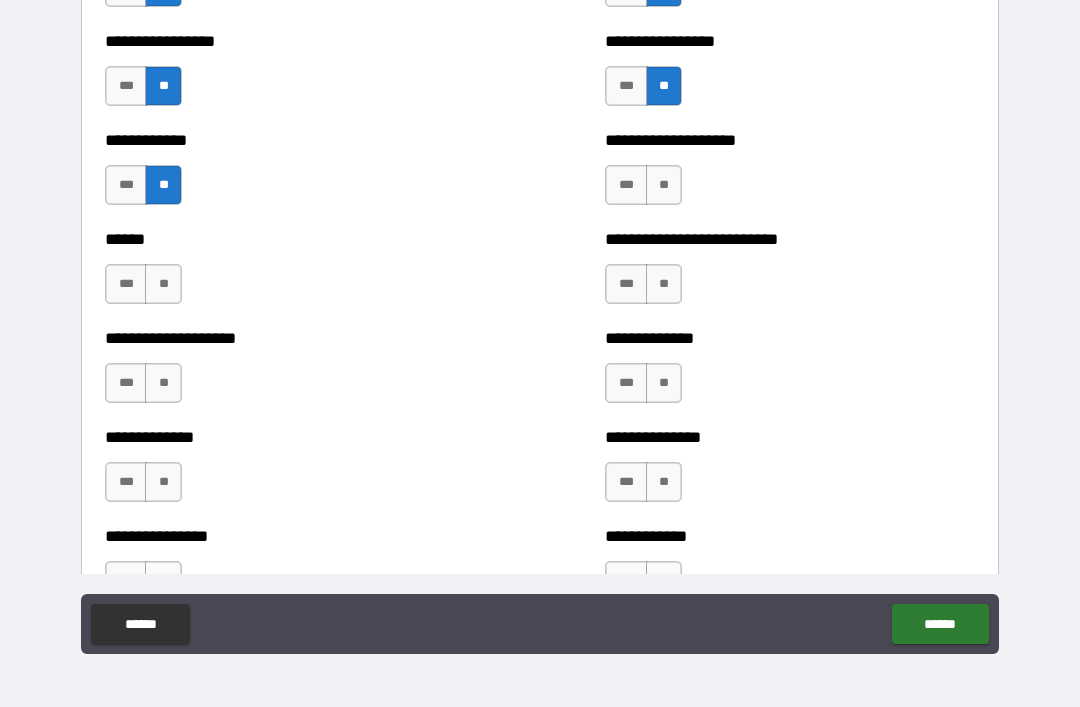 click on "**" at bounding box center [163, 284] 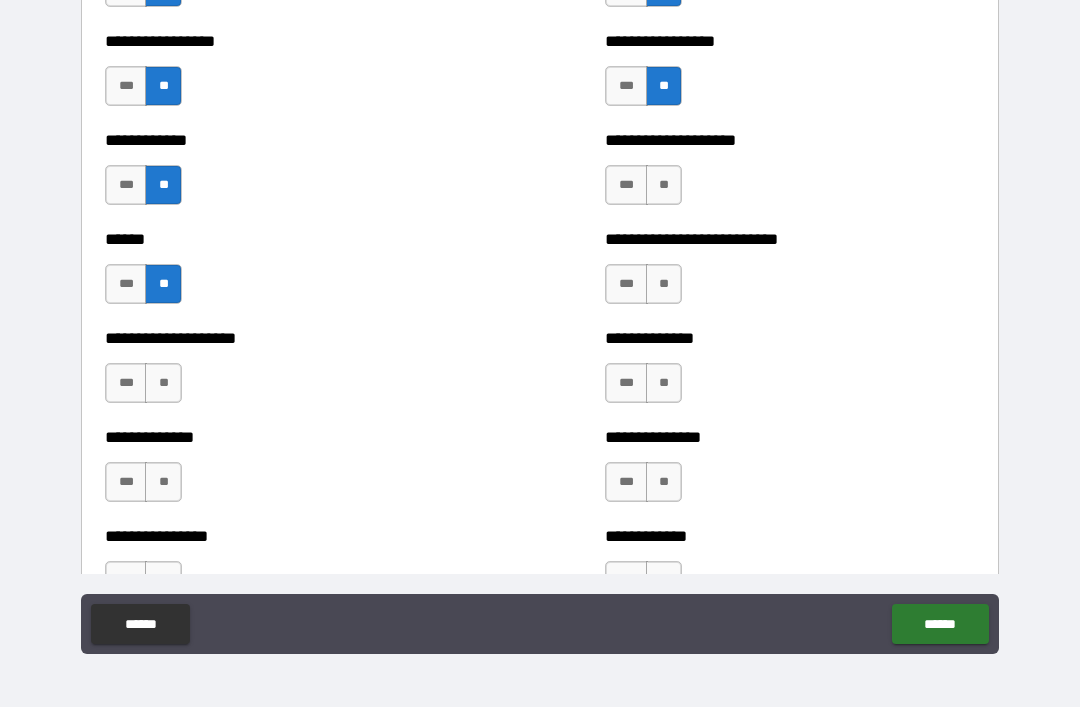 click on "**" at bounding box center (163, 383) 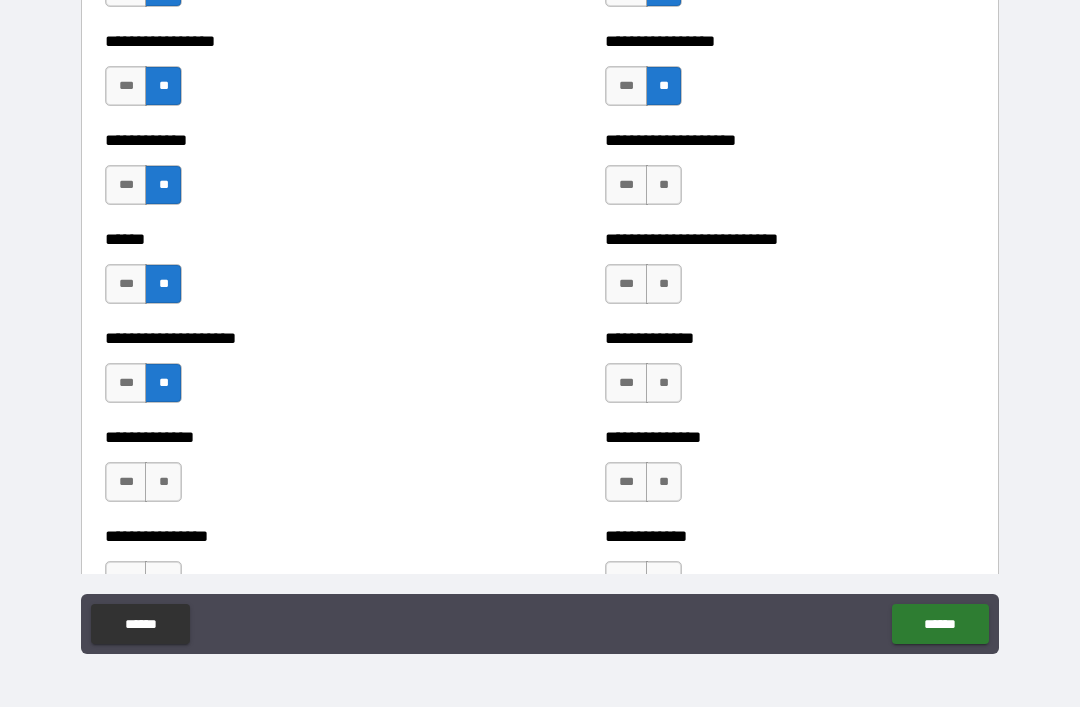 click on "**" at bounding box center (163, 482) 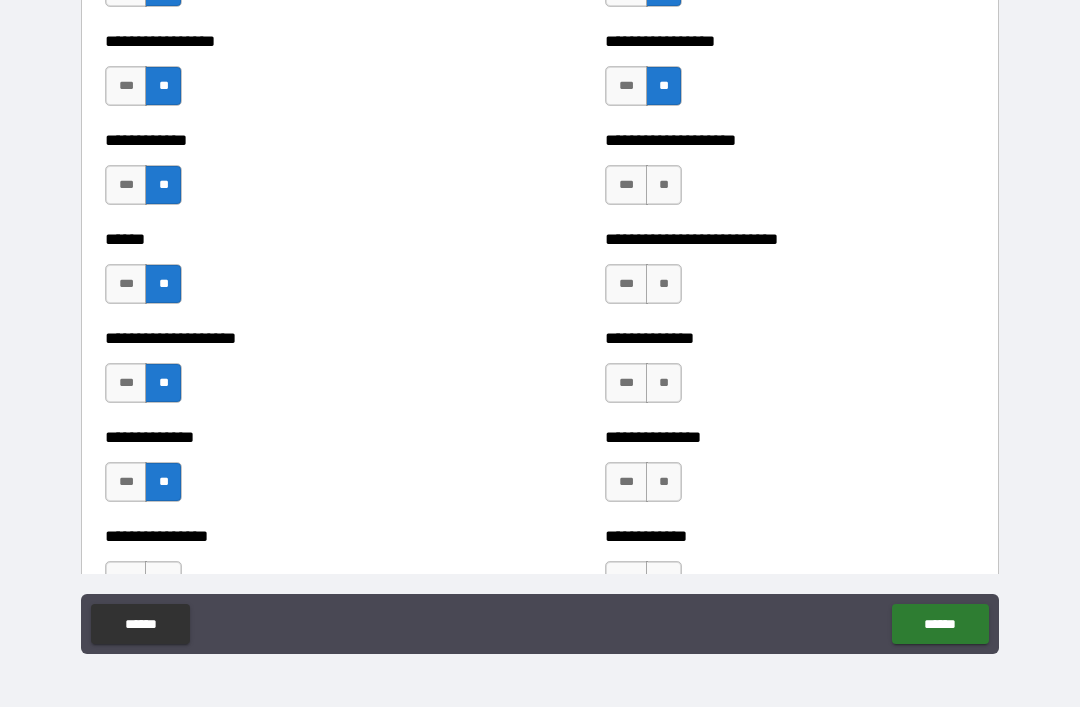click on "**" at bounding box center [664, 185] 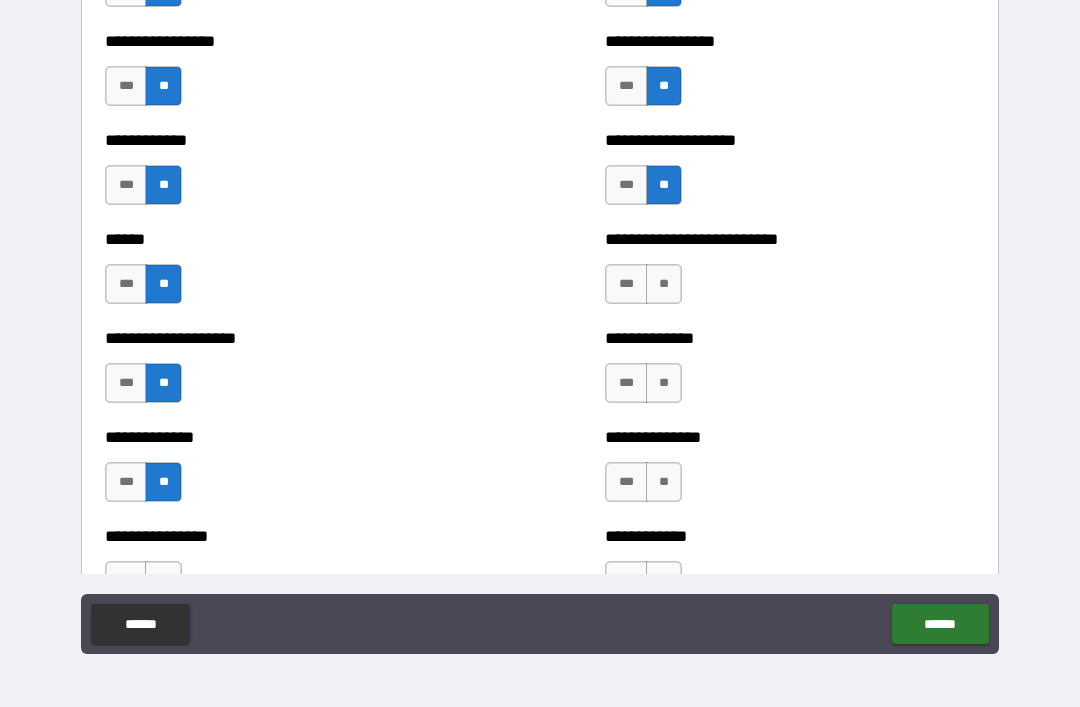 click on "**" at bounding box center [664, 284] 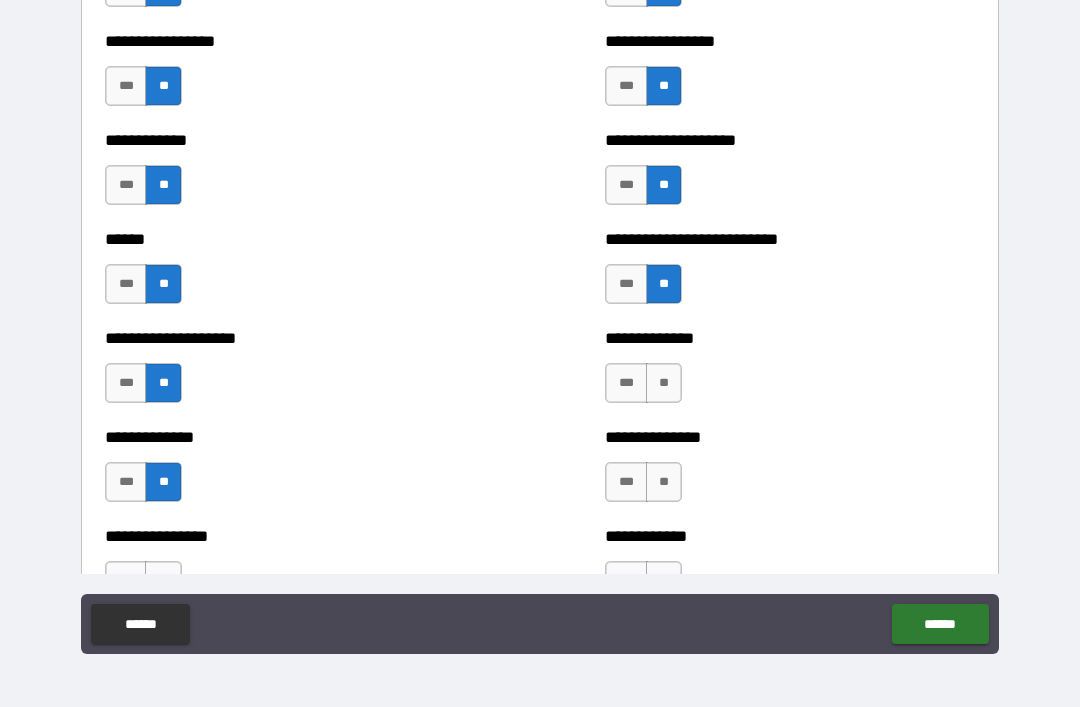 click on "**" at bounding box center (664, 383) 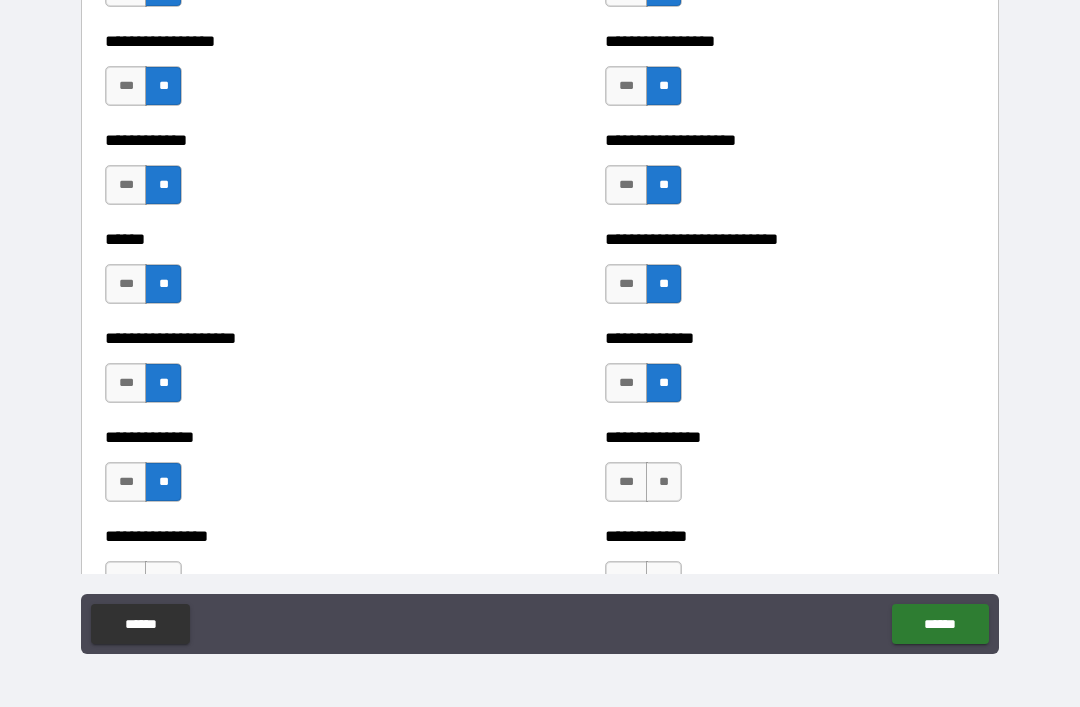 click on "**" at bounding box center [664, 482] 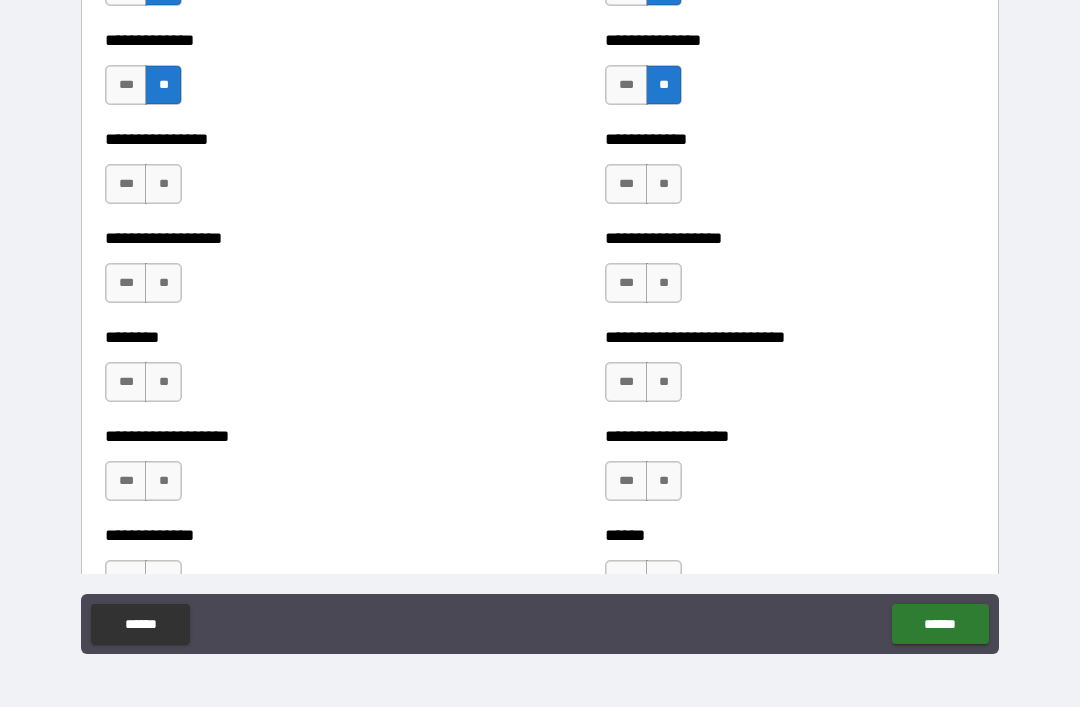 scroll, scrollTop: 4154, scrollLeft: 0, axis: vertical 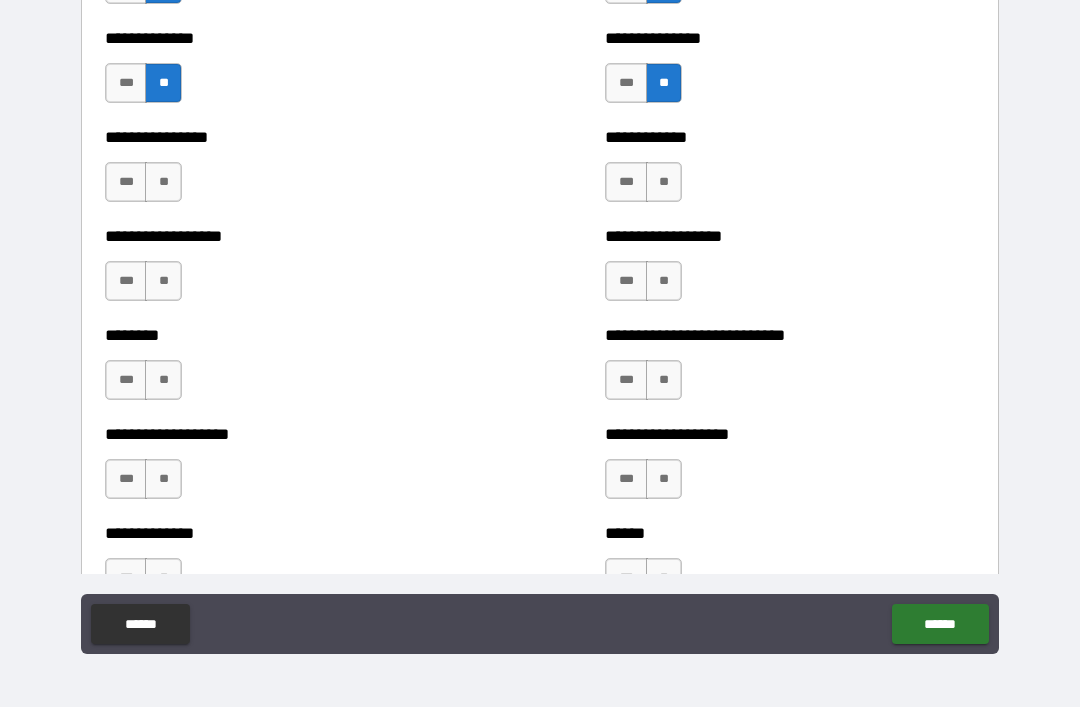 click on "**" at bounding box center [163, 182] 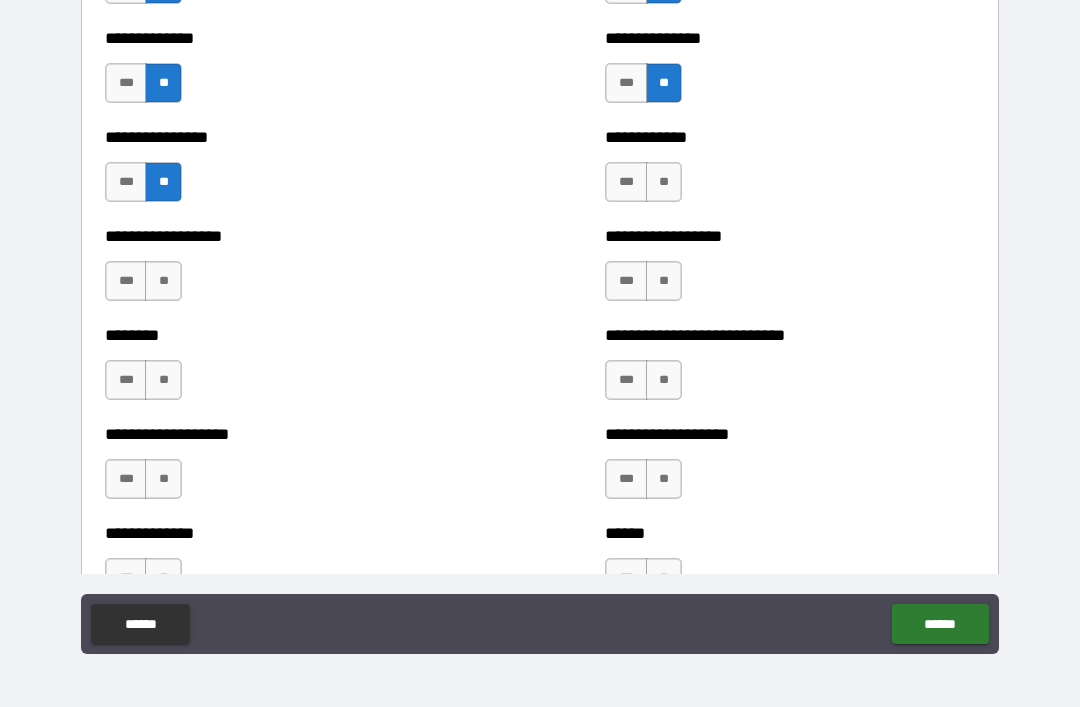 click on "**" at bounding box center (163, 281) 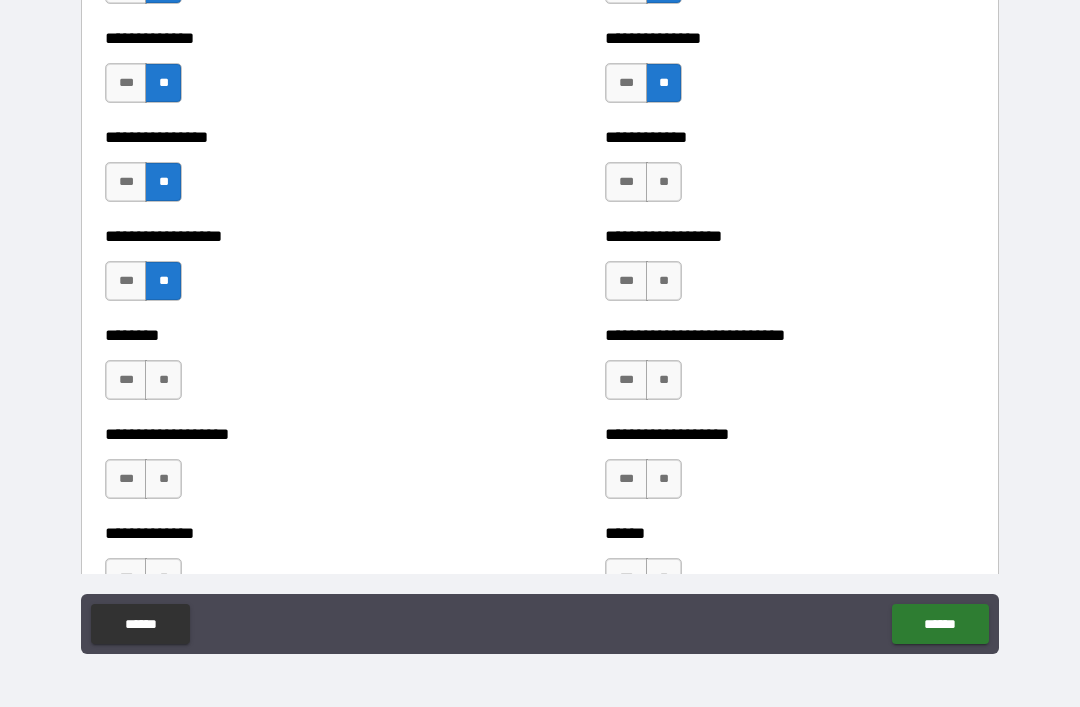 click on "**" at bounding box center [163, 380] 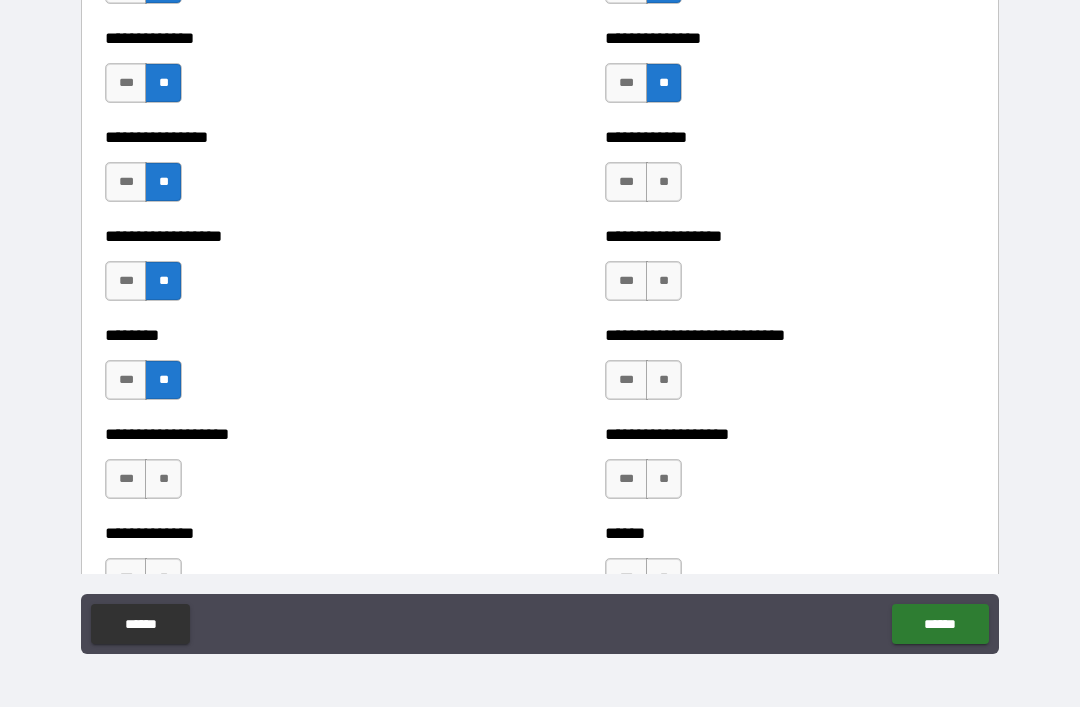 click on "**" at bounding box center (163, 479) 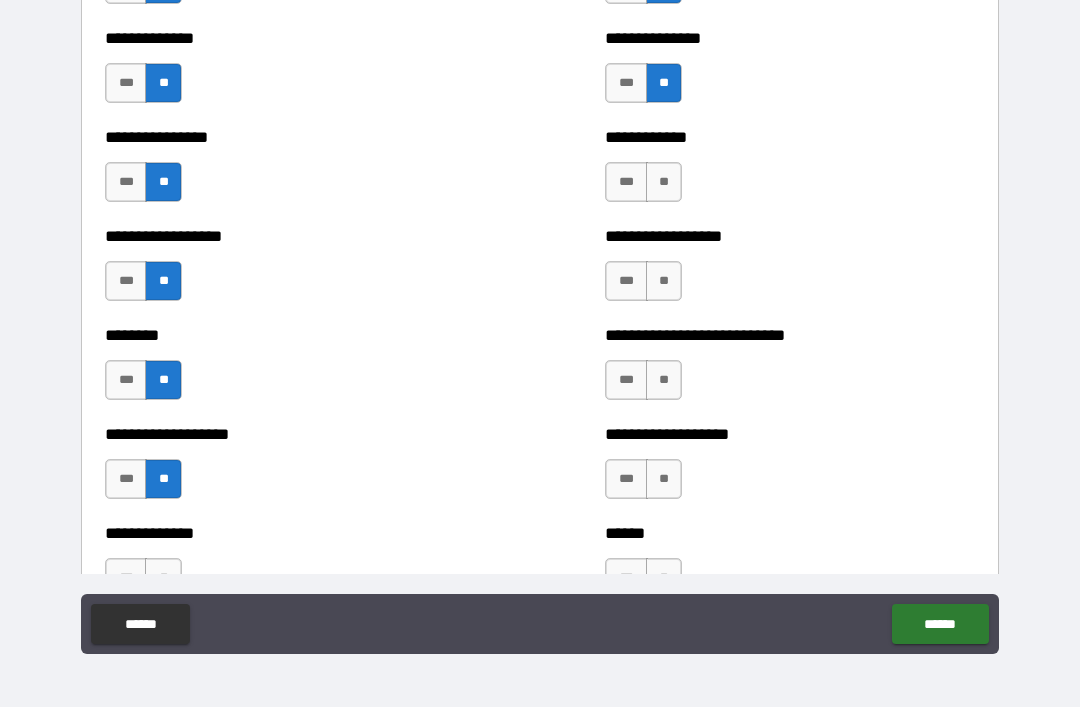 click on "**" at bounding box center [664, 182] 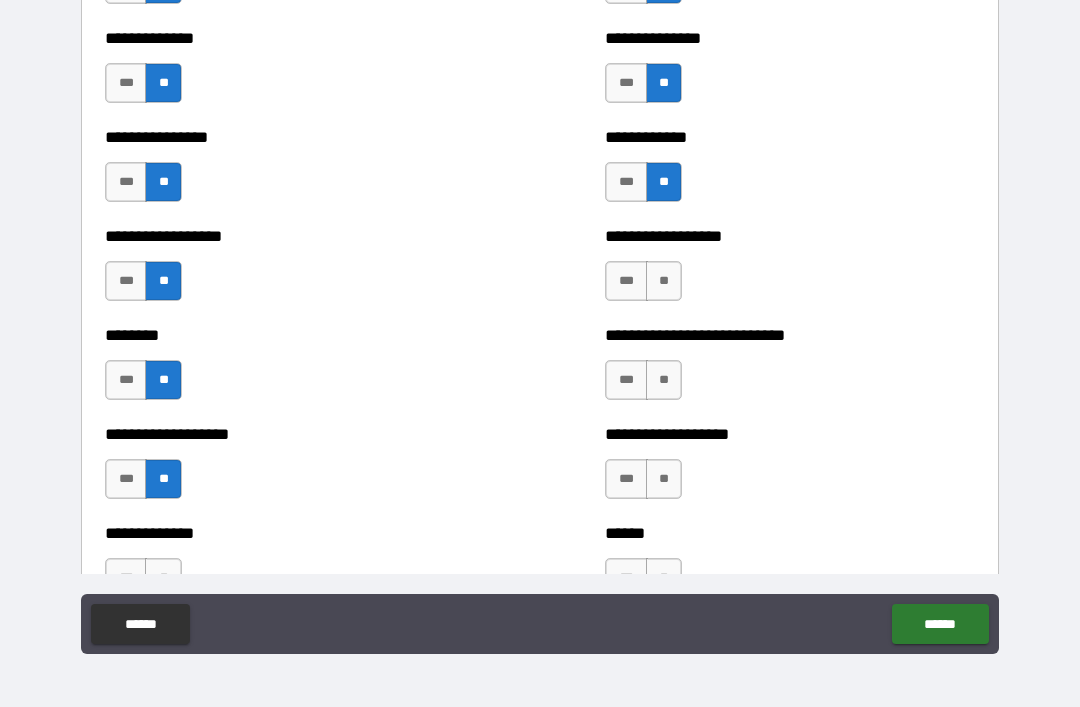 click on "**" at bounding box center [664, 281] 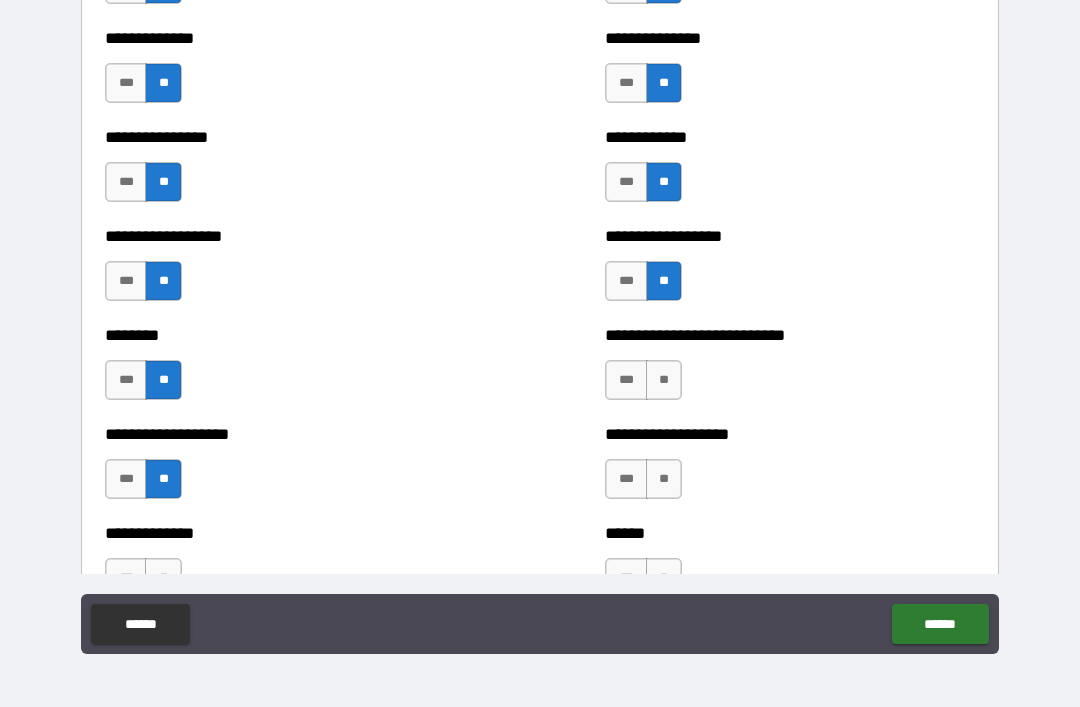 click on "**" at bounding box center [664, 380] 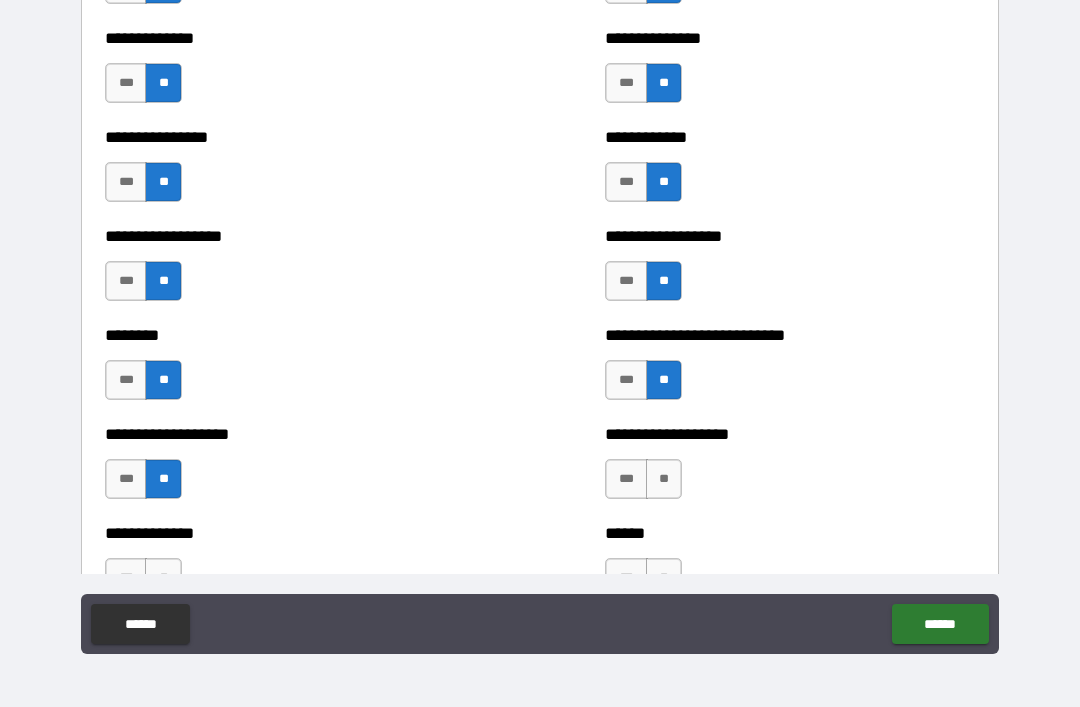 click on "**" at bounding box center [664, 479] 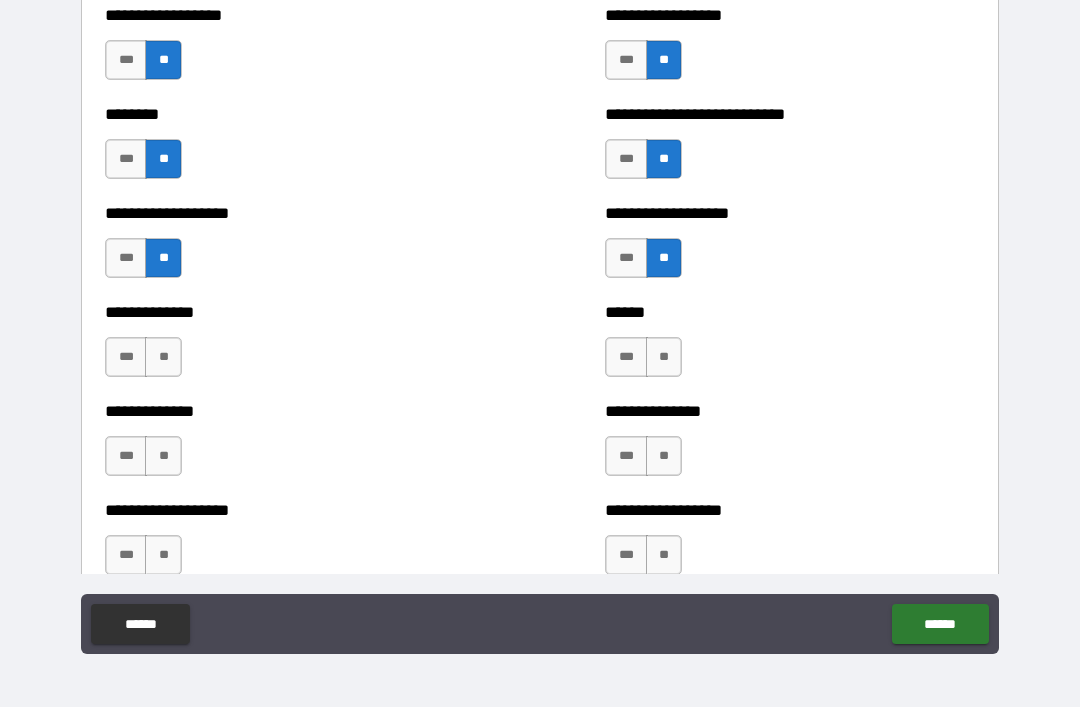 scroll, scrollTop: 4401, scrollLeft: 0, axis: vertical 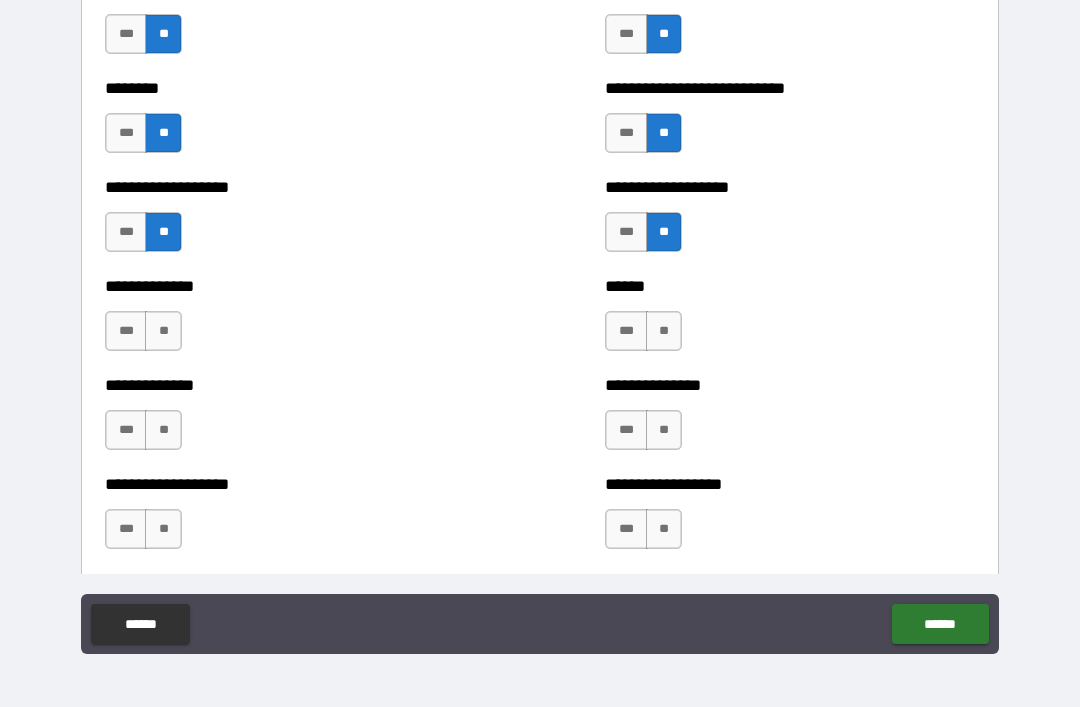click on "**" at bounding box center [163, 331] 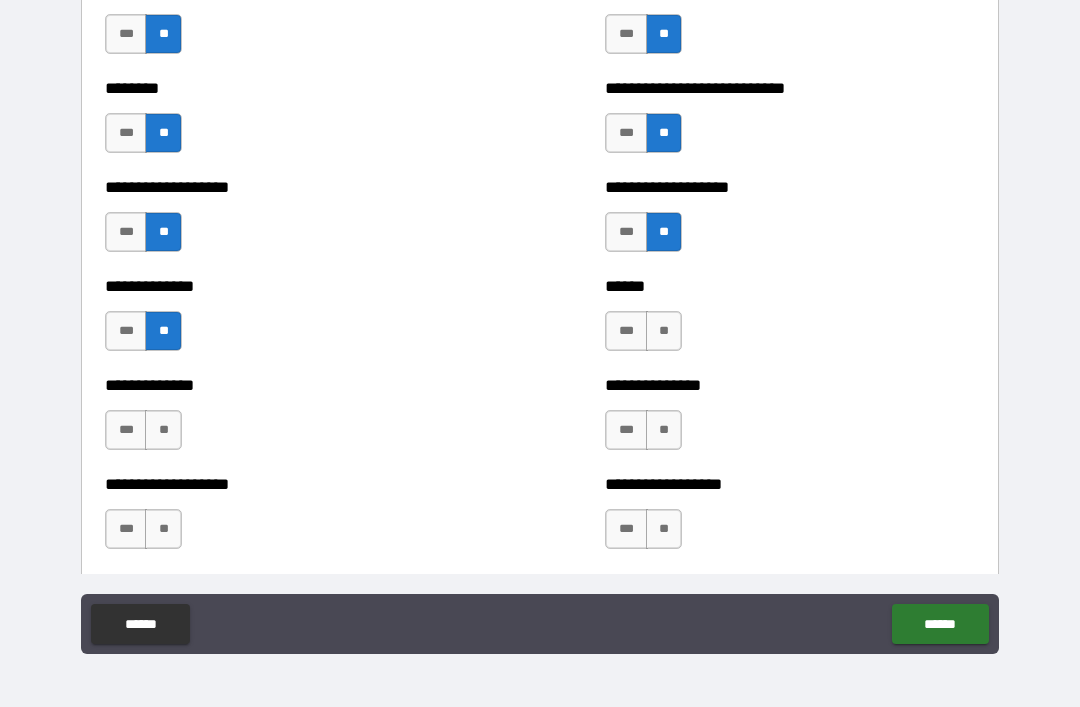 click on "**" at bounding box center (163, 430) 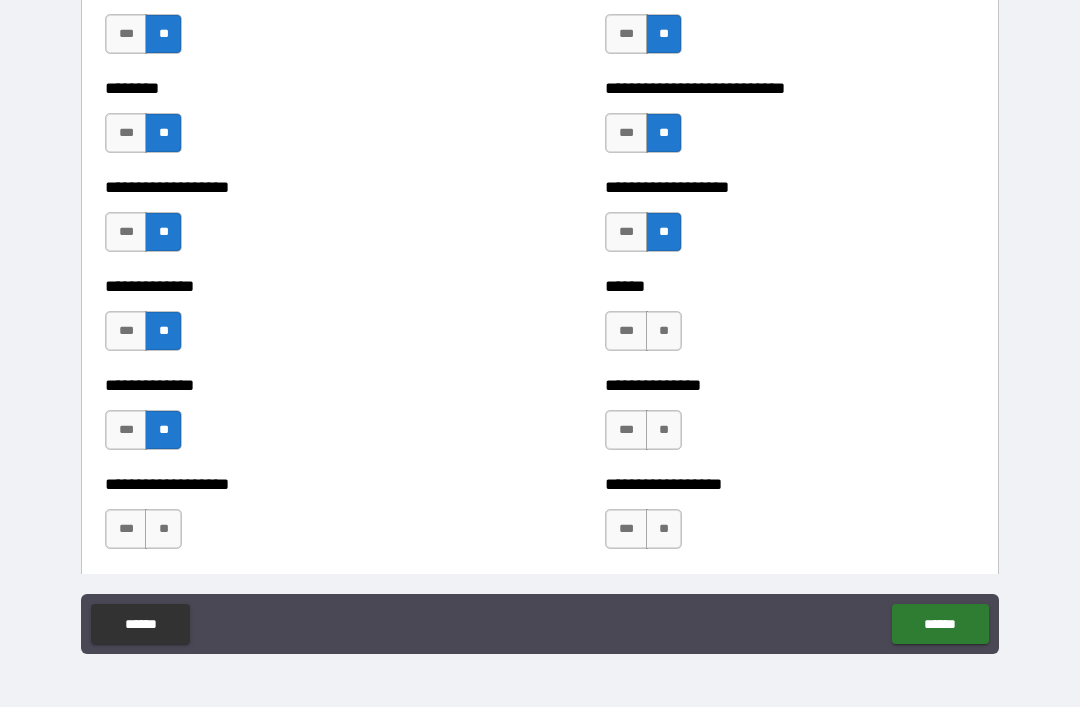 click on "**" at bounding box center (163, 529) 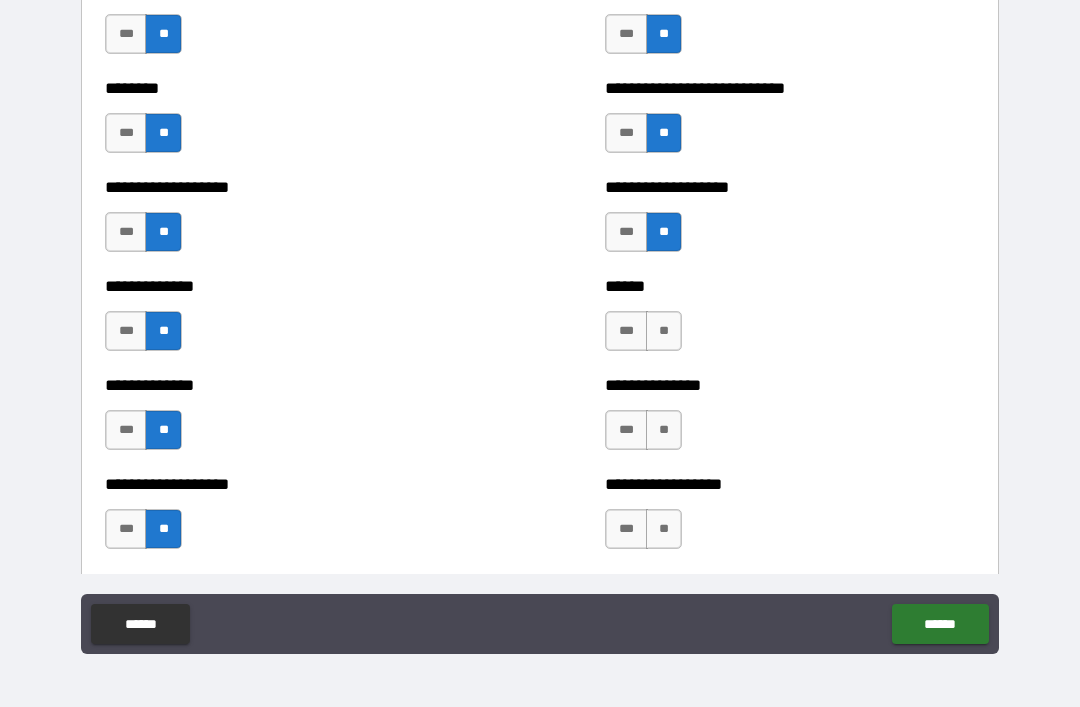 click on "**" at bounding box center [664, 331] 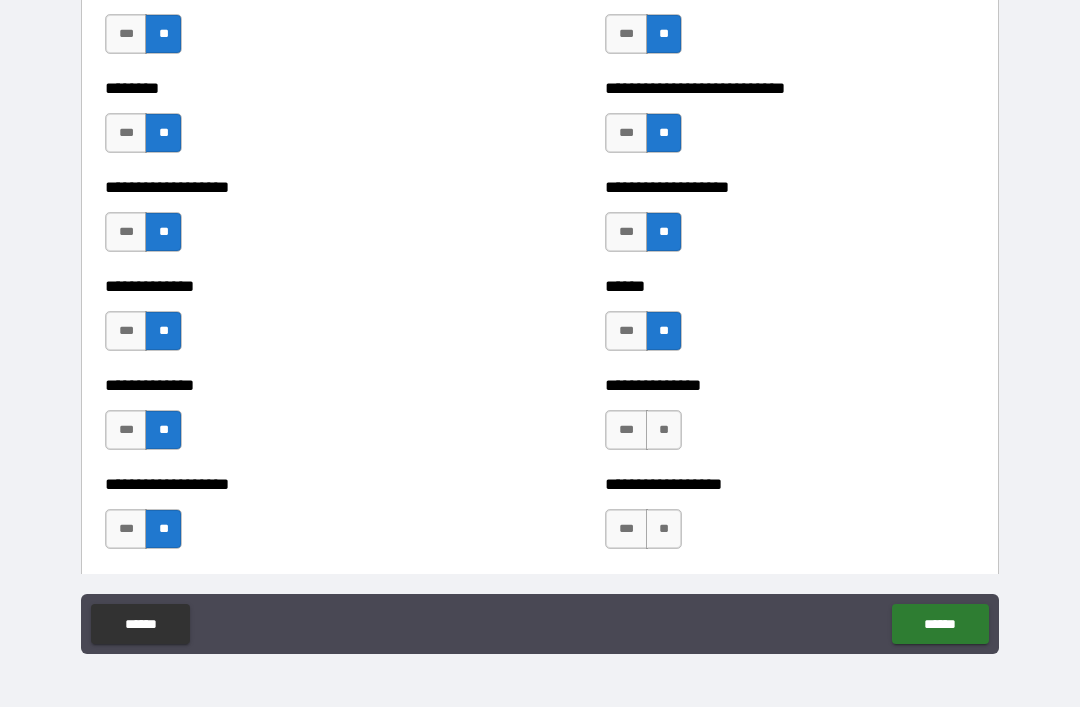 click on "**" at bounding box center (664, 430) 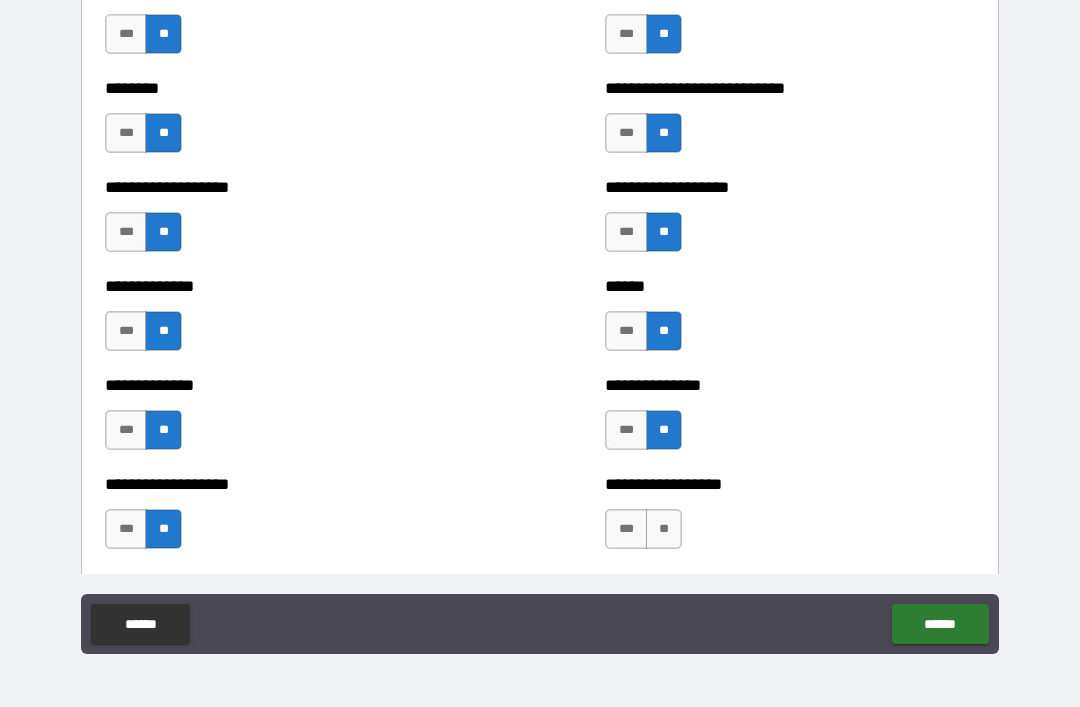 click on "**" at bounding box center (664, 529) 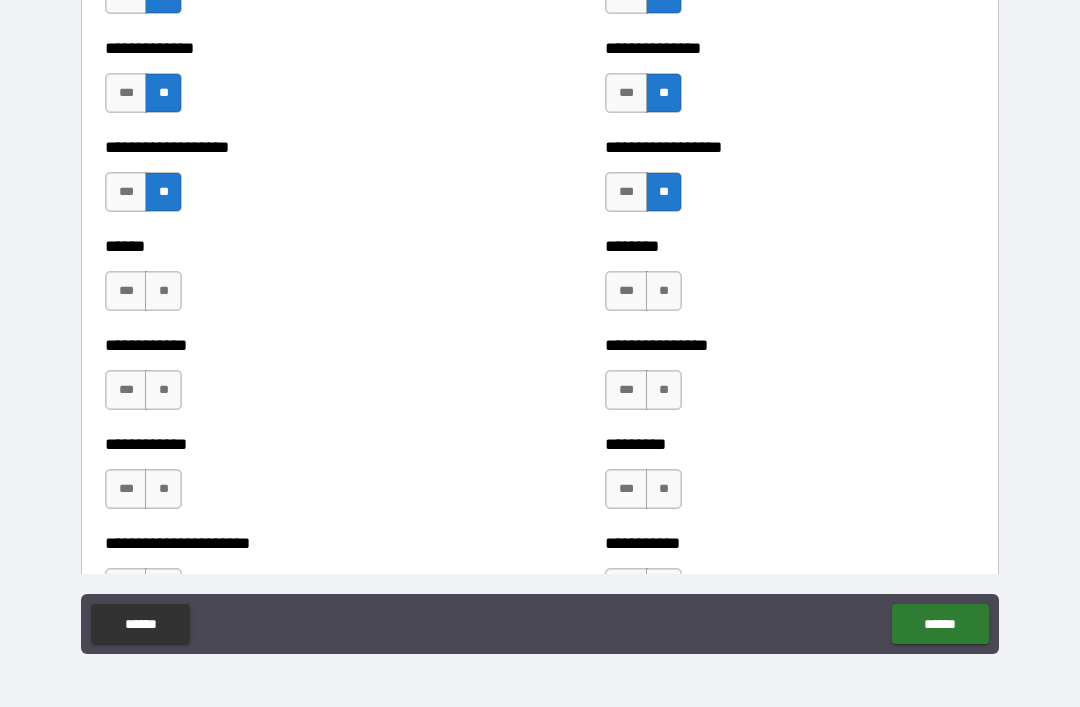 scroll, scrollTop: 4745, scrollLeft: 0, axis: vertical 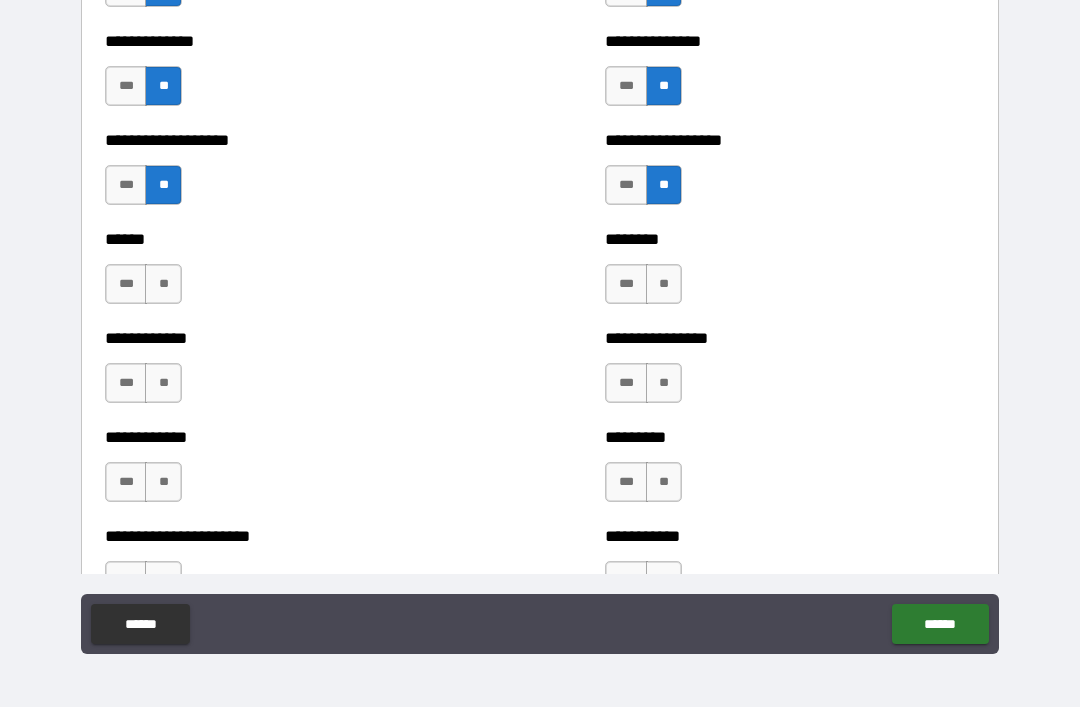 click on "**" at bounding box center [163, 284] 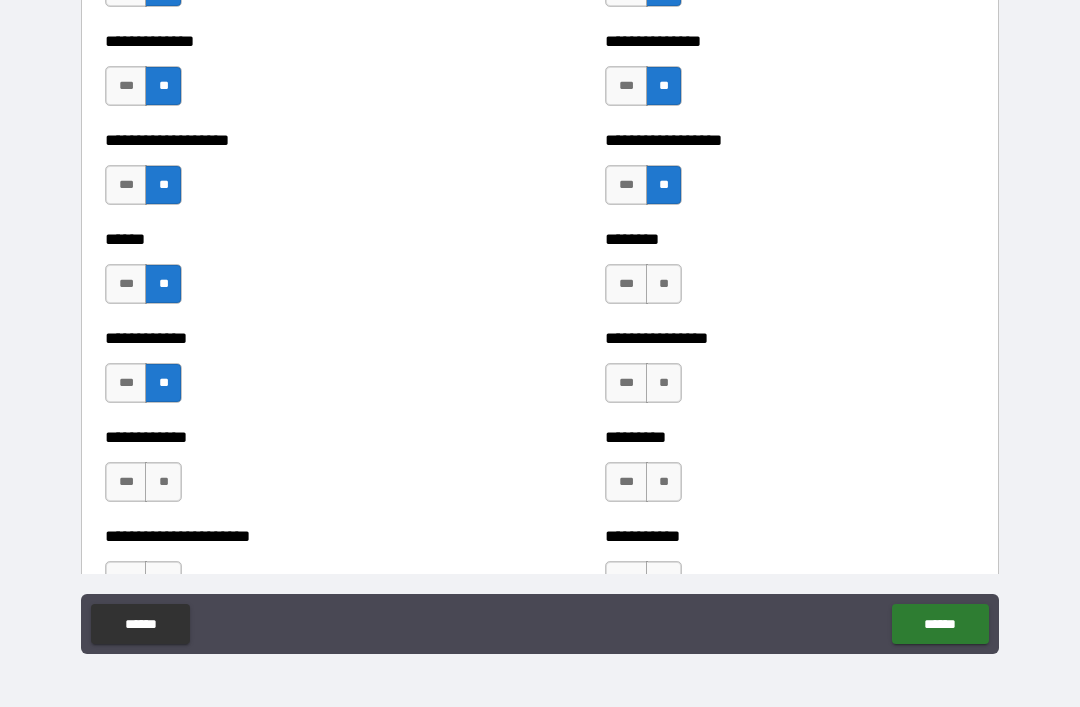 click on "**" at bounding box center [163, 482] 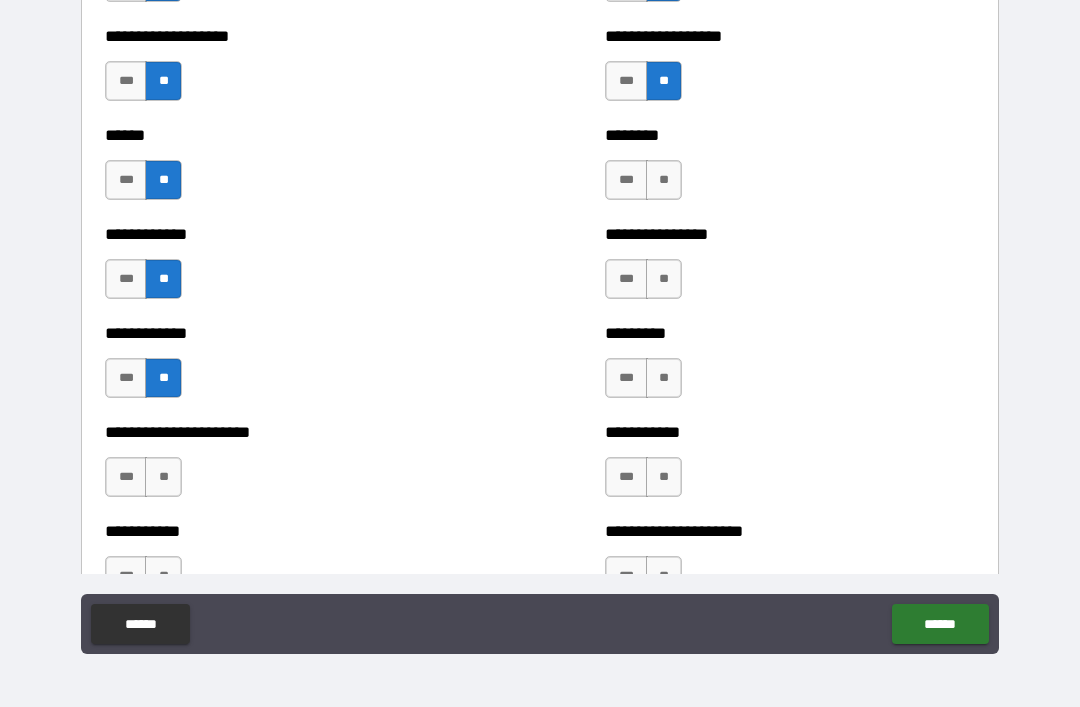 scroll, scrollTop: 4942, scrollLeft: 0, axis: vertical 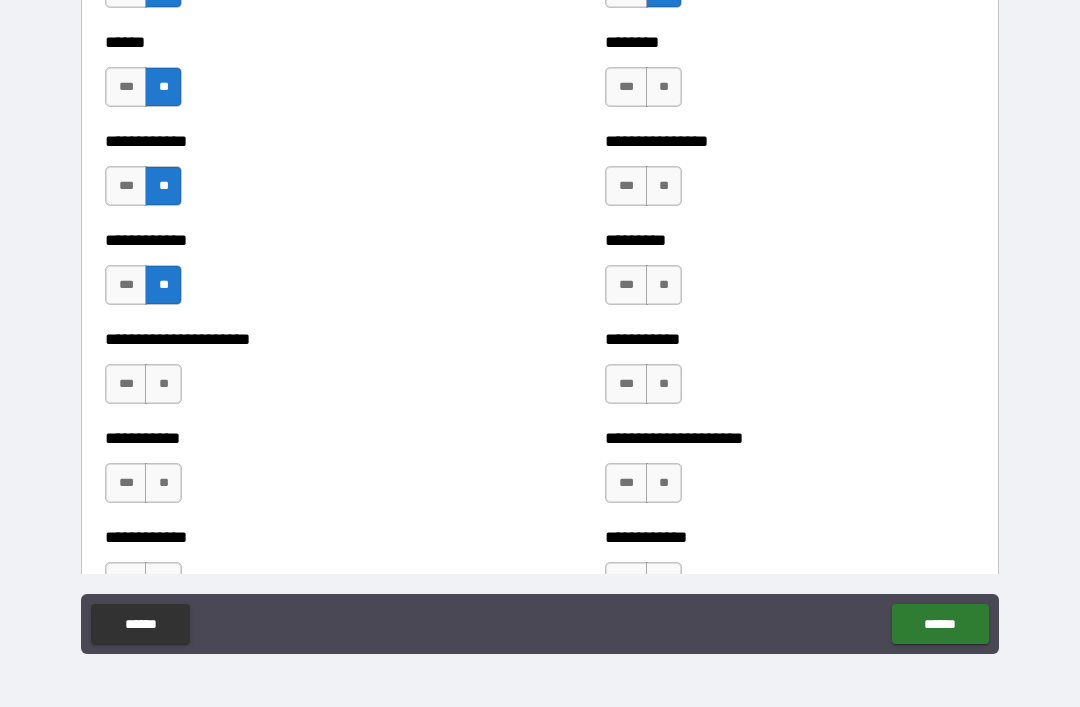 click on "**" at bounding box center (664, 87) 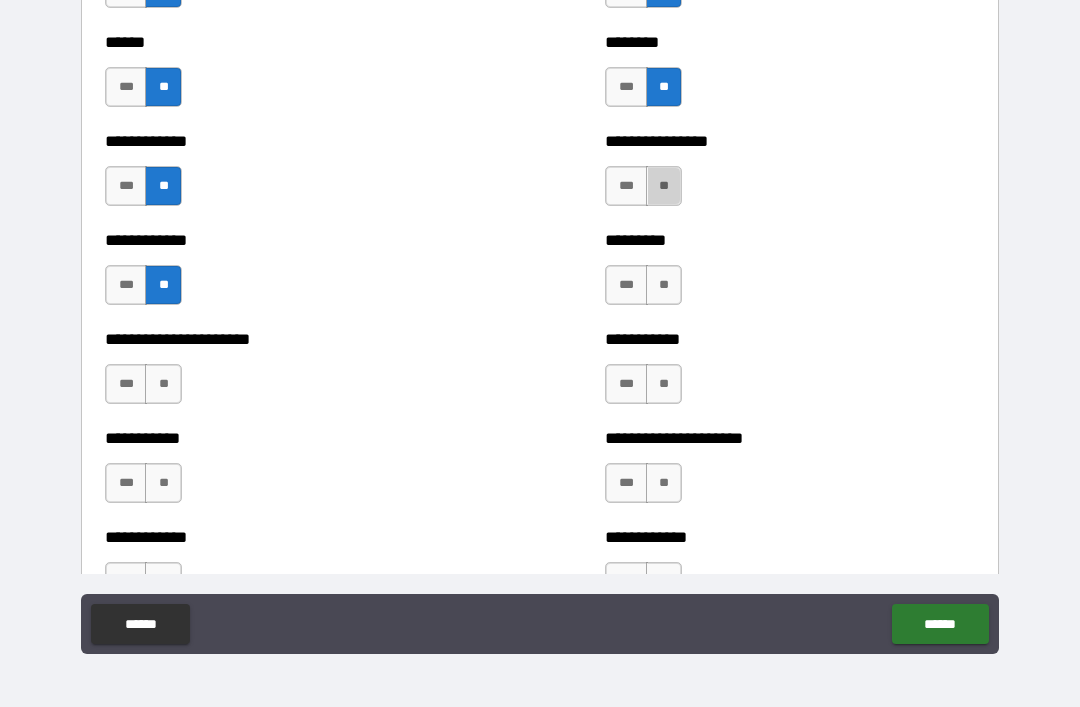 click on "**" at bounding box center (664, 186) 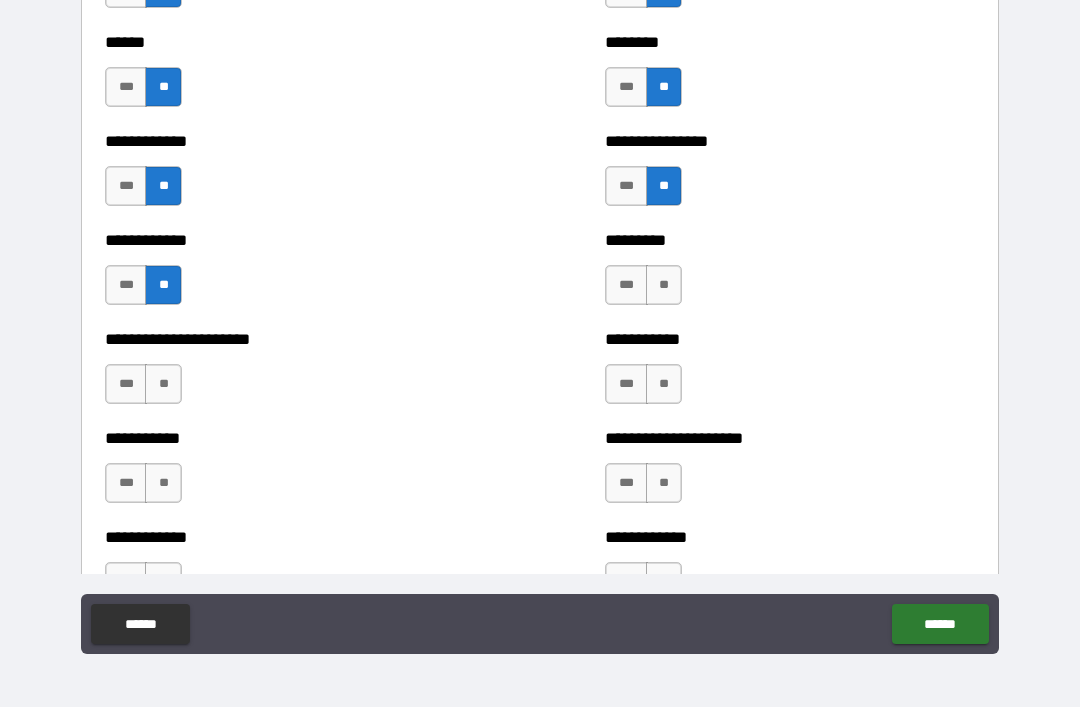 click on "**" at bounding box center (664, 285) 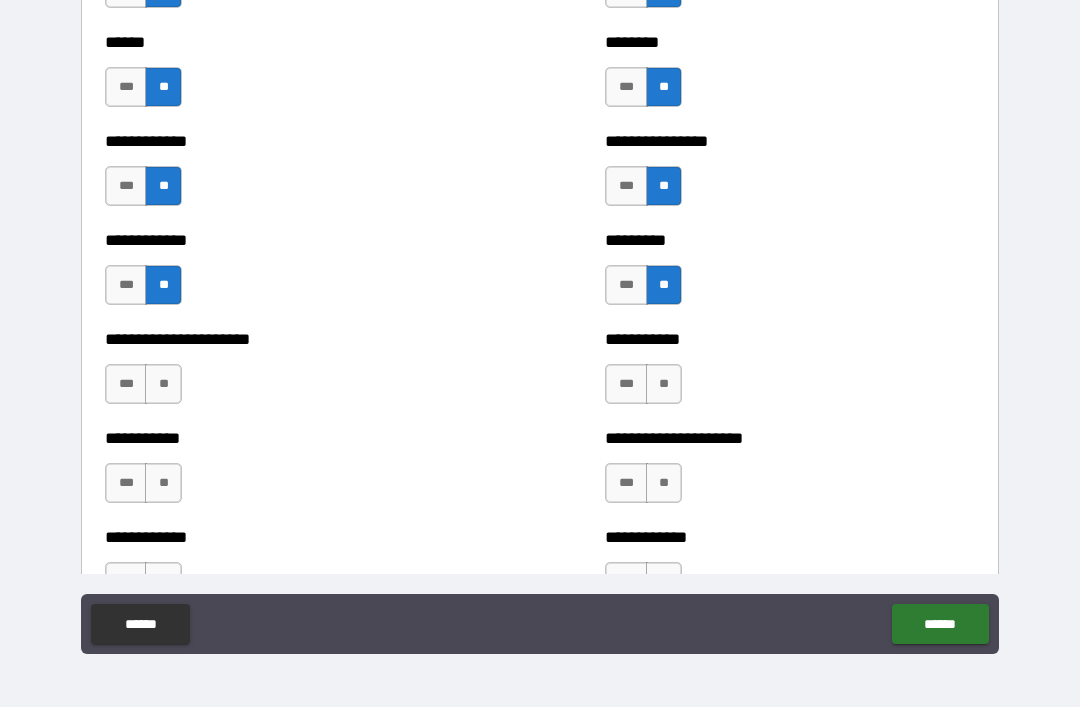 click on "**" at bounding box center [664, 384] 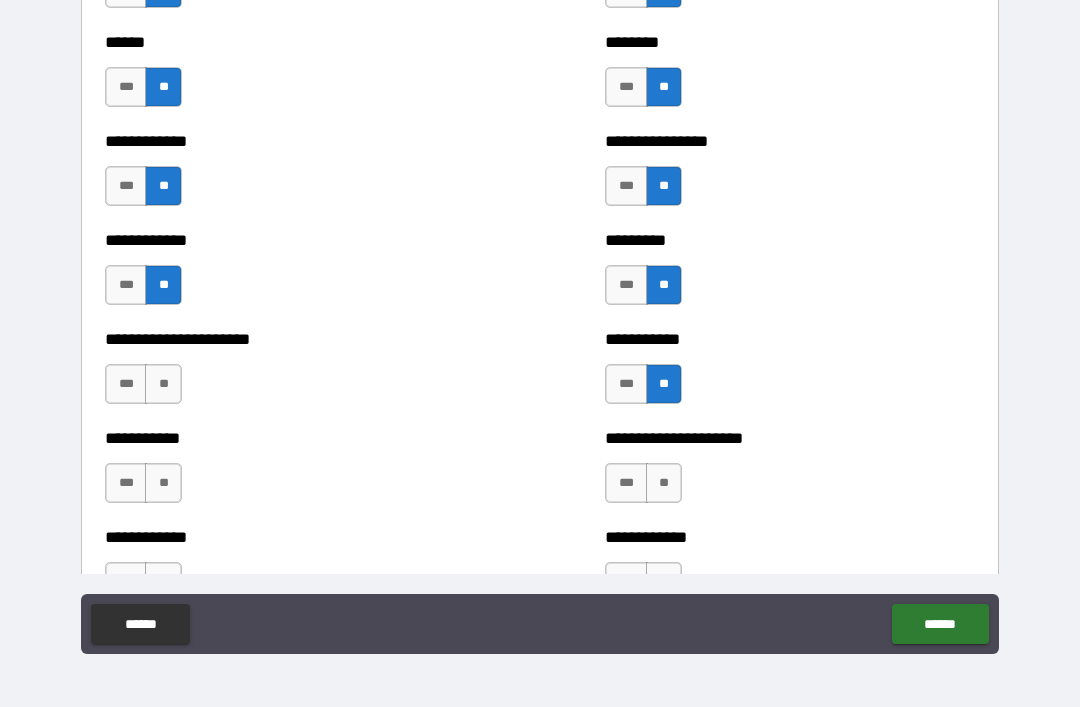 click on "**" at bounding box center [664, 483] 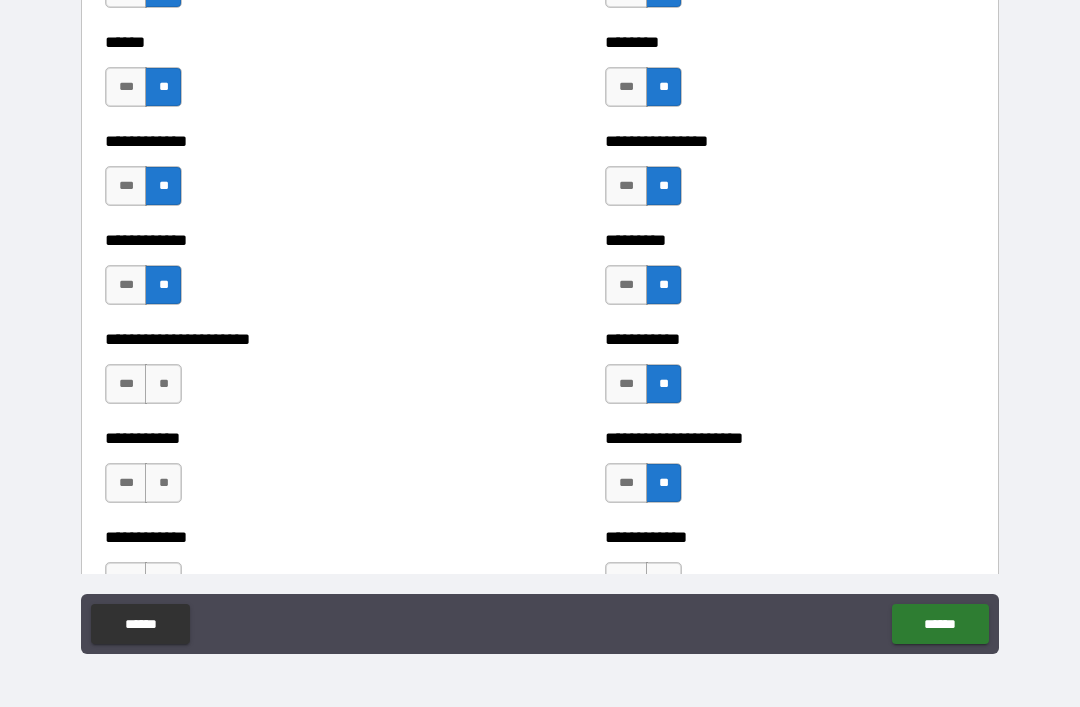 click on "**" at bounding box center [163, 384] 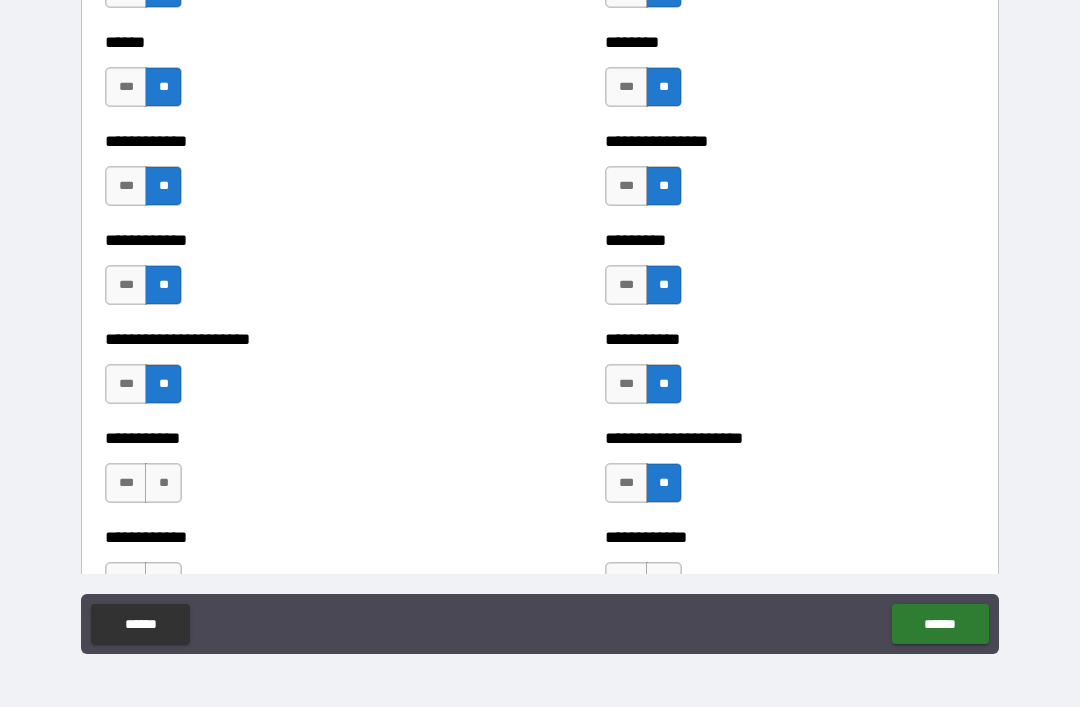 click on "**" at bounding box center (163, 483) 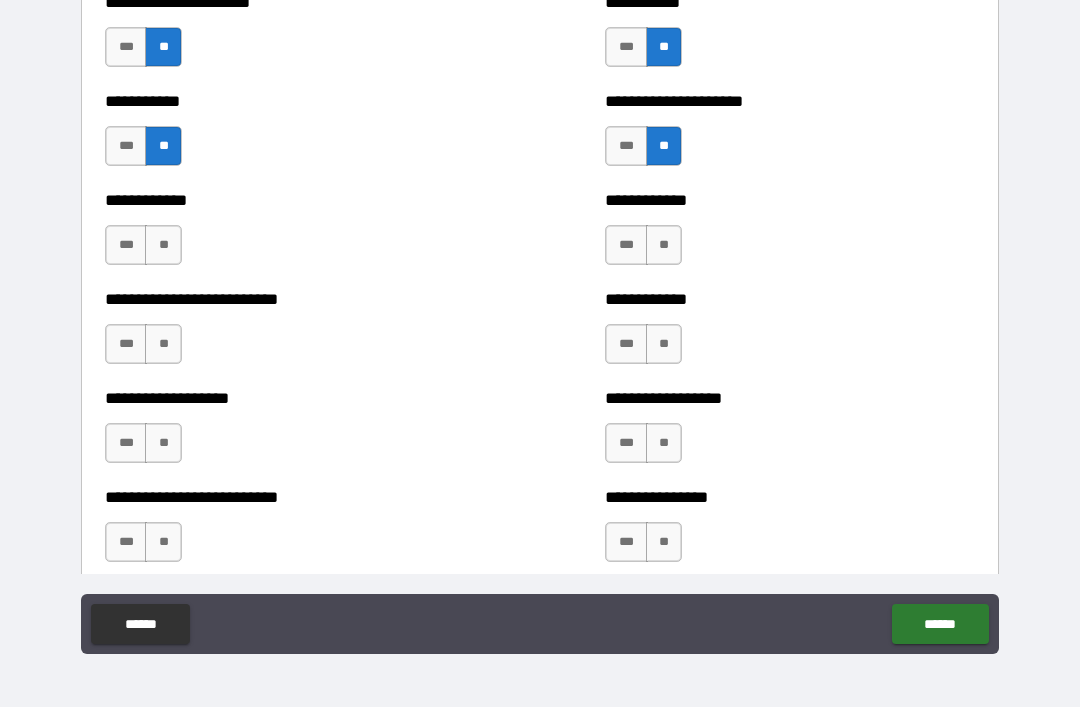 scroll, scrollTop: 5280, scrollLeft: 0, axis: vertical 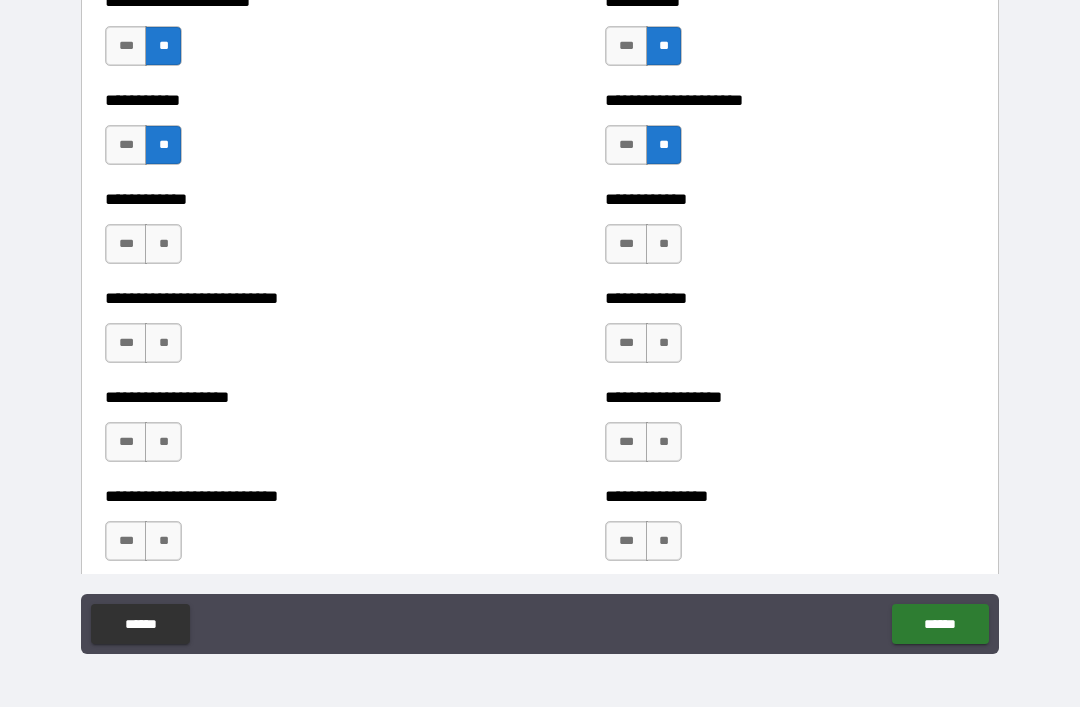 click on "**" at bounding box center (163, 244) 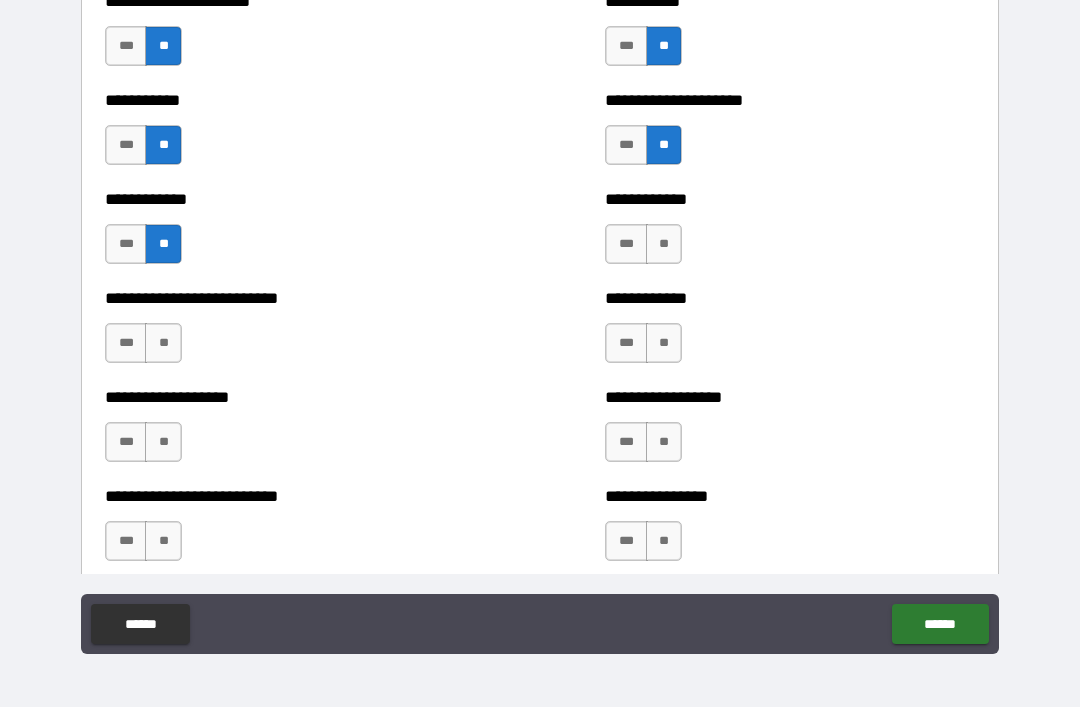 click on "**" at bounding box center [163, 343] 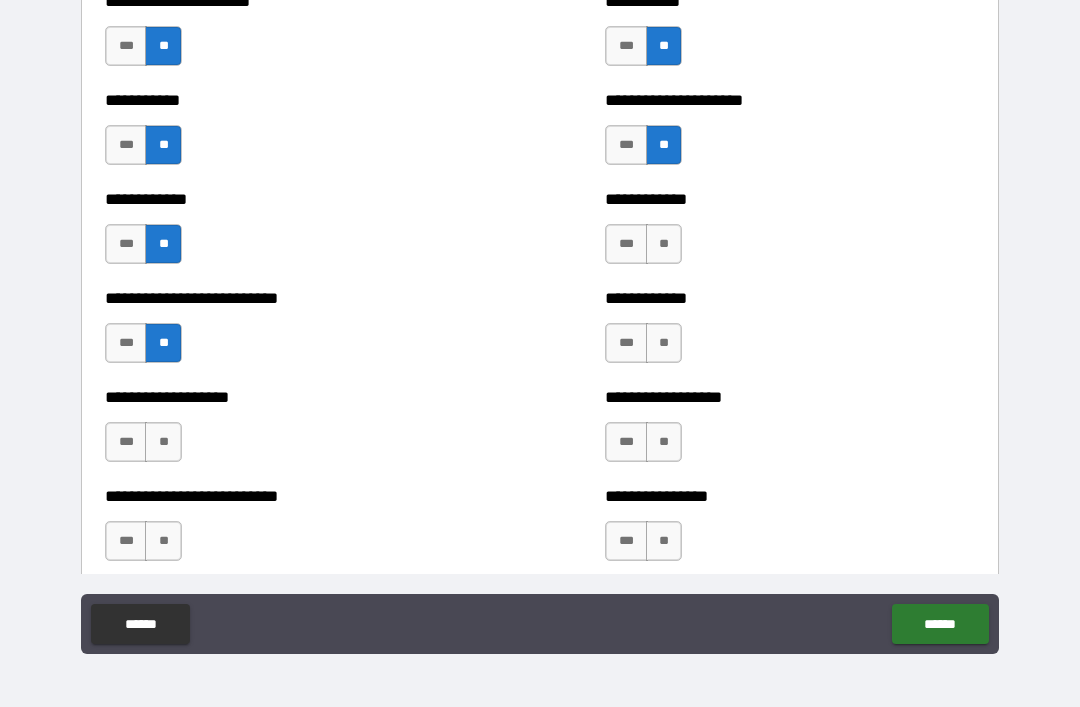 click on "**" at bounding box center (163, 442) 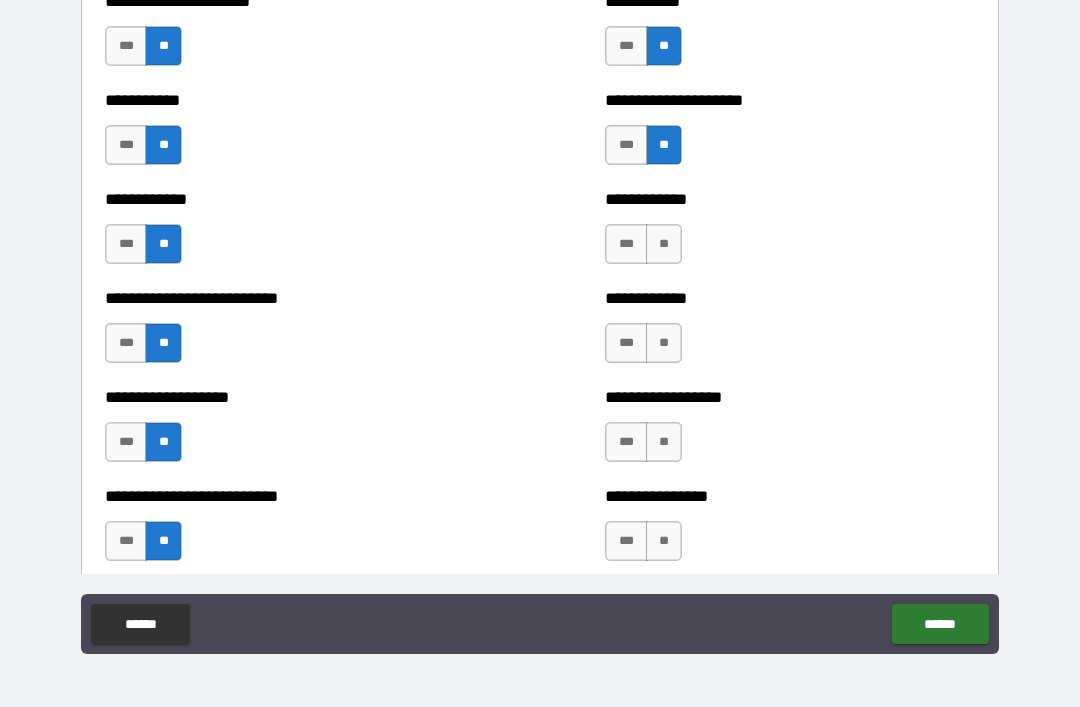 click on "**" at bounding box center (664, 244) 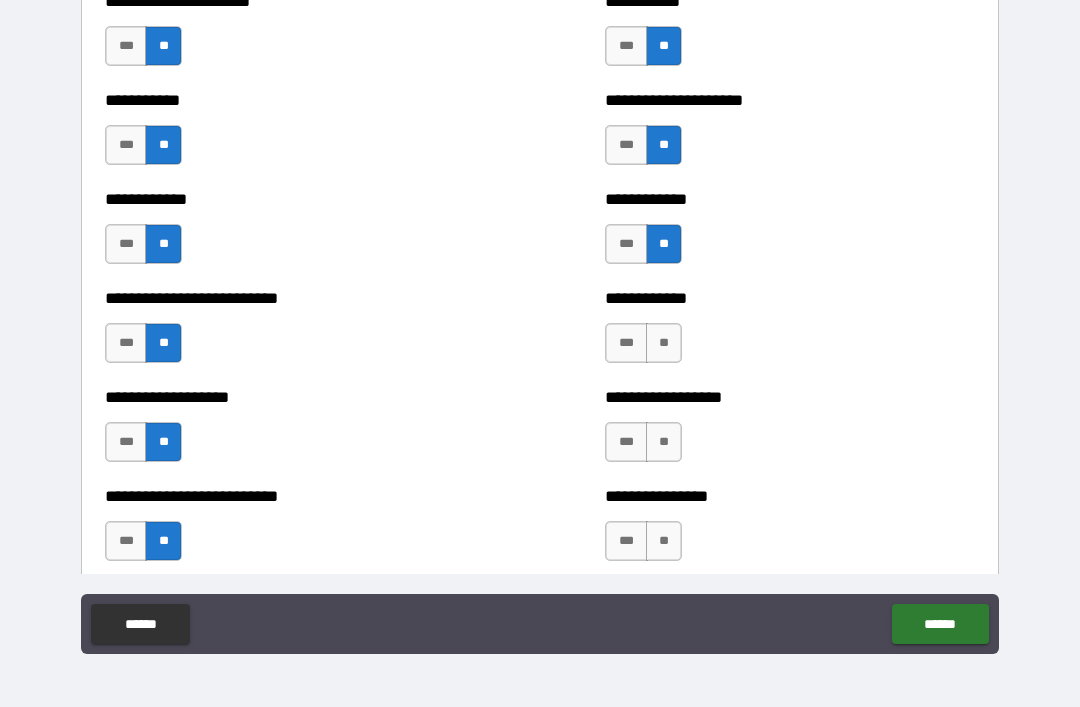 click on "**" at bounding box center [664, 343] 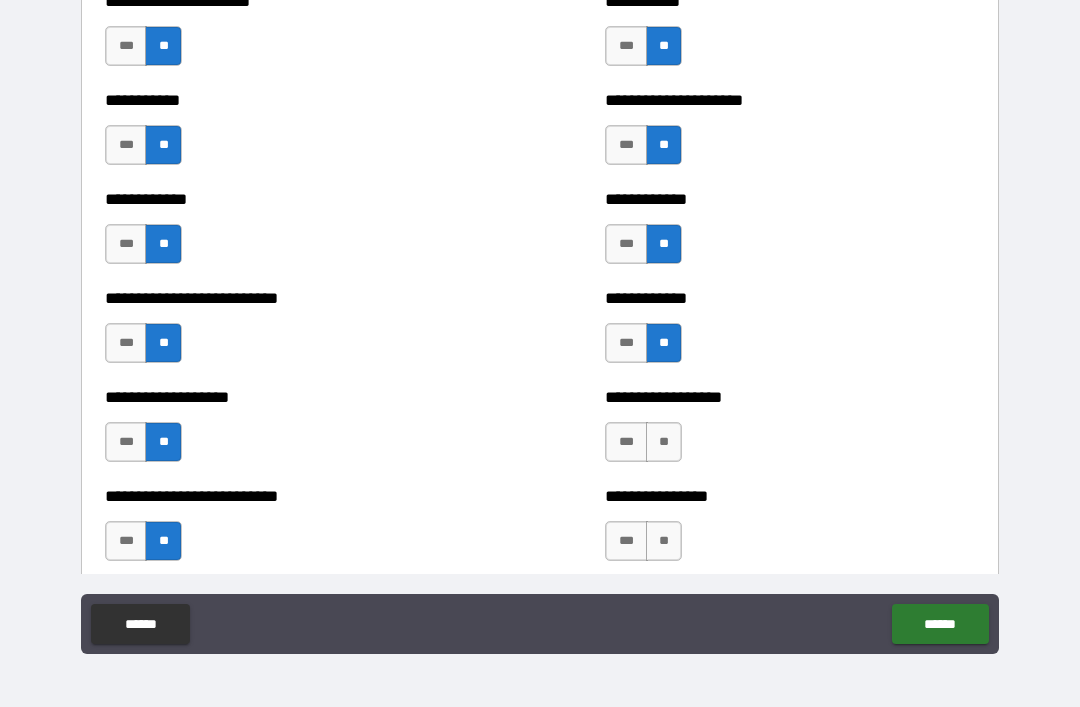 click on "**" at bounding box center (664, 442) 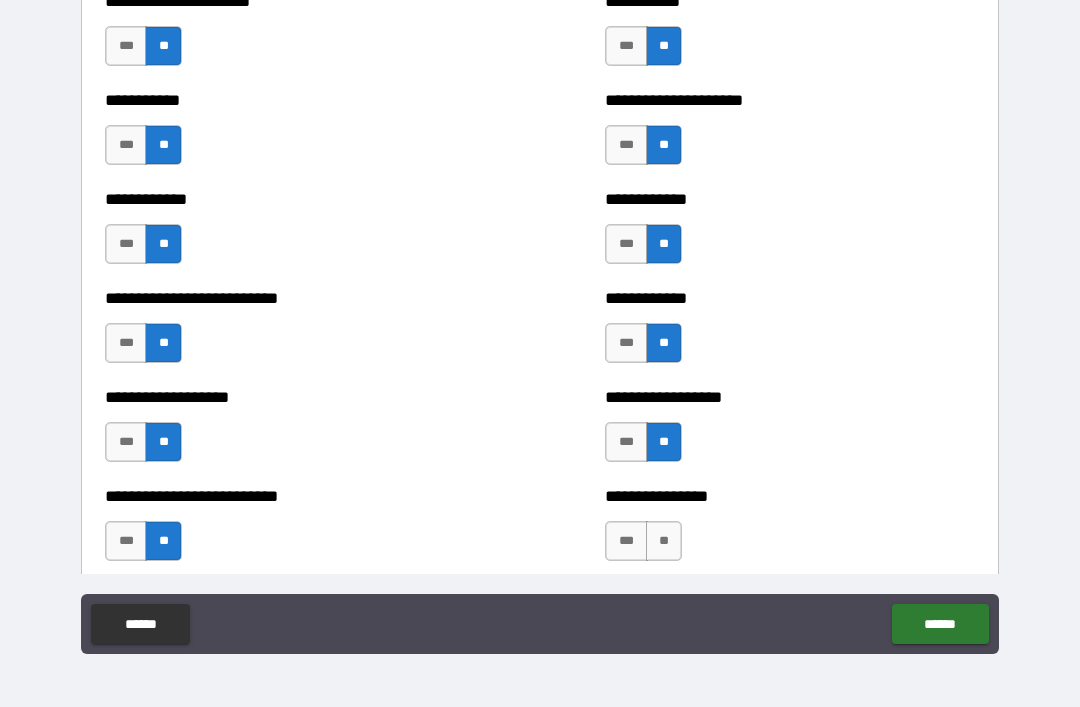 click on "**" at bounding box center [664, 541] 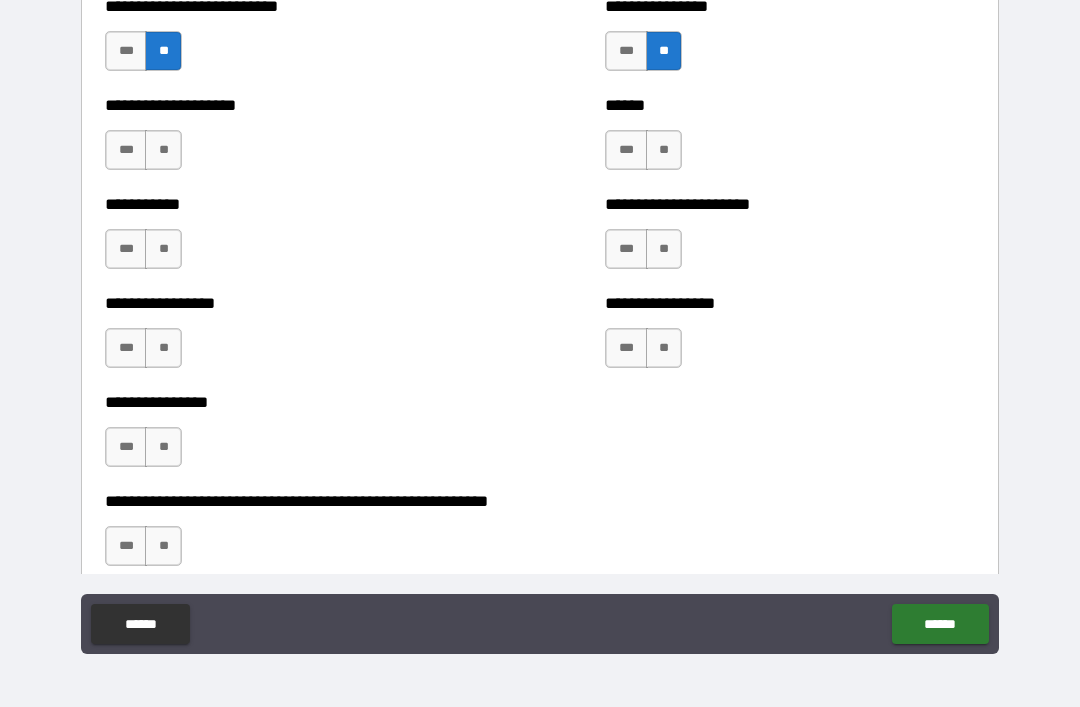 scroll, scrollTop: 5771, scrollLeft: 0, axis: vertical 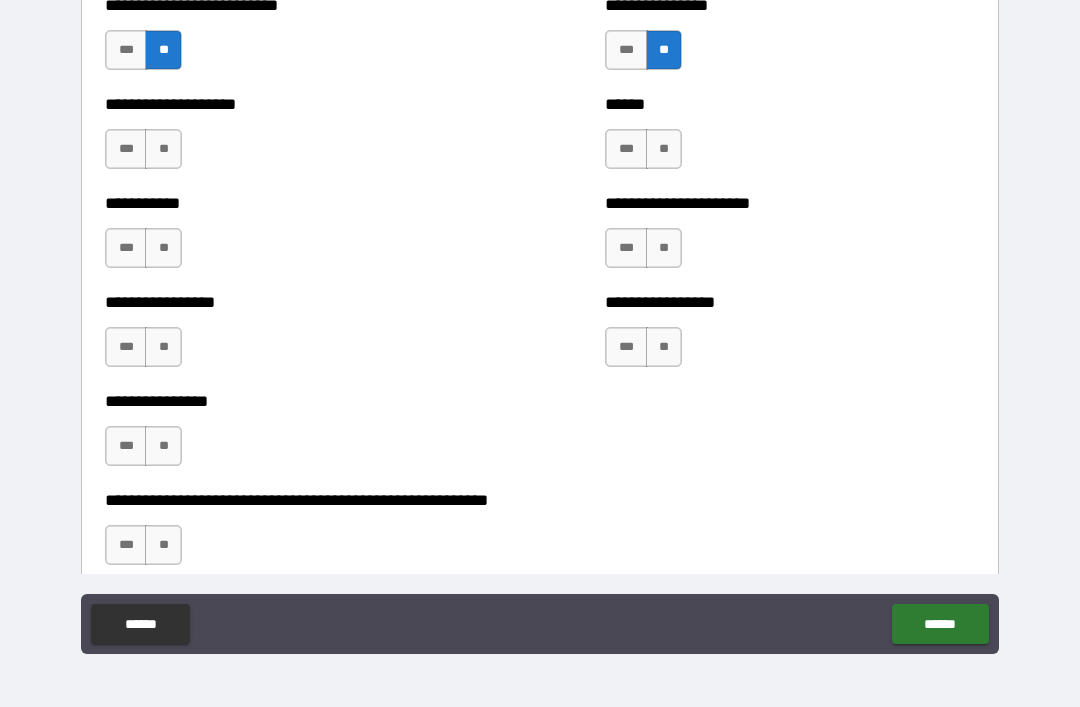 click on "**" at bounding box center [163, 149] 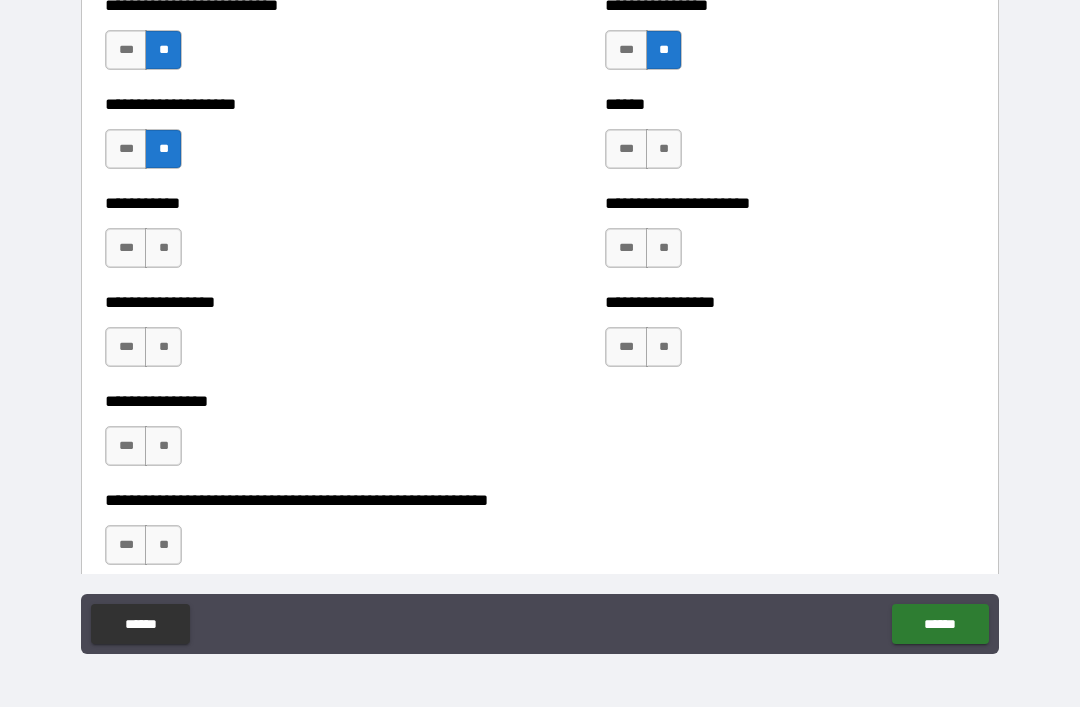 click on "**" at bounding box center (163, 248) 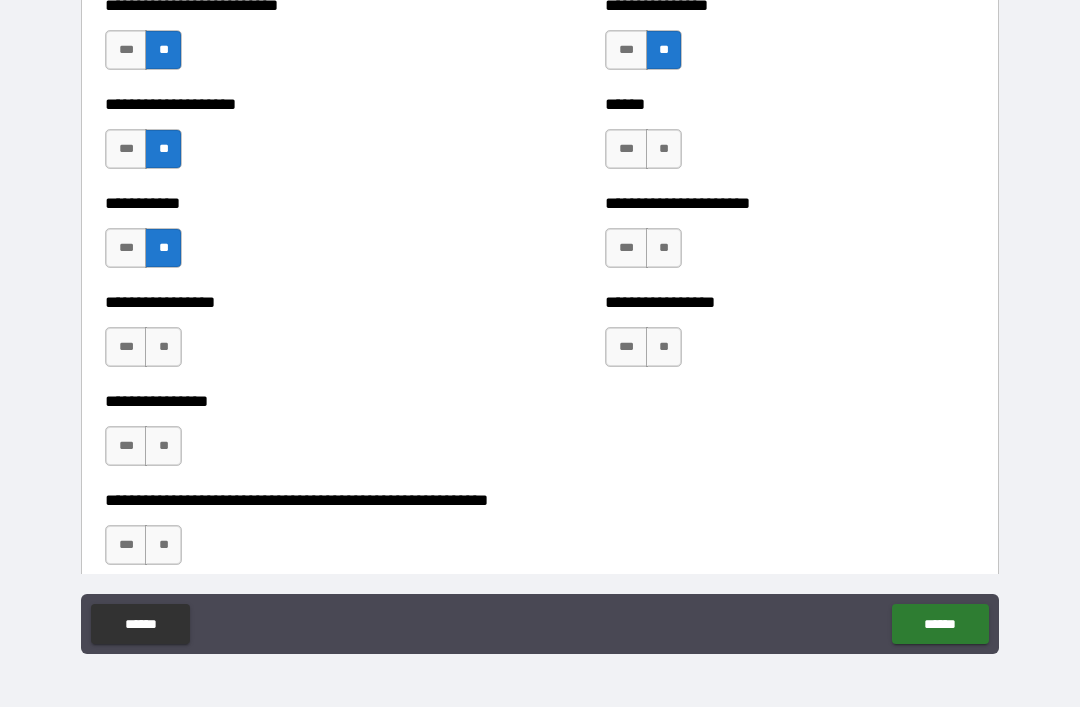click on "**" at bounding box center [163, 347] 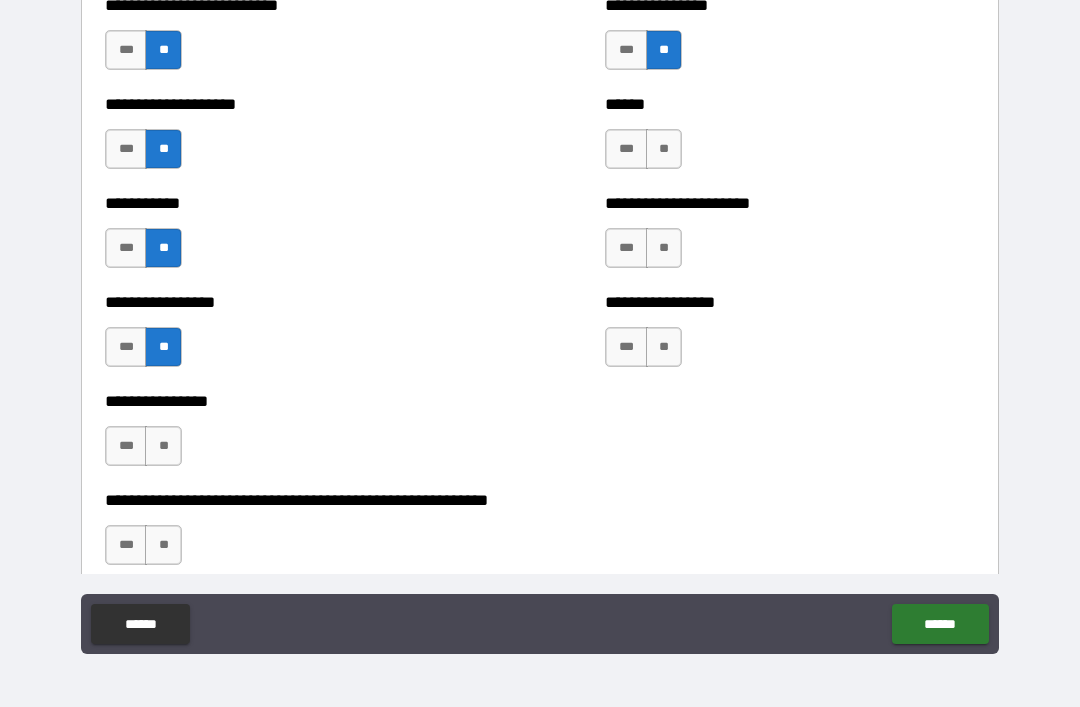 click on "**" at bounding box center (163, 446) 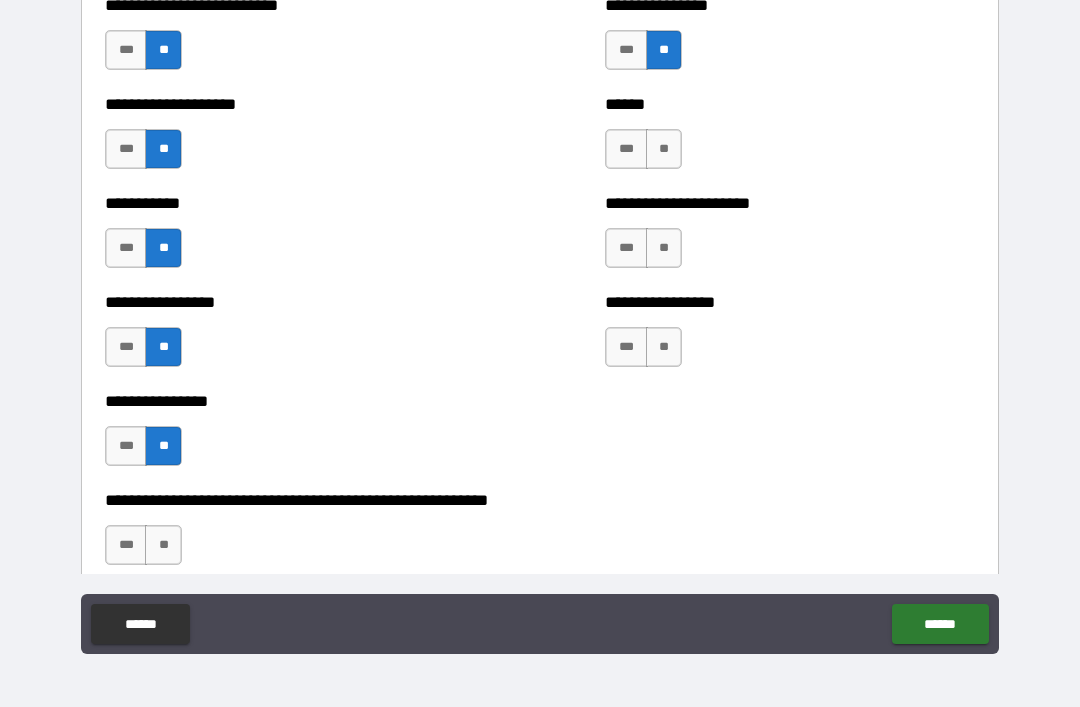 click on "**" at bounding box center [163, 545] 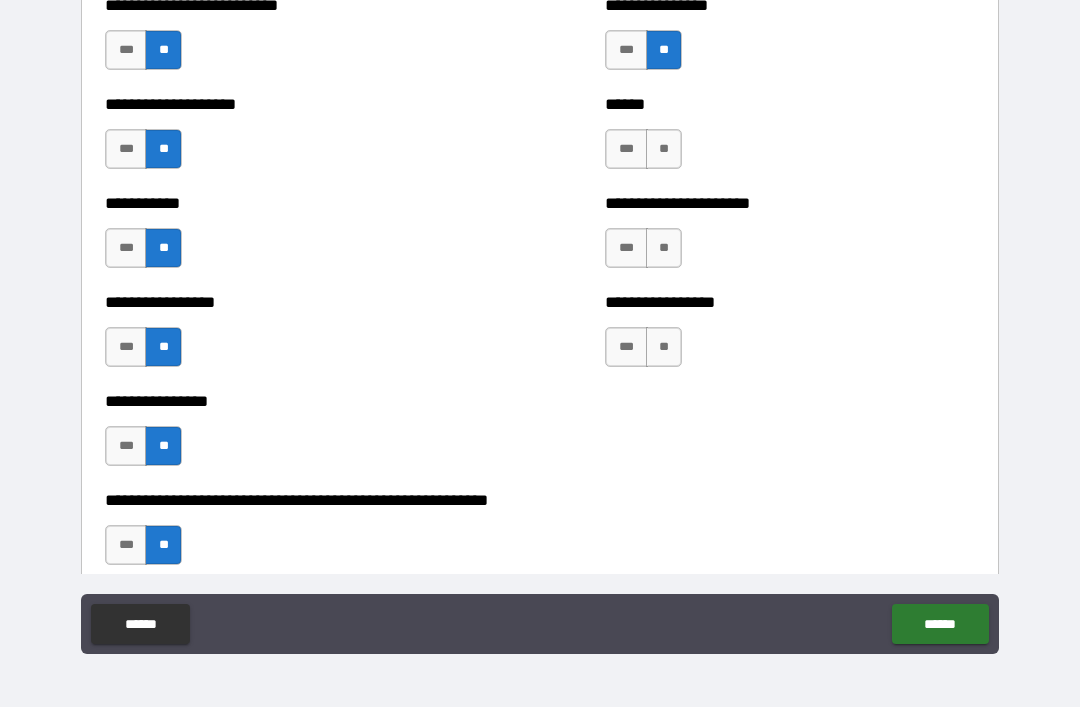 click on "**" at bounding box center [664, 149] 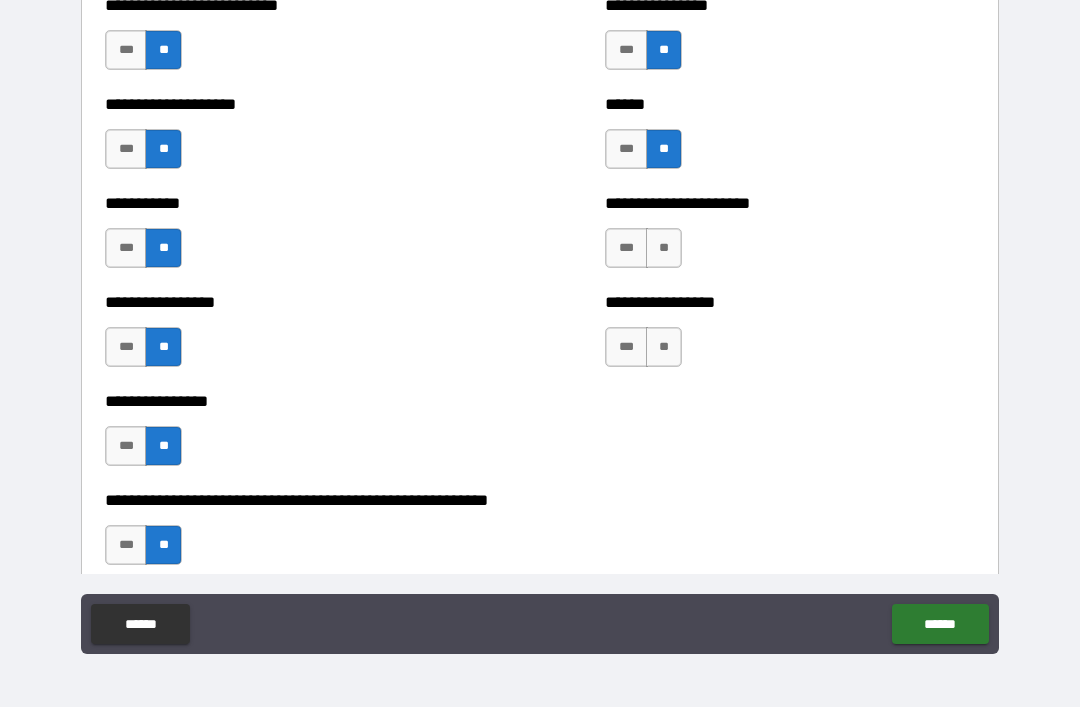 click on "**" at bounding box center [664, 248] 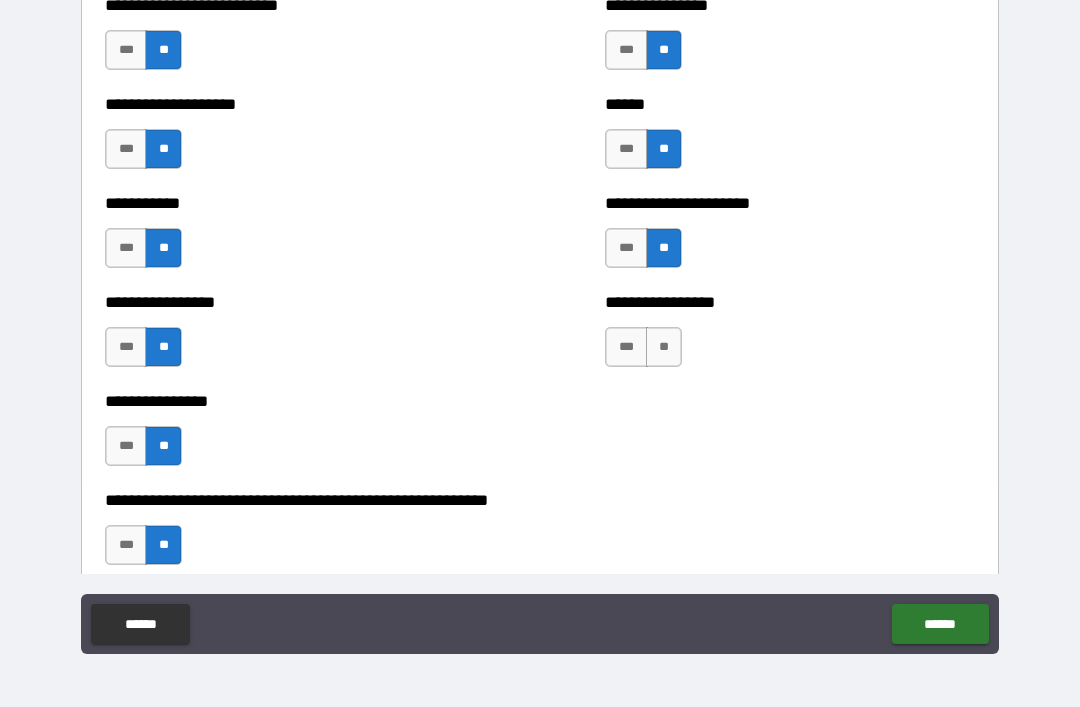 click on "**" at bounding box center (664, 347) 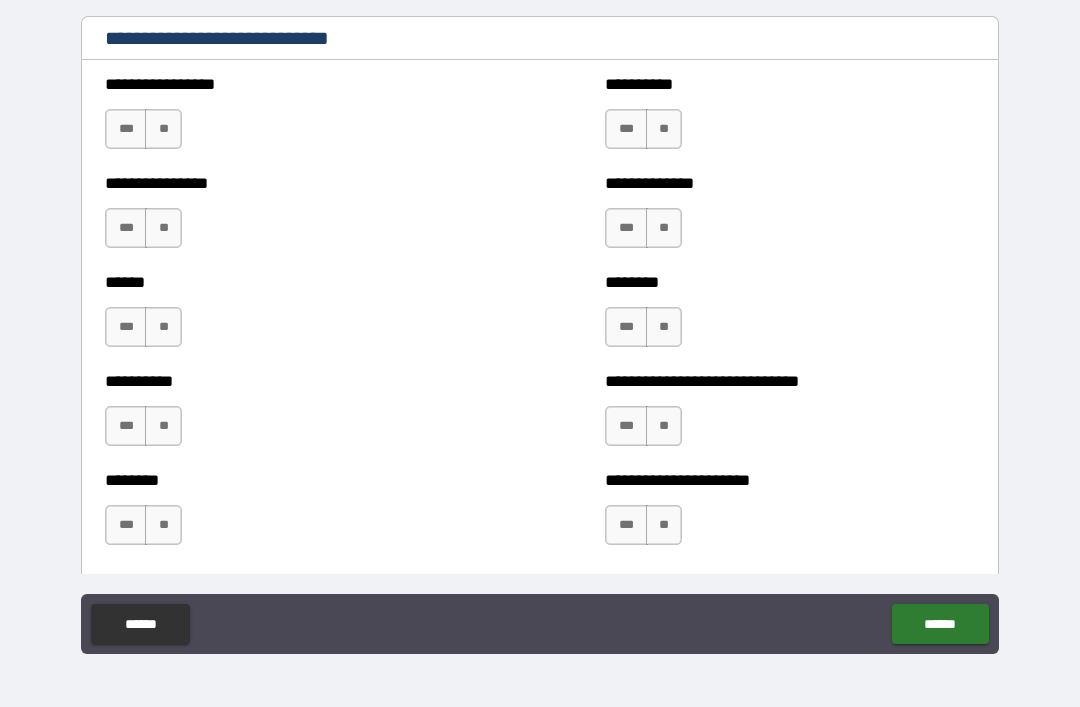 scroll, scrollTop: 6630, scrollLeft: 0, axis: vertical 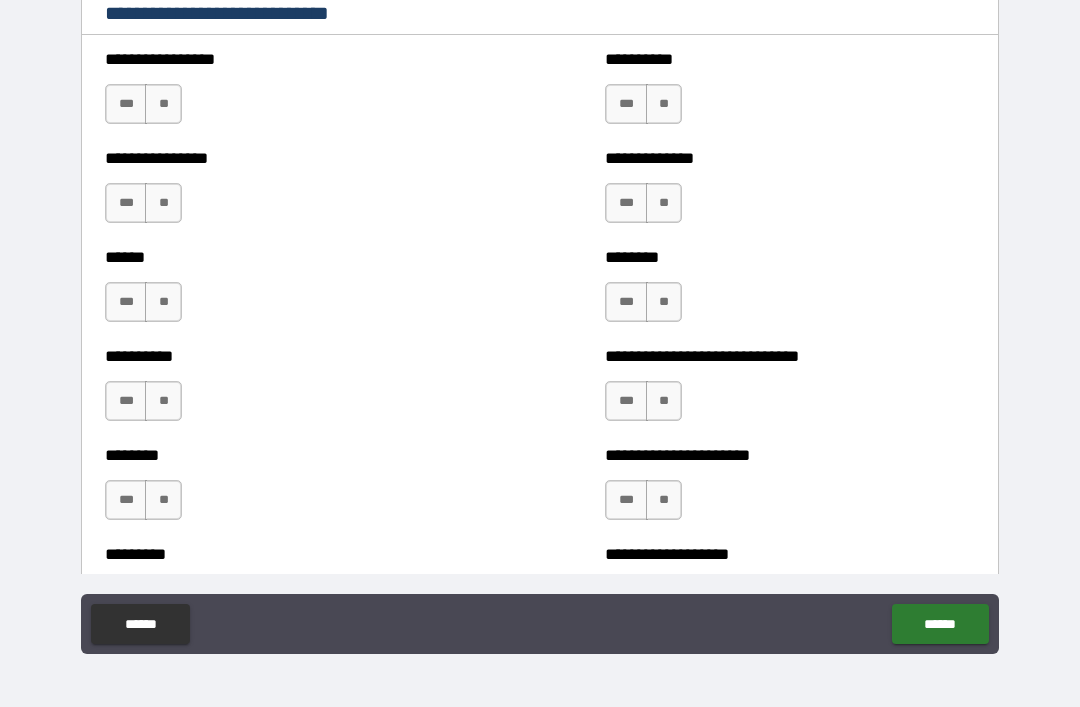 click on "**" at bounding box center [163, 104] 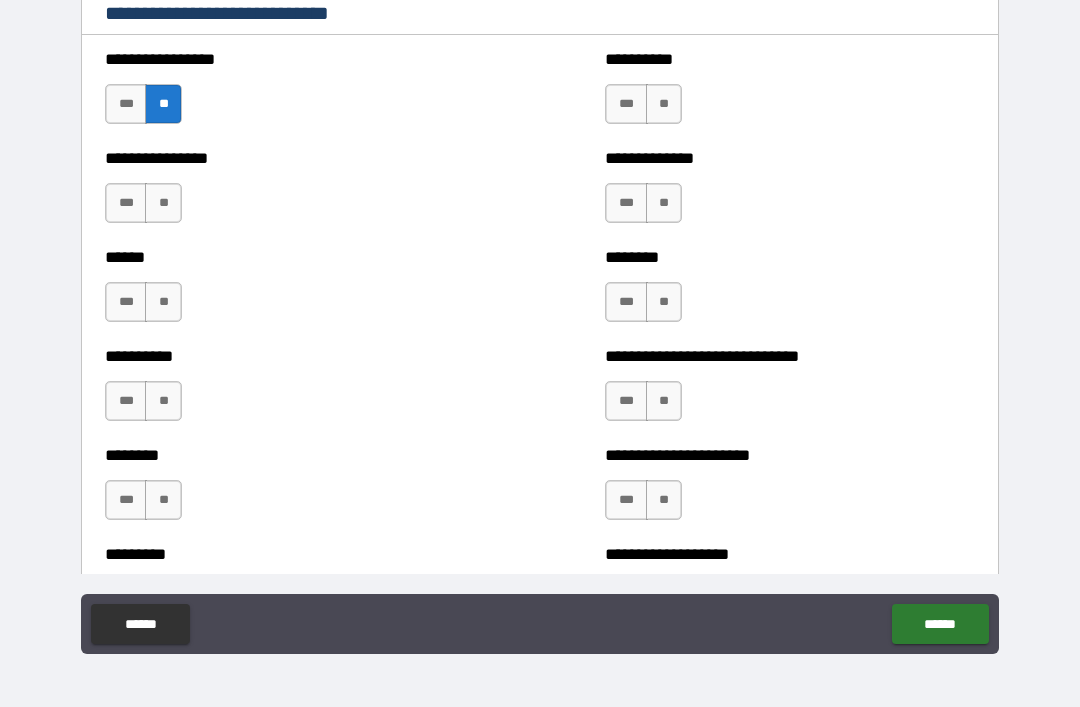 click on "**" at bounding box center [163, 203] 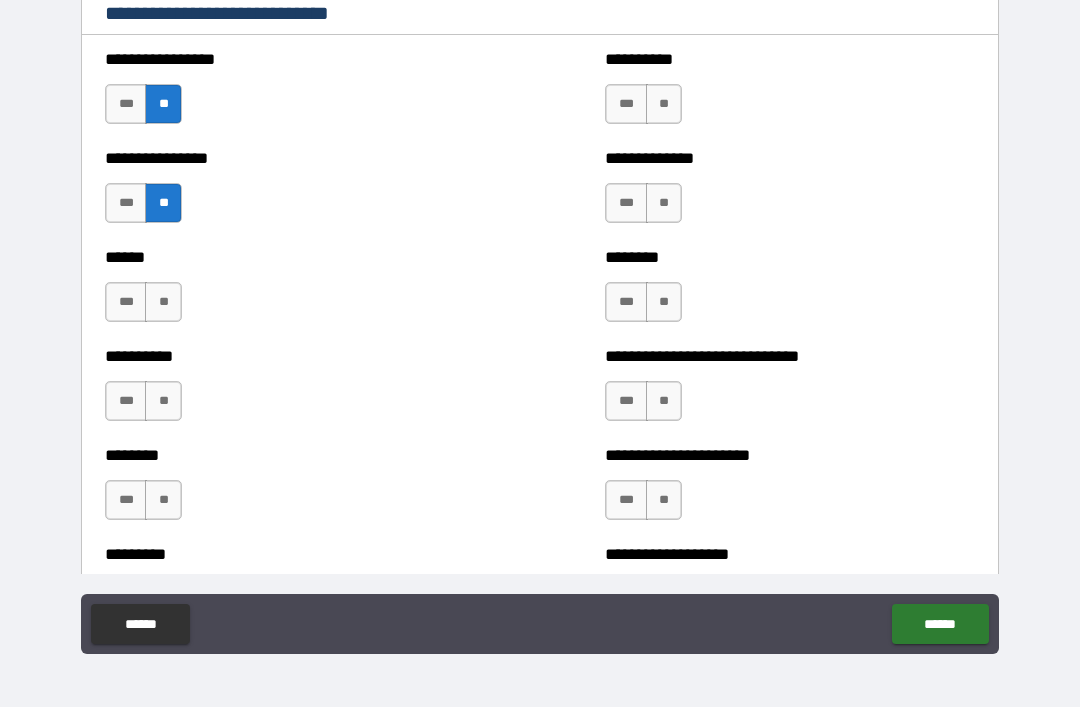 click on "**" at bounding box center (163, 302) 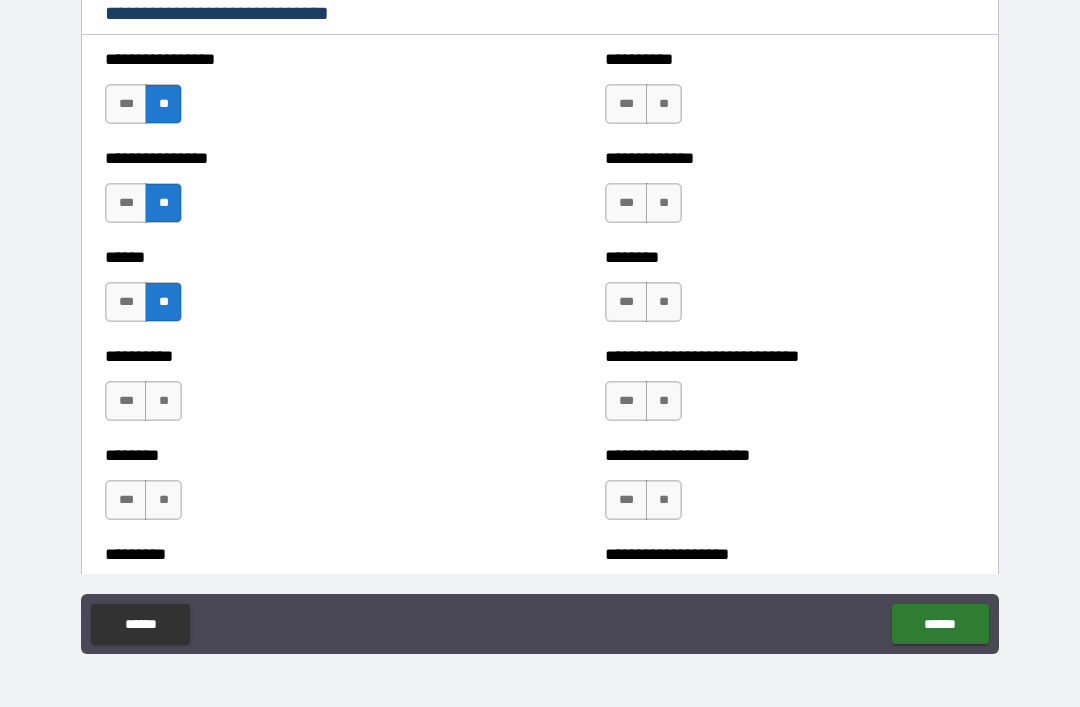 click on "**" at bounding box center [163, 401] 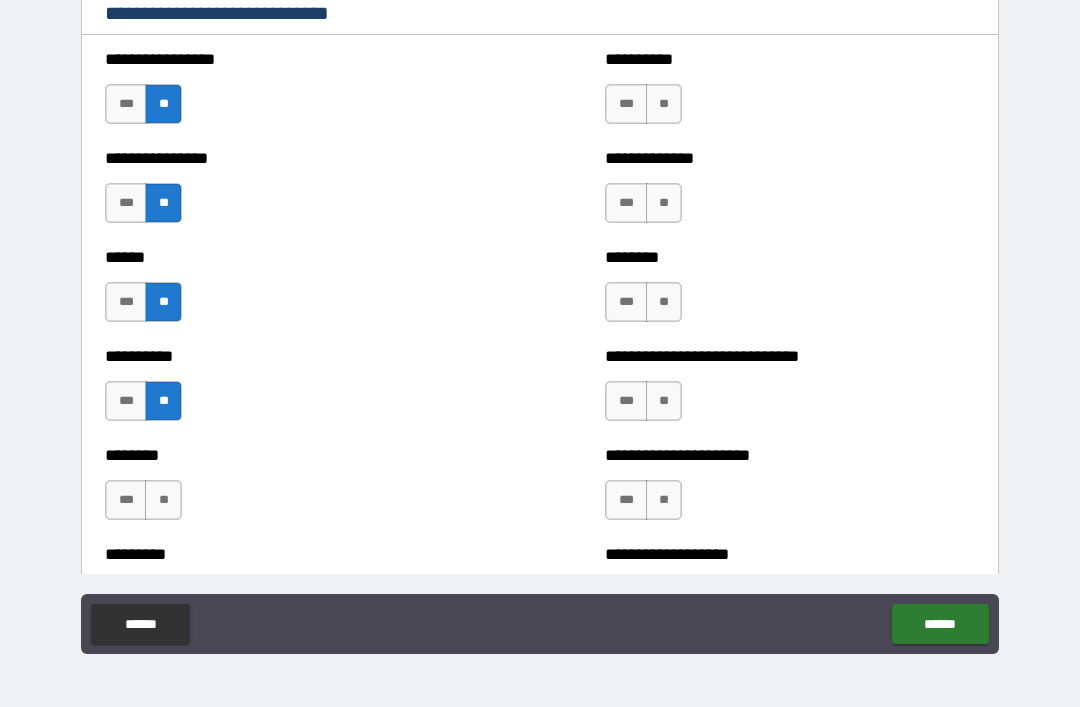 click on "**" at bounding box center (163, 500) 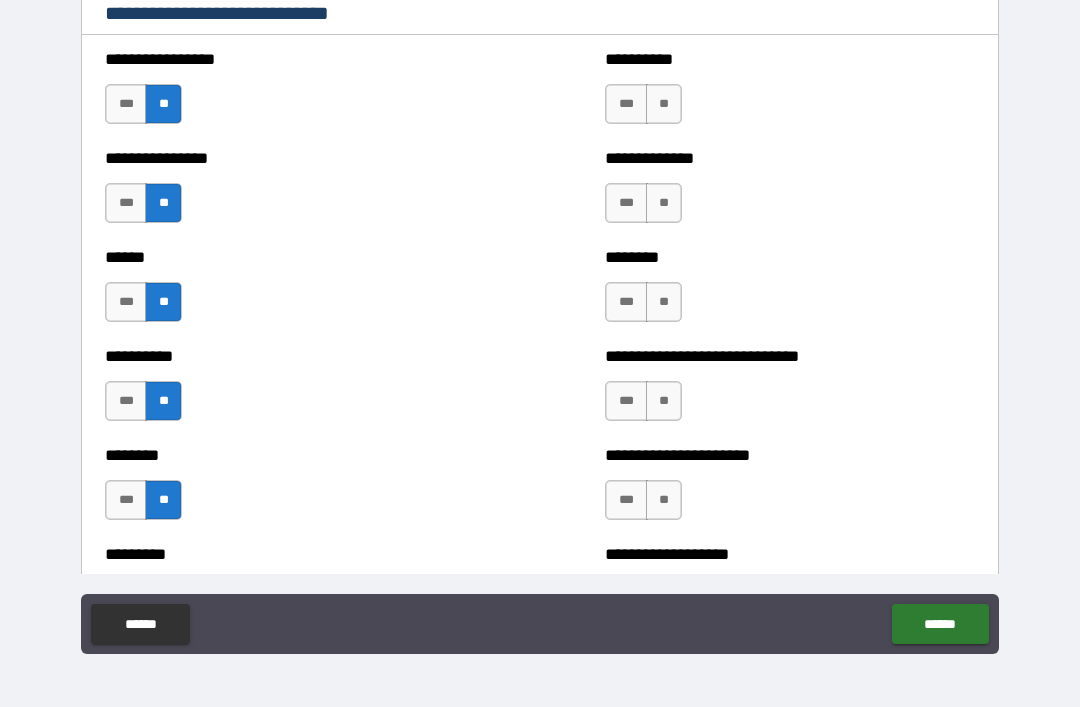 click on "**" at bounding box center [664, 104] 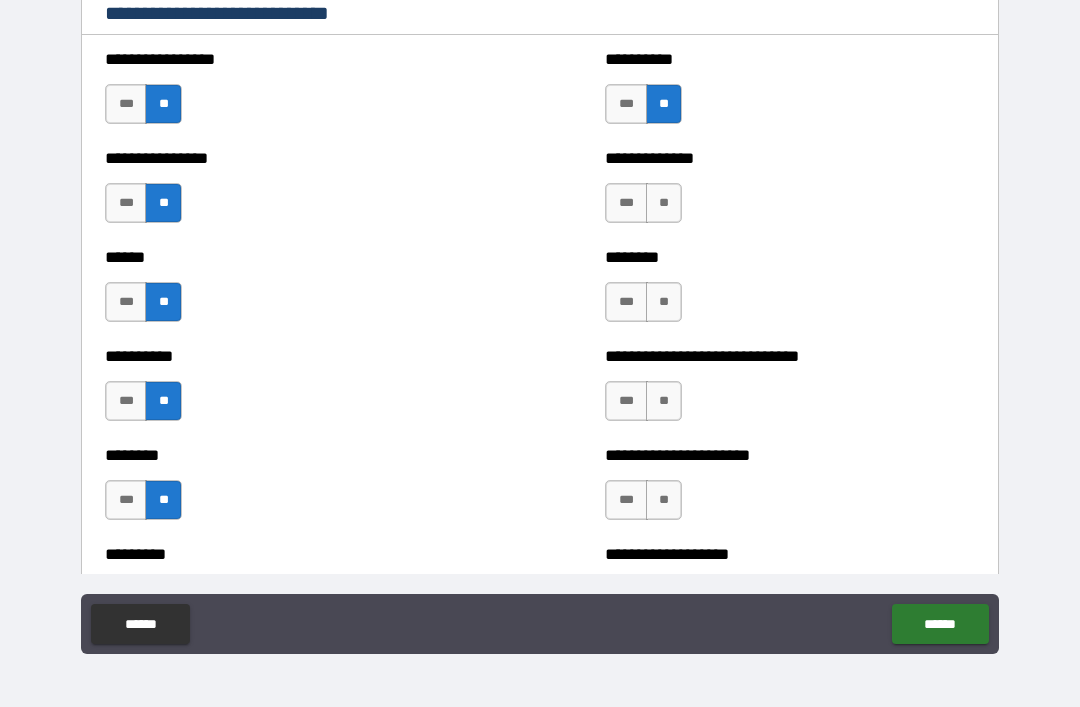 click on "**" at bounding box center (664, 203) 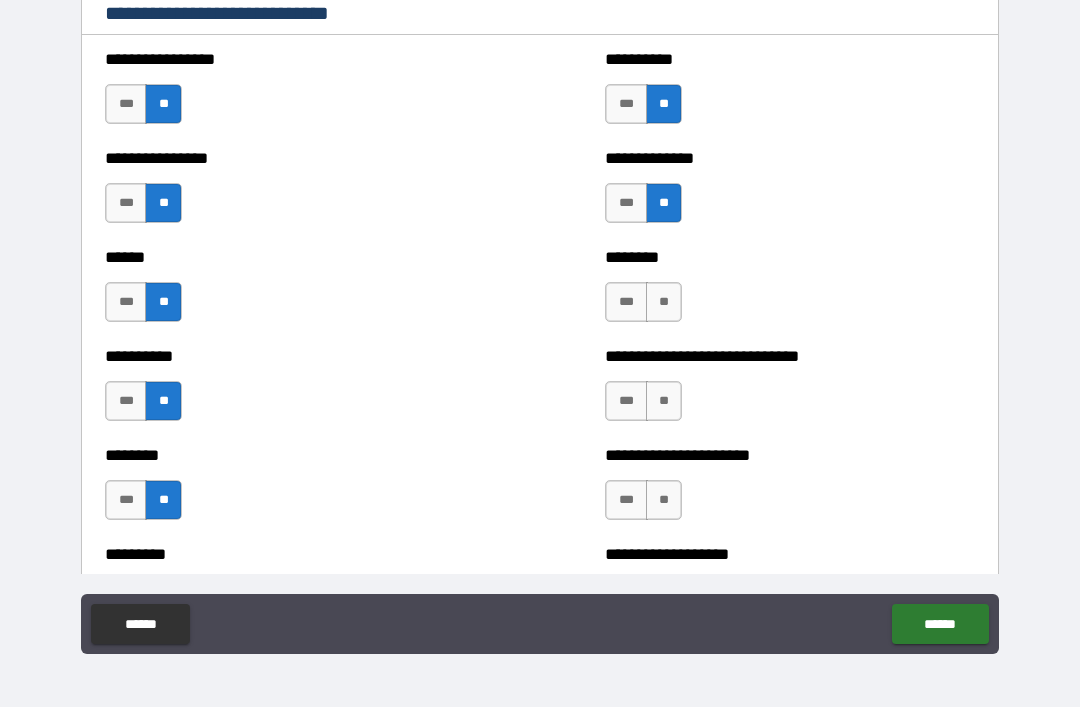 click on "**" at bounding box center [664, 302] 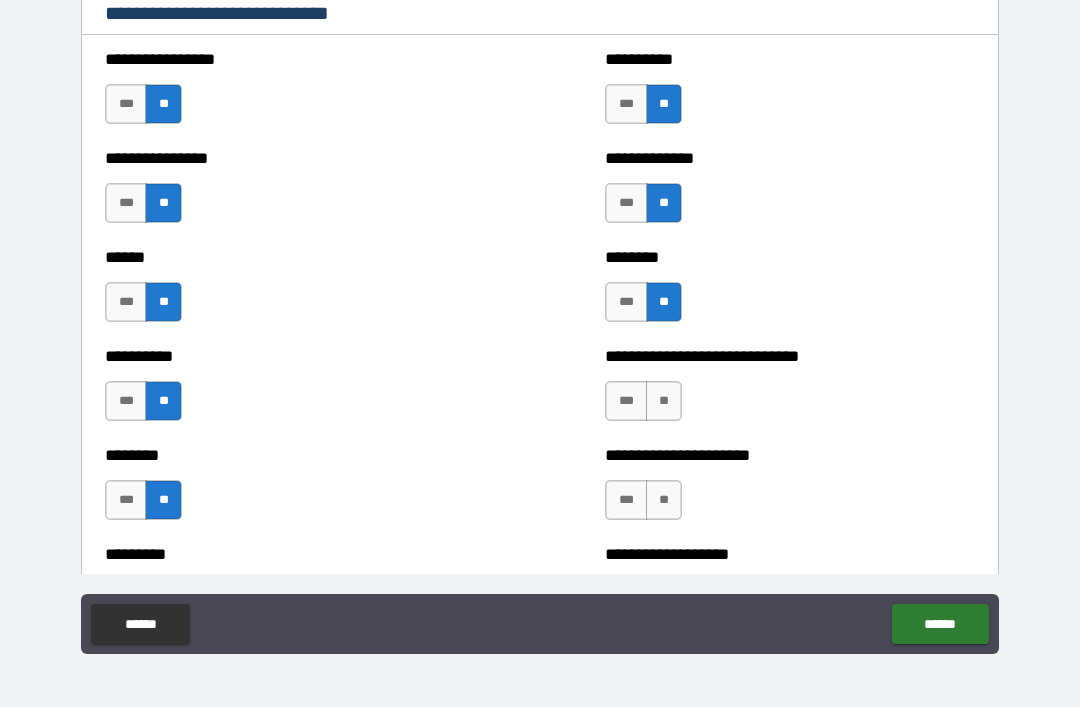 click on "**" at bounding box center [664, 401] 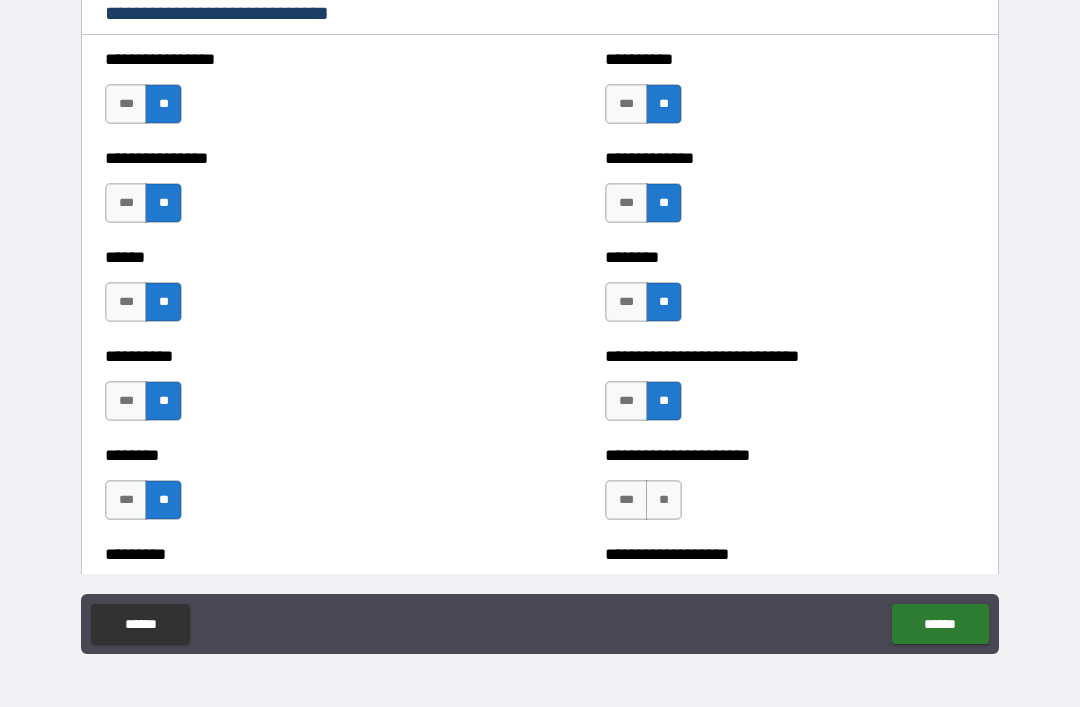 click on "**" at bounding box center [664, 500] 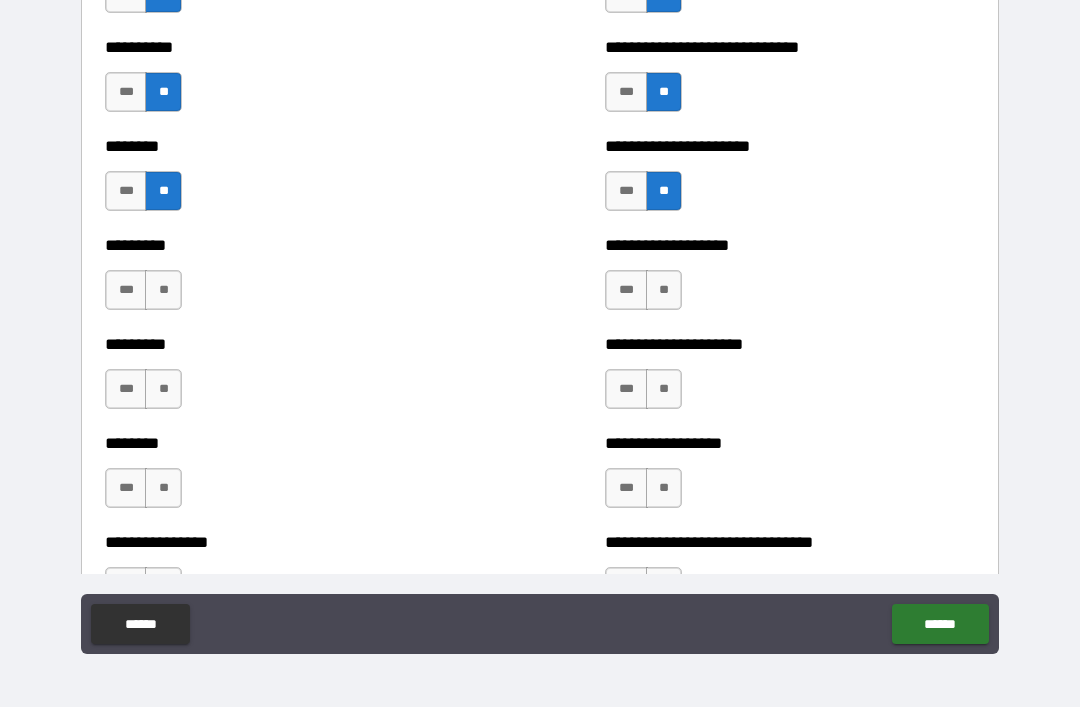 scroll, scrollTop: 6980, scrollLeft: 0, axis: vertical 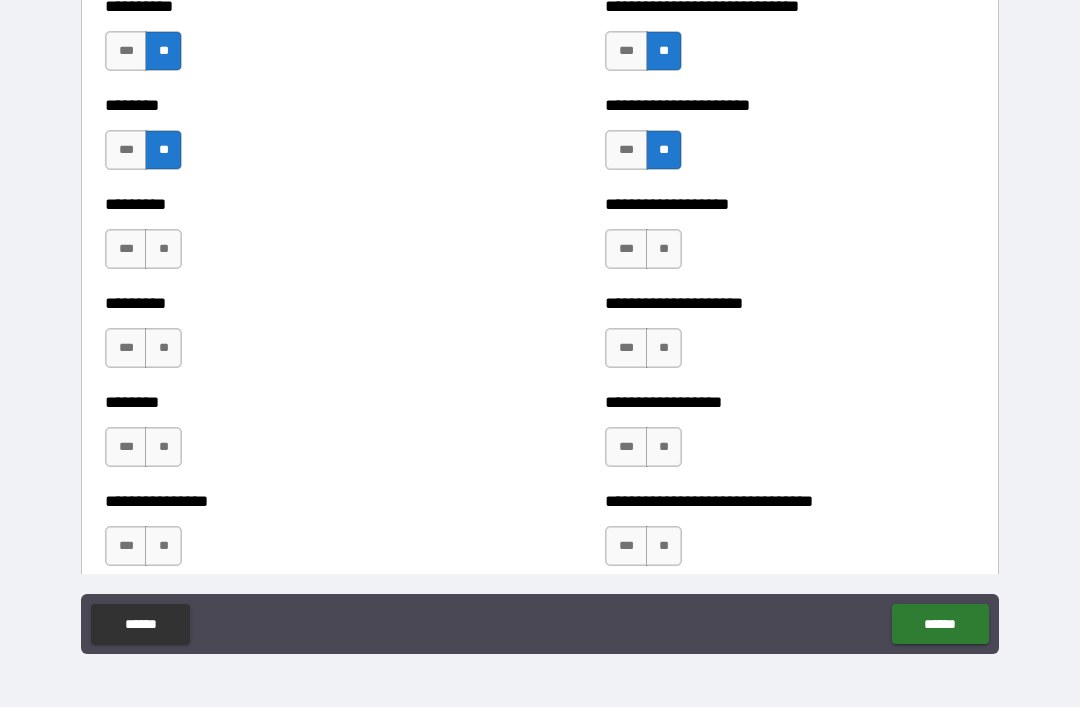 click on "**" at bounding box center (664, 249) 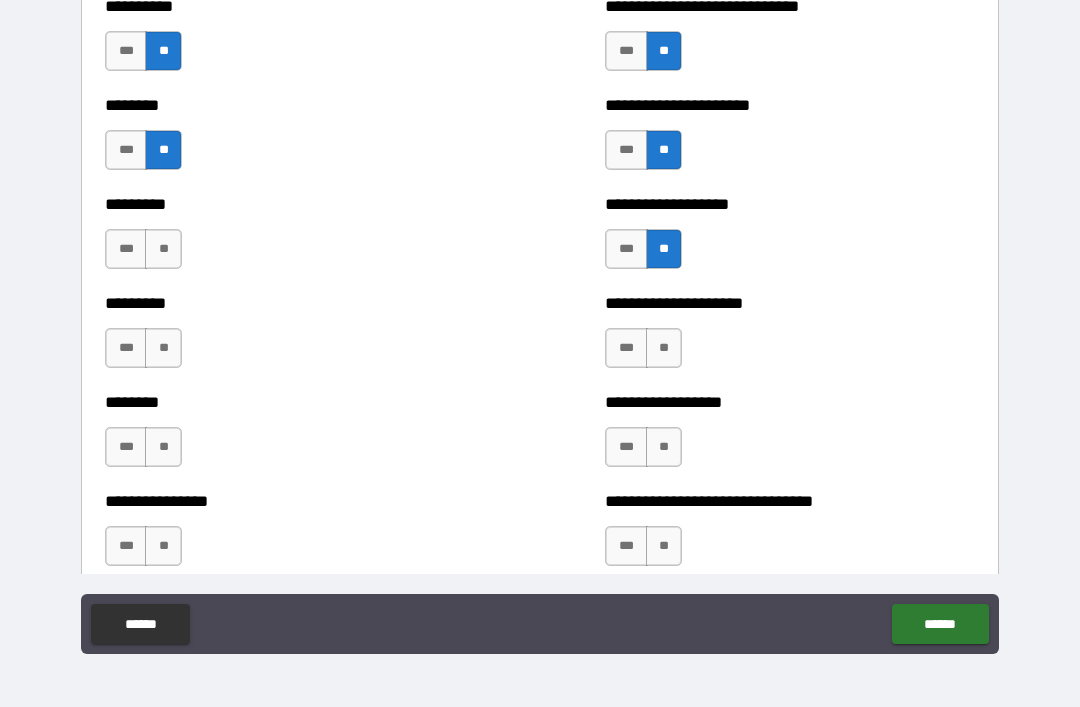 click on "**" at bounding box center [664, 348] 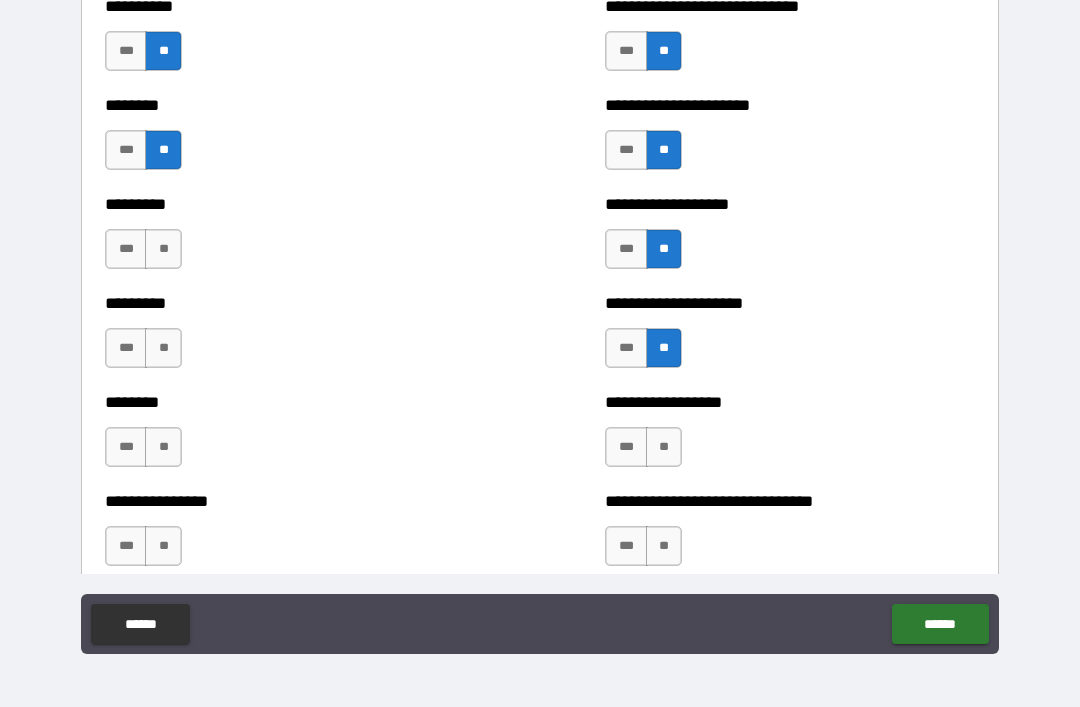 click on "**" at bounding box center (664, 447) 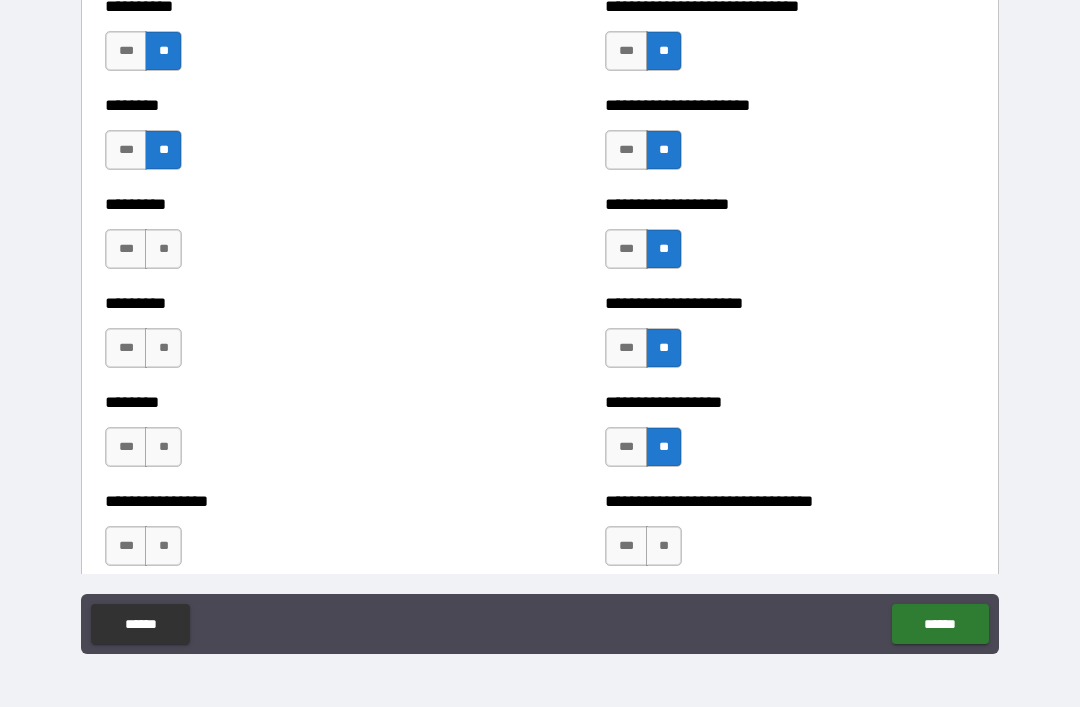 click on "**" at bounding box center [664, 546] 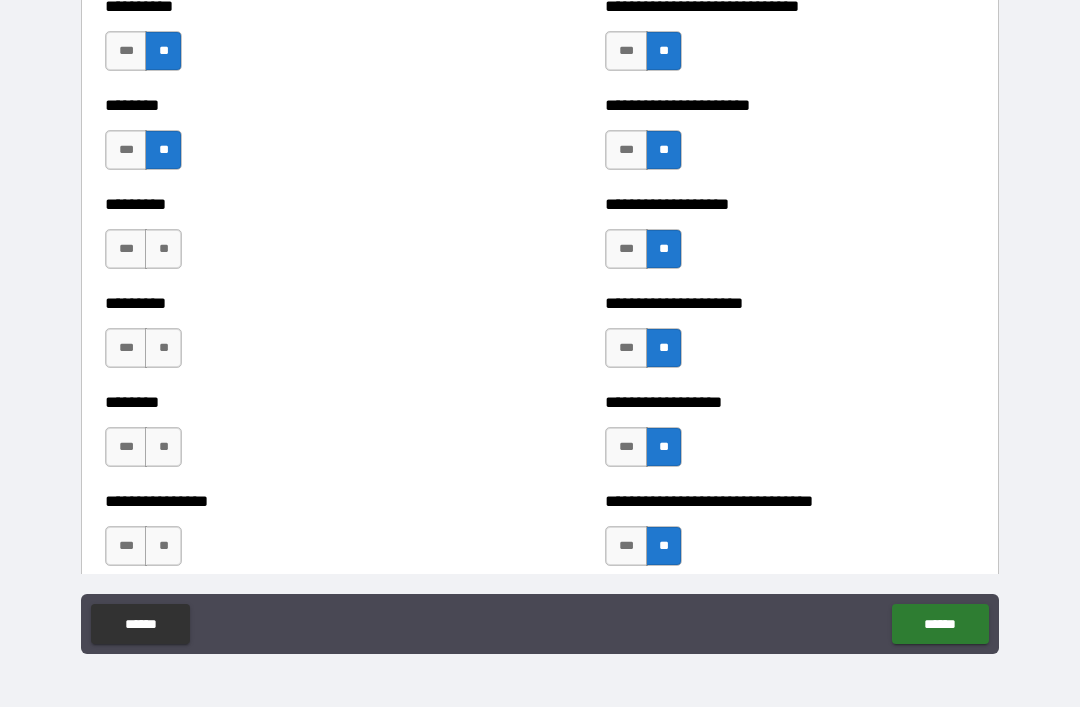 click on "**" at bounding box center (163, 249) 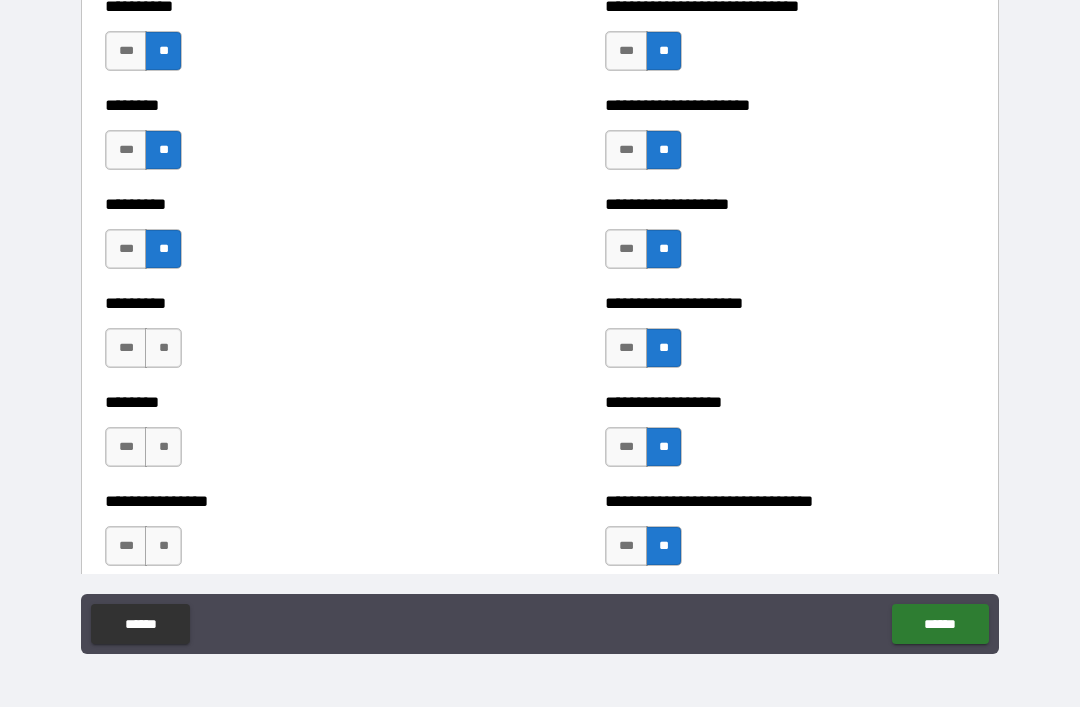 click on "**" at bounding box center (163, 348) 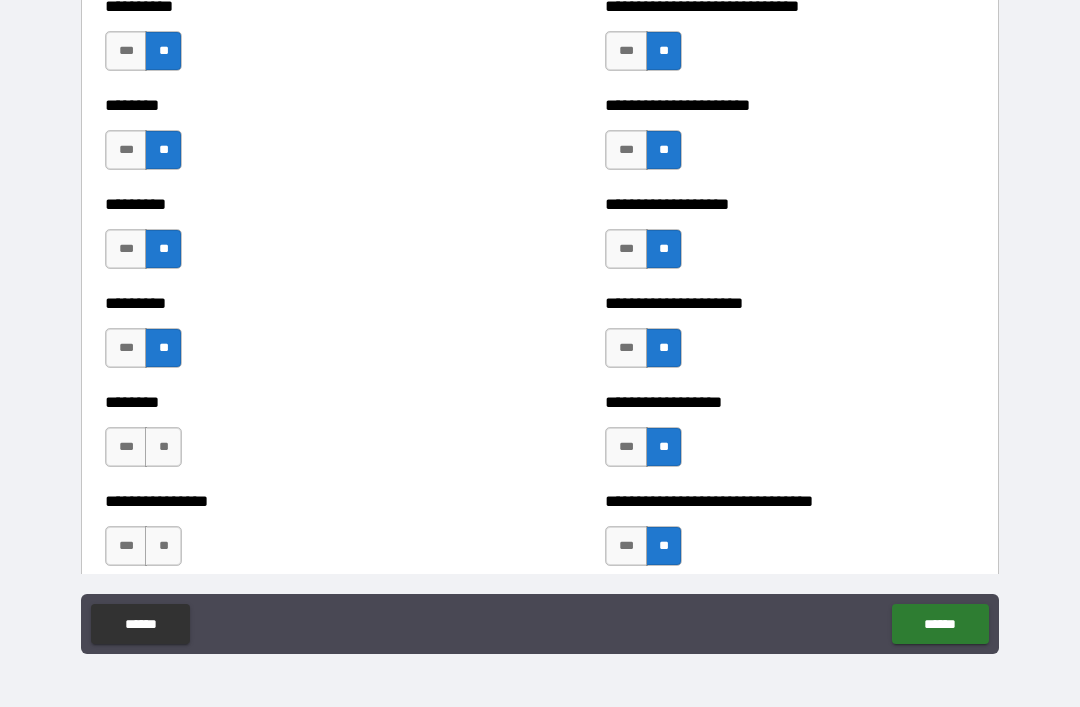 click on "**" at bounding box center [163, 447] 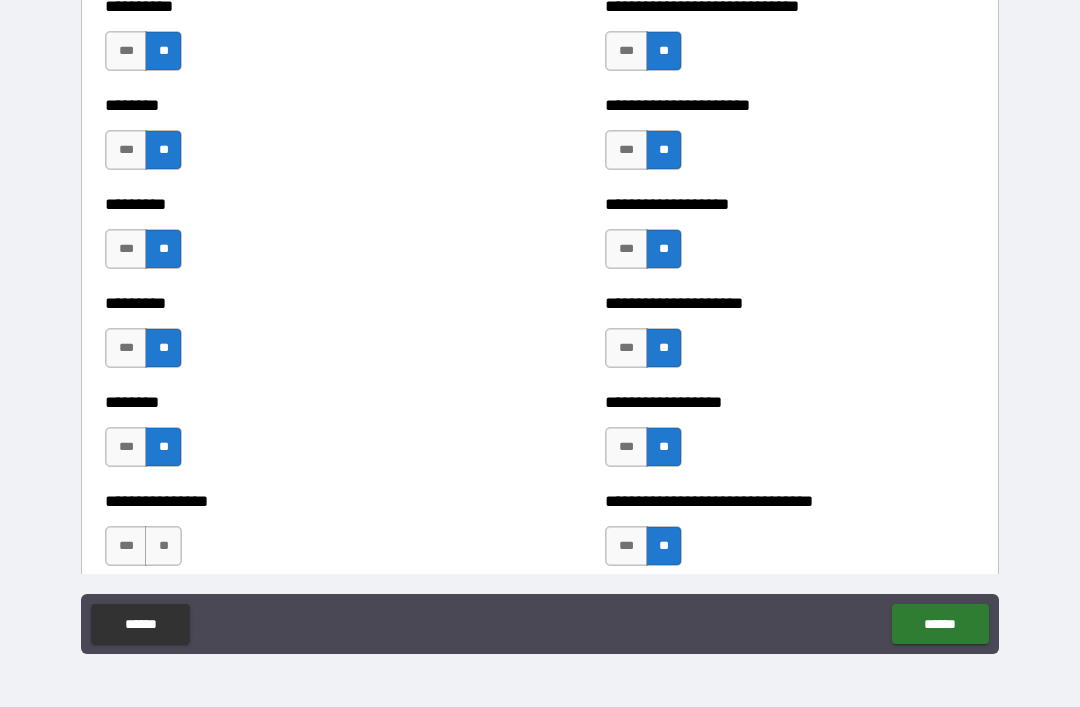 click on "**" at bounding box center (163, 546) 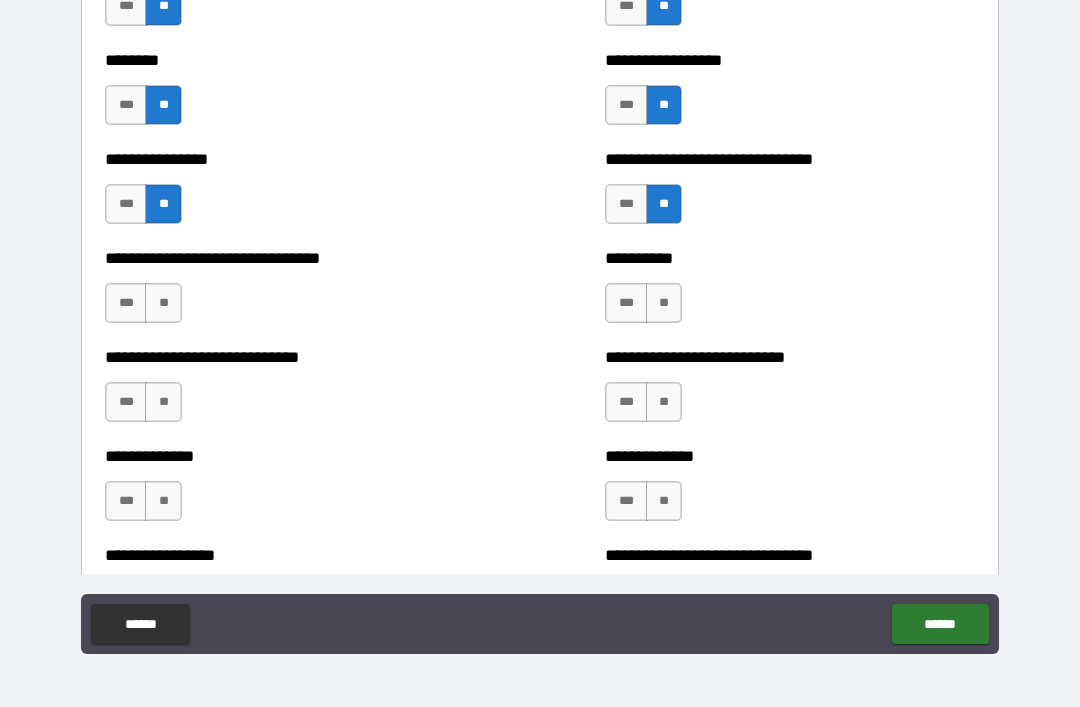 scroll, scrollTop: 7324, scrollLeft: 0, axis: vertical 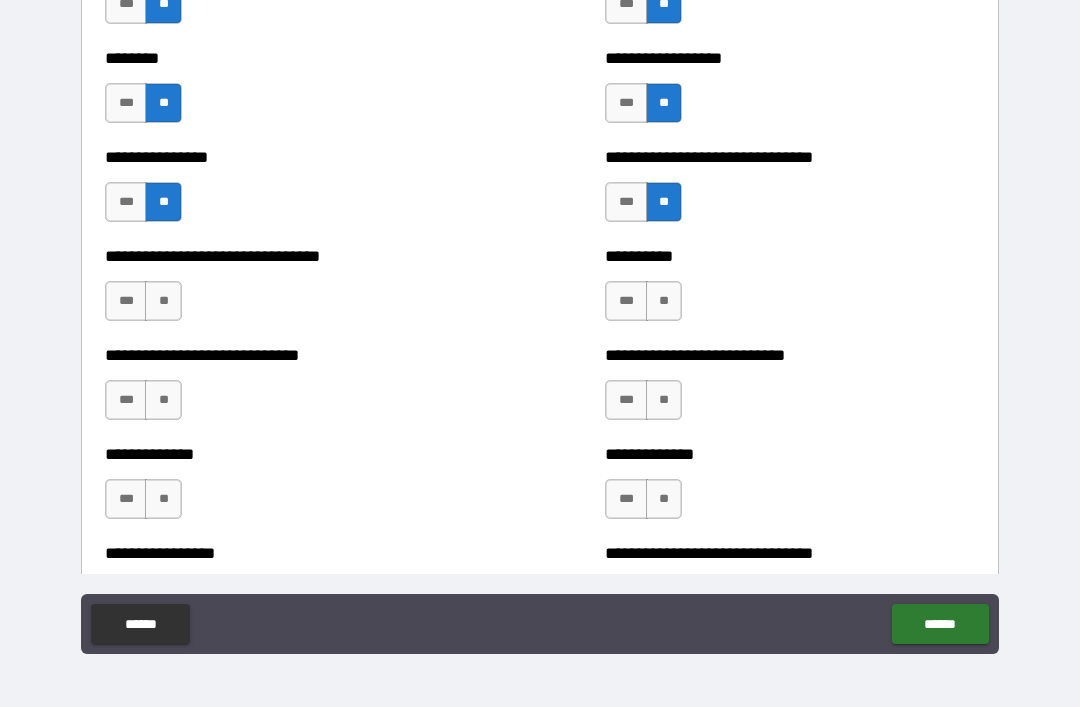 click on "**" at bounding box center (664, 400) 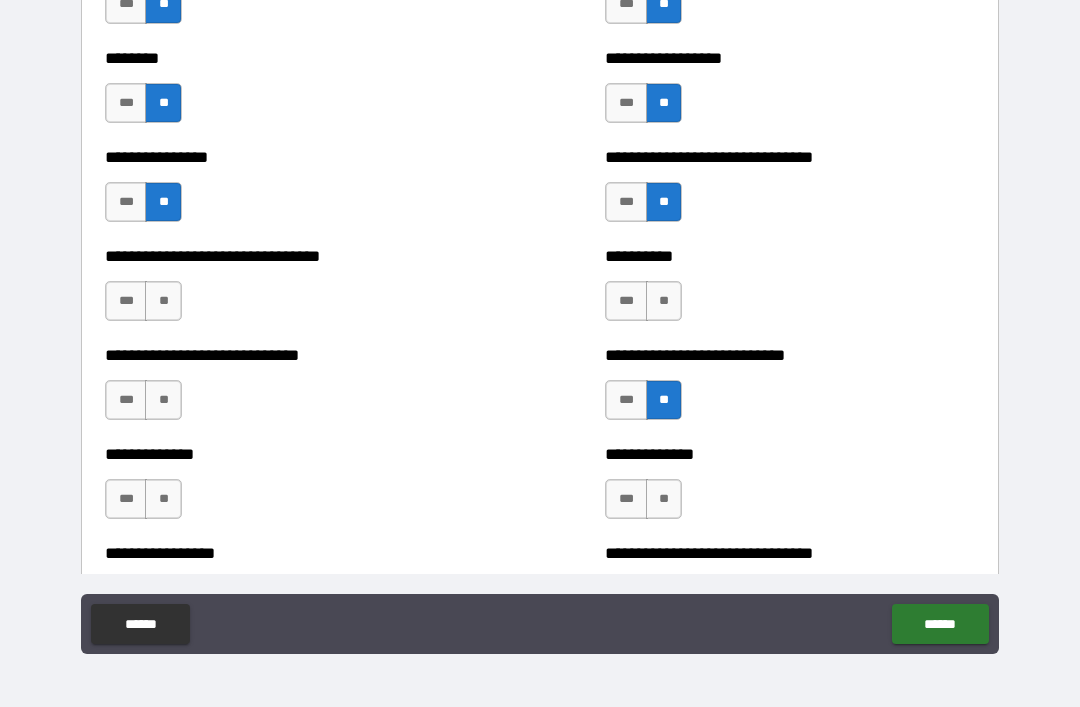 click on "**" at bounding box center (664, 499) 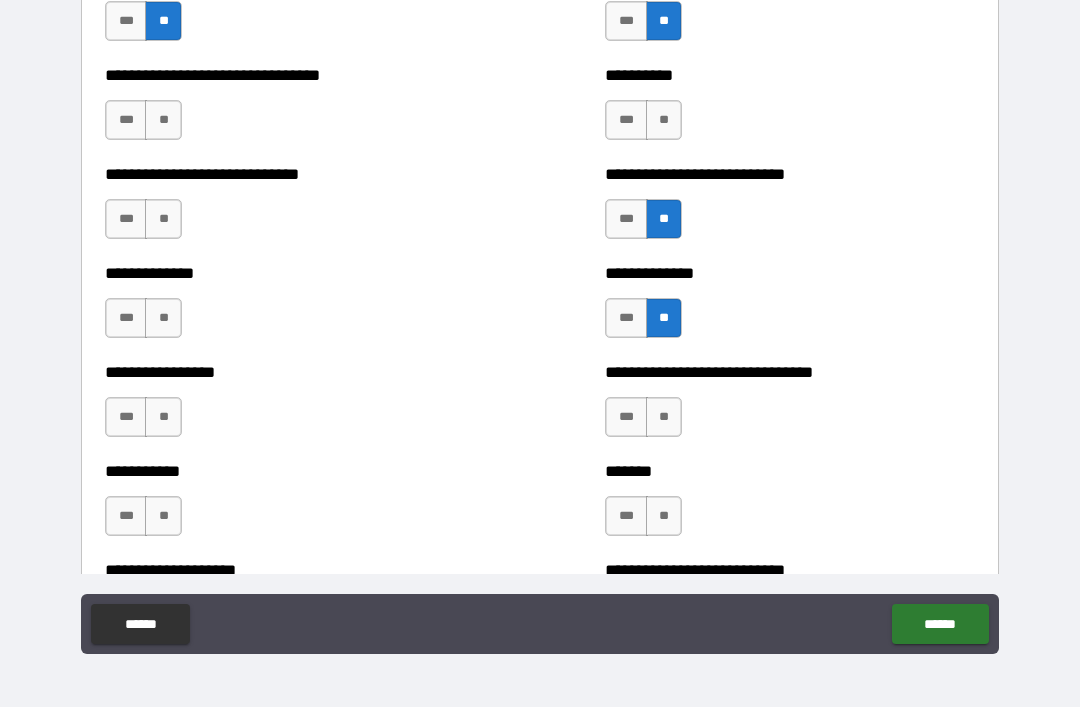 scroll, scrollTop: 7520, scrollLeft: 0, axis: vertical 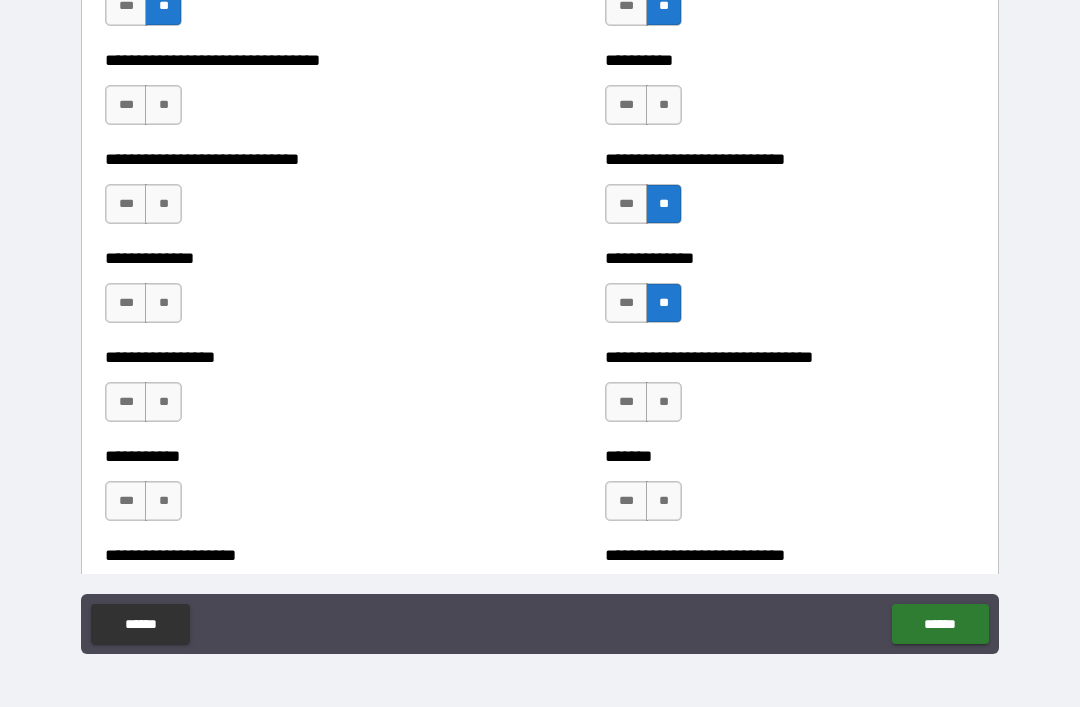 click on "**" at bounding box center [163, 105] 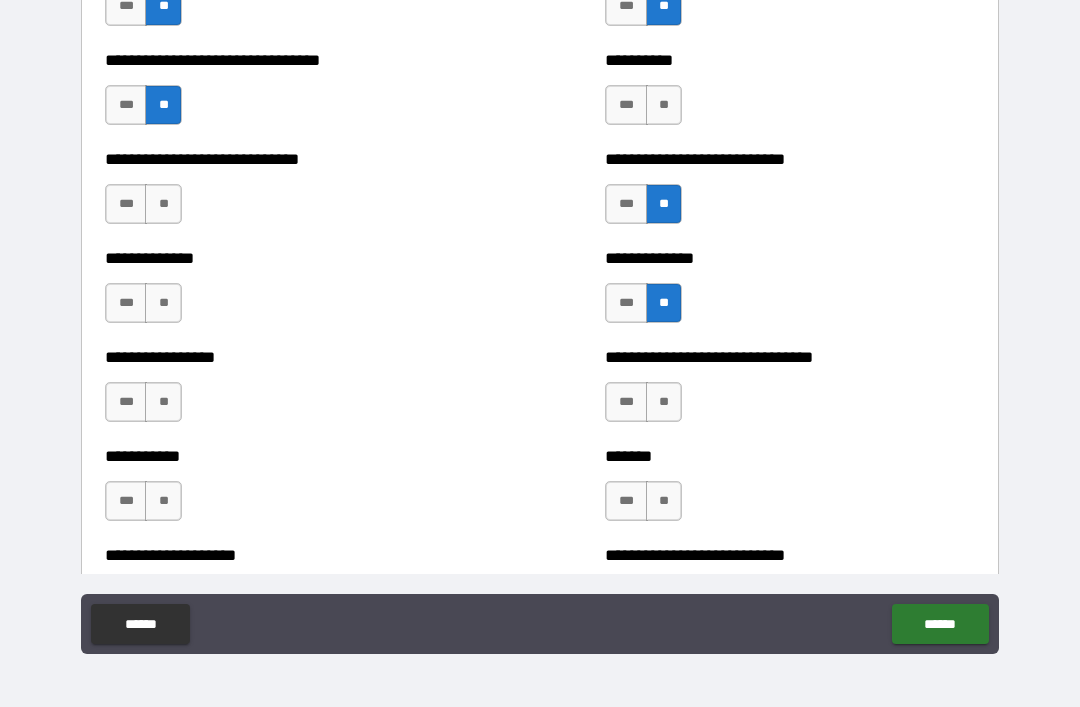 click on "**" at bounding box center [163, 204] 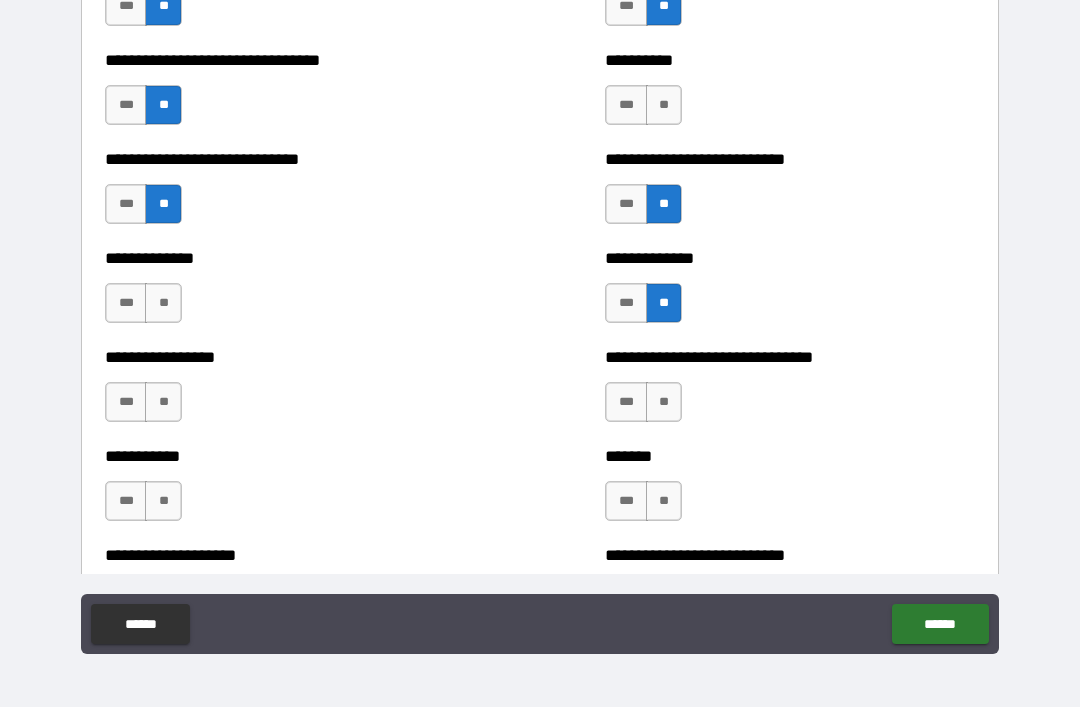 click on "**" at bounding box center [163, 303] 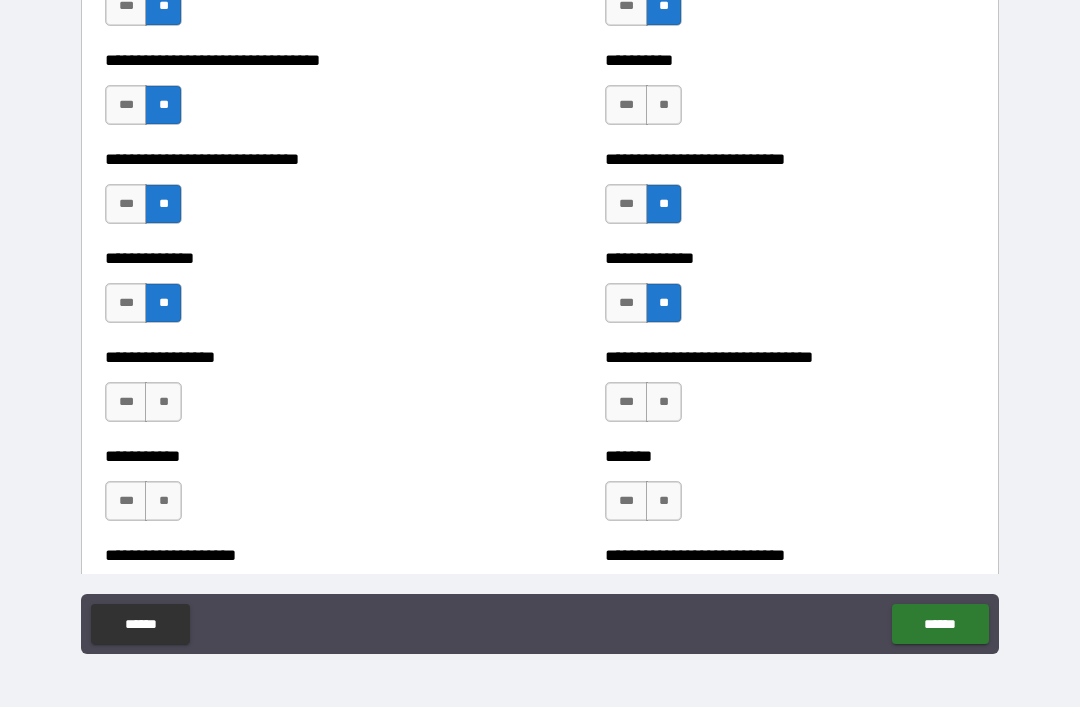 click on "**" at bounding box center (163, 402) 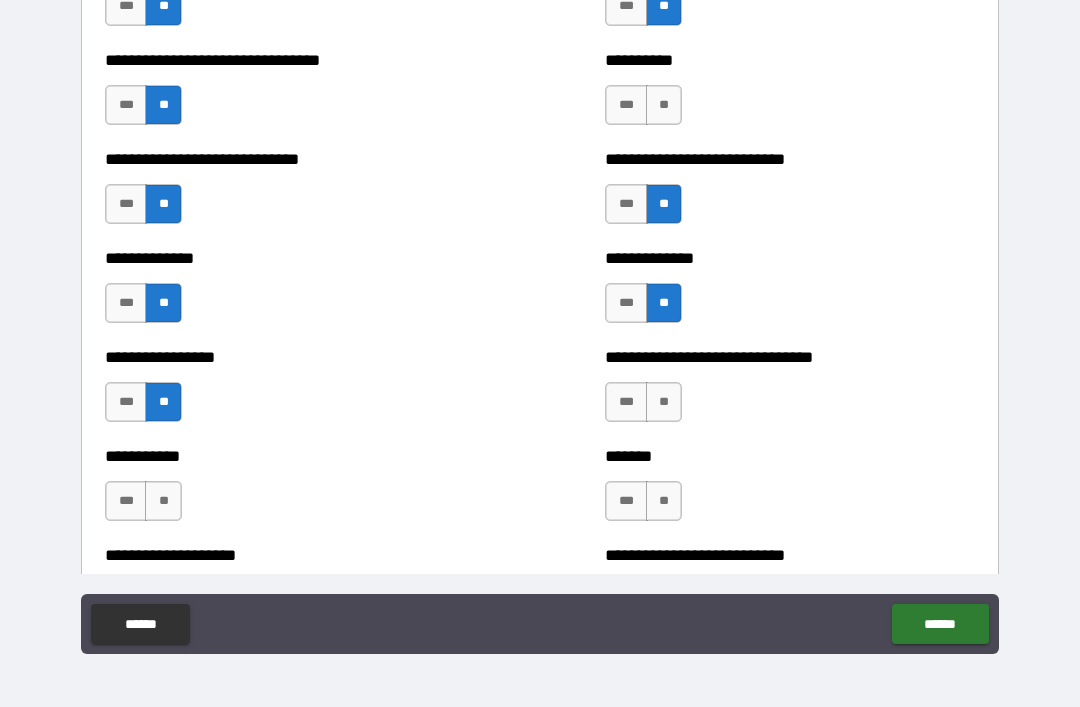 click on "**" at bounding box center (163, 501) 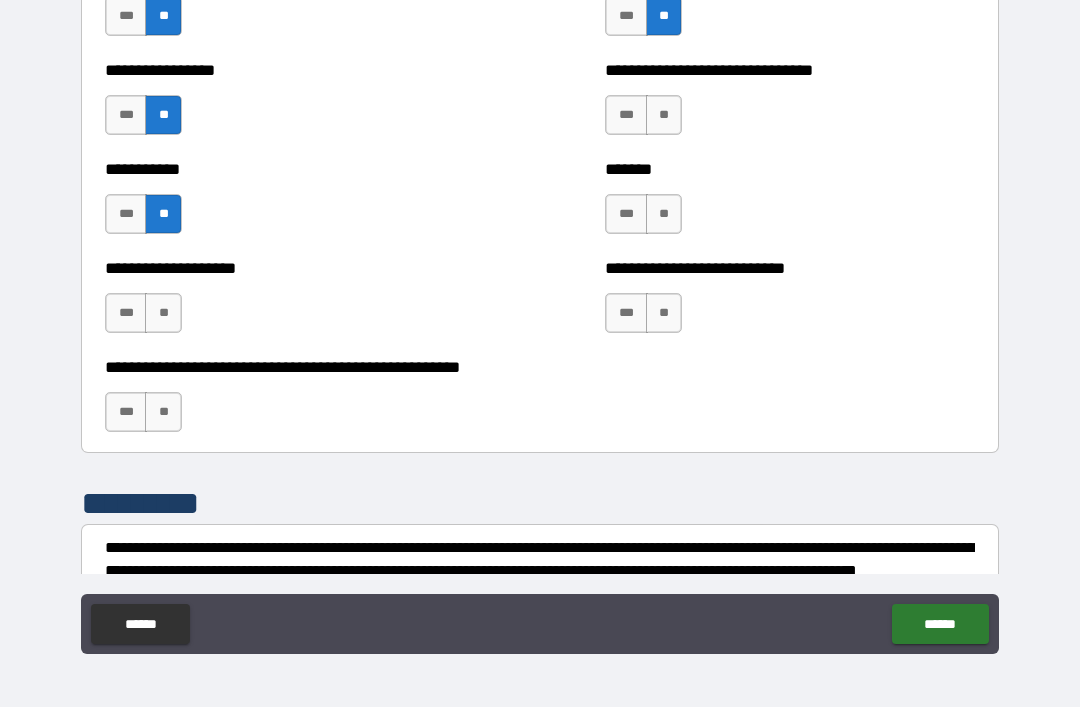 scroll, scrollTop: 7853, scrollLeft: 0, axis: vertical 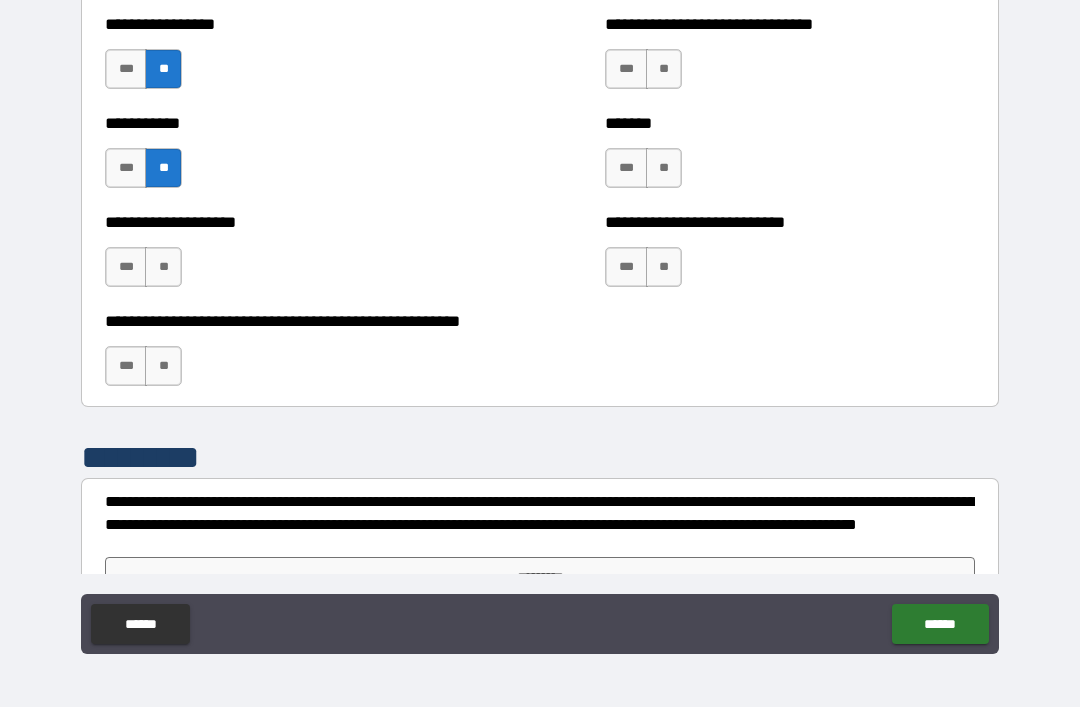 click on "**" at bounding box center (163, 267) 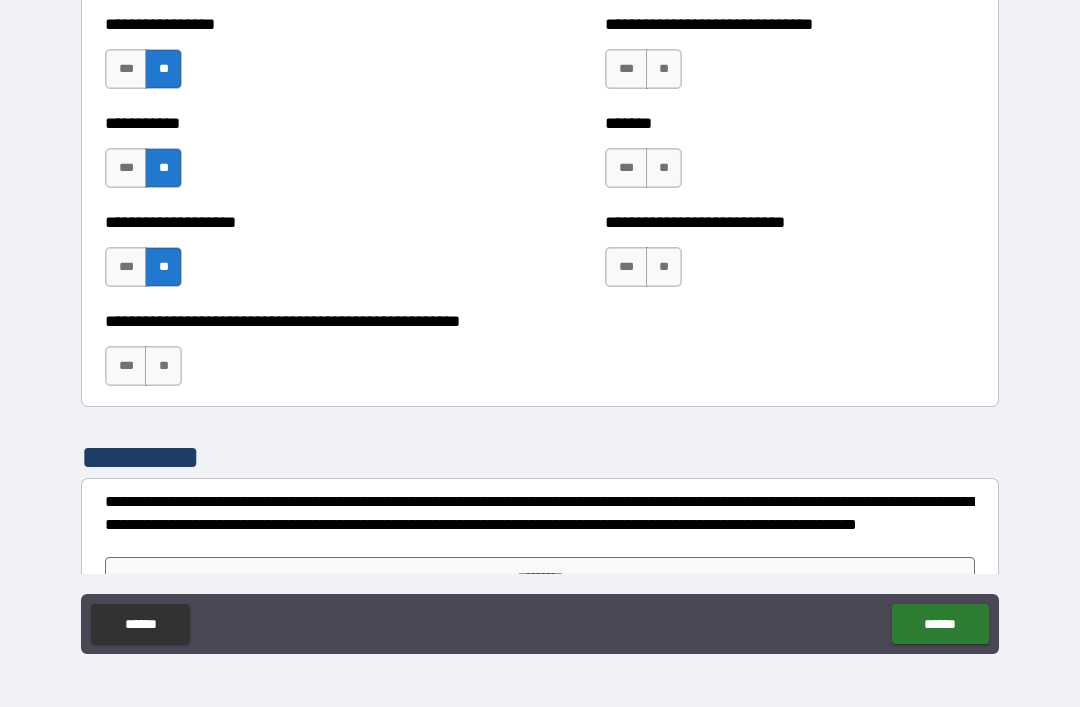 click on "**" at bounding box center [163, 366] 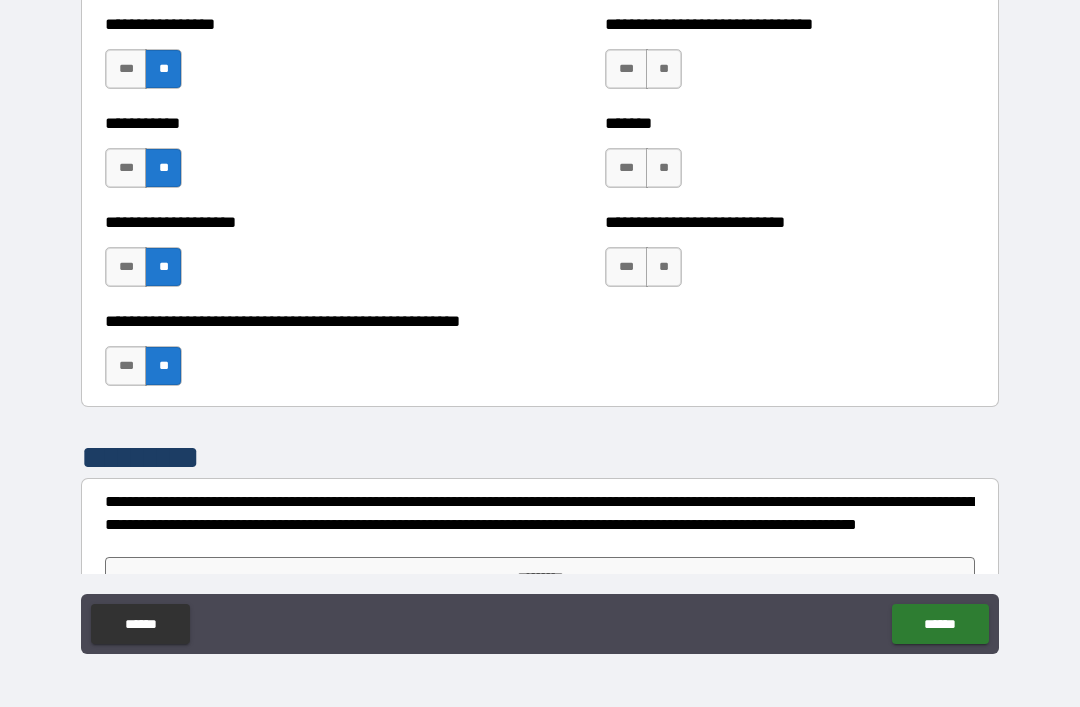 click on "**" at bounding box center (664, 168) 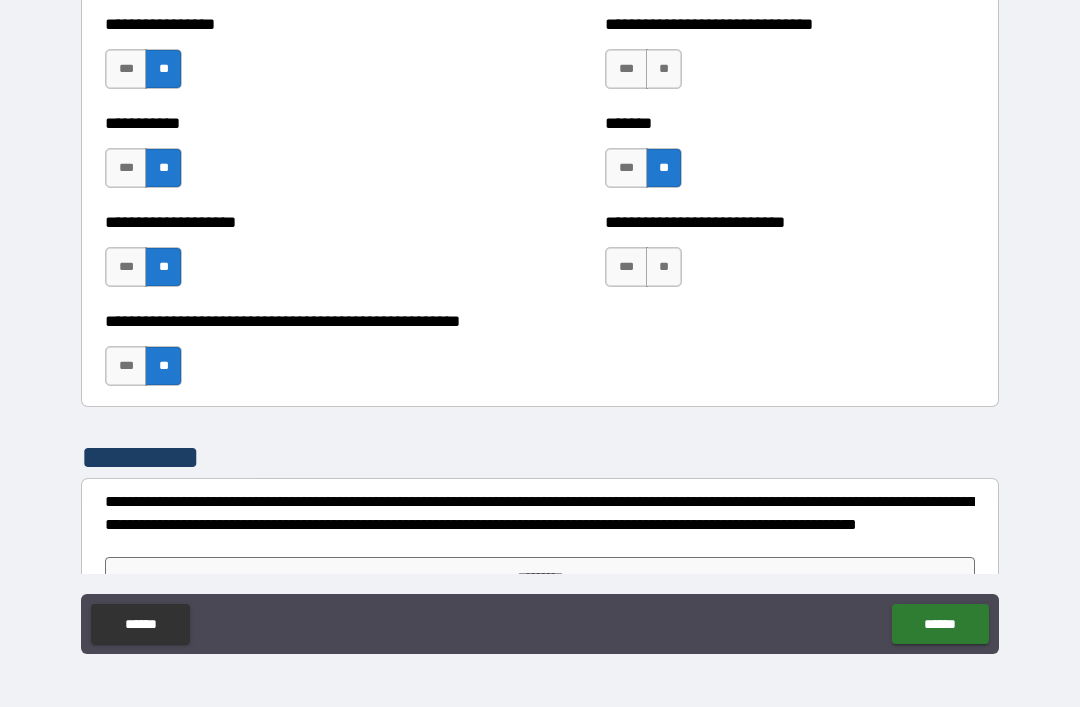 click on "**" at bounding box center [664, 267] 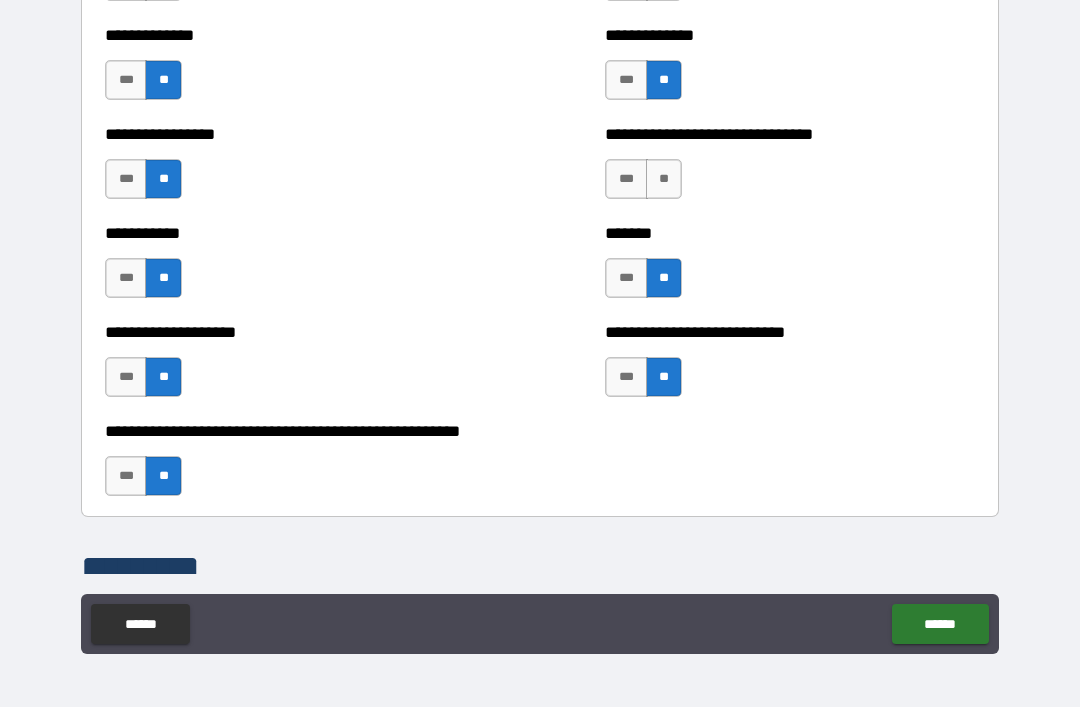 scroll, scrollTop: 7742, scrollLeft: 0, axis: vertical 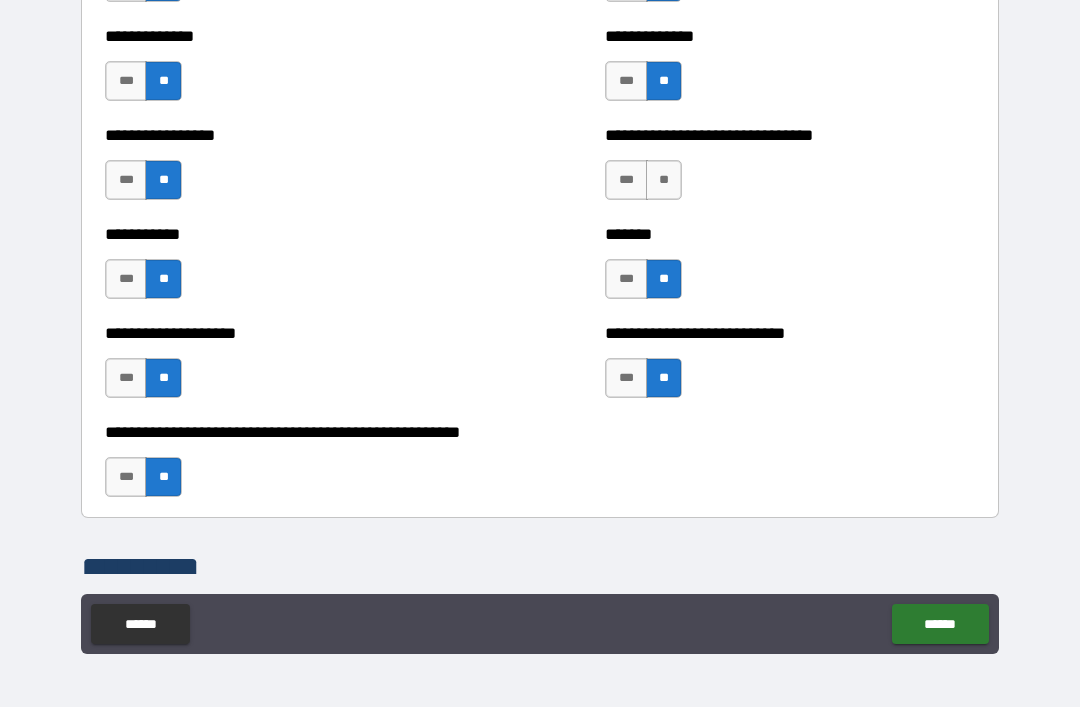 click on "**" at bounding box center (664, 180) 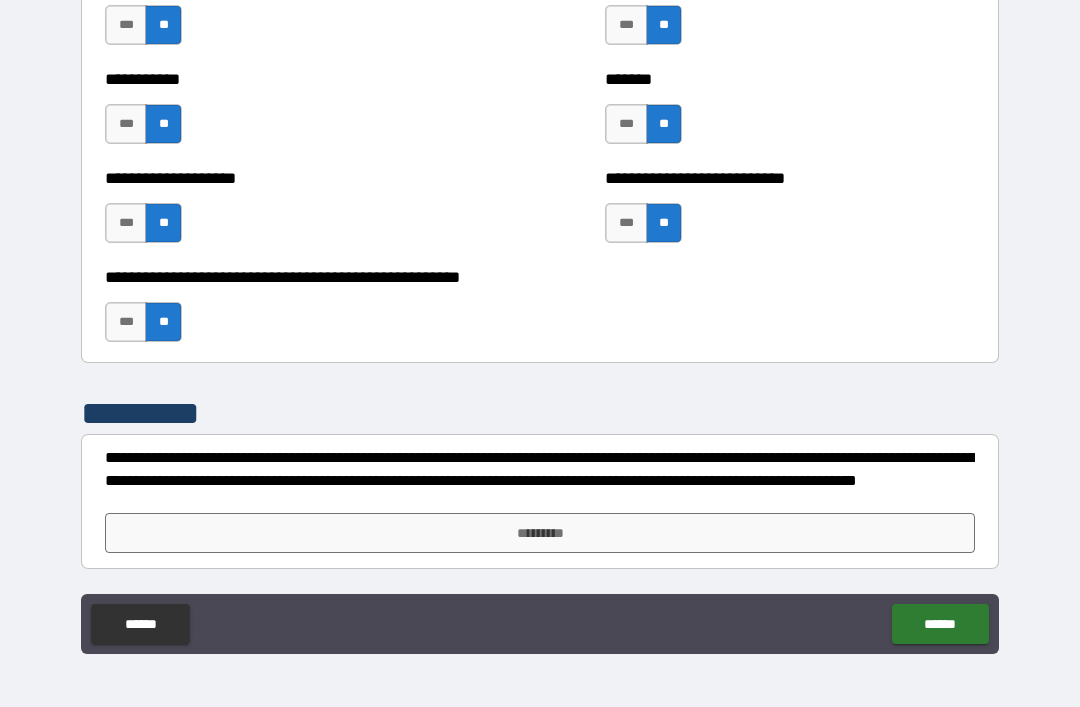 scroll, scrollTop: 7897, scrollLeft: 0, axis: vertical 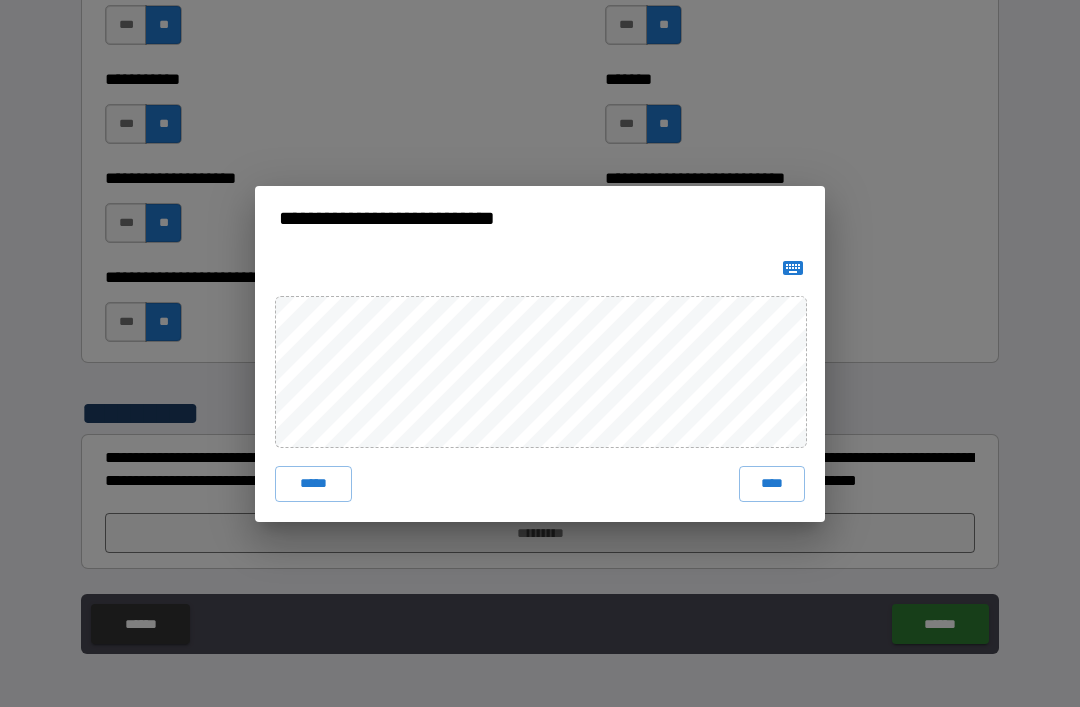 click on "****" at bounding box center (772, 484) 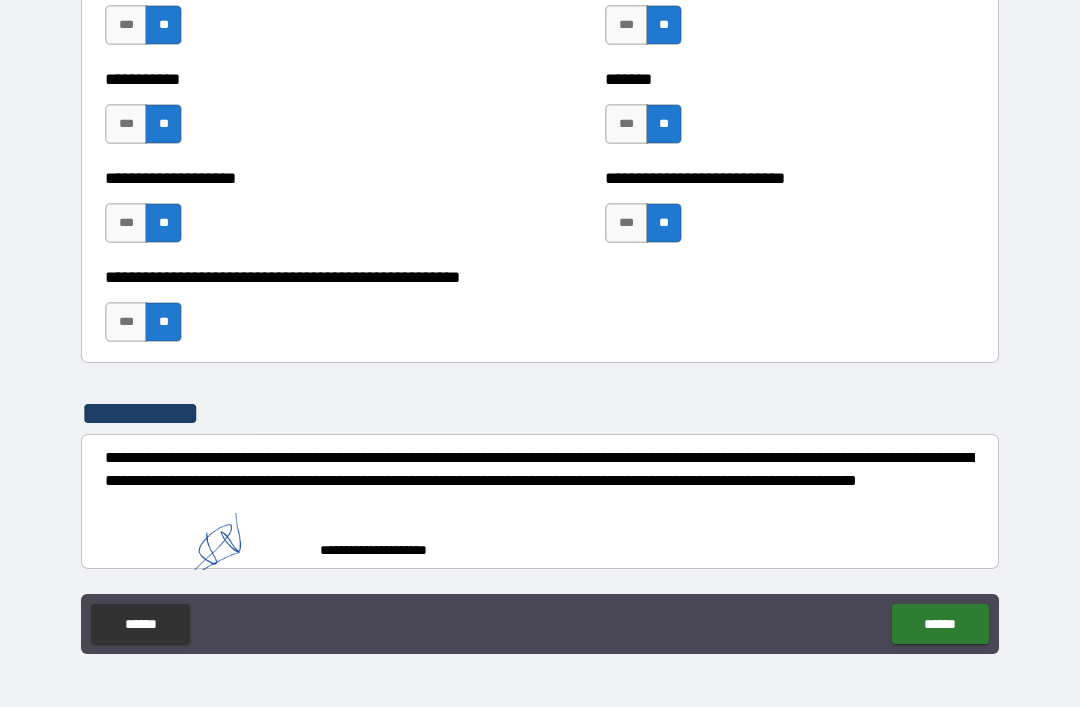 scroll, scrollTop: 7887, scrollLeft: 0, axis: vertical 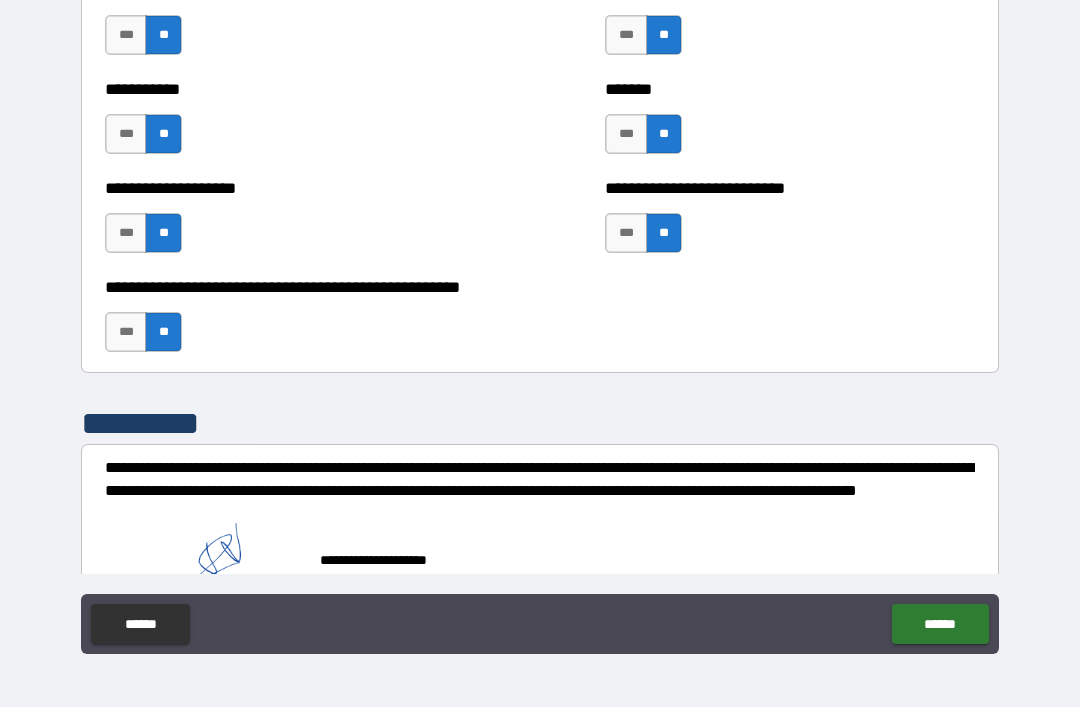 click on "******" at bounding box center [940, 624] 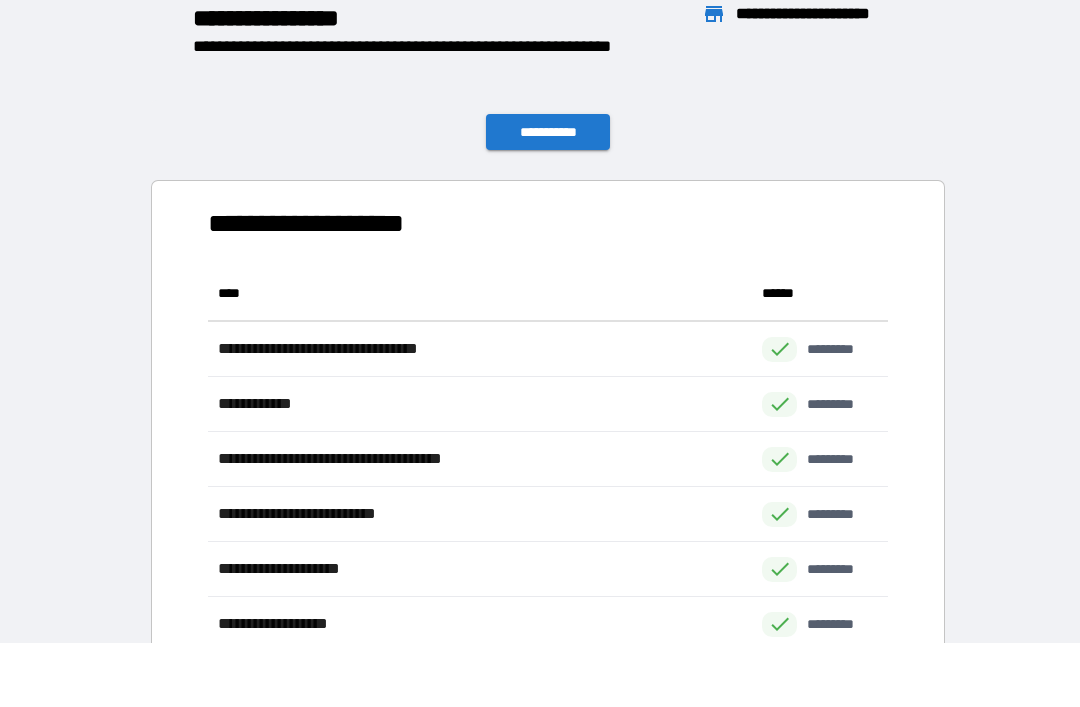 scroll, scrollTop: 386, scrollLeft: 680, axis: both 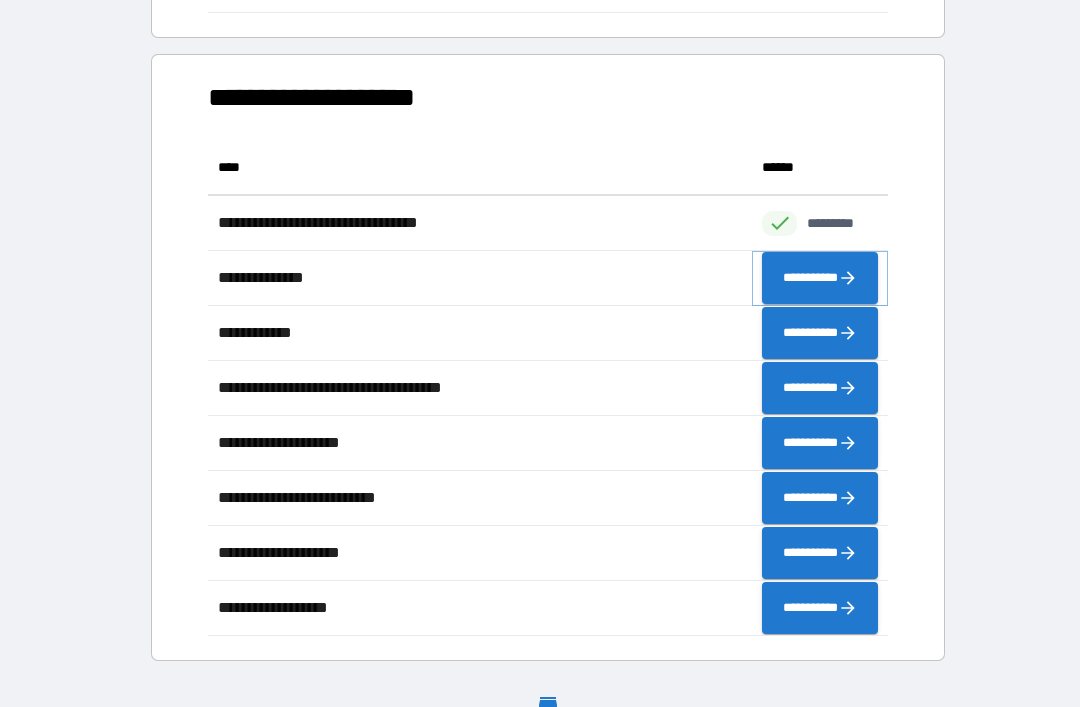 click on "**********" at bounding box center [820, 278] 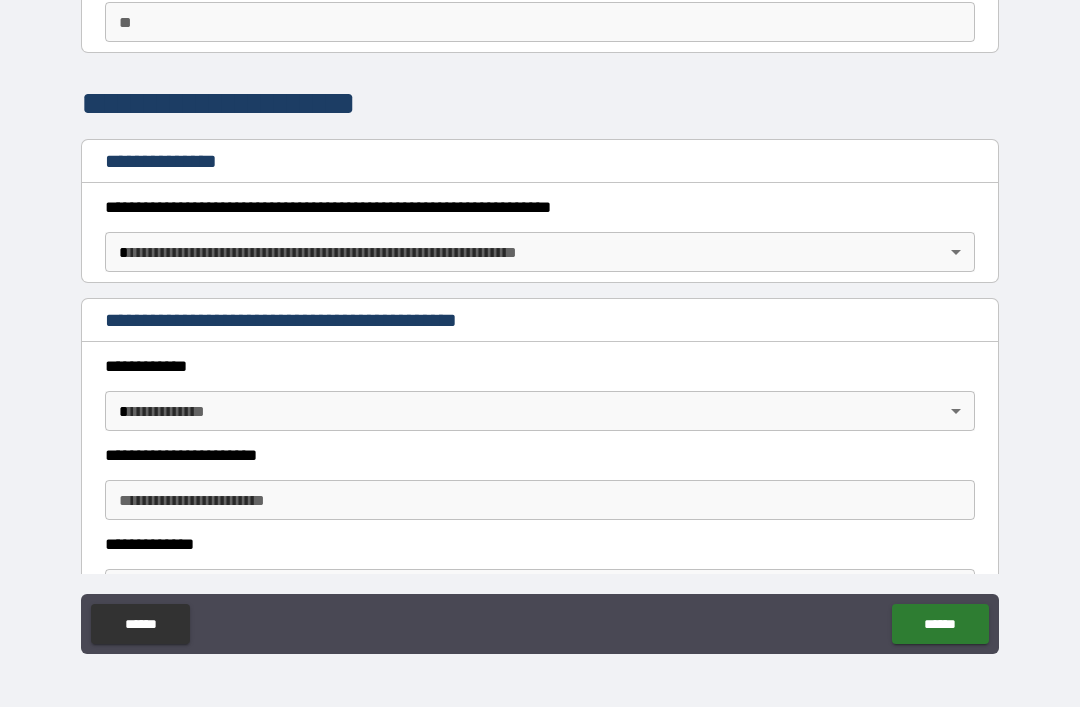 scroll, scrollTop: 181, scrollLeft: 0, axis: vertical 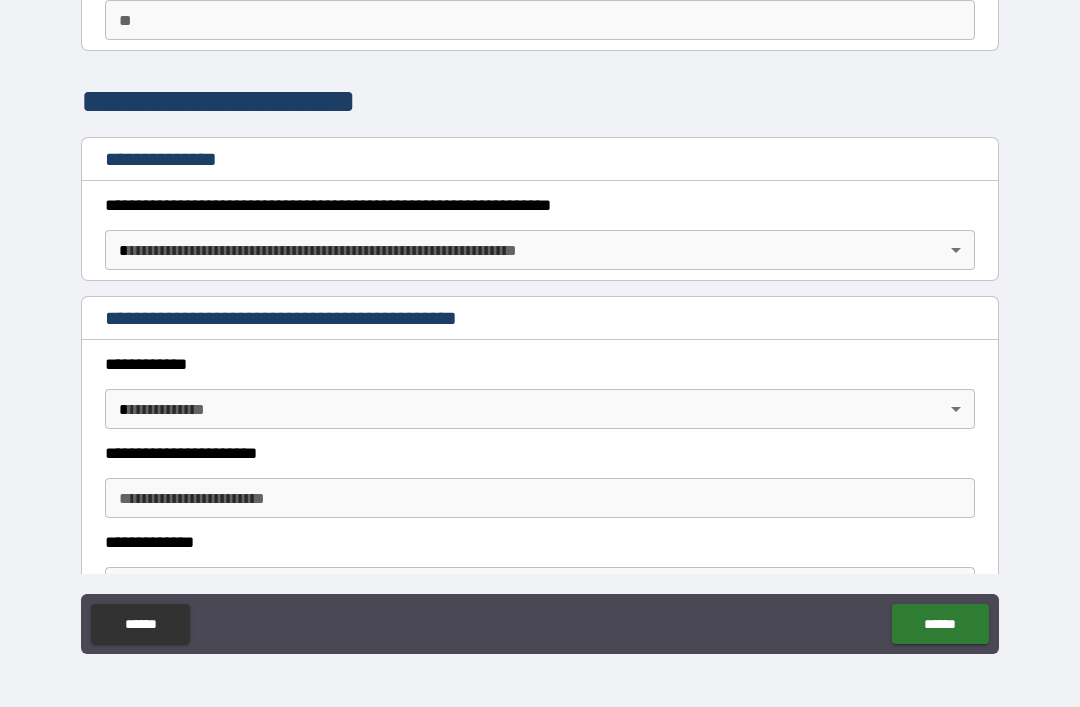 click on "**********" at bounding box center (540, 321) 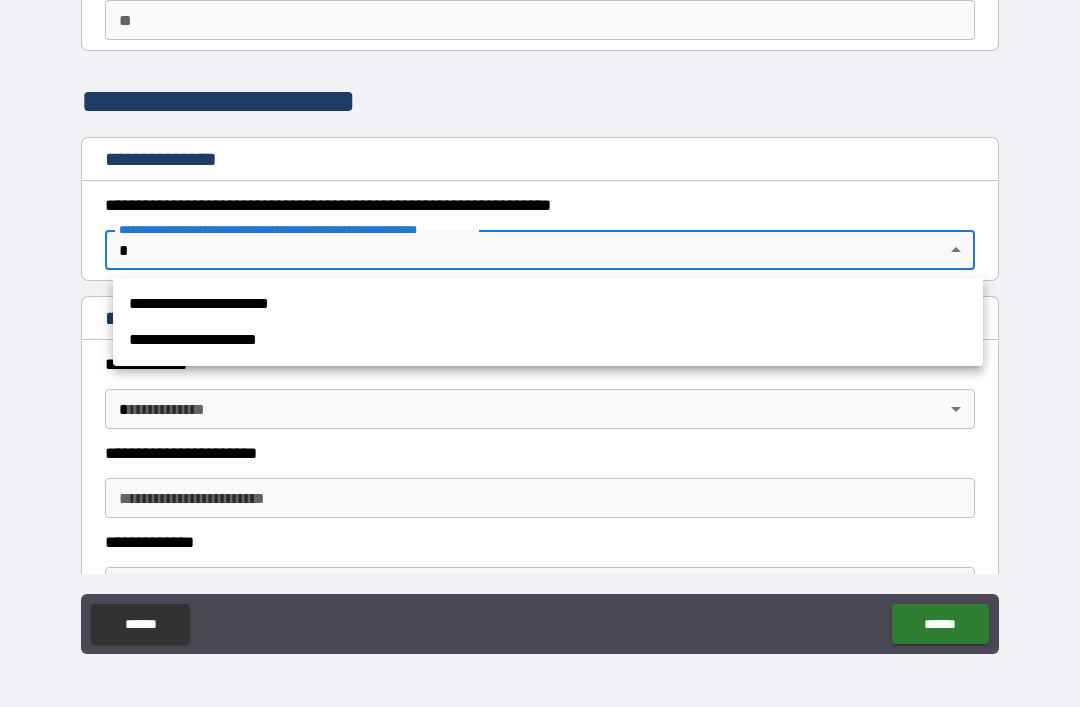click at bounding box center (540, 353) 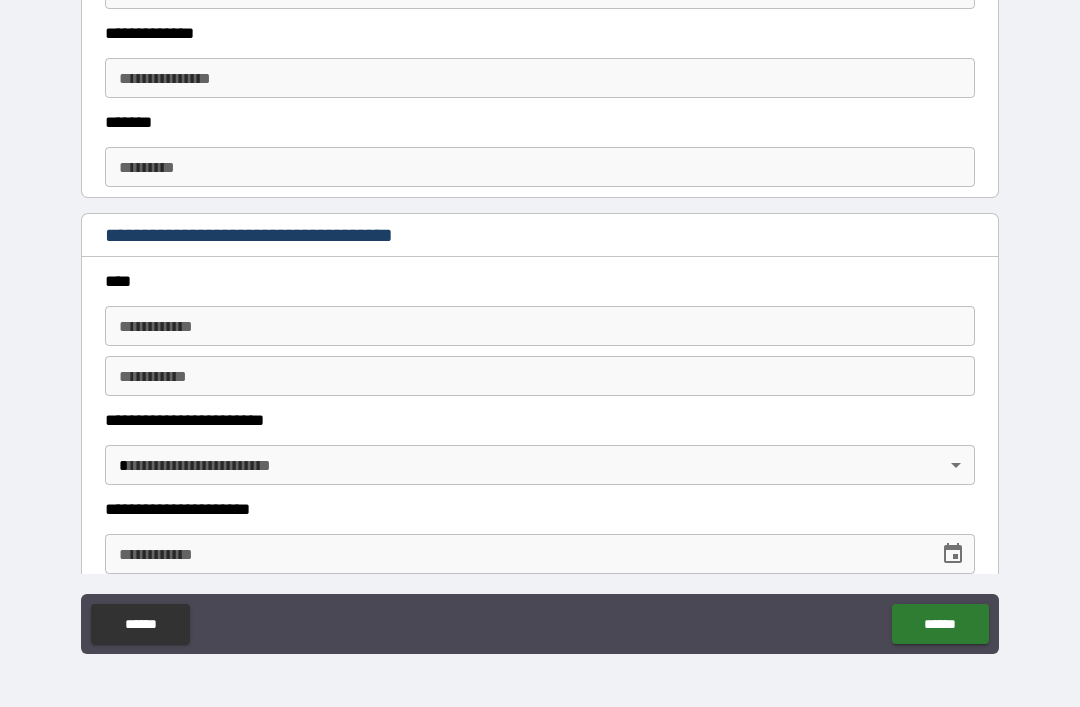 scroll, scrollTop: 2504, scrollLeft: 0, axis: vertical 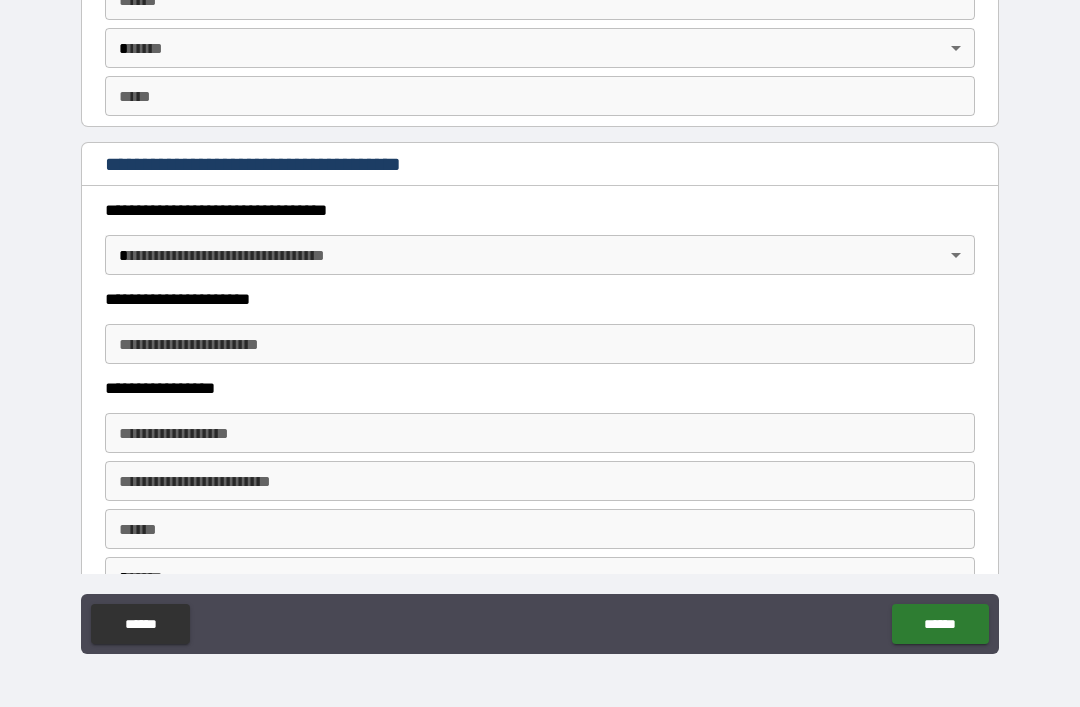 click on "******" at bounding box center [940, 624] 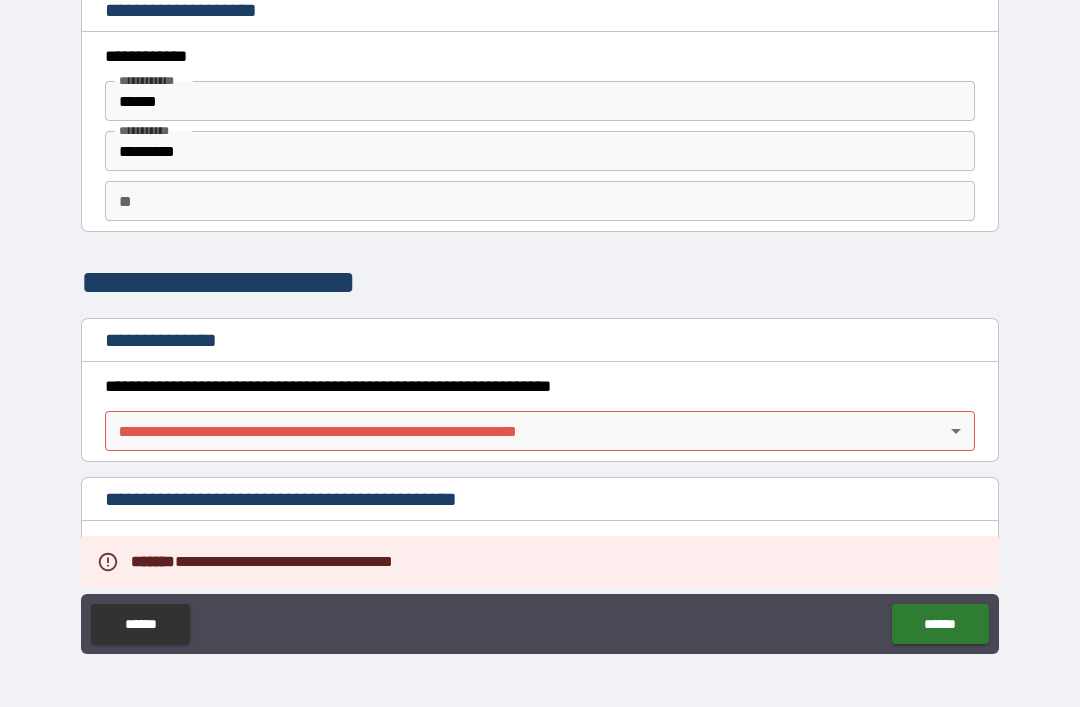 scroll, scrollTop: -1, scrollLeft: 0, axis: vertical 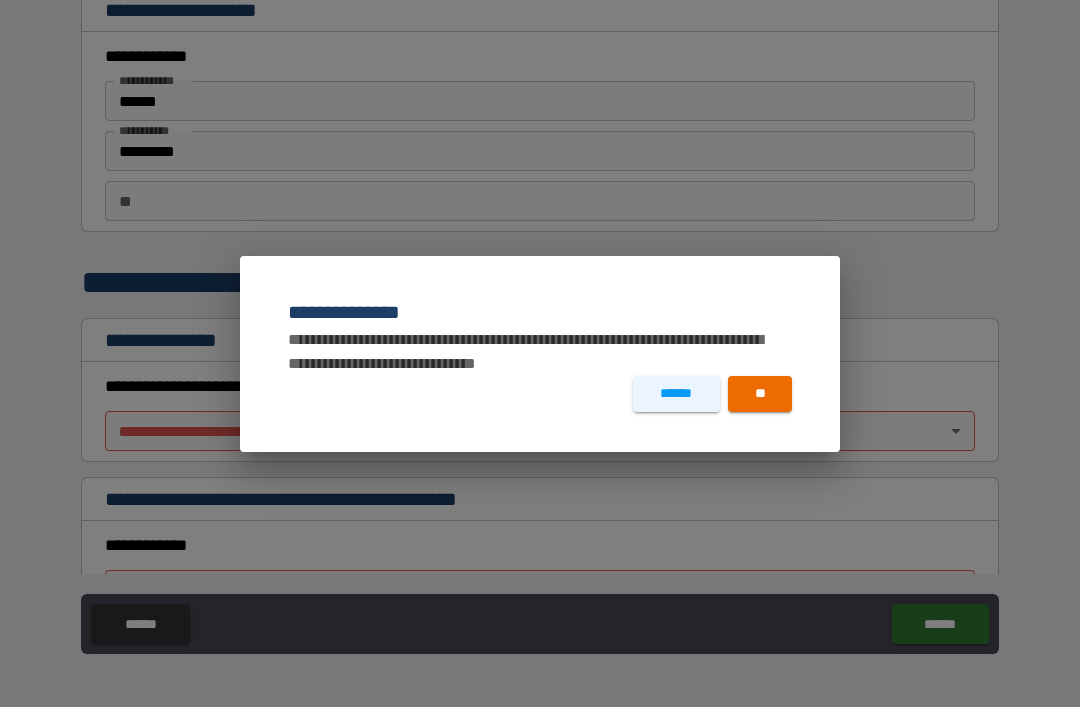 click on "**" at bounding box center [760, 394] 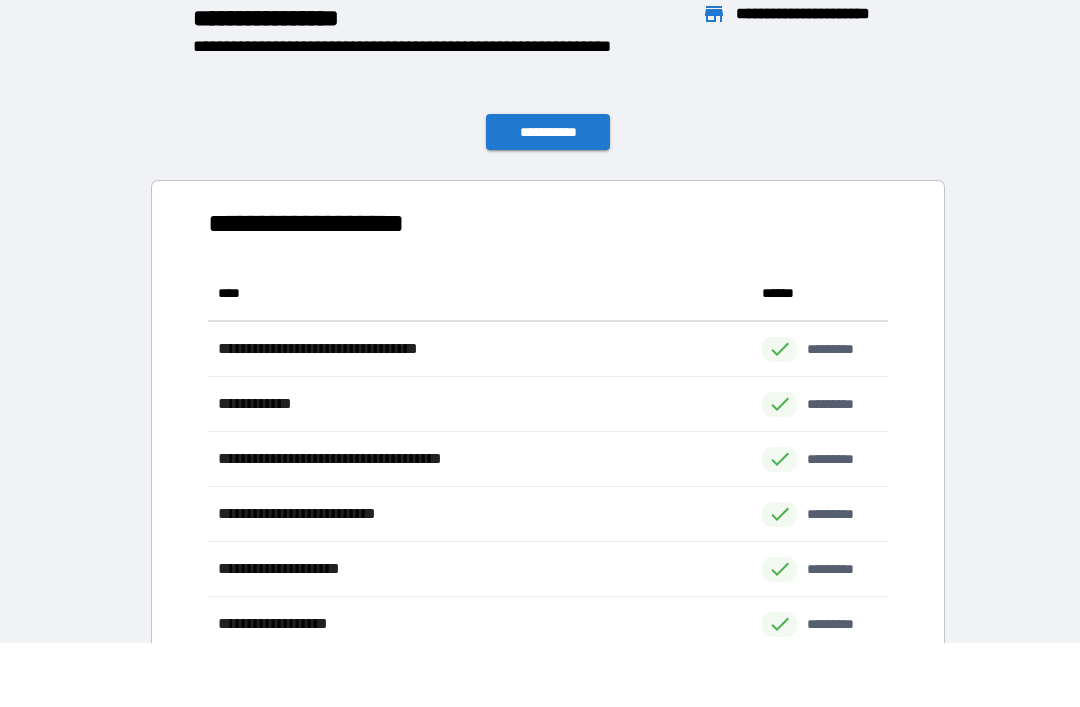 scroll, scrollTop: 386, scrollLeft: 680, axis: both 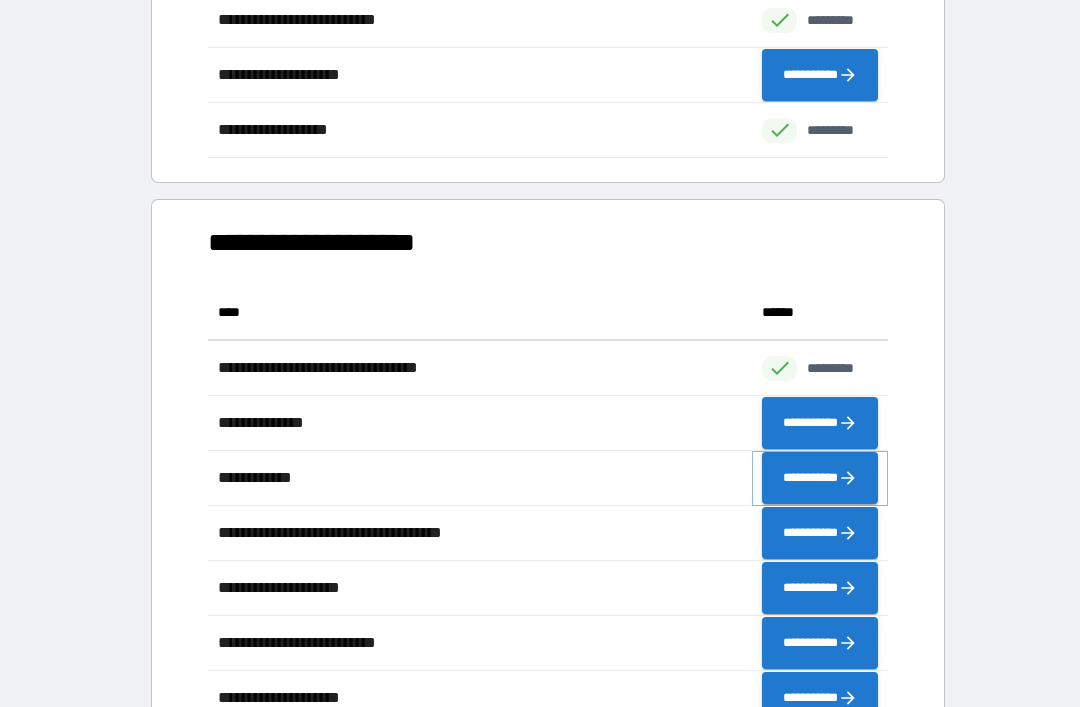 click on "**********" at bounding box center (820, 478) 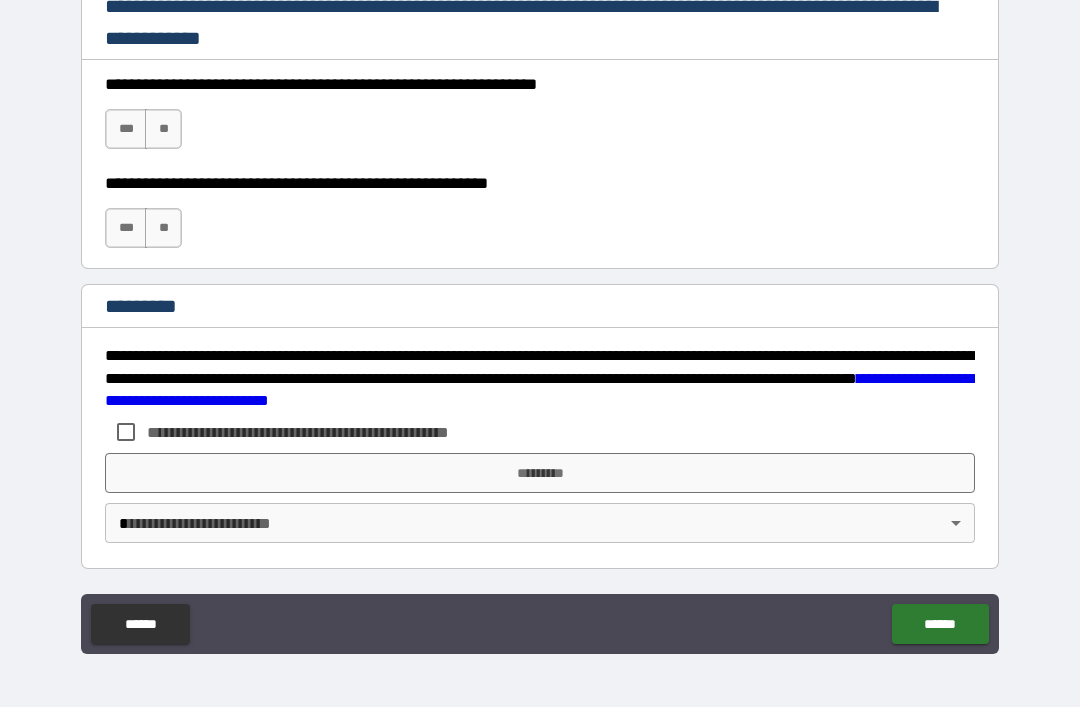 scroll, scrollTop: 2998, scrollLeft: 0, axis: vertical 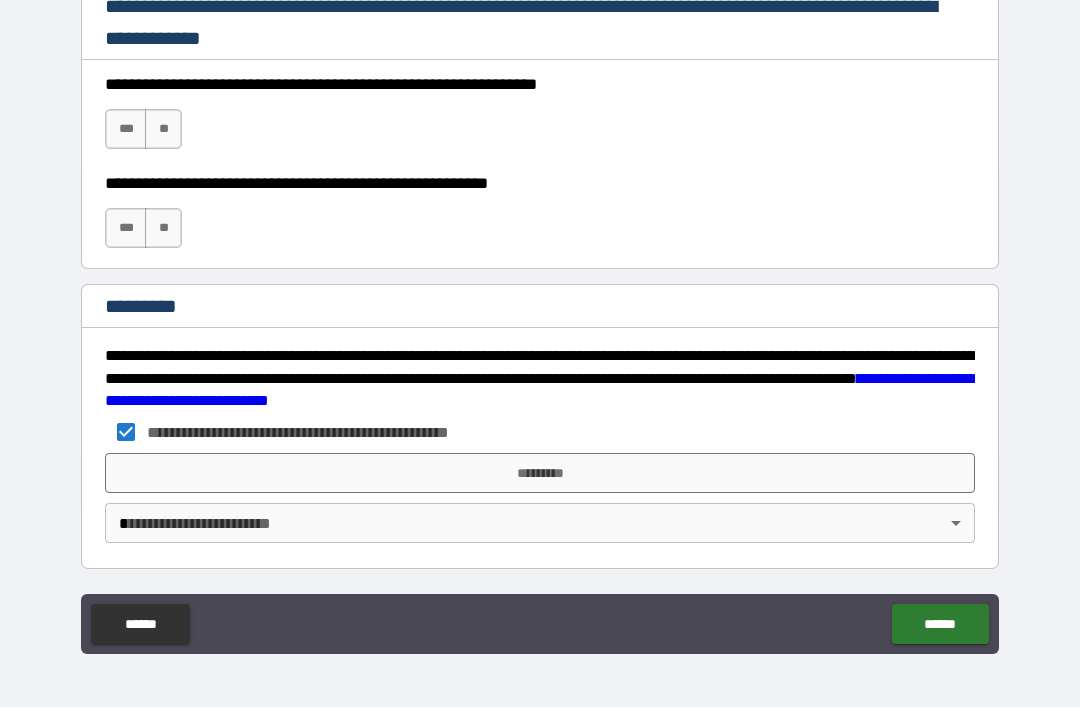 click on "*********" at bounding box center [540, 473] 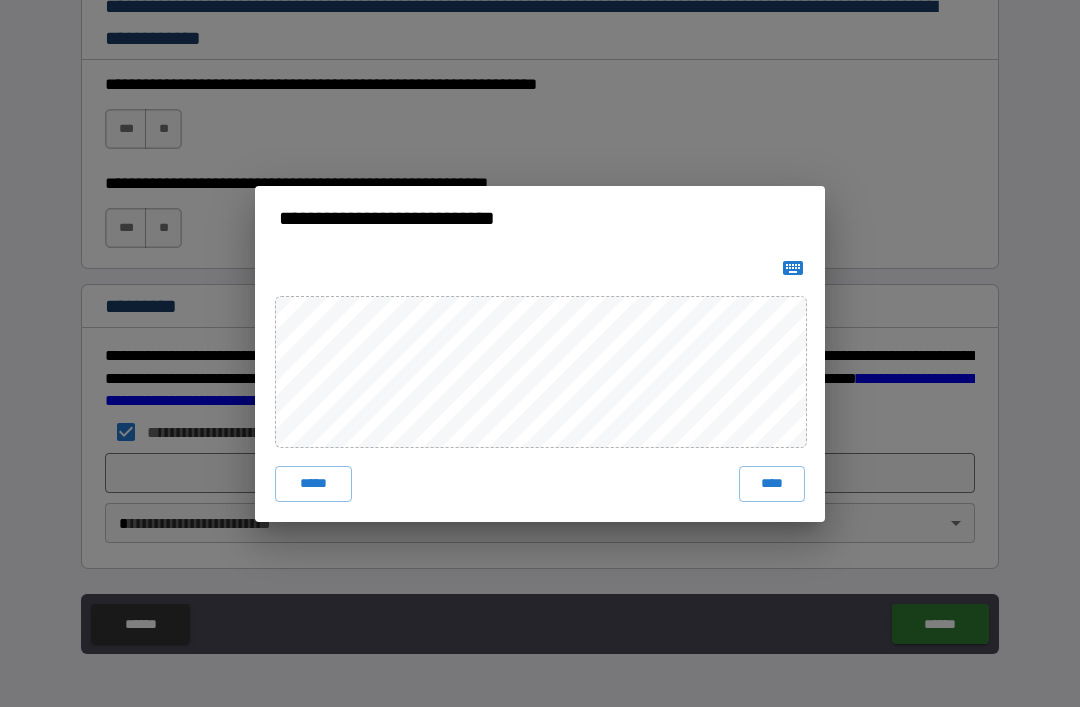 click on "****" at bounding box center (772, 484) 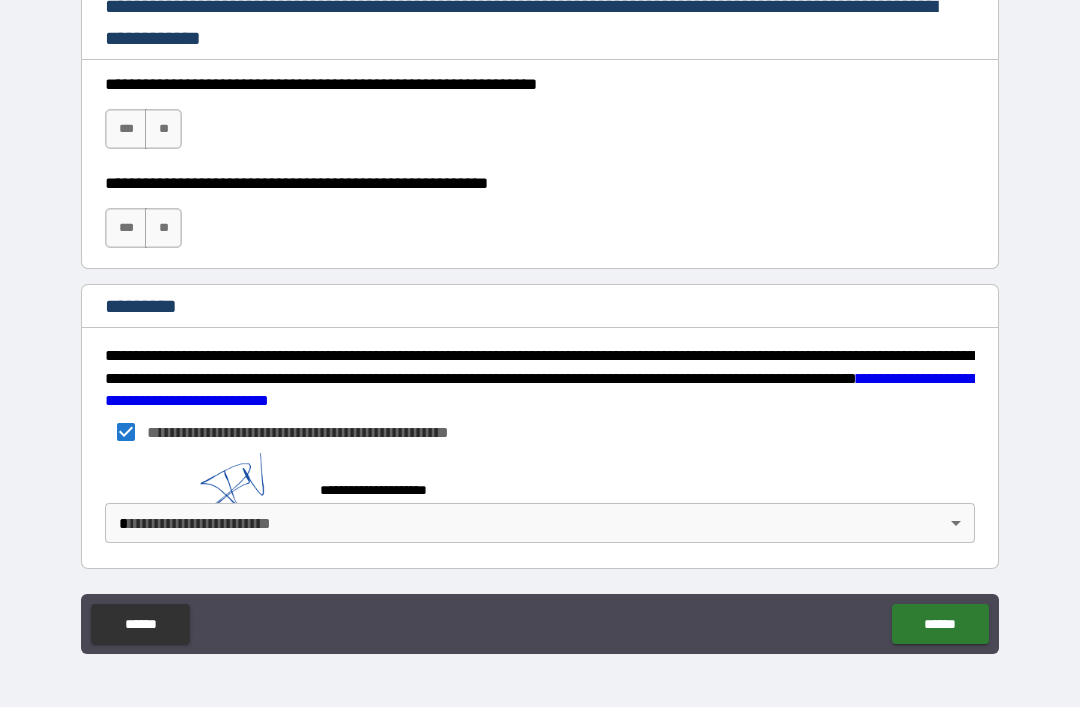 scroll, scrollTop: 2988, scrollLeft: 0, axis: vertical 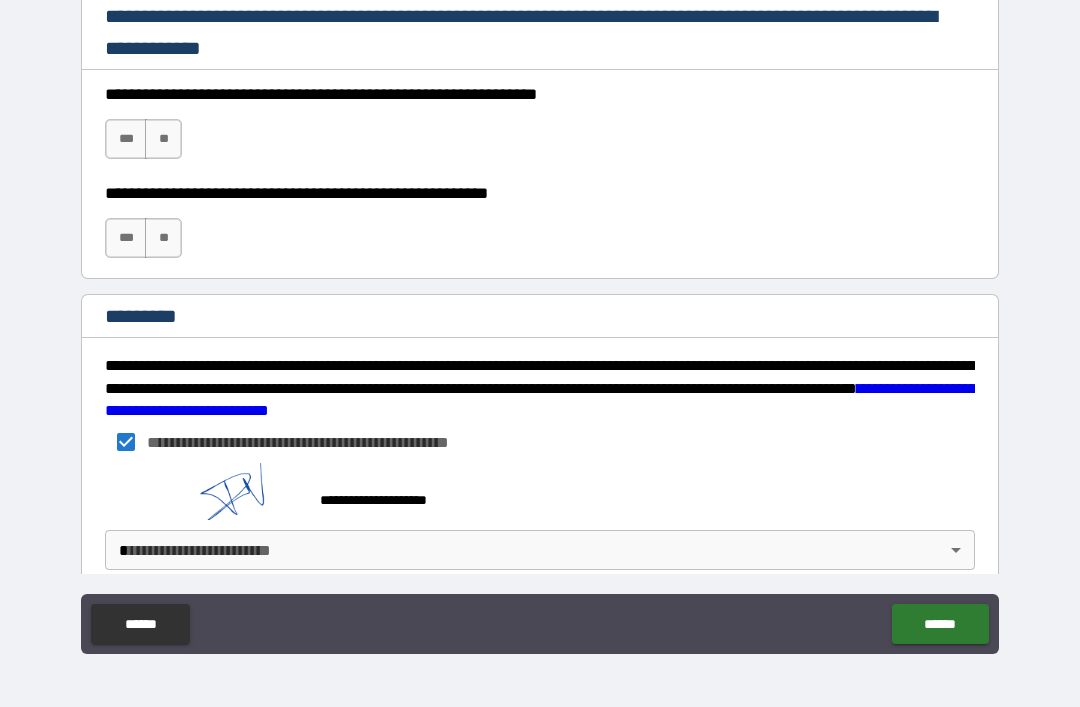 click on "**********" at bounding box center [540, 321] 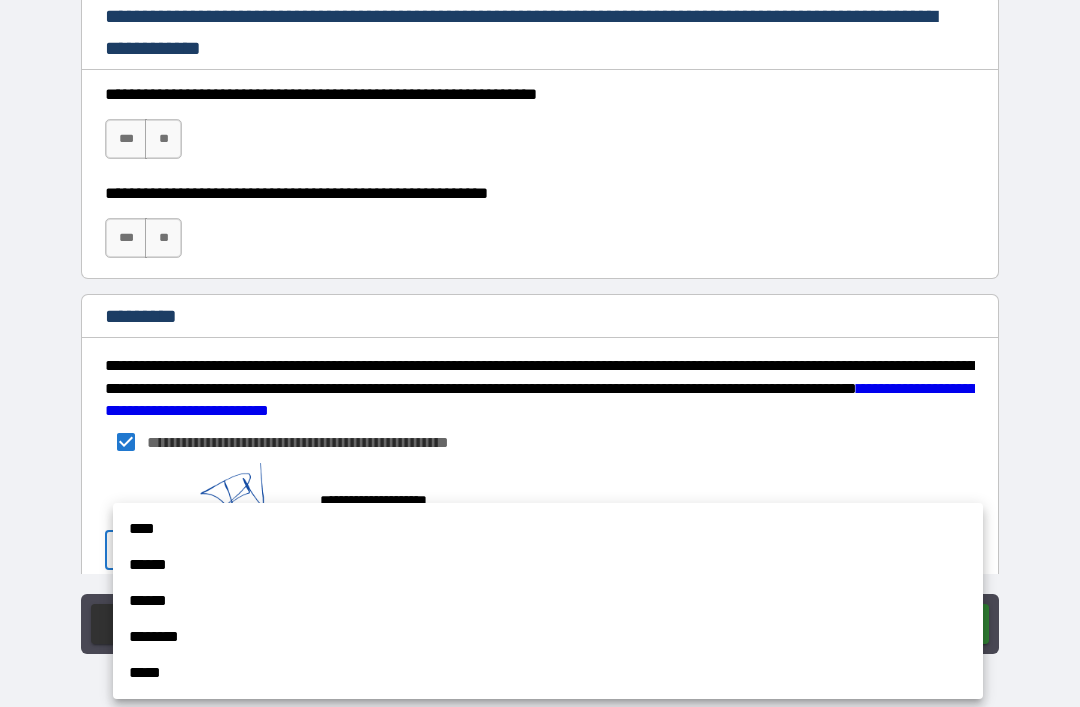 click on "******" at bounding box center (548, 565) 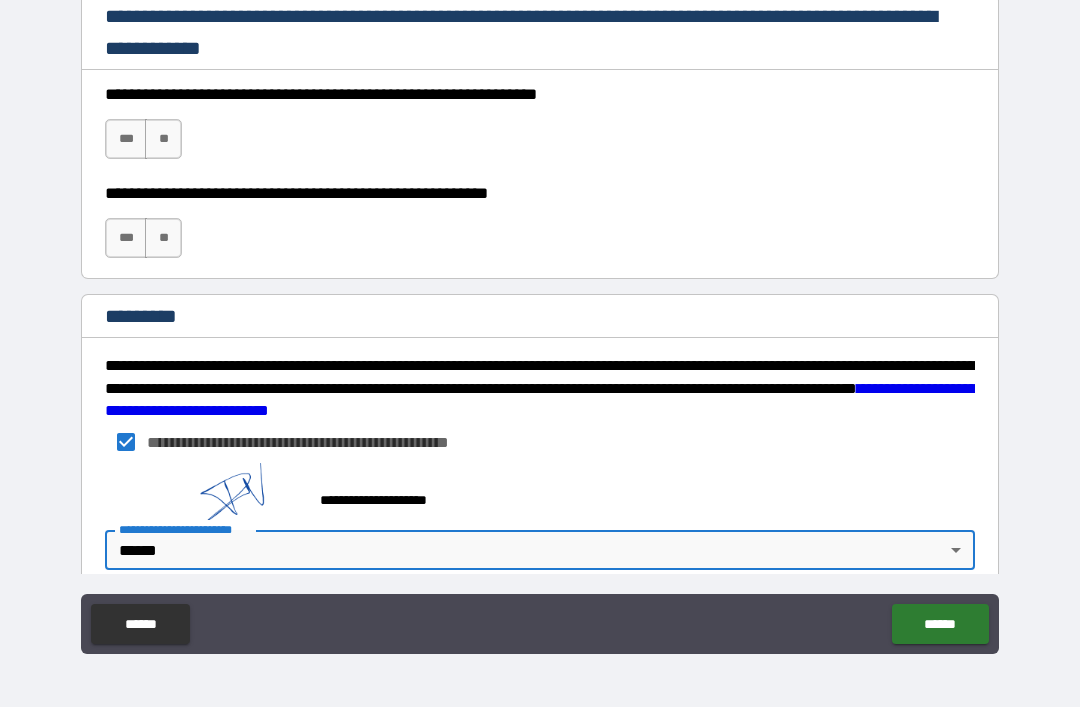 click on "******" at bounding box center (940, 624) 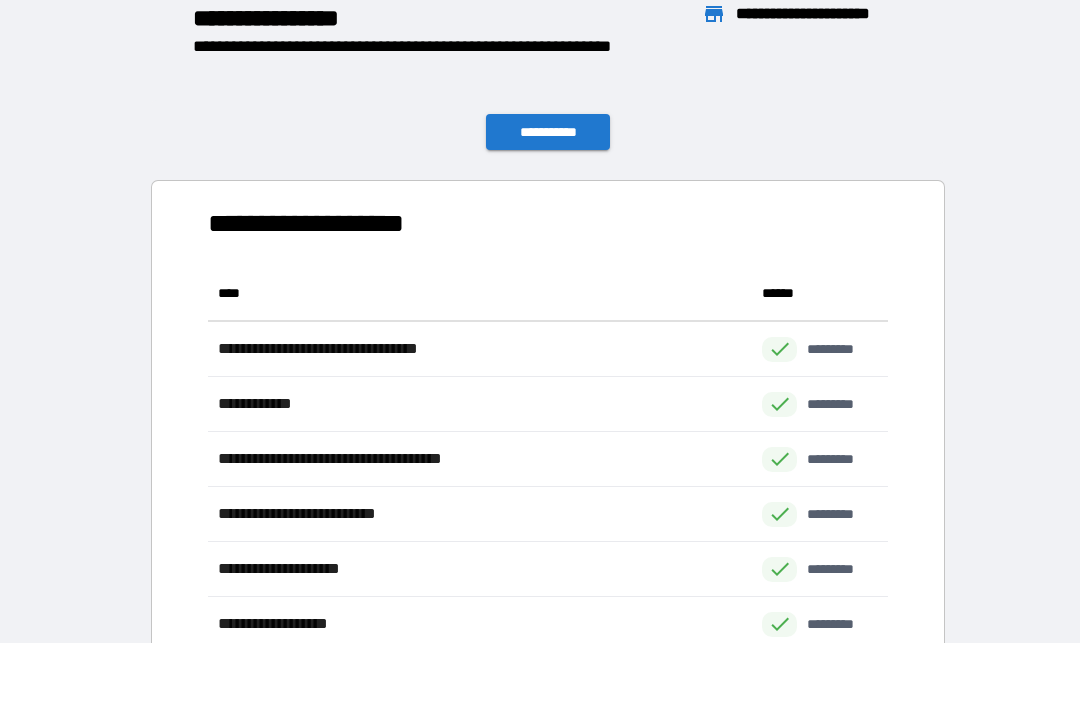 scroll, scrollTop: 386, scrollLeft: 680, axis: both 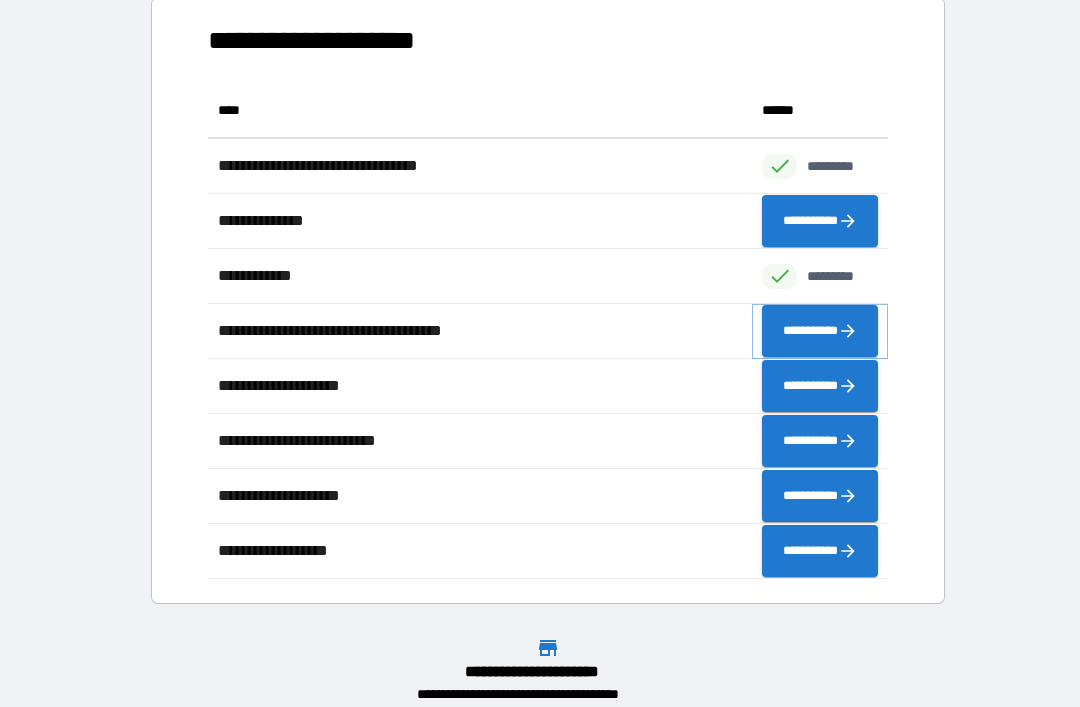 click on "**********" at bounding box center [820, 331] 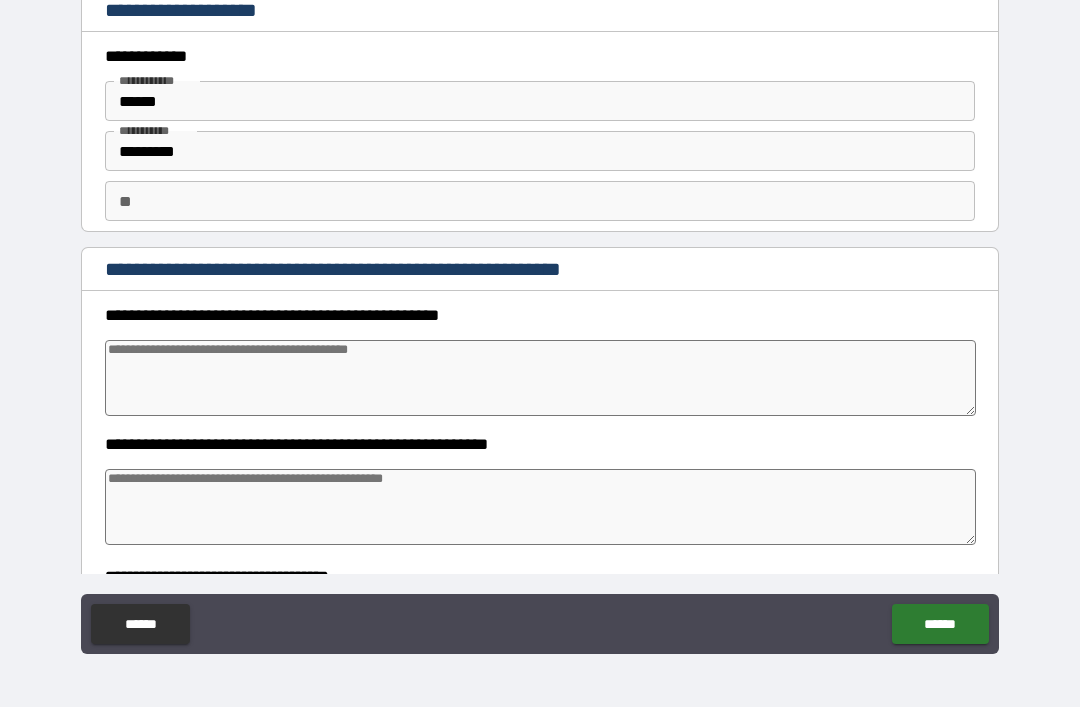 scroll, scrollTop: -1, scrollLeft: 0, axis: vertical 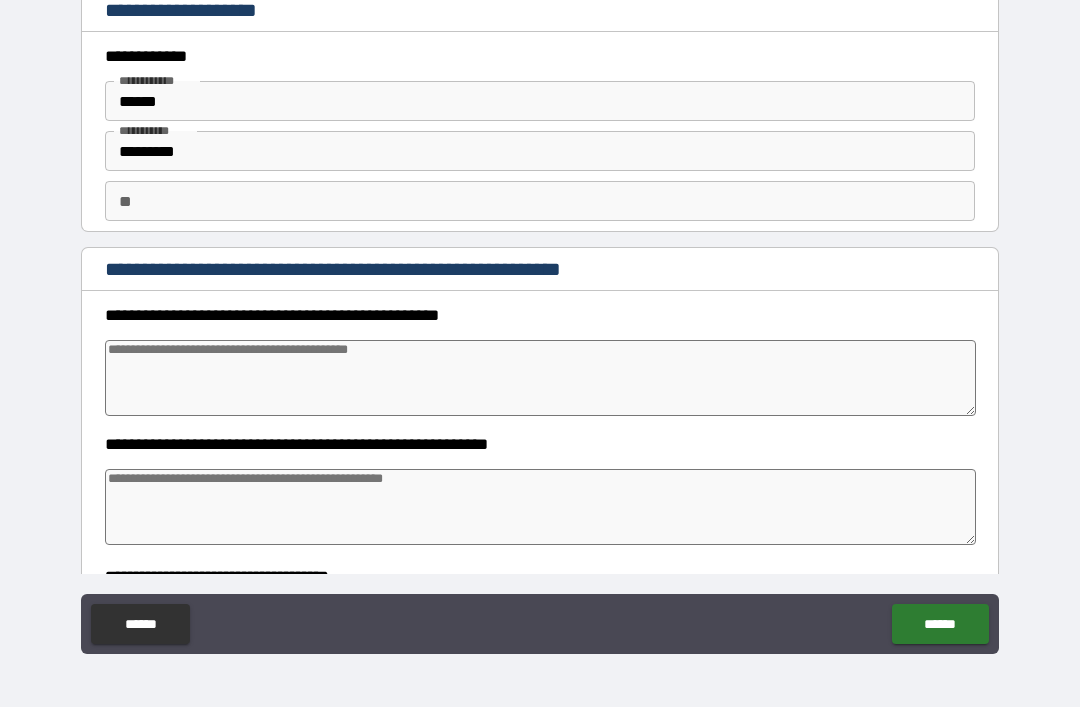 click at bounding box center [540, 378] 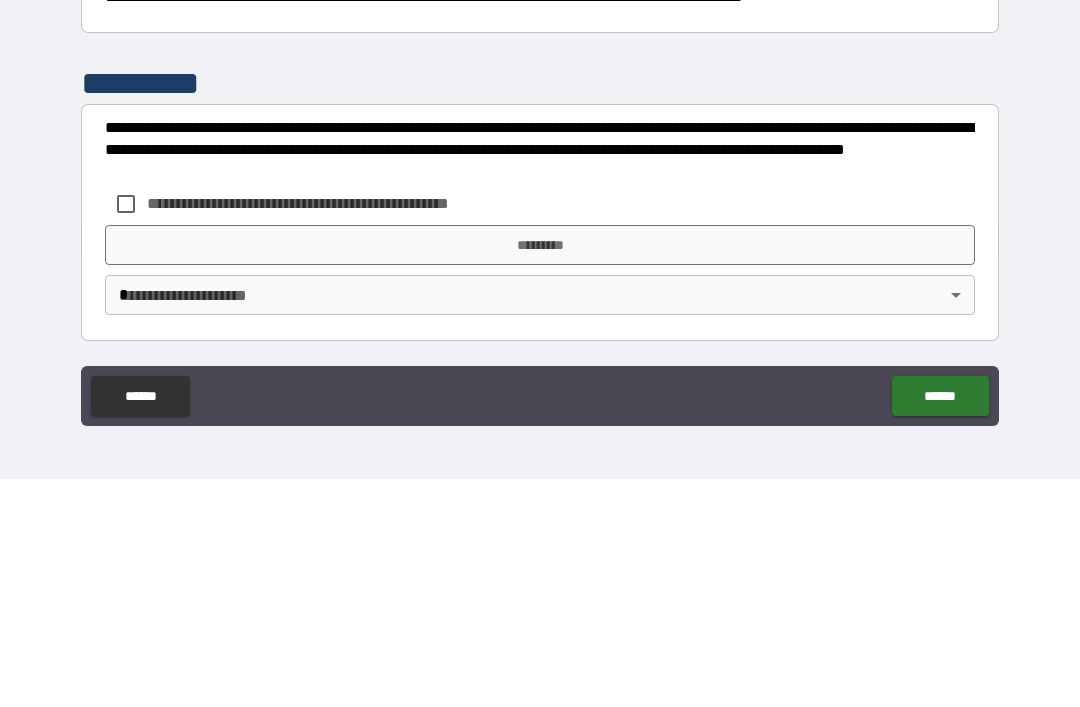 scroll, scrollTop: 526, scrollLeft: 0, axis: vertical 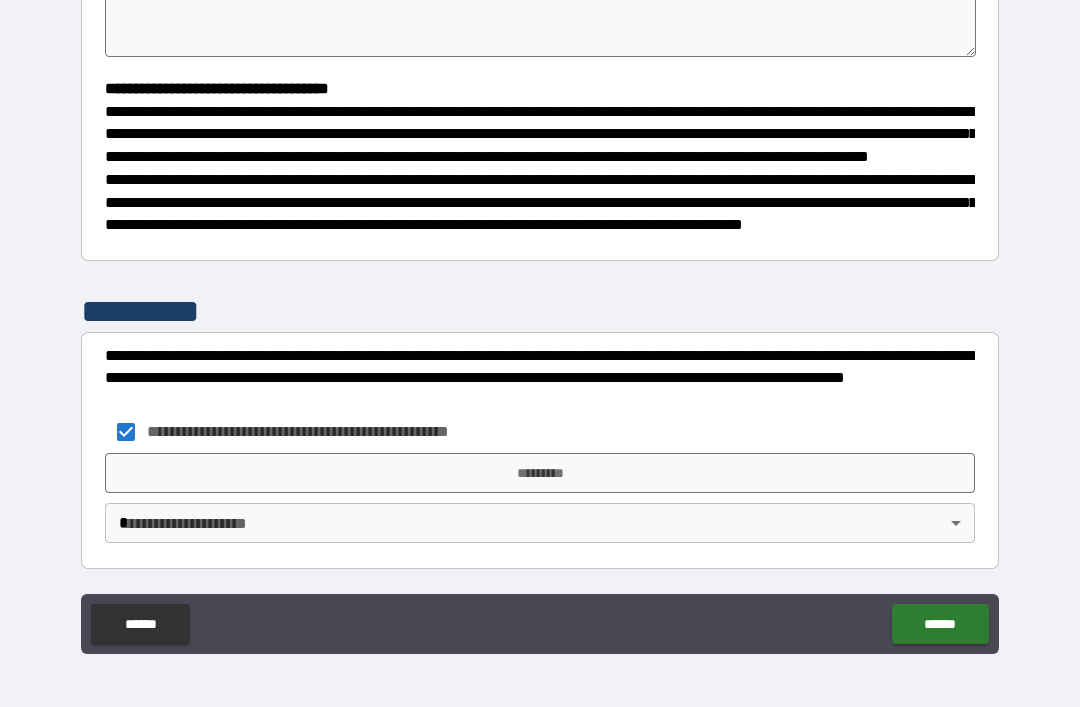 click on "*********" at bounding box center (540, 473) 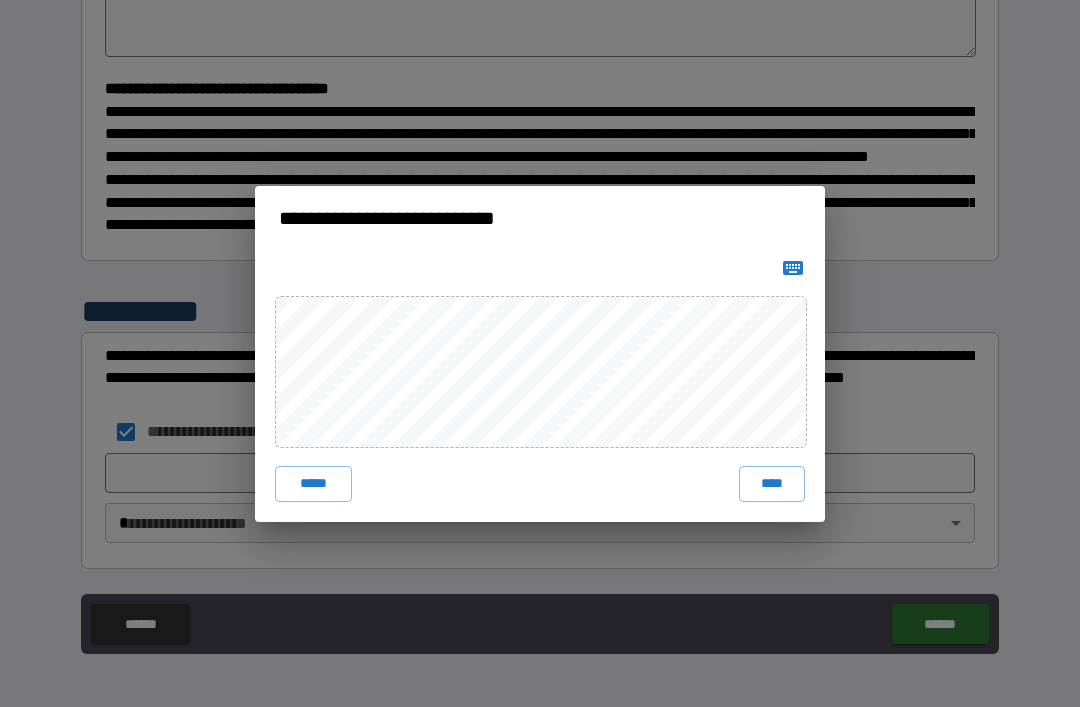 click on "****" at bounding box center [772, 484] 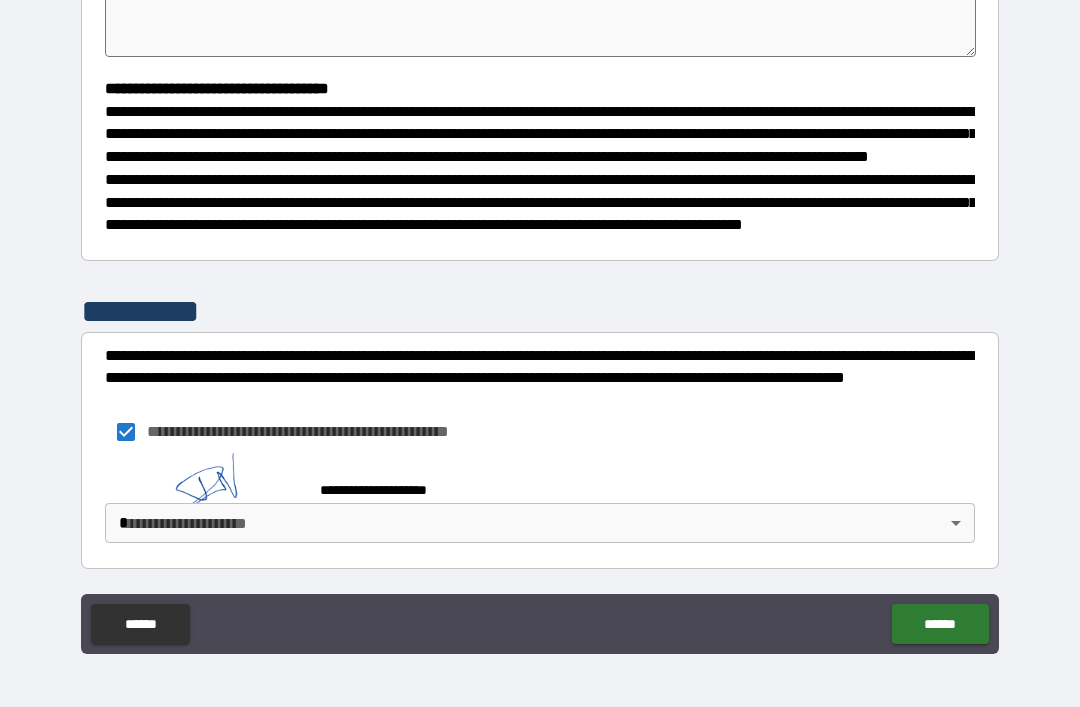 scroll, scrollTop: 516, scrollLeft: 0, axis: vertical 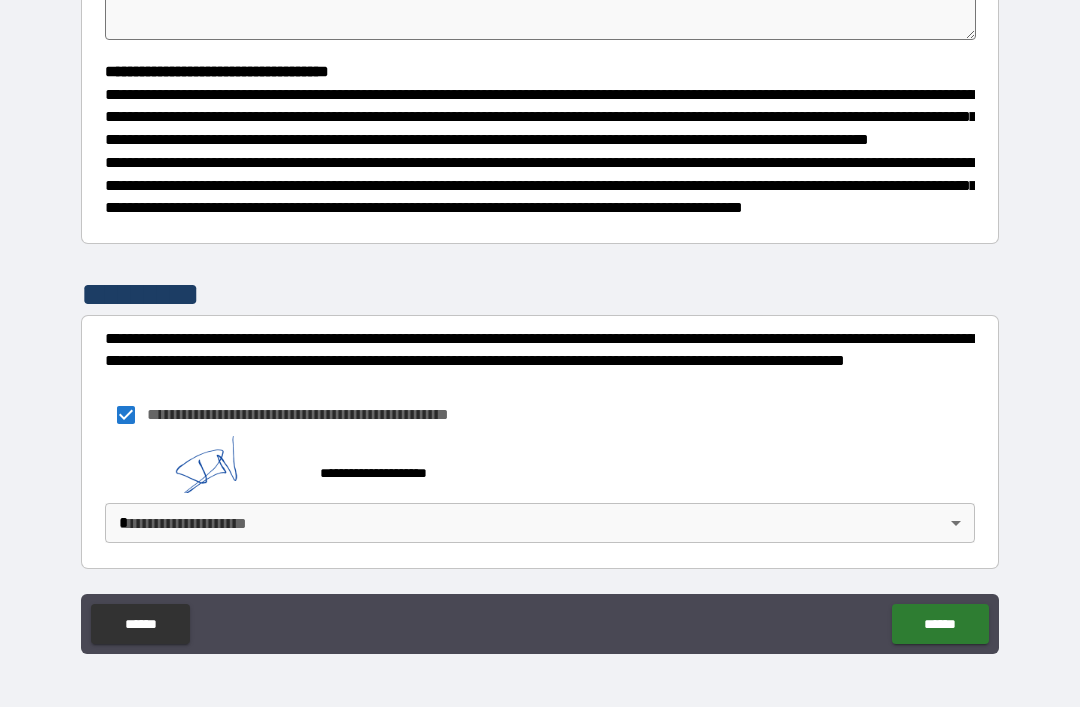 click on "**********" at bounding box center (540, 321) 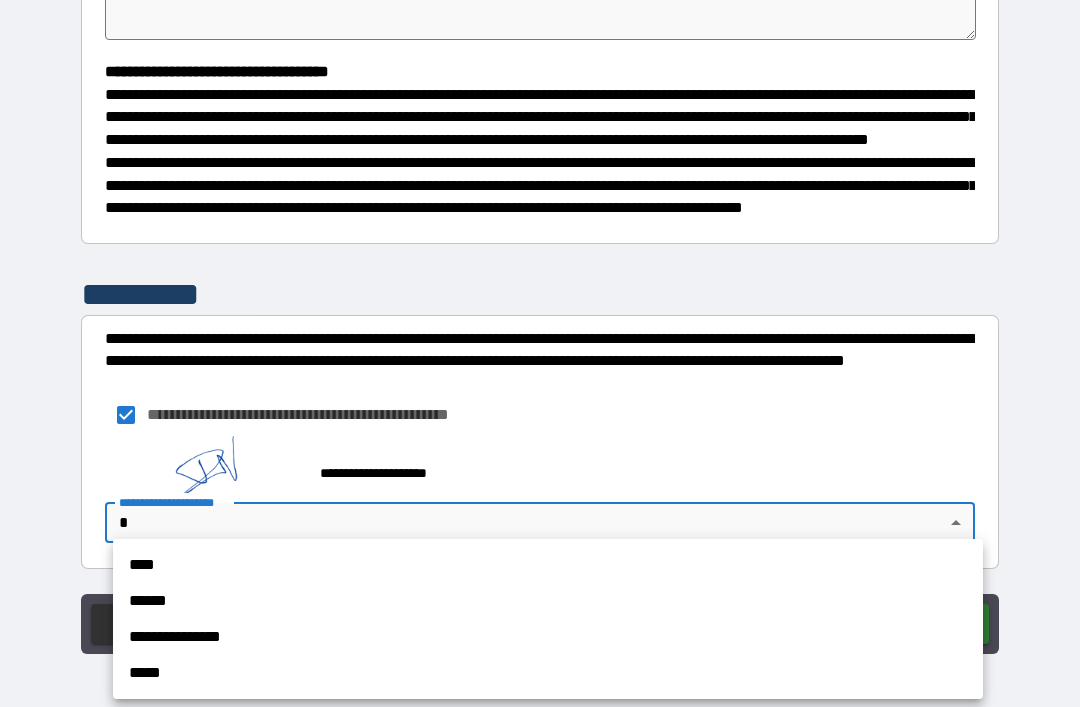 click on "**********" at bounding box center (548, 637) 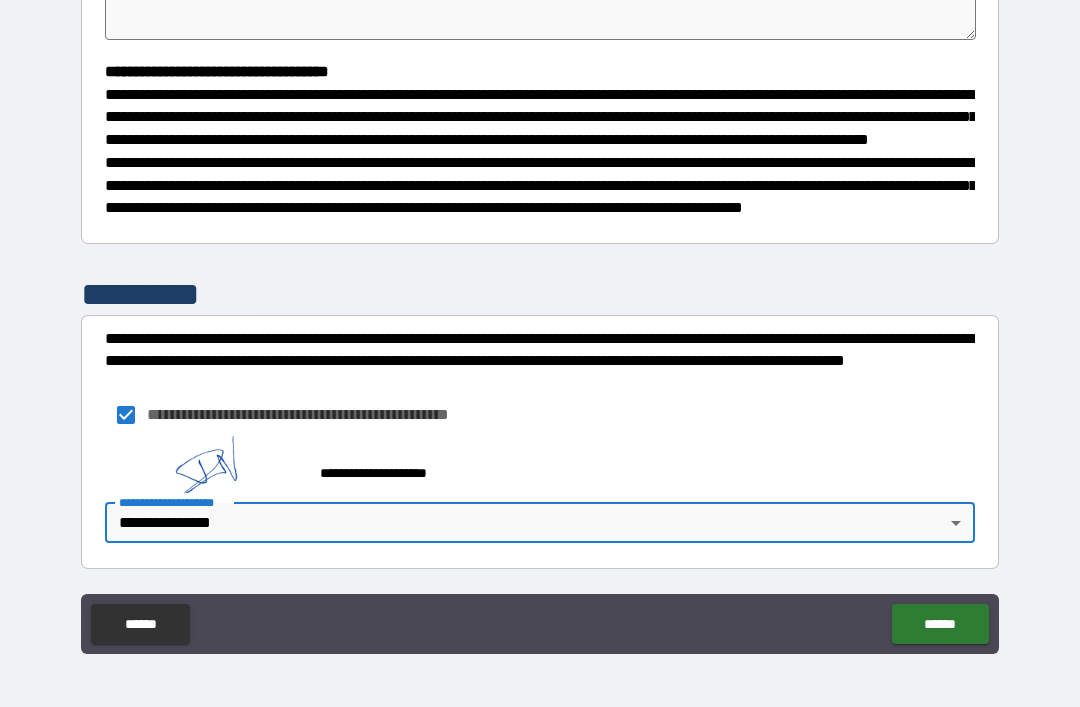 click on "******" at bounding box center (940, 624) 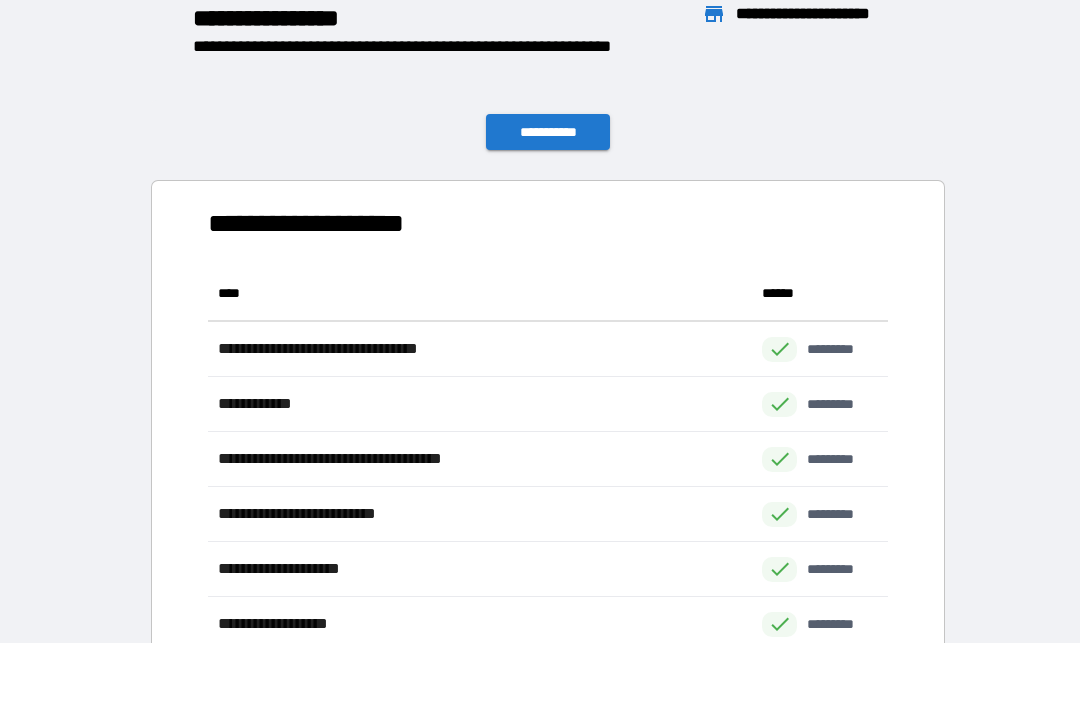 scroll, scrollTop: 1, scrollLeft: 1, axis: both 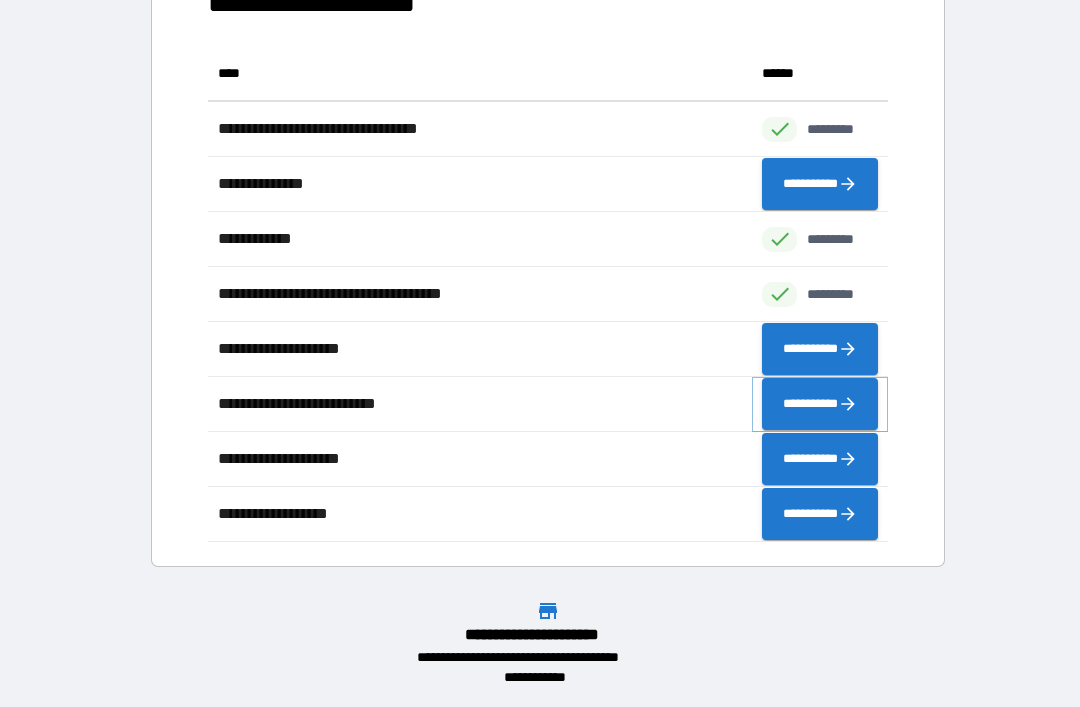 click on "**********" at bounding box center (820, 404) 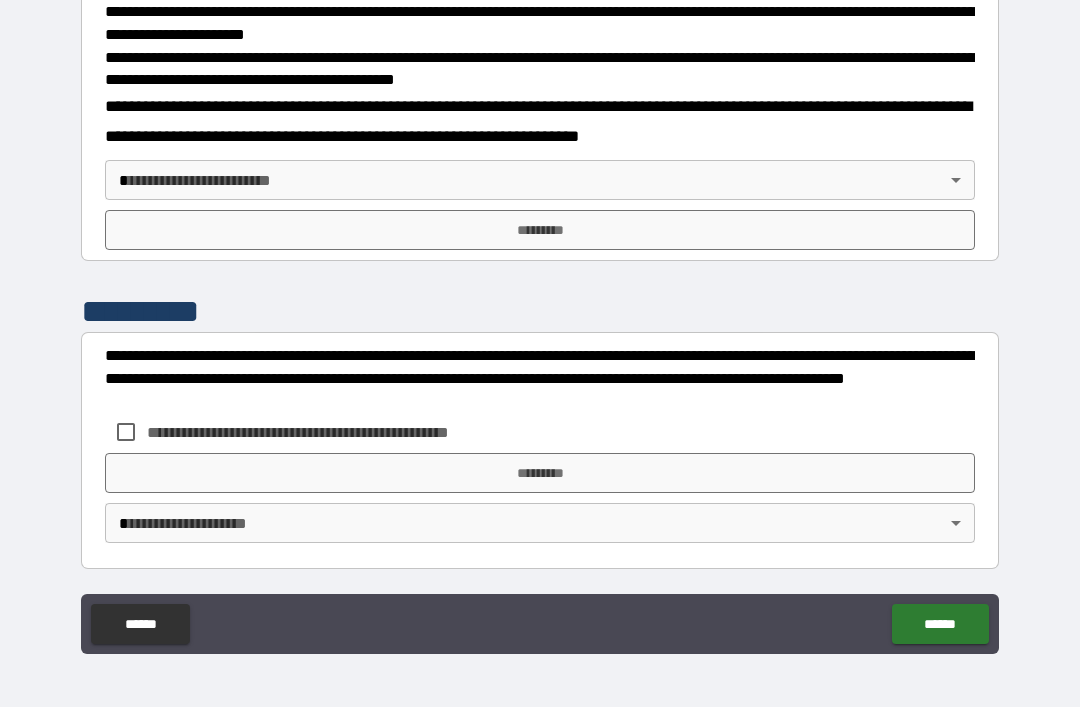 scroll, scrollTop: 677, scrollLeft: 0, axis: vertical 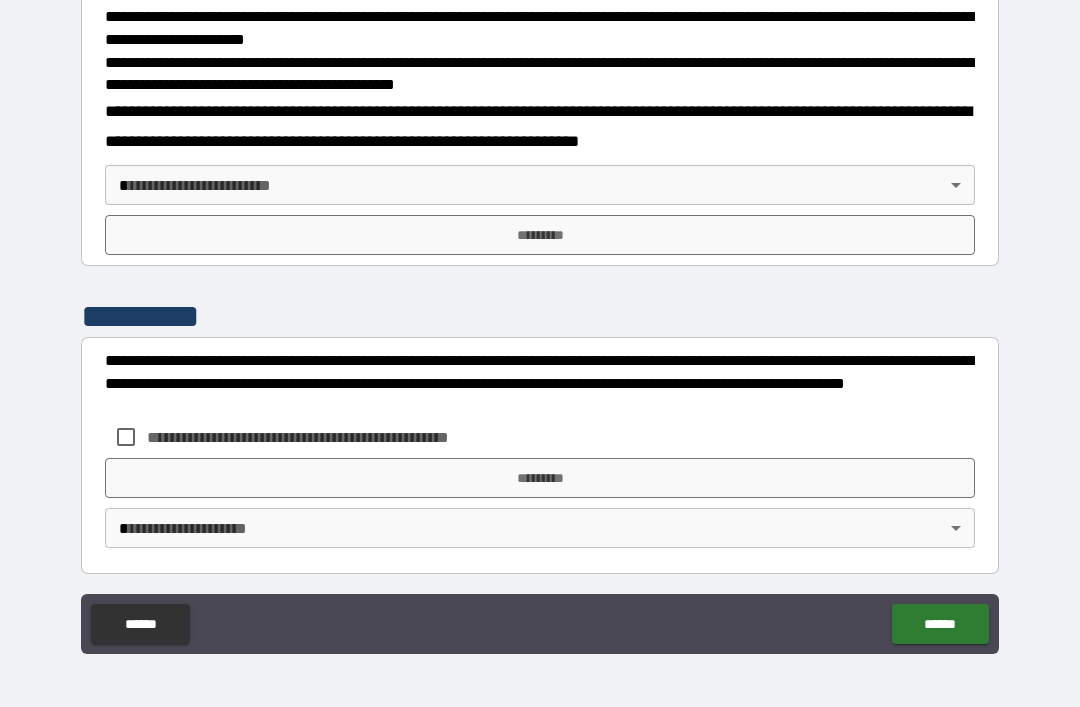 click on "**********" at bounding box center (540, 321) 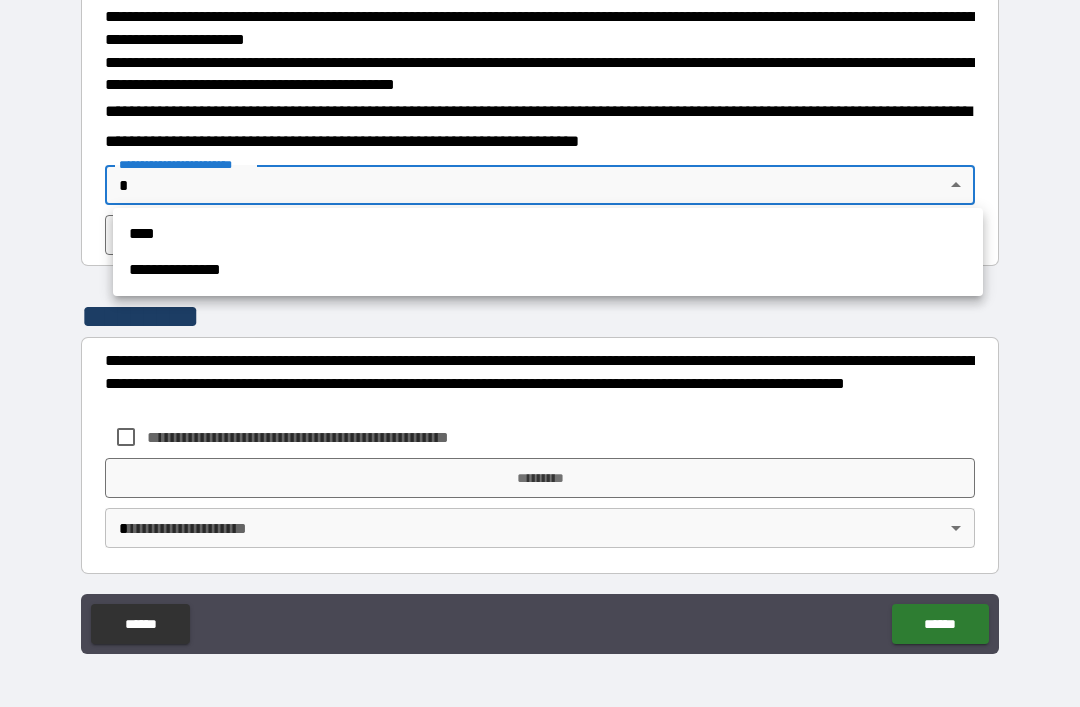 click on "**********" at bounding box center (548, 270) 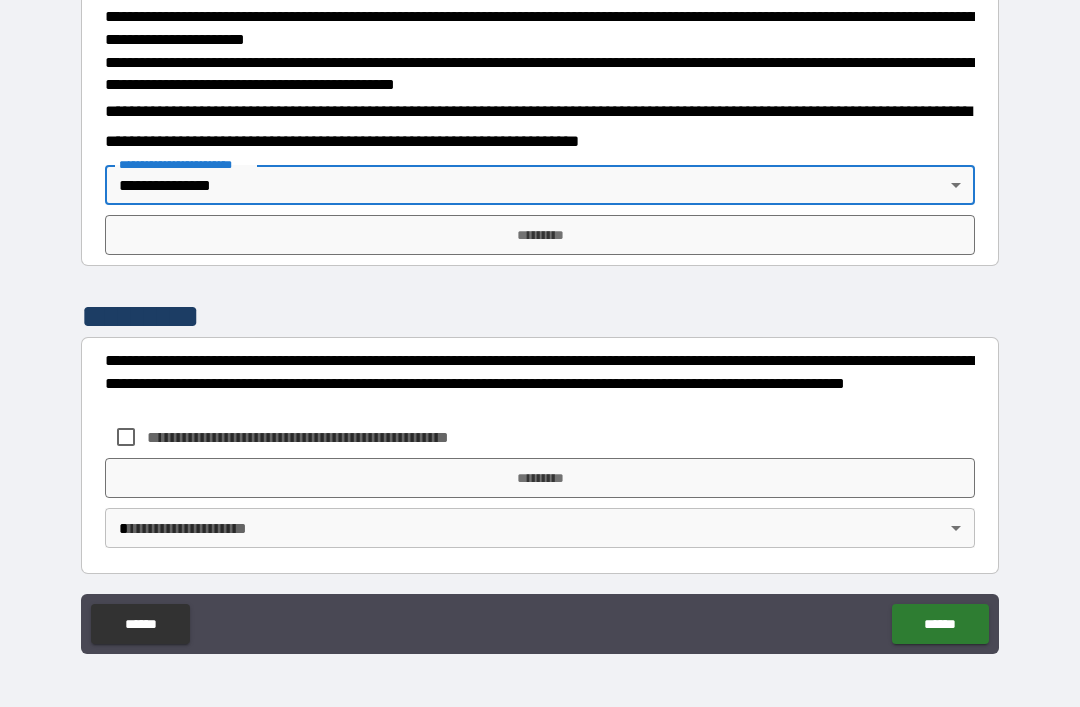 click on "*********" at bounding box center (540, 235) 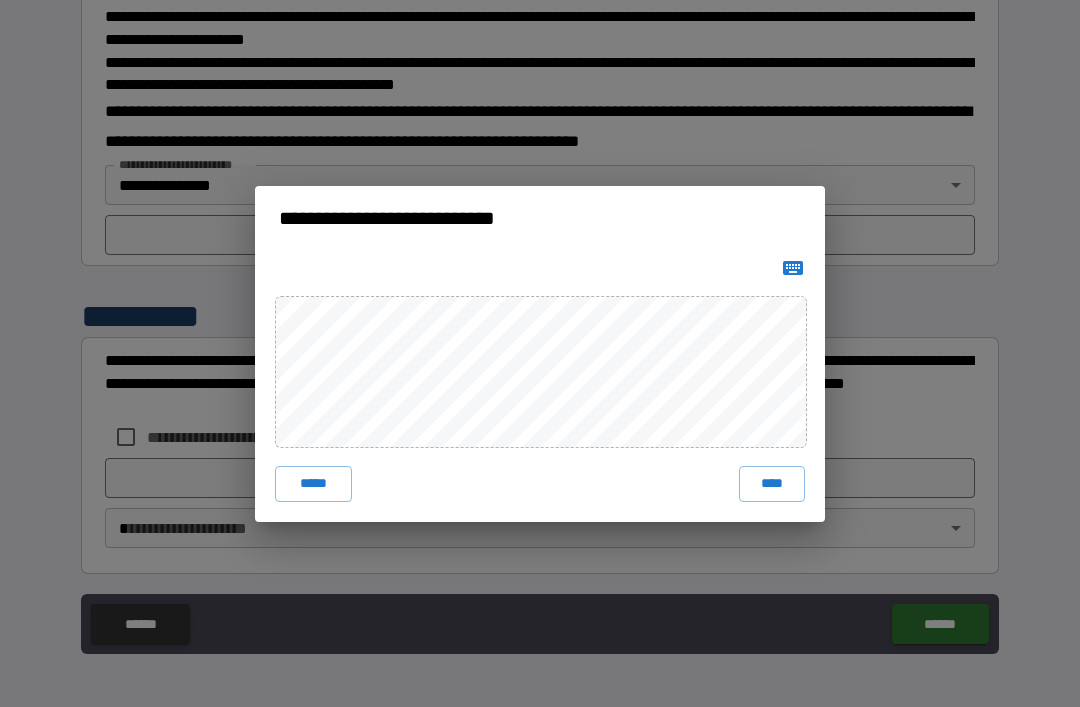 click on "****" at bounding box center [772, 484] 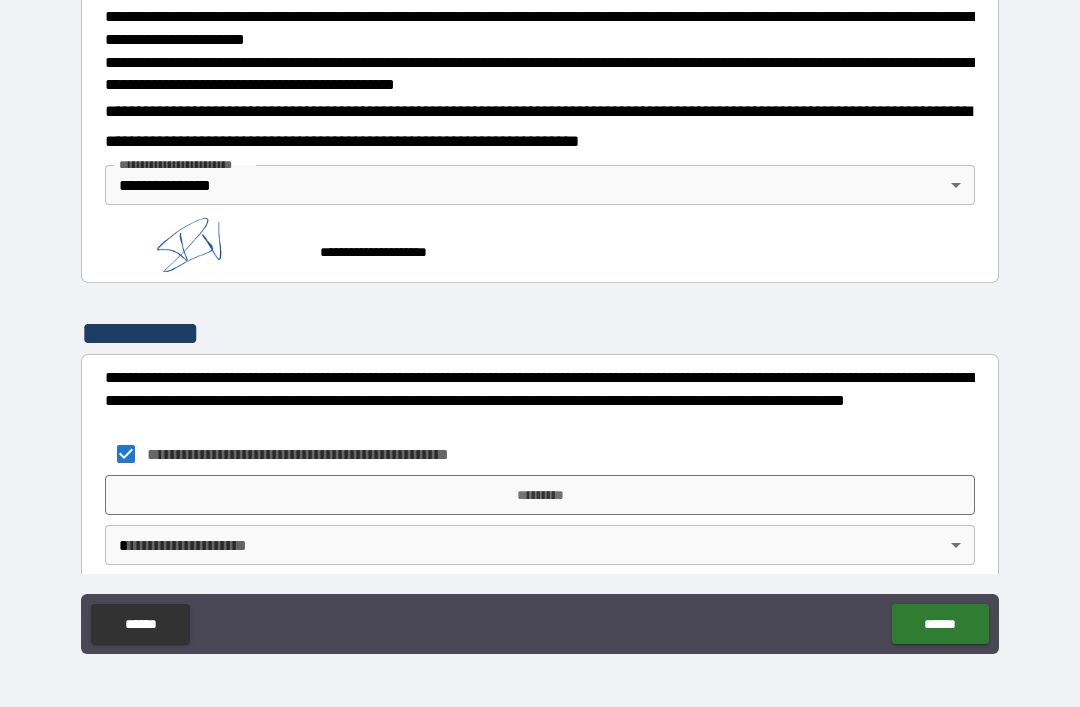 click on "*********" at bounding box center (540, 495) 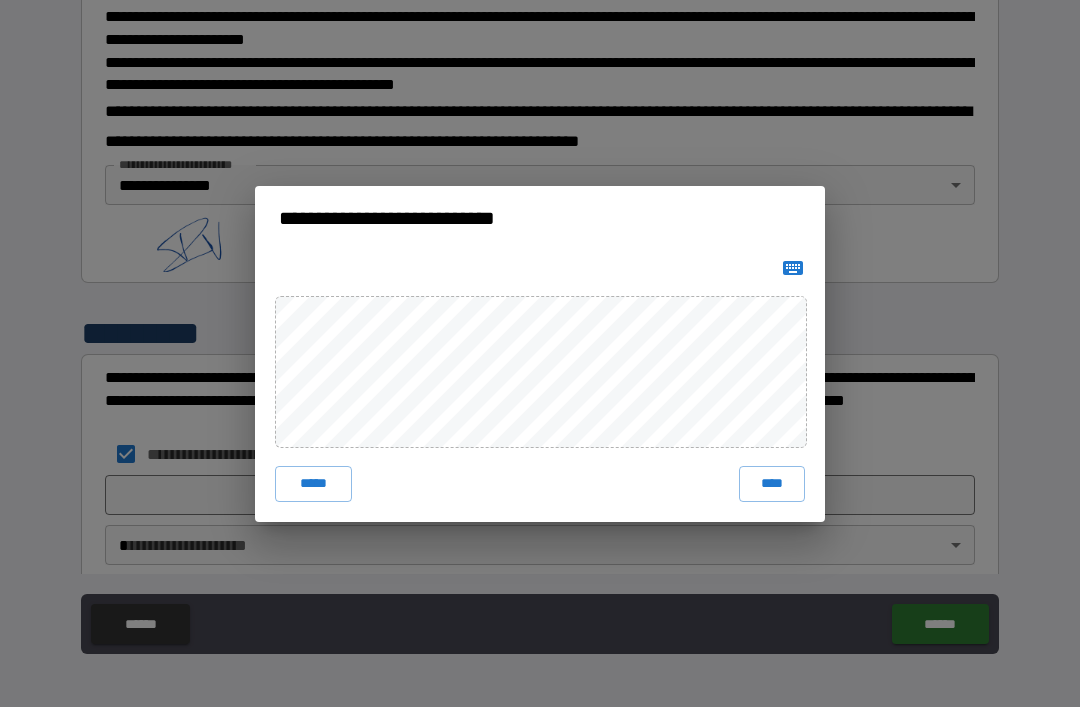 click on "****" at bounding box center (772, 484) 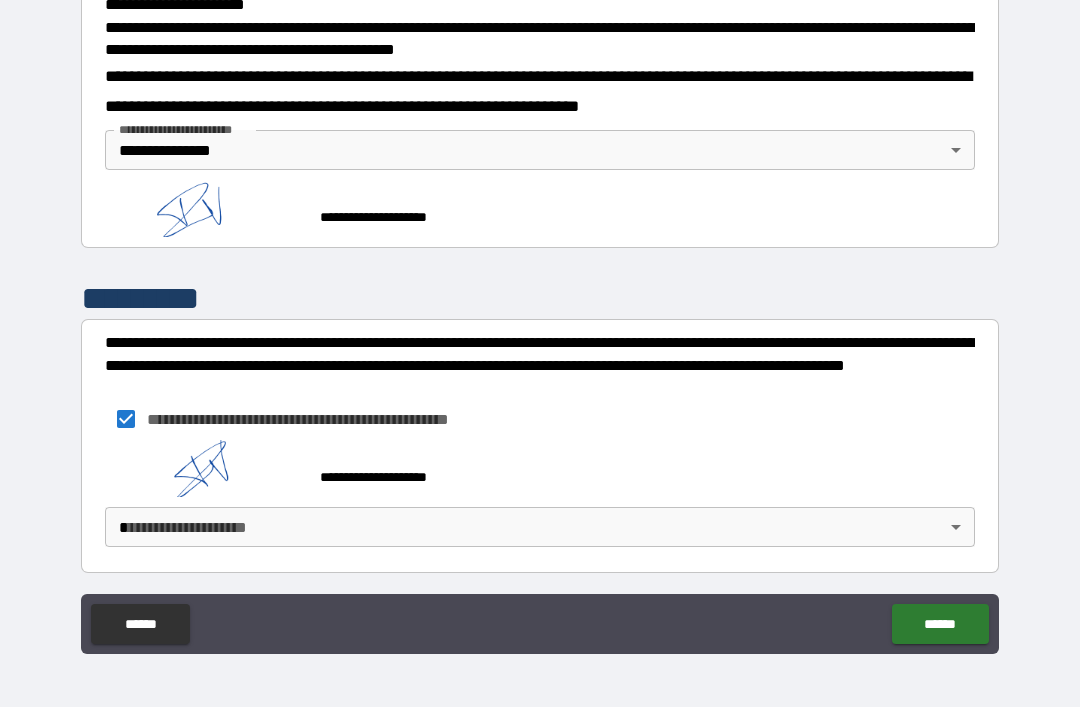 scroll, scrollTop: 711, scrollLeft: 0, axis: vertical 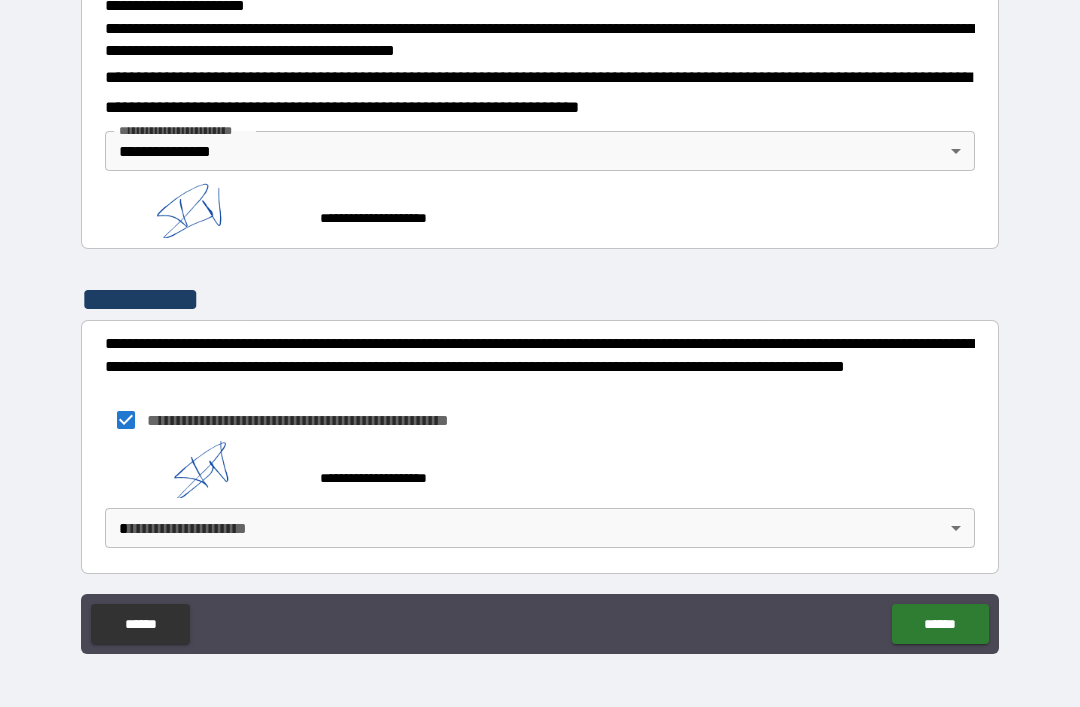 click on "**********" at bounding box center [540, 321] 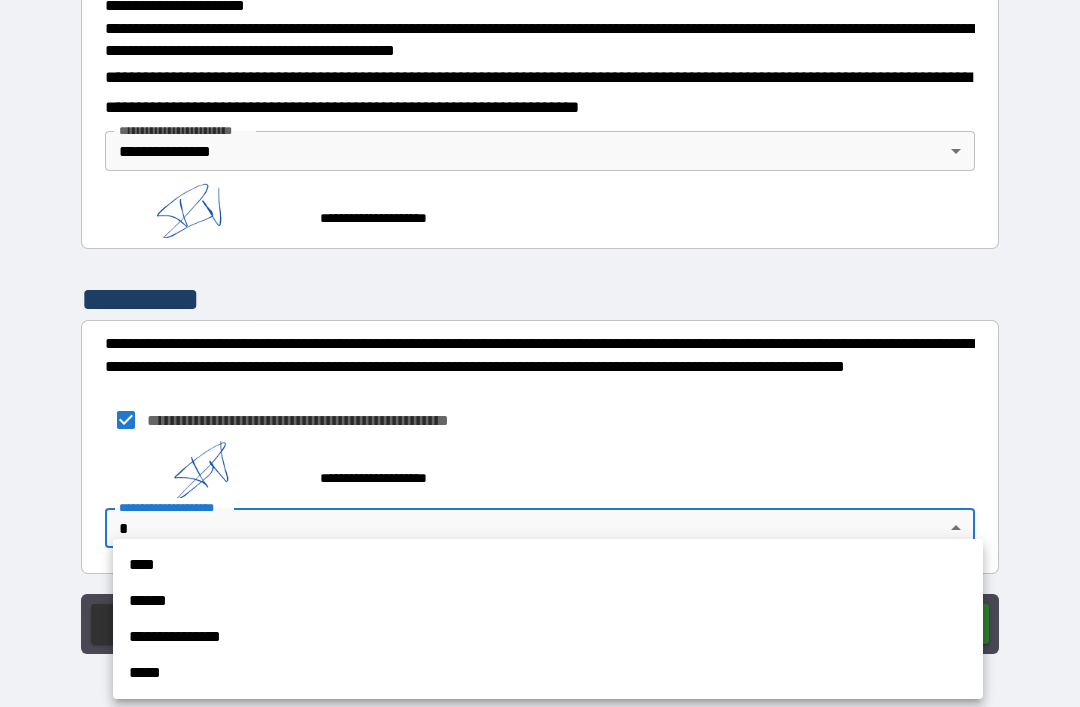 click on "**********" at bounding box center [548, 637] 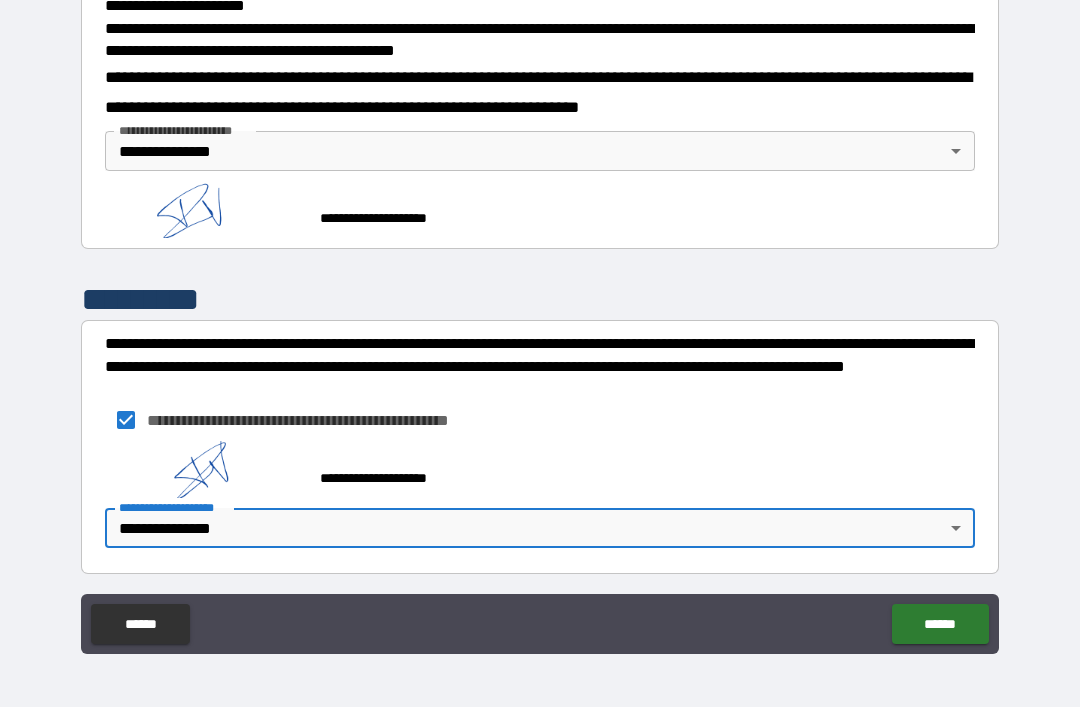 click on "******" at bounding box center (940, 624) 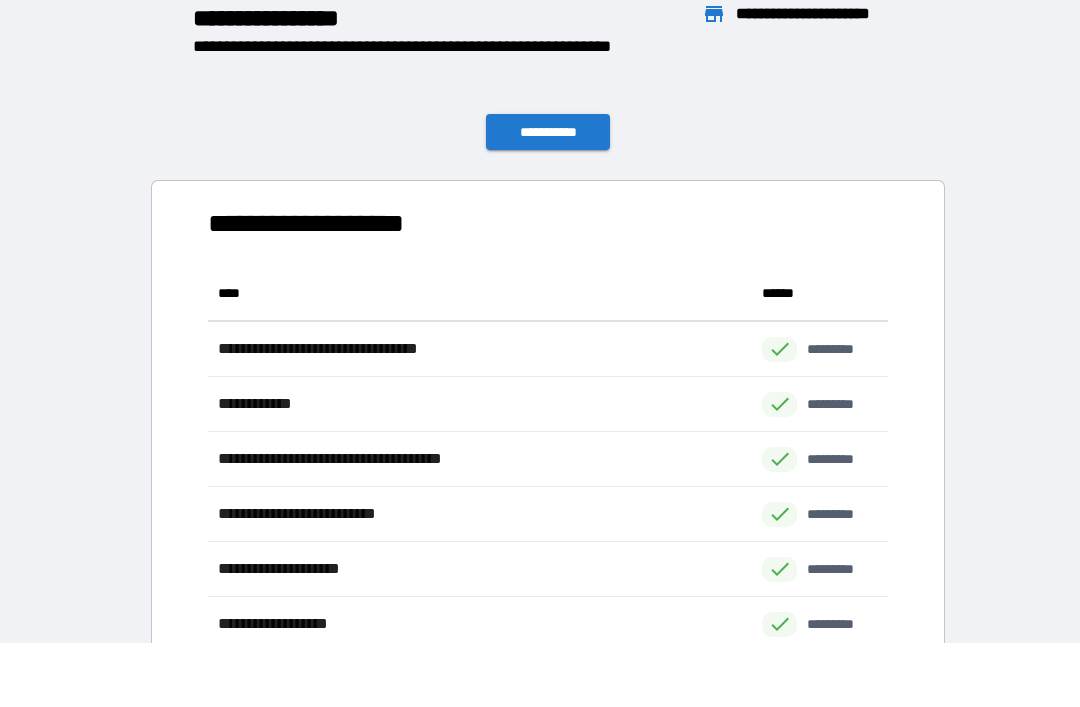 scroll, scrollTop: 386, scrollLeft: 680, axis: both 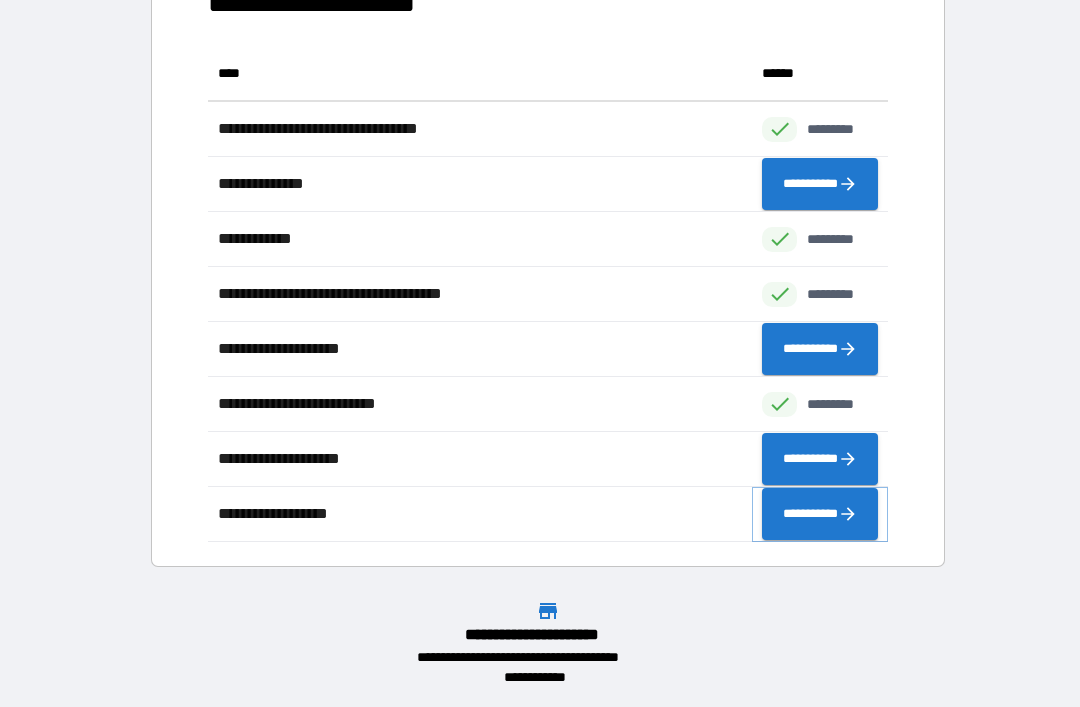 click on "**********" at bounding box center [820, 514] 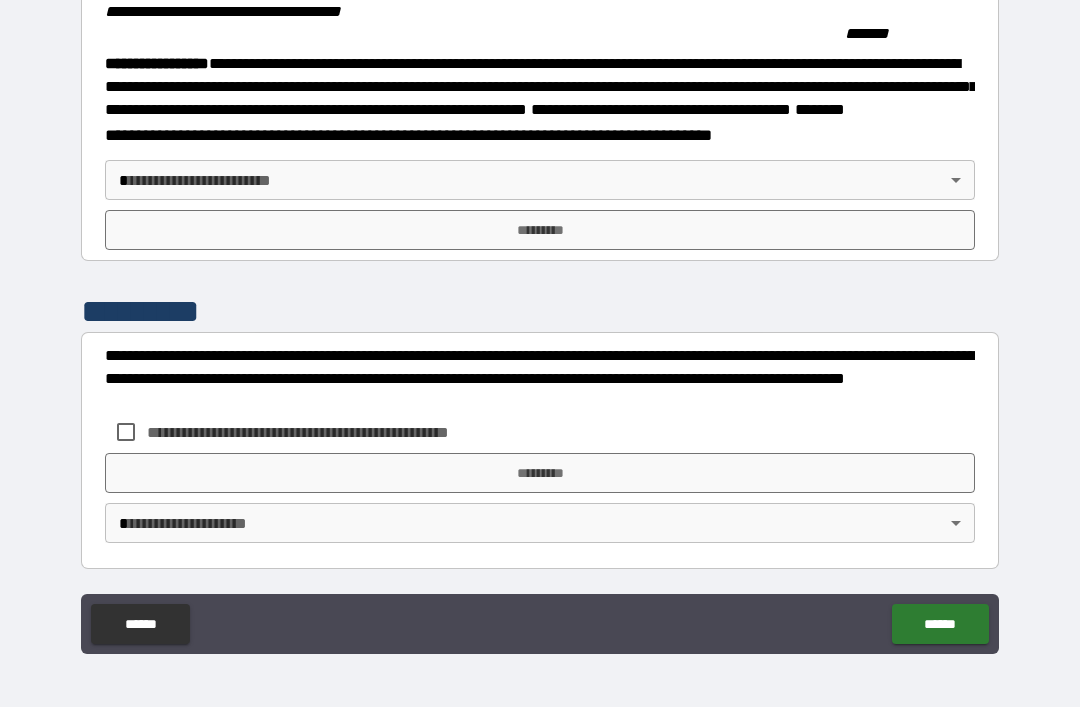scroll, scrollTop: 2237, scrollLeft: 0, axis: vertical 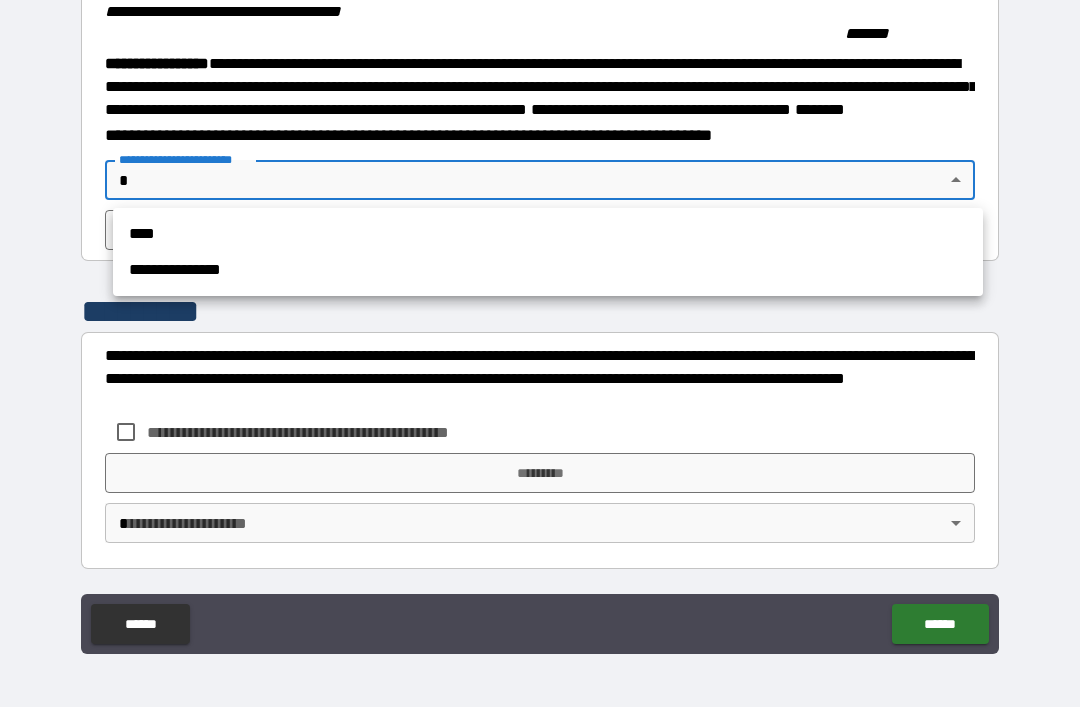 click on "**********" at bounding box center (548, 270) 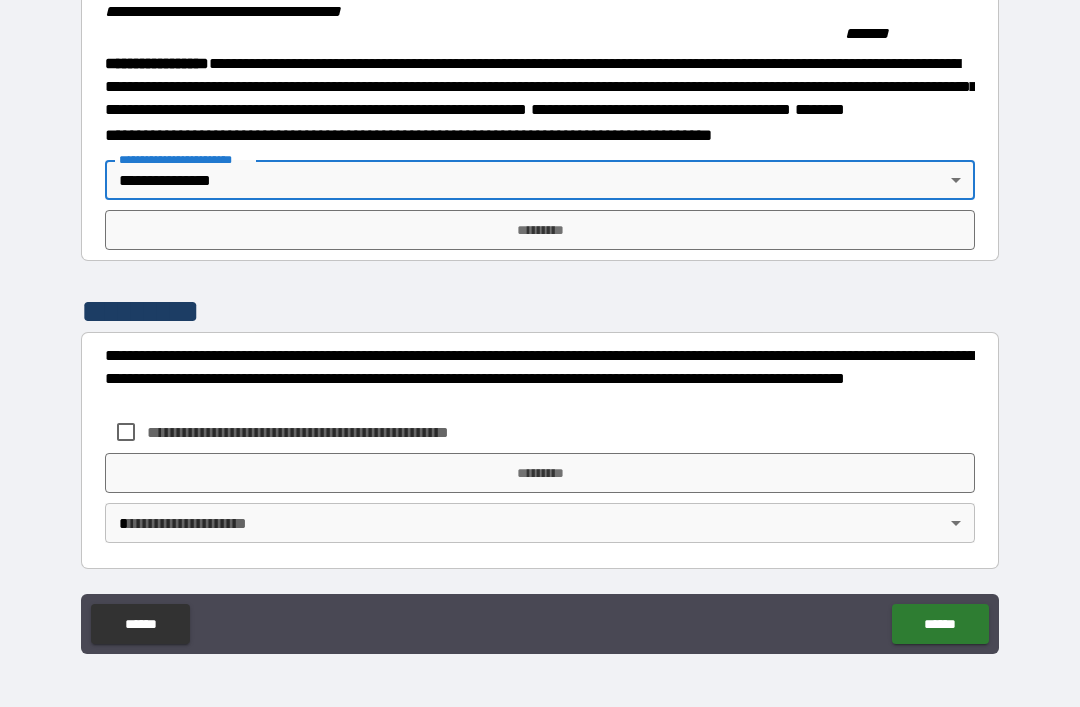 click on "*********" at bounding box center [540, 230] 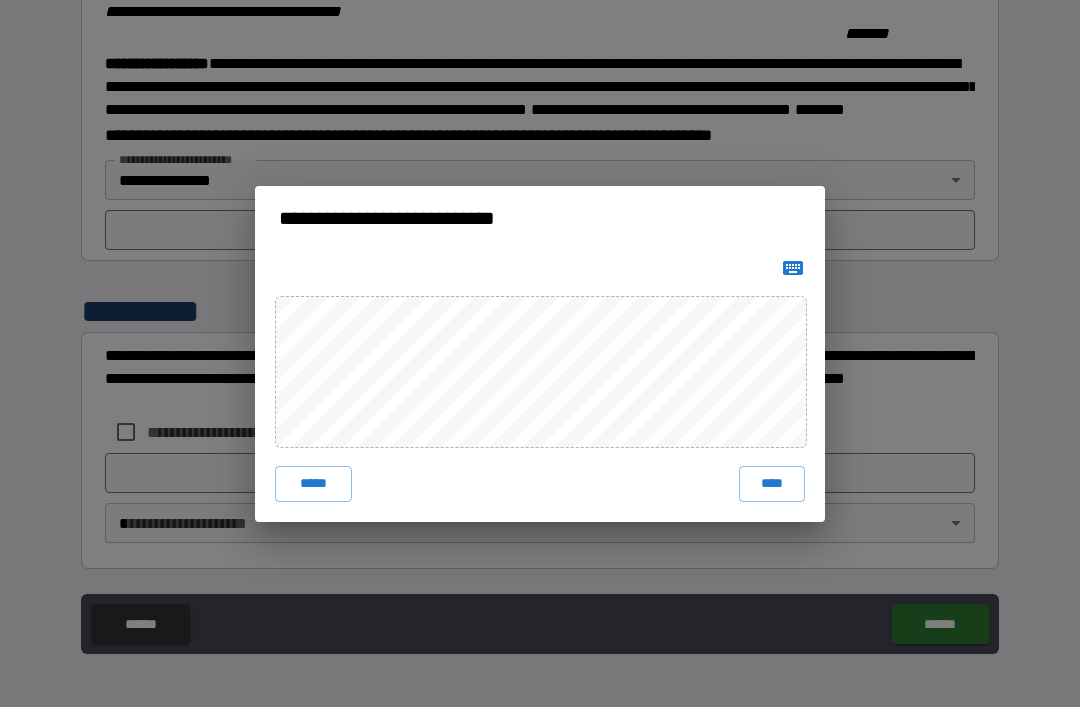 click on "****" at bounding box center [772, 484] 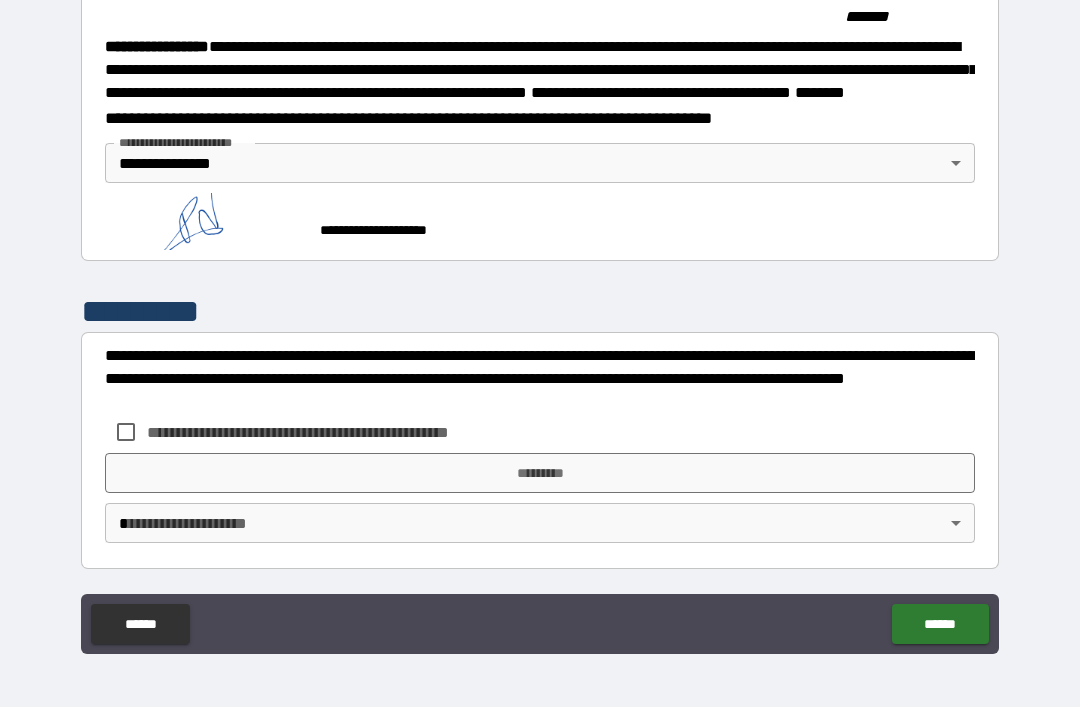 scroll, scrollTop: 2227, scrollLeft: 0, axis: vertical 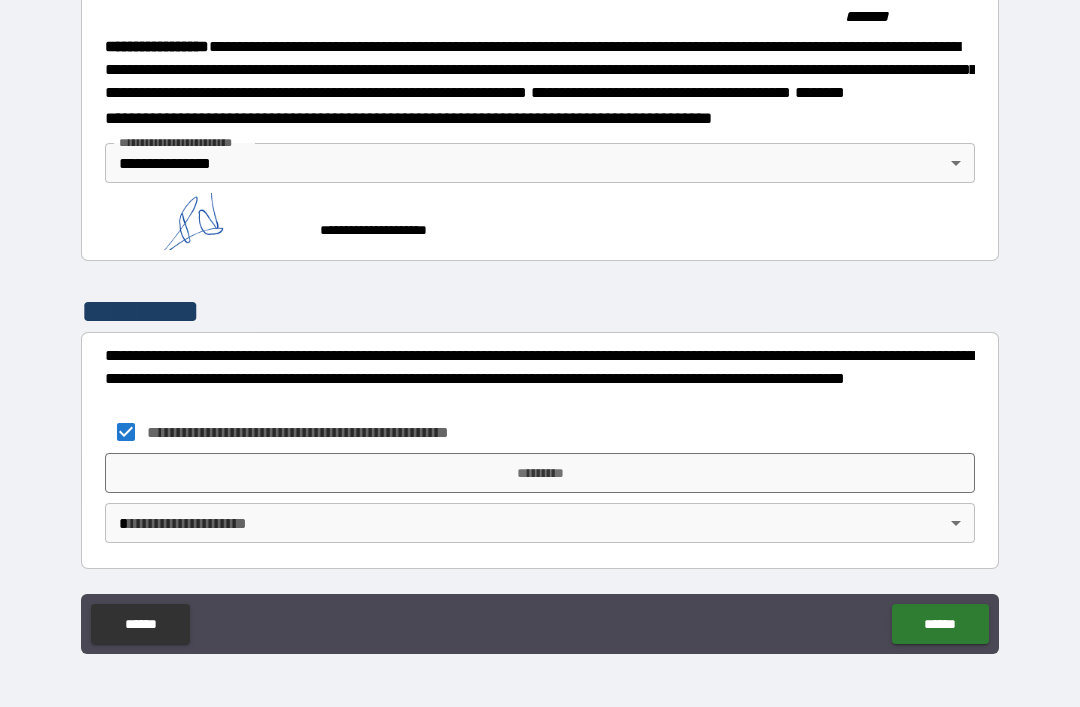 click on "*********" at bounding box center (540, 473) 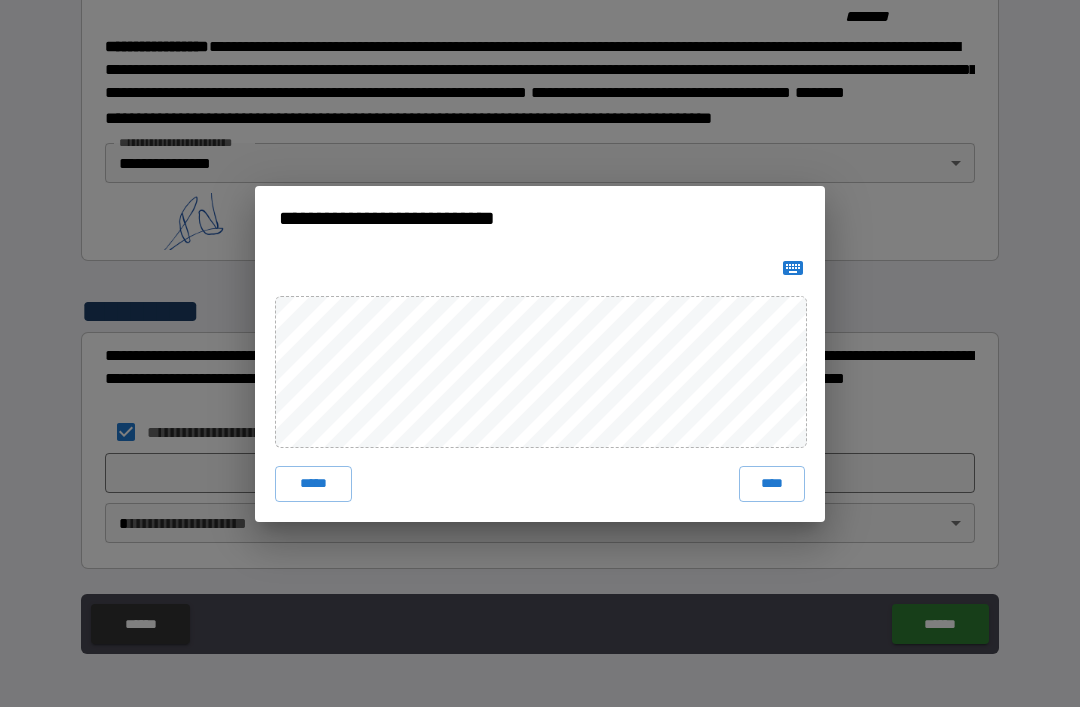 click on "****" at bounding box center (772, 484) 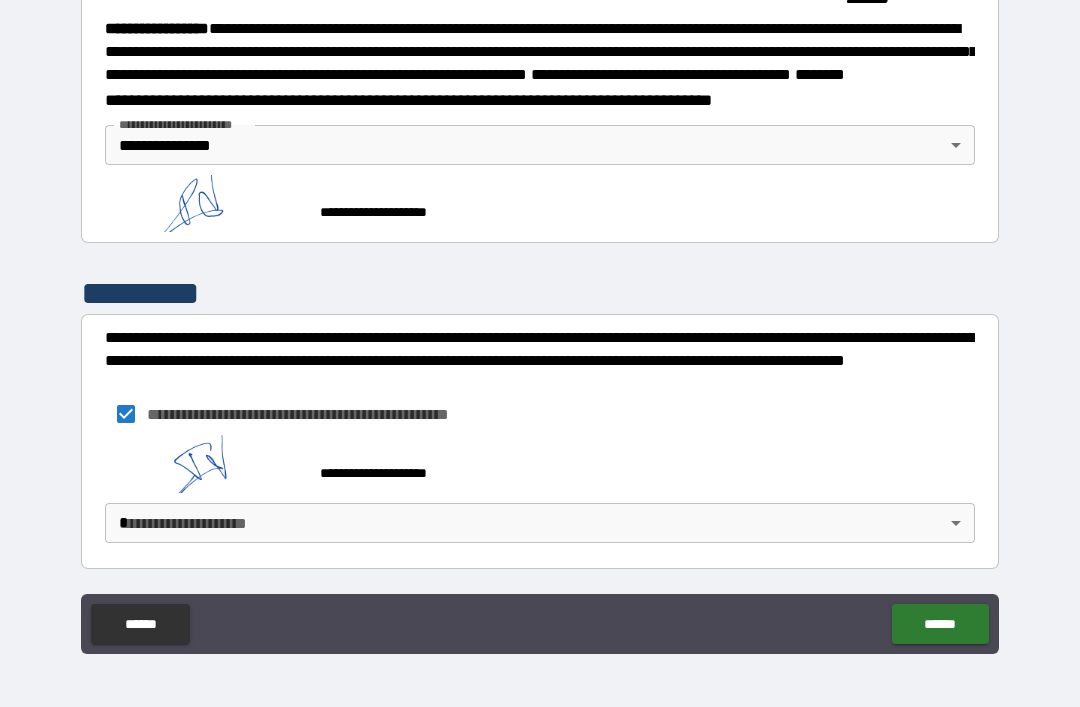 click on "**********" at bounding box center [540, 321] 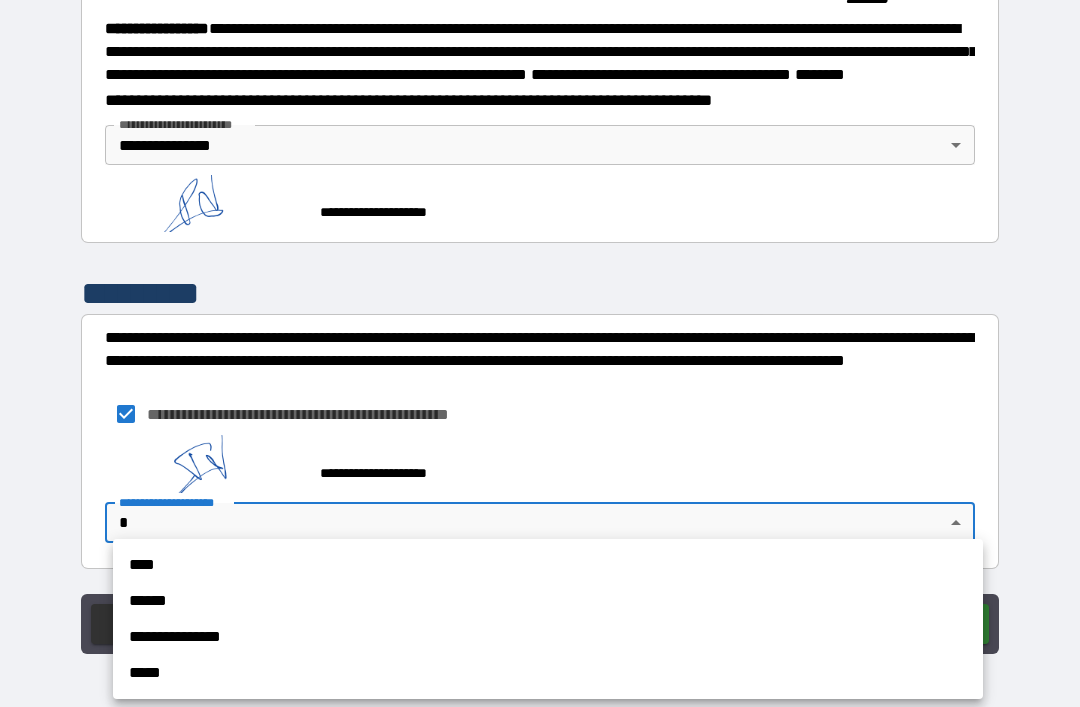 scroll, scrollTop: 2271, scrollLeft: 0, axis: vertical 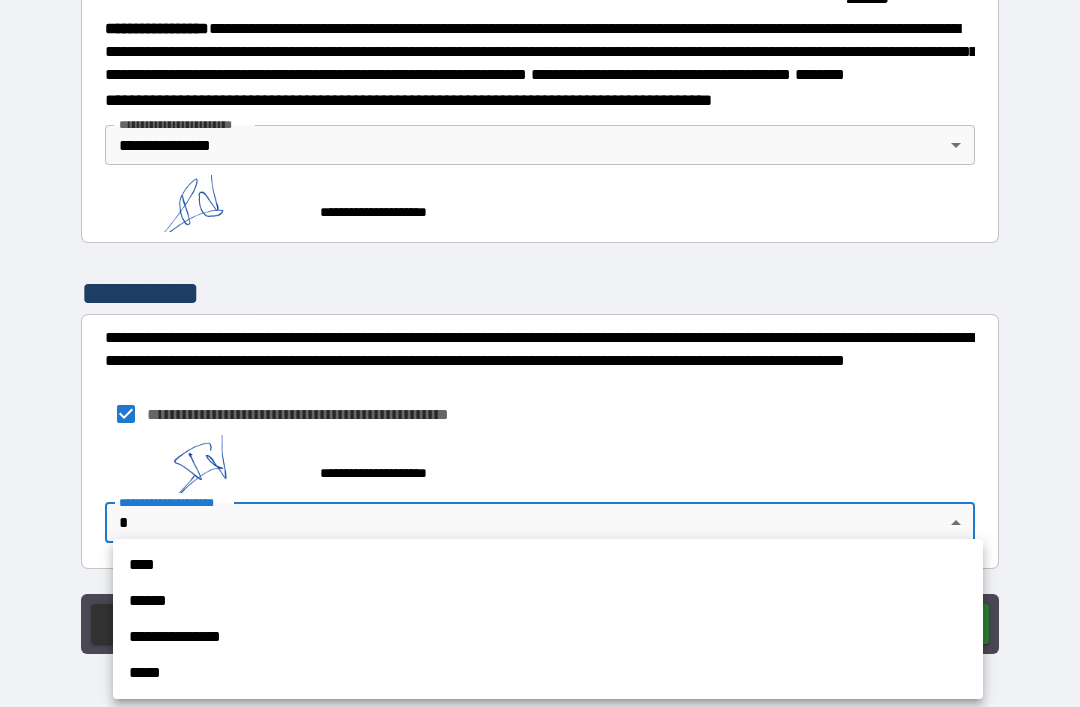 click on "**********" at bounding box center (548, 637) 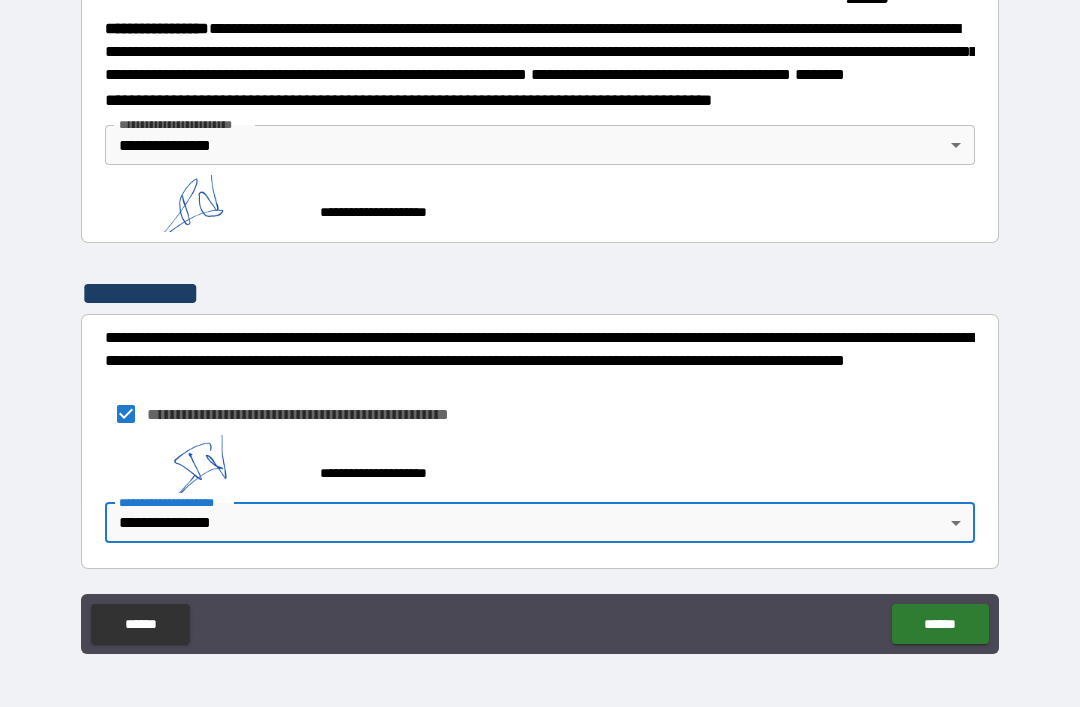 click on "******" at bounding box center [940, 624] 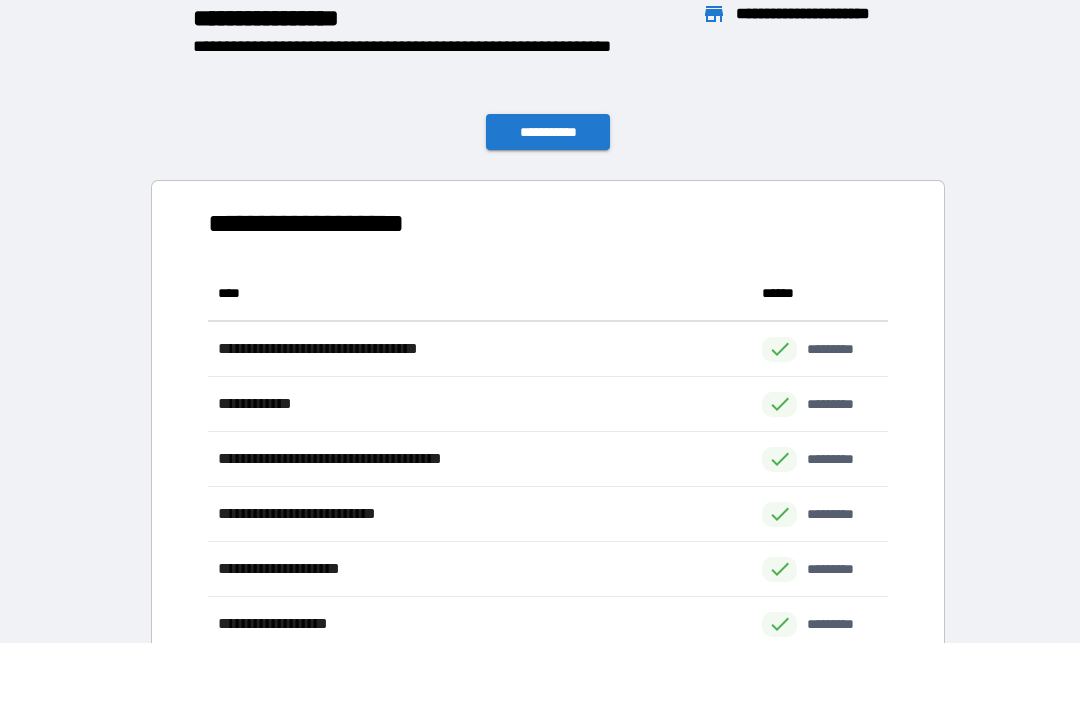 scroll, scrollTop: 1, scrollLeft: 1, axis: both 